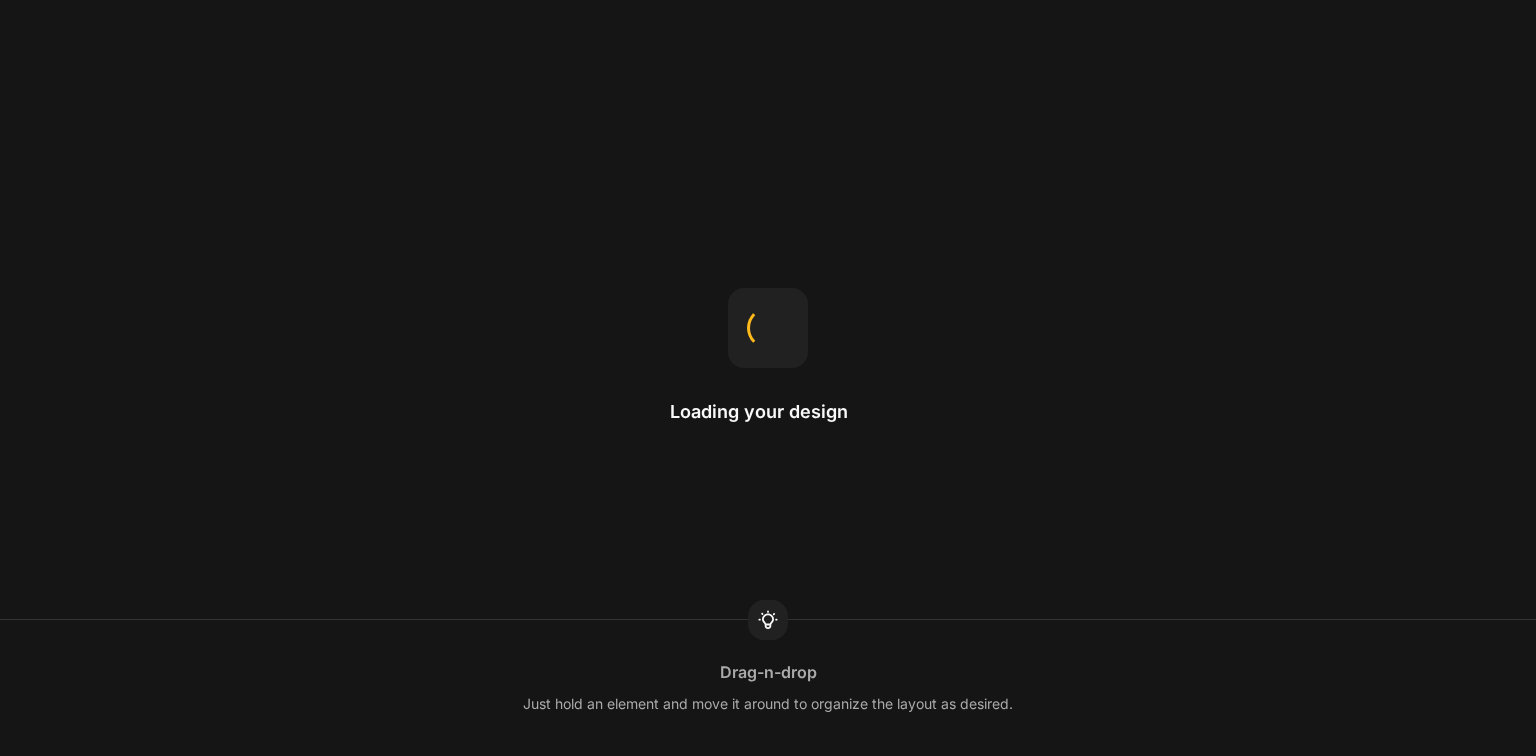 scroll, scrollTop: 0, scrollLeft: 0, axis: both 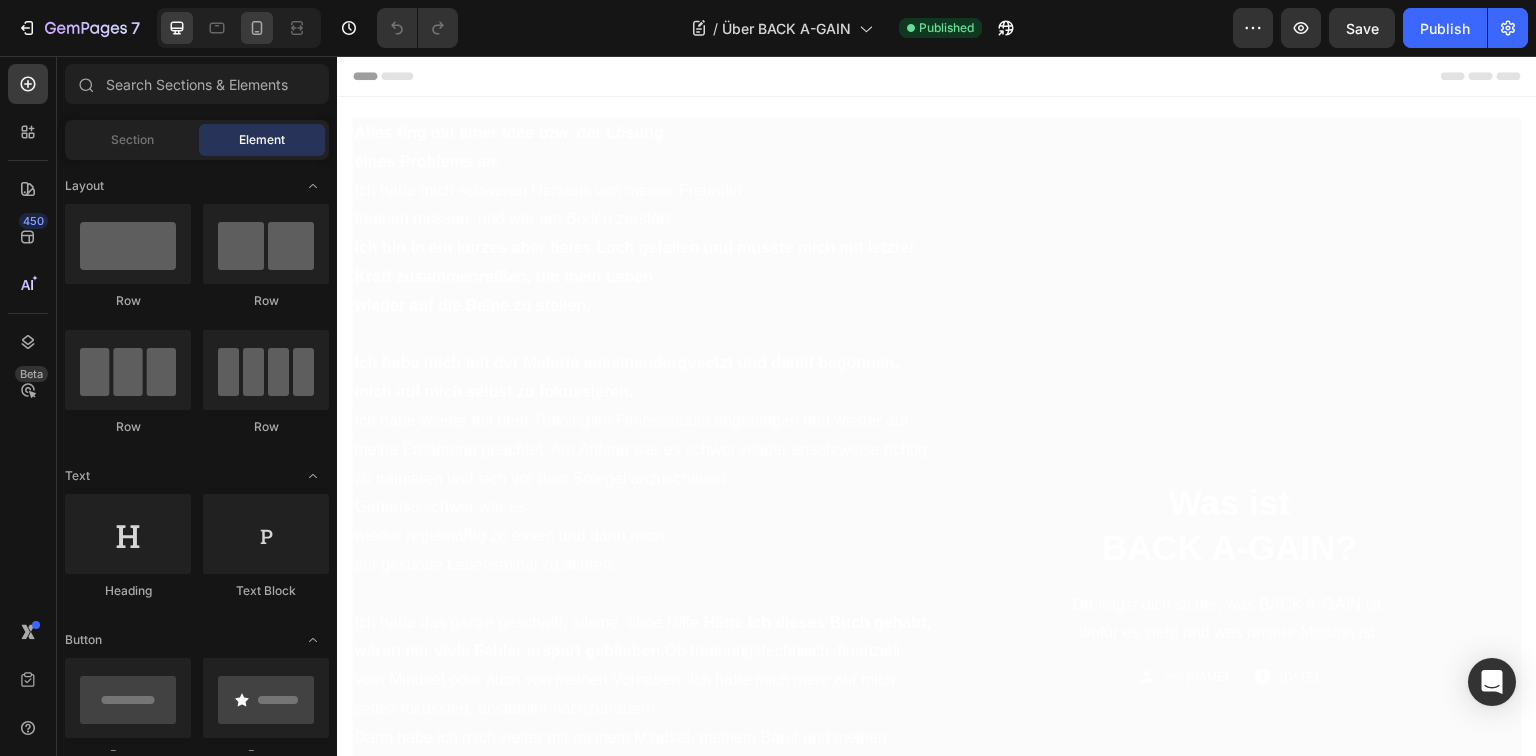 click 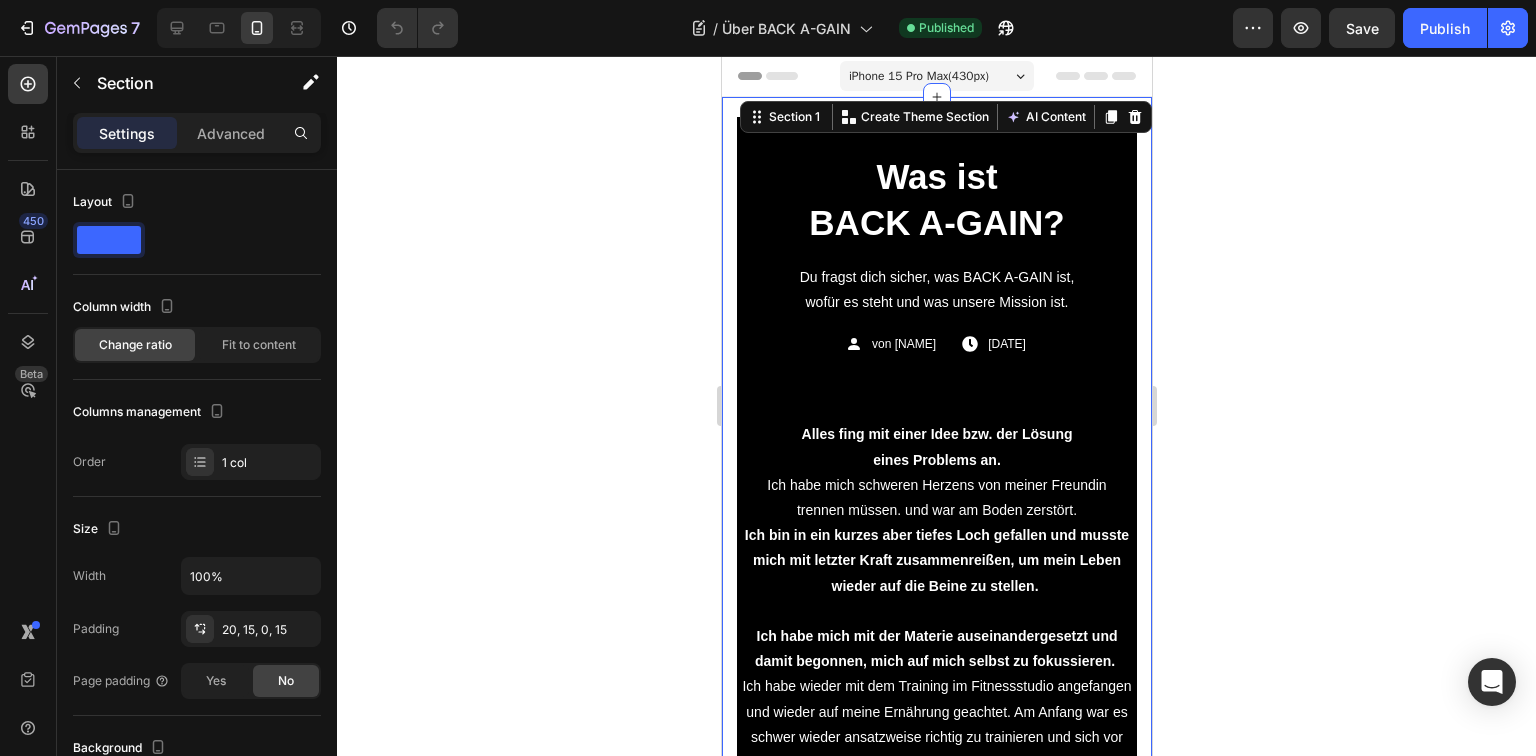 click on "Alles fing mit einer Idee bzw. der Lösung  eines Problems an. Ich habe mich schweren Herzens von meiner Freundin  trennen müssen. und war am Boden zerstört. Ich bin in ein kurzes aber tiefes Loch gefallen und musste mich mit letzter Kraft zusammenreißen, um mein Leben  wieder auf die Beine zu stellen.     Ich habe mich mit der Materie auseinandergesetzt und damit begonnen, mich auf mich selbst zu fokussieren.   Ich habe wieder mit dem Training im Fitnessstudio angefangen und wieder auf meine Ernährung geachtet. Am Anfang war es schwer wieder ansatzweise richtig zu trainieren und sich vor dem Spiegel anzuschauen.  Genauso schwer war es,  wieder regelmäßig zu essen und dann noch  auf gesunde Lebensmittel zu achten.    Ich habe das ganze geschafft, alleine, ohne Hilfe.  Hätte ich dieses Buch gehabt, wären mir viele Fehler erspart geblieben.  Ob trennungstechnisch, finanziell, vom Mindset oder auch von meinen Vorhaben. Ich hätte mich mehr auf mich selbst fokussiert, anstatt ihr nachzutrauern." at bounding box center [936, 734] 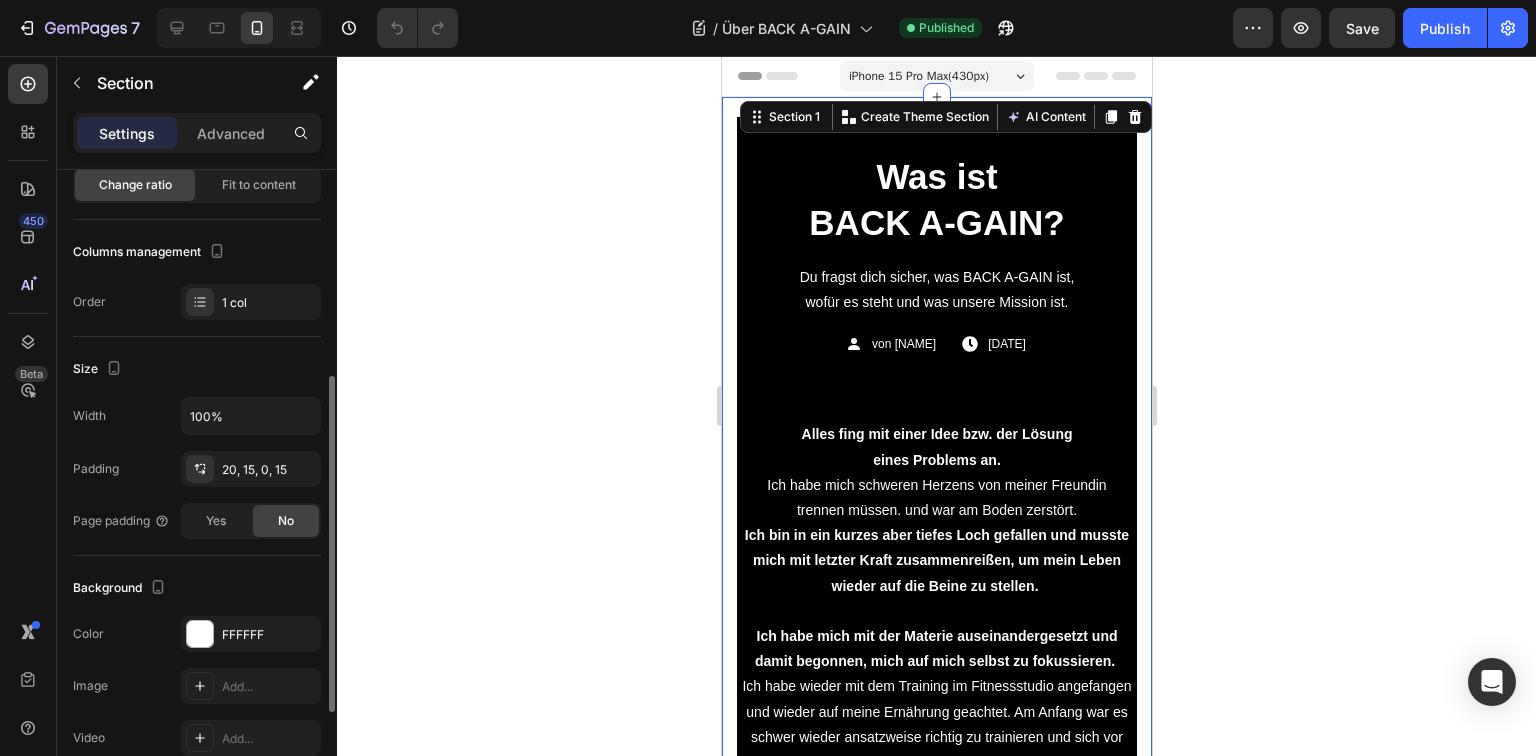 scroll, scrollTop: 240, scrollLeft: 0, axis: vertical 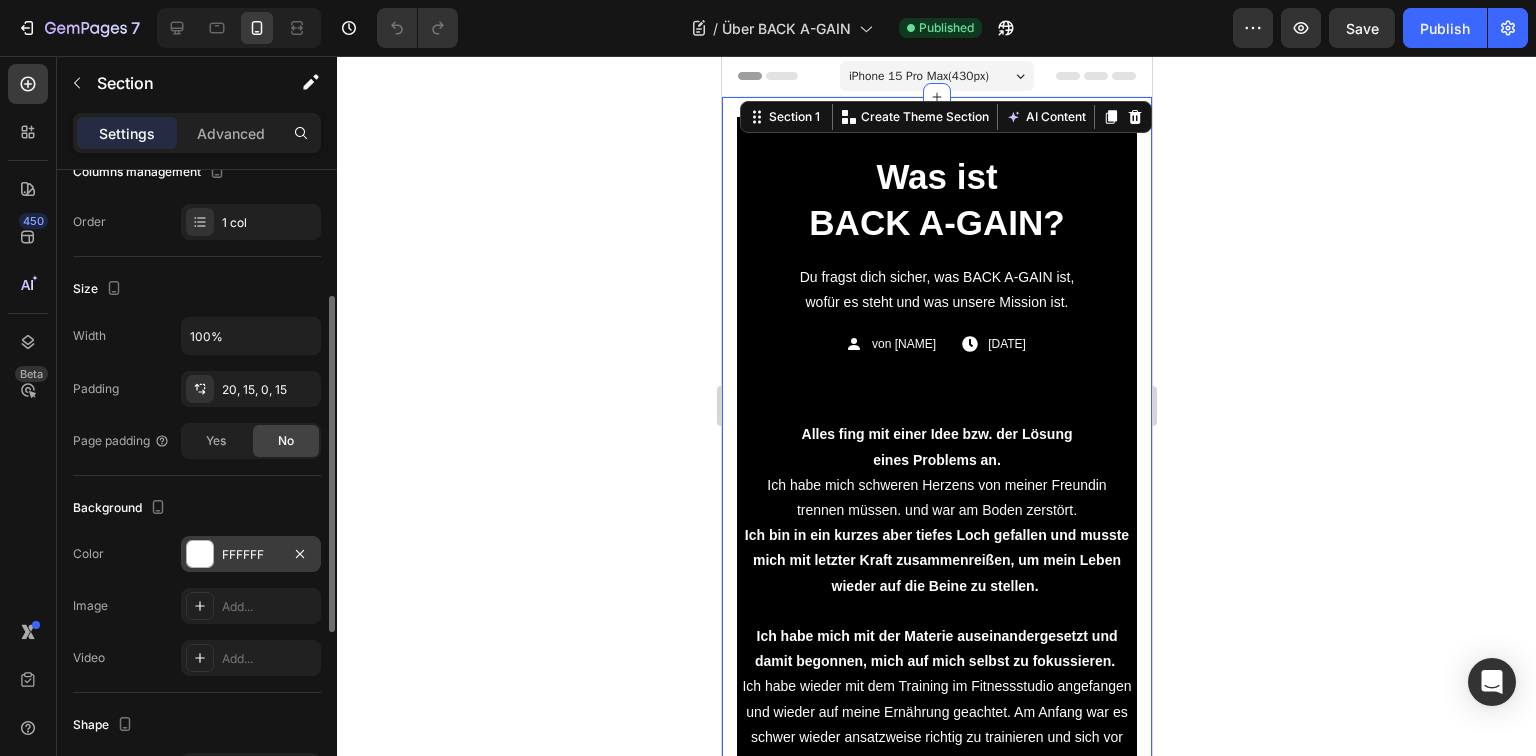 click at bounding box center [200, 554] 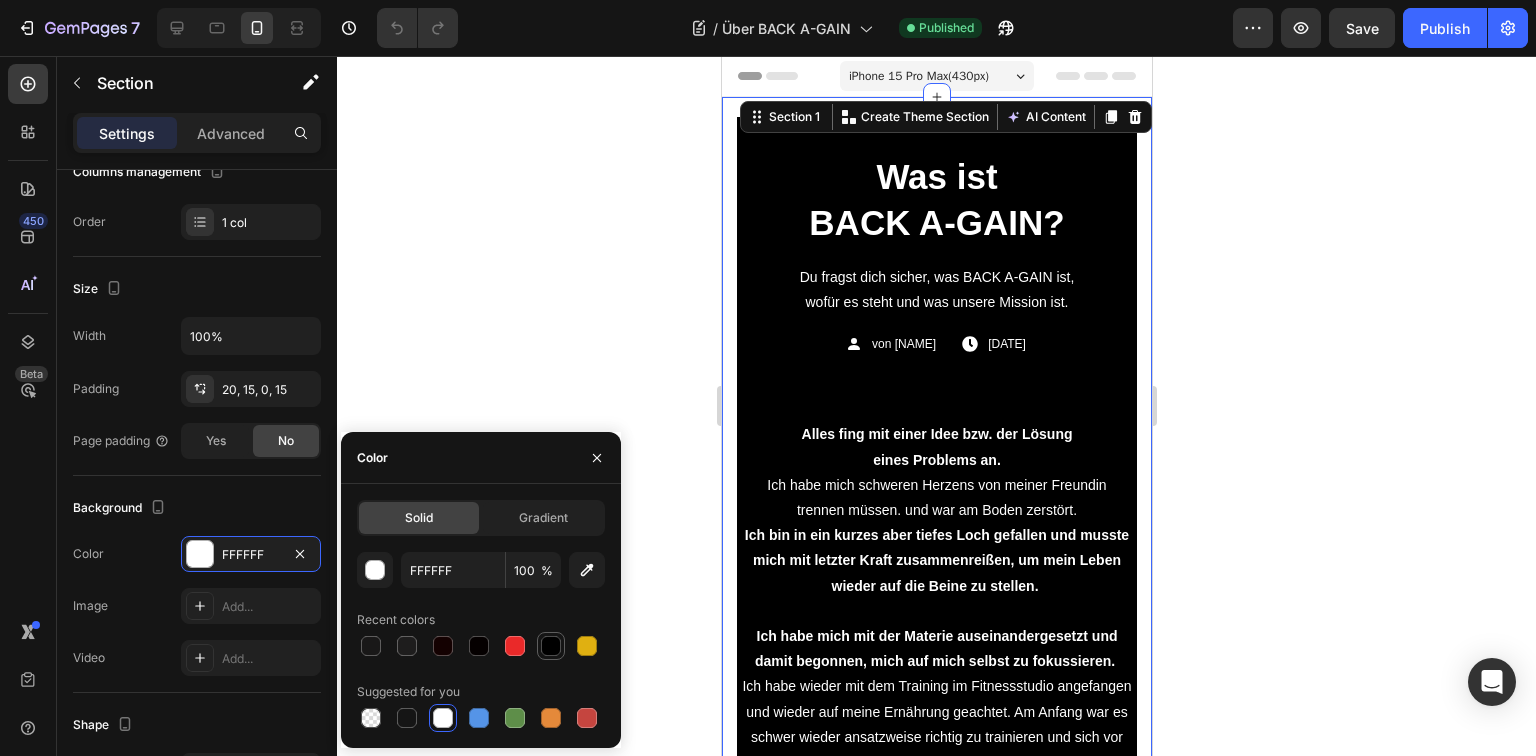 click at bounding box center [551, 646] 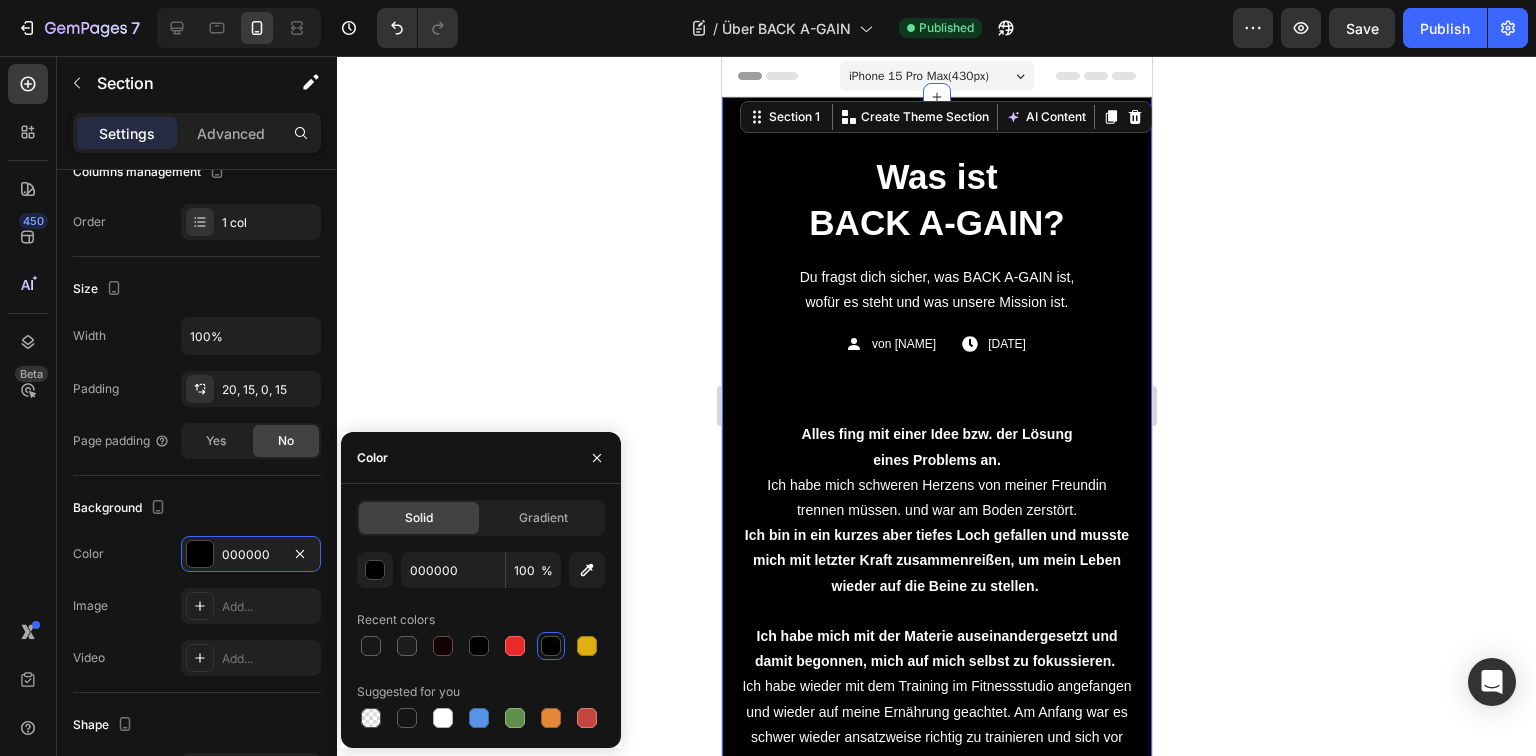 click 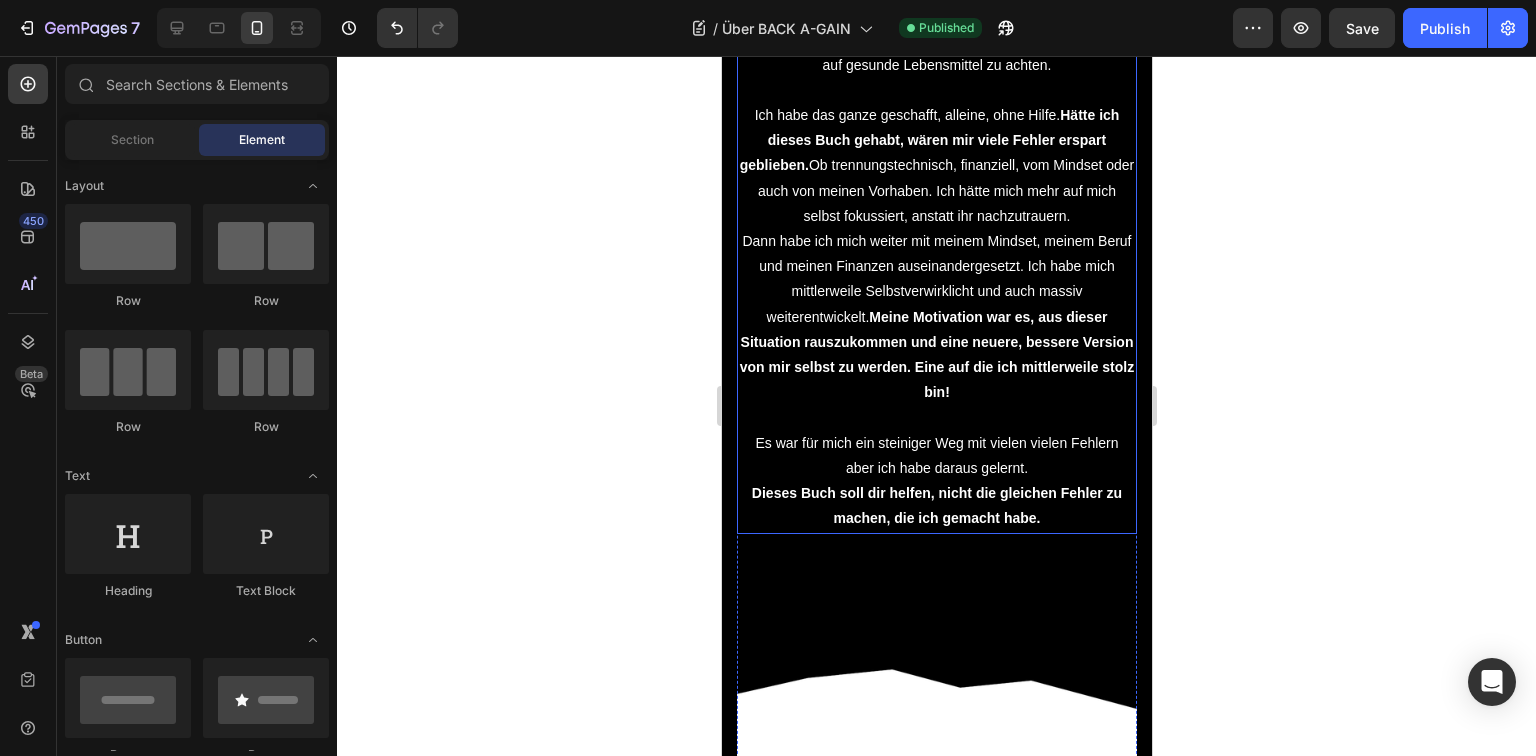 scroll, scrollTop: 1040, scrollLeft: 0, axis: vertical 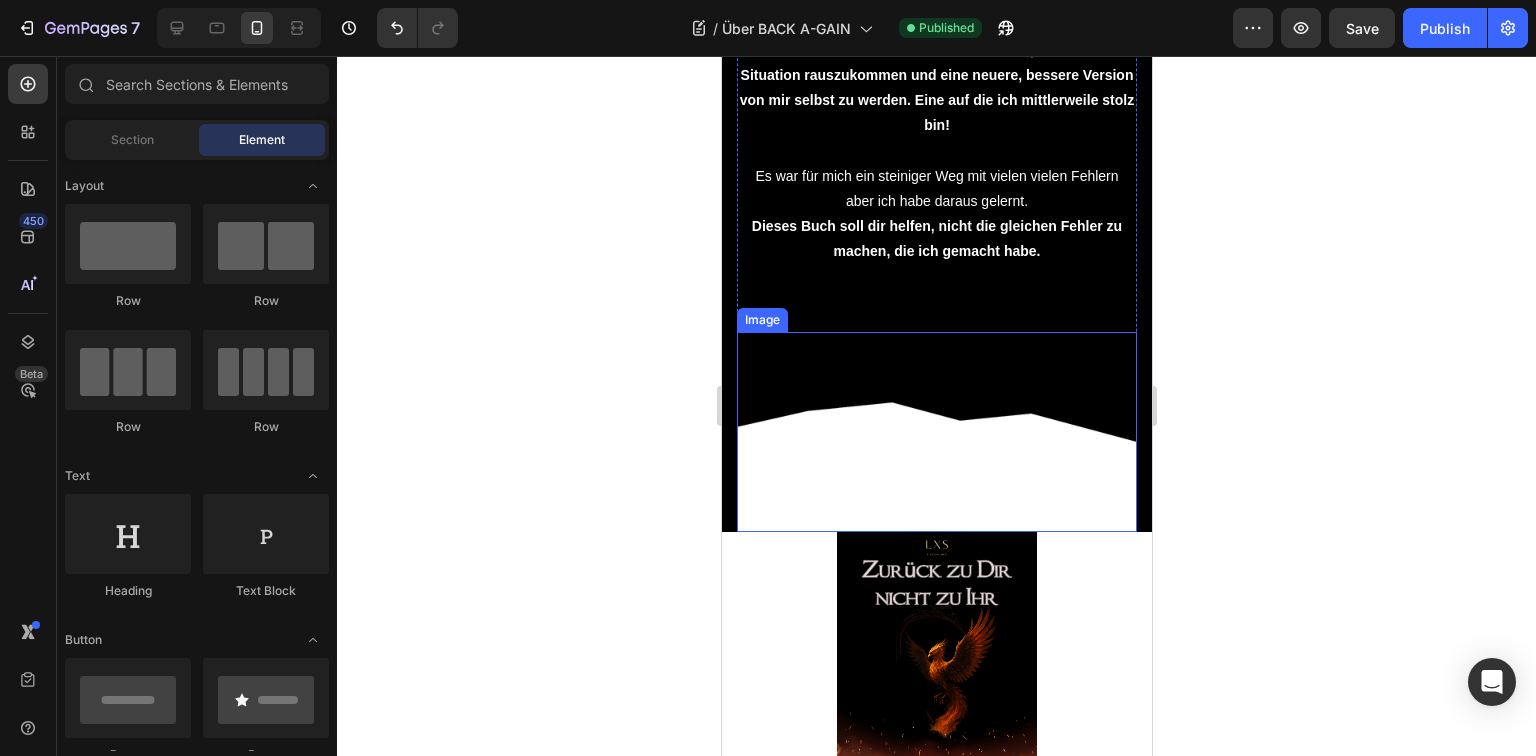 click at bounding box center [936, 432] 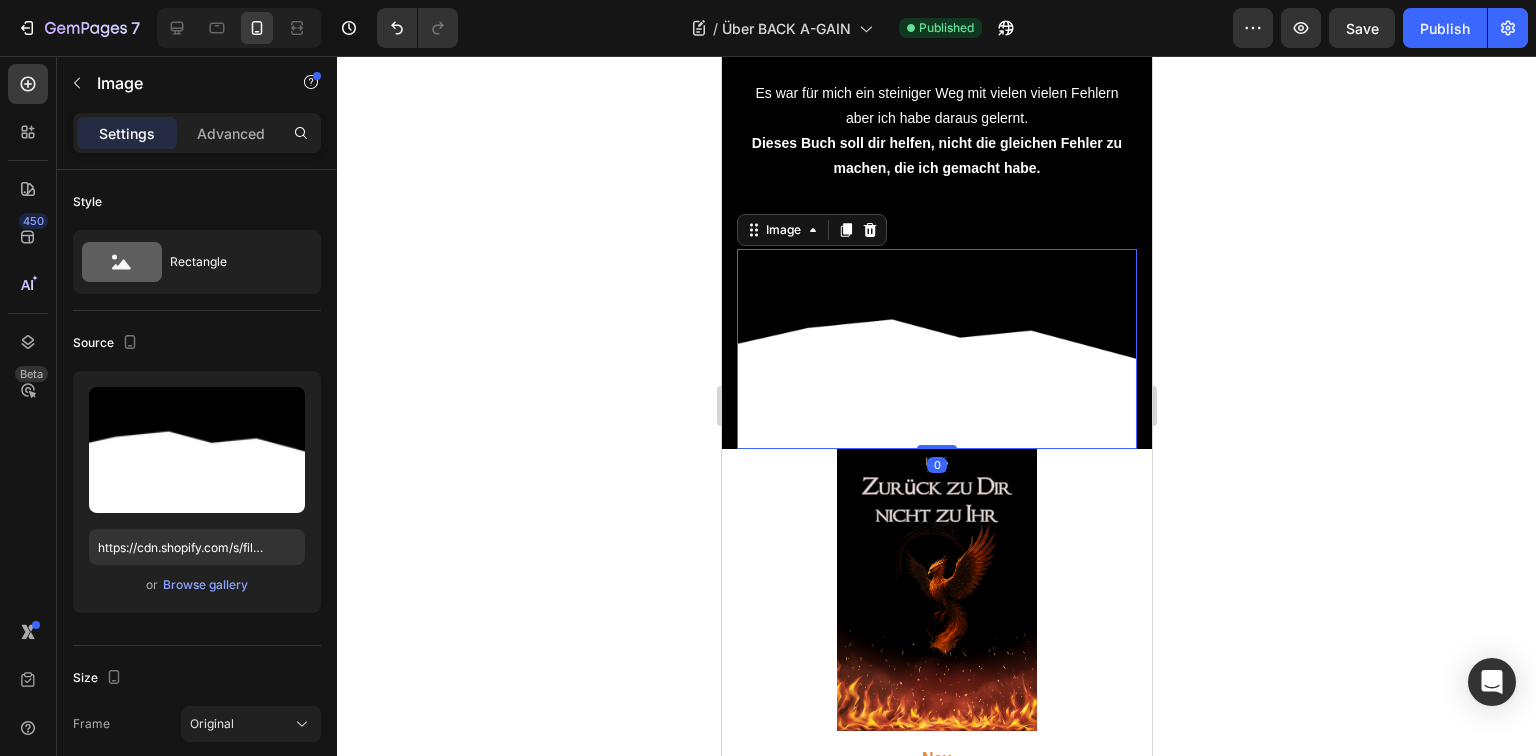 scroll, scrollTop: 1280, scrollLeft: 0, axis: vertical 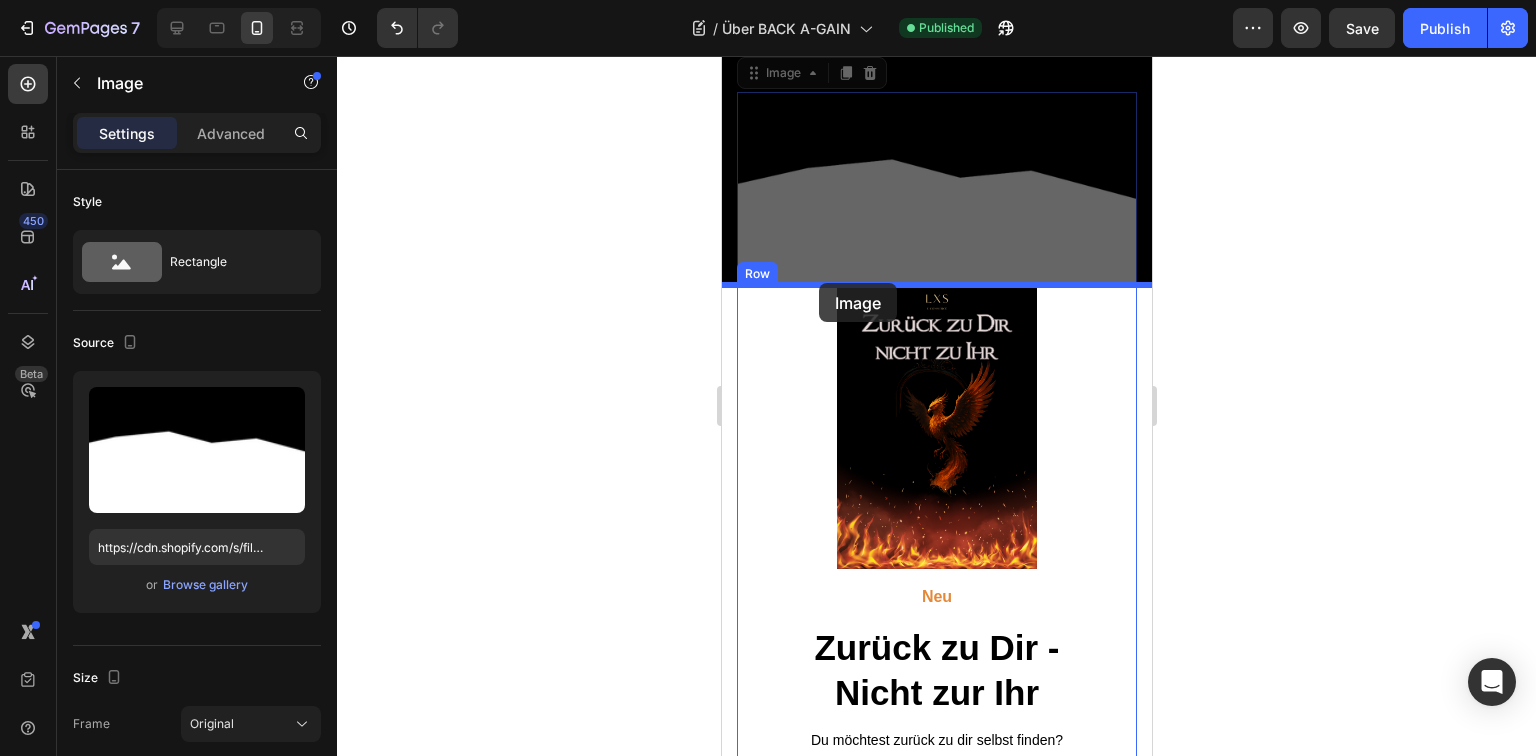 drag, startPoint x: 929, startPoint y: 175, endPoint x: 818, endPoint y: 283, distance: 154.87091 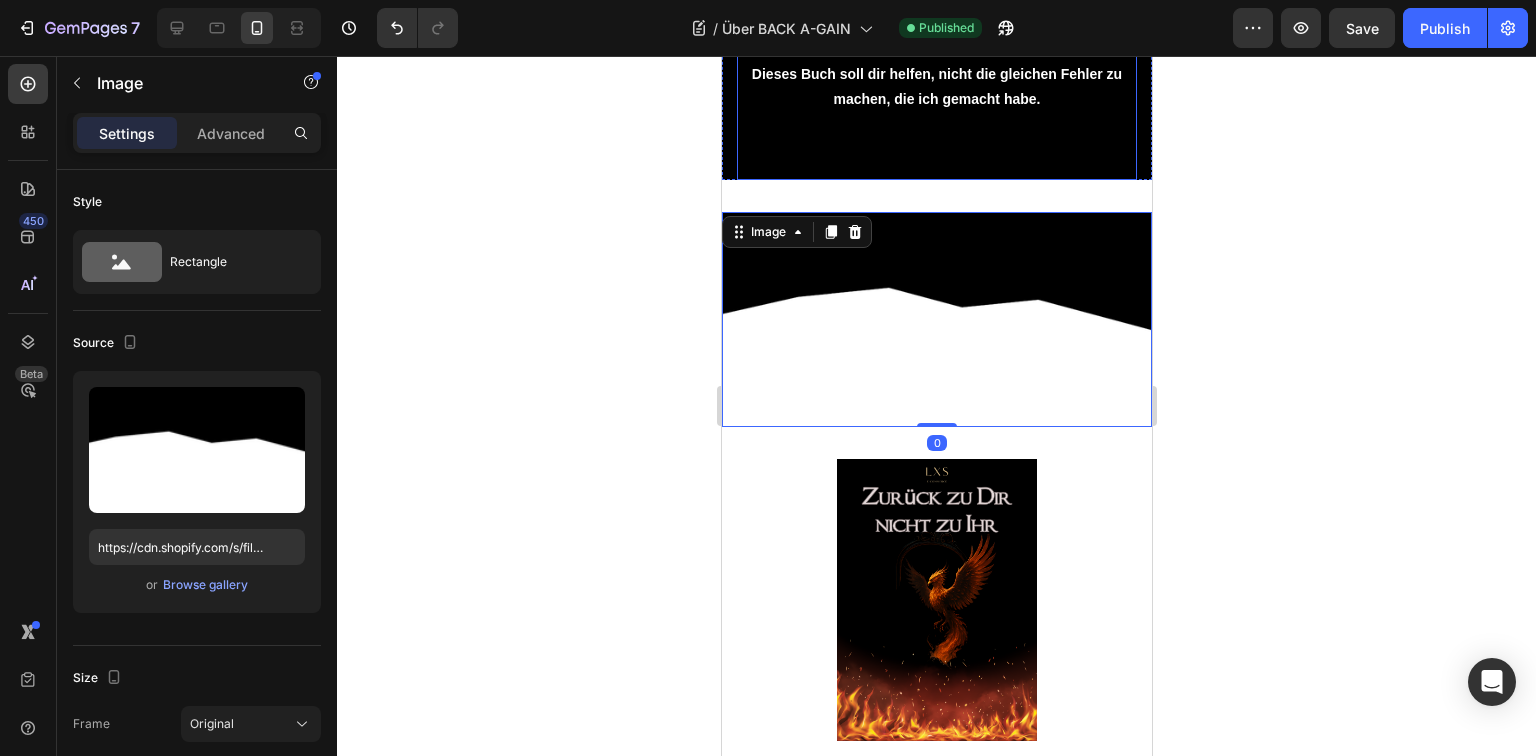 scroll, scrollTop: 1040, scrollLeft: 0, axis: vertical 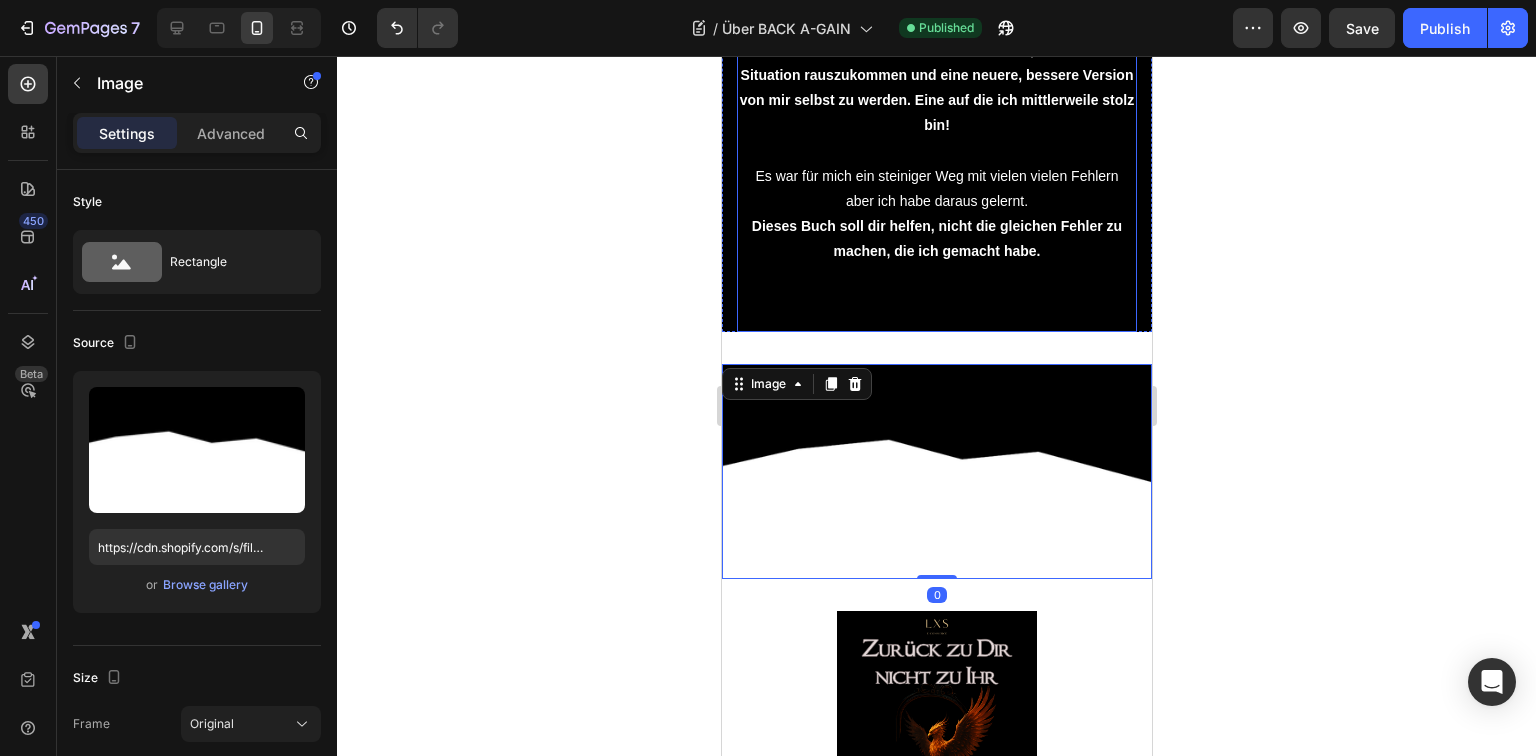 click on "Alles fing mit einer Idee bzw. der Lösung  eines Problems an. Ich habe mich schweren Herzens von meiner Freundin  trennen müssen. und war am Boden zerstört. Ich bin in ein kurzes aber tiefes Loch gefallen und musste mich mit letzter Kraft zusammenreißen, um mein Leben  wieder auf die Beine zu stellen.     Ich habe mich mit der Materie auseinandergesetzt und damit begonnen, mich auf mich selbst zu fokussieren.   Ich habe wieder mit dem Training im Fitnessstudio angefangen und wieder auf meine Ernährung geachtet. Am Anfang war es schwer wieder ansatzweise richtig zu trainieren und sich vor dem Spiegel anzuschauen.  Genauso schwer war es,  wieder regelmäßig zu essen und dann noch  auf gesunde Lebensmittel zu achten.    Ich habe das ganze geschafft, alleine, ohne Hilfe.  Hätte ich dieses Buch gehabt, wären mir viele Fehler erspart geblieben.  Ob trennungstechnisch, finanziell, vom Mindset oder auch von meinen Vorhaben. Ich hätte mich mehr auf mich selbst fokussiert, anstatt ihr nachzutrauern." at bounding box center [936, -145] 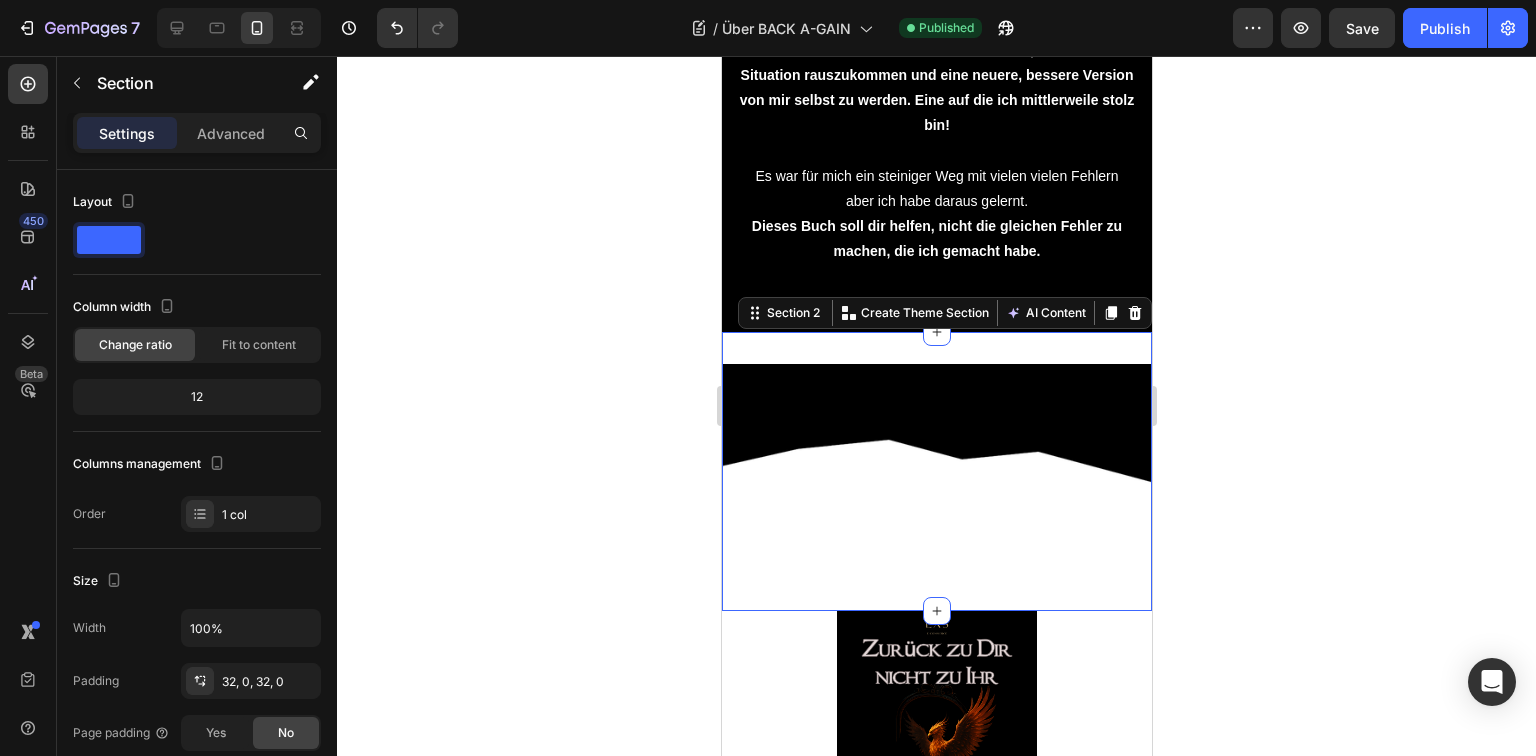 click on "Image Section 2   You can create reusable sections Create Theme Section AI Content Write with GemAI What would you like to describe here? Tone and Voice Persuasive Product Zurück zu Dir - Nicht zu Ihr Show more Generate" at bounding box center (936, 471) 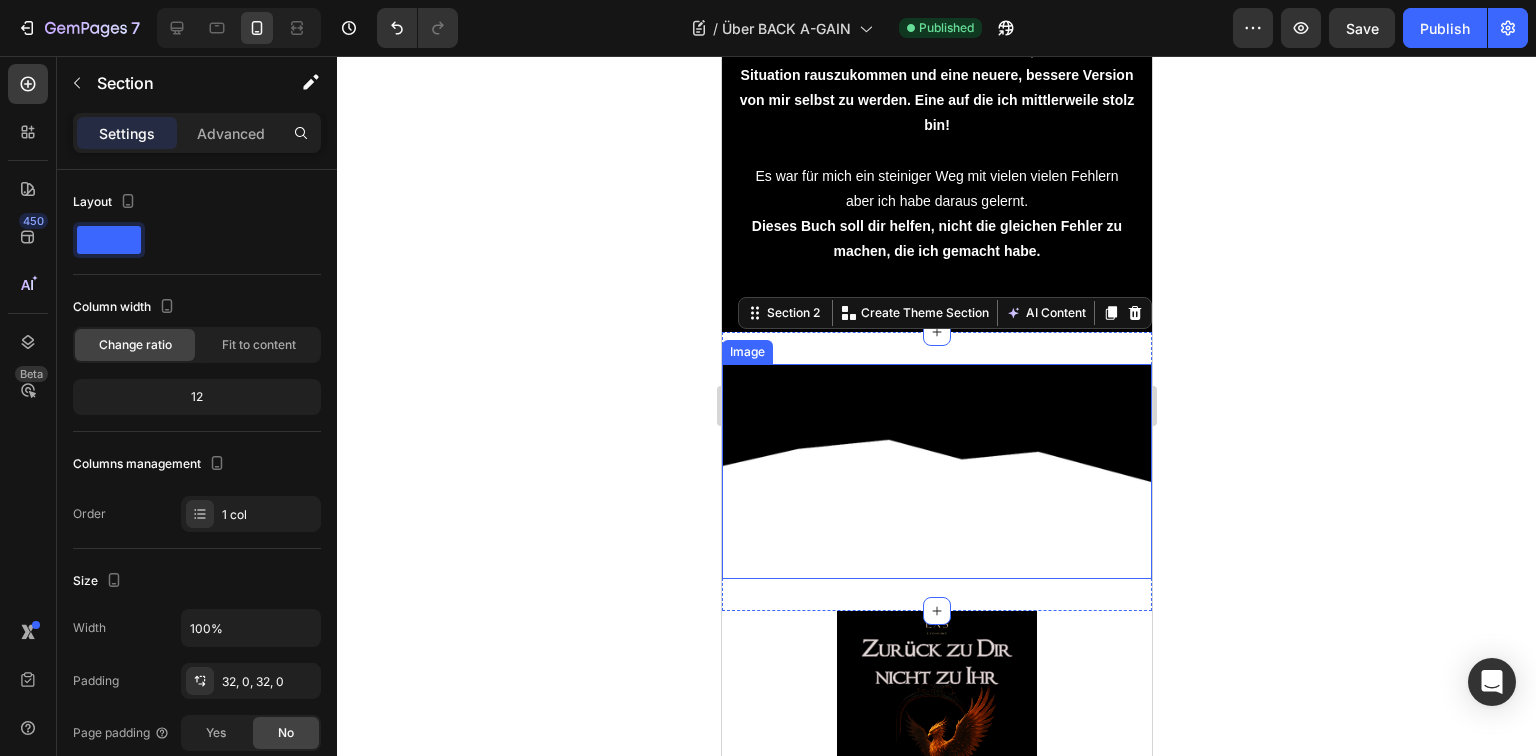 click at bounding box center (936, 471) 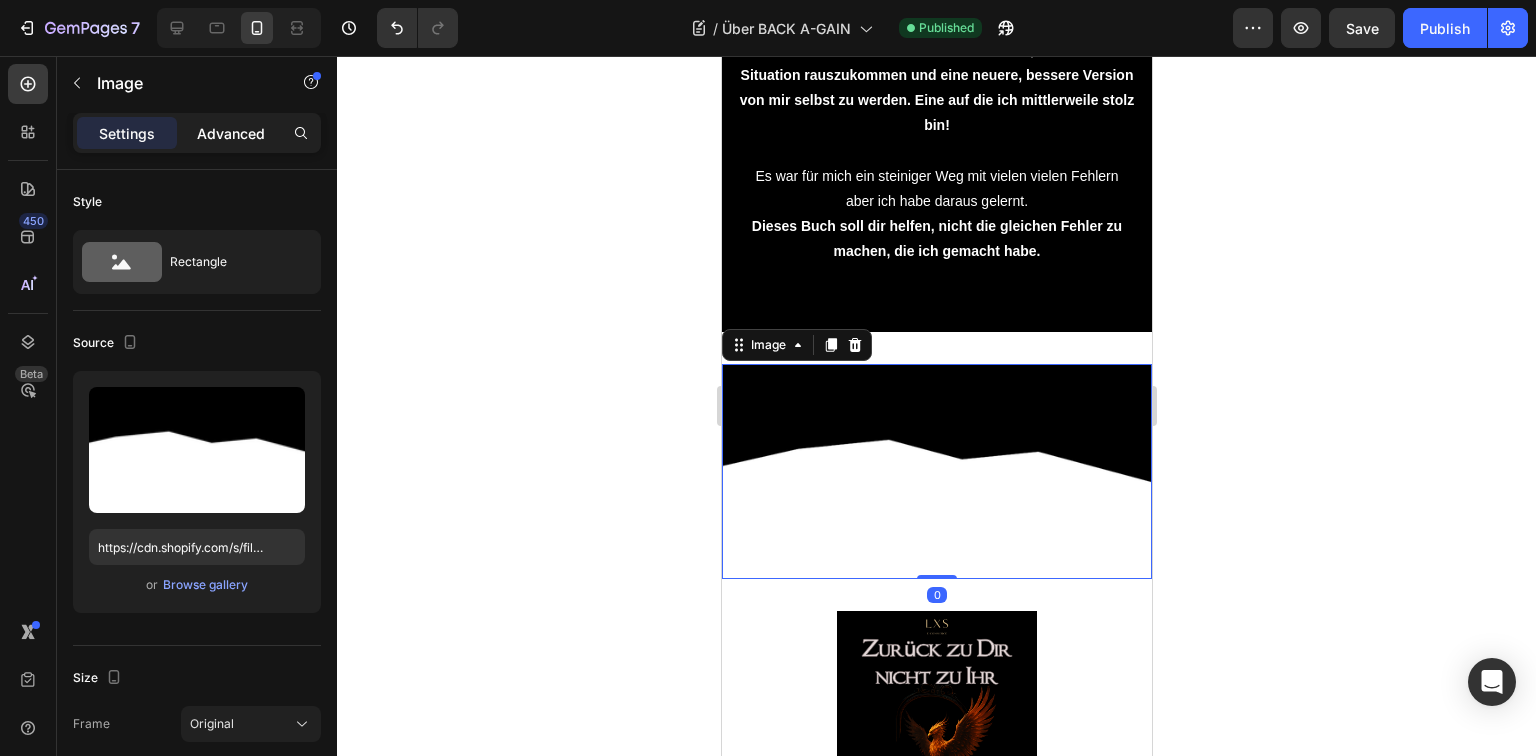 click on "Advanced" at bounding box center (231, 133) 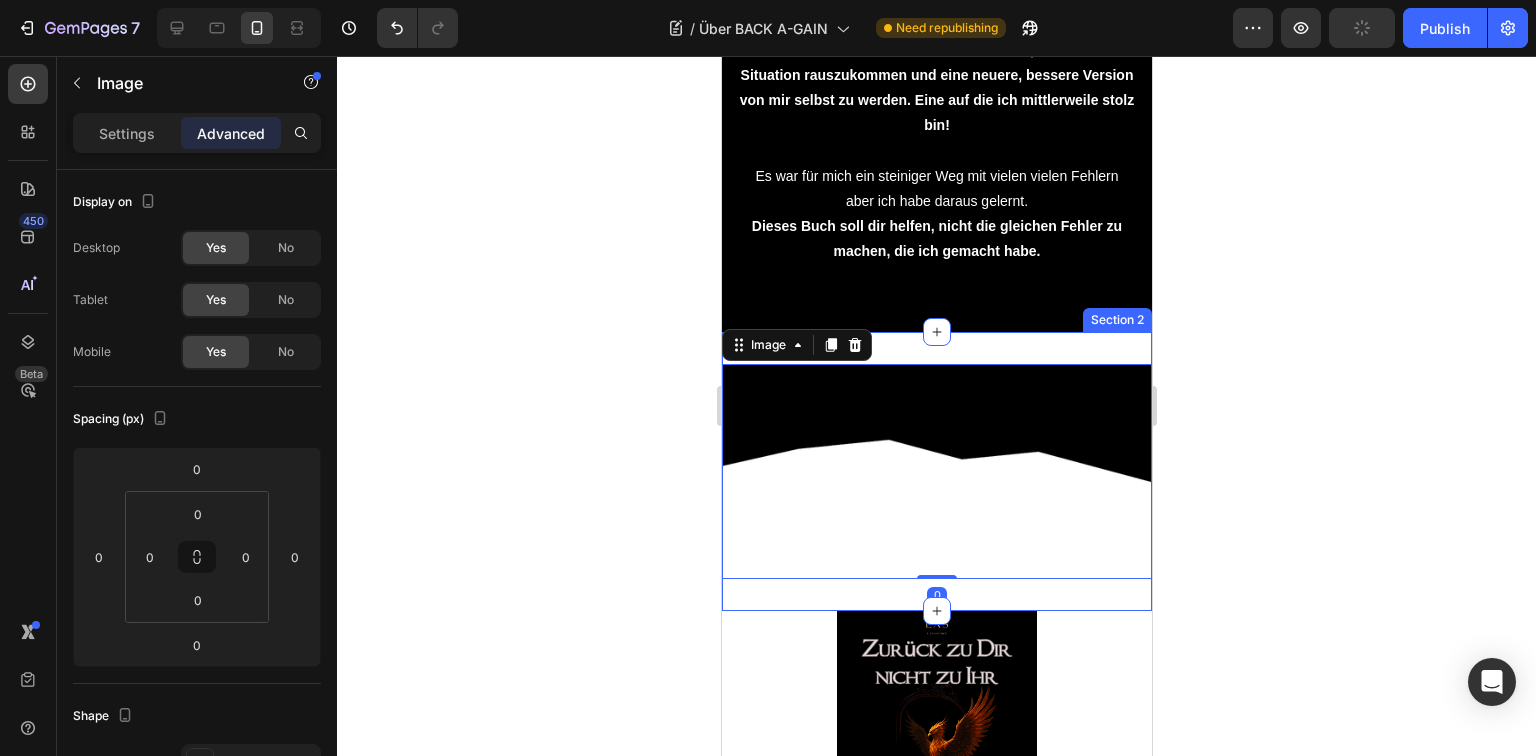 click on "Image   0 Section 2" at bounding box center (936, 471) 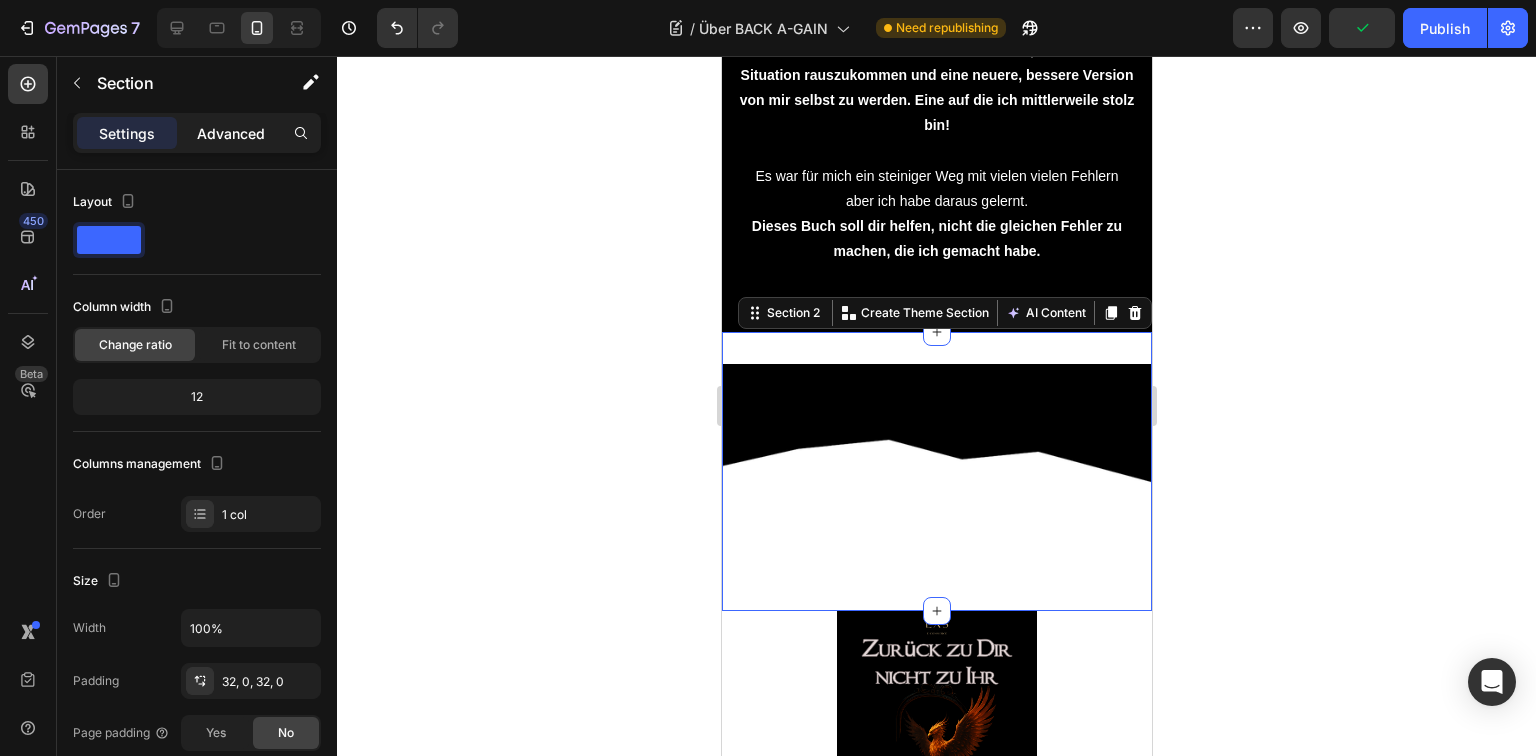 click on "Advanced" at bounding box center [231, 133] 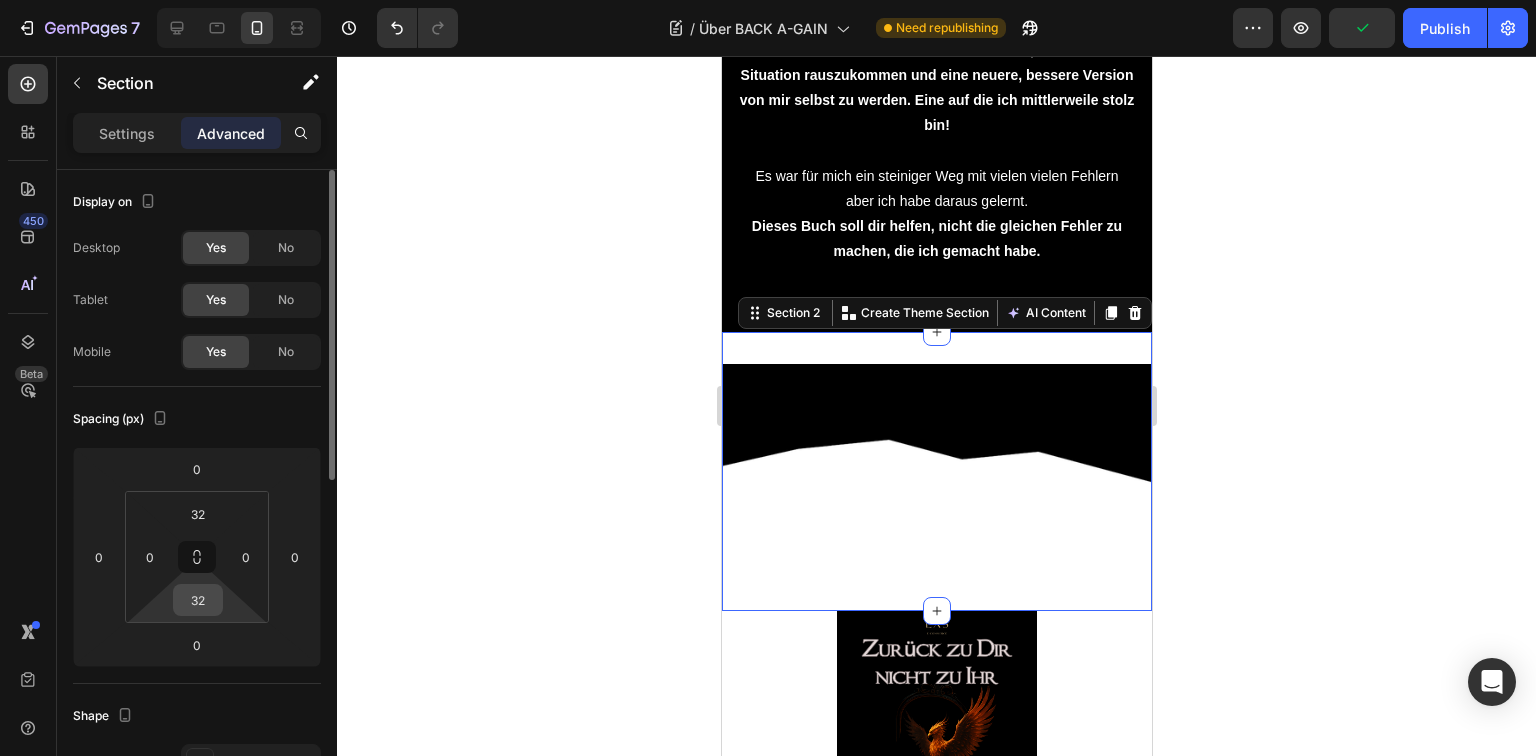 click on "32" at bounding box center [198, 600] 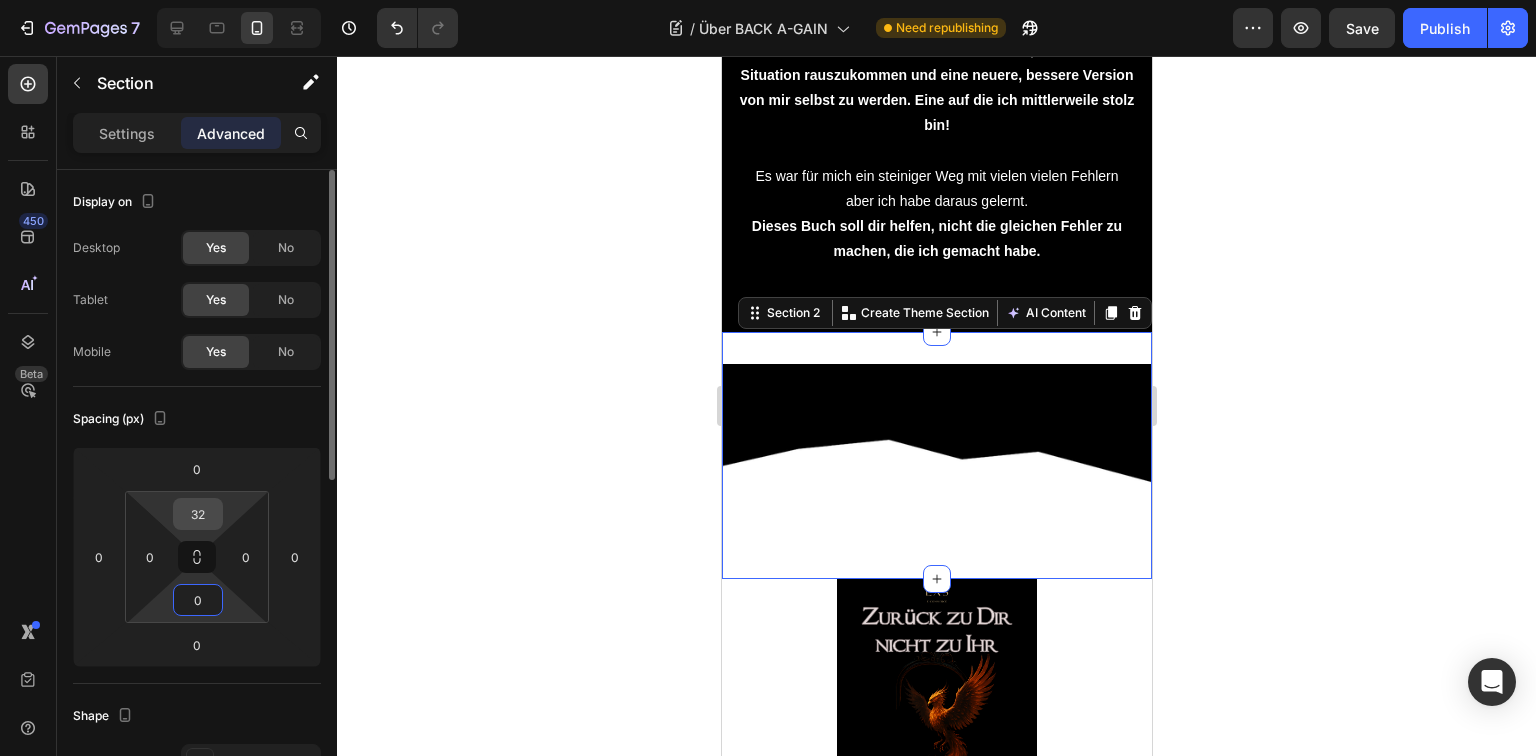 type on "0" 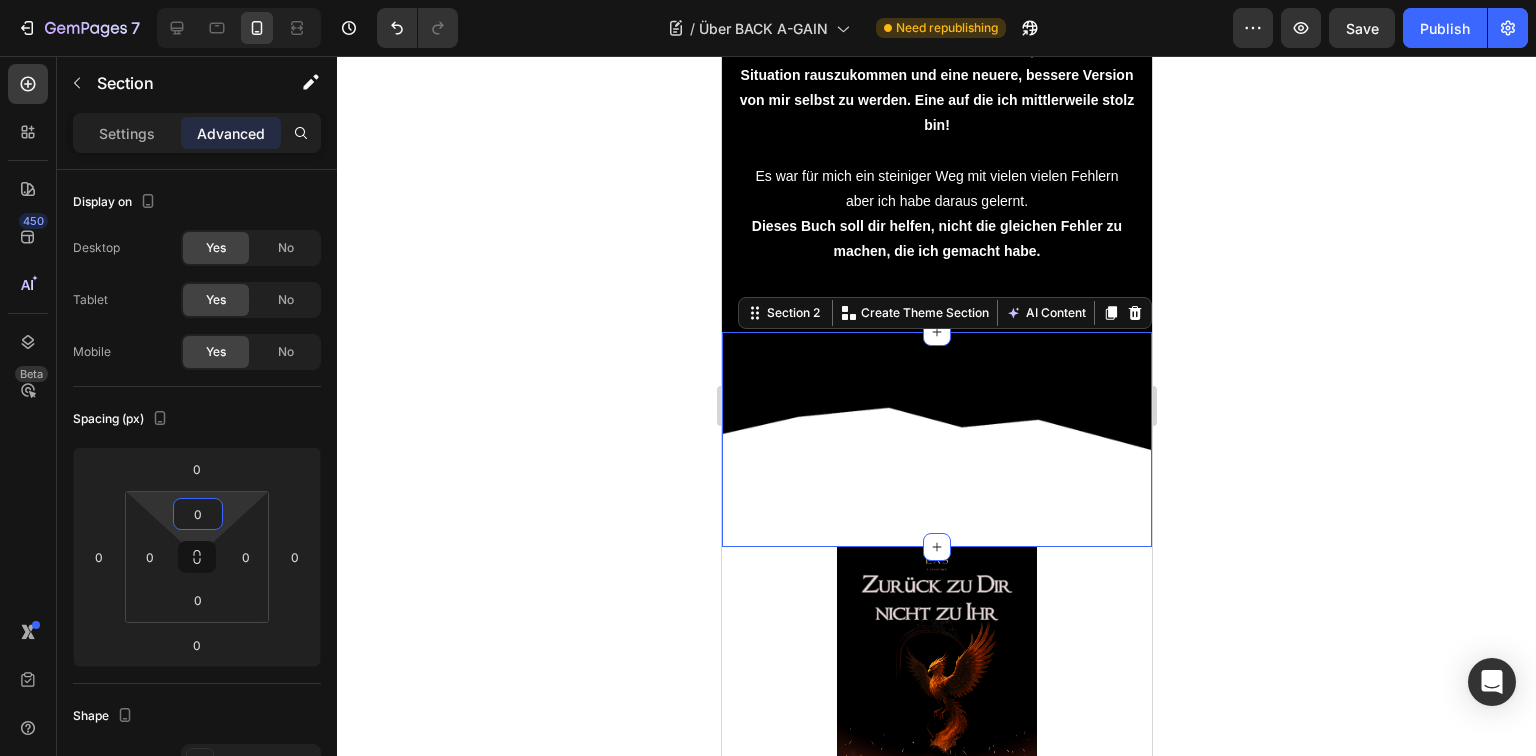 type on "0" 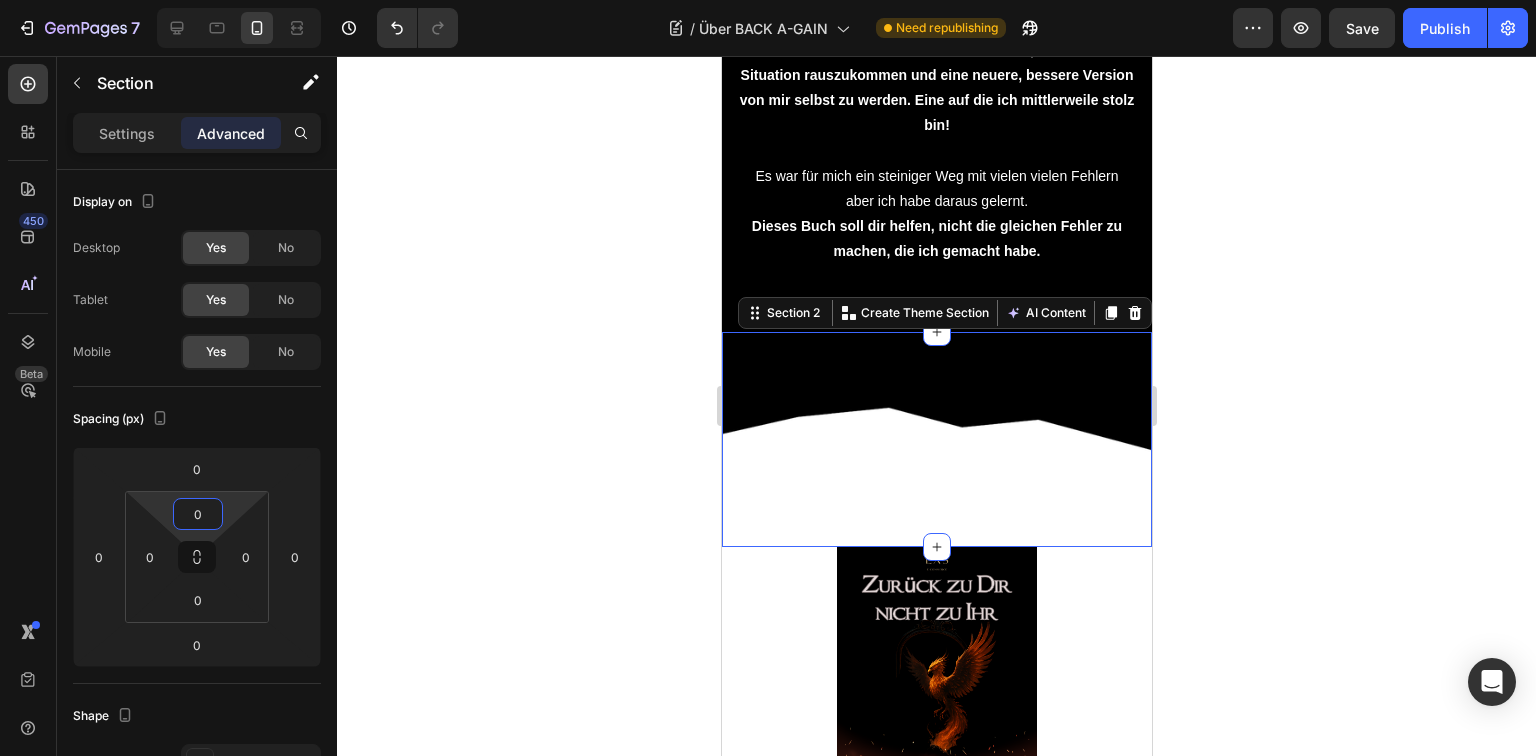 click 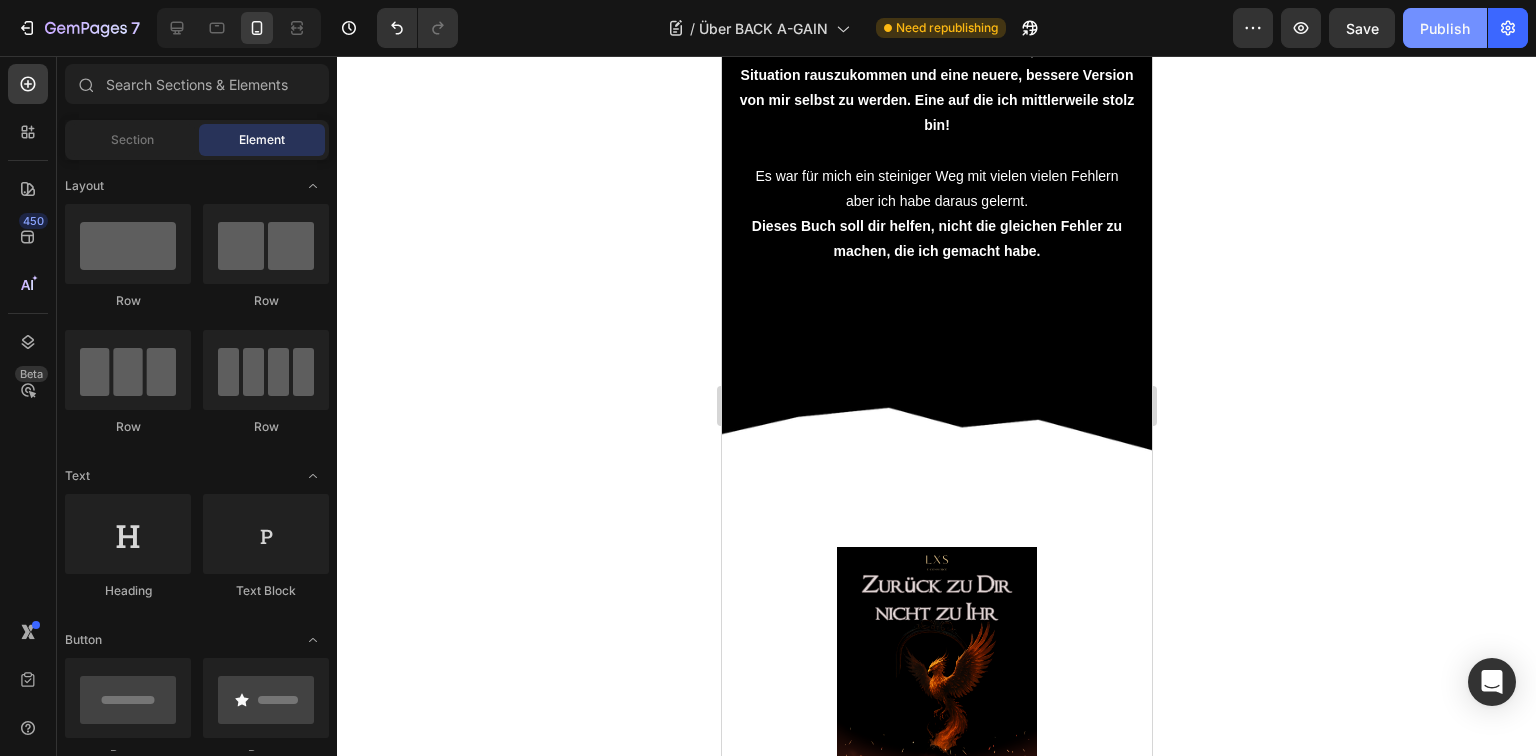 click on "Publish" at bounding box center [1445, 28] 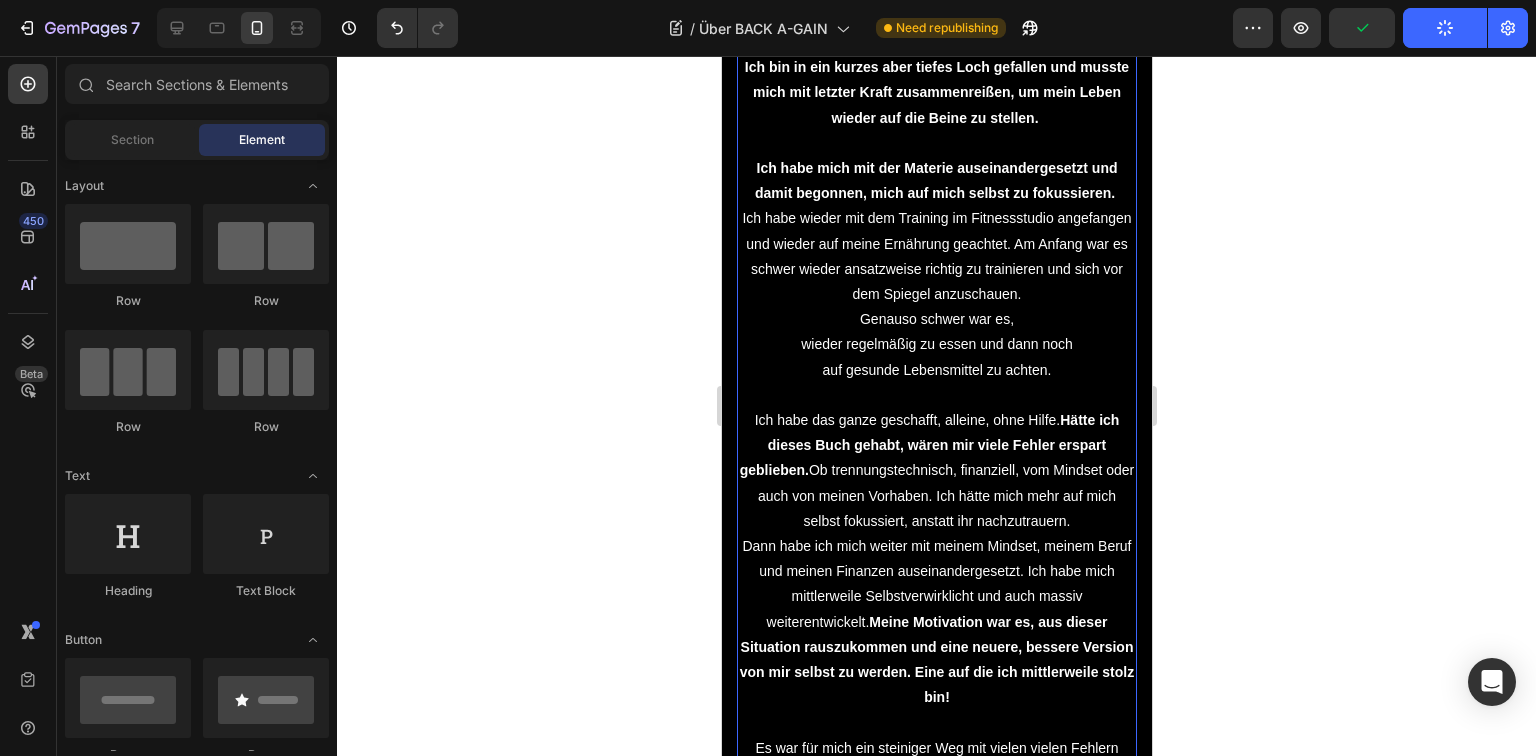 scroll, scrollTop: 0, scrollLeft: 0, axis: both 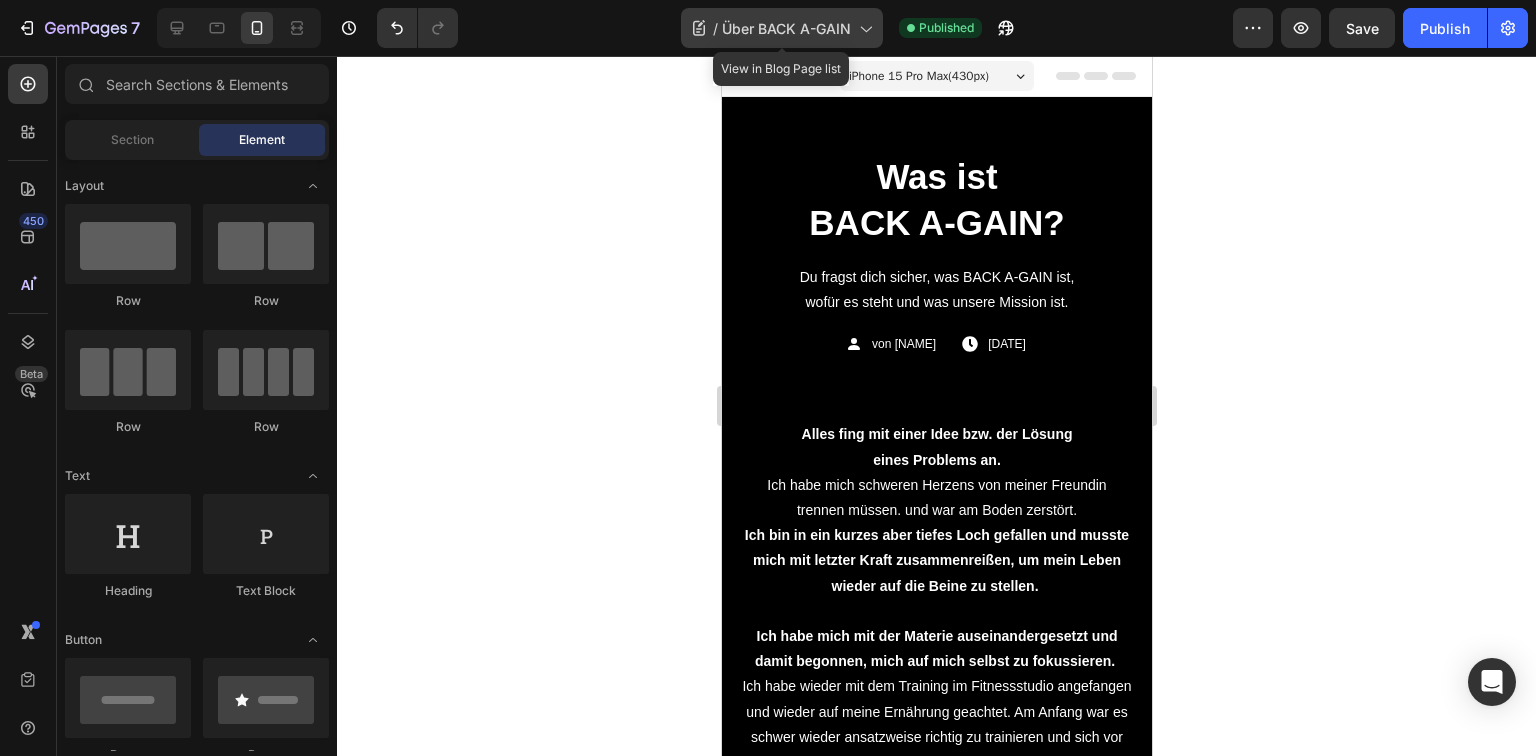 click on "Über BACK A-GAIN" at bounding box center (786, 28) 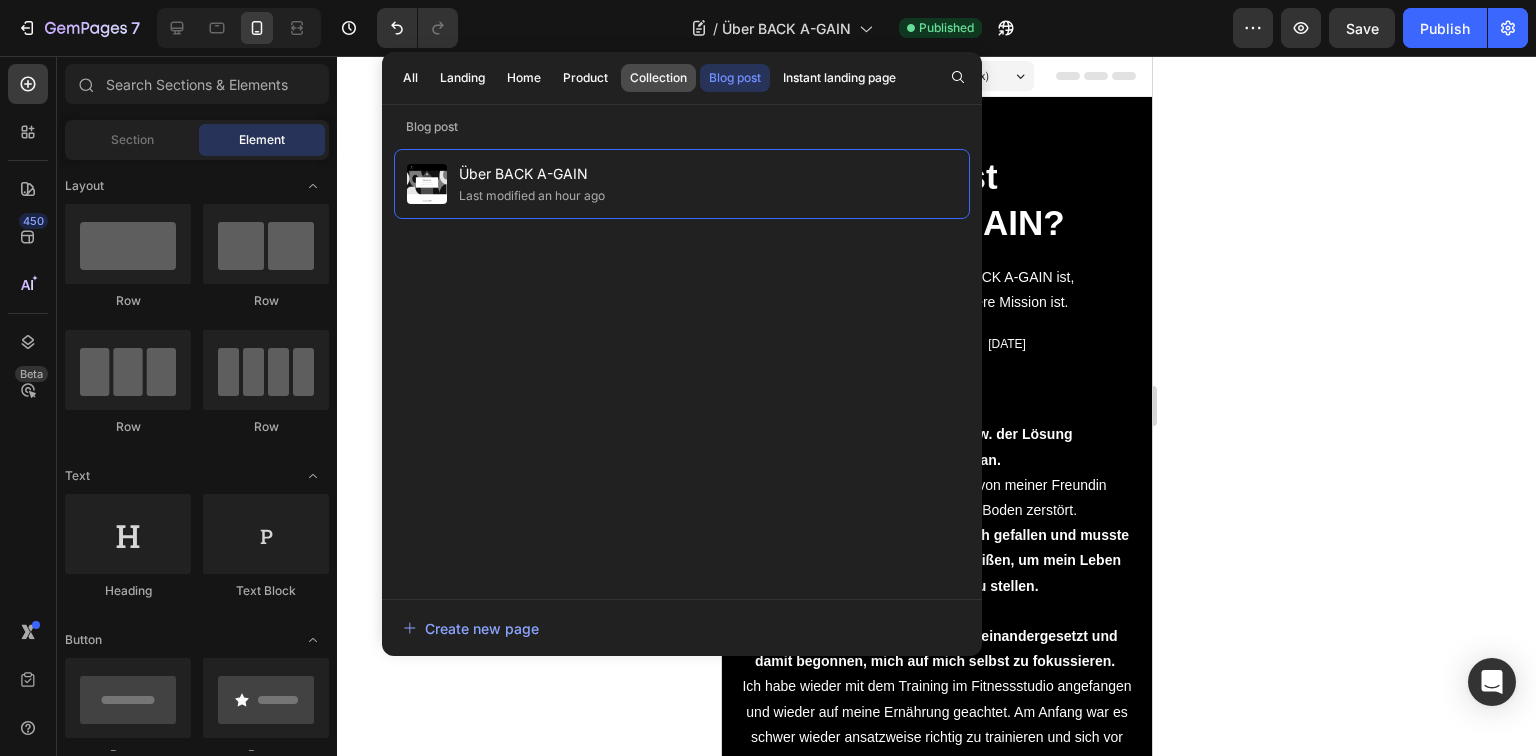 click on "Collection" at bounding box center [658, 78] 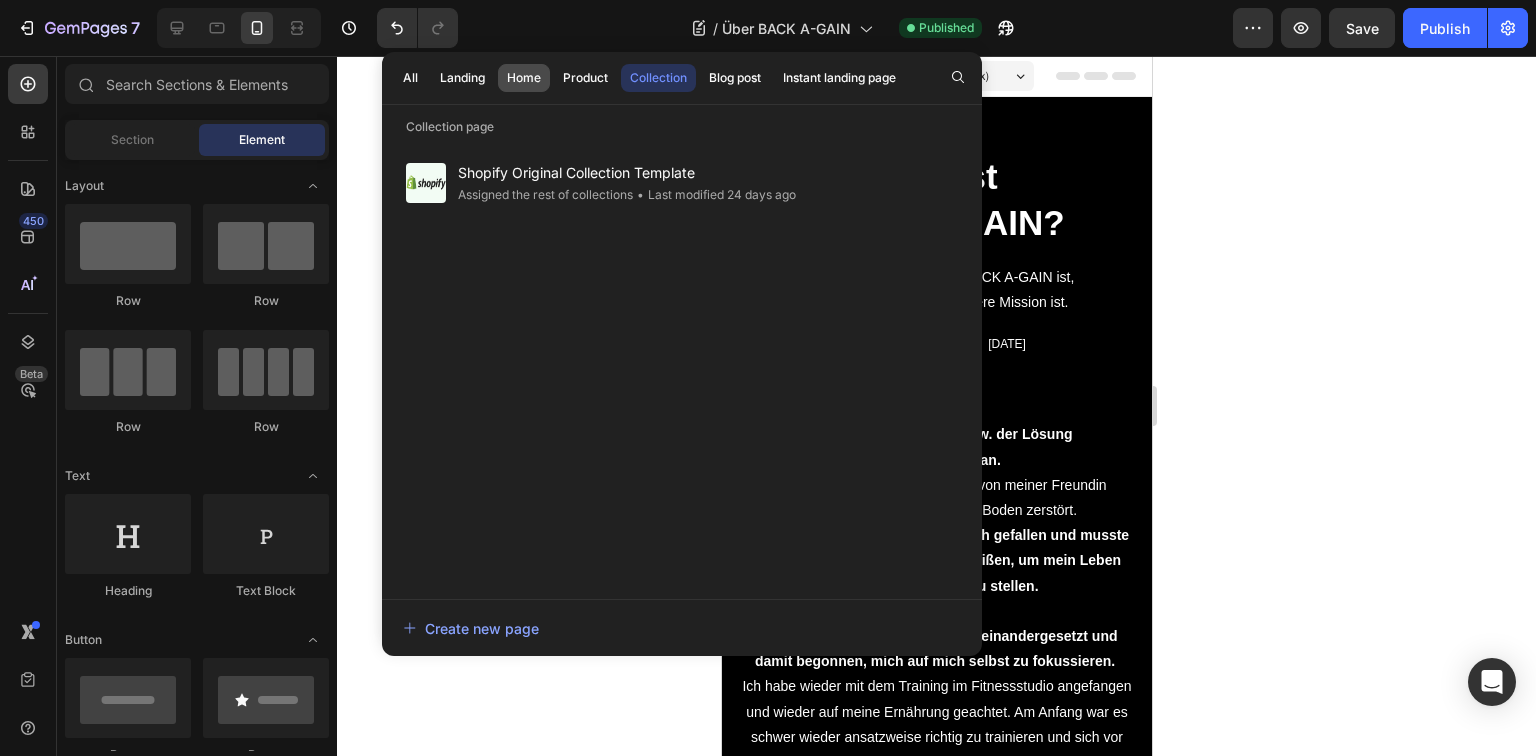 click on "Home" at bounding box center [524, 78] 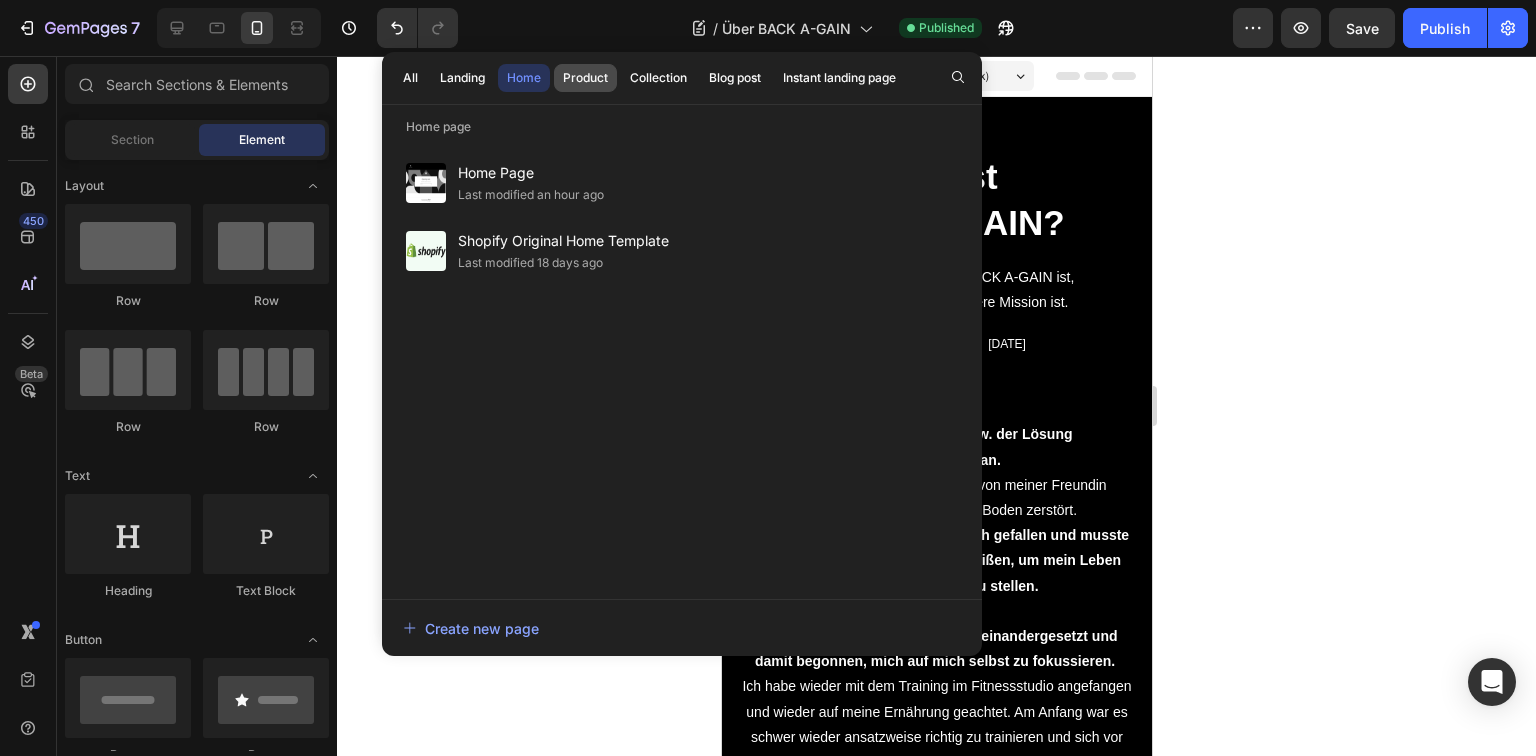 click on "Product" at bounding box center [585, 78] 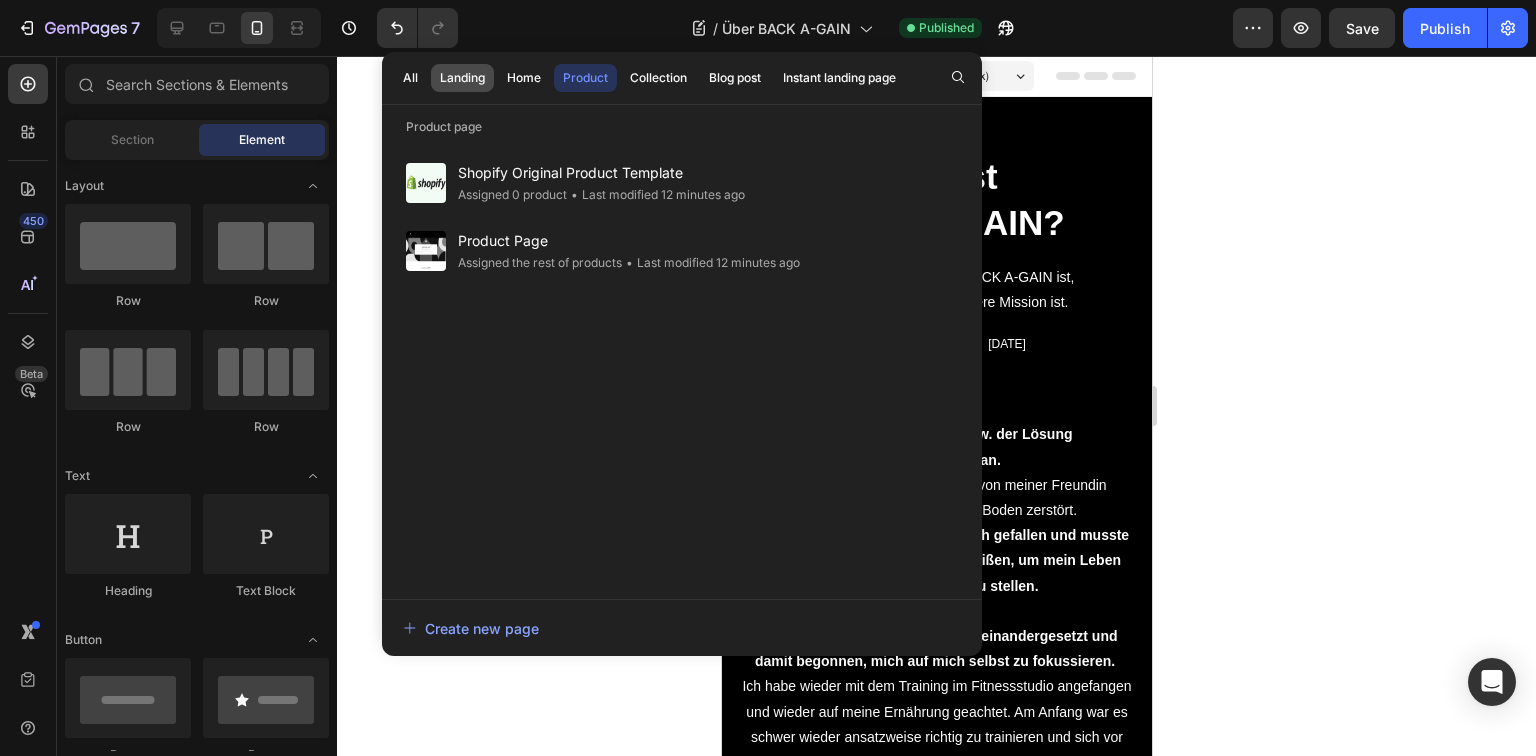 click on "Landing" at bounding box center [462, 78] 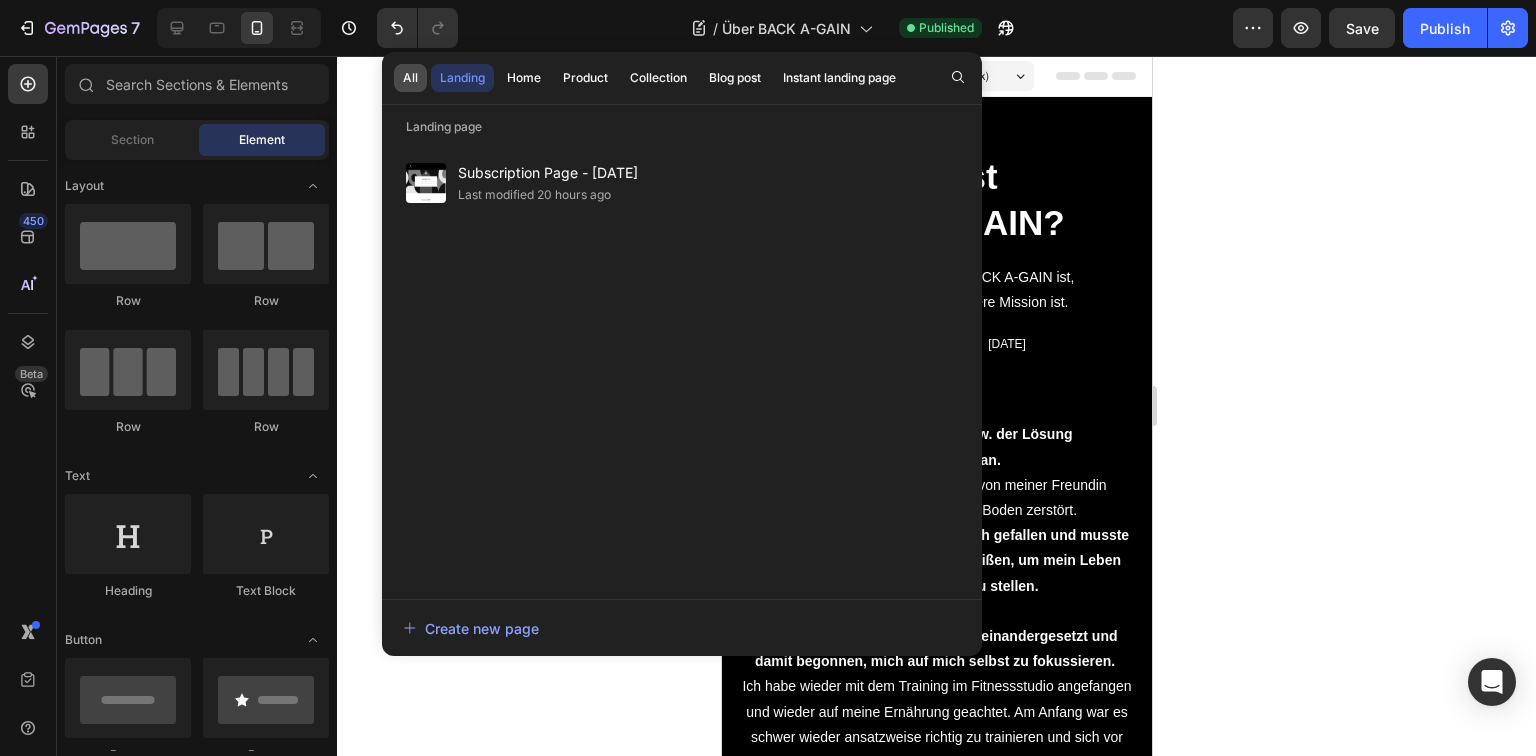 click on "All" 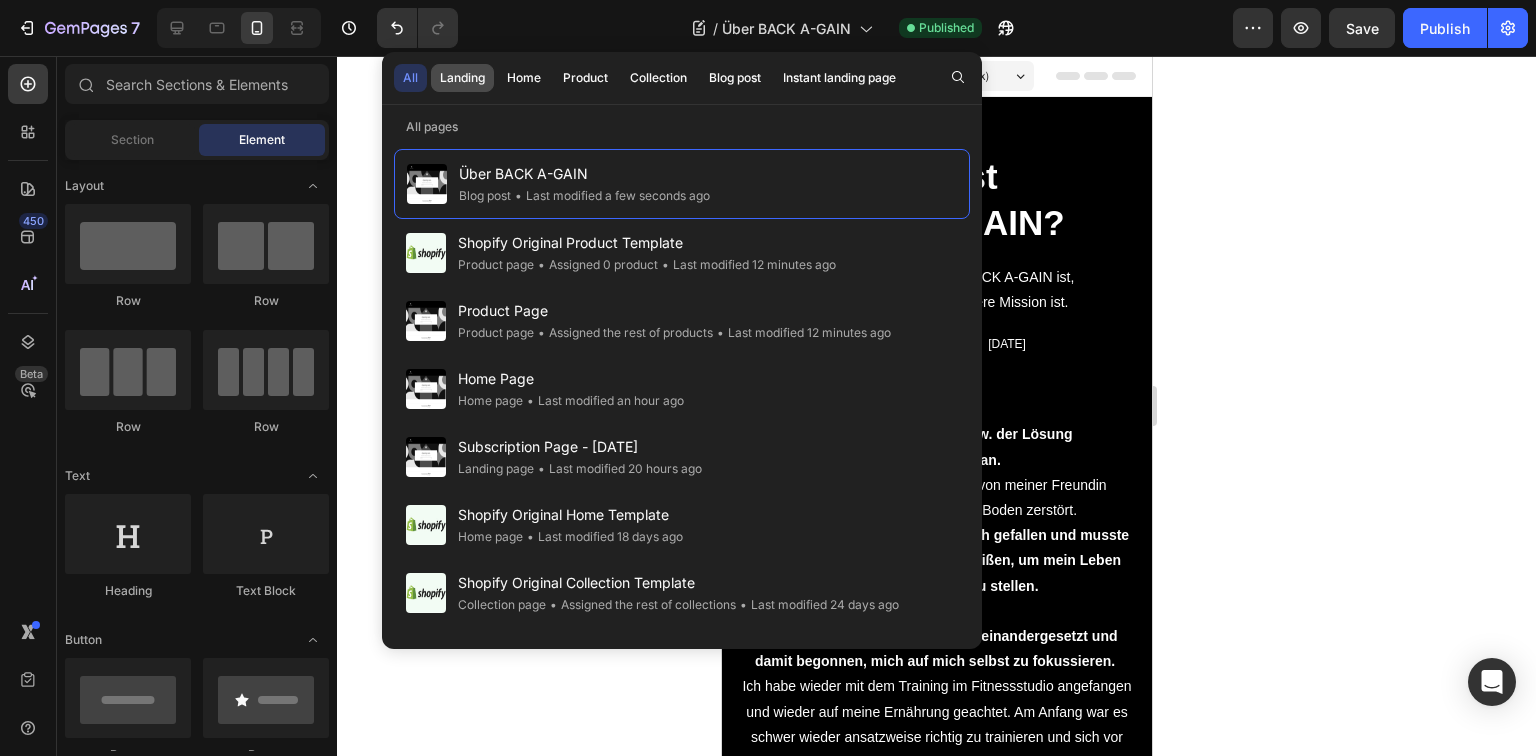 click on "Landing" at bounding box center [462, 78] 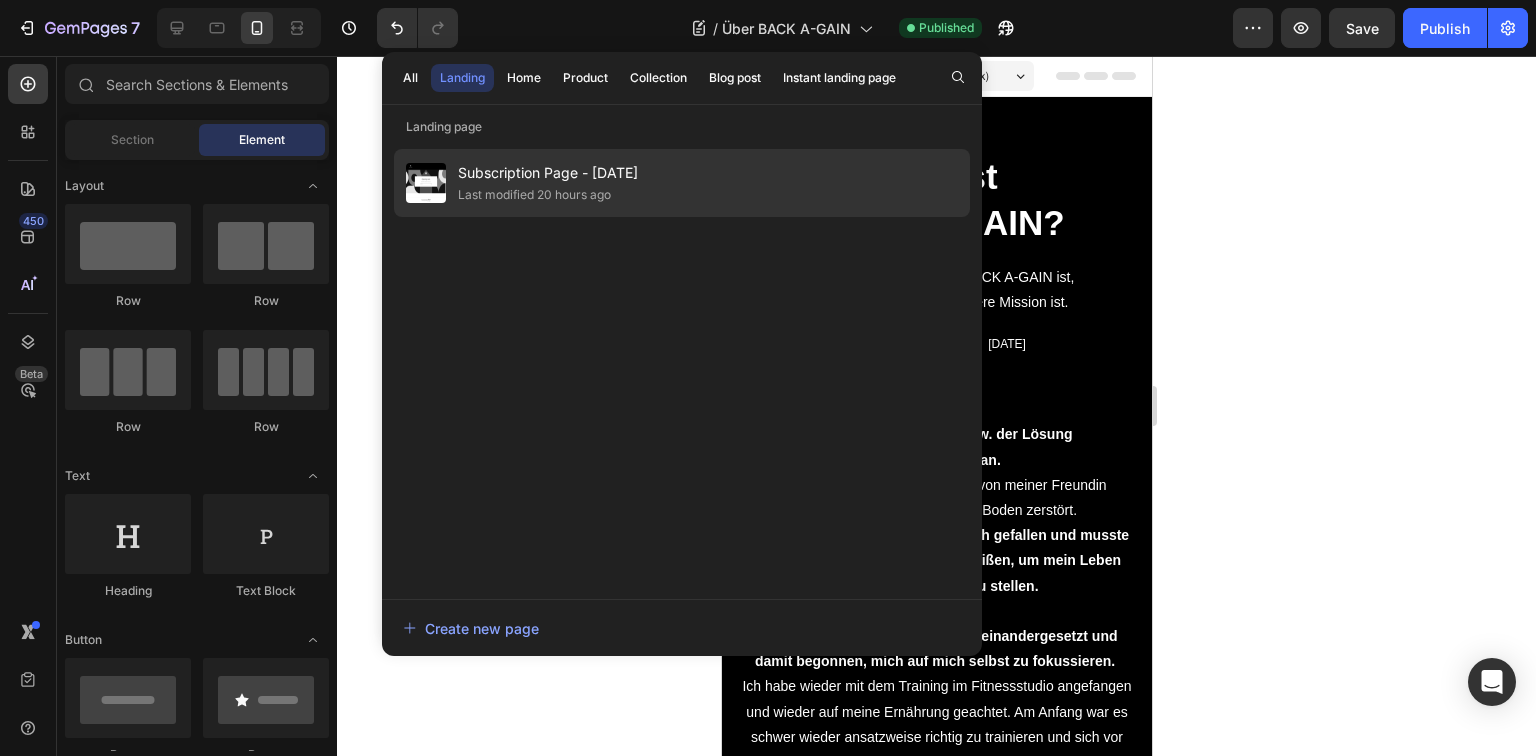 click on "Subscription Page - [DATE]" at bounding box center (548, 173) 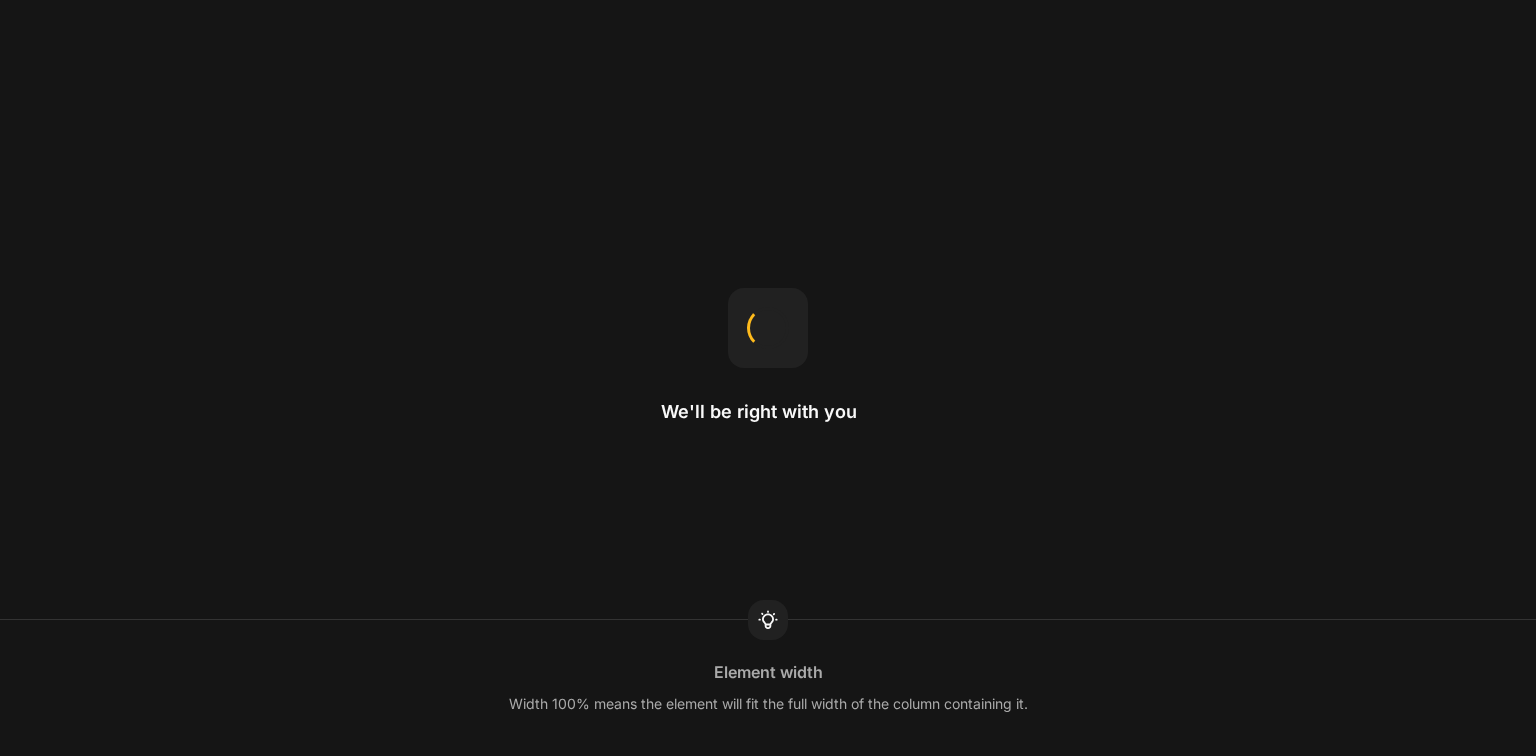 scroll, scrollTop: 0, scrollLeft: 0, axis: both 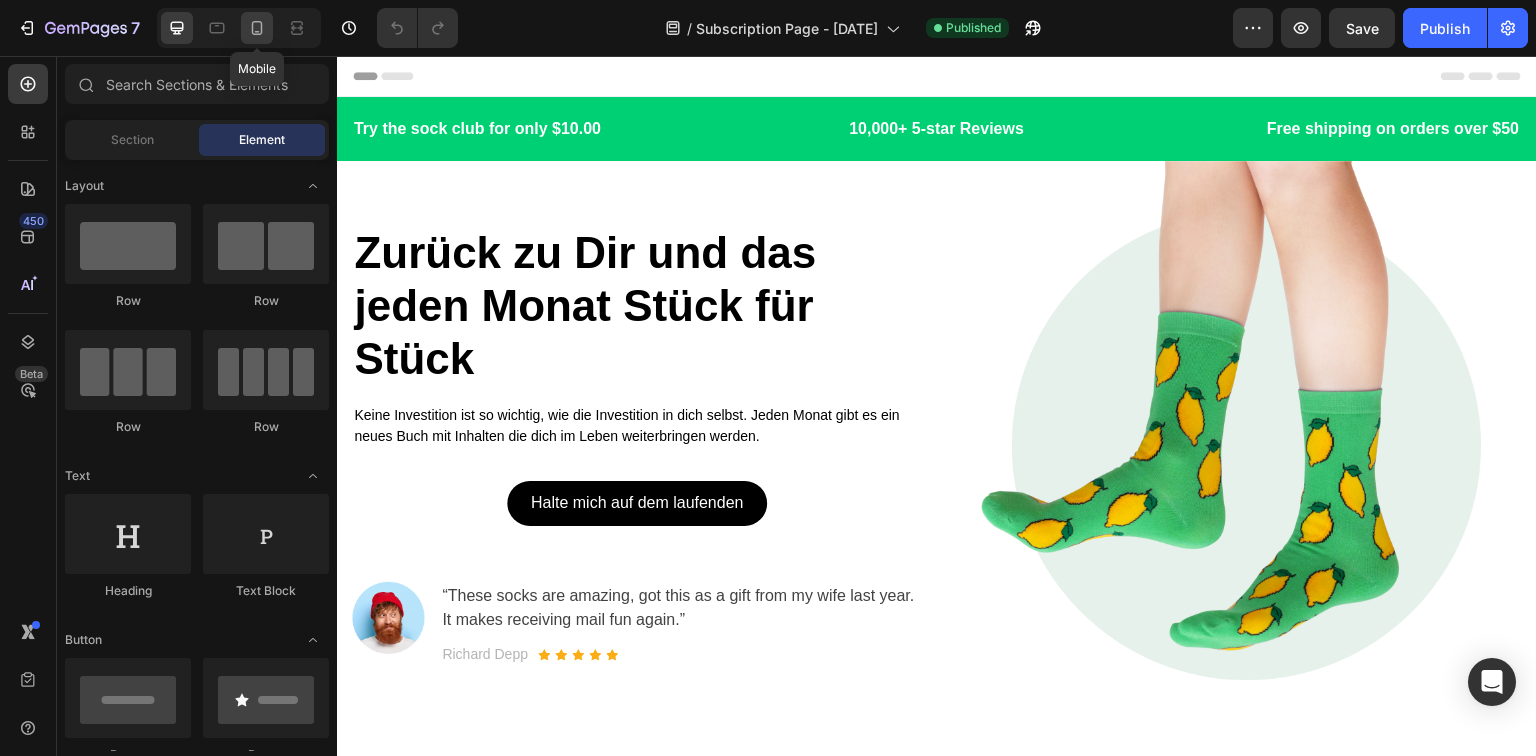 click 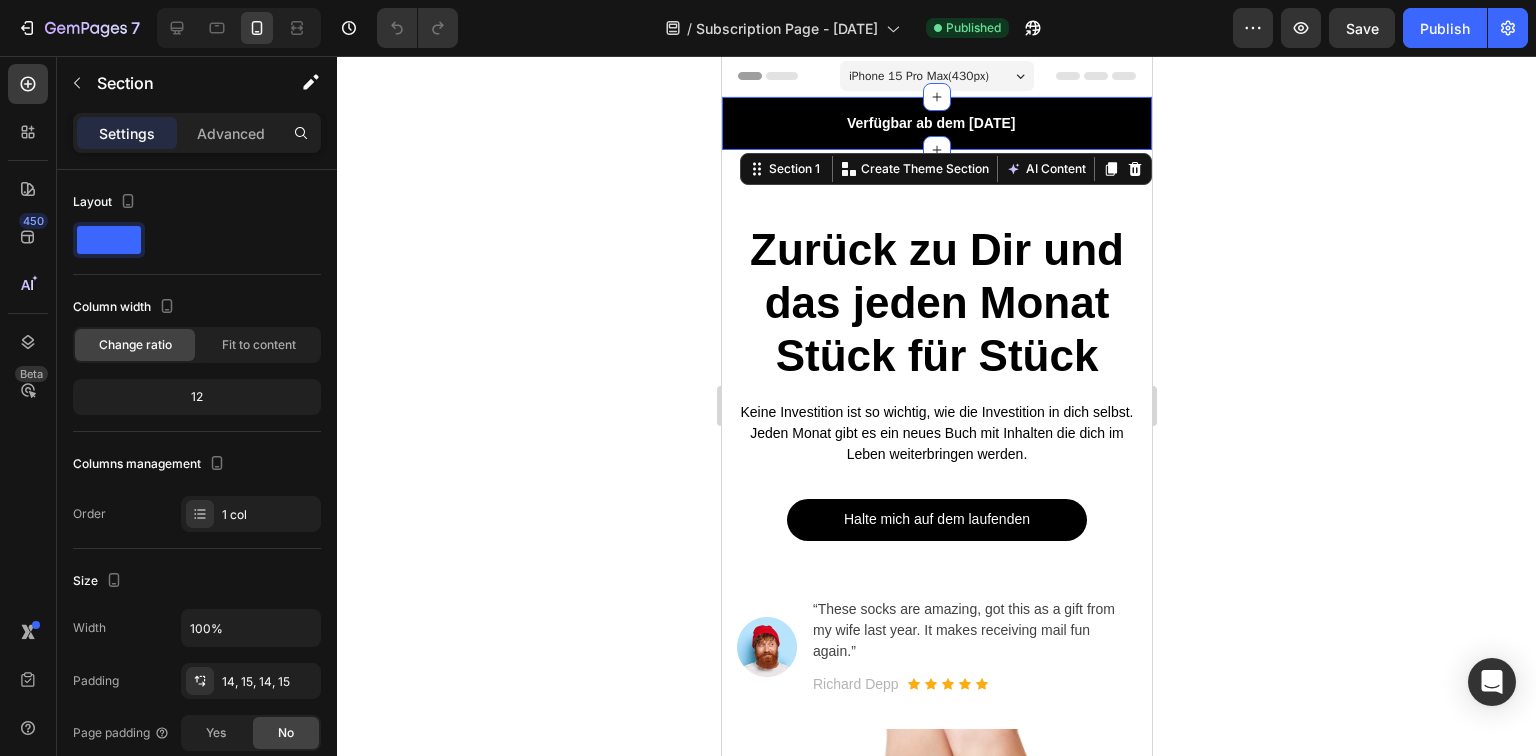 click on "Try the sock club for only $10.00 Text block 10,000+ 5-star Reviews Text block Free shipping on orders over $50 Text block Row Verfügbar ab dem [DATE] Text block 10,000+ 5-star Reviews Text block Free shipping on orders over $50 Text block Carousel Row Section 1   You can create reusable sections Create Theme Section AI Content Write with GemAI What would you like to describe here? Tone and Voice Persuasive Product Getting products... Show more Generate" at bounding box center (936, 123) 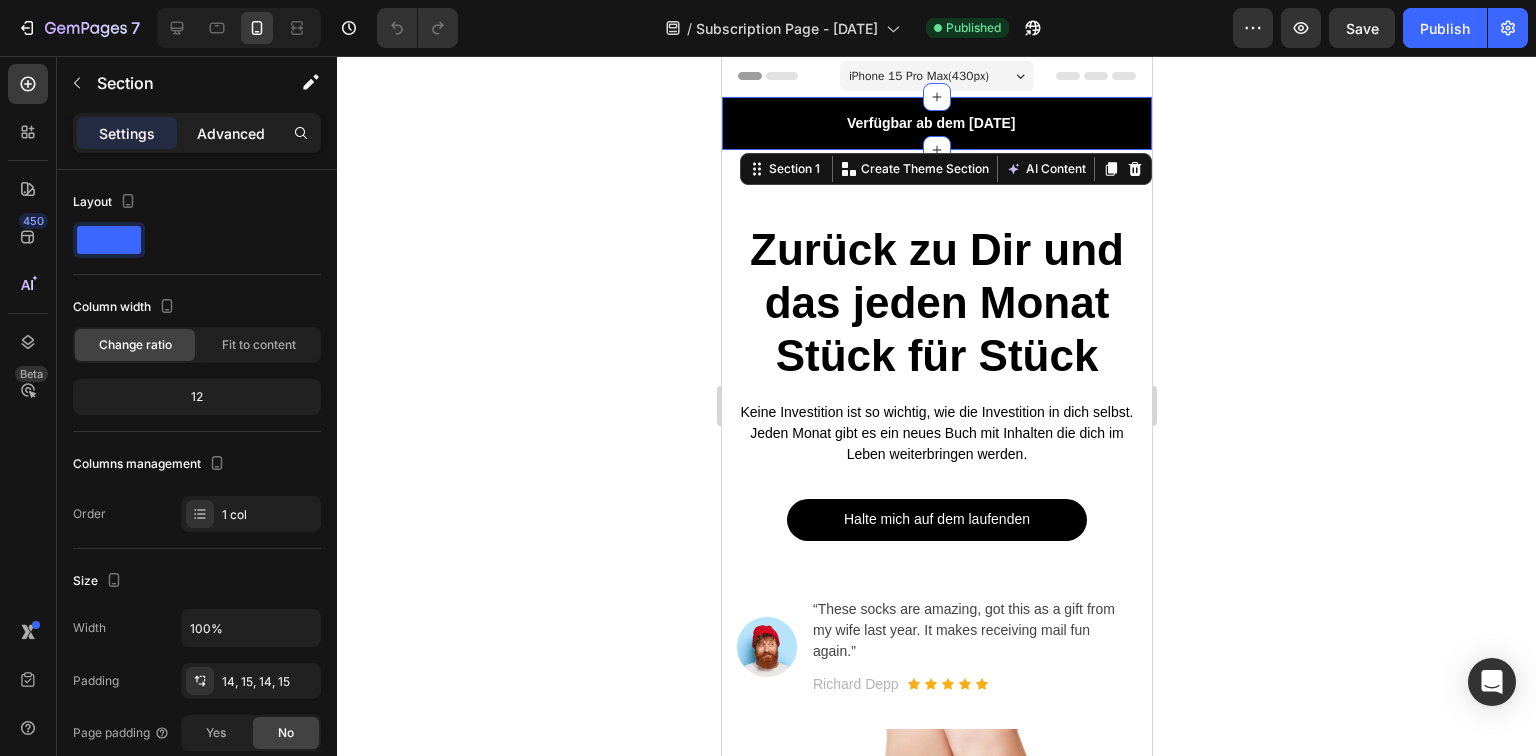 click on "Advanced" at bounding box center (231, 133) 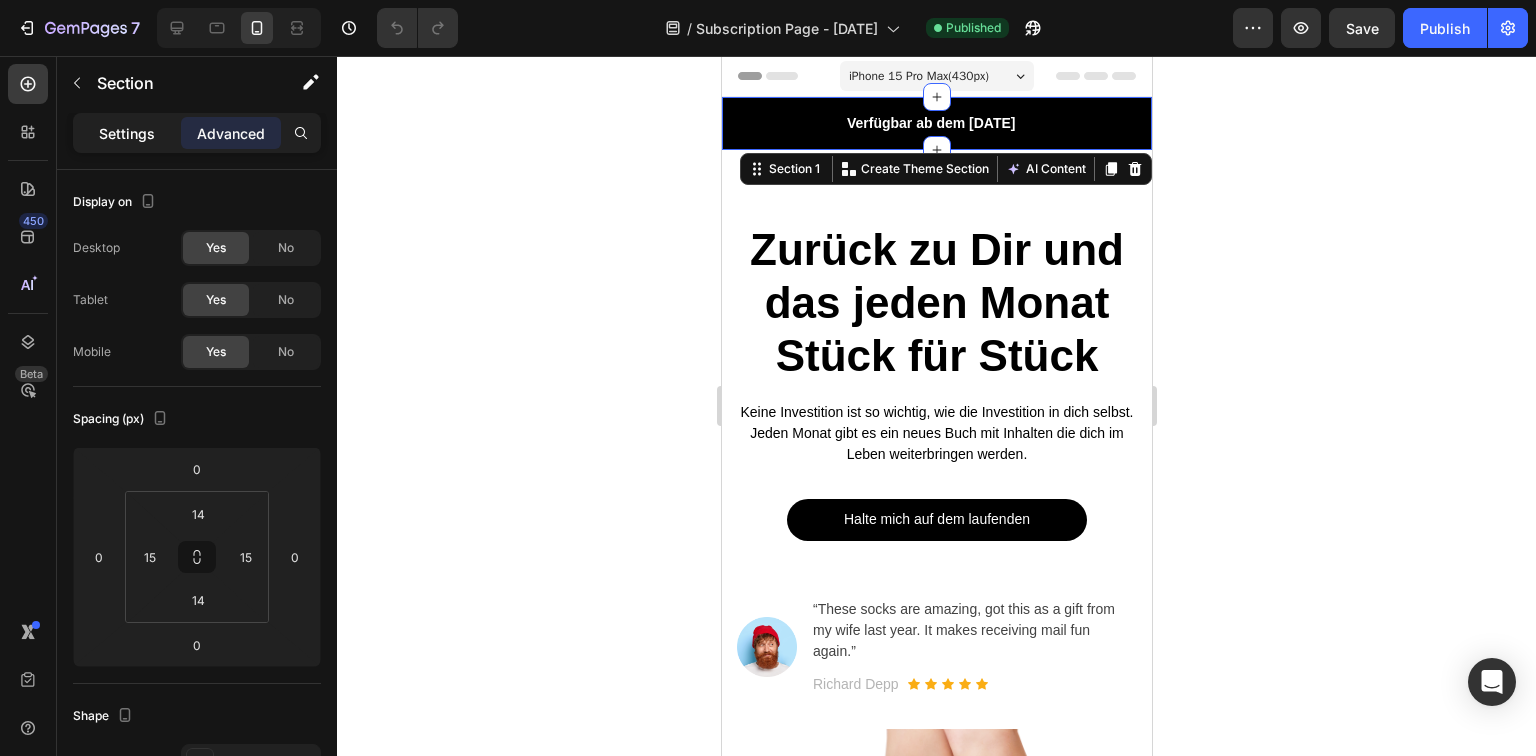 click on "Settings" at bounding box center (127, 133) 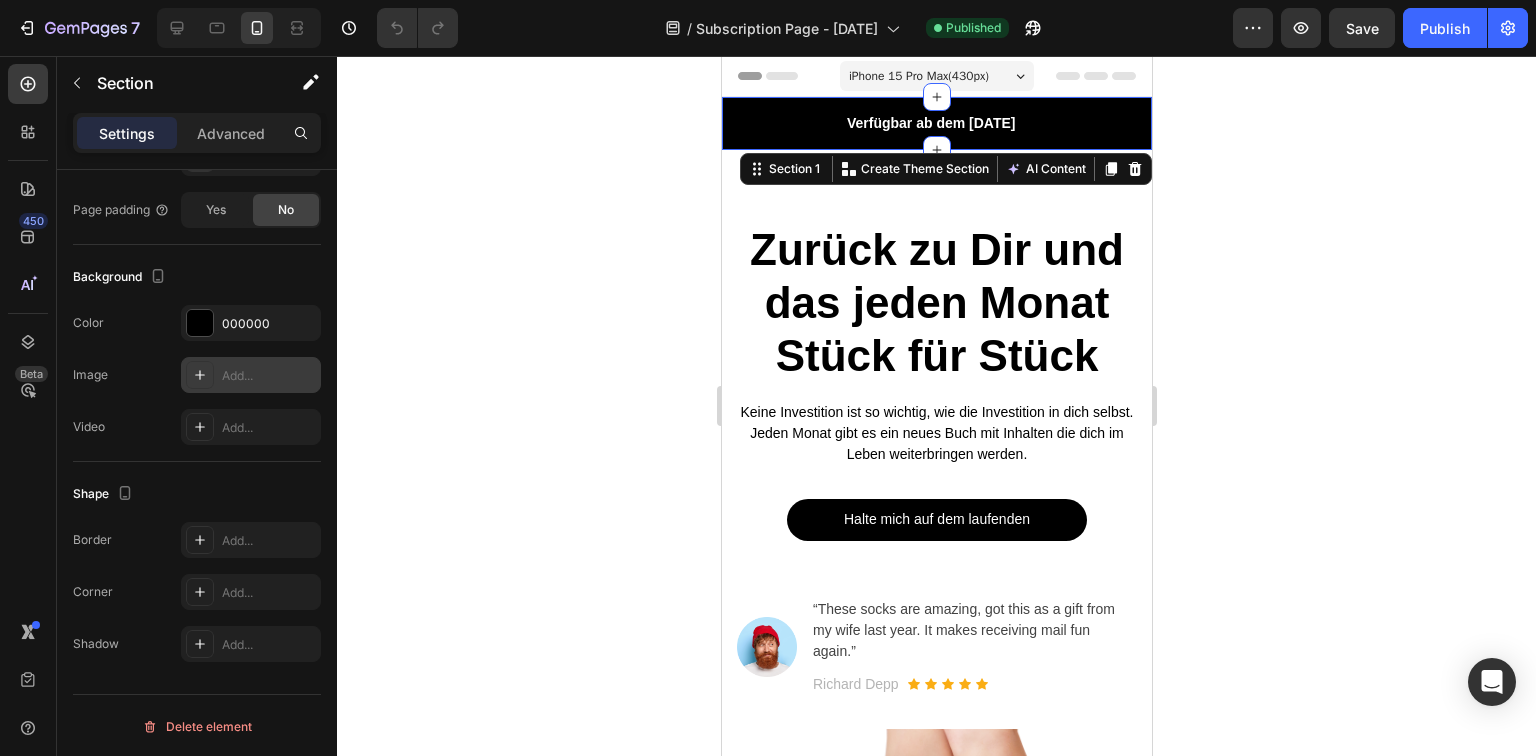 scroll, scrollTop: 0, scrollLeft: 0, axis: both 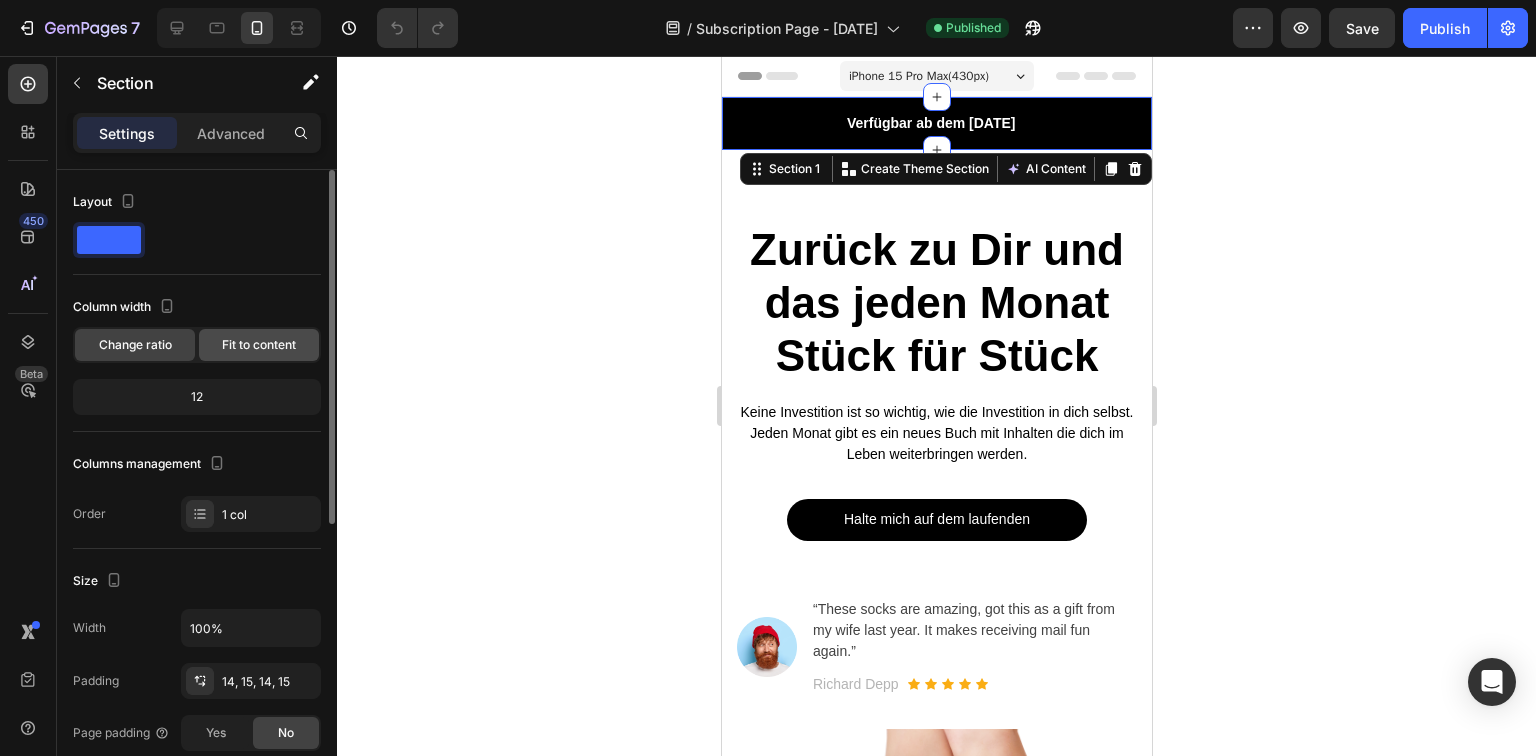 click on "Fit to content" 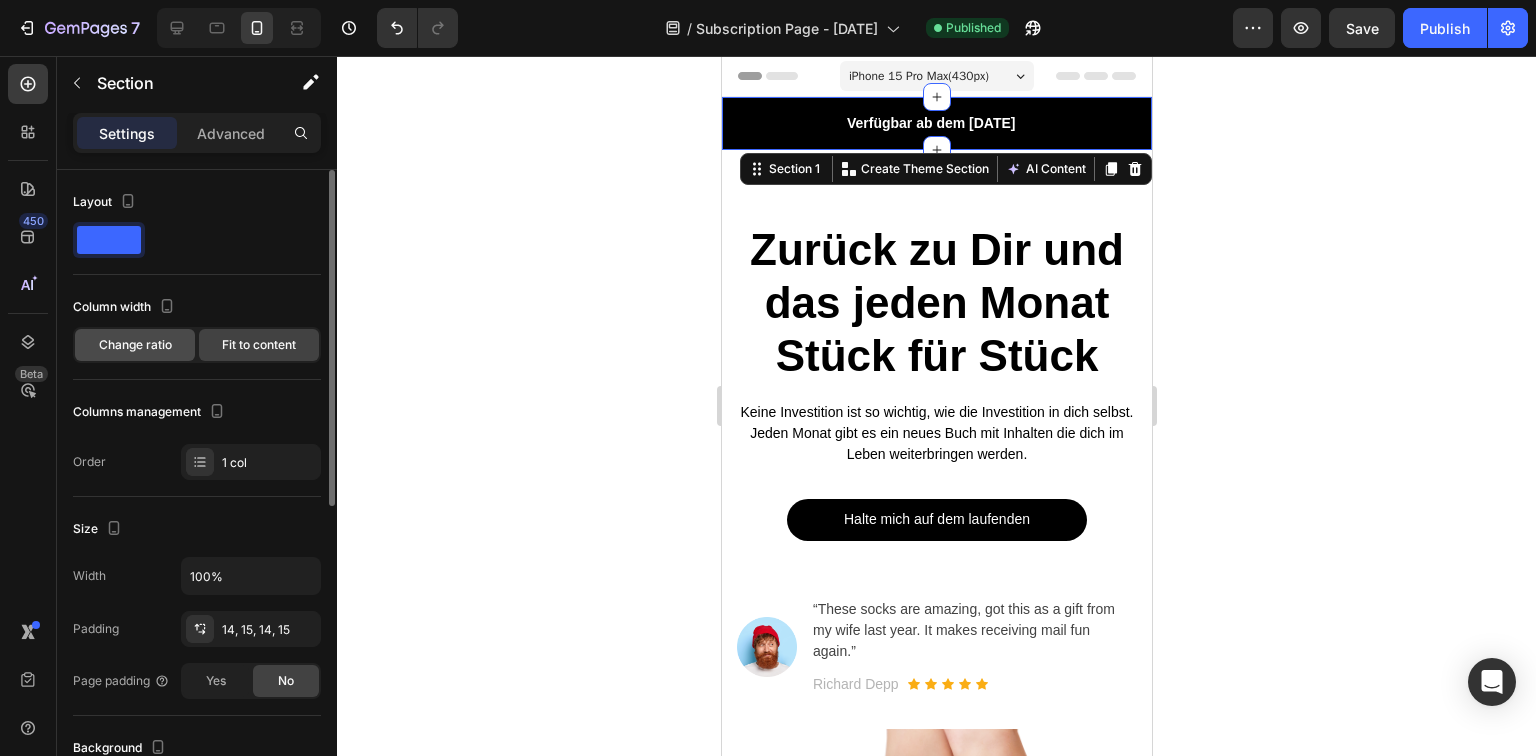 click on "Change ratio" 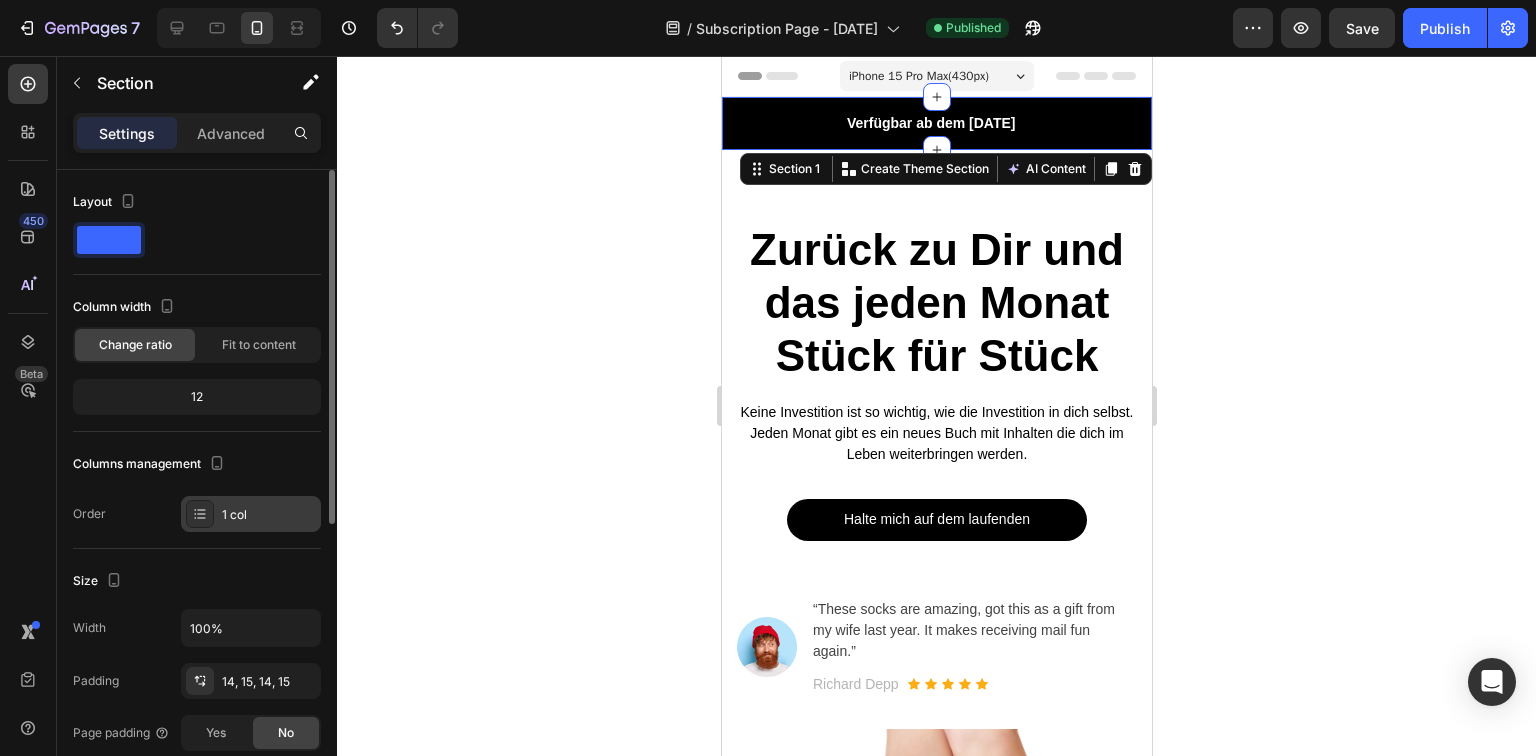 click on "1 col" at bounding box center (269, 515) 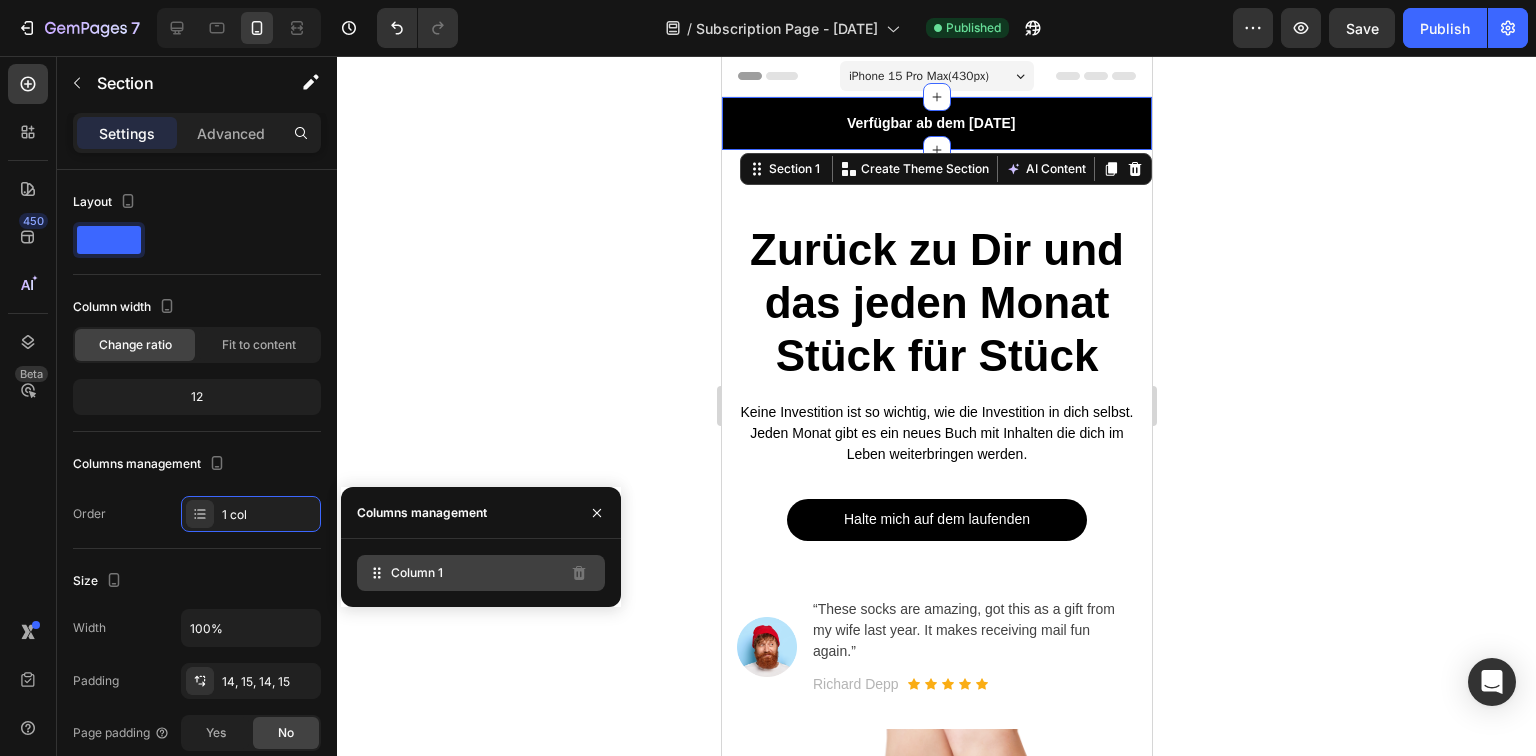 click on "Column 1" at bounding box center [417, 573] 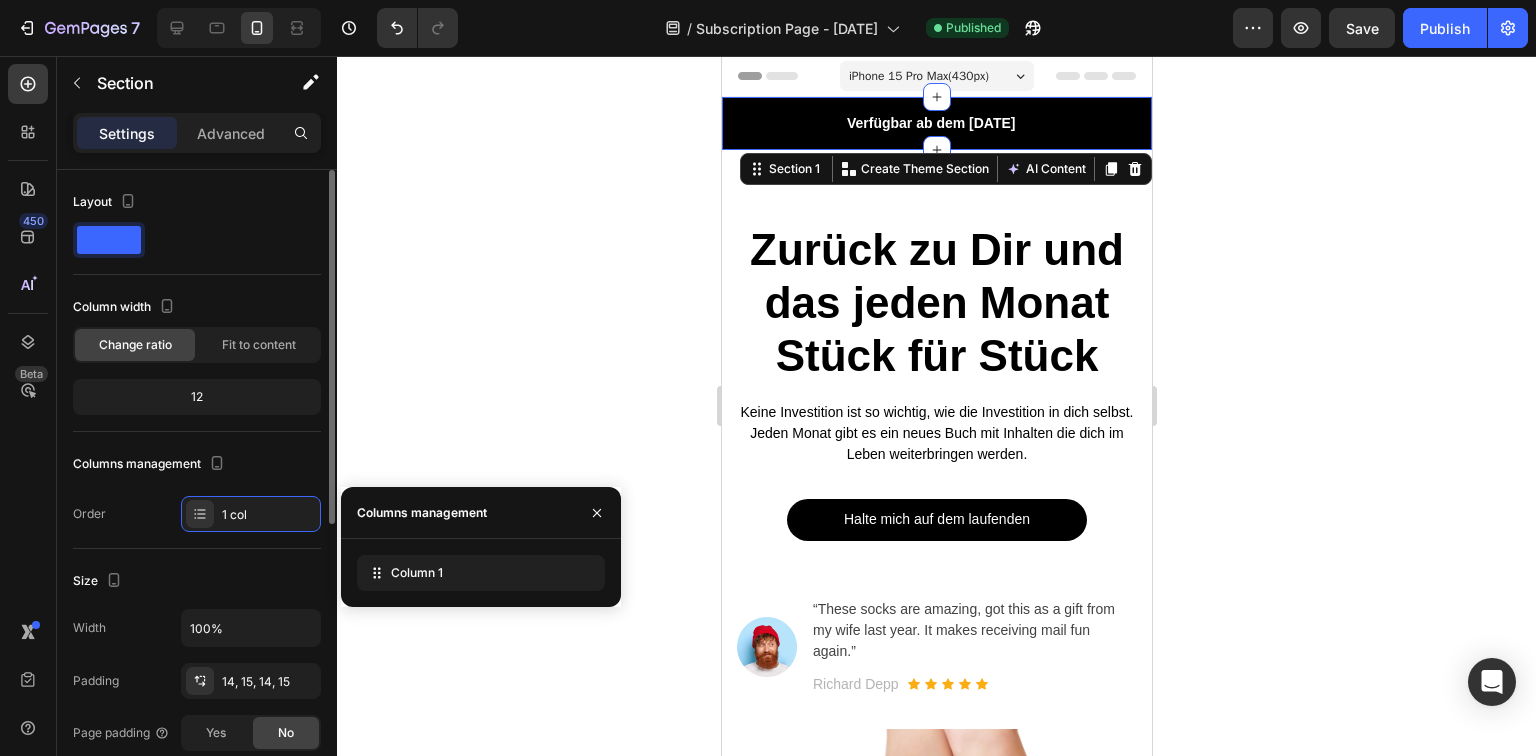click 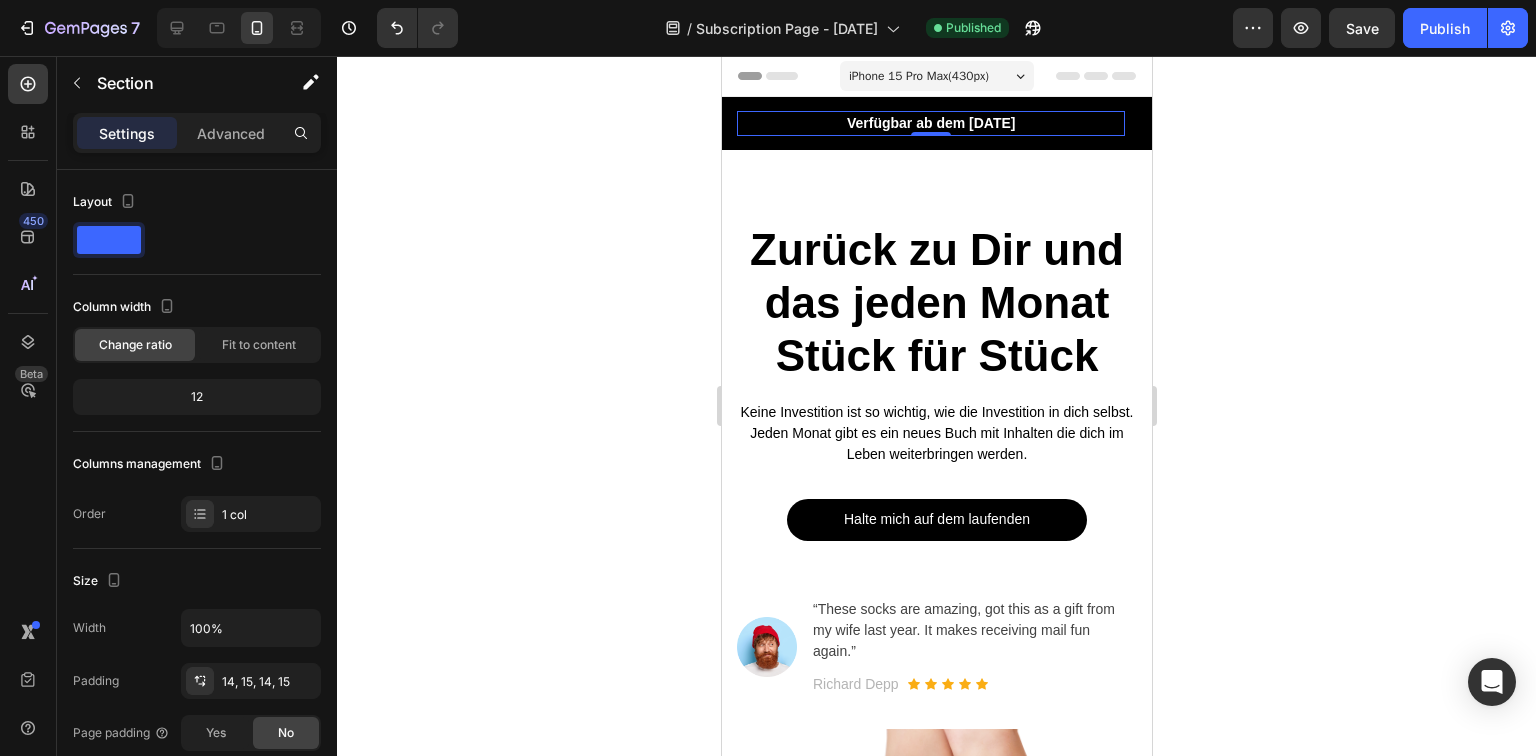 click on "Verfügbar ab dem [DATE]" at bounding box center [930, 123] 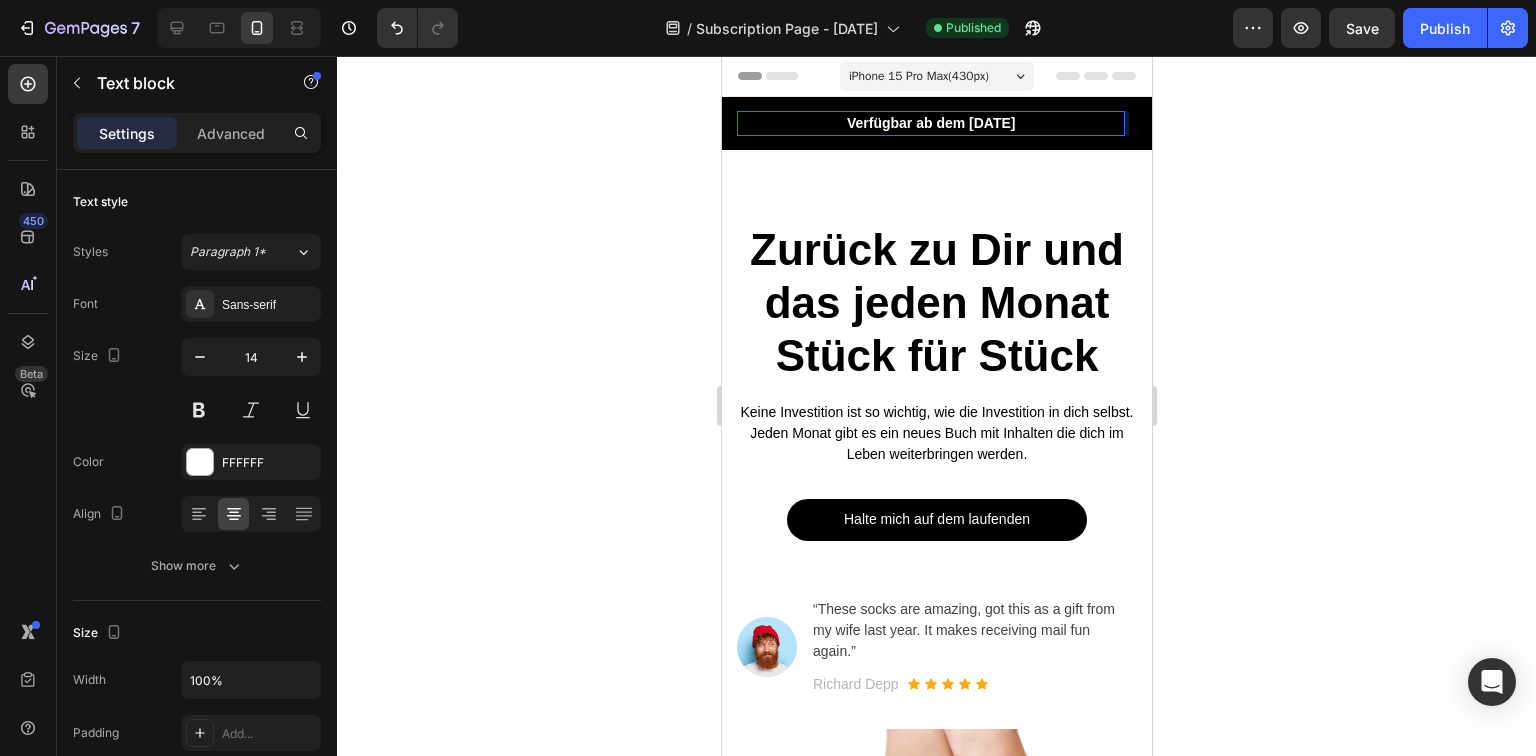 click on "Verfügbar ab dem [DATE]" at bounding box center [930, 123] 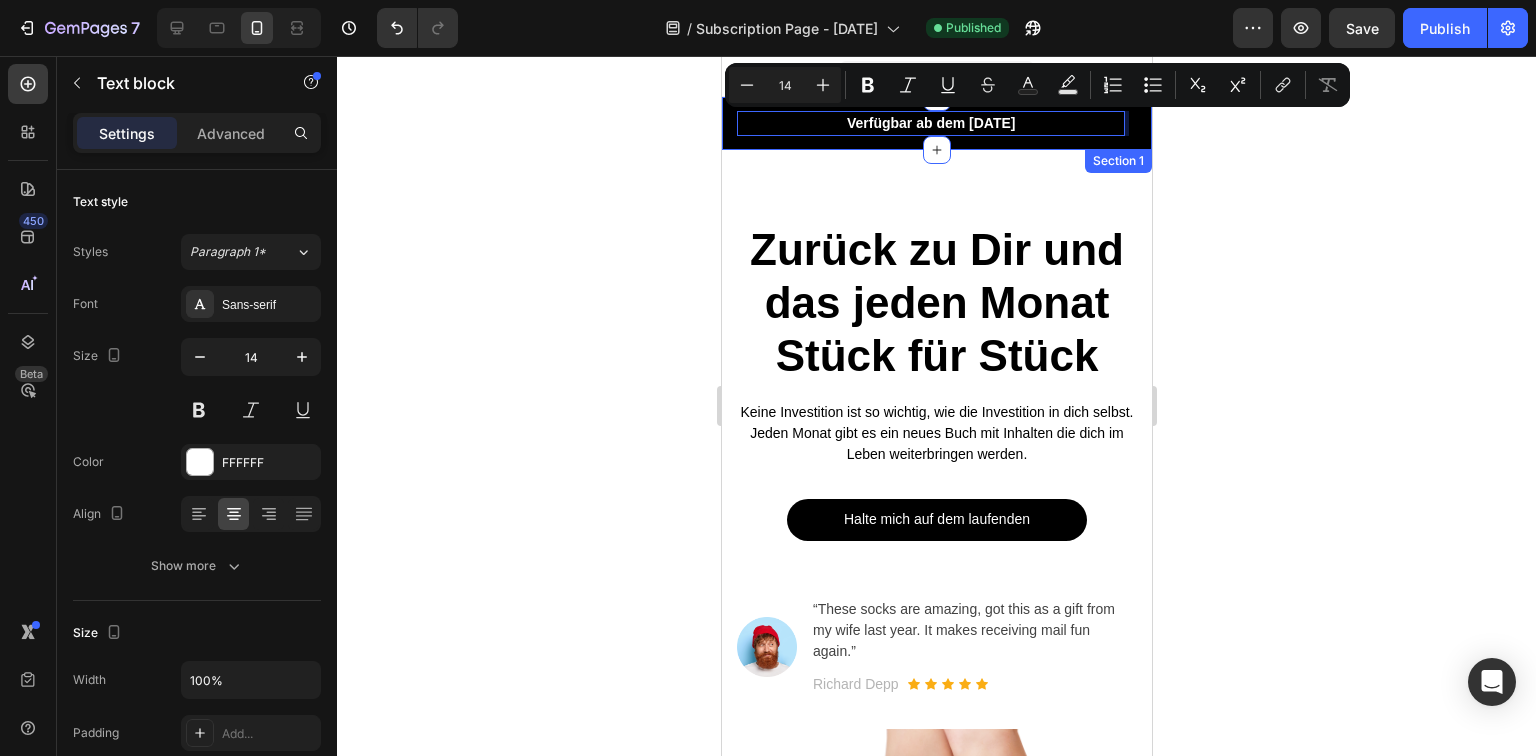click on "Try the sock club for only $10.00 Text block 10,000+ 5-star Reviews Text block Free shipping on orders over $50 Text block Row Verfügbar ab dem 2. Dezember Text block   0 10,000+ 5-star Reviews Text block Free shipping on orders over $50 Text block Carousel Row Section 1" at bounding box center [936, 123] 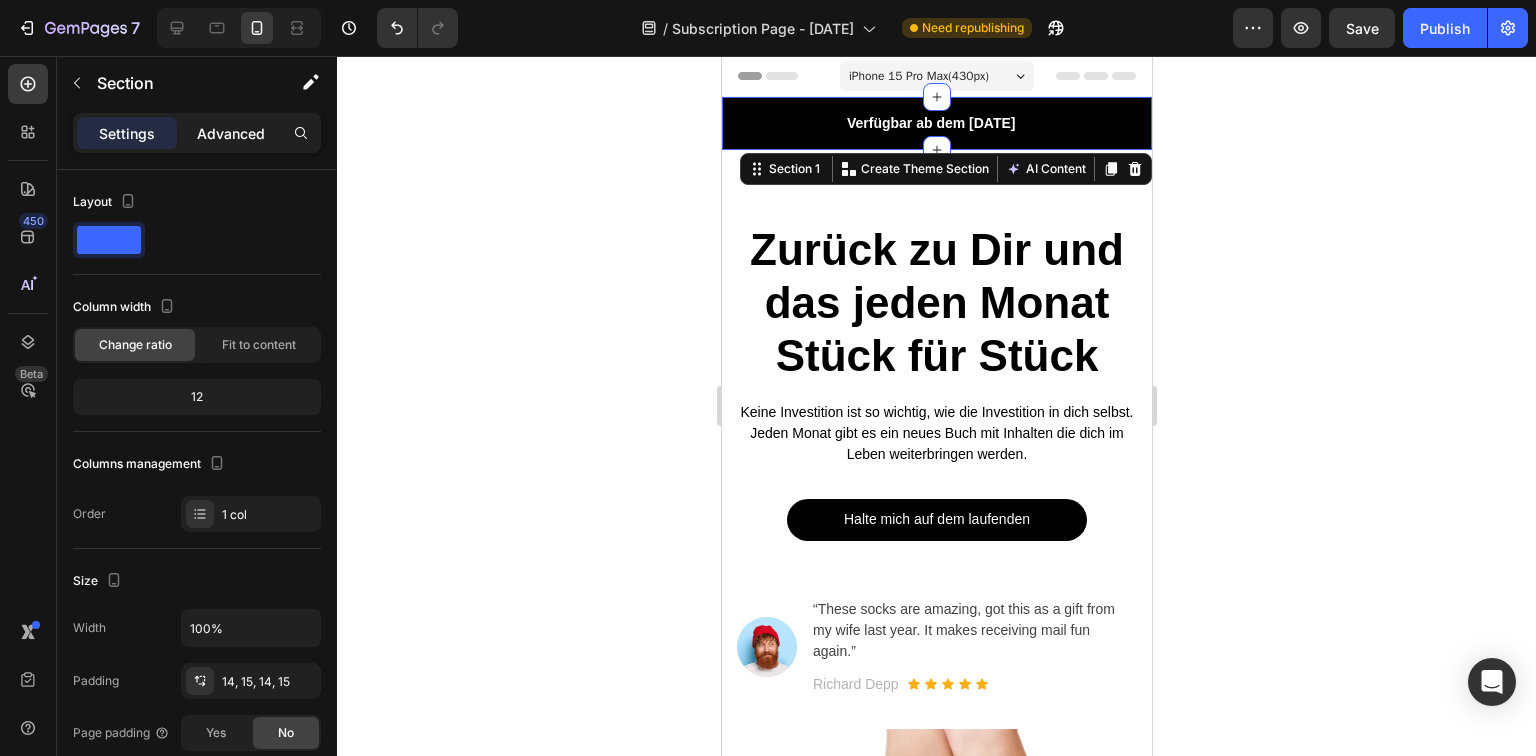 click on "Advanced" at bounding box center (231, 133) 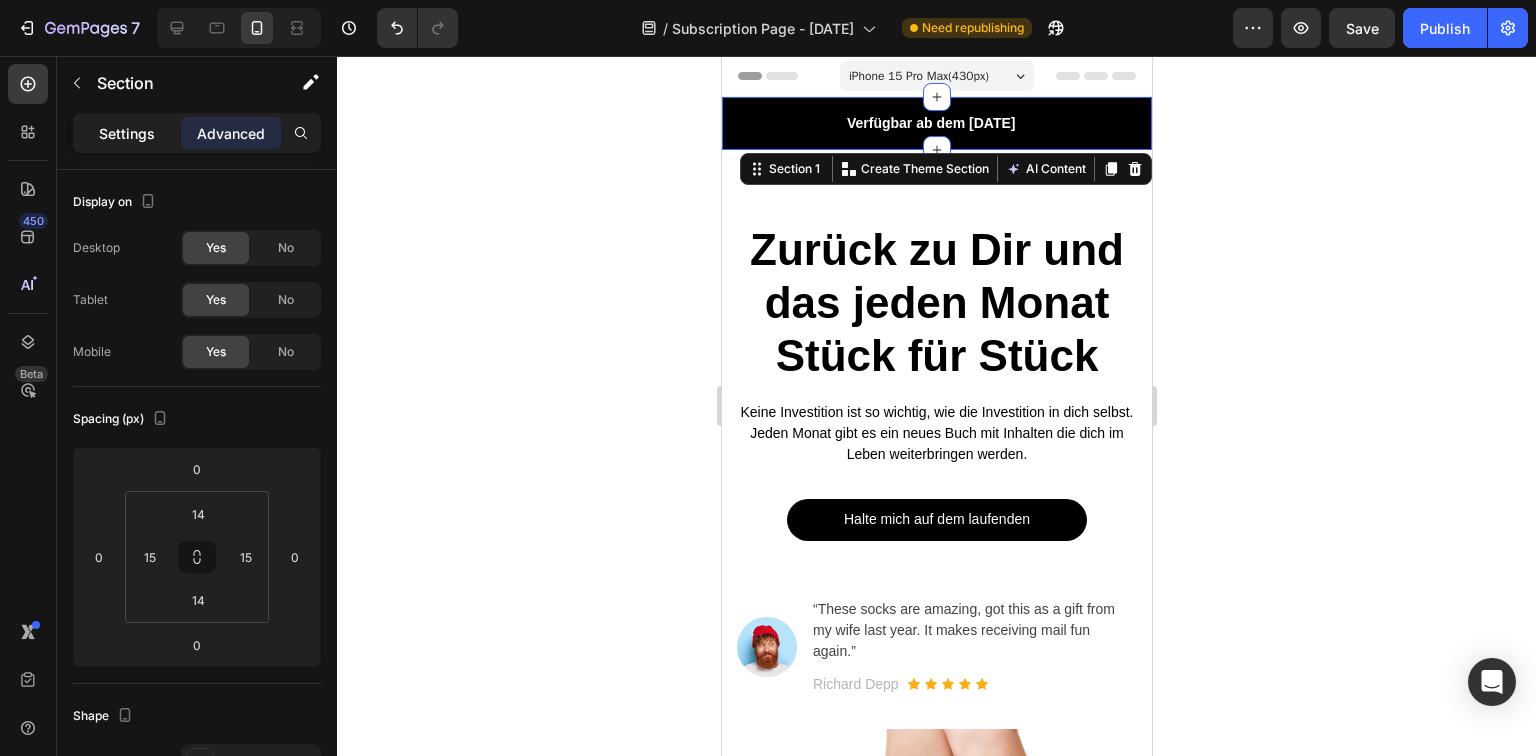 click on "Settings" at bounding box center [127, 133] 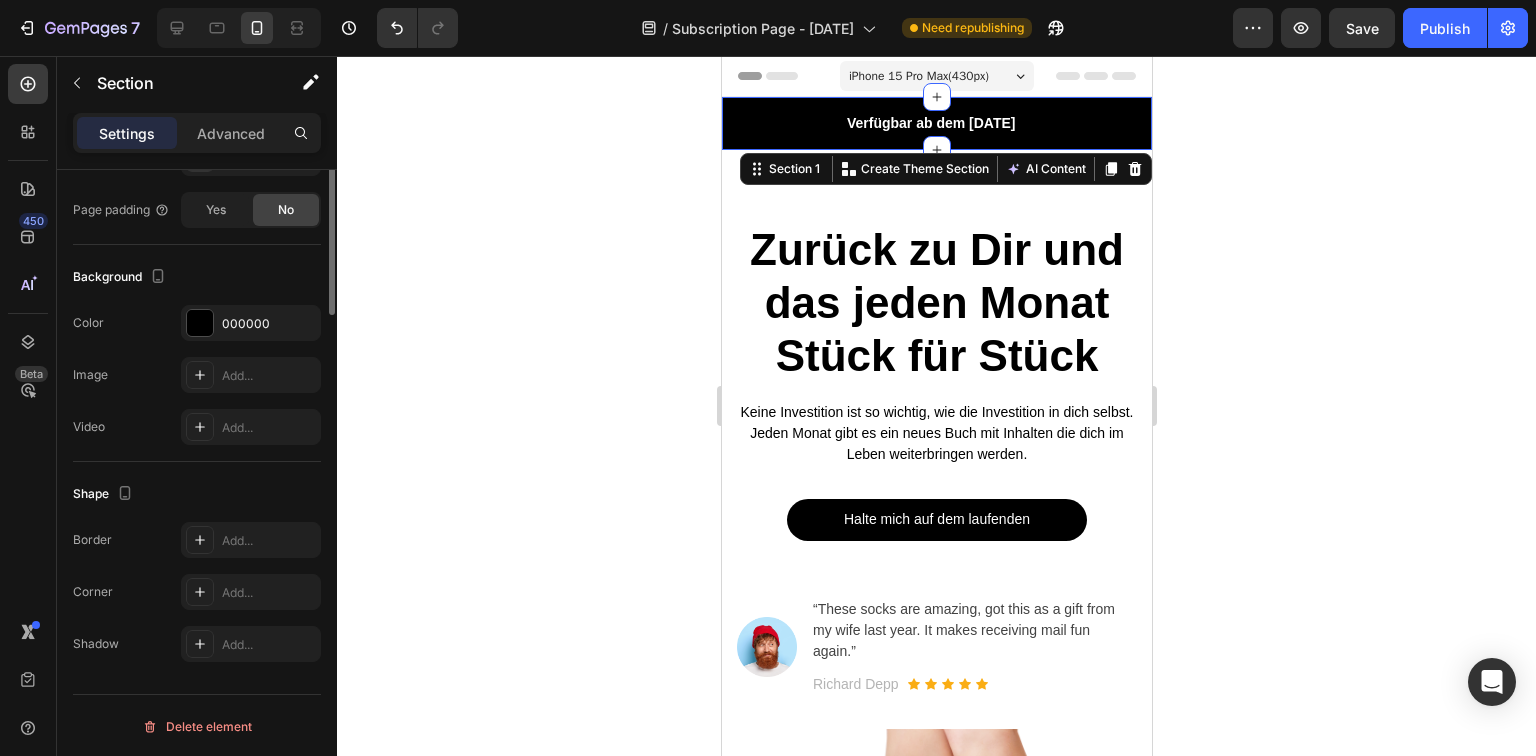 scroll, scrollTop: 0, scrollLeft: 0, axis: both 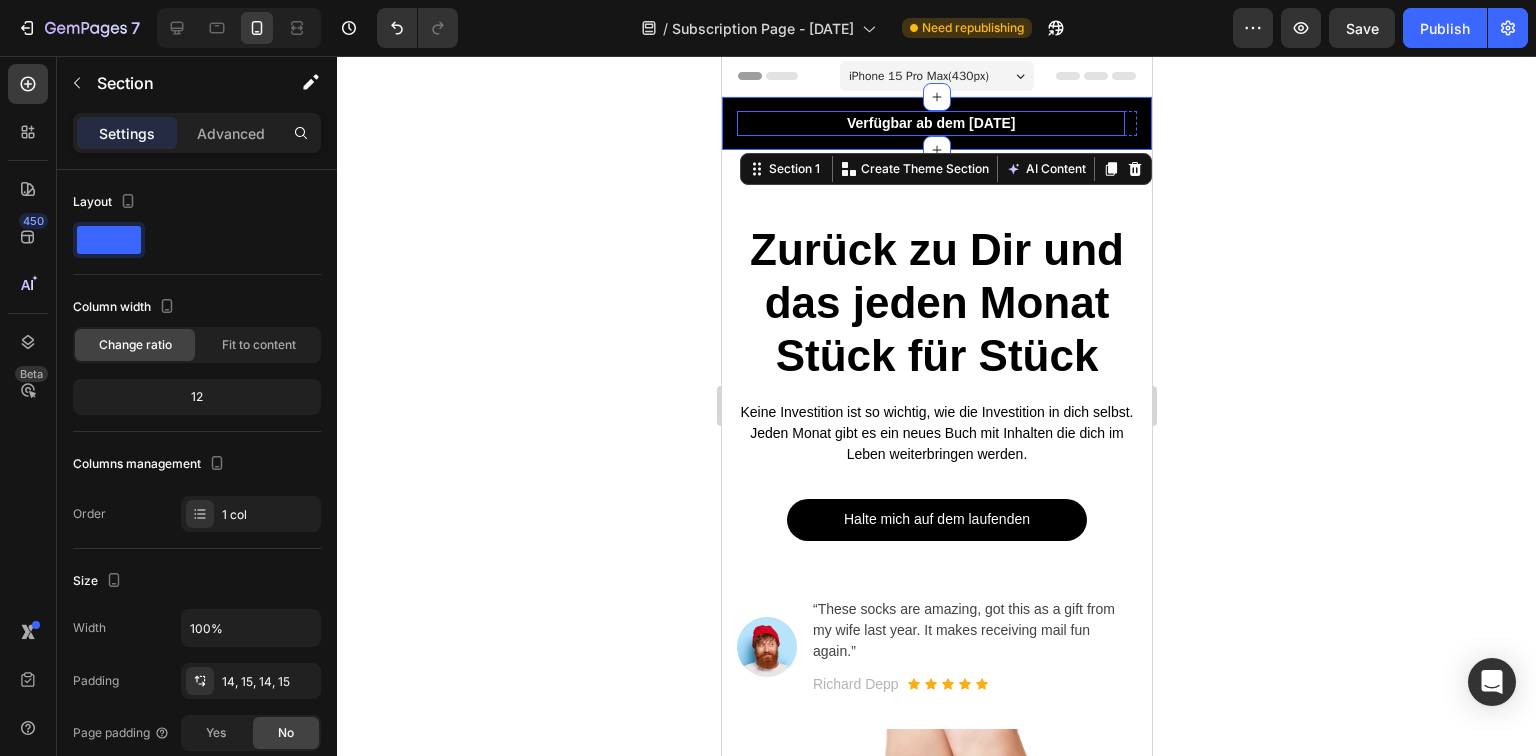 click on "Verfügbar ab dem [DATE]" at bounding box center (930, 123) 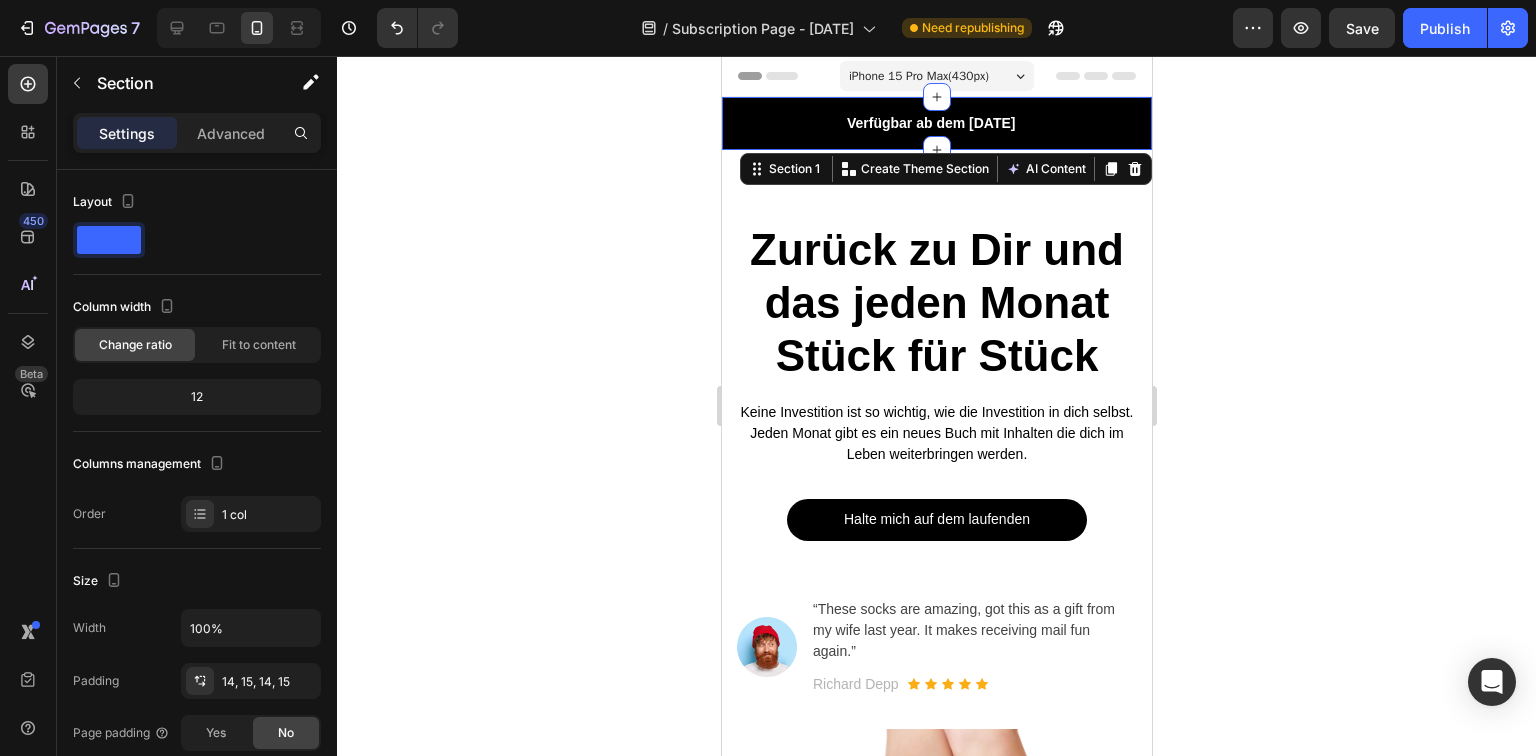 click on "Try the sock club for only $10.00 Text block 10,000+ 5-star Reviews Text block Free shipping on orders over $50 Text block Row Verfügbar ab dem [DATE] Text block 10,000+ 5-star Reviews Text block Free shipping on orders over $50 Text block Carousel Row Section 1   You can create reusable sections Create Theme Section AI Content Write with GemAI What would you like to describe here? Tone and Voice Persuasive Product Zurück zu Dir - Nicht zu Ihr Show more Generate" at bounding box center (936, 123) 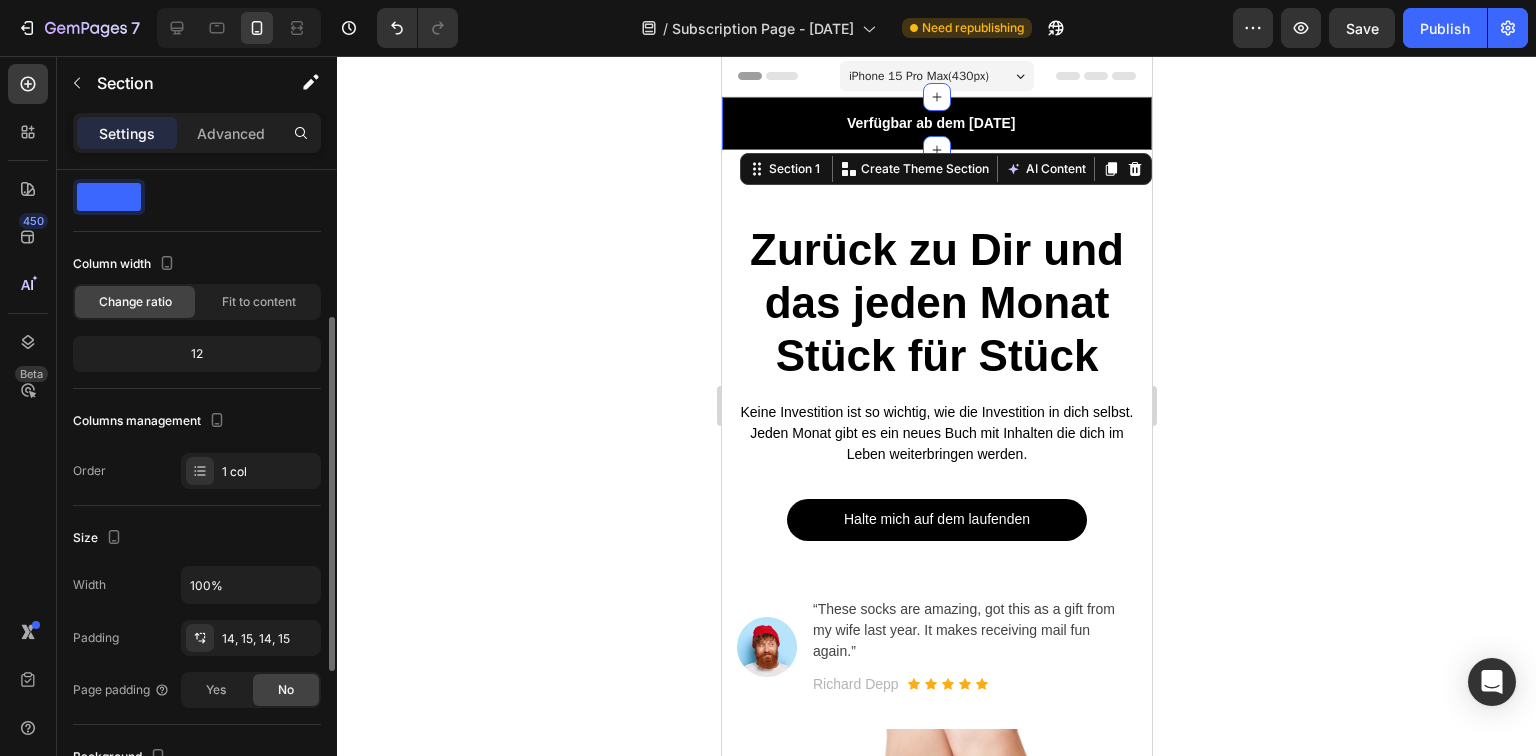 scroll, scrollTop: 203, scrollLeft: 0, axis: vertical 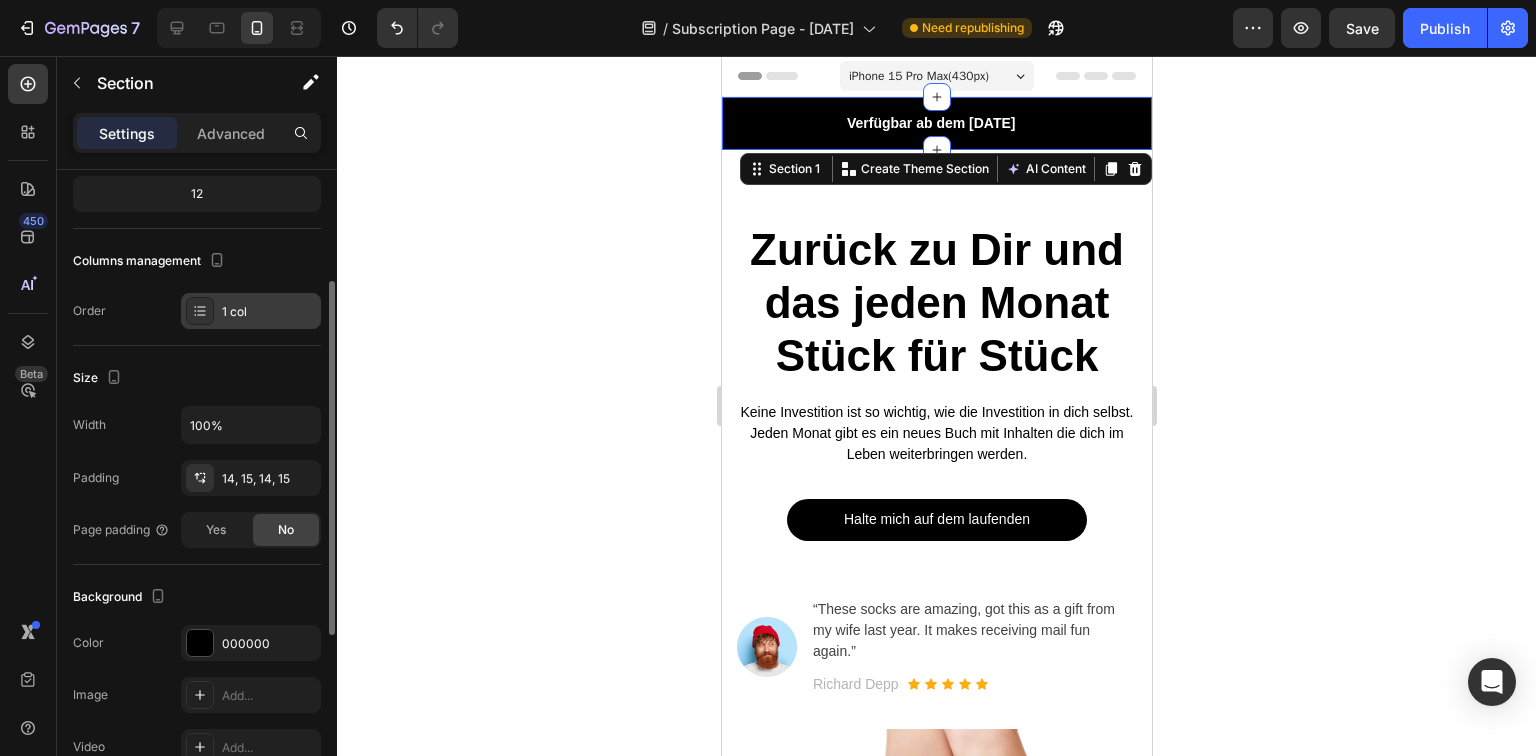 click 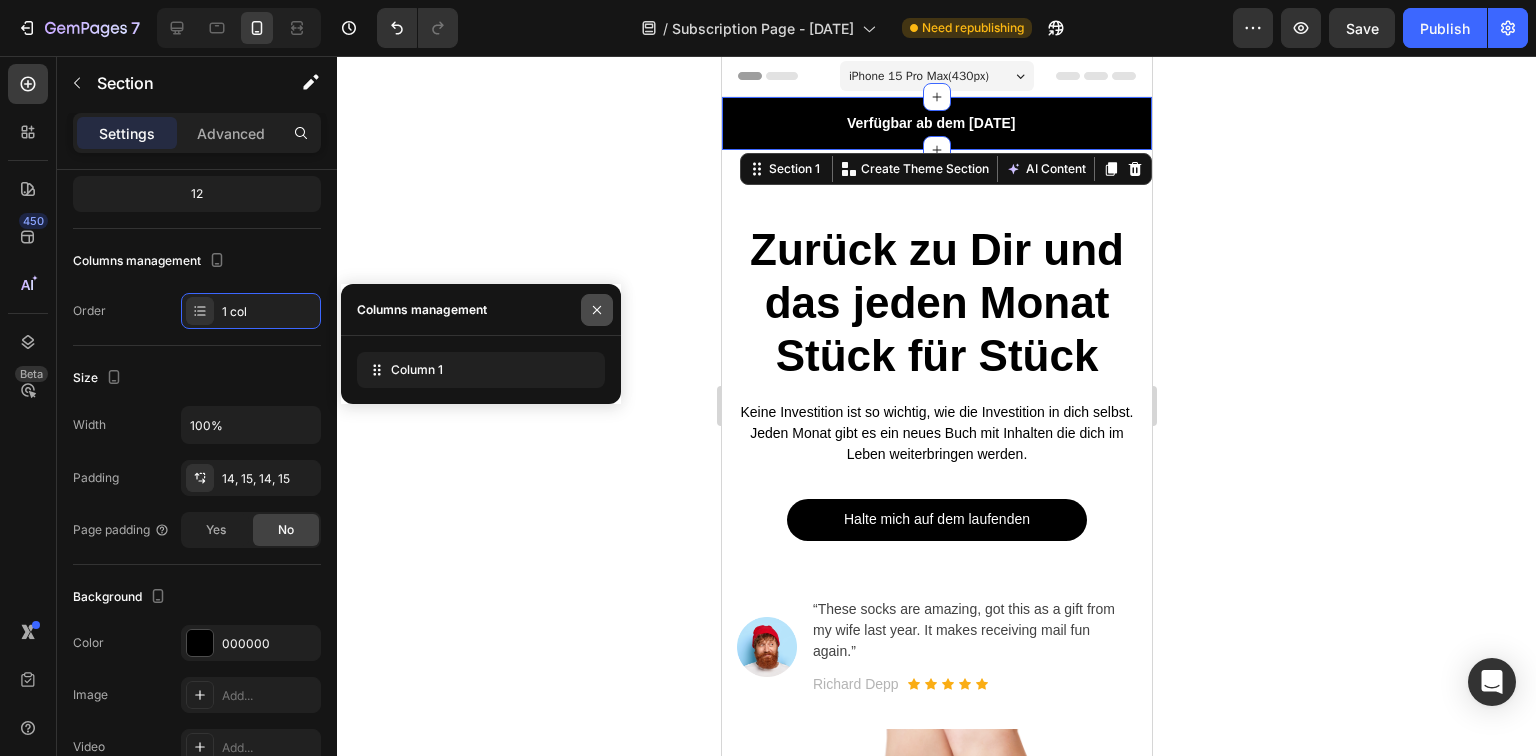 click 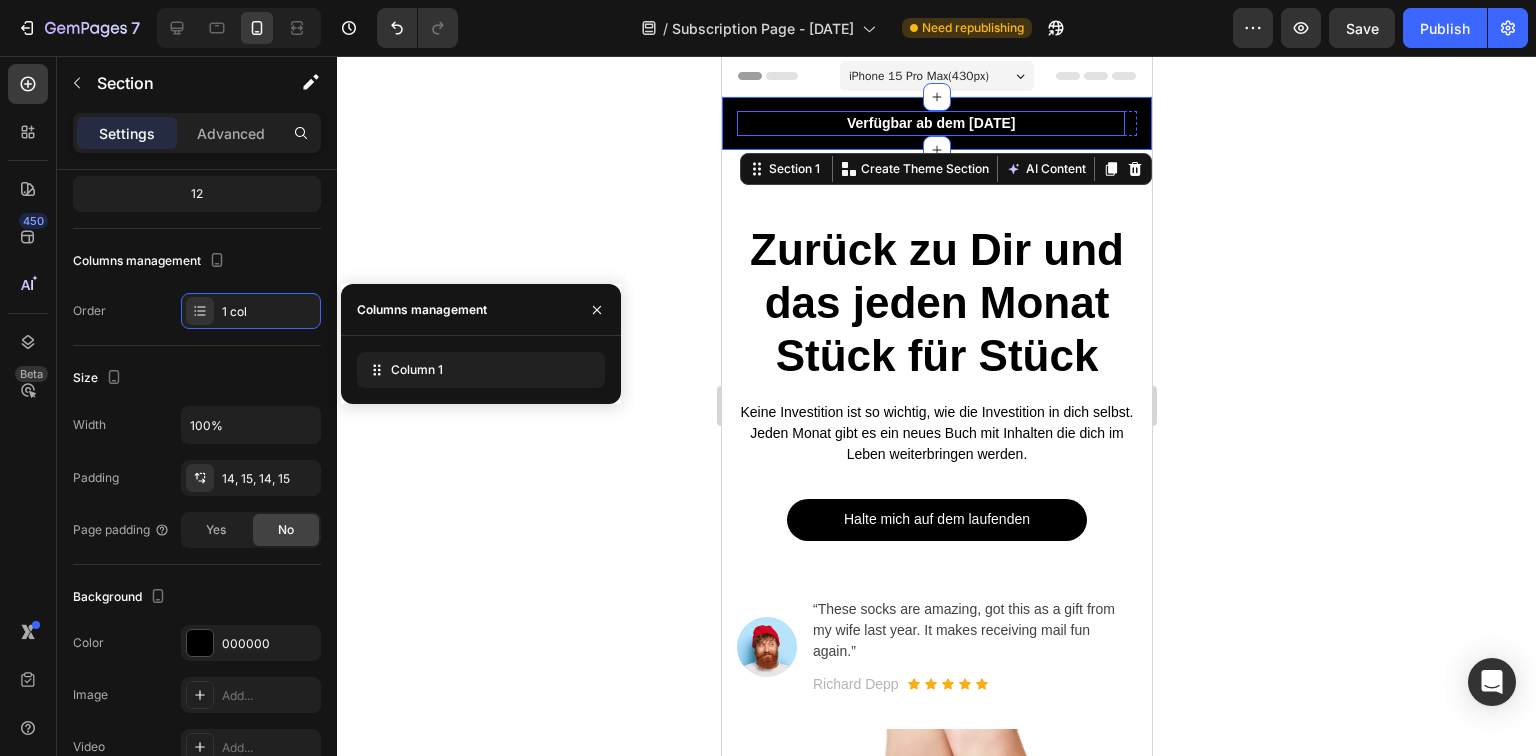click on "Verfügbar ab dem [DATE]" at bounding box center [930, 123] 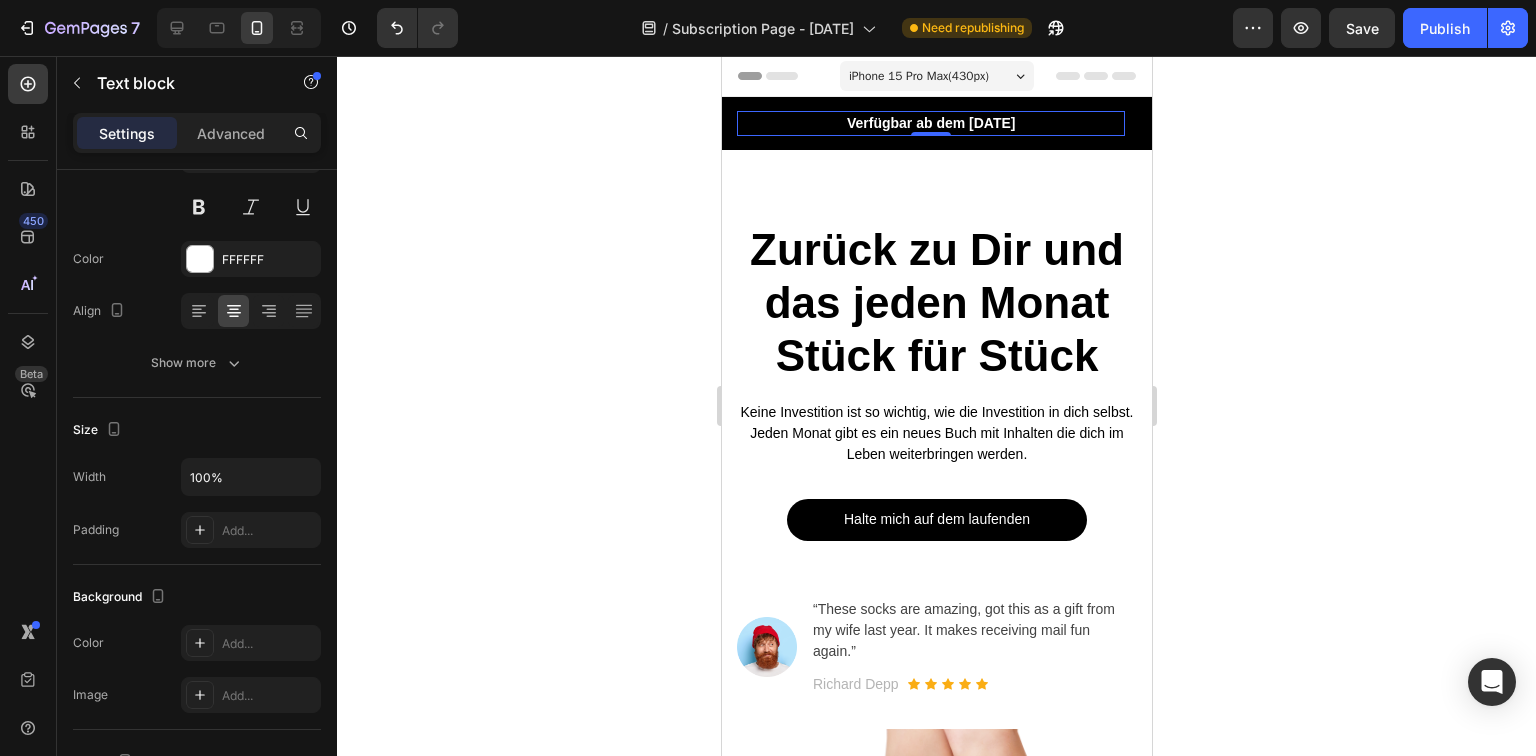 scroll, scrollTop: 0, scrollLeft: 0, axis: both 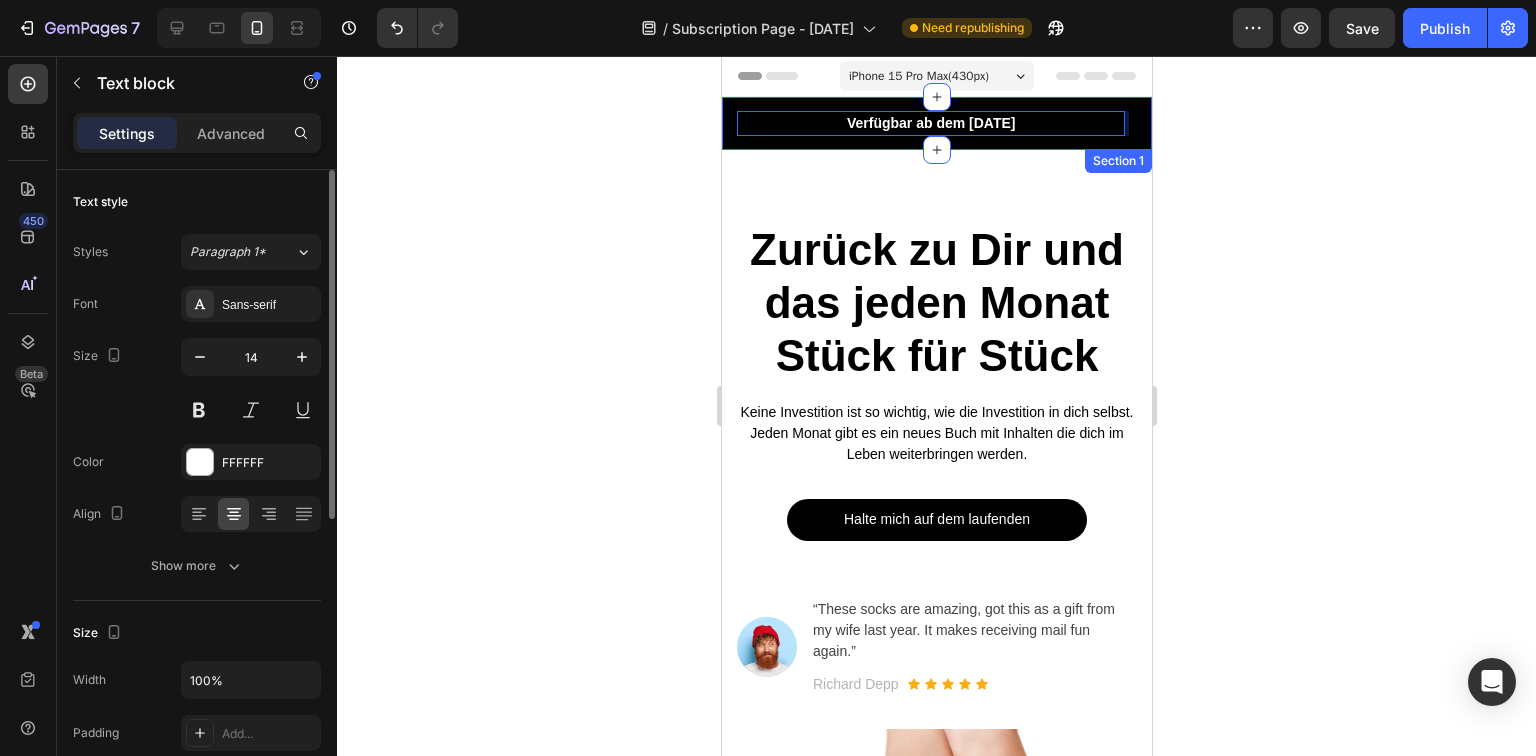 click on "Try the sock club for only $10.00 Text block 10,000+ 5-star Reviews Text block Free shipping on orders over $50 Text block Row Verfügbar ab dem 2. Dezember Text block   0 10,000+ 5-star Reviews Text block Free shipping on orders over $50 Text block Carousel Row Section 1" at bounding box center [936, 123] 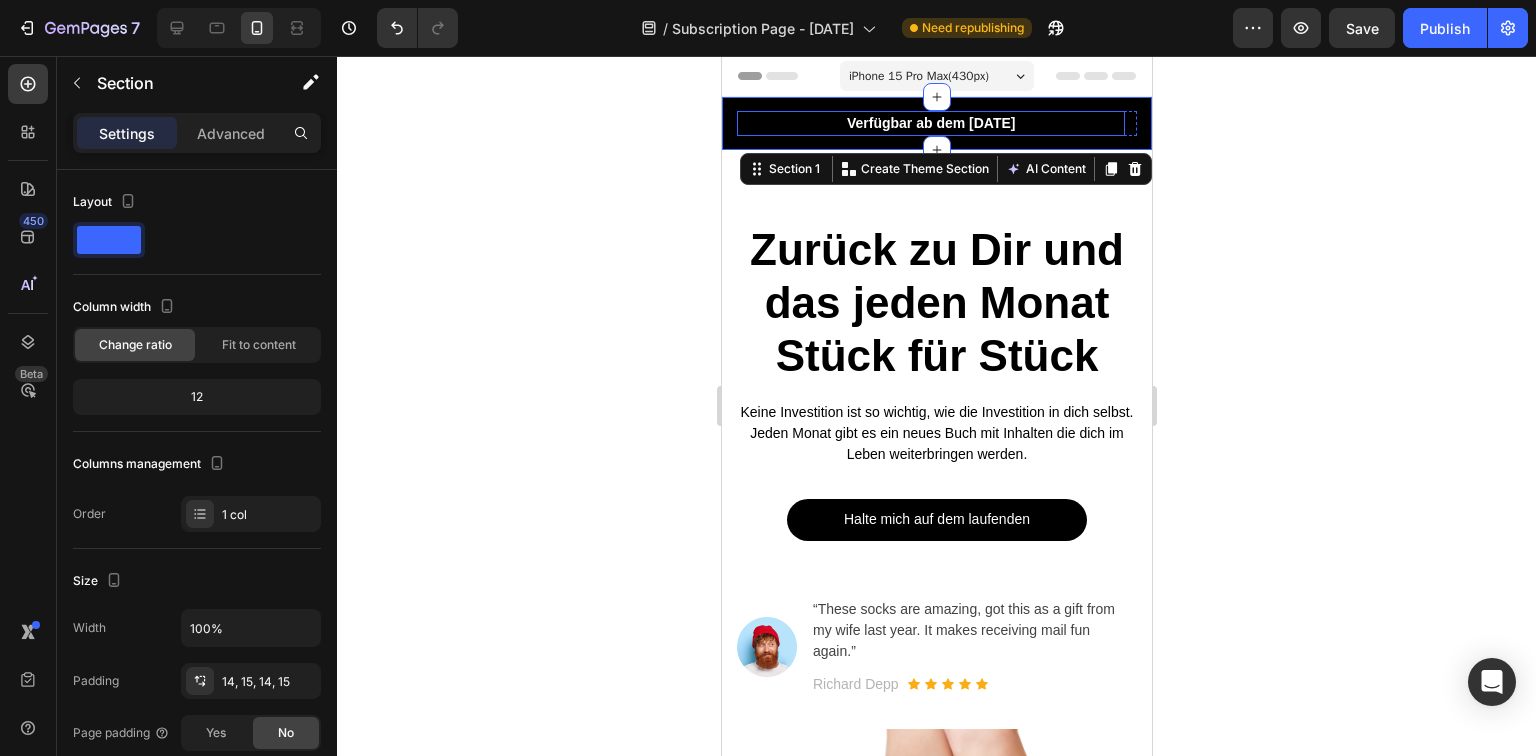 click on "Verfügbar ab dem [DATE]" at bounding box center [930, 123] 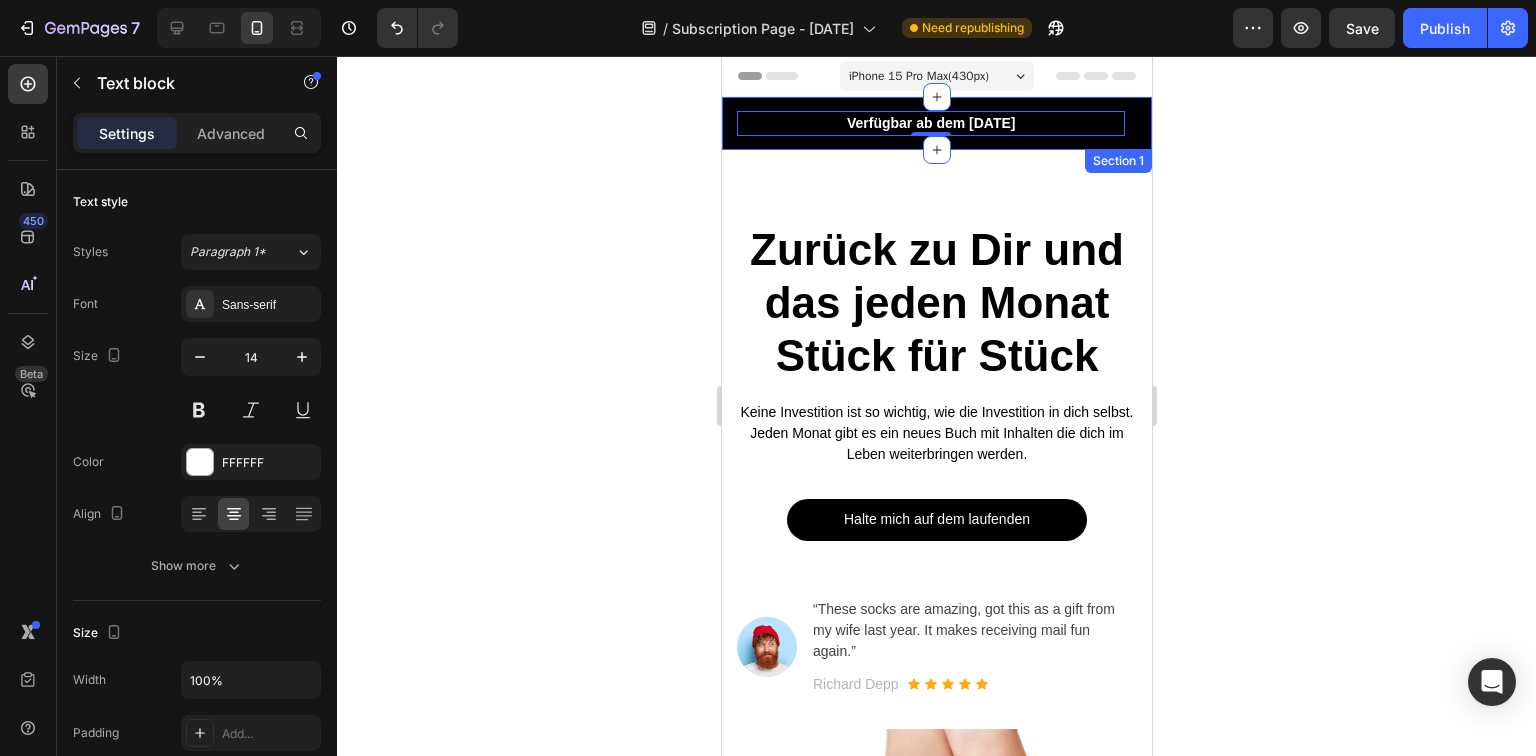 click on "Try the sock club for only $10.00 Text block 10,000+ 5-star Reviews Text block Free shipping on orders over $50 Text block Row Verfügbar ab dem 2. Dezember Text block   0 10,000+ 5-star Reviews Text block Free shipping on orders over $50 Text block Carousel Row Section 1" at bounding box center [936, 123] 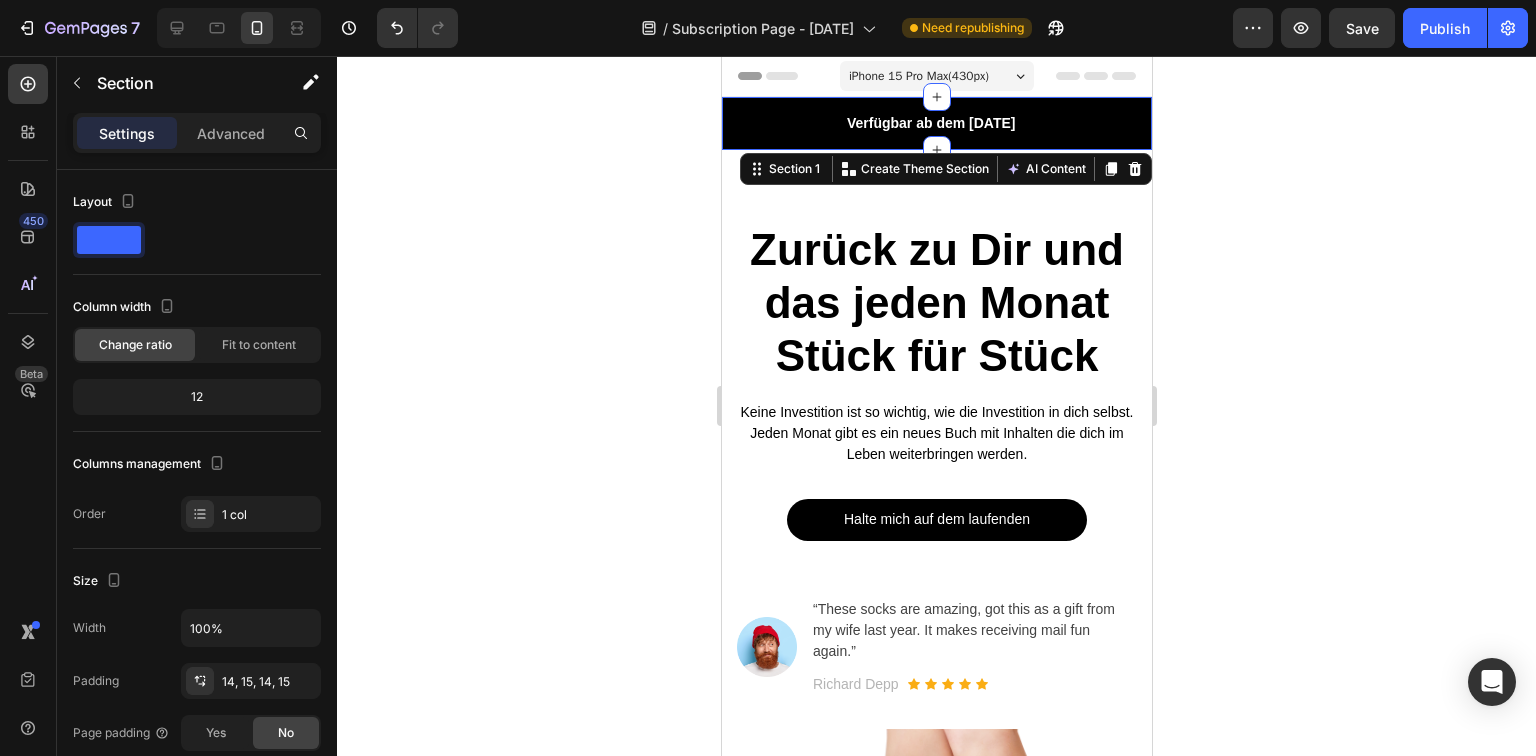 click on "Try the sock club for only $10.00 Text block 10,000+ 5-star Reviews Text block Free shipping on orders over $50 Text block Row Verfügbar ab dem [DATE] Text block 10,000+ 5-star Reviews Text block Free shipping on orders over $50 Text block Carousel Row Section 1   You can create reusable sections Create Theme Section AI Content Write with GemAI What would you like to describe here? Tone and Voice Persuasive Product Zurück zu Dir - Nicht zu Ihr Show more Generate" at bounding box center (936, 123) 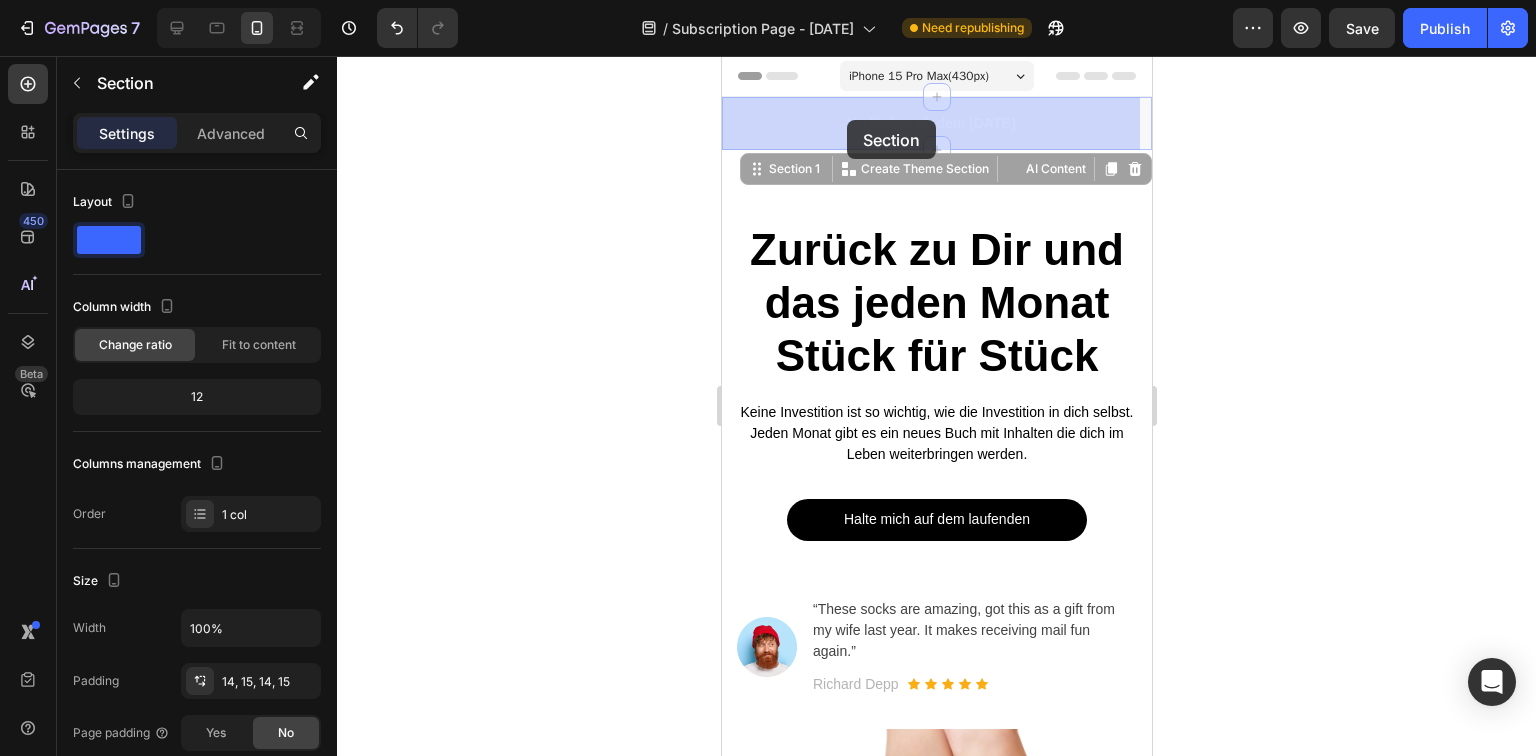 drag, startPoint x: 1127, startPoint y: 118, endPoint x: 846, endPoint y: 120, distance: 281.0071 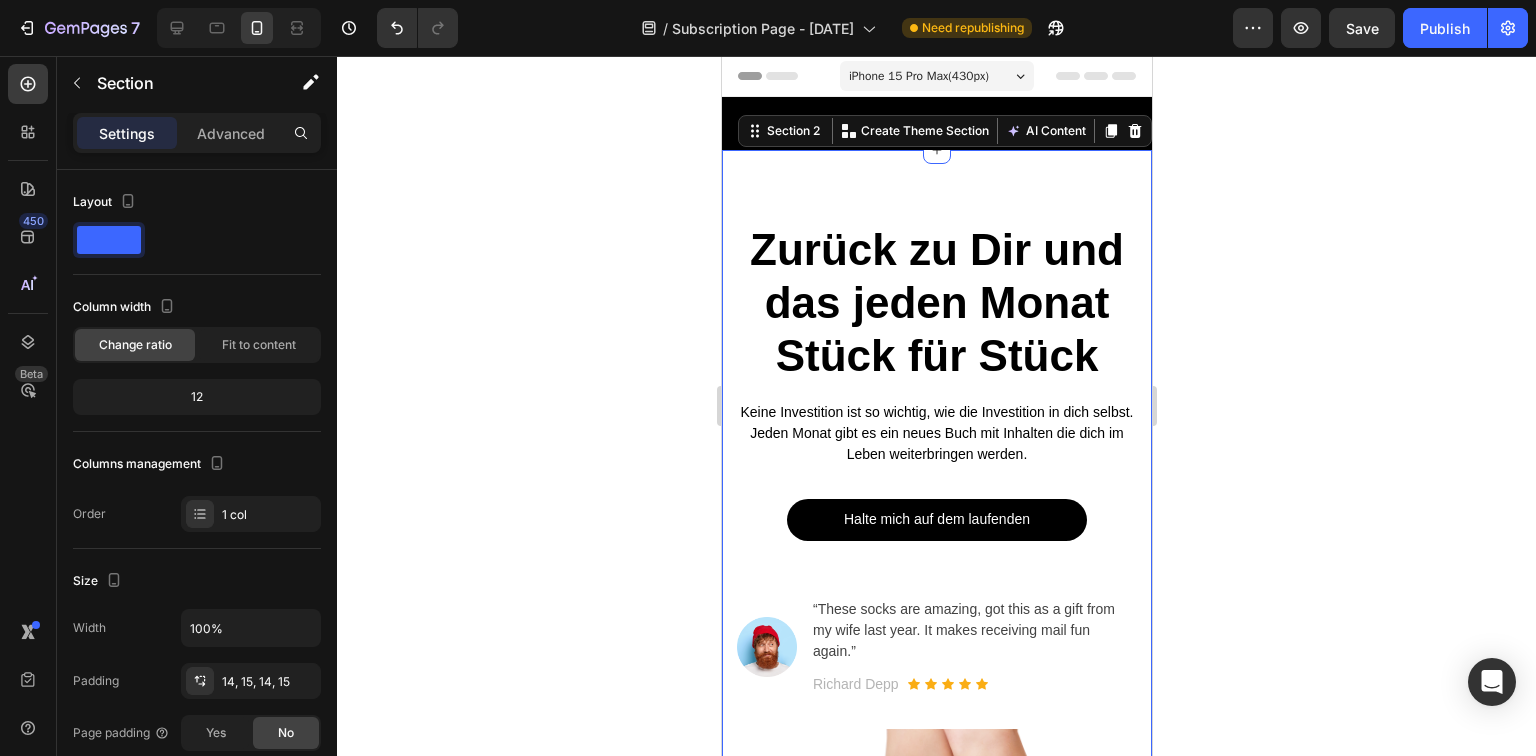 click on "Zurück zu Dir und das jeden Monat Stück für Stück Heading Keine Investition ist so wichtig, wie die Investition in dich selbst. Jeden Monat gibt es ein neues Buch mit Inhalten die dich im Leben weiterbringen werden. Text block Halte mich auf dem laufenden Button Image “These socks are amazing, got this as a gift from my wife last year. It makes receiving mail fun again.” Text block [NAME] Text block                Icon                Icon                Icon                Icon                Icon Icon List Hoz Row Row Row Image Row Section 2   You can create reusable sections Create Theme Section AI Content Write with GemAI What would you like to describe here? Tone and Voice Persuasive Product Zurück zu Dir - Nicht zu Ihr Show more Generate" at bounding box center [936, 675] 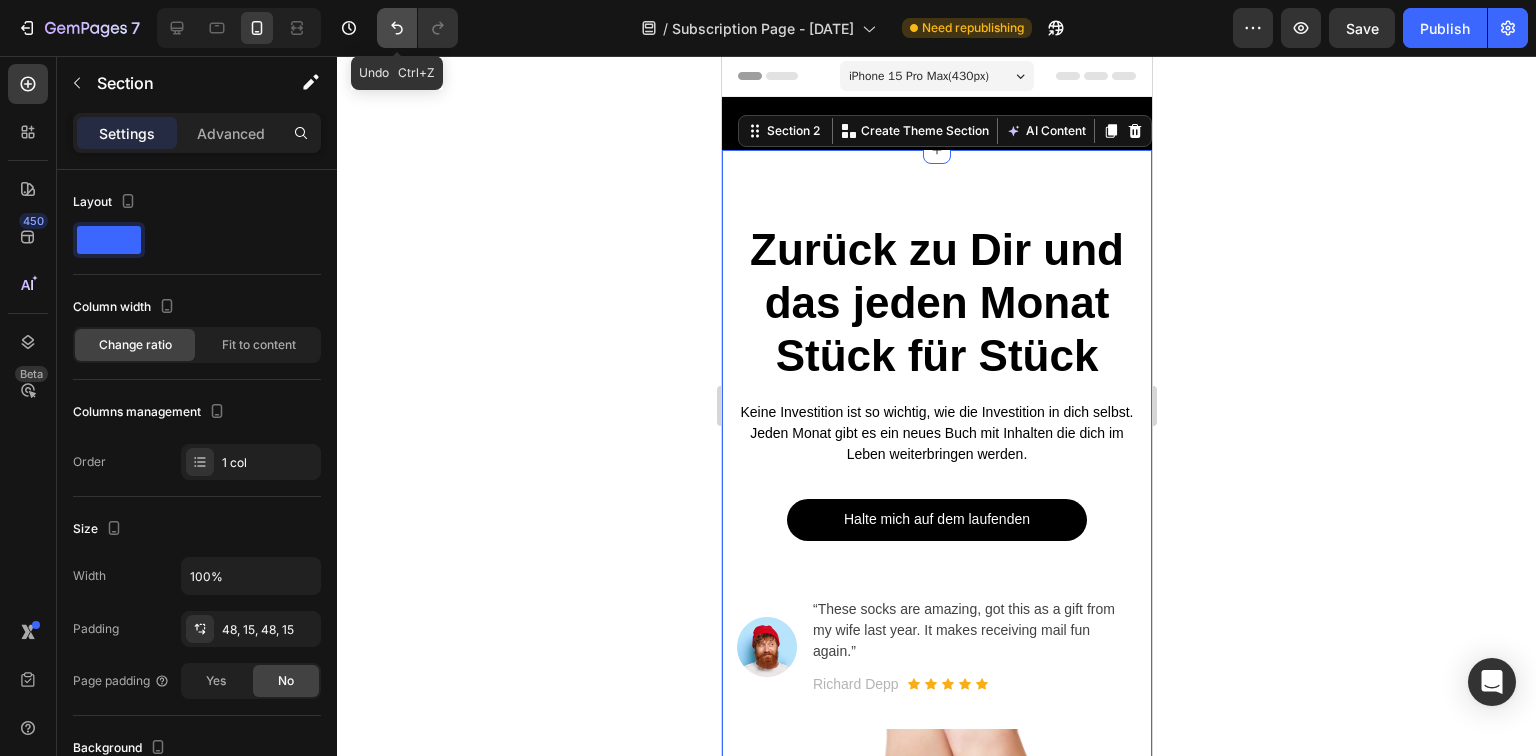click 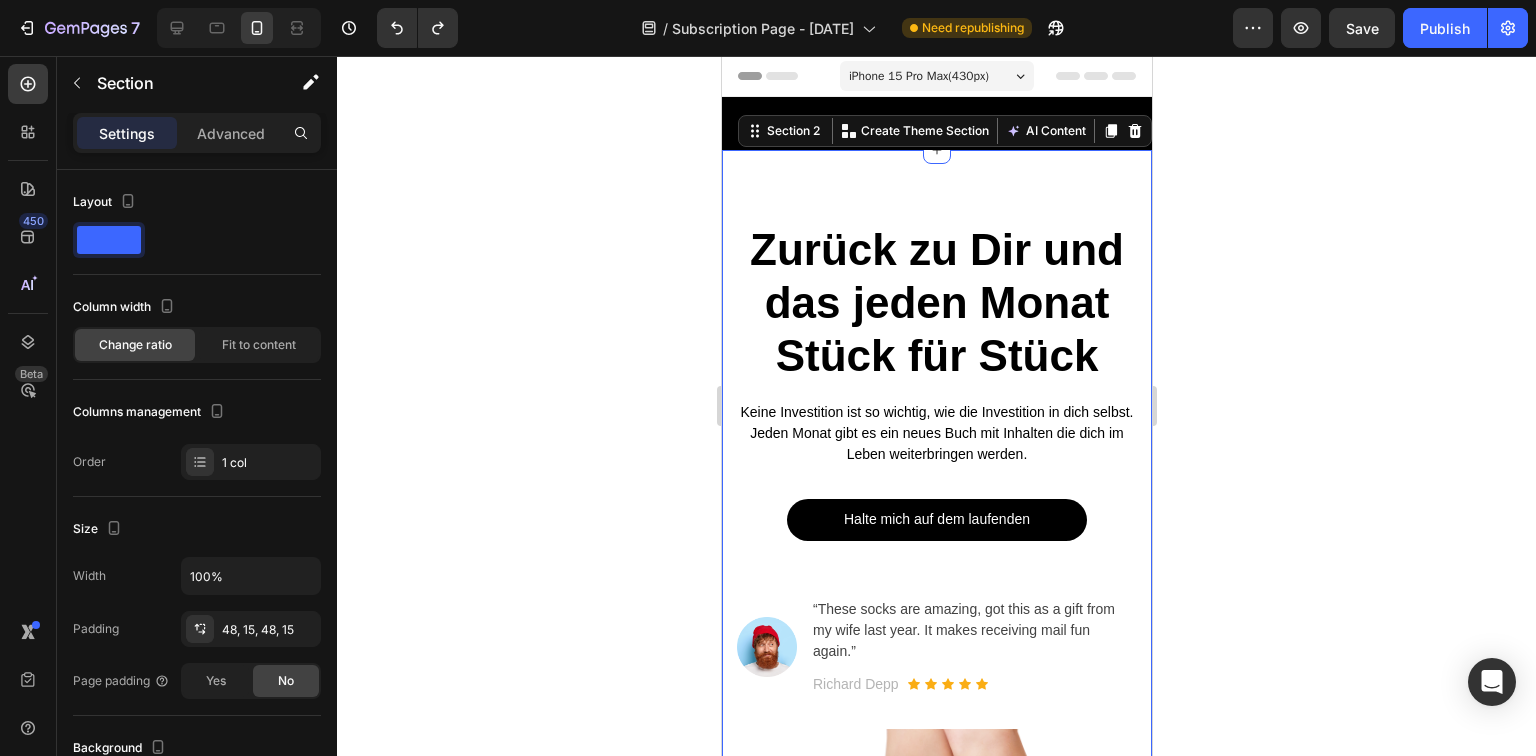click on "Zurück zu Dir und das jeden Monat Stück für Stück Heading Keine Investition ist so wichtig, wie die Investition in dich selbst. Jeden Monat gibt es ein neues Buch mit Inhalten die dich im Leben weiterbringen werden. Text block Halte mich auf dem laufenden Button Image “These socks are amazing, got this as a gift from my wife last year. It makes receiving mail fun again.” Text block [NAME] Text block                Icon                Icon                Icon                Icon                Icon Icon List Hoz Row Row Row Image Row Section 2   You can create reusable sections Create Theme Section AI Content Write with GemAI What would you like to describe here? Tone and Voice Persuasive Product Zurück zu Dir - Nicht zu Ihr Show more Generate" at bounding box center (936, 675) 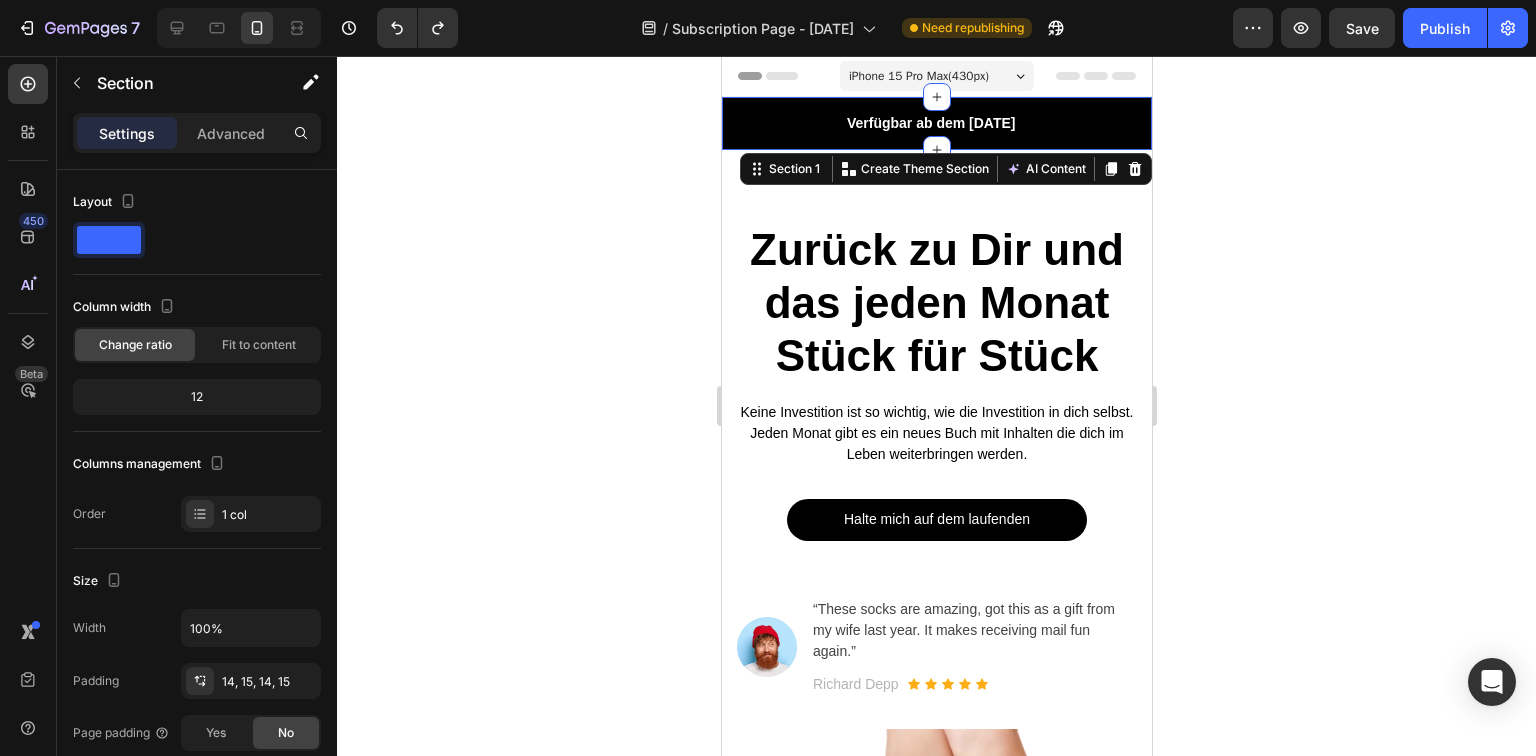 click on "Try the sock club for only $10.00 Text block 10,000+ 5-star Reviews Text block Free shipping on orders over $50 Text block Row Verfügbar ab dem [DATE] Text block 10,000+ 5-star Reviews Text block Free shipping on orders over $50 Text block Carousel Row Section 1   You can create reusable sections Create Theme Section AI Content Write with GemAI What would you like to describe here? Tone and Voice Persuasive Product Zurück zu Dir - Nicht zu Ihr Show more Generate" at bounding box center (936, 123) 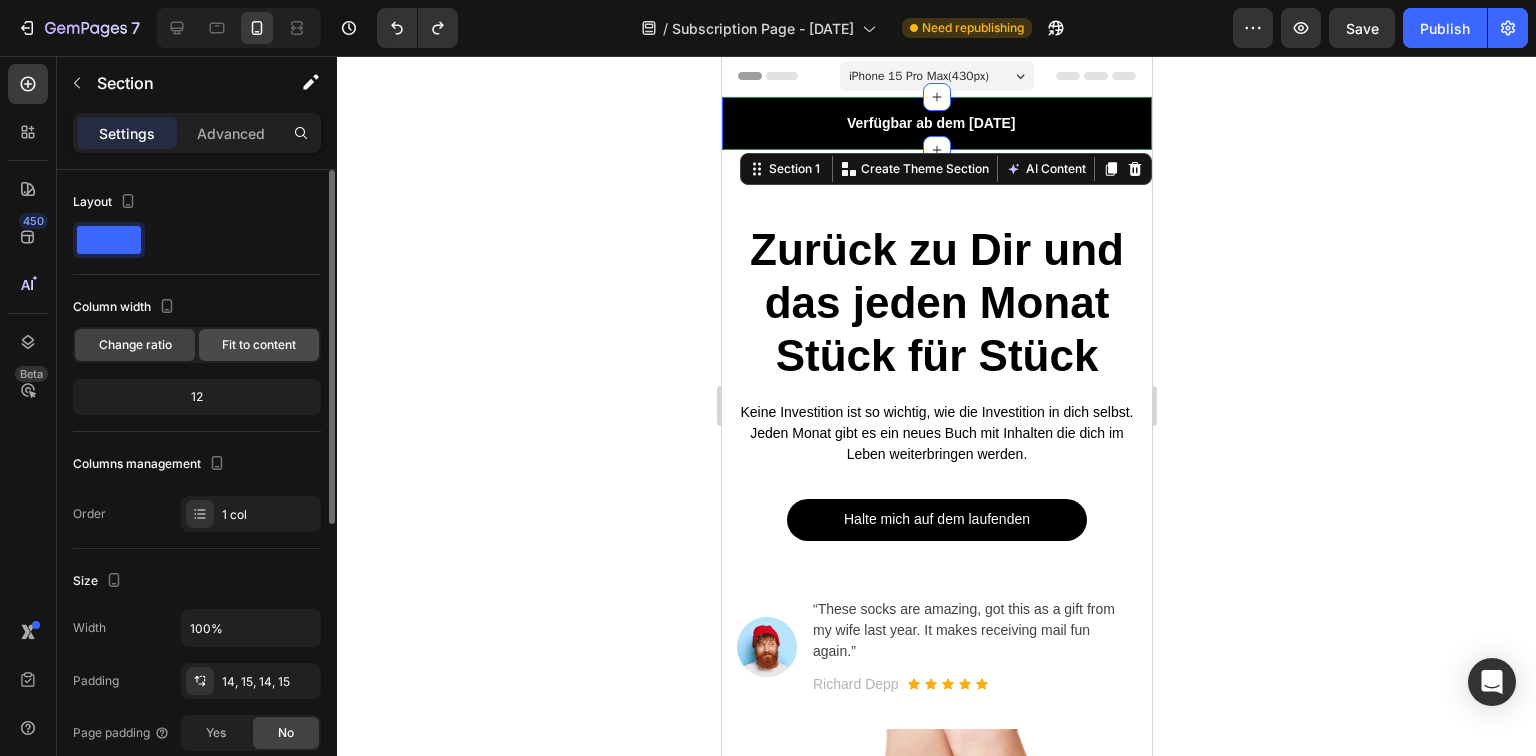 click on "Fit to content" 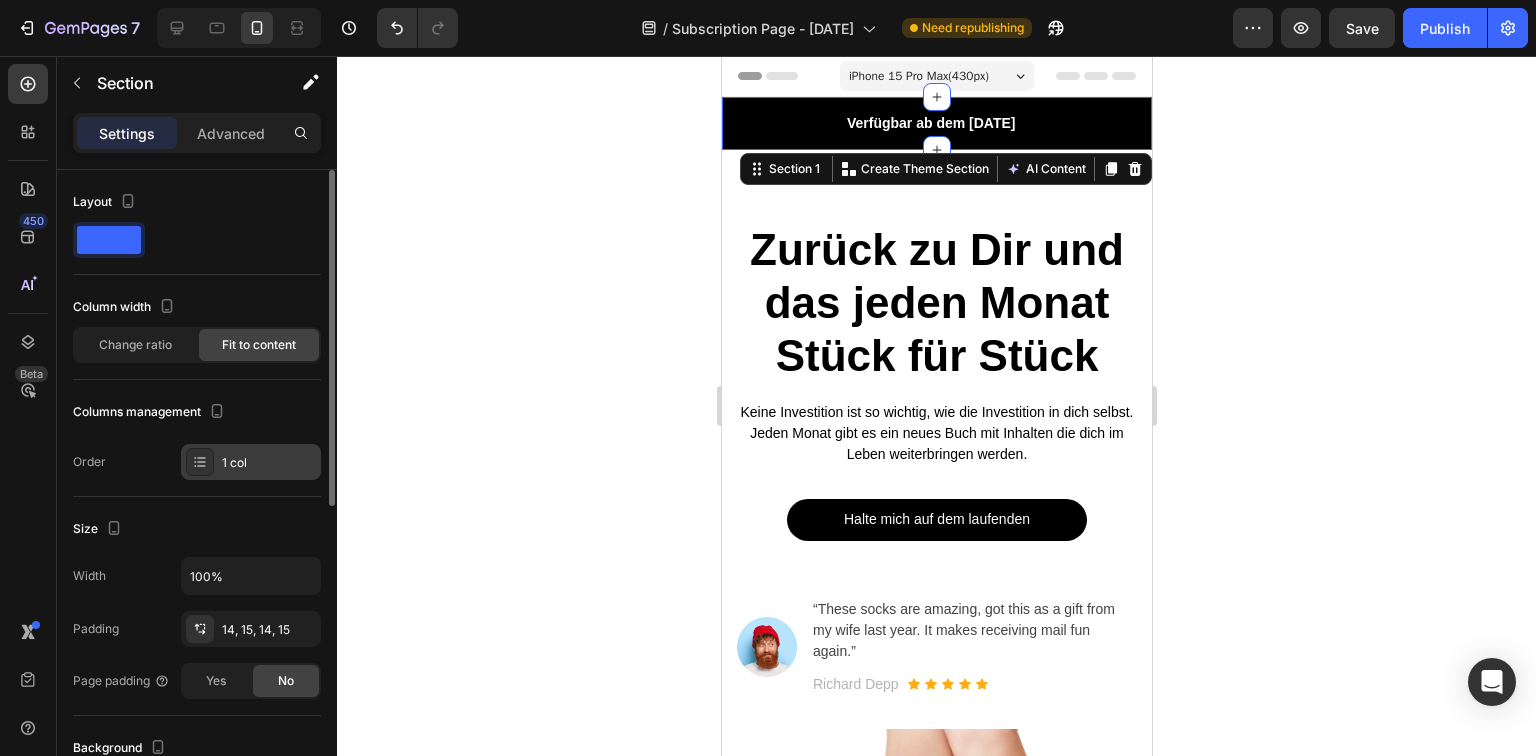 click on "1 col" at bounding box center [269, 463] 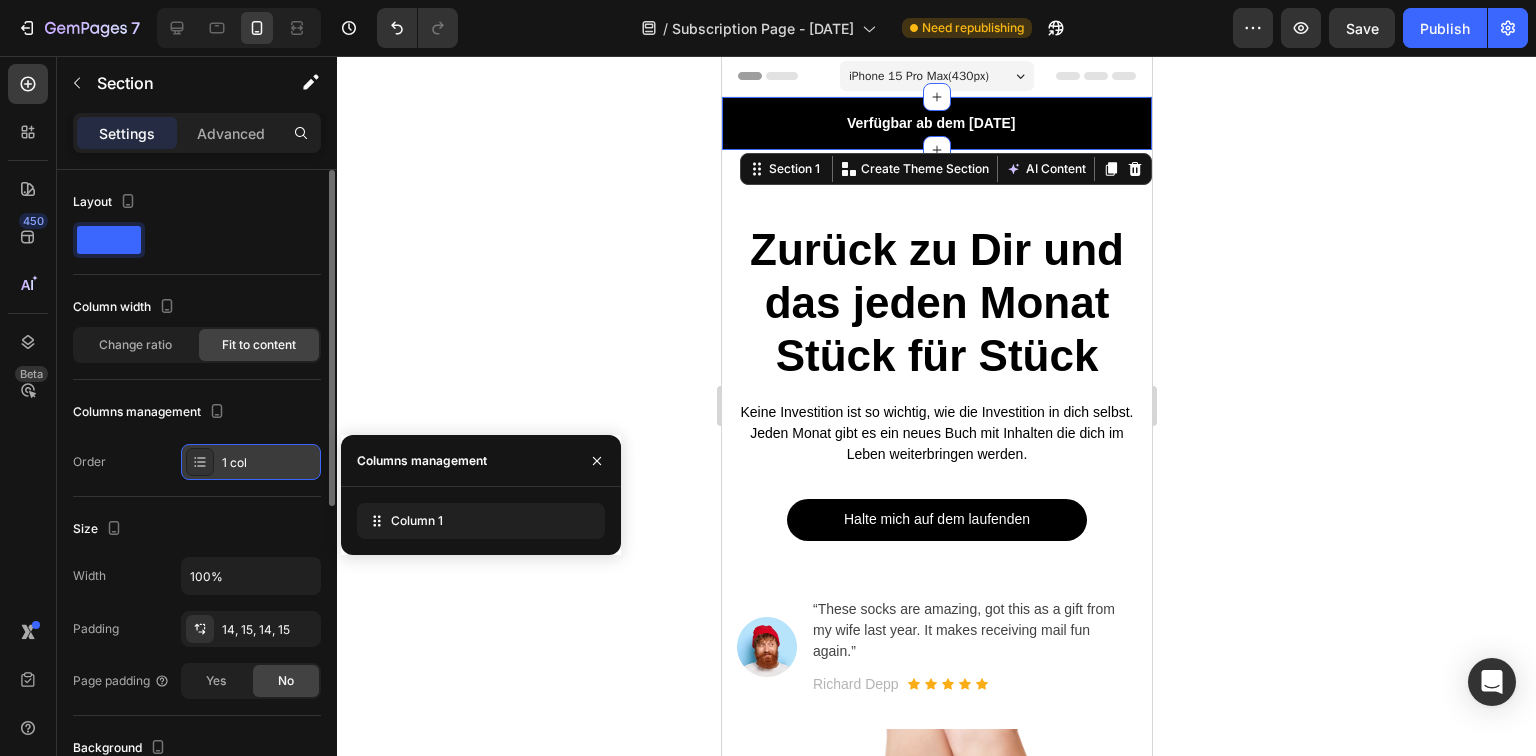 click on "1 col" at bounding box center [269, 463] 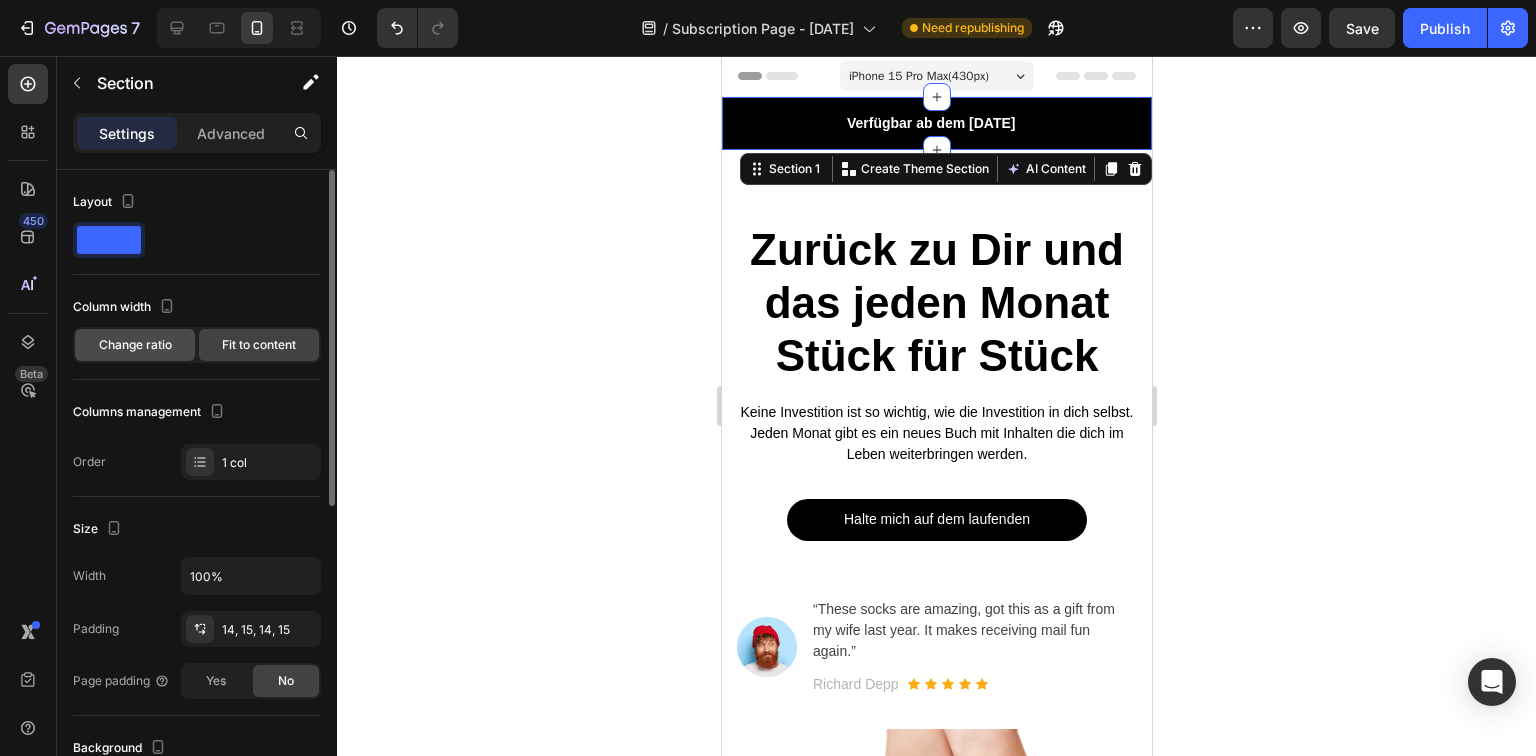 click on "Change ratio" 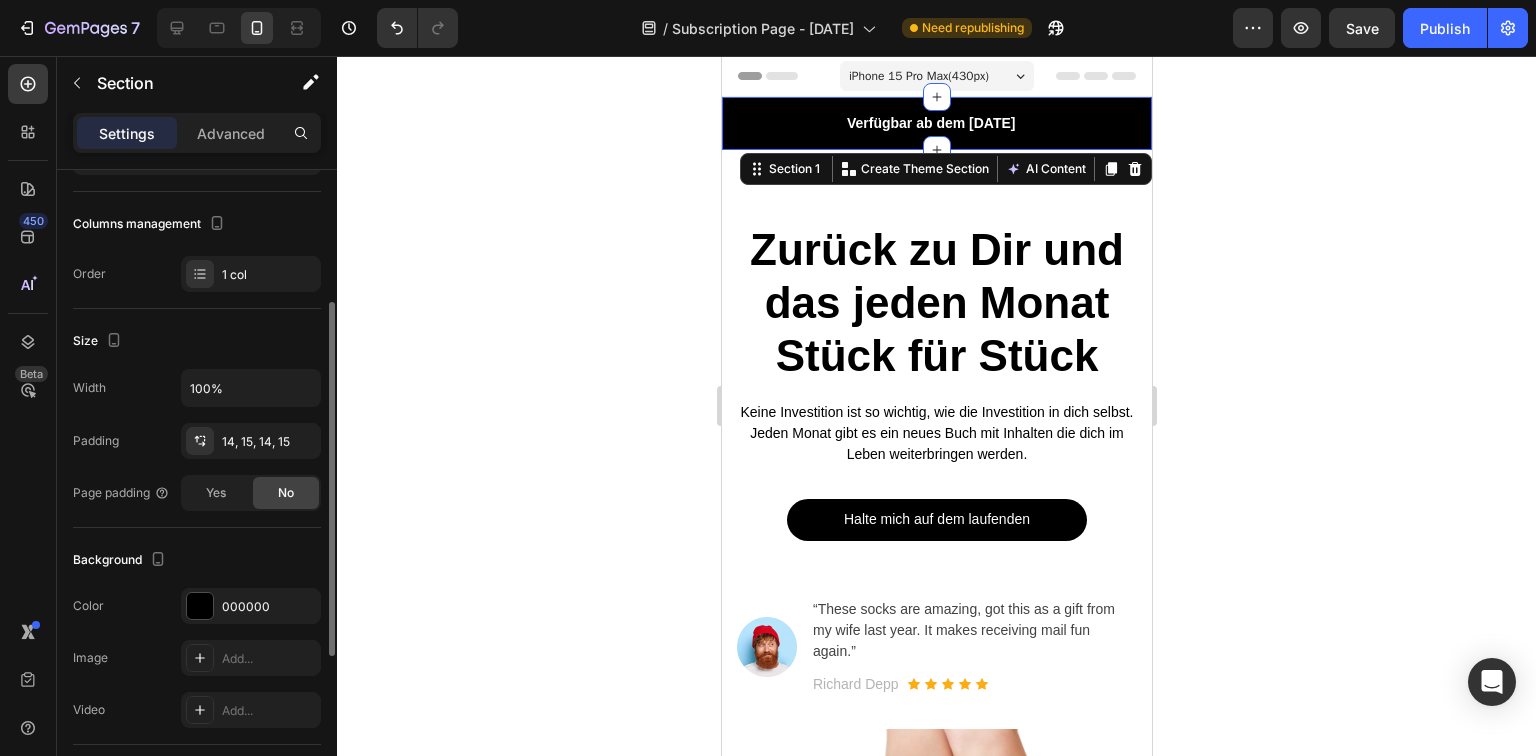 scroll, scrollTop: 320, scrollLeft: 0, axis: vertical 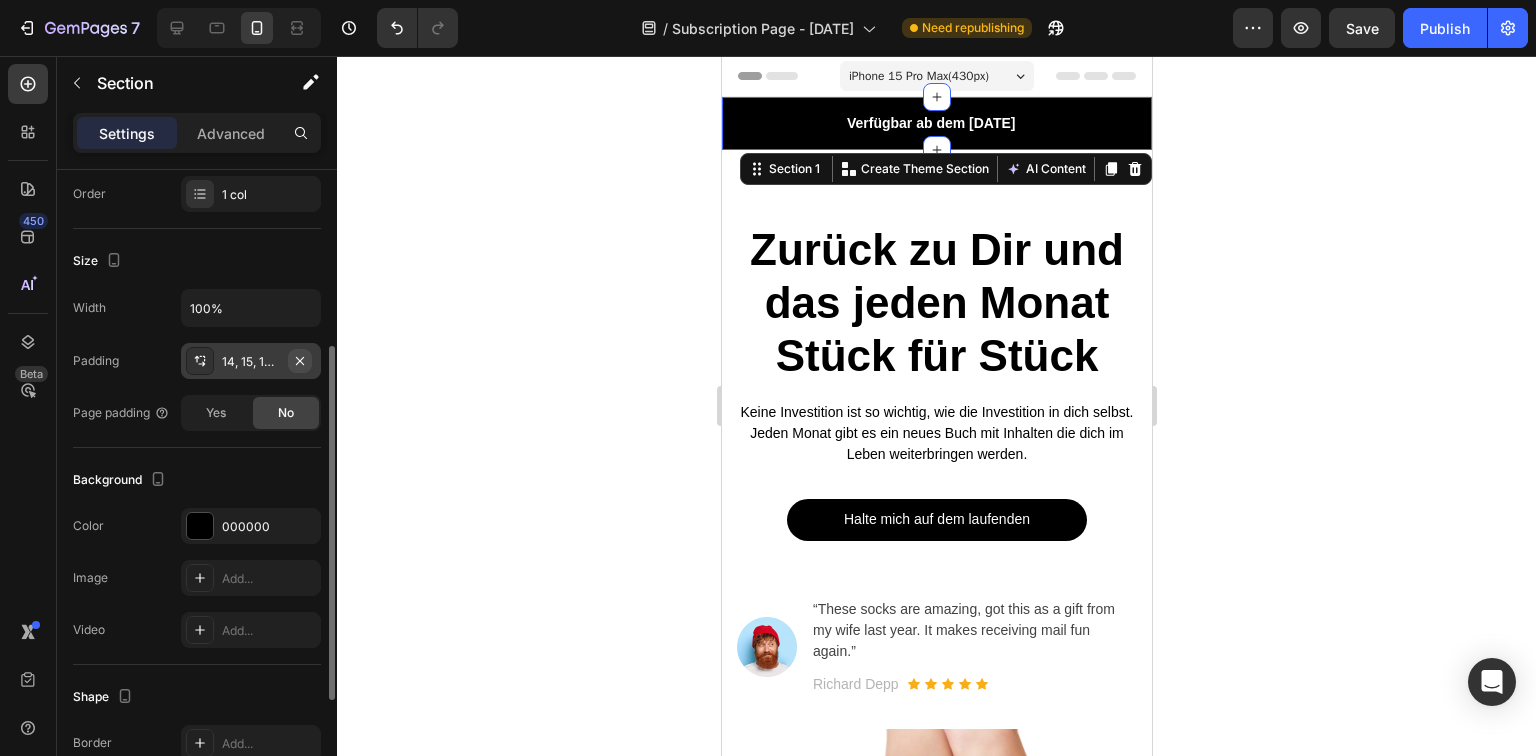 click 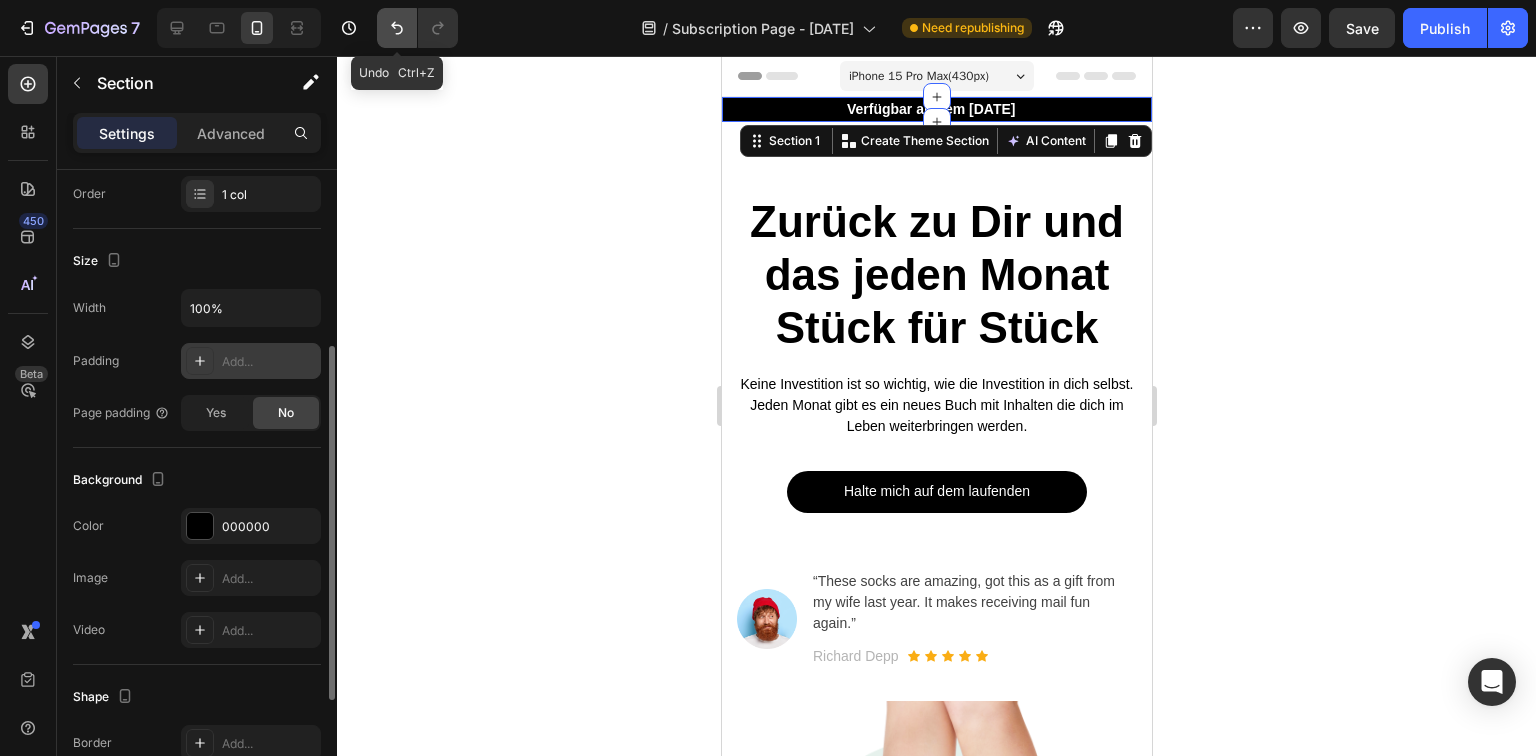 click 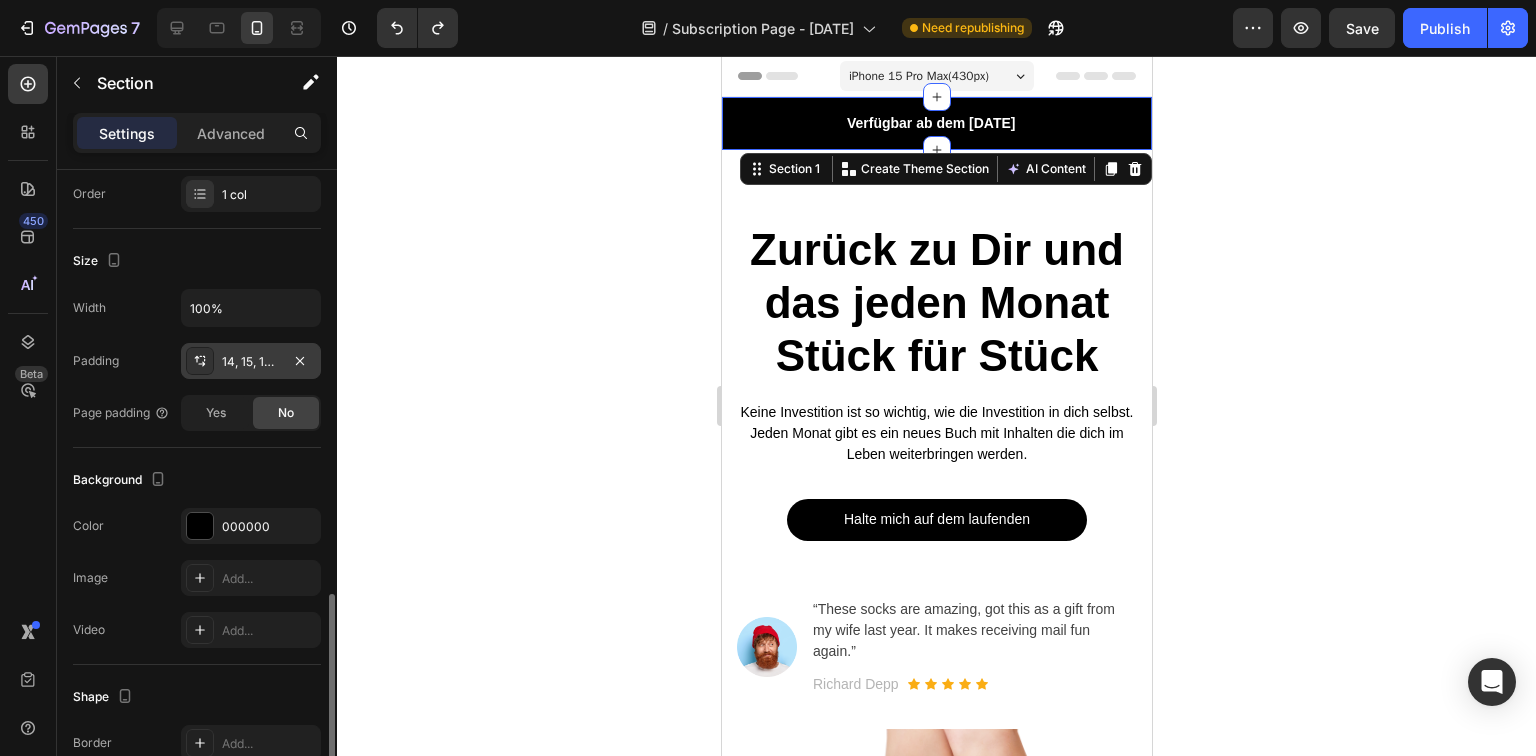 scroll, scrollTop: 523, scrollLeft: 0, axis: vertical 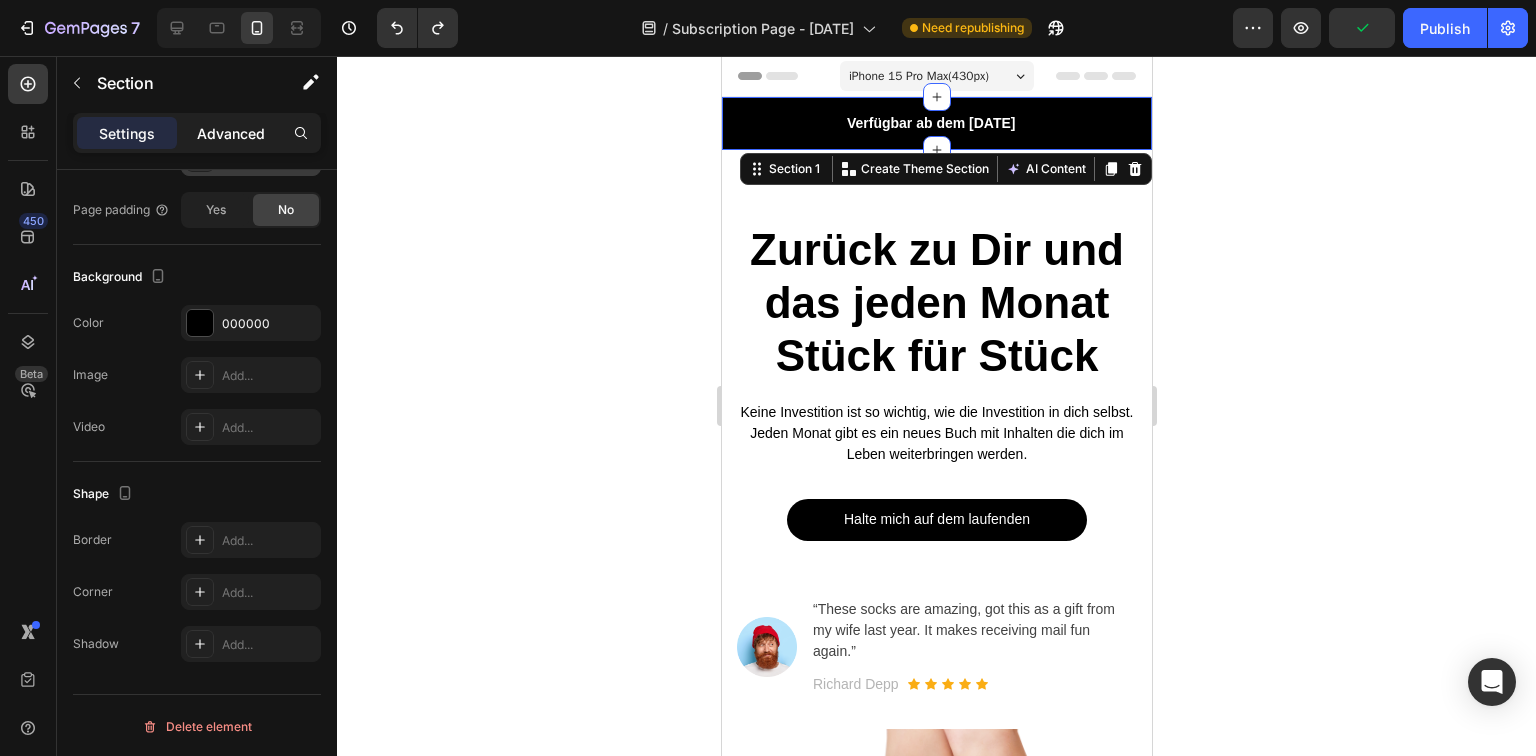 click on "Advanced" at bounding box center [231, 133] 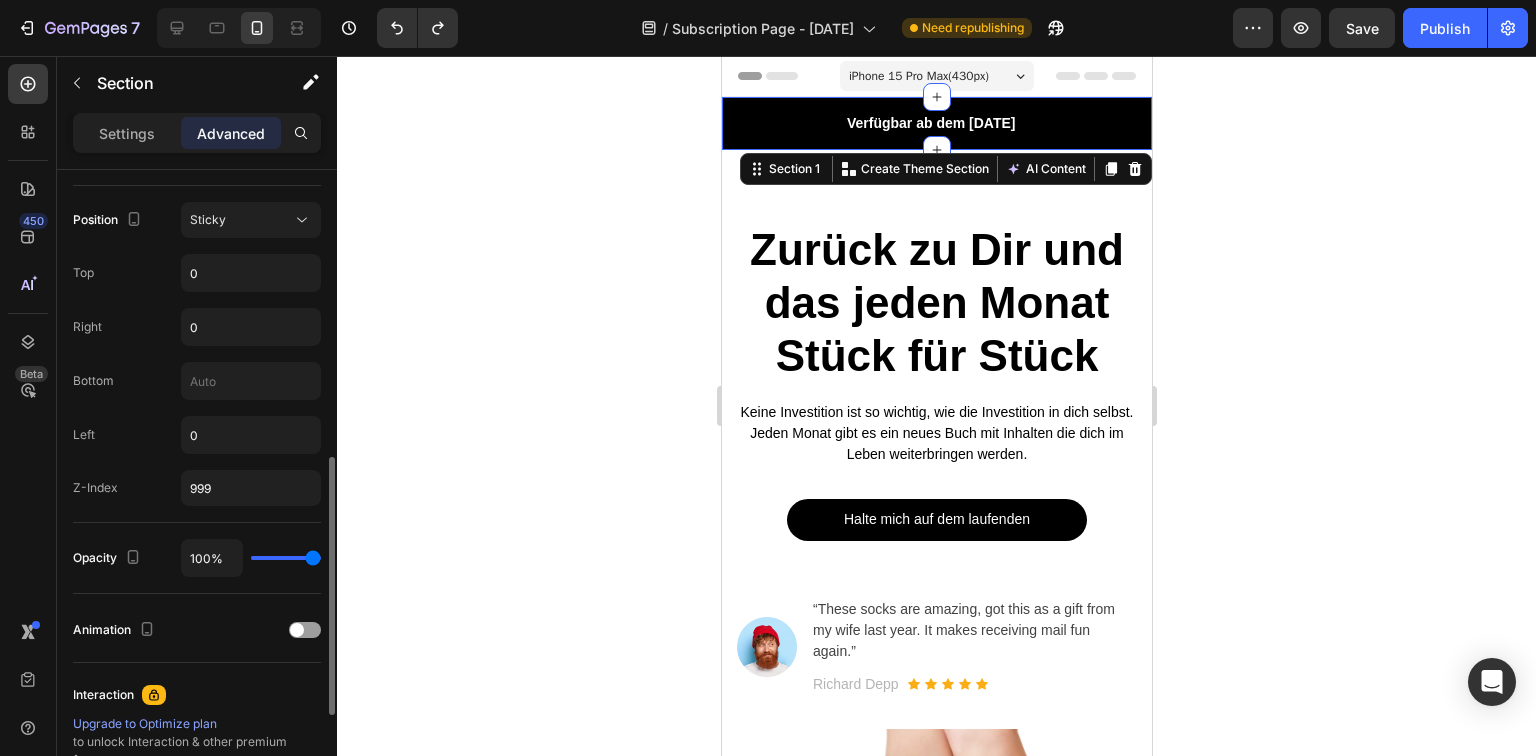 scroll, scrollTop: 555, scrollLeft: 0, axis: vertical 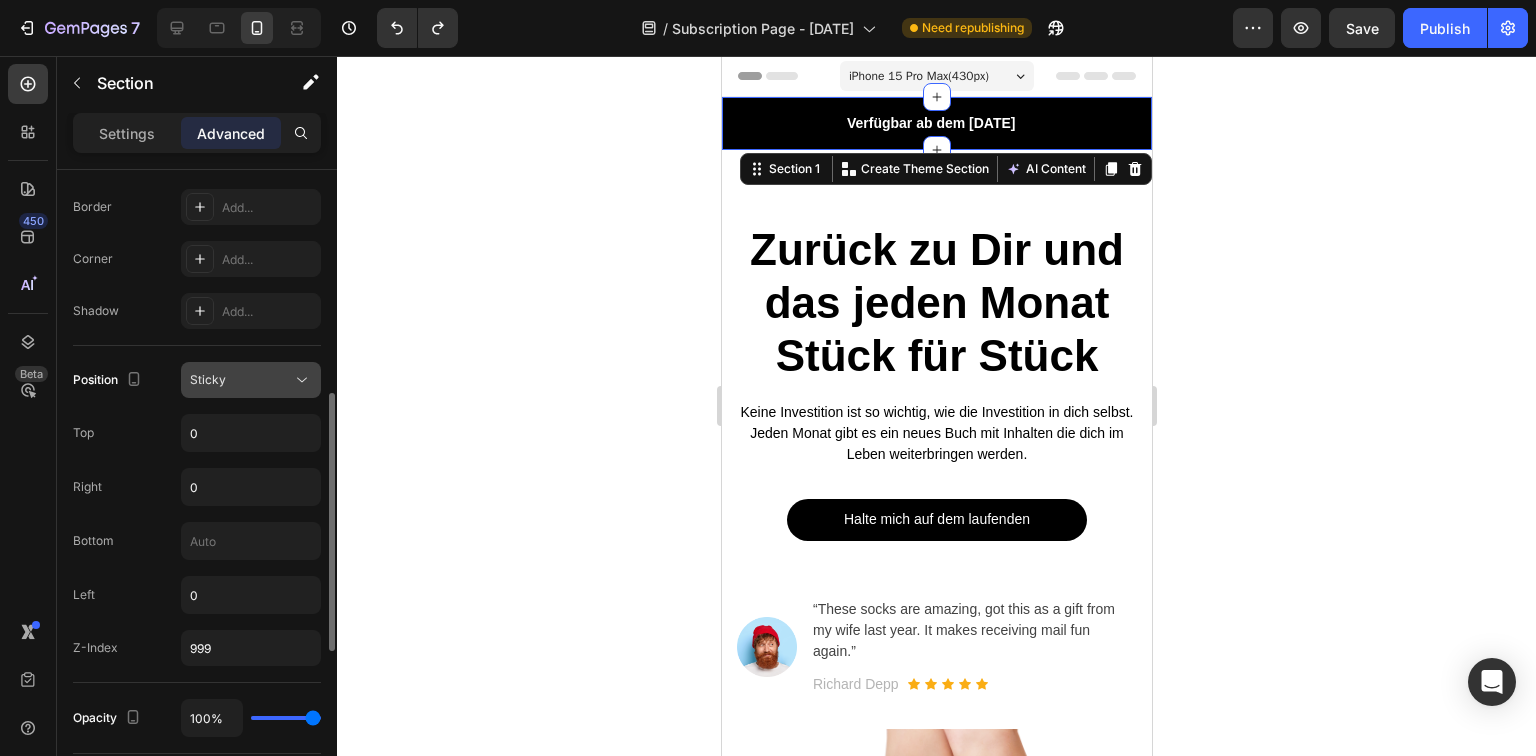 click on "Sticky" at bounding box center (241, 380) 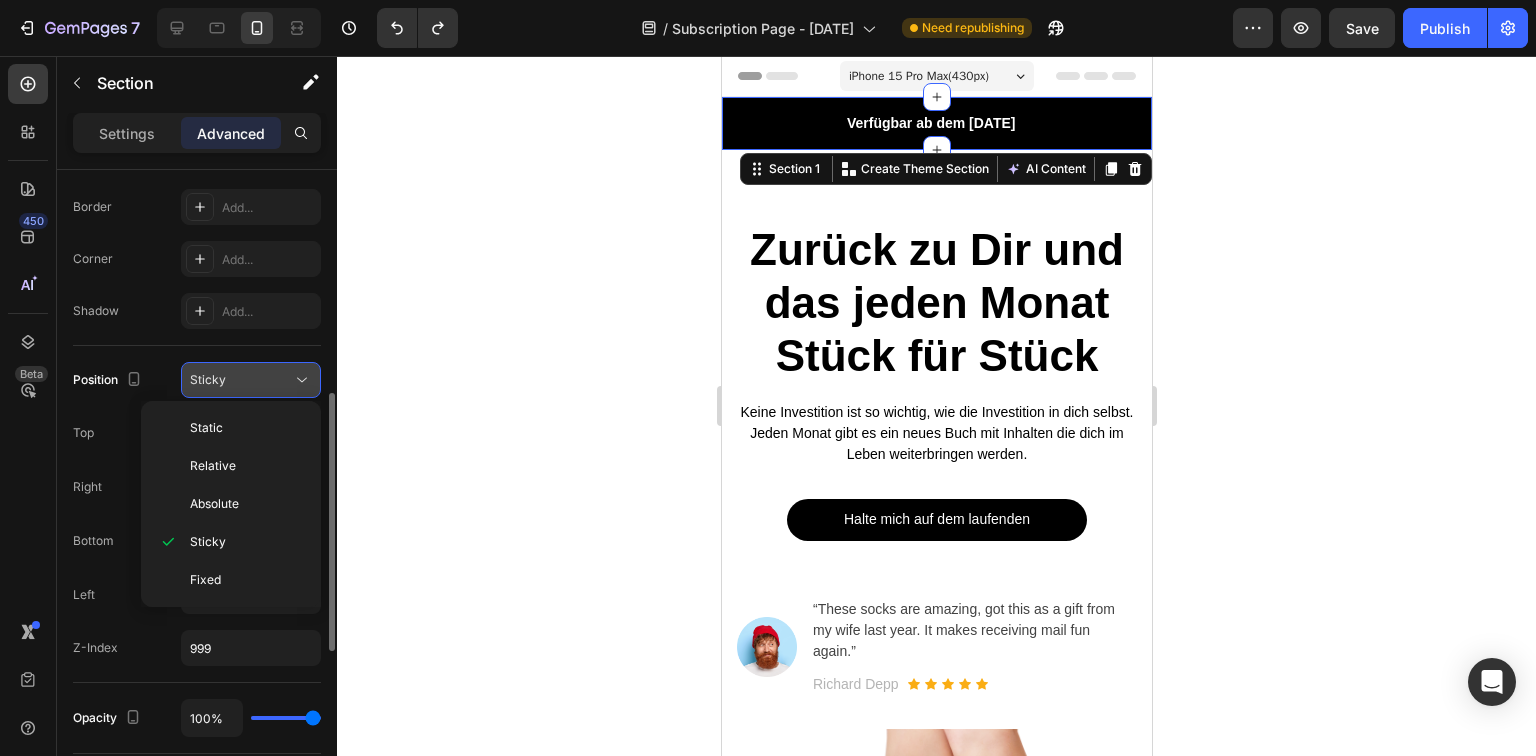 click on "Sticky" at bounding box center (241, 380) 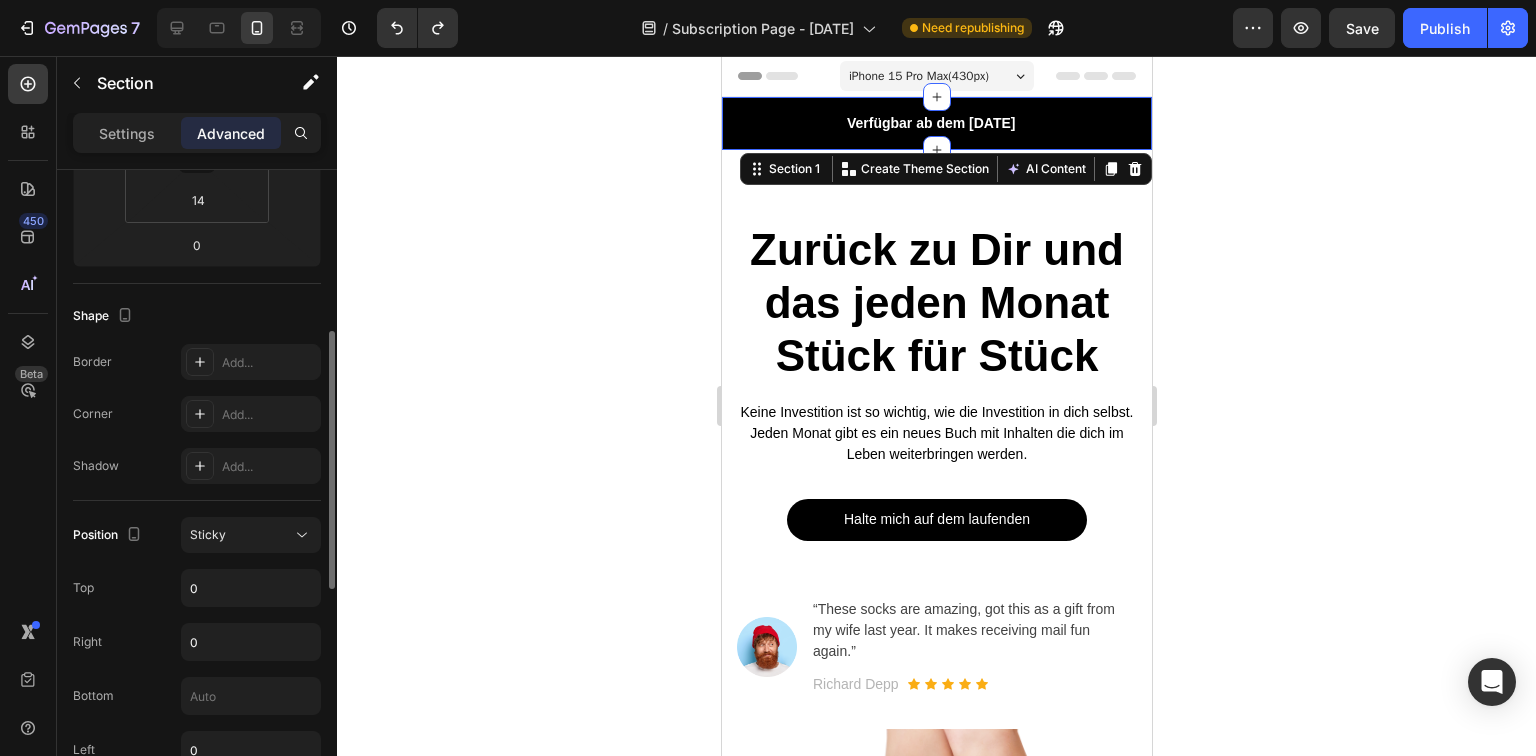 scroll, scrollTop: 0, scrollLeft: 0, axis: both 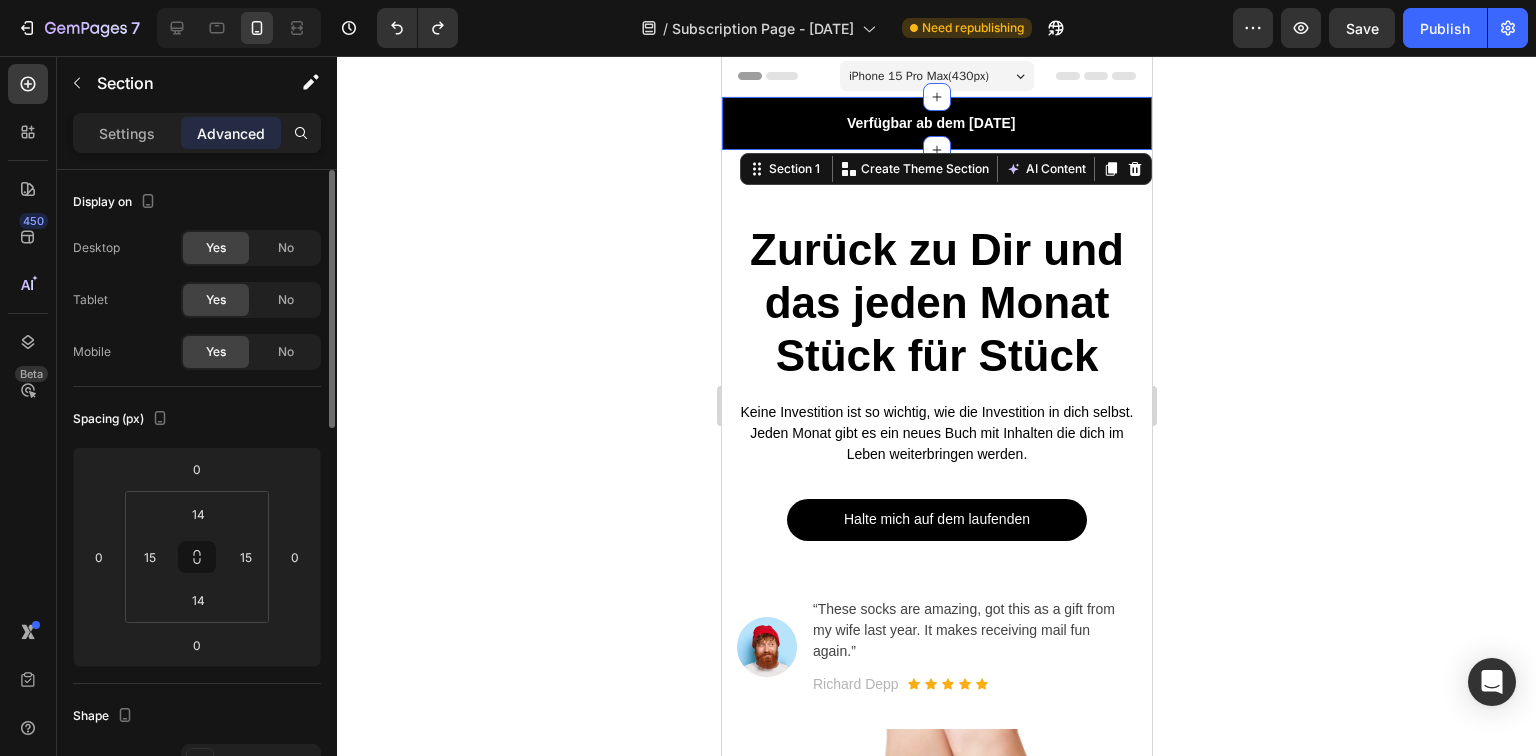 click 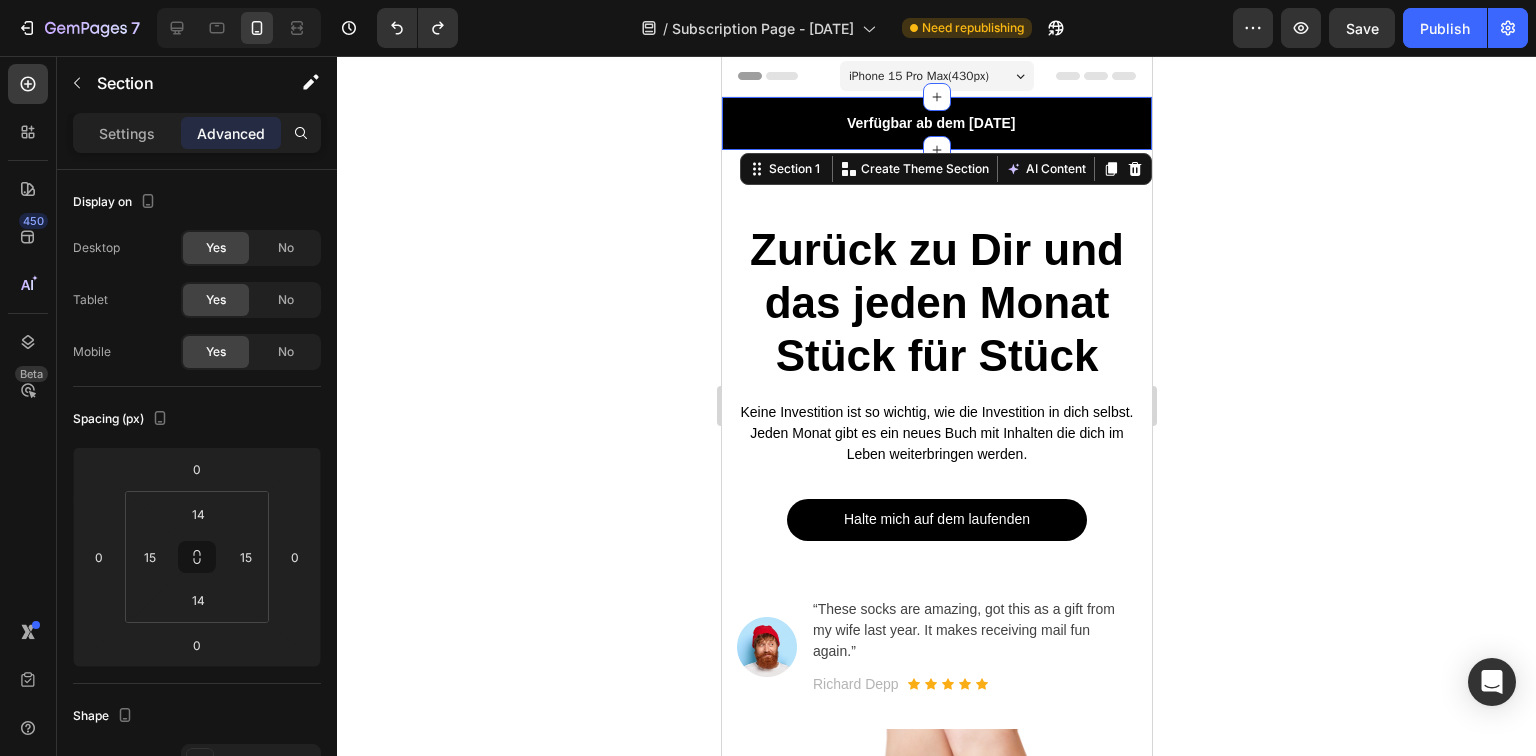 click on "Try the sock club for only $10.00 Text block 10,000+ 5-star Reviews Text block Free shipping on orders over $50 Text block Row Verfügbar ab dem [DATE] Text block 10,000+ 5-star Reviews Text block Free shipping on orders over $50 Text block Carousel Row Section 1   You can create reusable sections Create Theme Section AI Content Write with GemAI What would you like to describe here? Tone and Voice Persuasive Product Zurück zu Dir - Nicht zu Ihr Show more Generate" at bounding box center [936, 123] 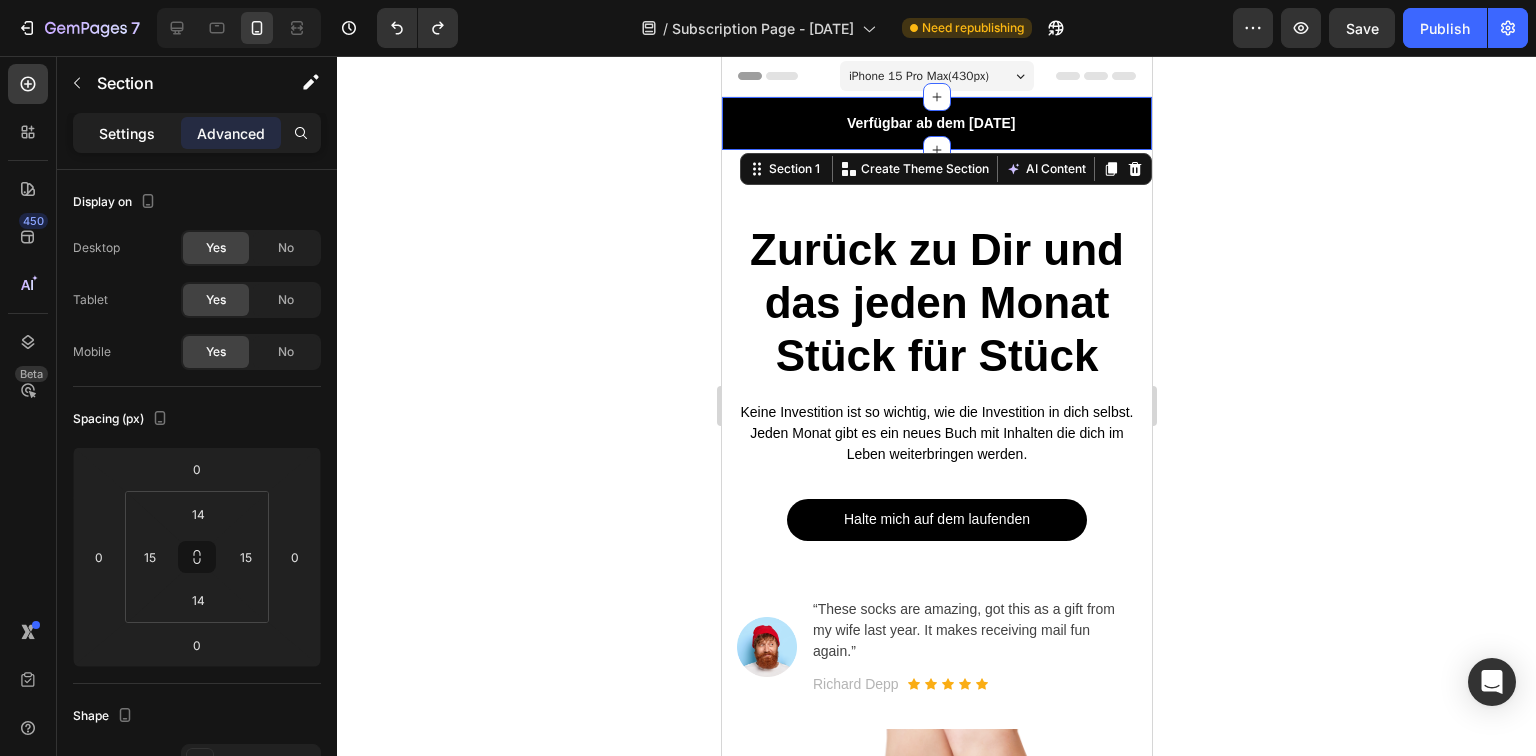click on "Settings" at bounding box center (127, 133) 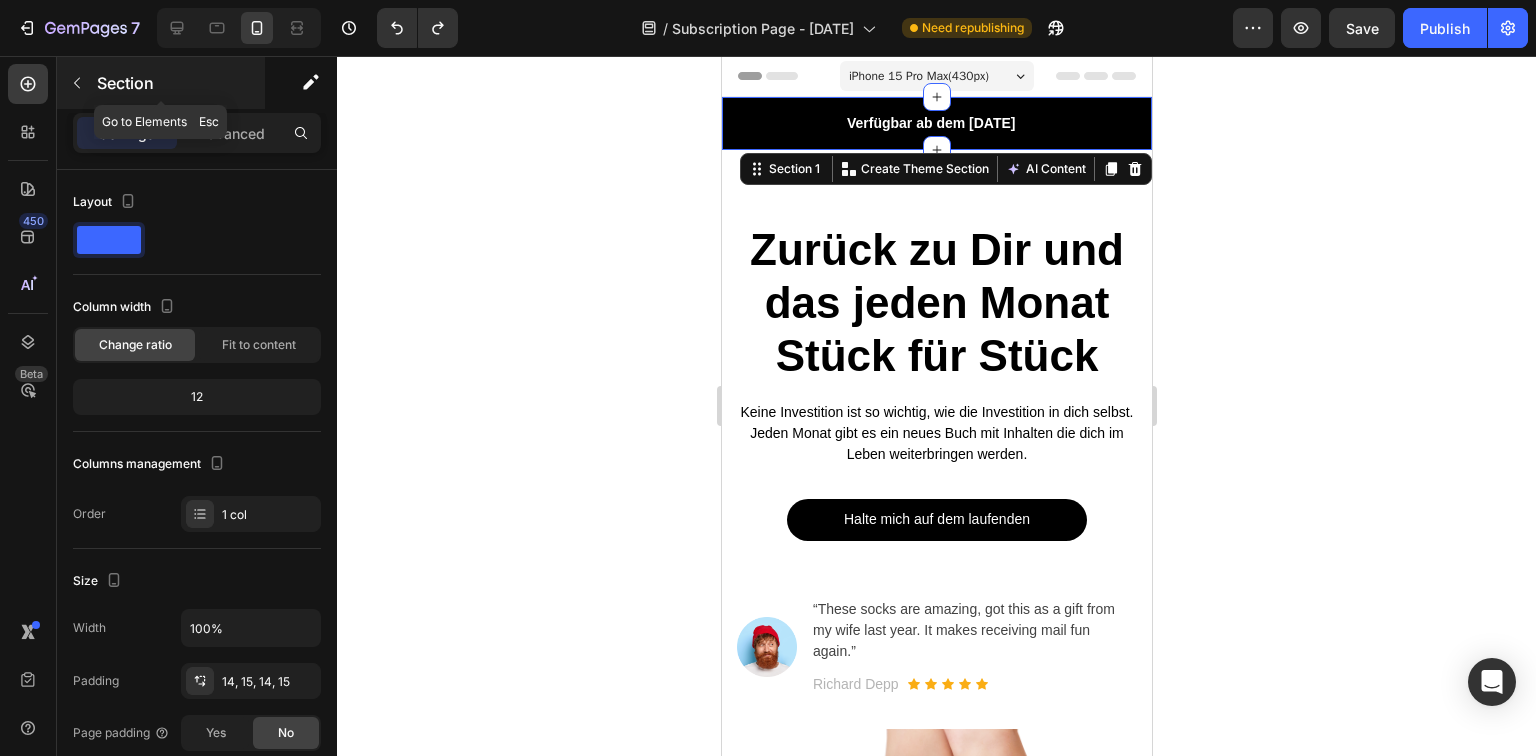 click on "Section" at bounding box center (179, 83) 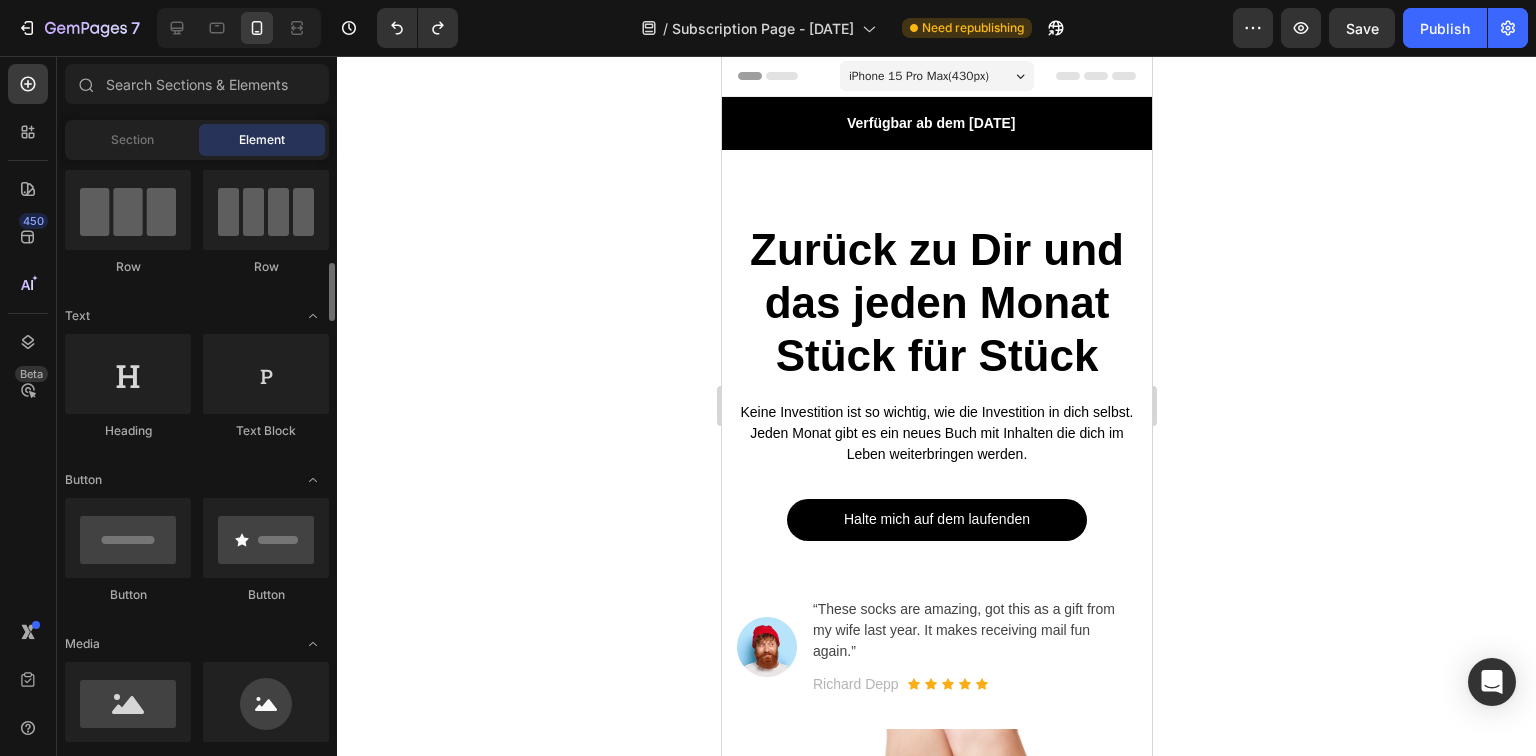 scroll, scrollTop: 240, scrollLeft: 0, axis: vertical 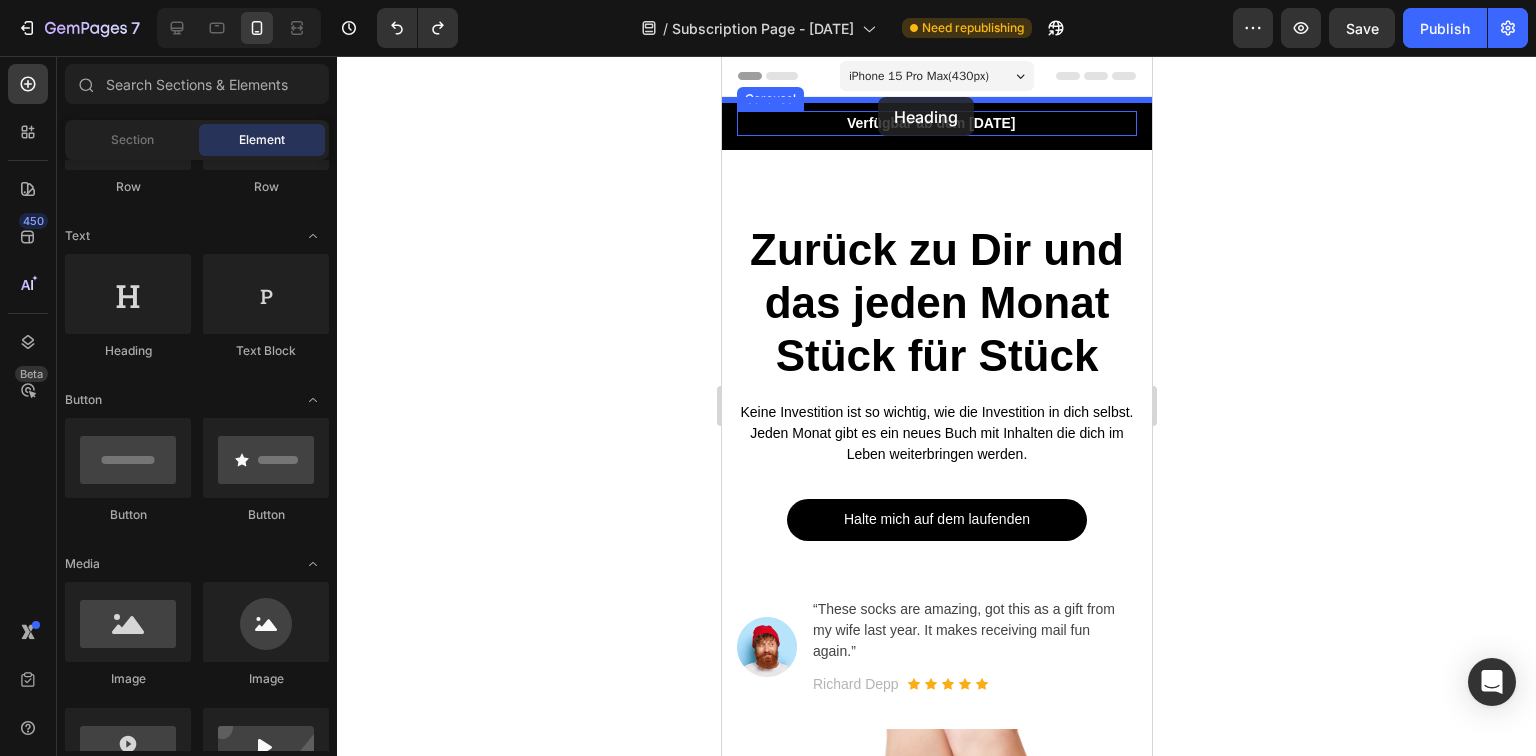 drag, startPoint x: 850, startPoint y: 358, endPoint x: 877, endPoint y: 97, distance: 262.39282 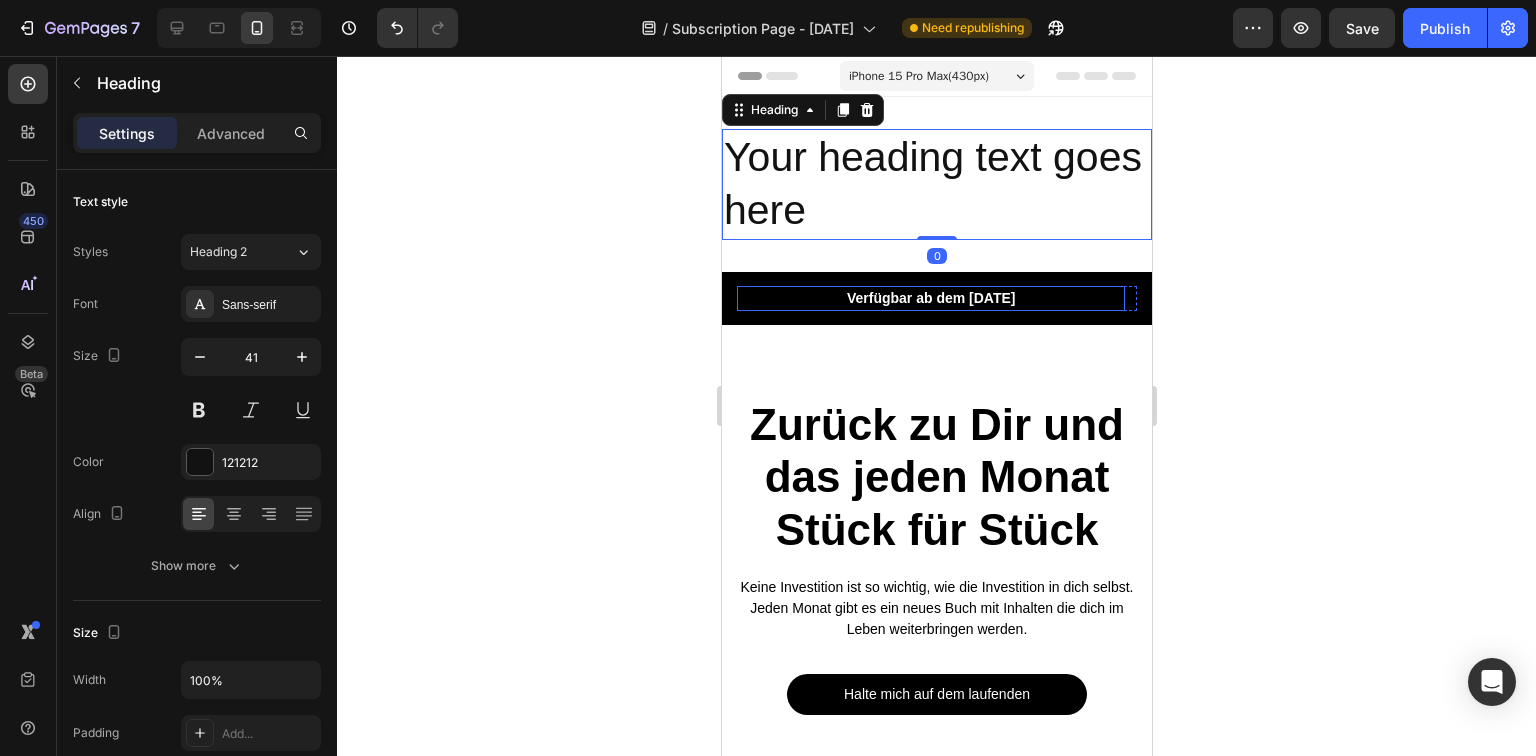 click on "Verfügbar ab dem [DATE]" at bounding box center (930, 298) 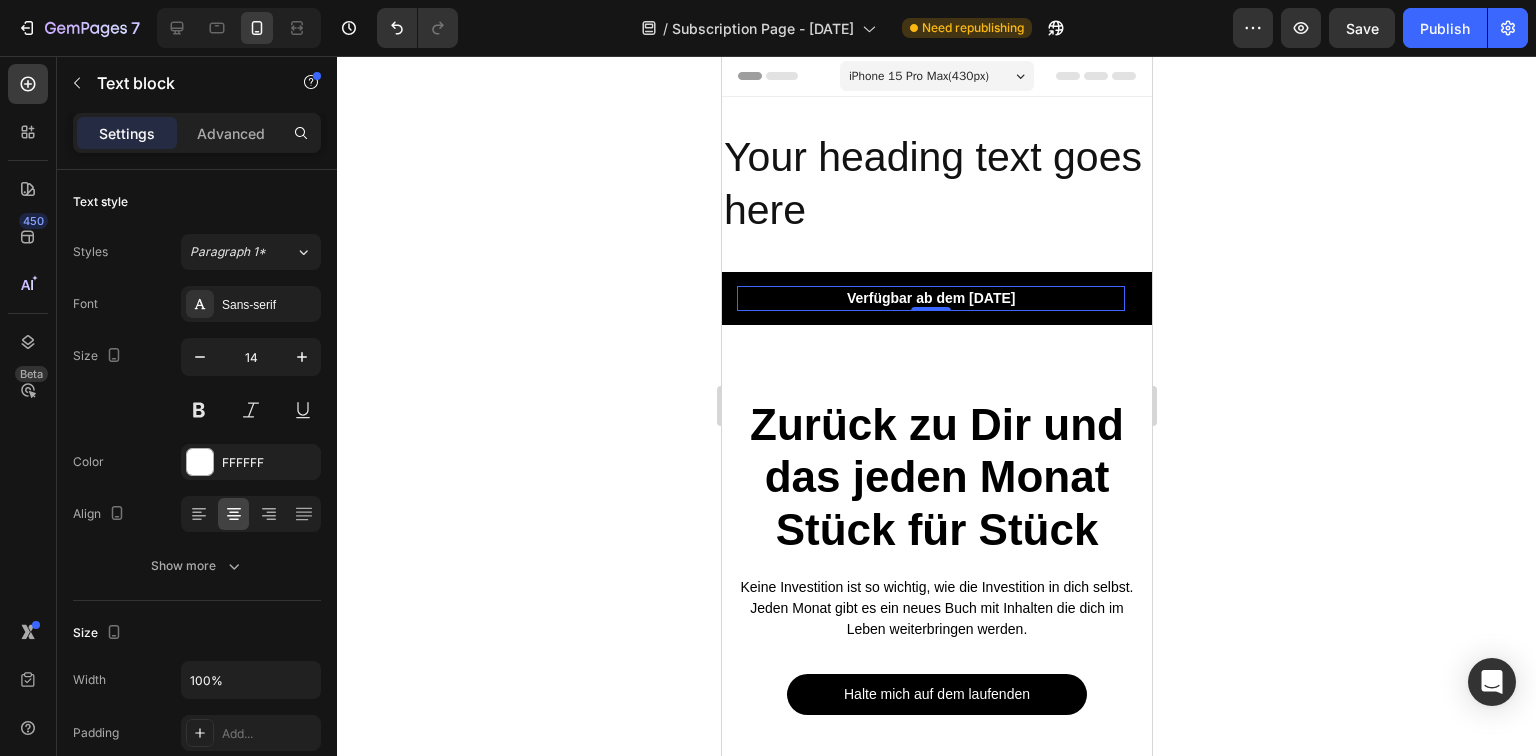 click on "Verfügbar ab dem [DATE]" at bounding box center [930, 298] 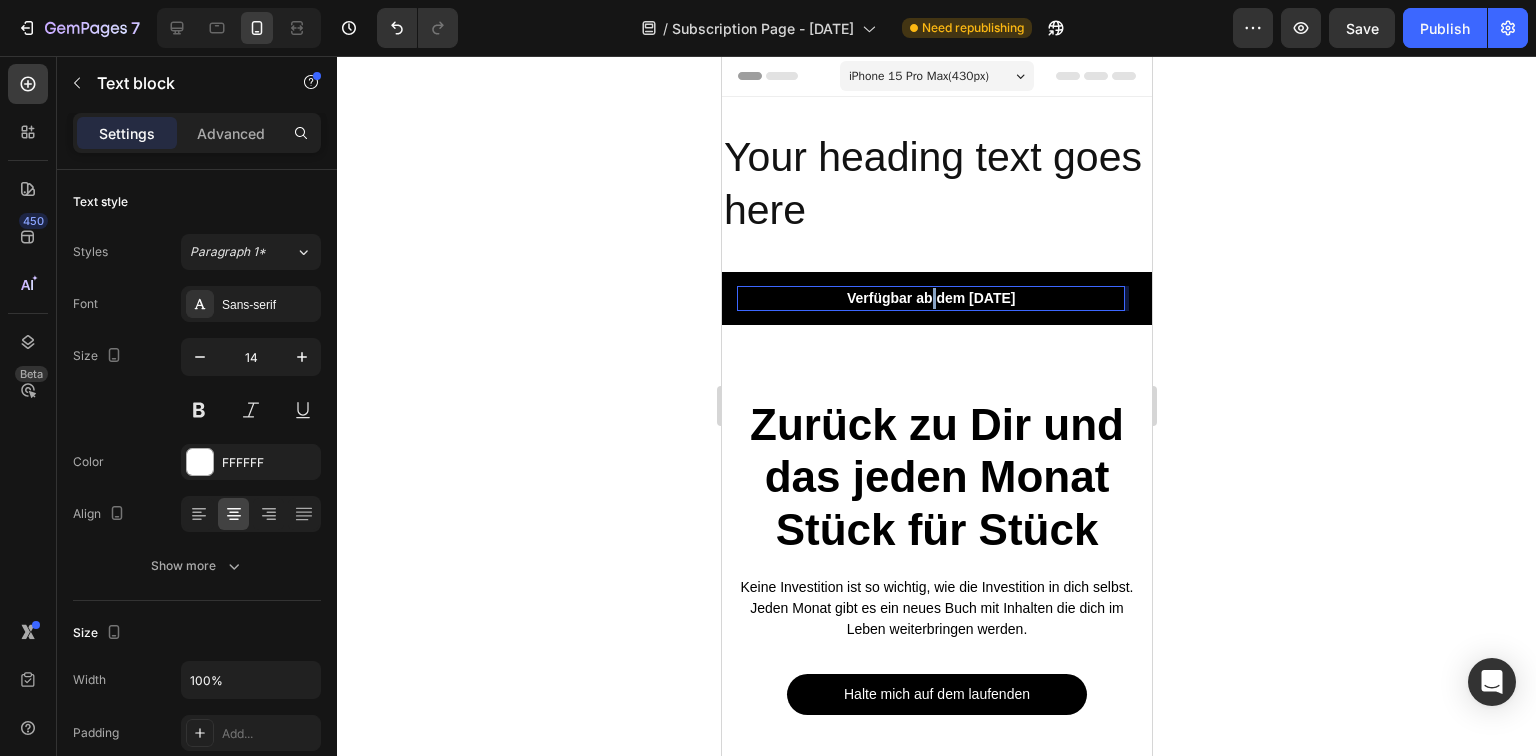 click on "Verfügbar ab dem [DATE]" at bounding box center [930, 298] 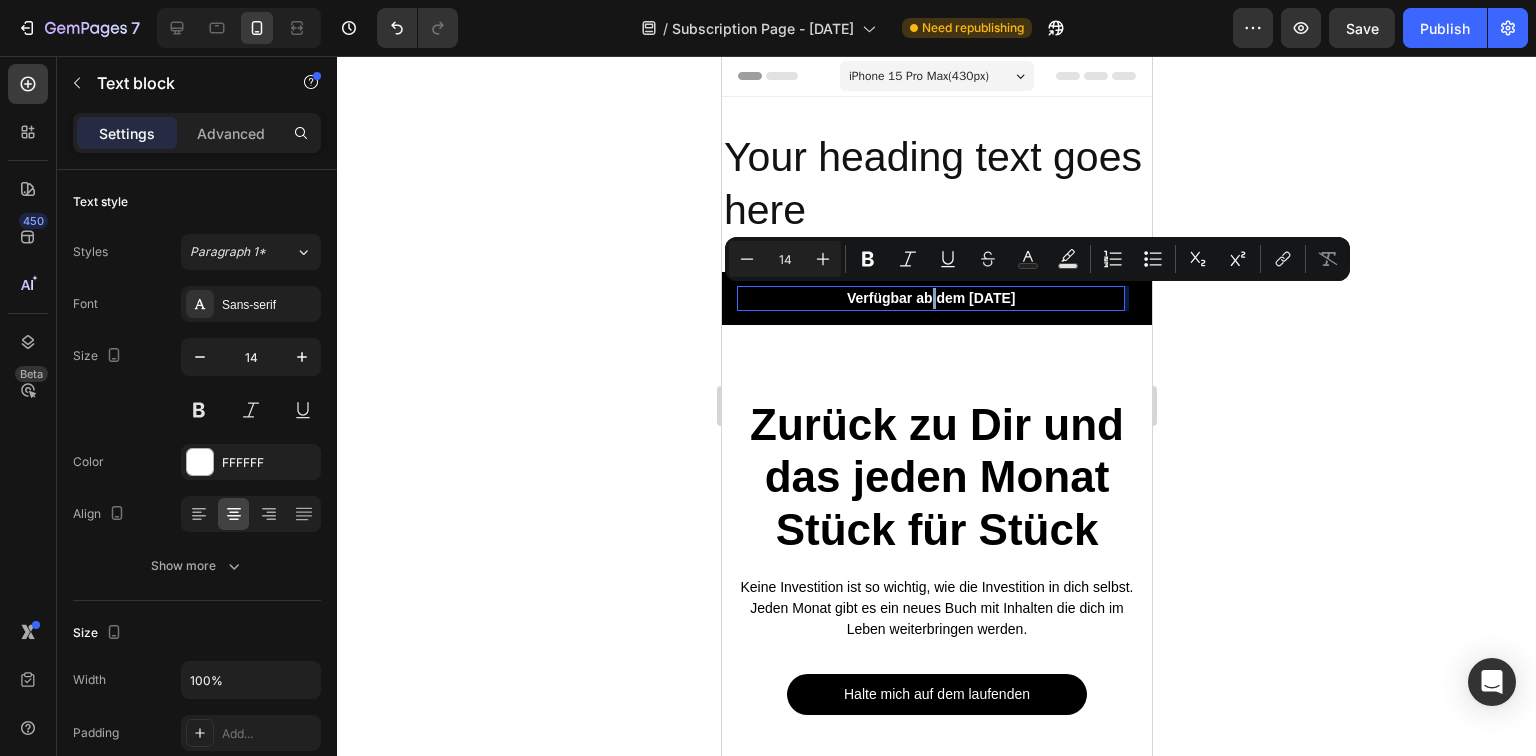 copy on "Verfügbar ab dem [DATE]" 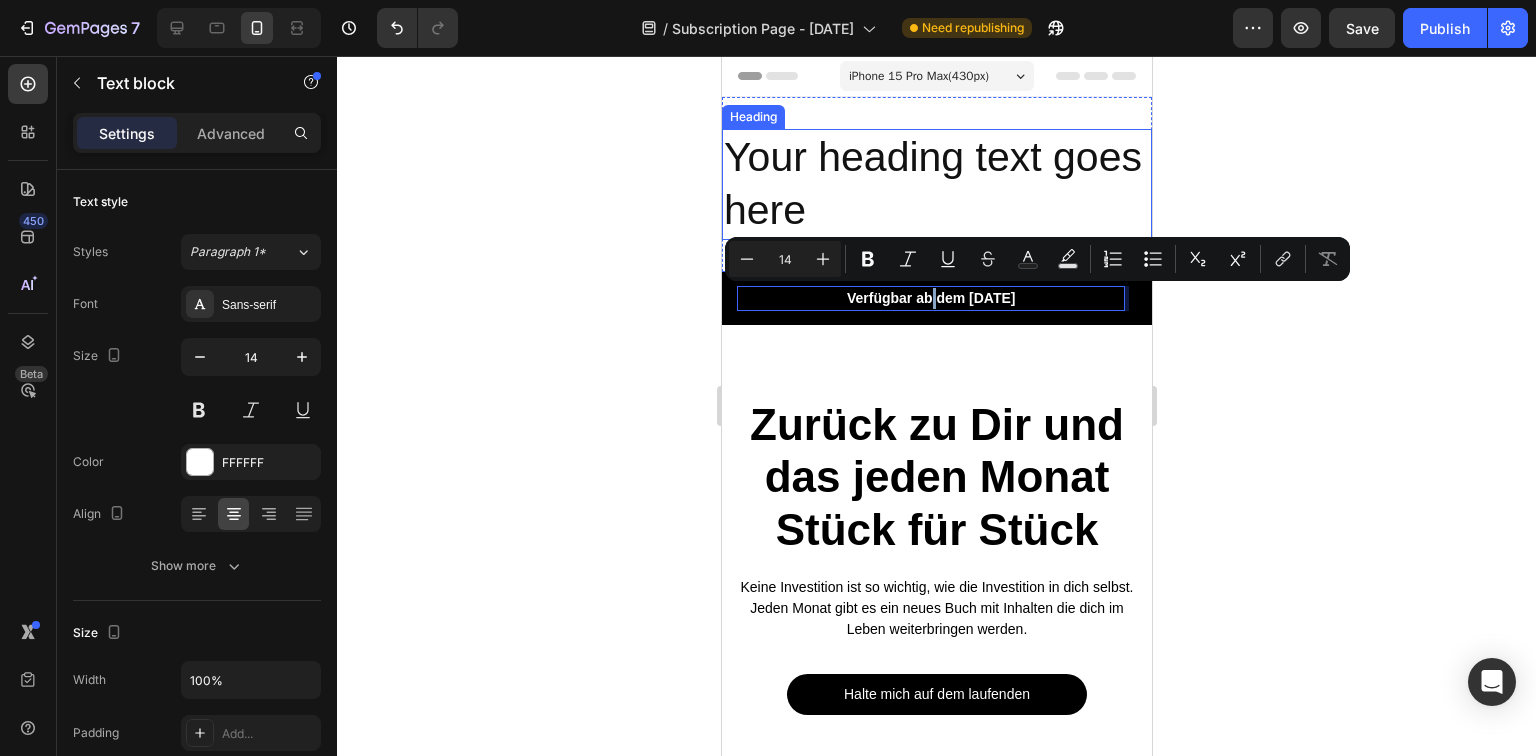 click on "Your heading text goes here" at bounding box center [936, 184] 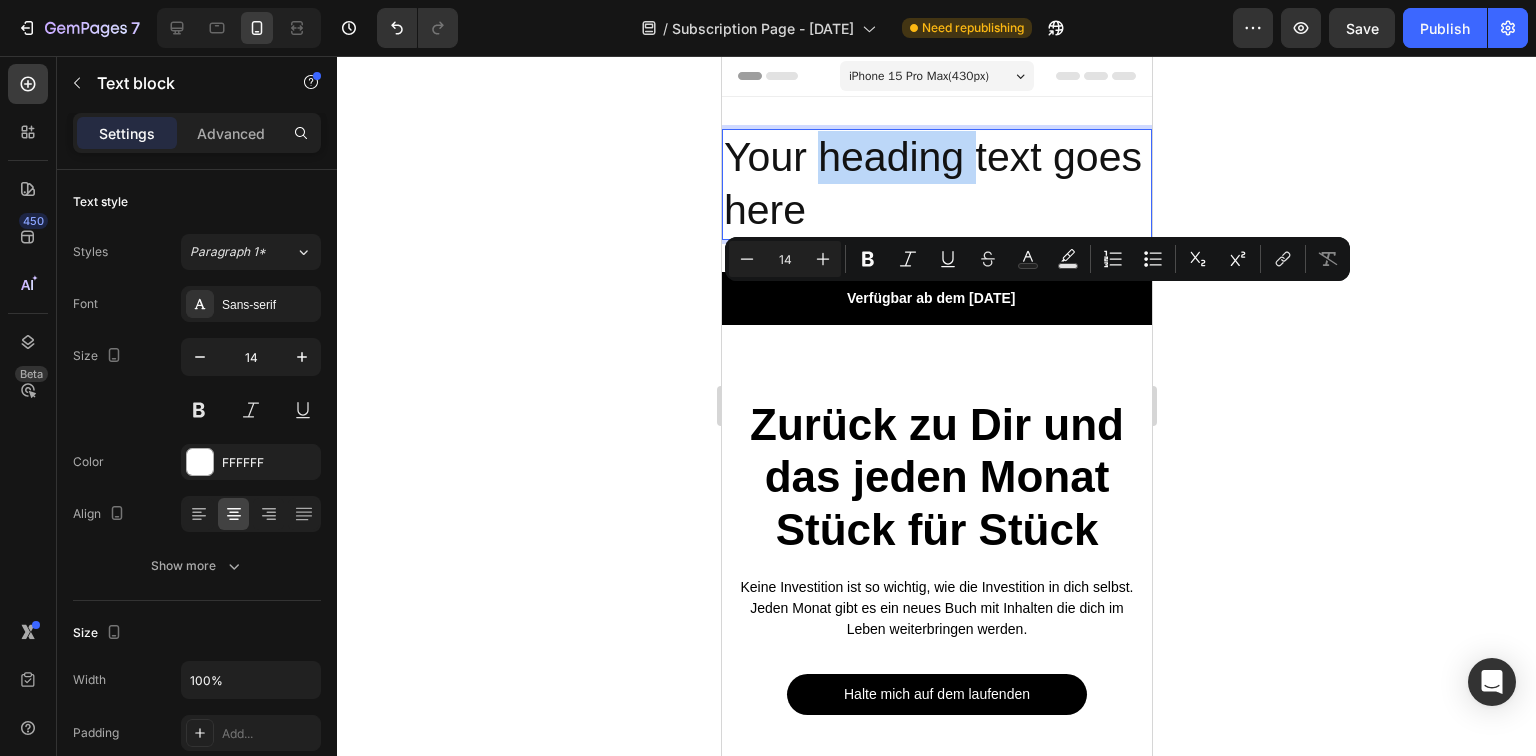 click on "Your heading text goes here" at bounding box center [936, 184] 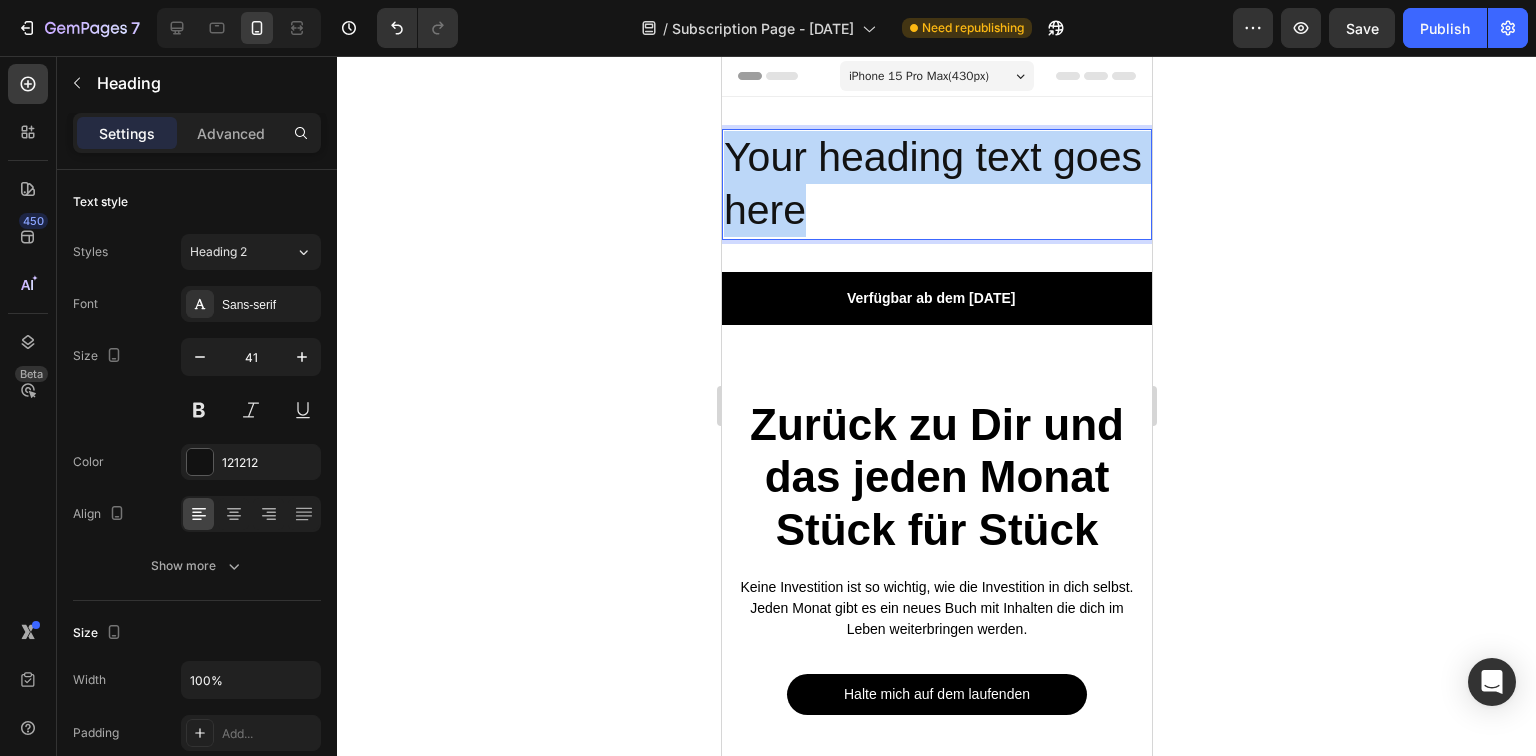 click on "Your heading text goes here" at bounding box center [936, 184] 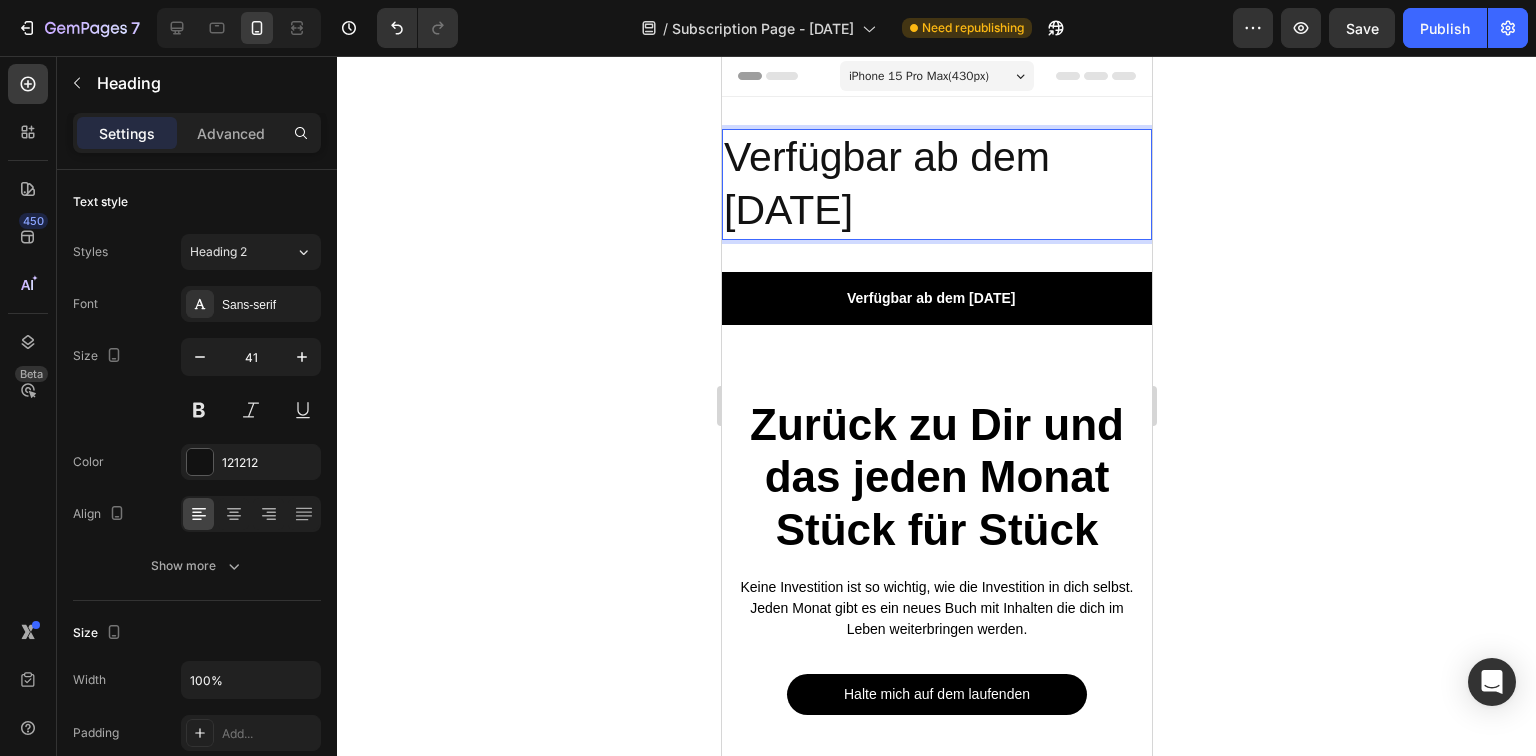 click on "Verfügbar ab dem [DATE]" at bounding box center [936, 184] 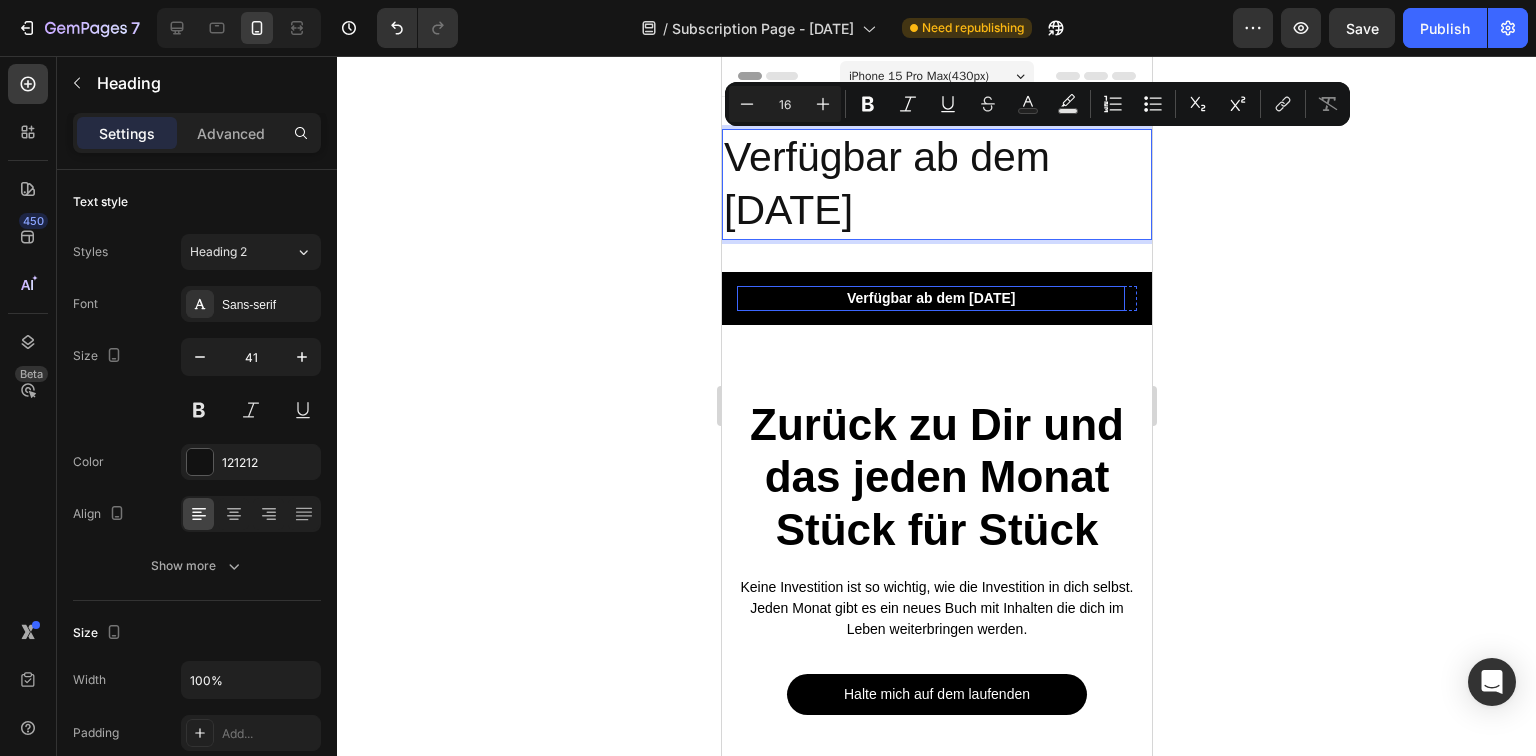click on "Verfügbar ab dem [DATE]" at bounding box center [930, 298] 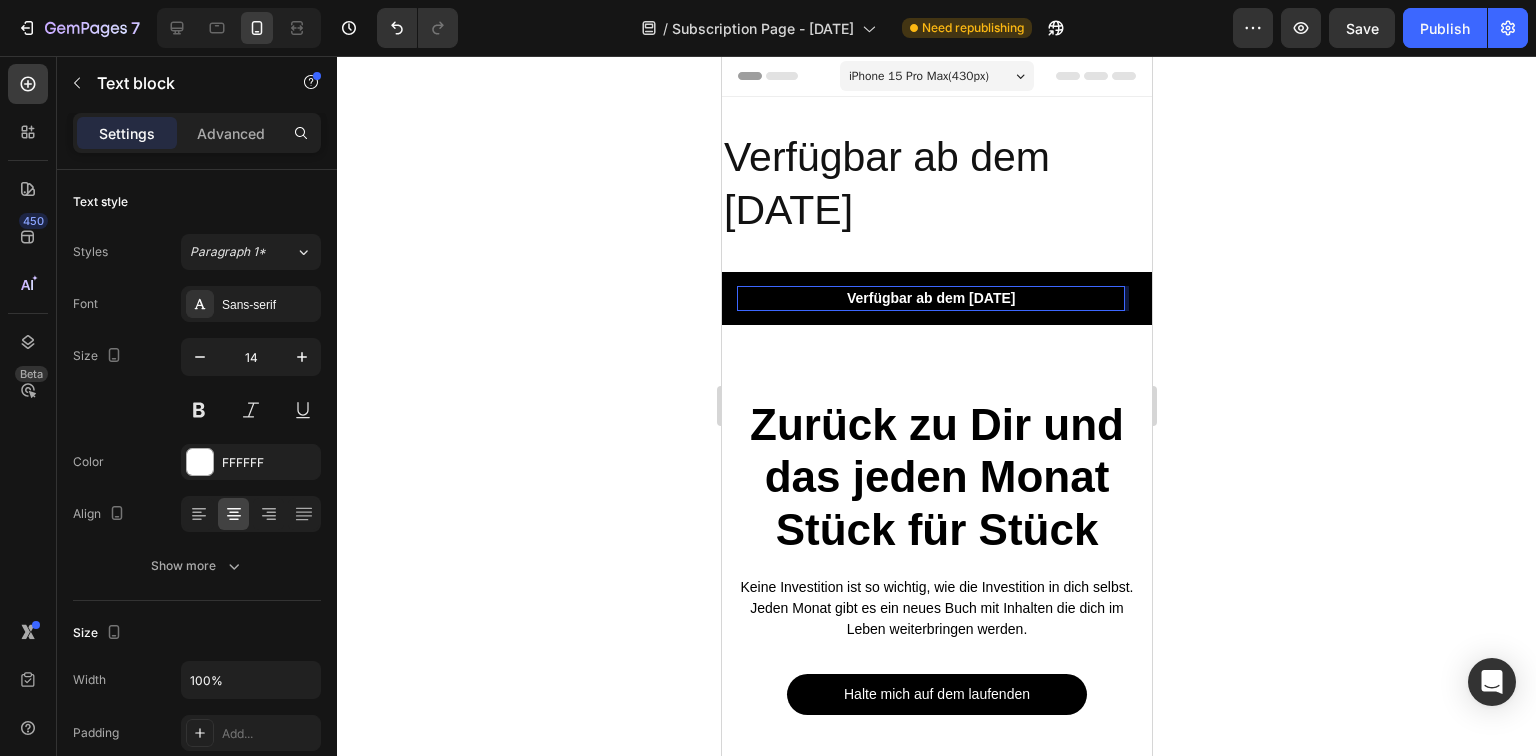 click on "Verfügbar ab dem [DATE]" at bounding box center [930, 298] 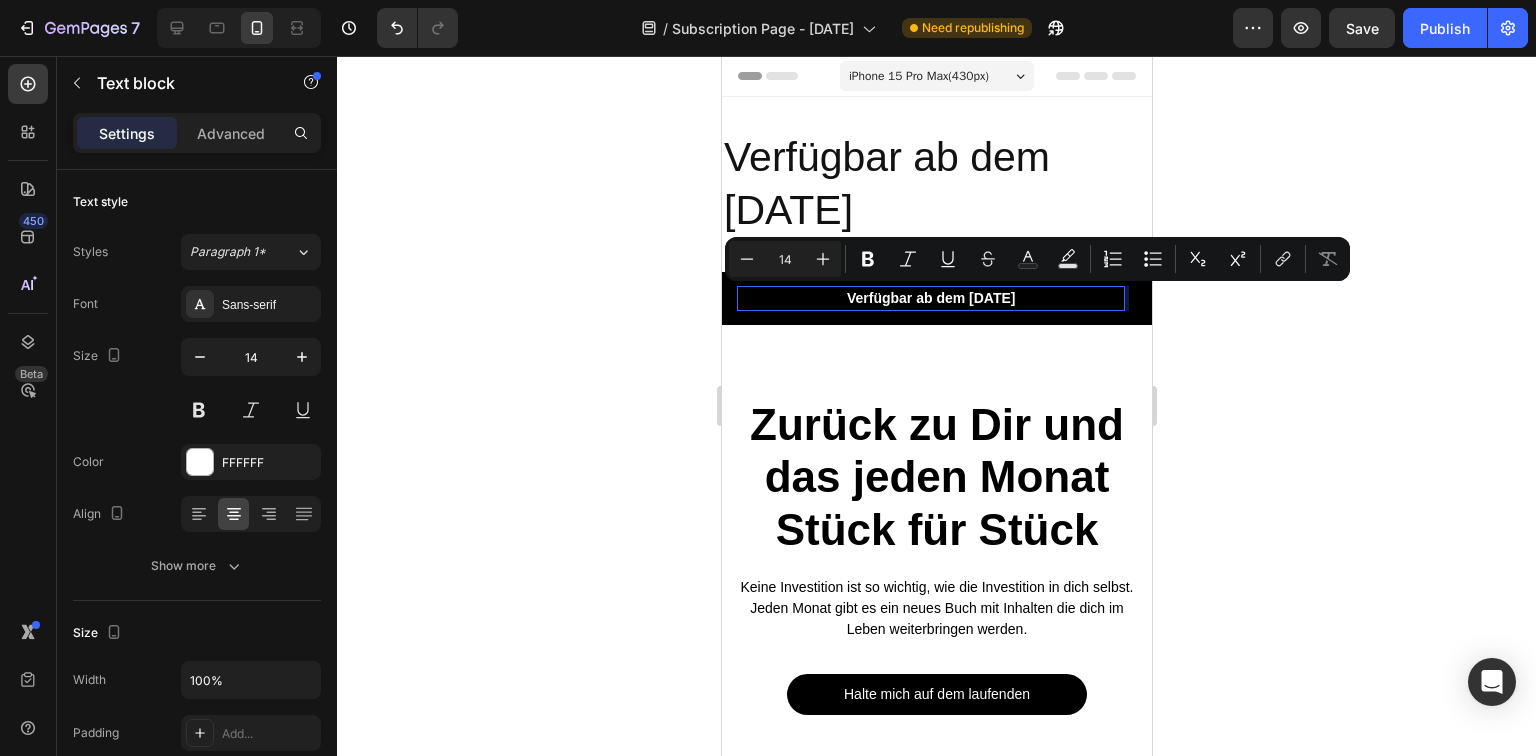 click 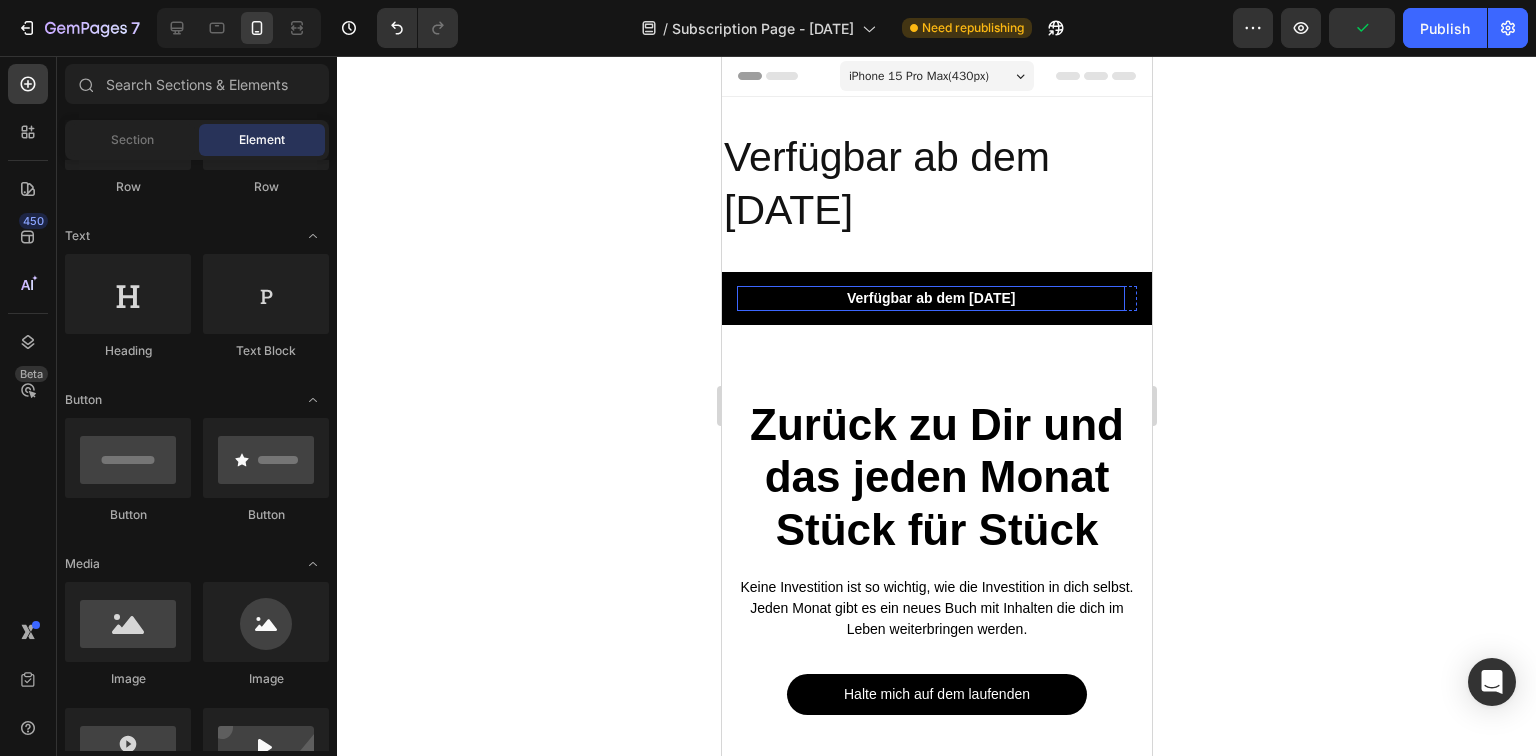 click on "Verfügbar ab dem [DATE]" at bounding box center (930, 298) 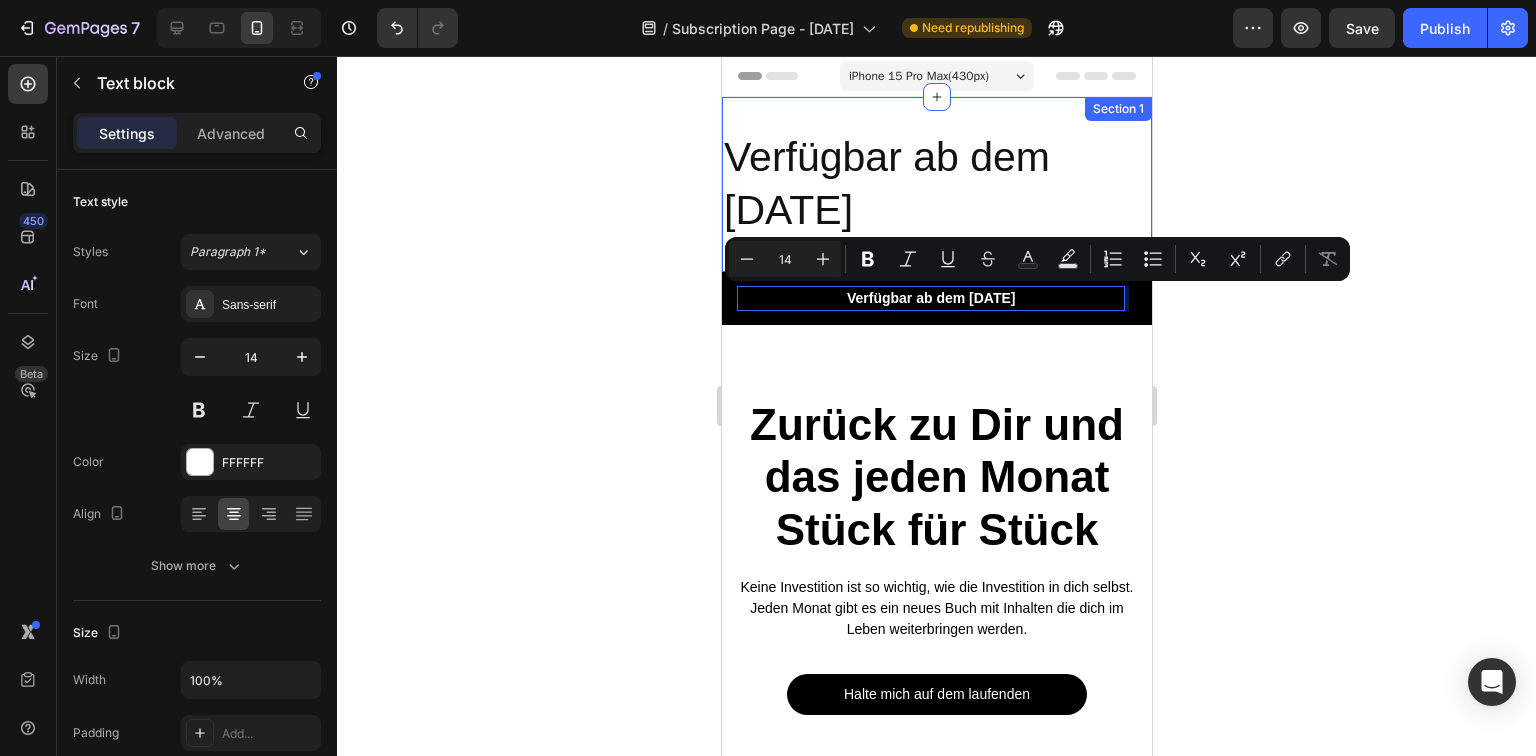 drag, startPoint x: 810, startPoint y: 296, endPoint x: 811, endPoint y: 136, distance: 160.00313 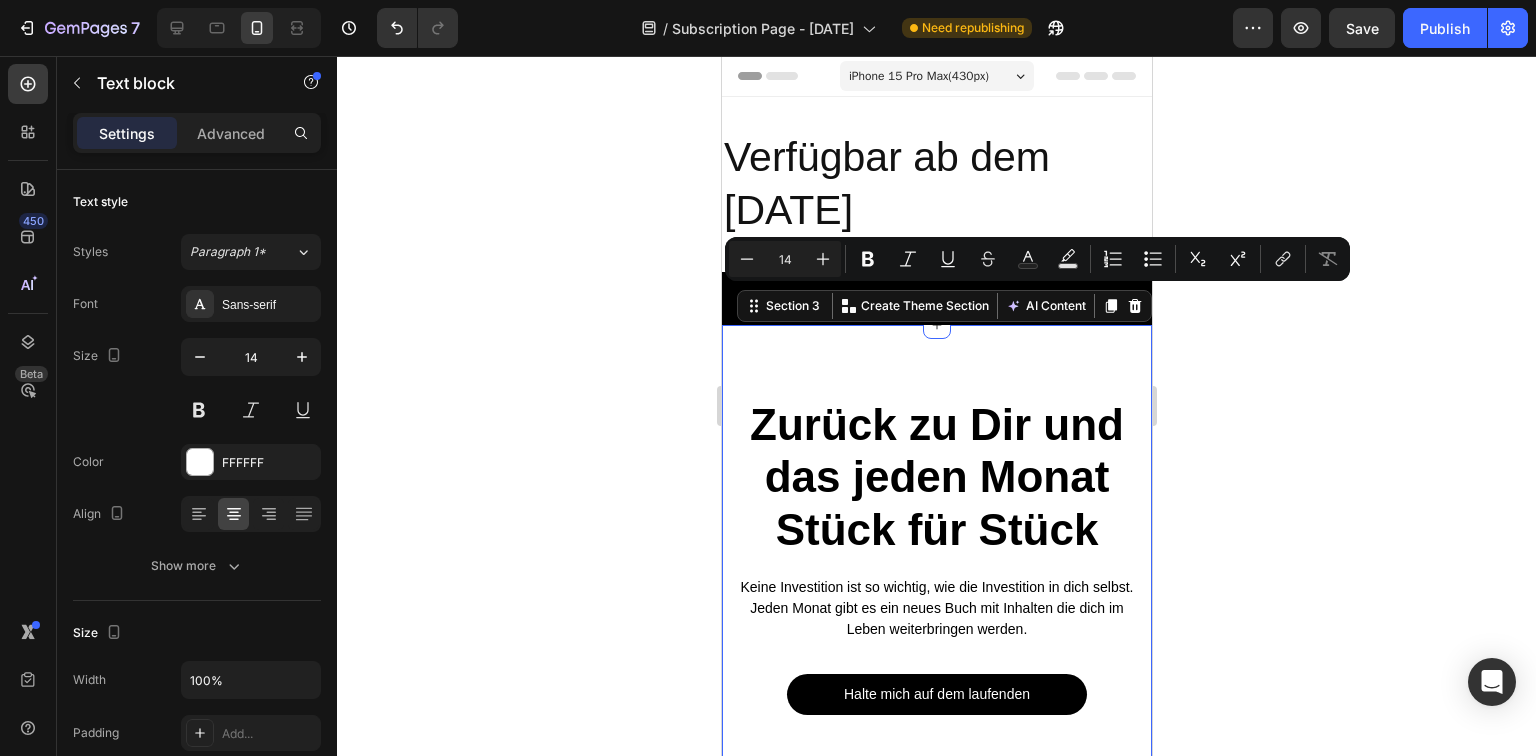 click on "Text block [NAME] [LAST] Text block" at bounding box center (936, 850) 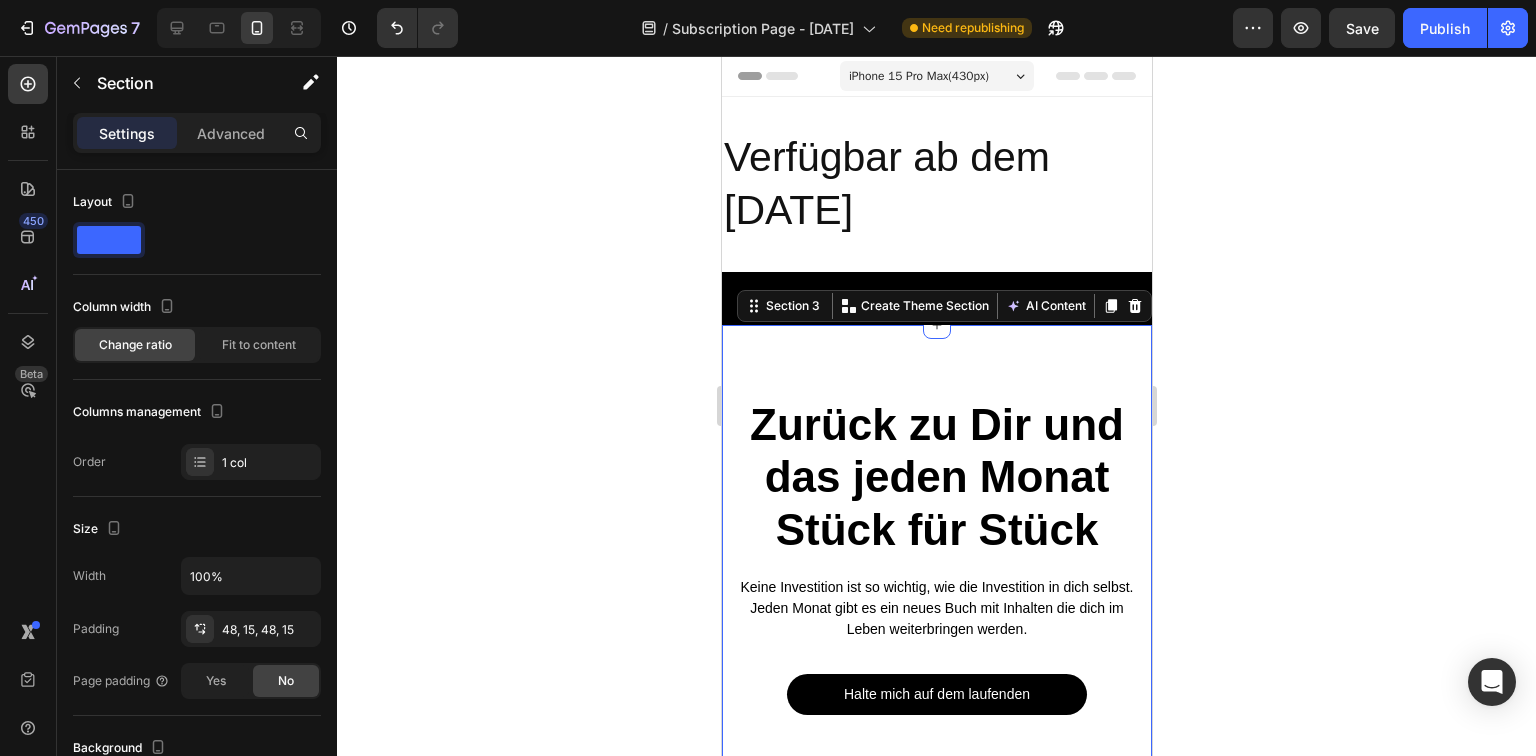 click 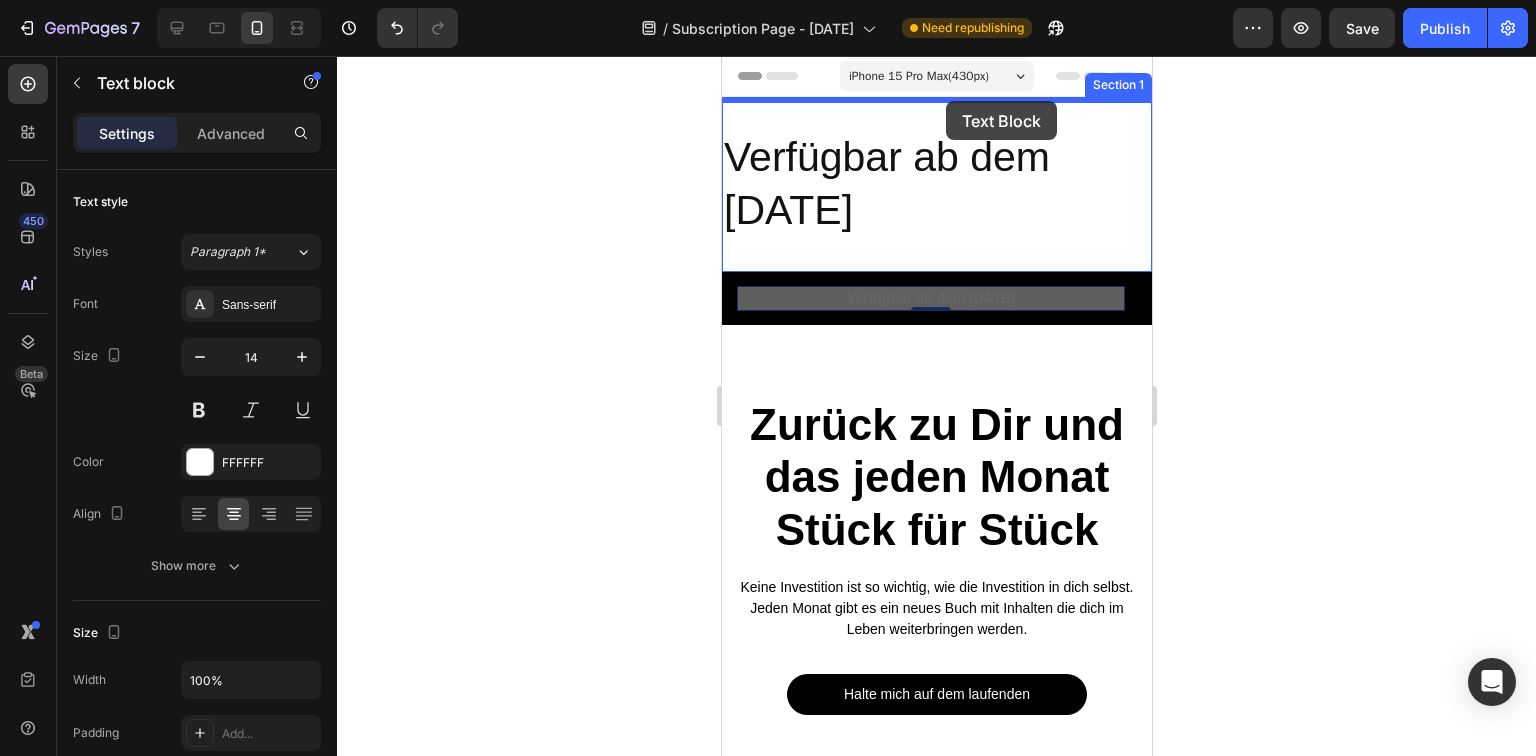 drag, startPoint x: 1072, startPoint y: 301, endPoint x: 945, endPoint y: 101, distance: 236.9156 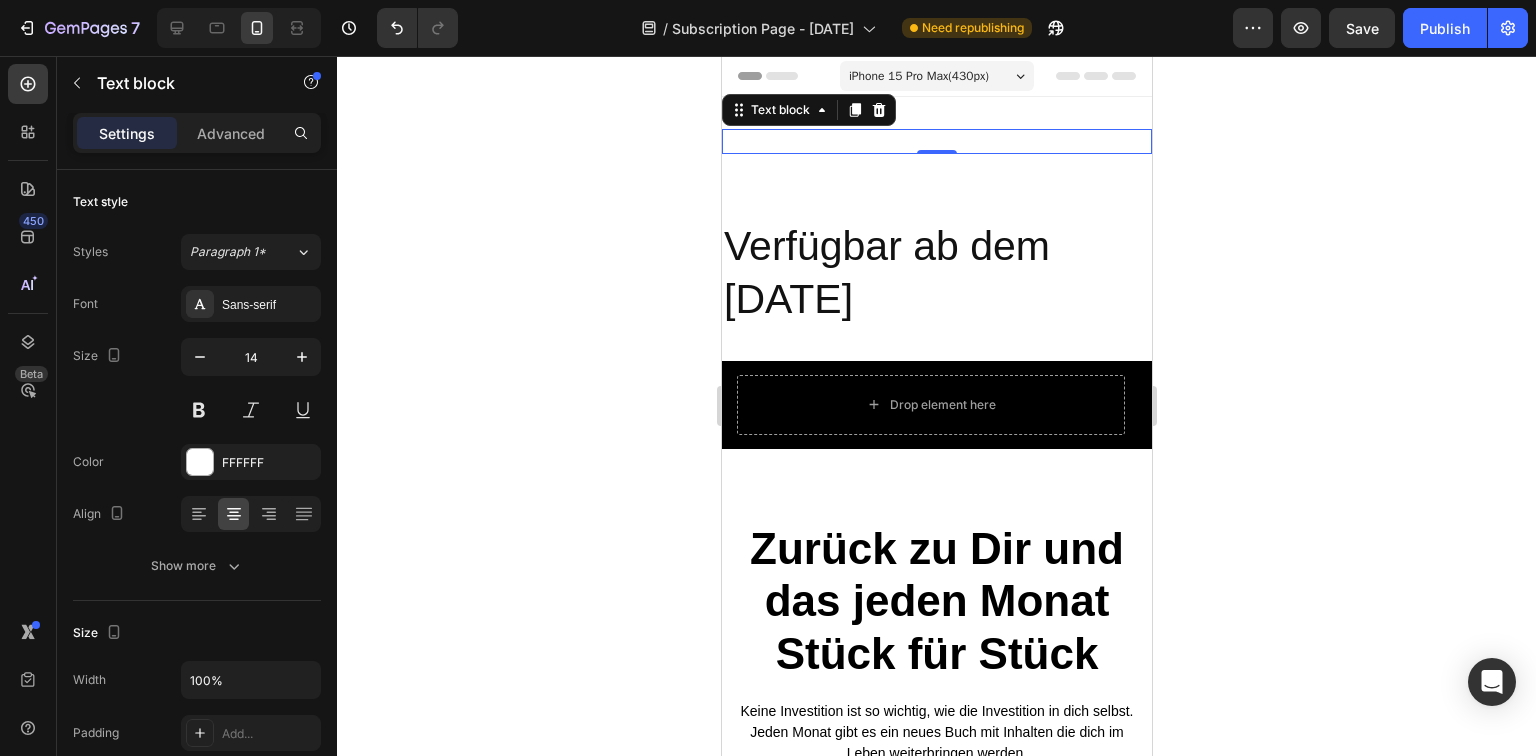 click on "Verfügbar ab dem [DATE]" at bounding box center [936, 141] 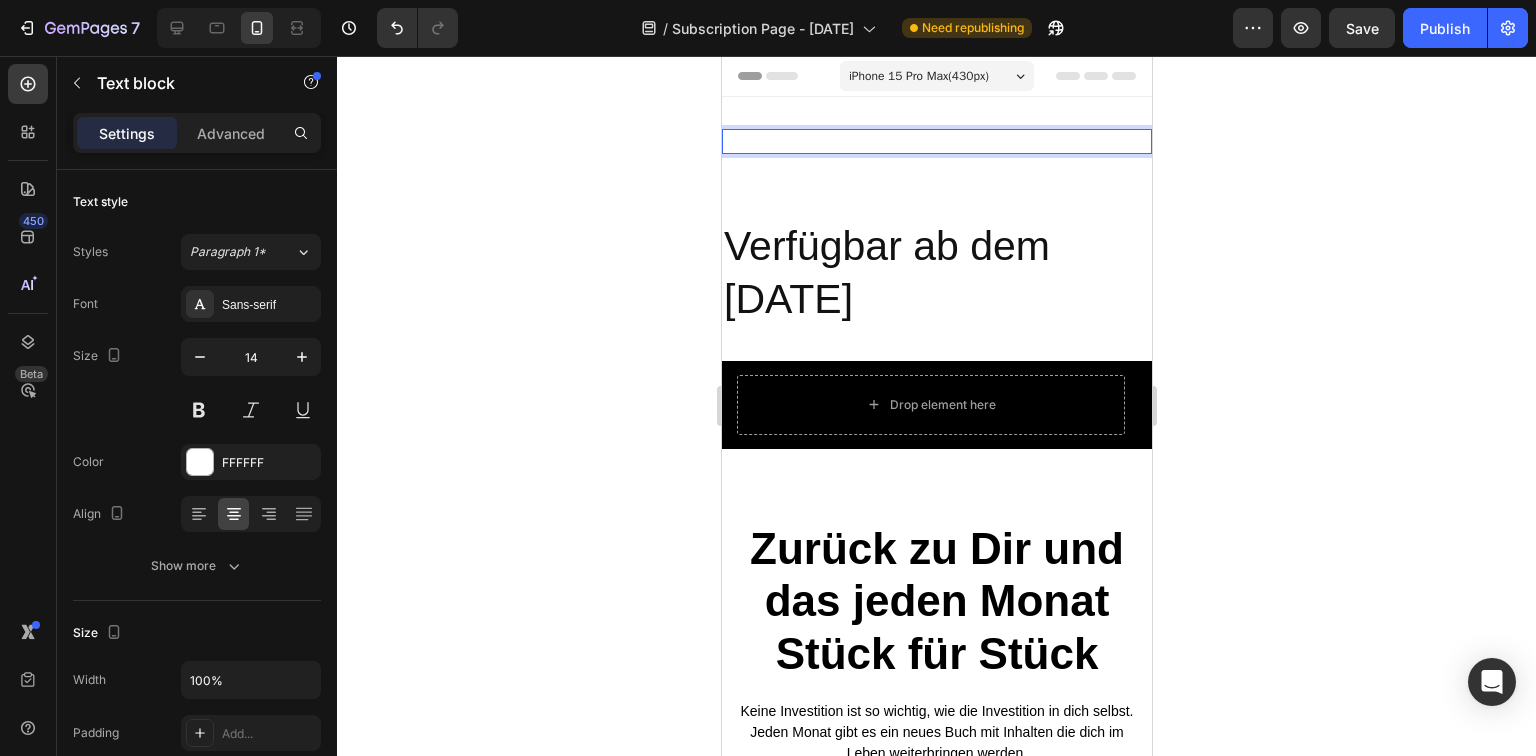 click on "Verfügbar ab dem [DATE]" at bounding box center [936, 141] 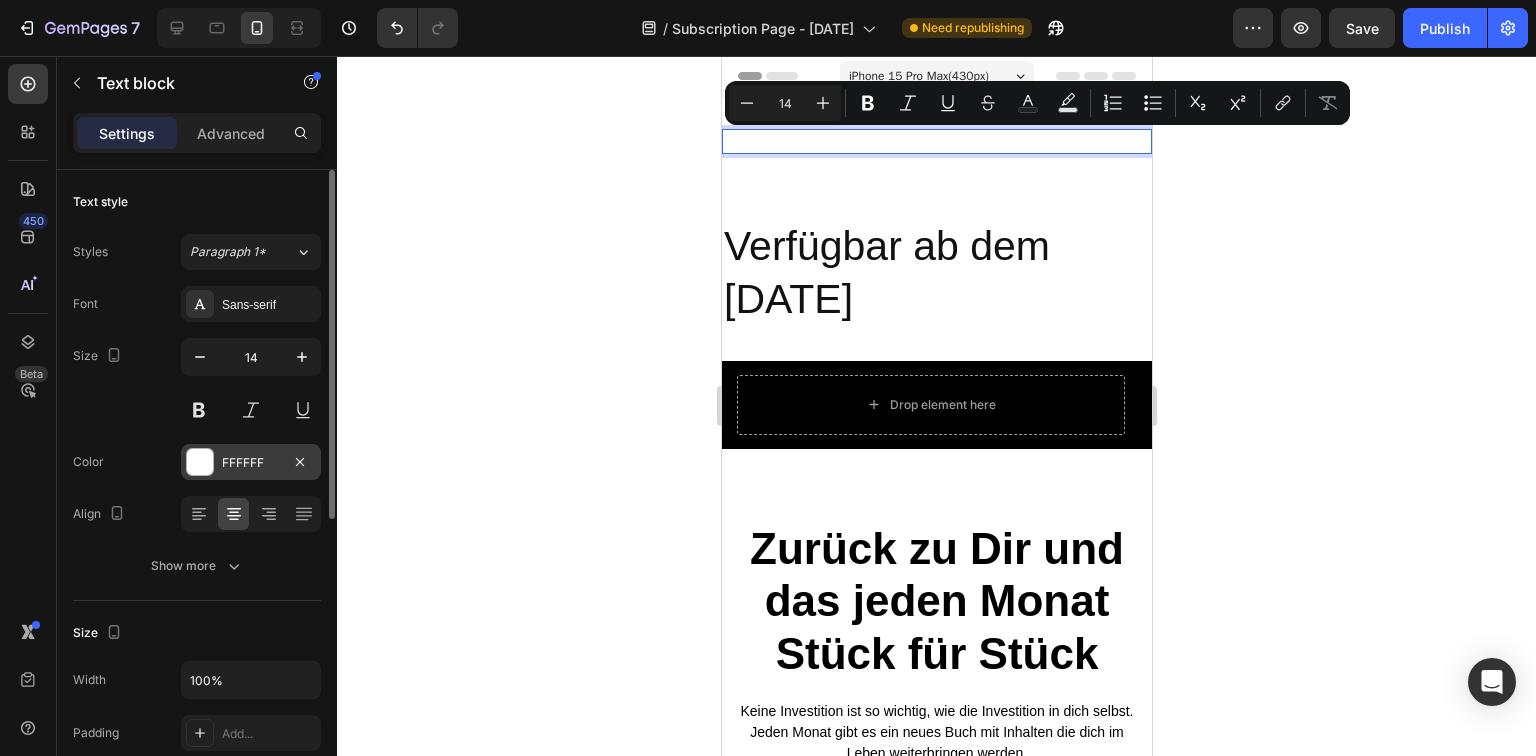 click at bounding box center [200, 462] 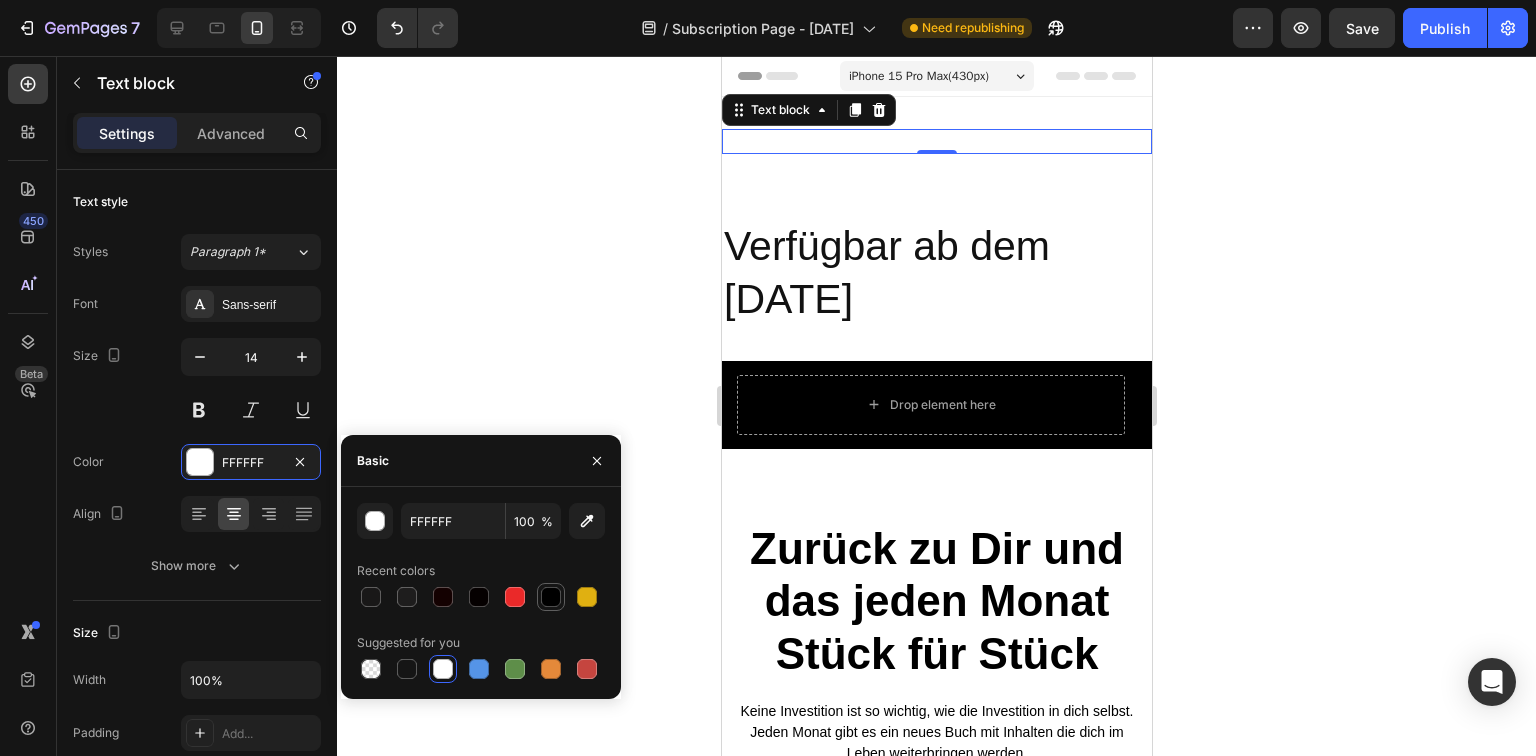 click at bounding box center (551, 597) 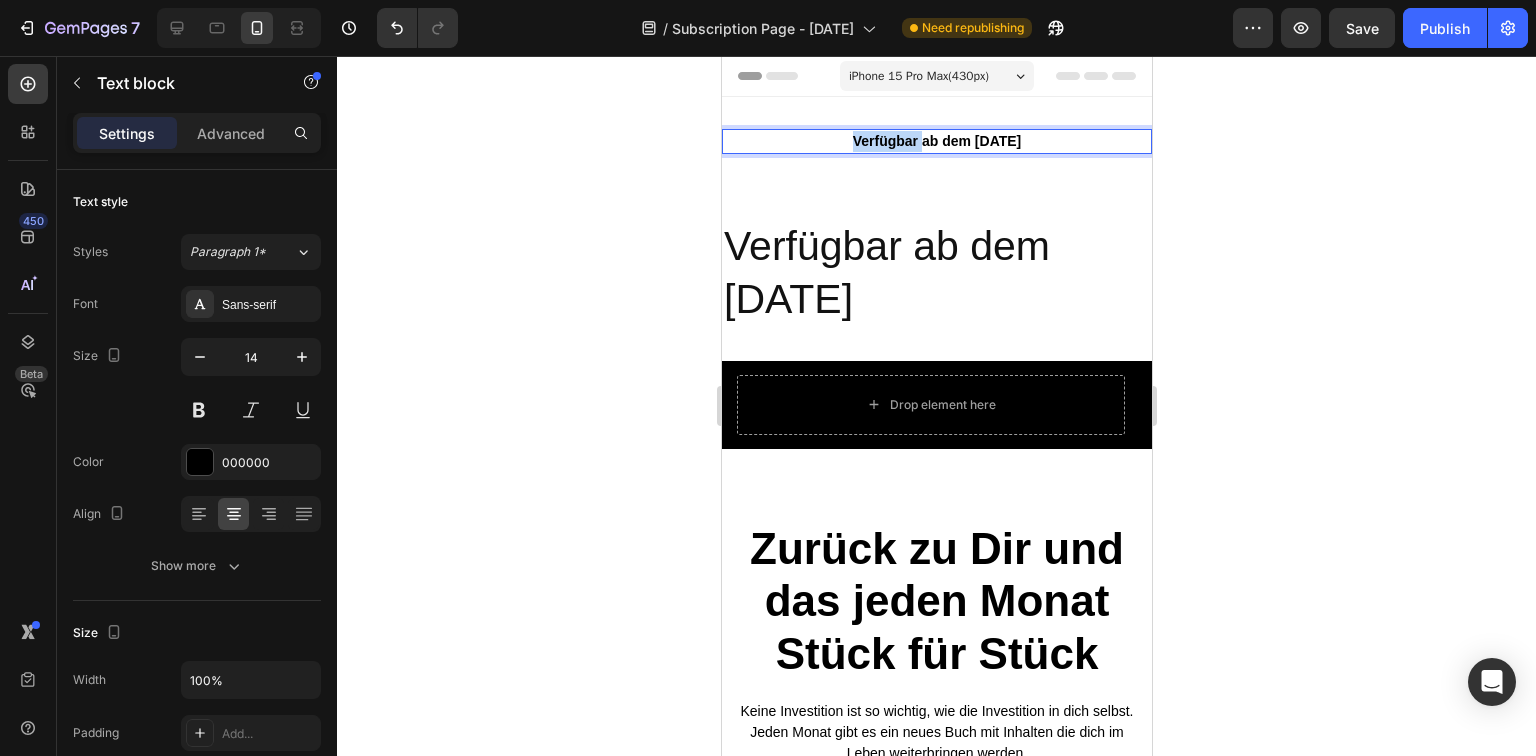 click on "Verfügbar ab dem [DATE]" at bounding box center (936, 141) 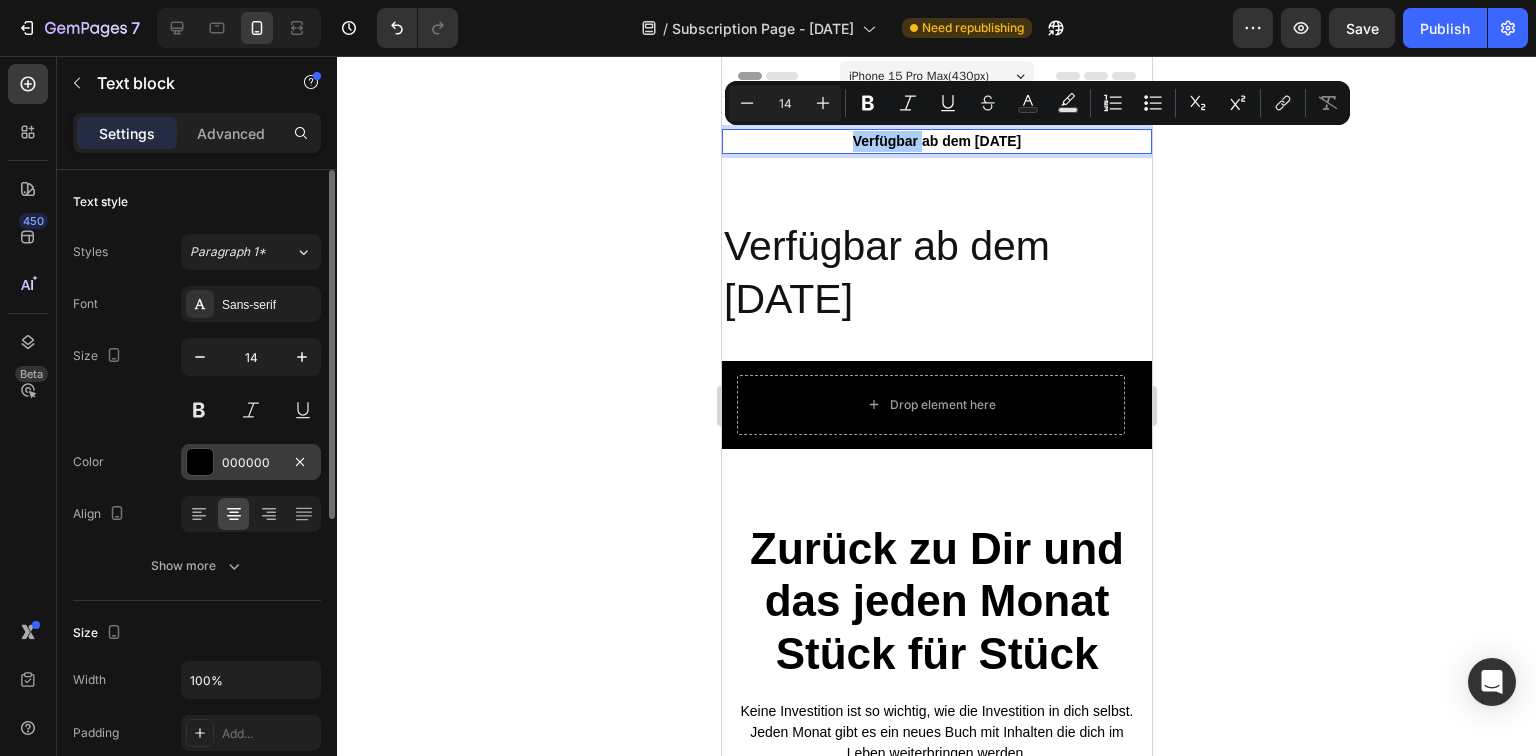 click on "000000" at bounding box center [251, 462] 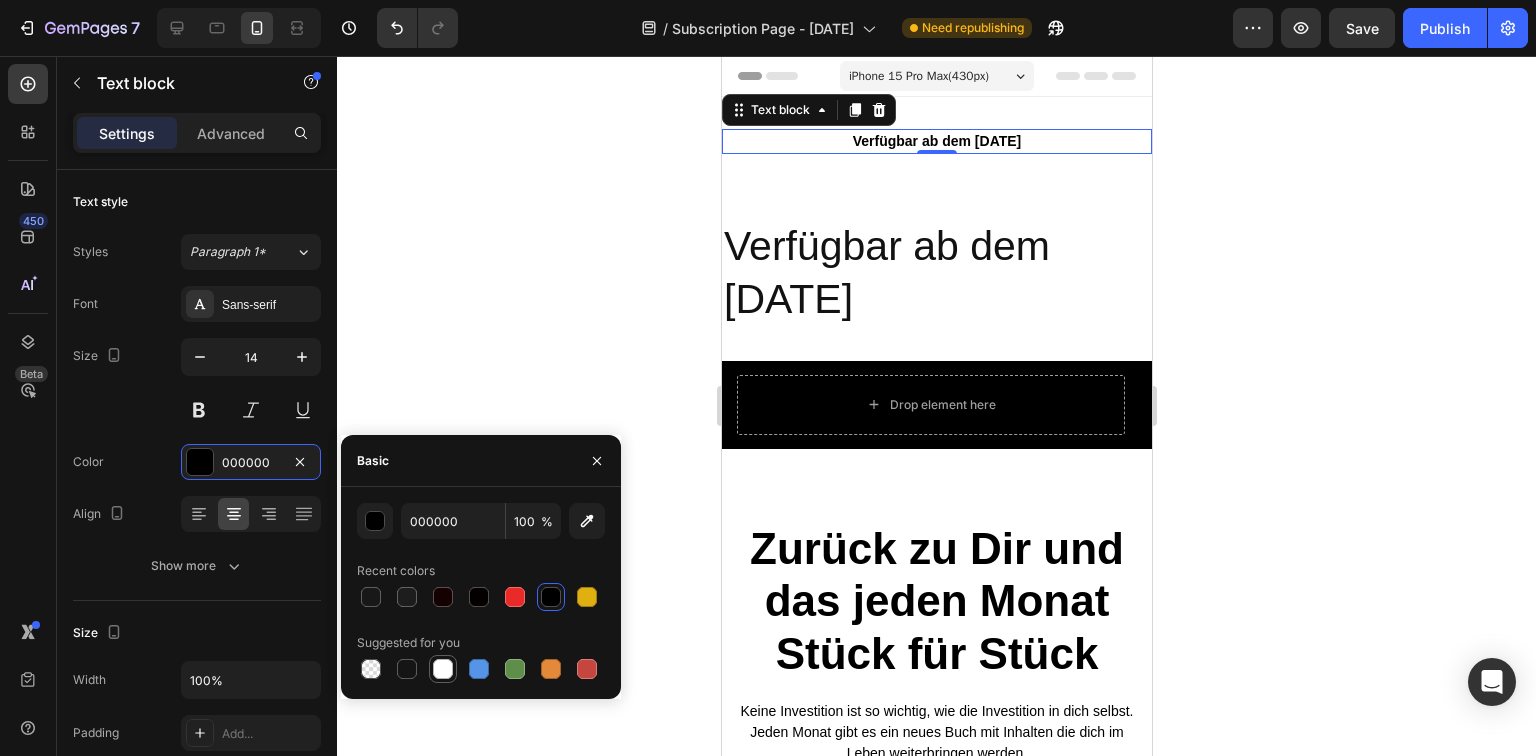 click at bounding box center (443, 669) 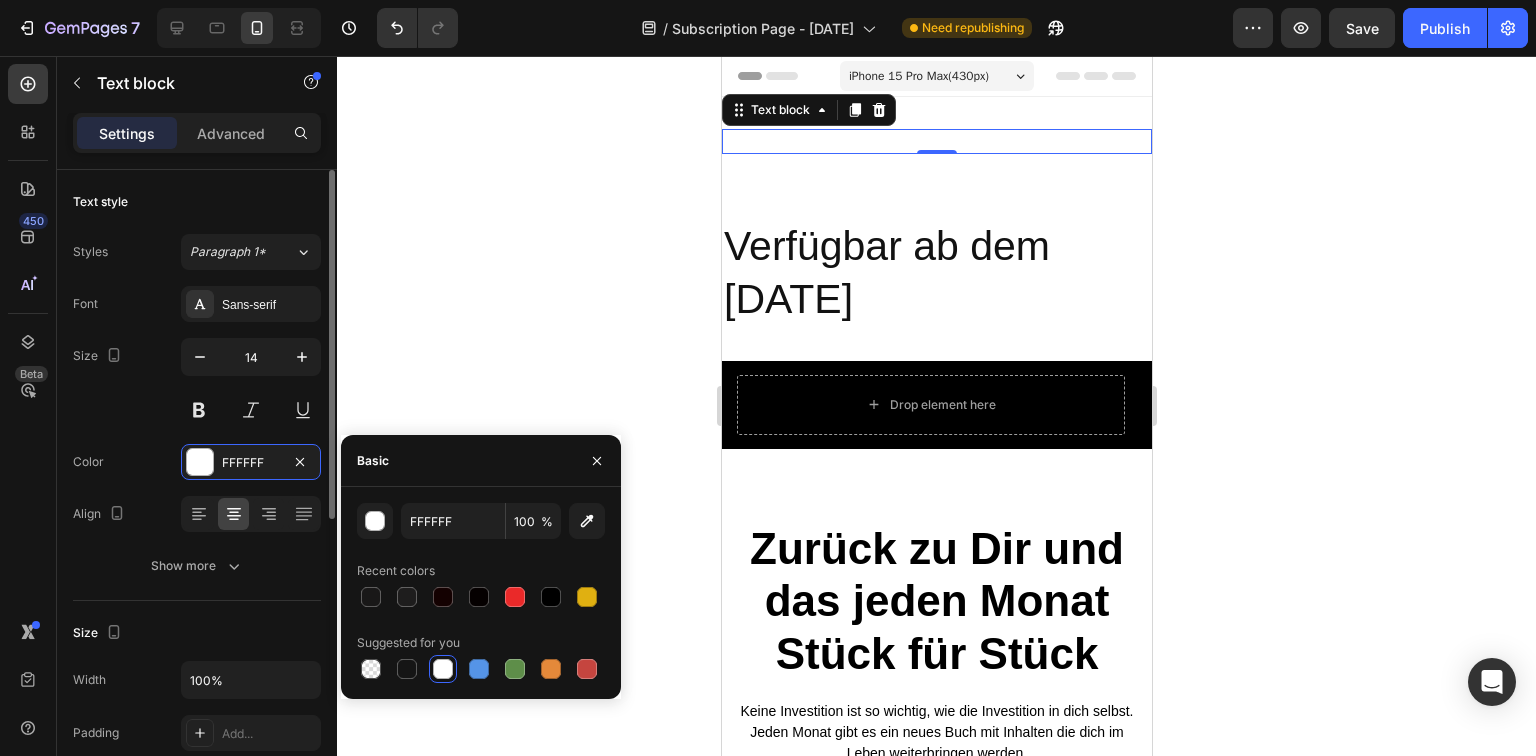 click on "Size Width 100% Padding Add..." 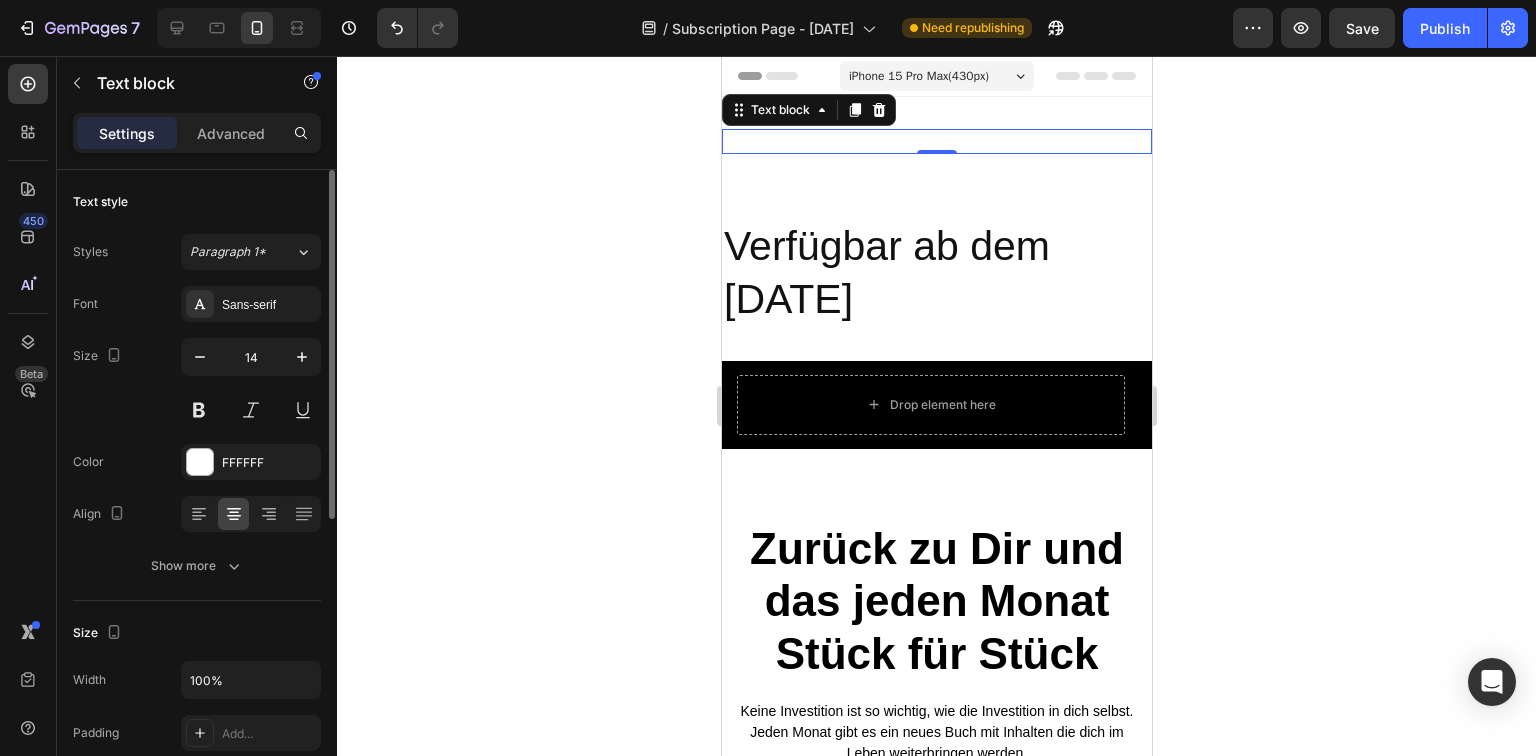scroll, scrollTop: 400, scrollLeft: 0, axis: vertical 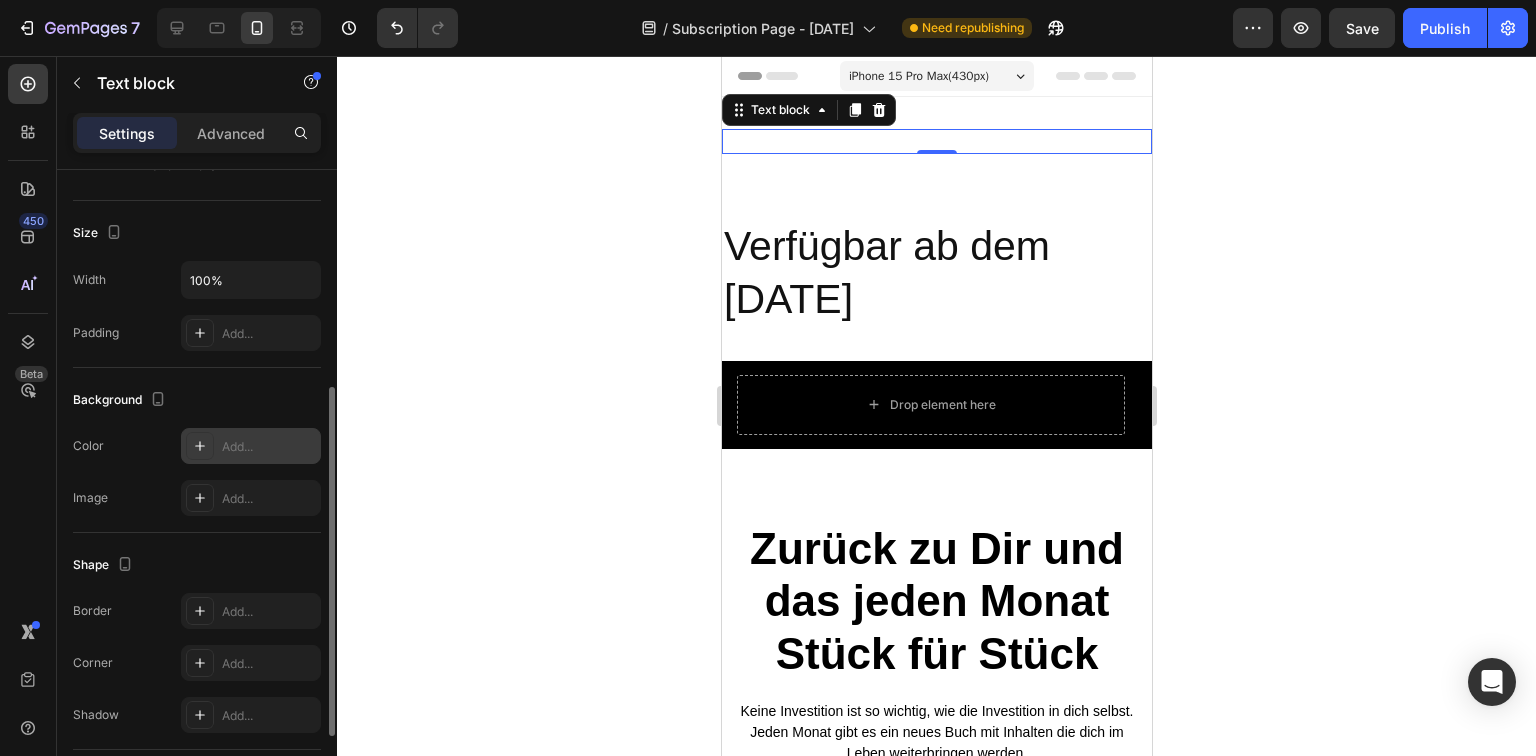 click on "Add..." at bounding box center (251, 446) 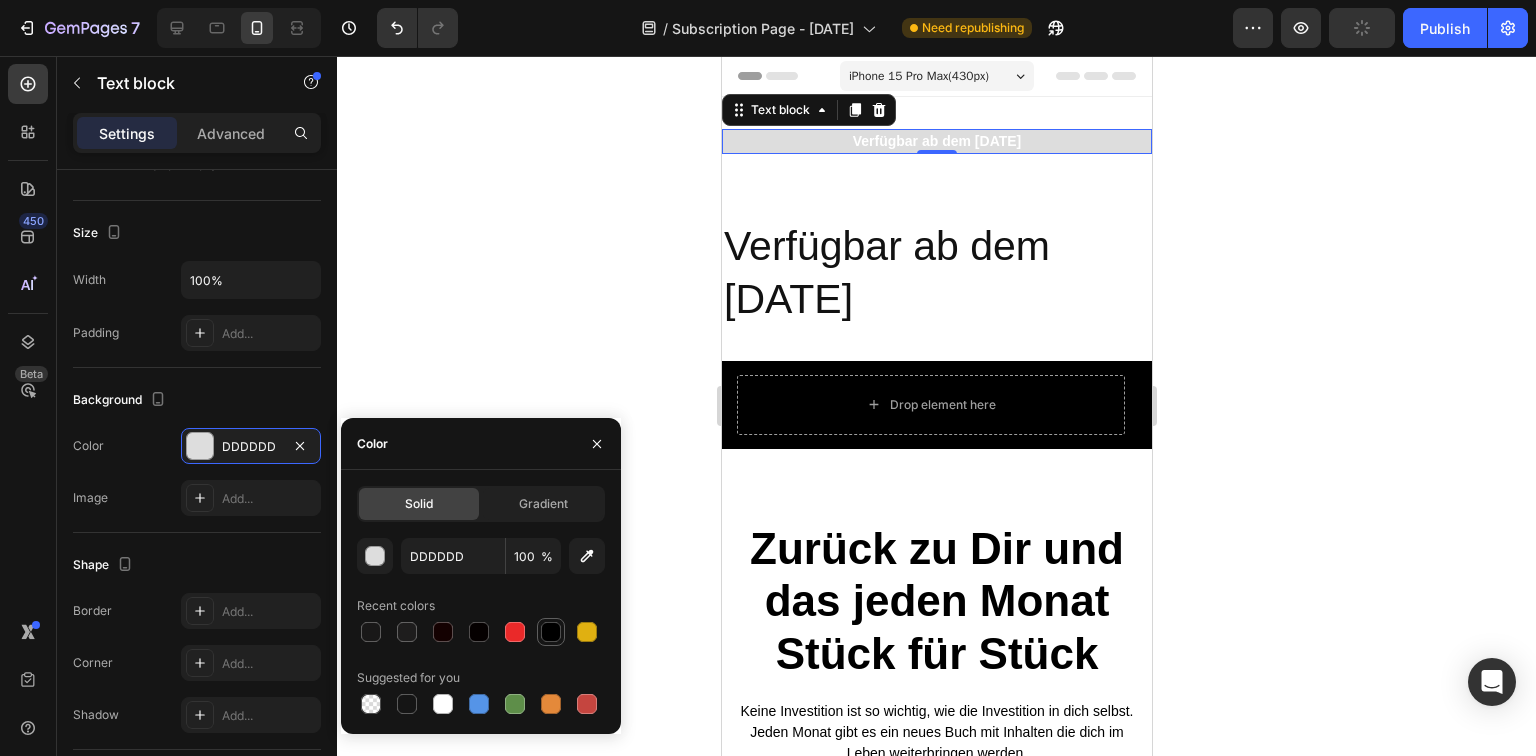 click at bounding box center (551, 632) 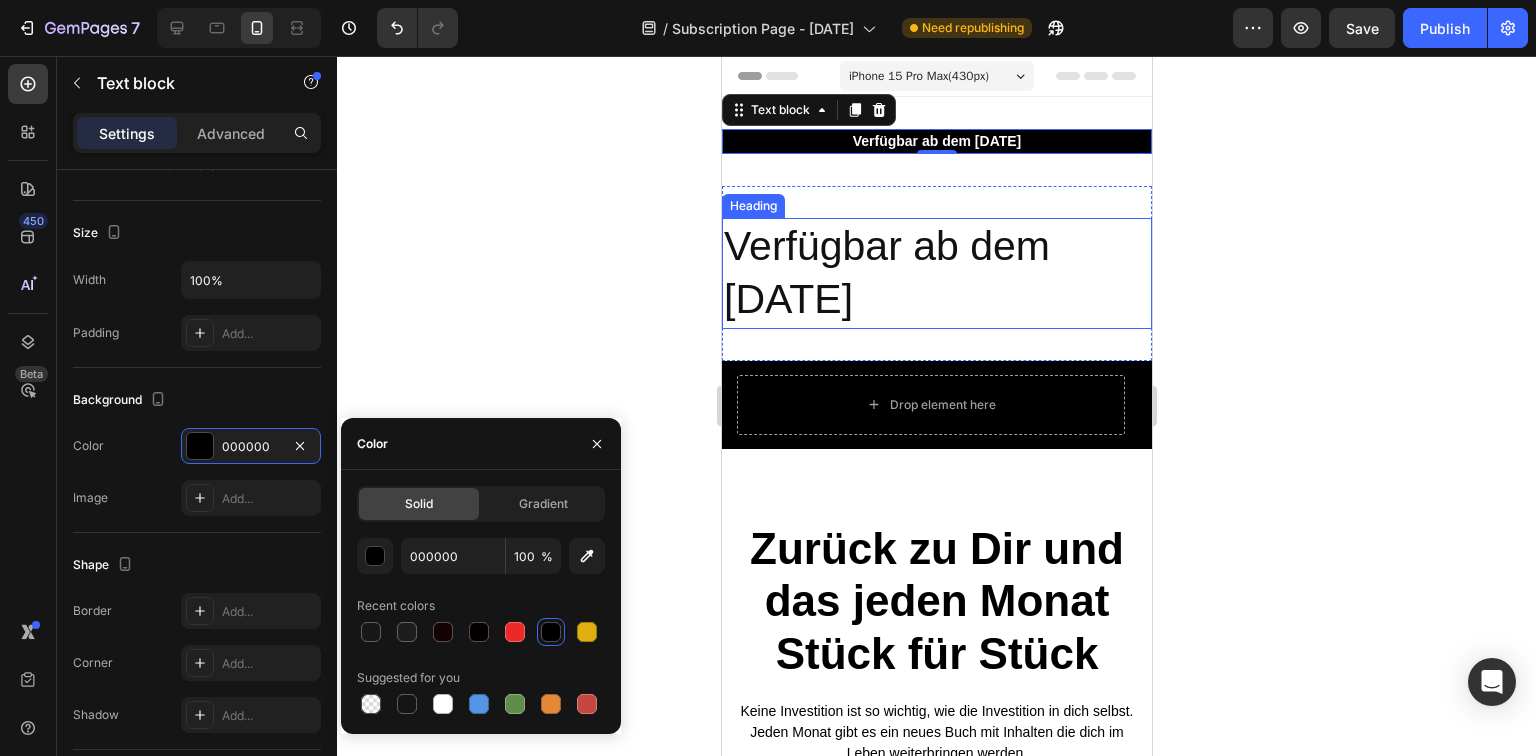 click on "Verfügbar ab dem [DATE]" at bounding box center [936, 273] 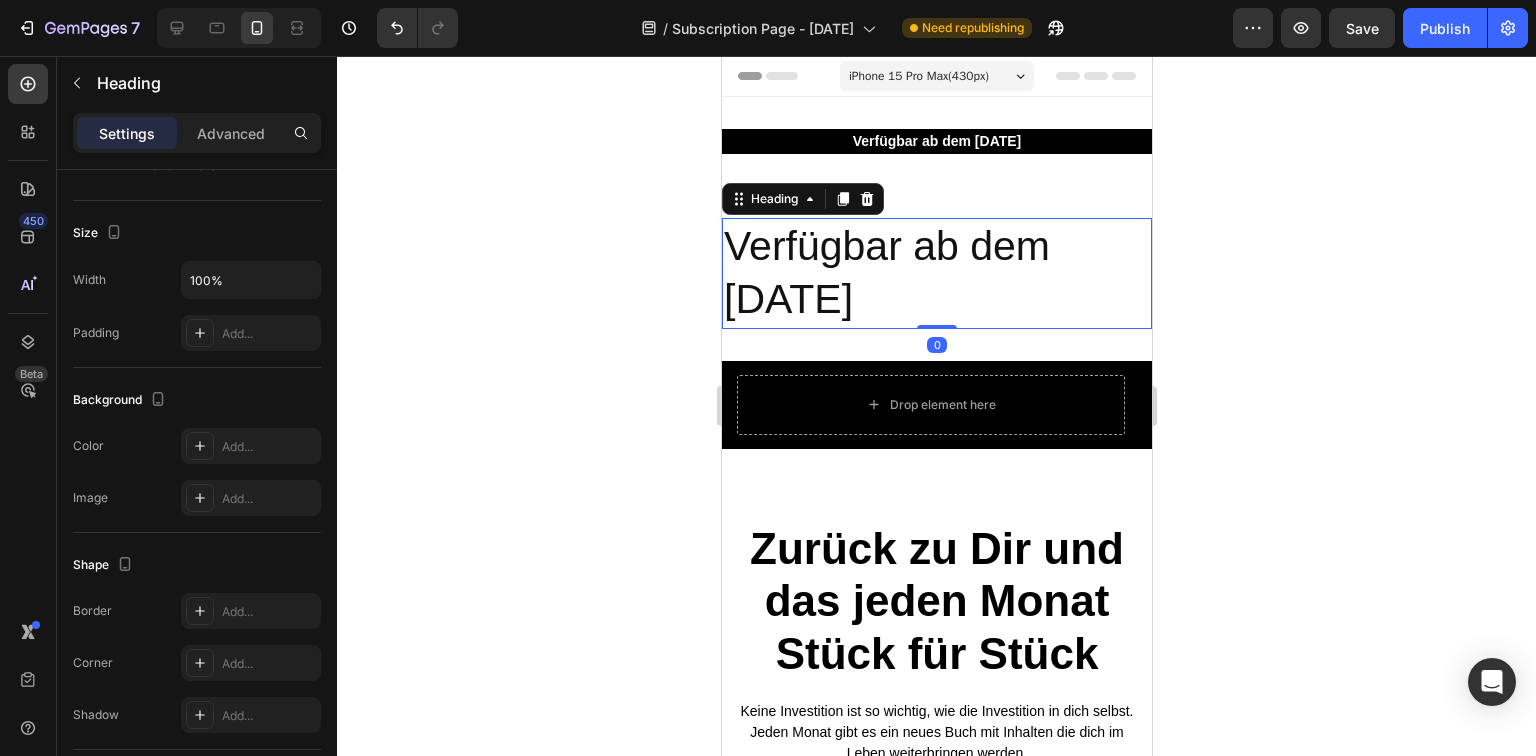 scroll, scrollTop: 0, scrollLeft: 0, axis: both 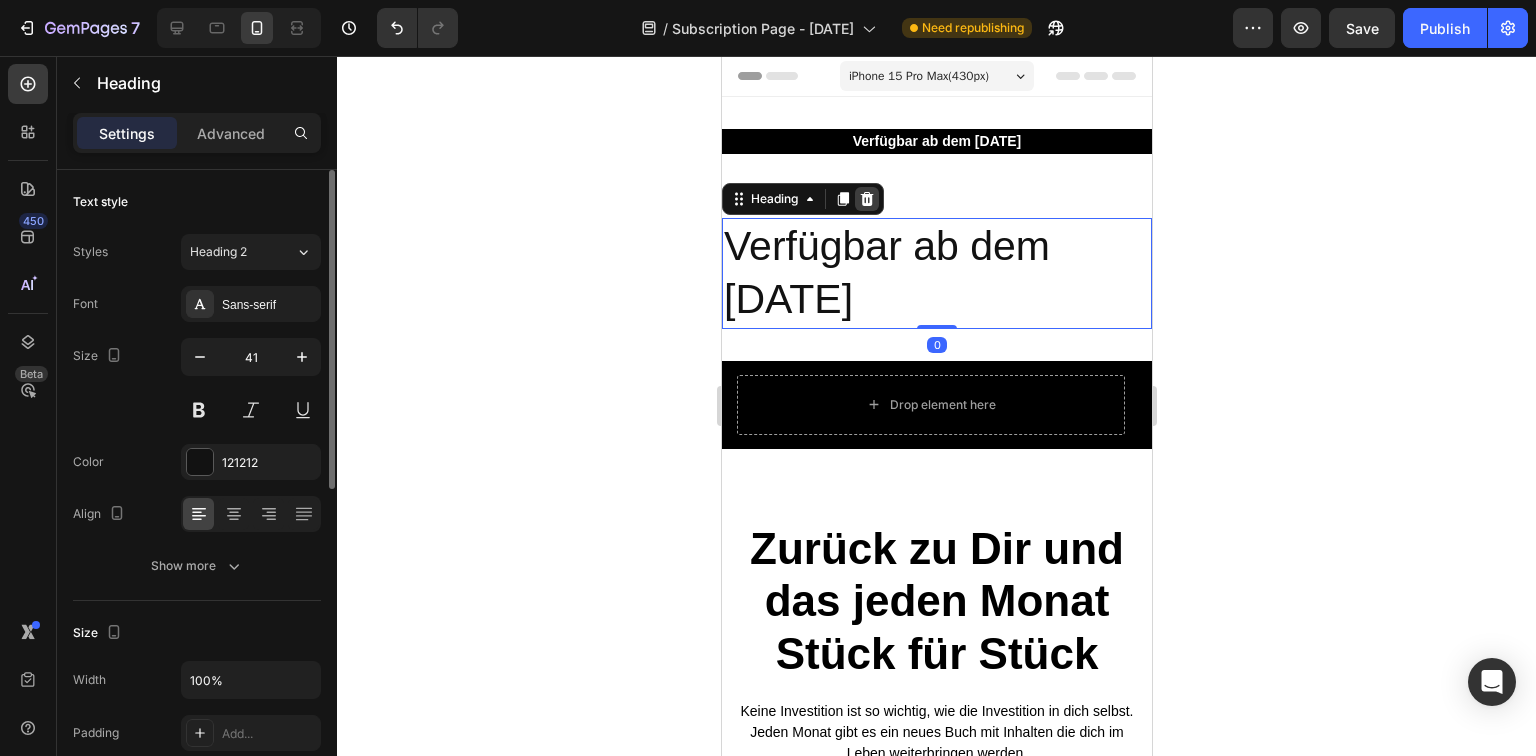 click 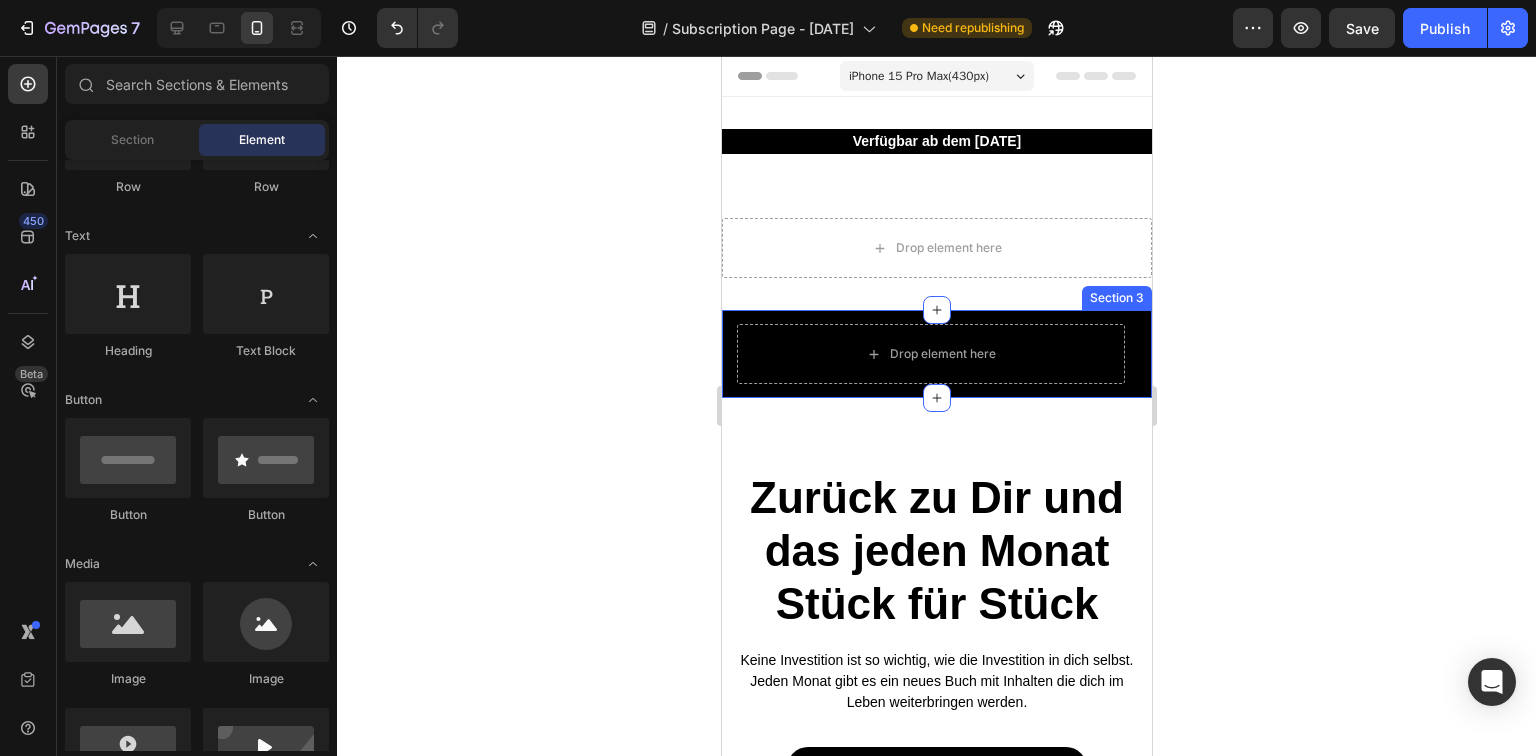 click on "Try the sock club for only $10.00 Text block 10,000+ 5-star Reviews Text block Free shipping on orders over $50 Text block Row
Drop element here 10,000+ 5-star Reviews Text block Free shipping on orders over $50 Text block Carousel Row Section 3" at bounding box center (936, 354) 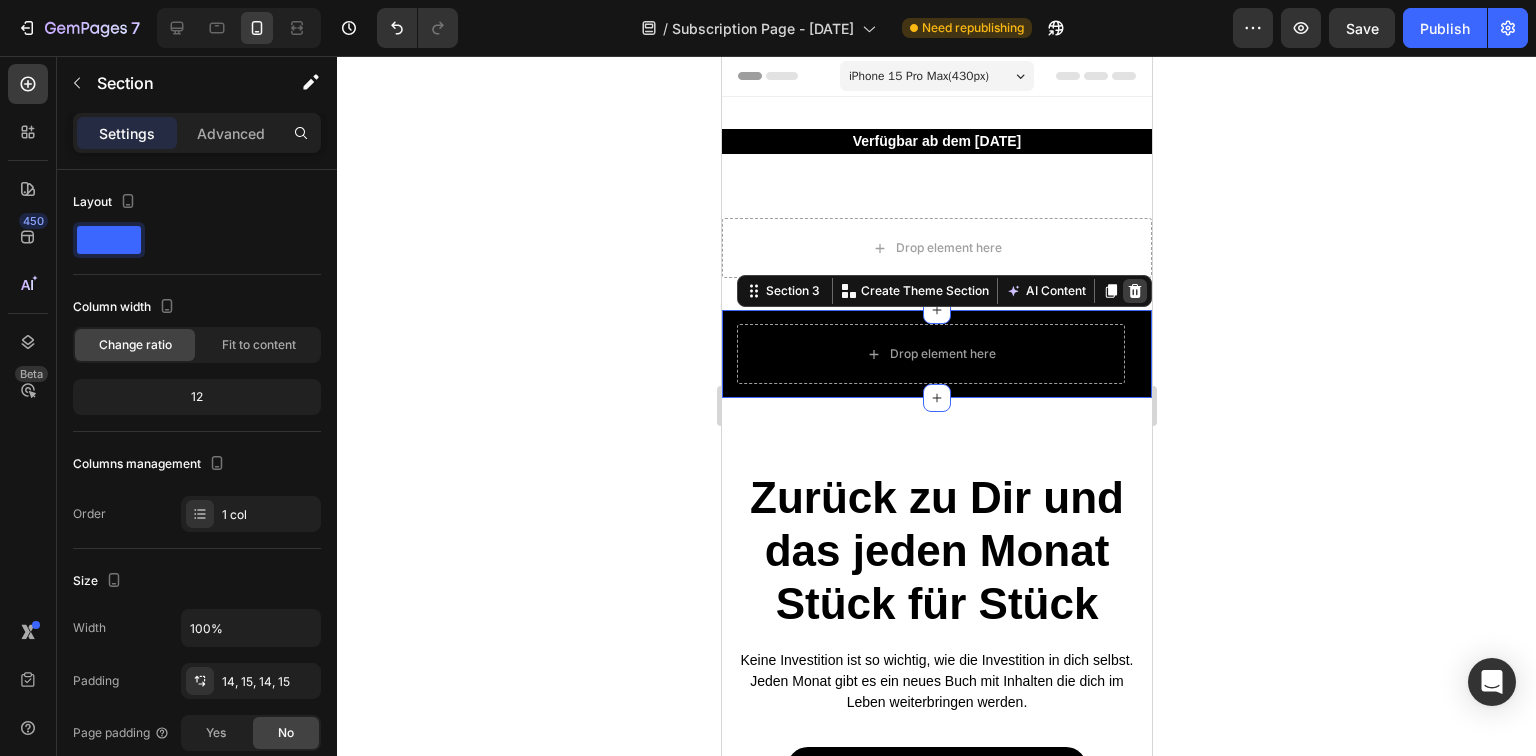 click 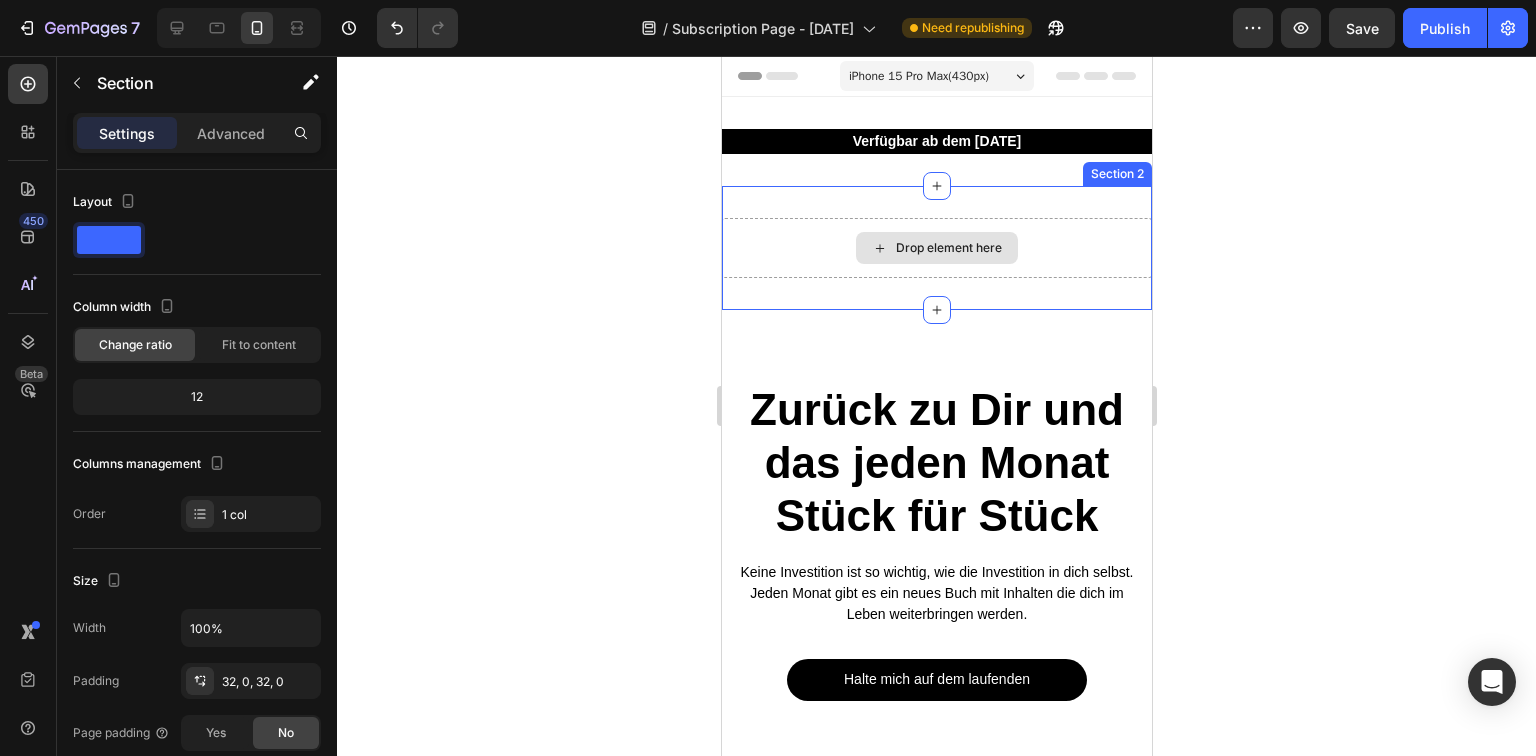 click on "Drop element here" at bounding box center (936, 248) 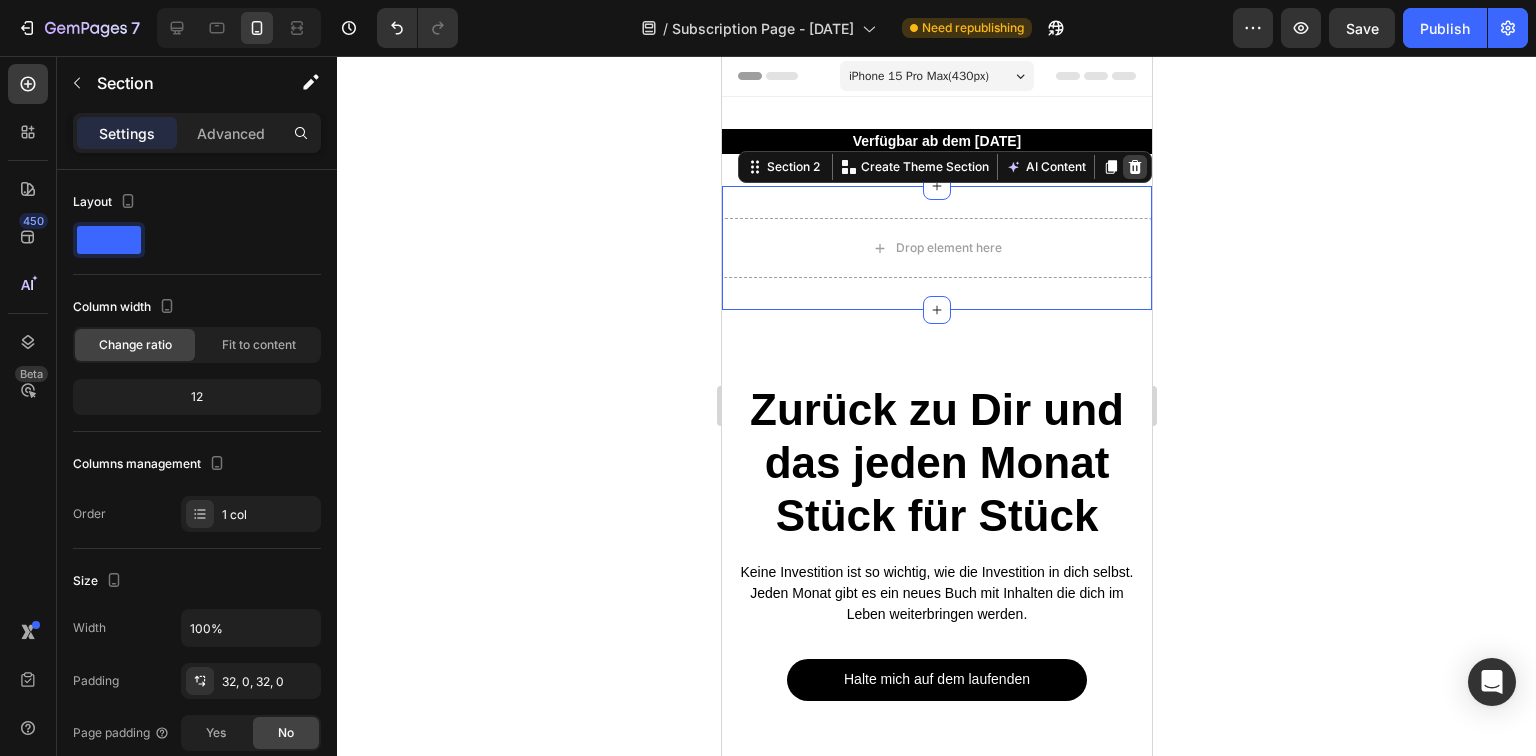click 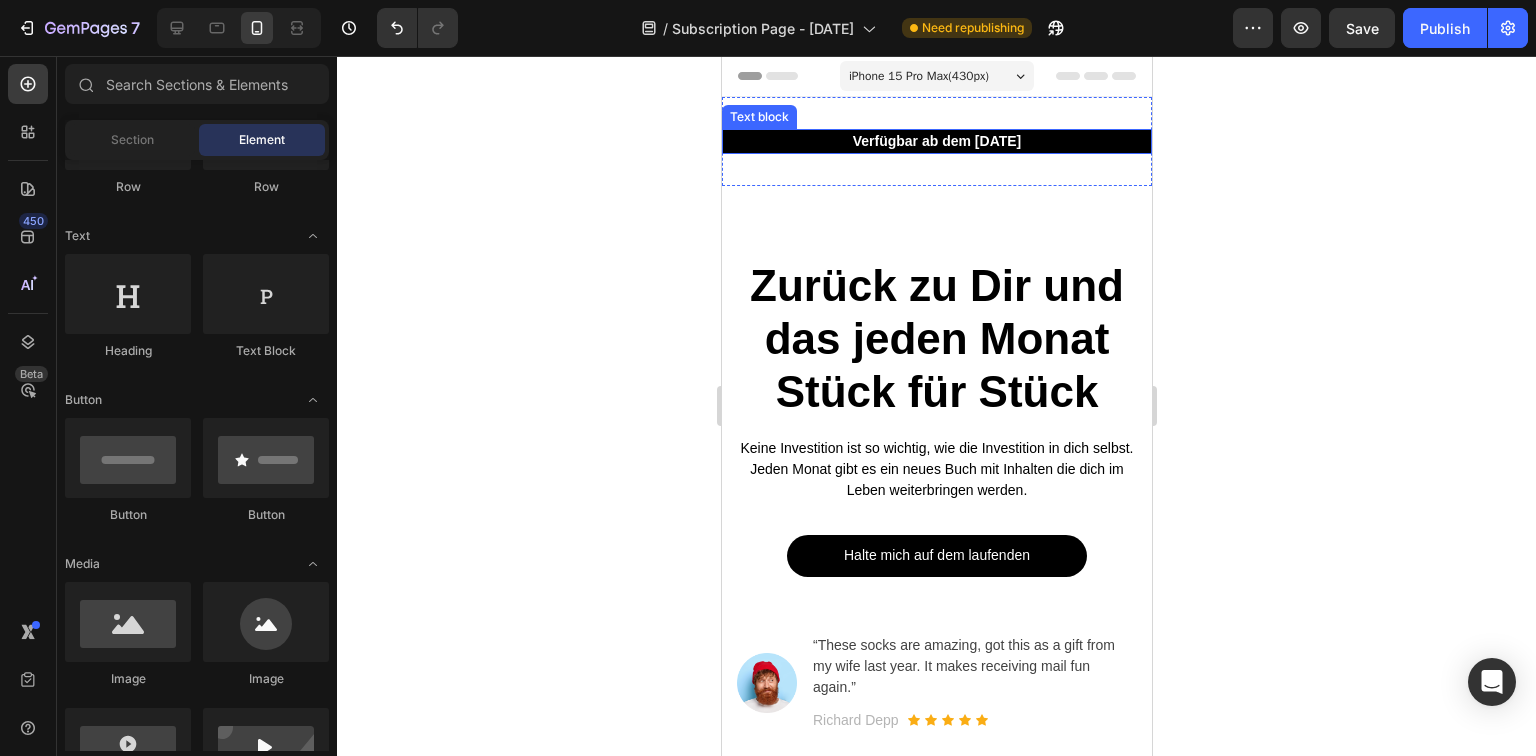 click on "Verfügbar ab dem [DATE]" at bounding box center (936, 141) 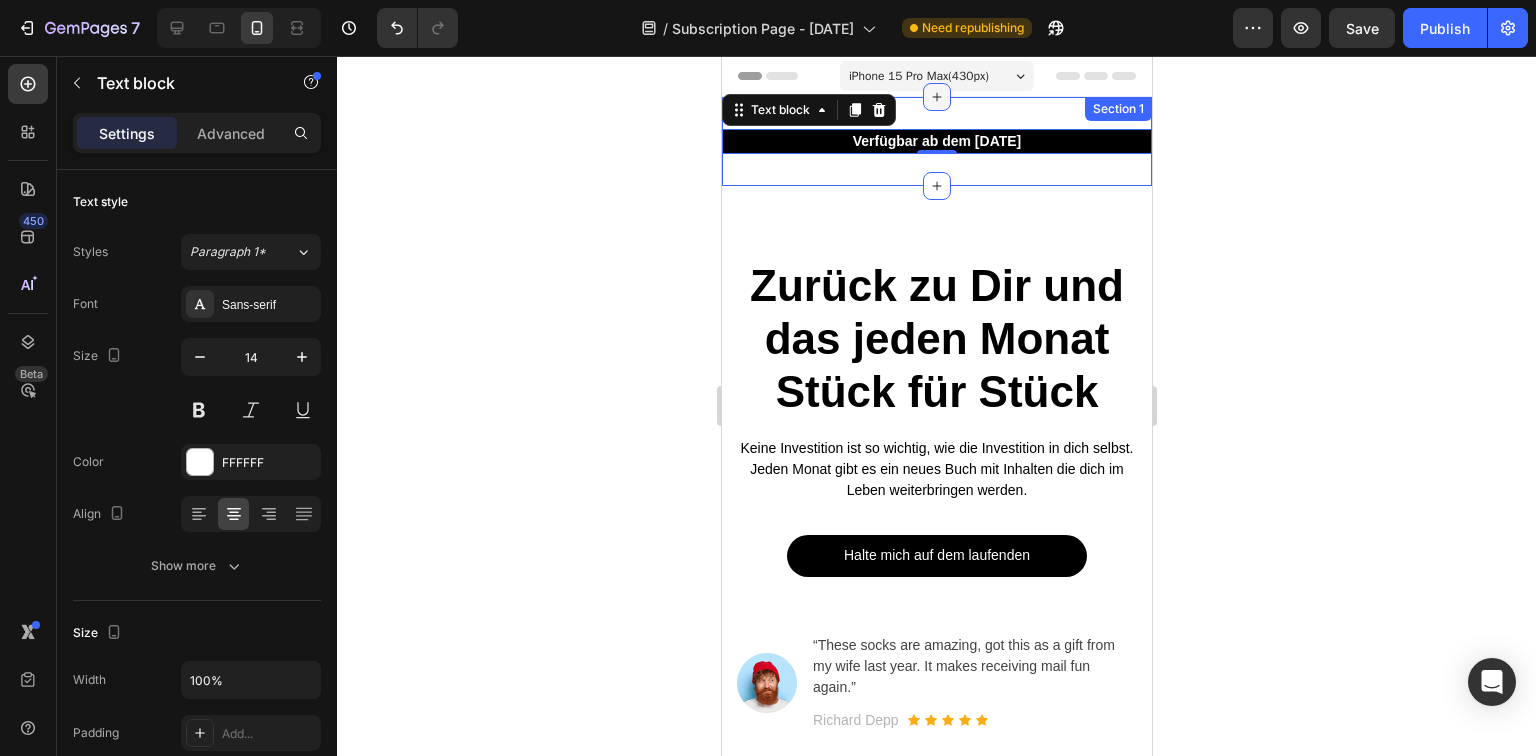 click at bounding box center [936, 97] 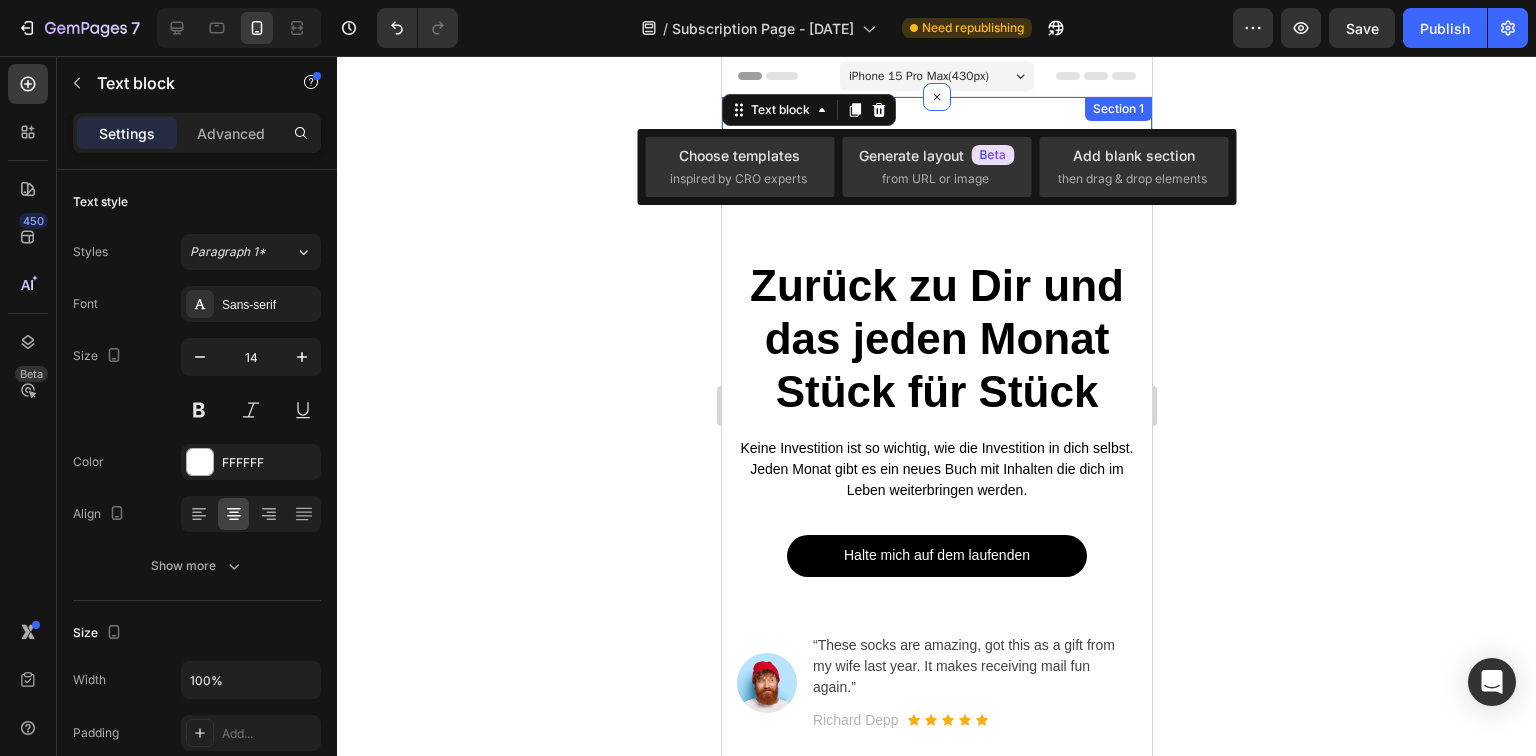 click on "Verfügbar ab dem 2. [DATE] Text block   0 Section 1" at bounding box center [936, 141] 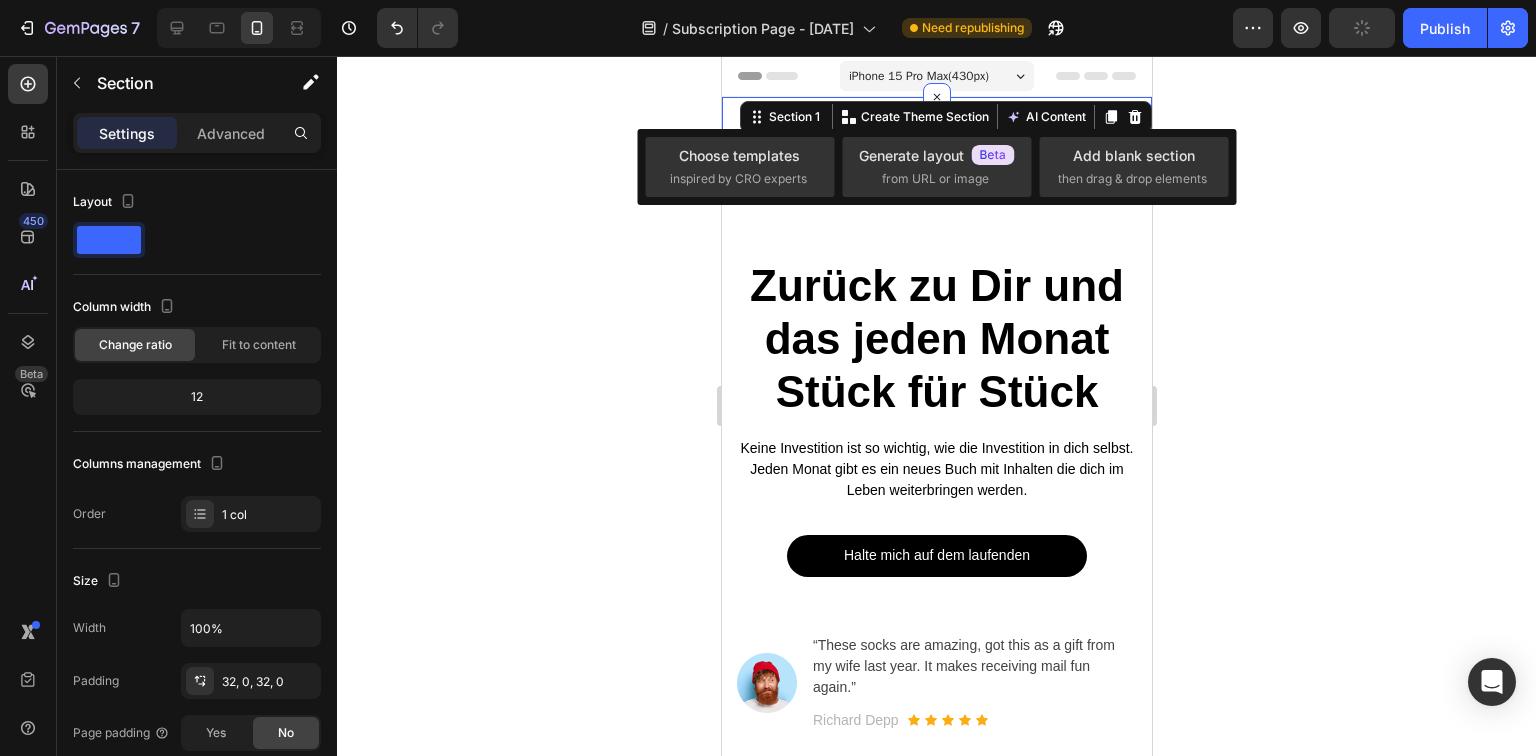 click 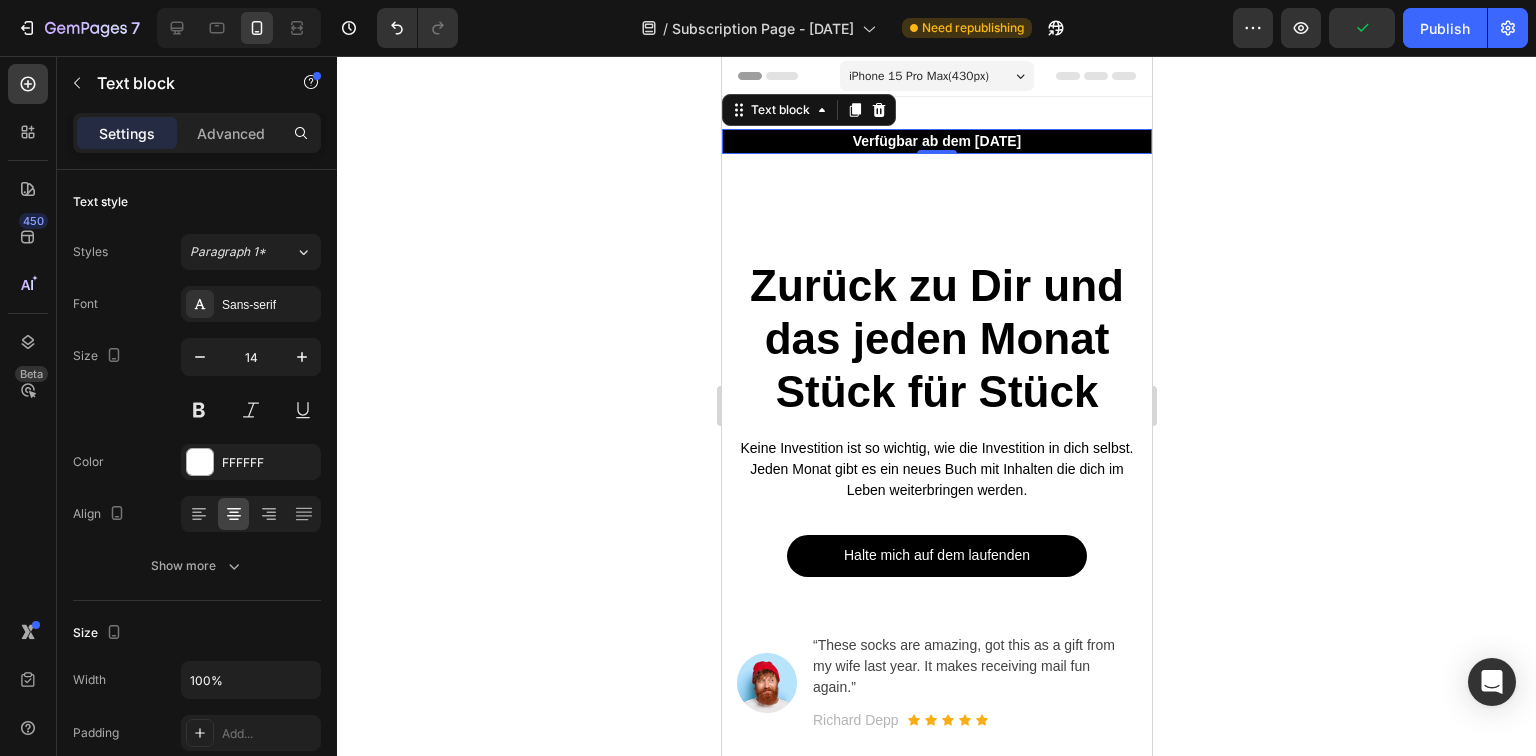 click on "Verfügbar ab dem [DATE]" at bounding box center (936, 141) 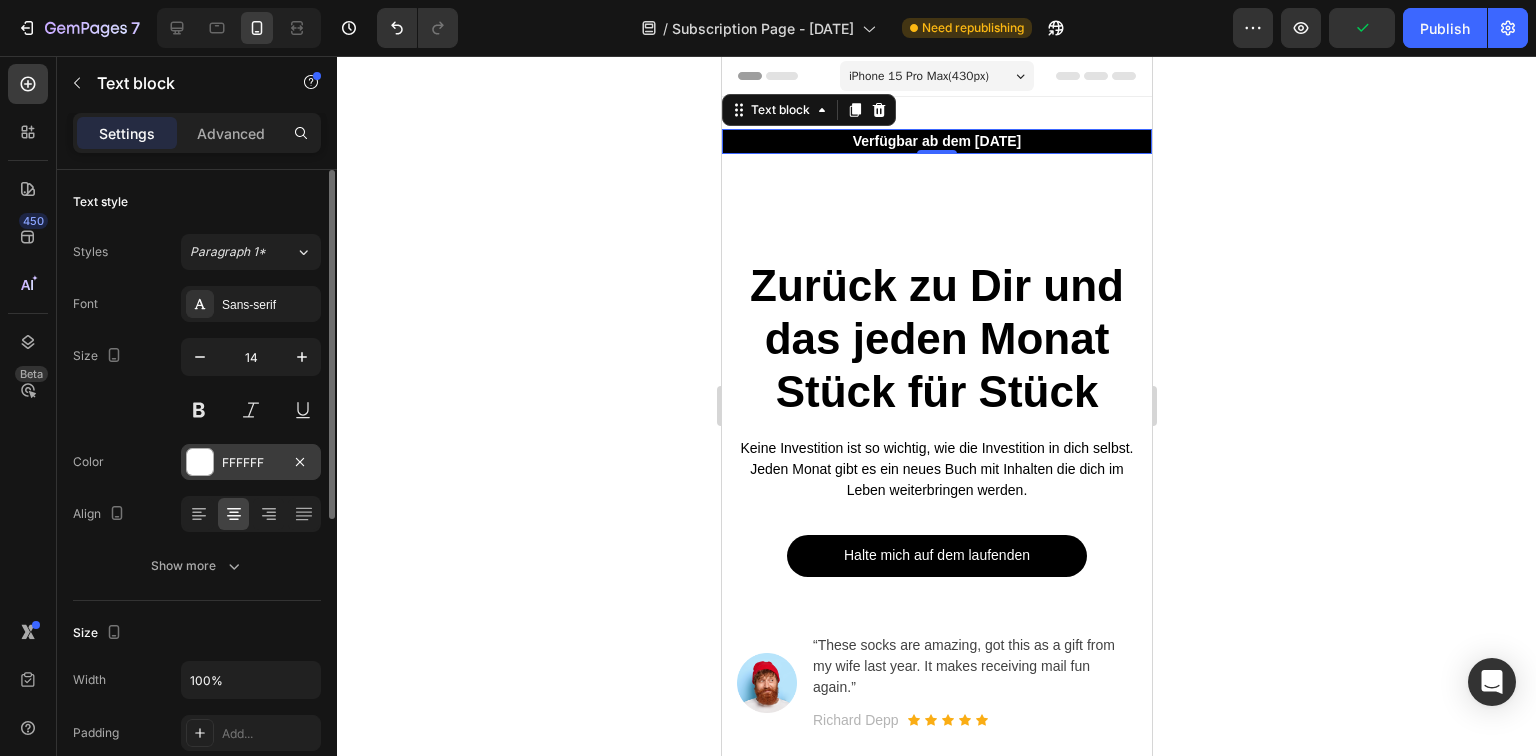 click at bounding box center (200, 462) 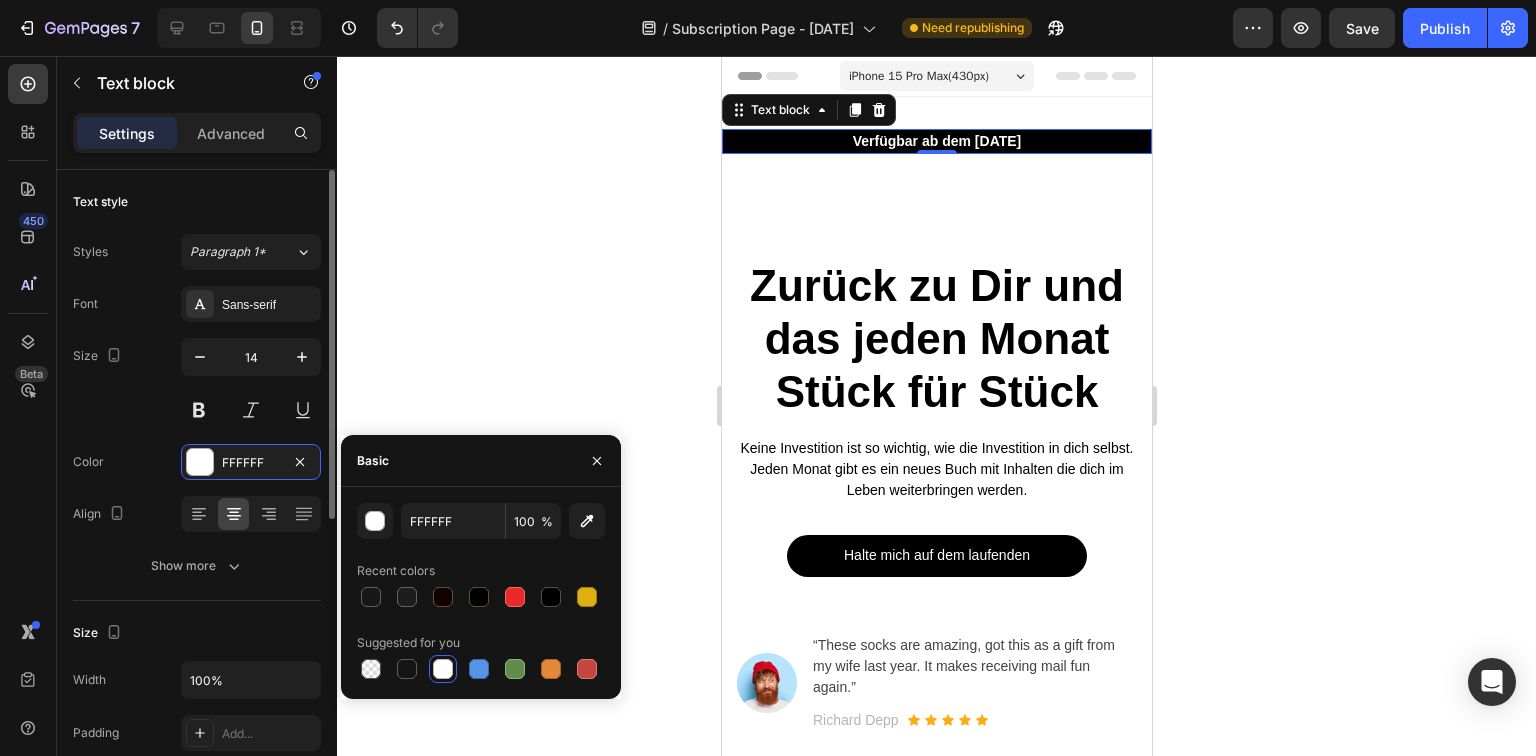 click on "Font Sans-serif Size 14 Color FFFFFF Align Show more" at bounding box center [197, 435] 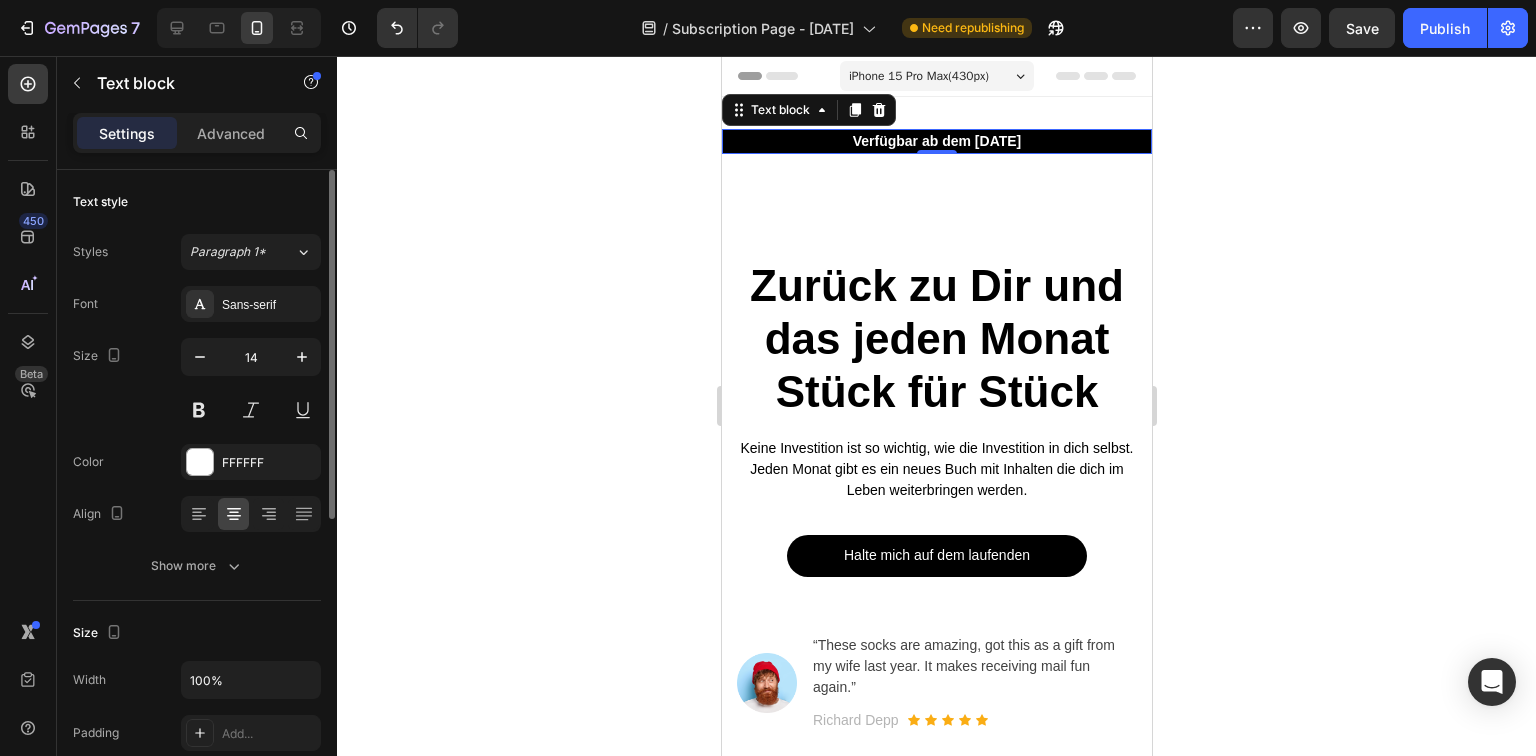 scroll, scrollTop: 480, scrollLeft: 0, axis: vertical 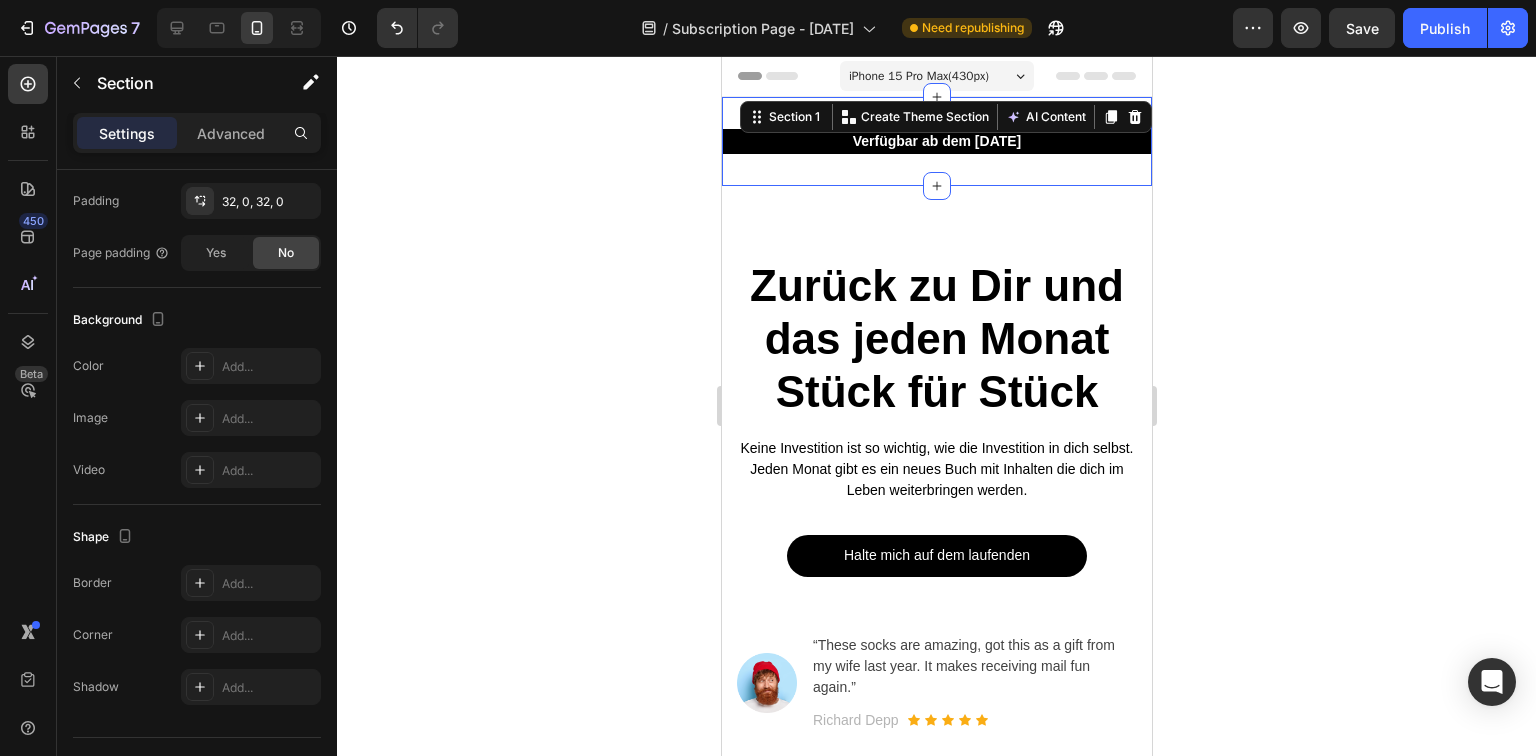 click on "Verfügbar ab dem [DATE] Text block Section 1   You can create reusable sections Create Theme Section AI Content Write with GemAI What would you like to describe here? Tone and Voice Persuasive Product Zurück zu Dir - Nicht zu Ihr Show more Generate" at bounding box center [936, 141] 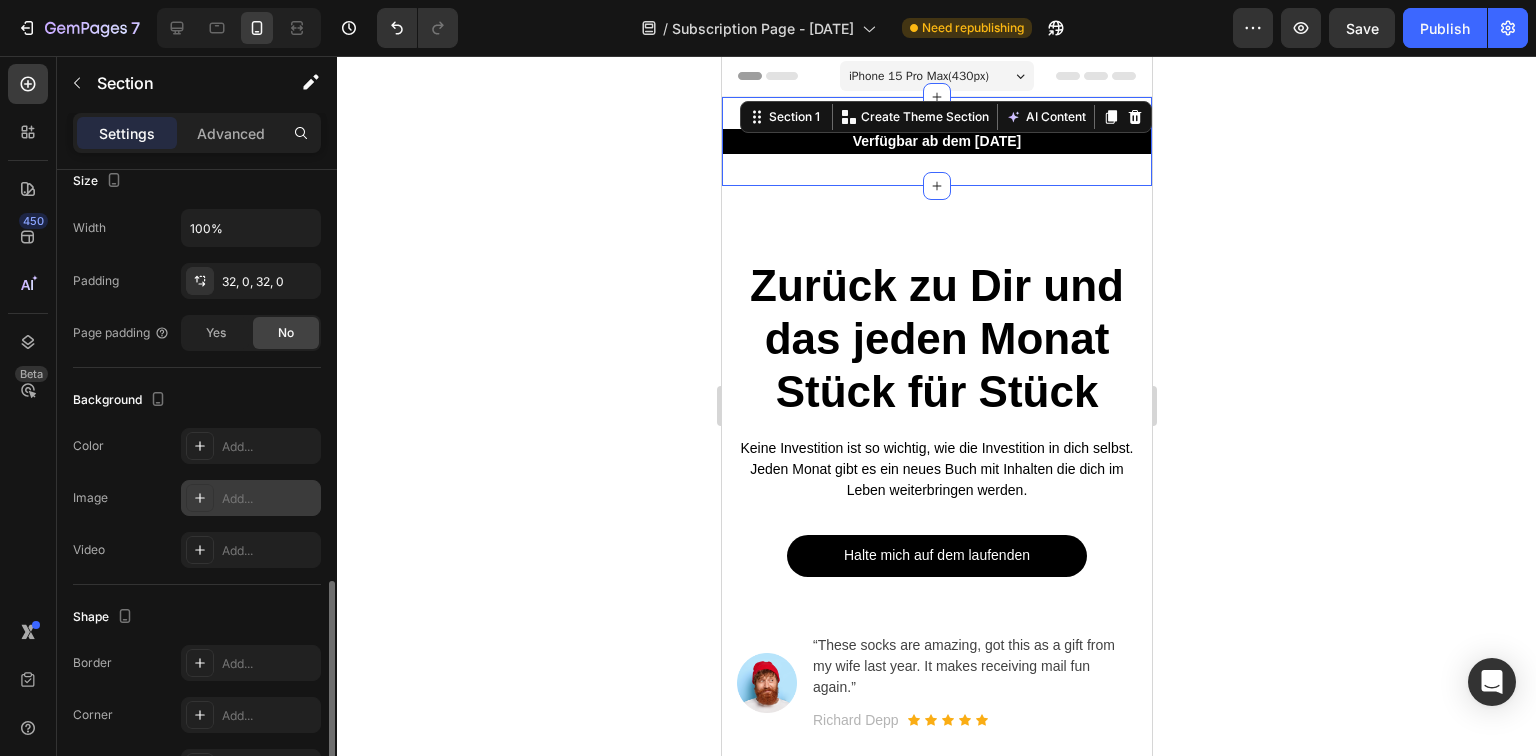 scroll, scrollTop: 523, scrollLeft: 0, axis: vertical 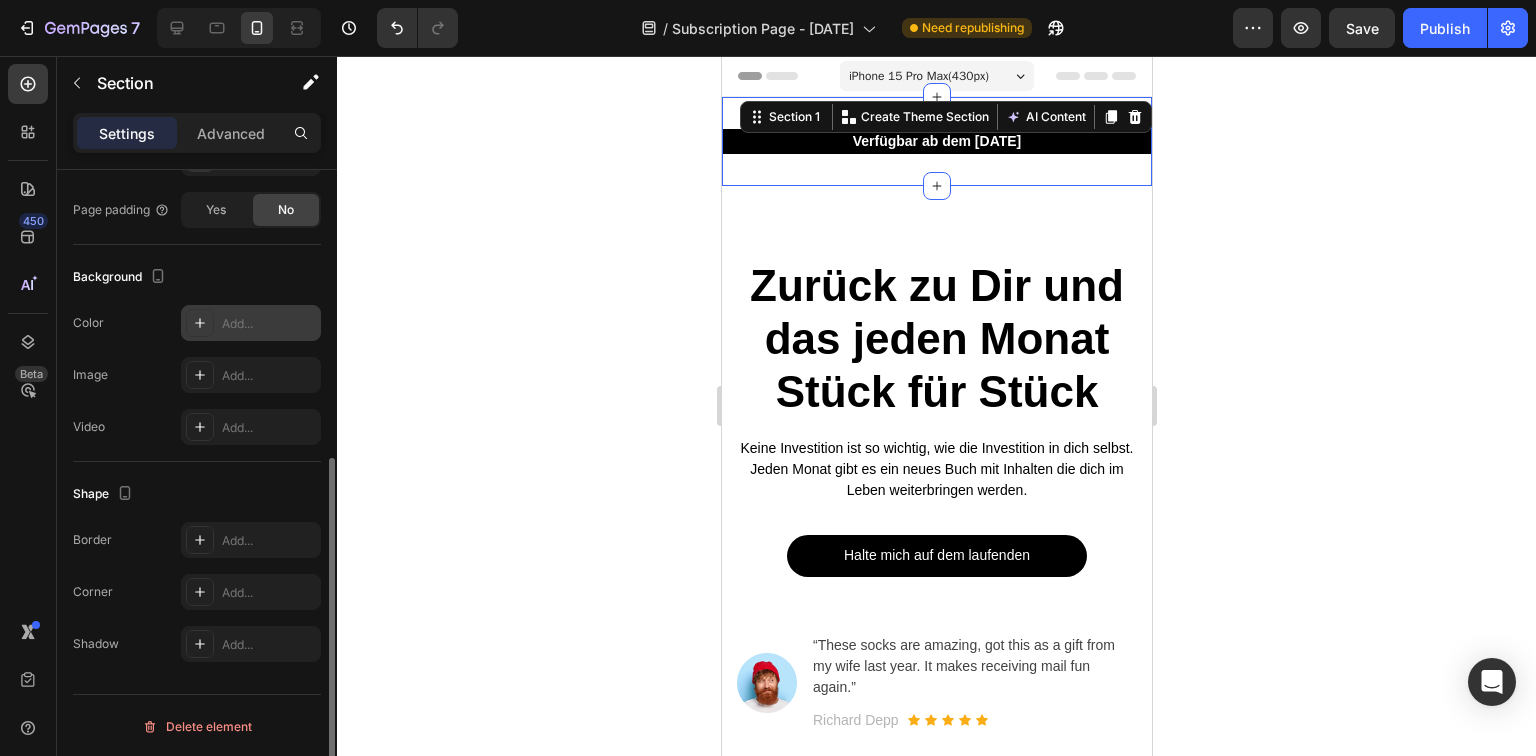 click on "Add..." at bounding box center (251, 323) 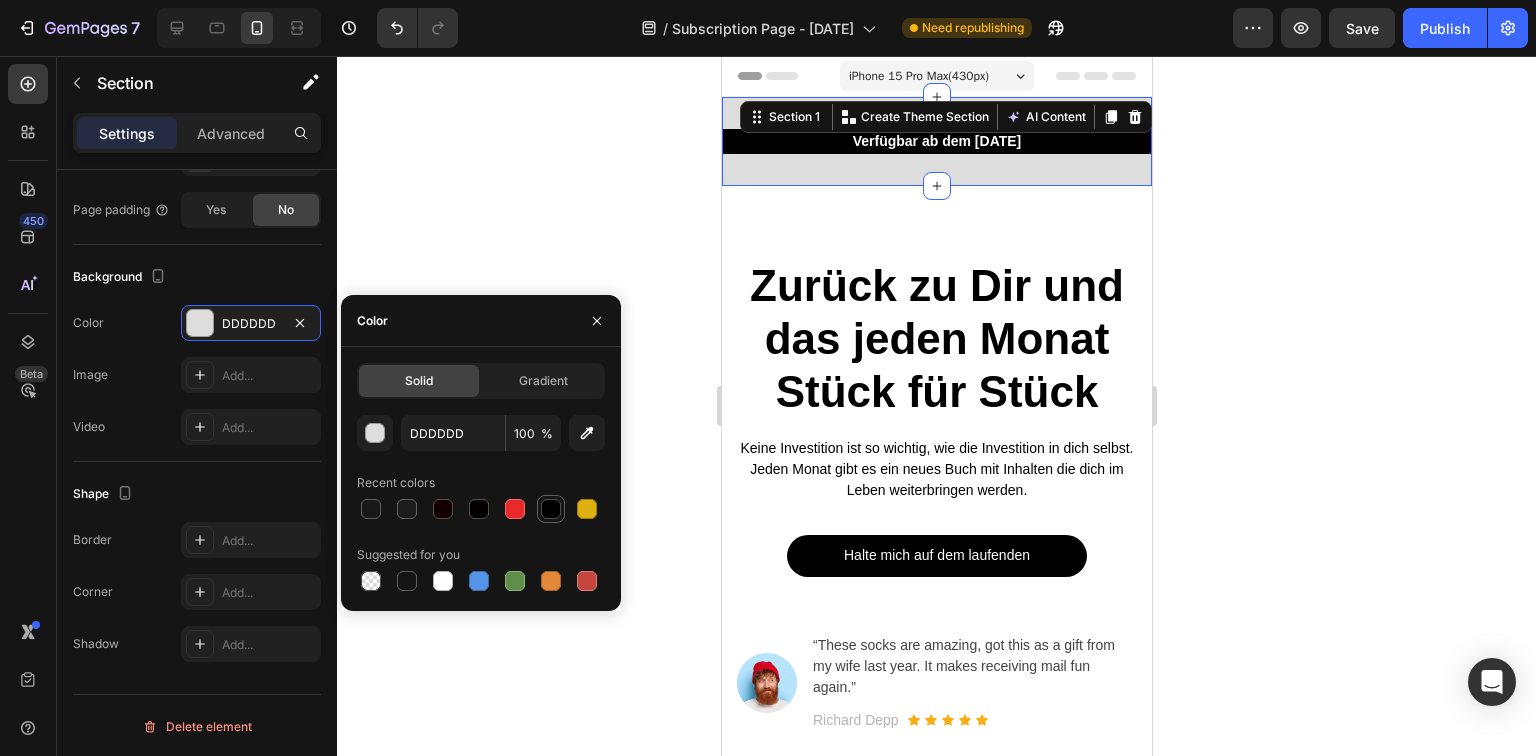drag, startPoint x: 548, startPoint y: 510, endPoint x: 141, endPoint y: 286, distance: 464.5697 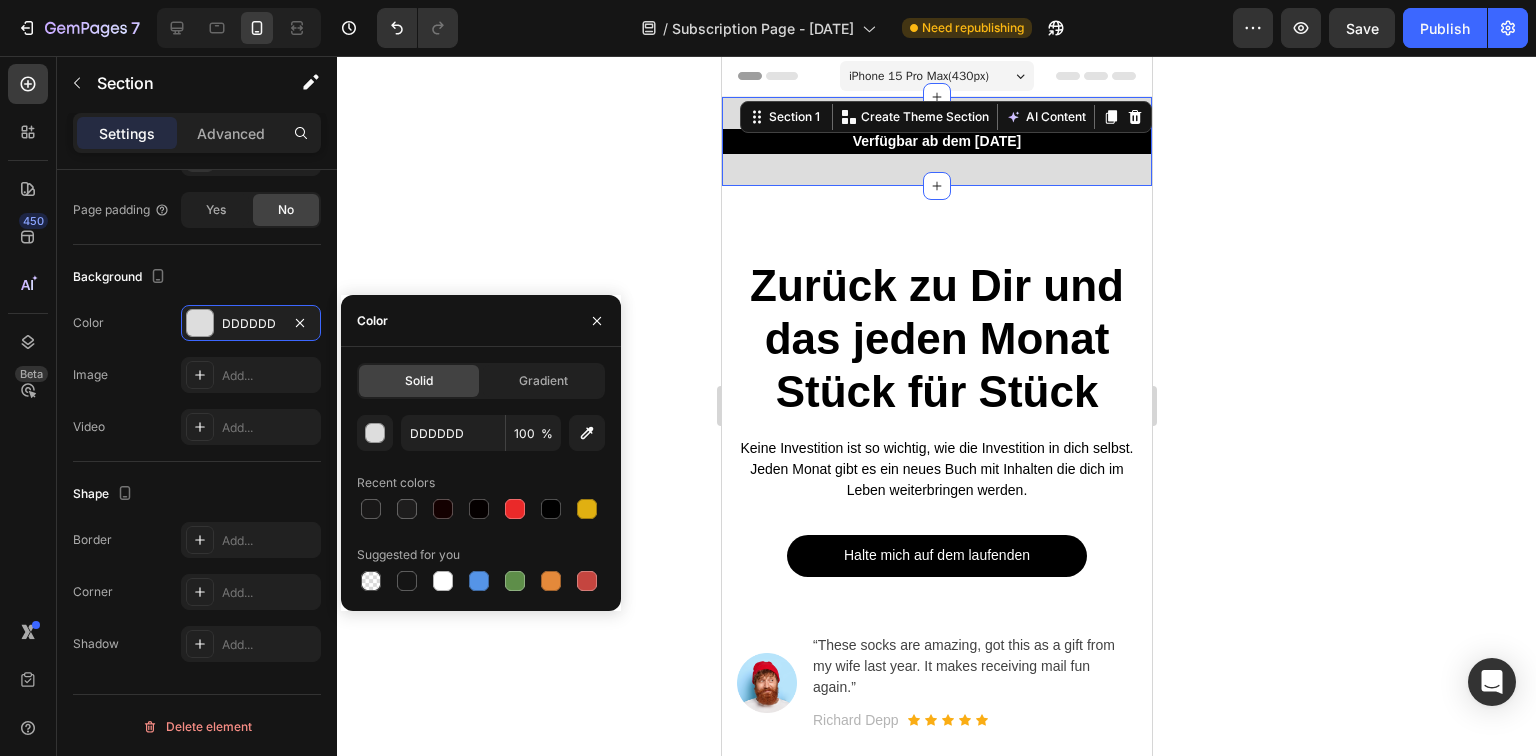 type on "000000" 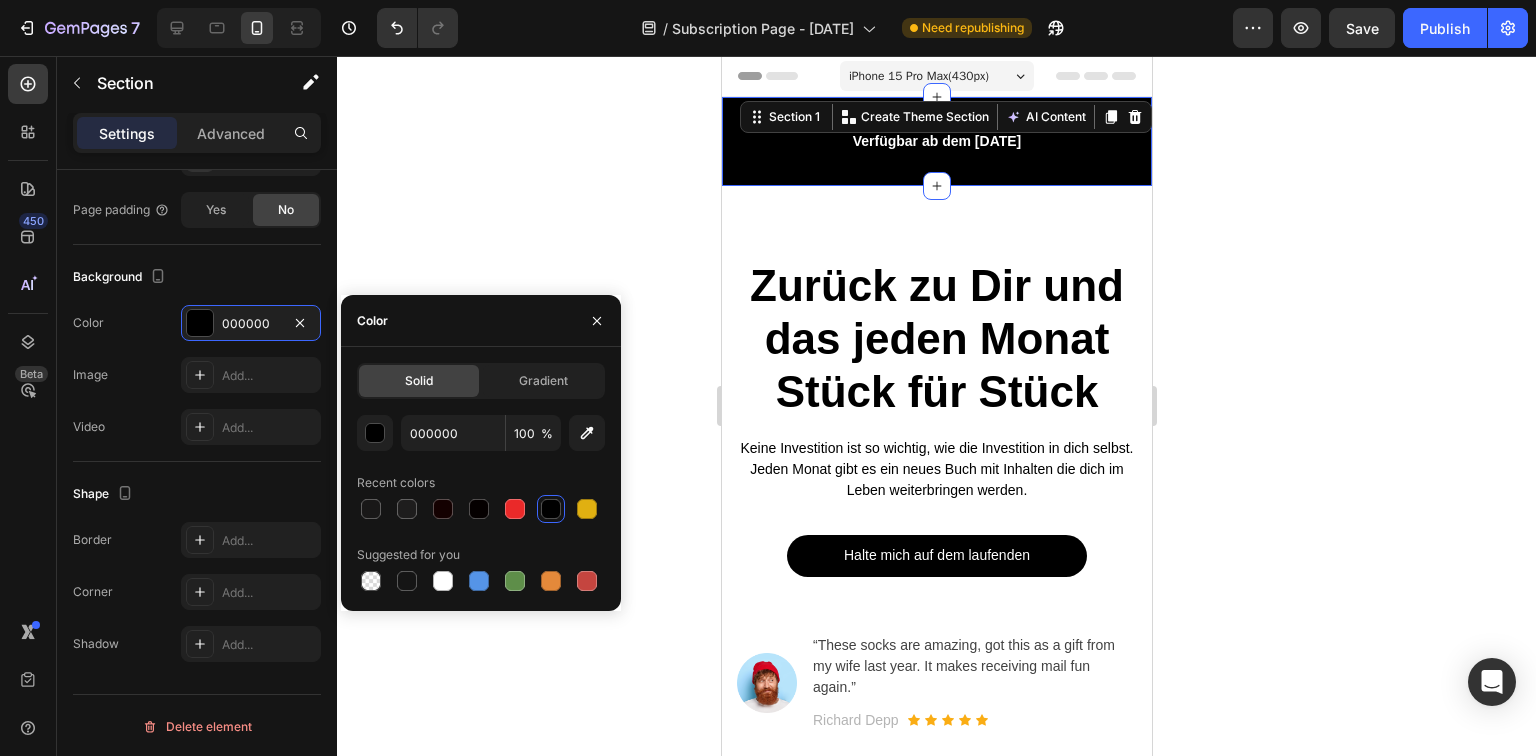 click 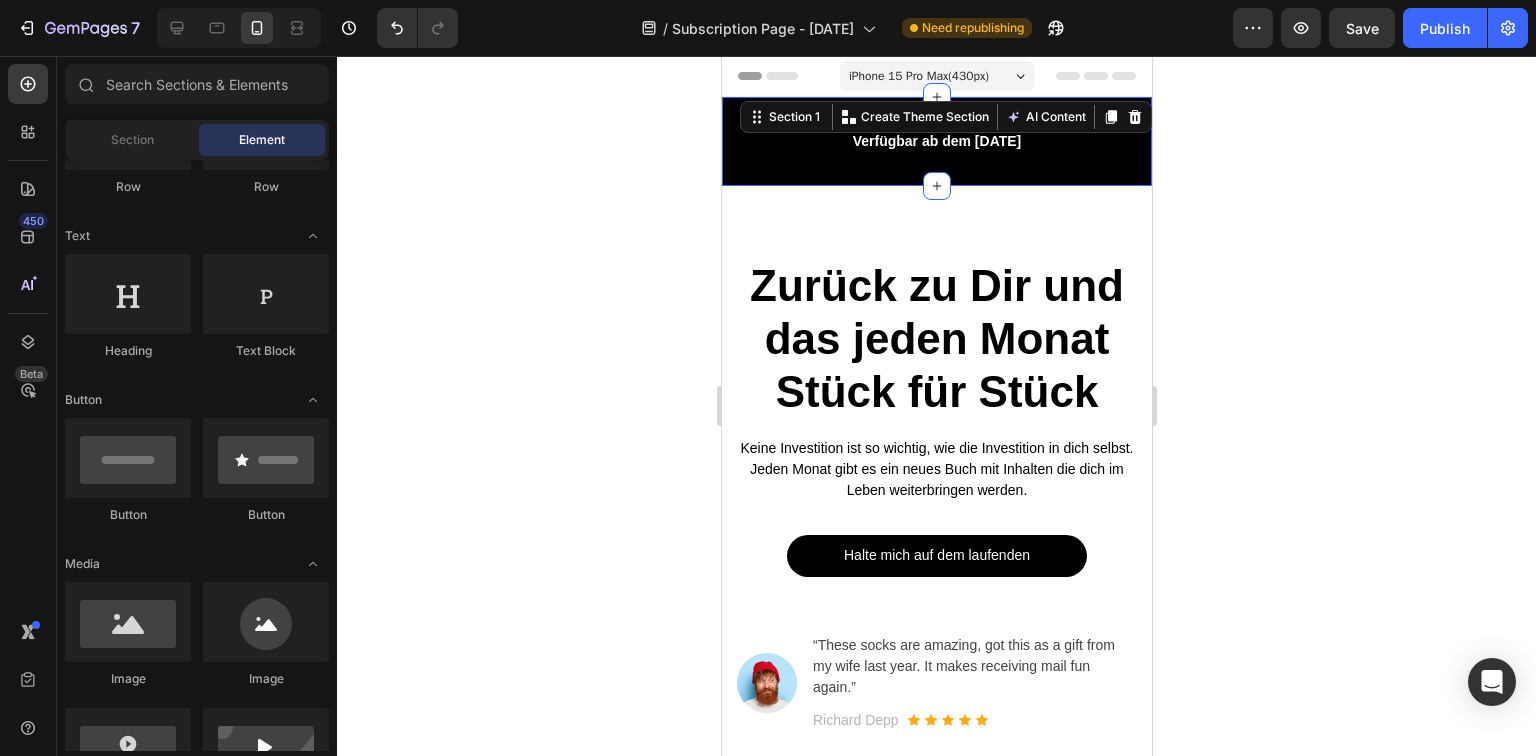 click on "Verfügbar ab dem [DATE] Text block Section 1   You can create reusable sections Create Theme Section AI Content Write with GemAI What would you like to describe here? Tone and Voice Persuasive Product Zurück zu Dir - Nicht zu Ihr Show more Generate" at bounding box center (936, 141) 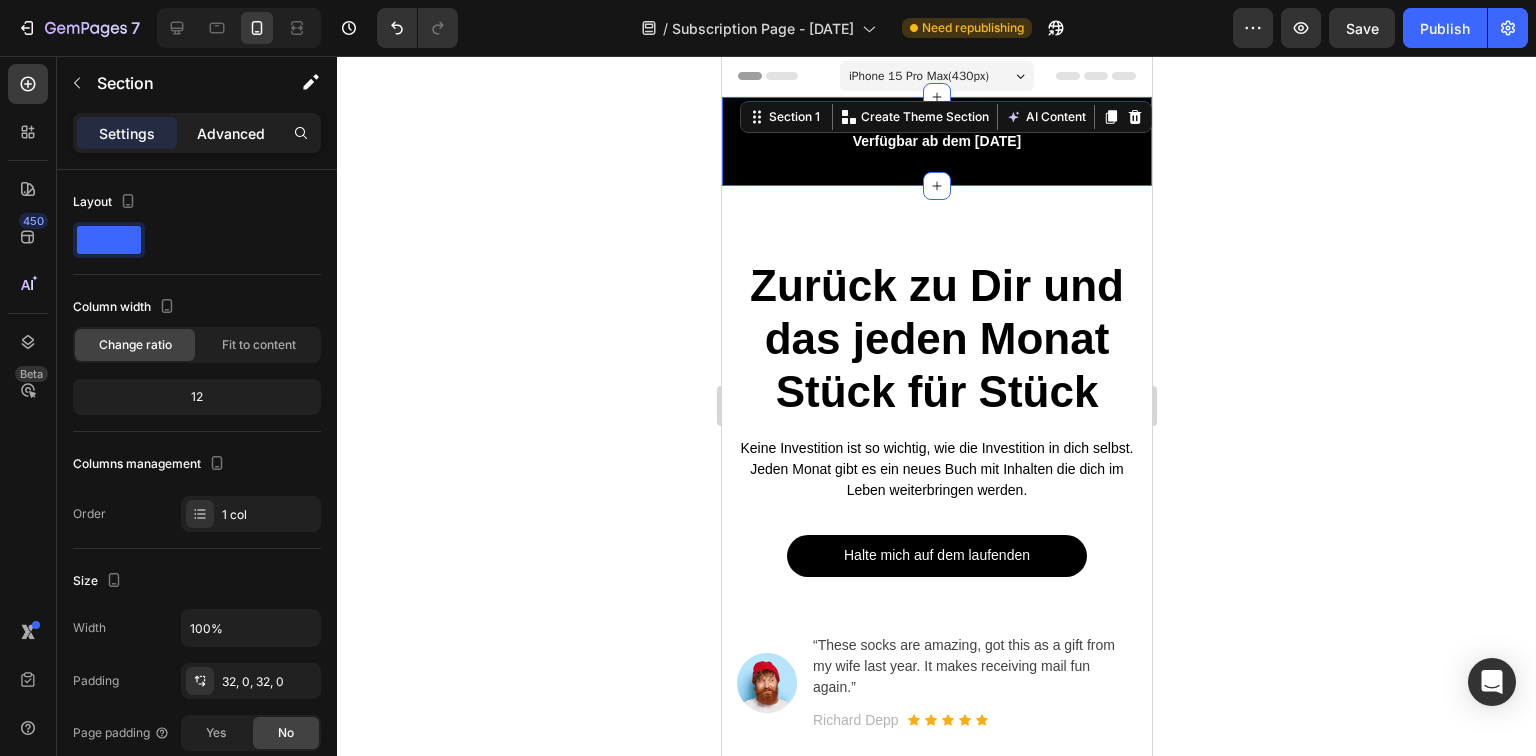 click on "Advanced" at bounding box center [231, 133] 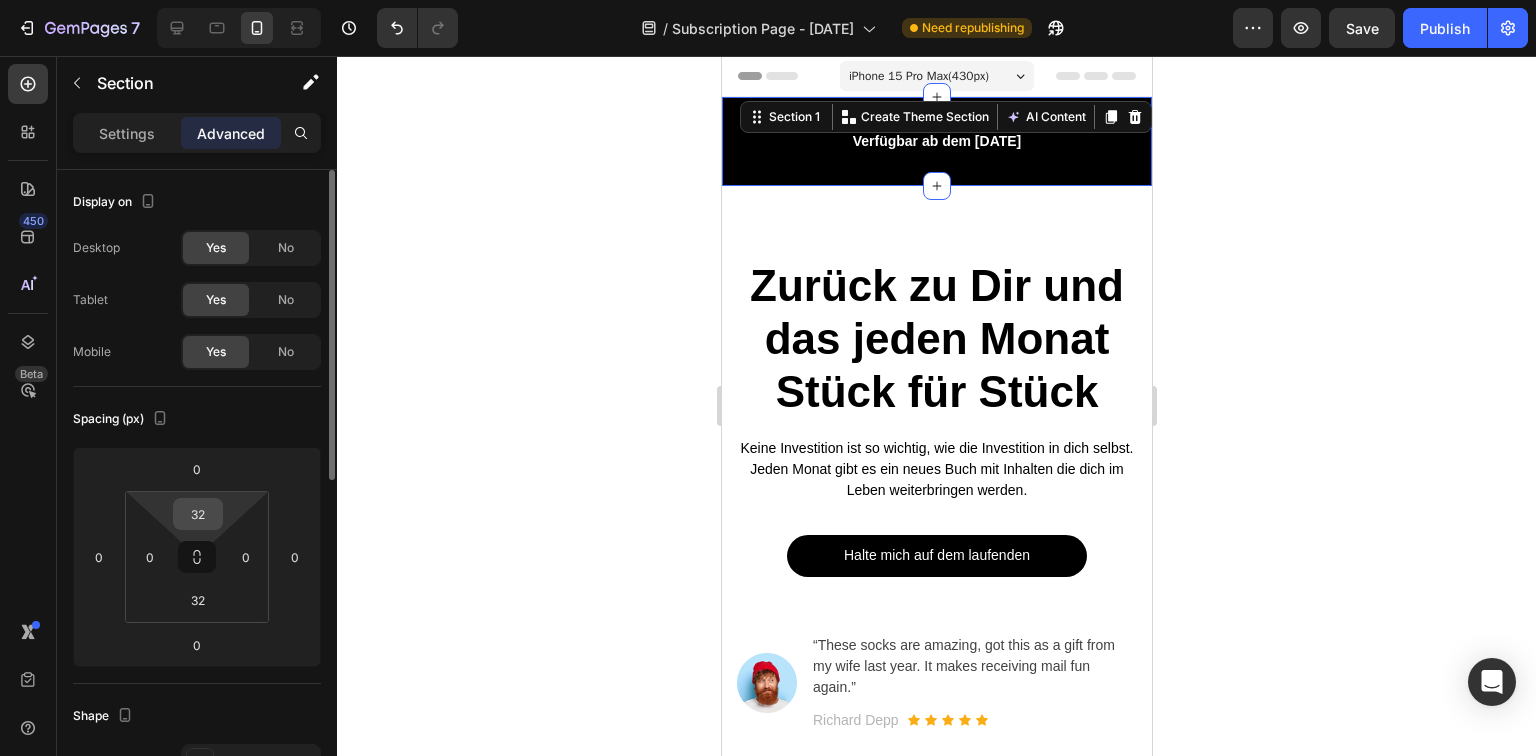 click on "32" at bounding box center [198, 514] 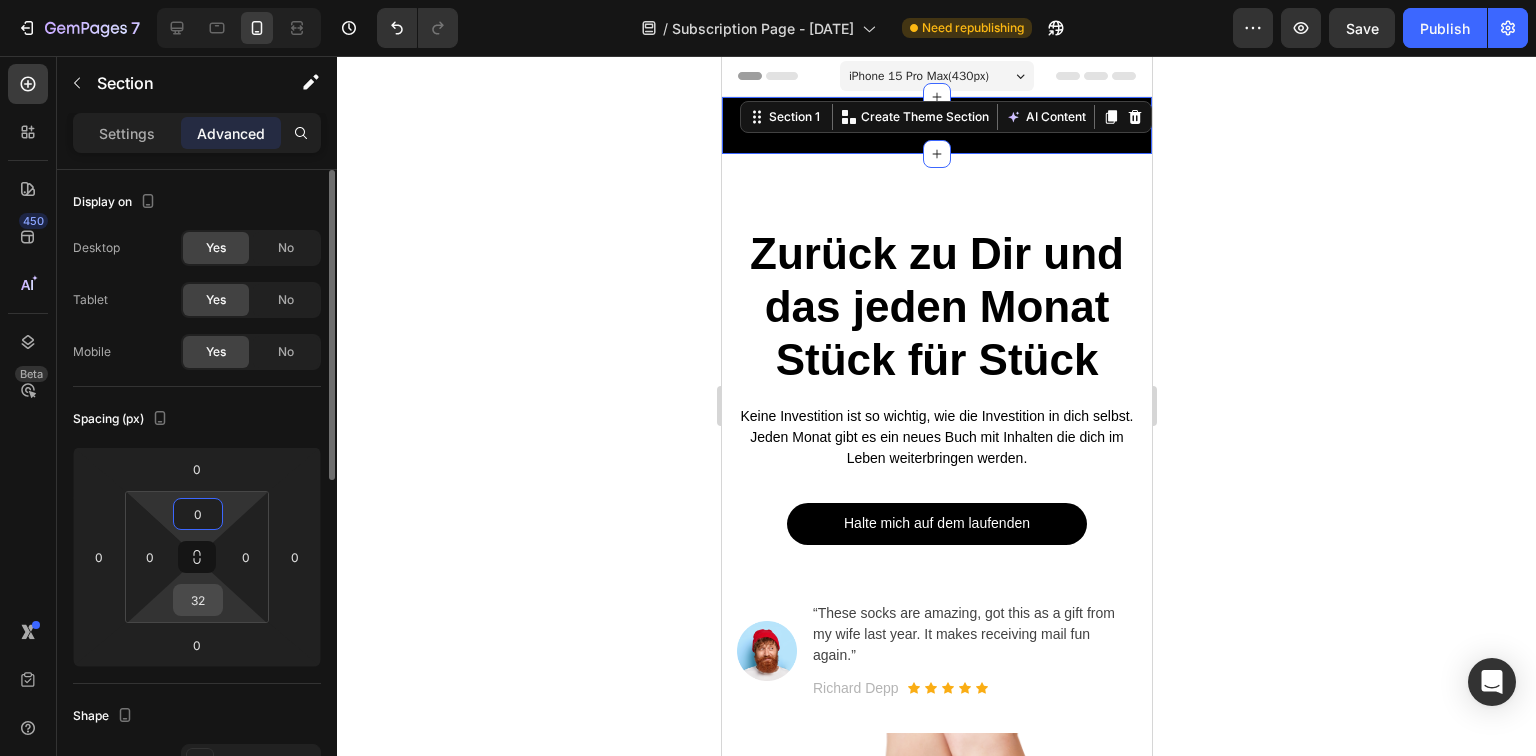 type on "0" 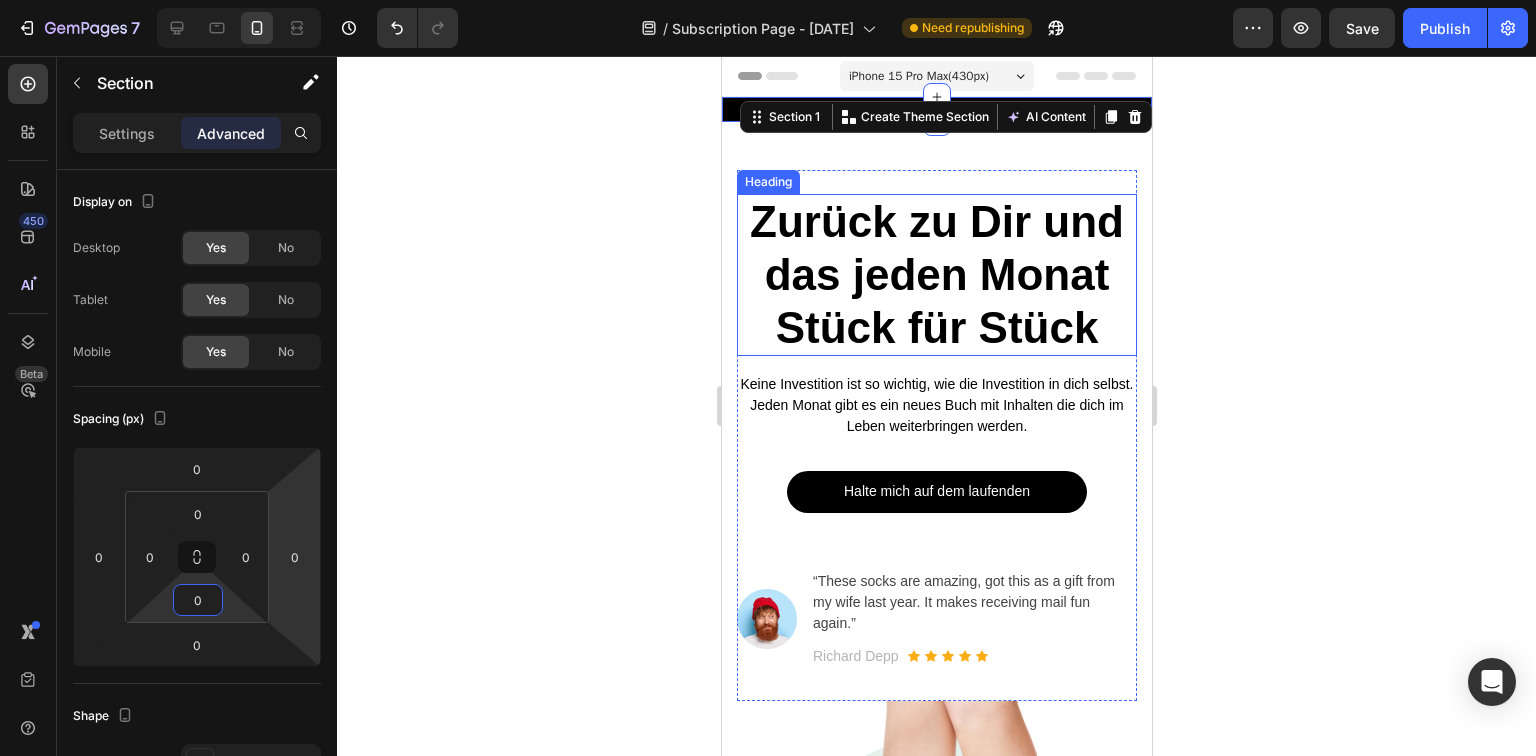 type on "0" 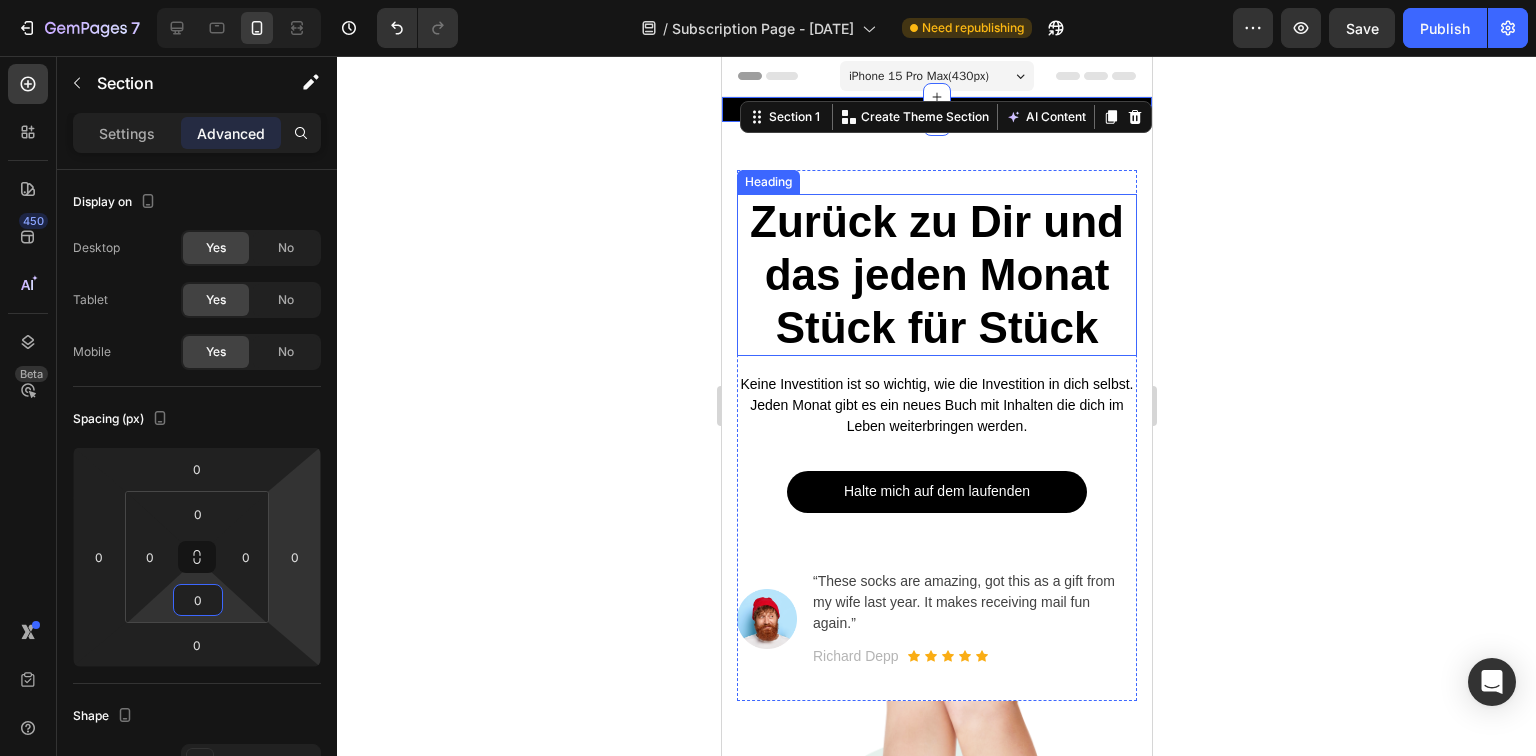 click 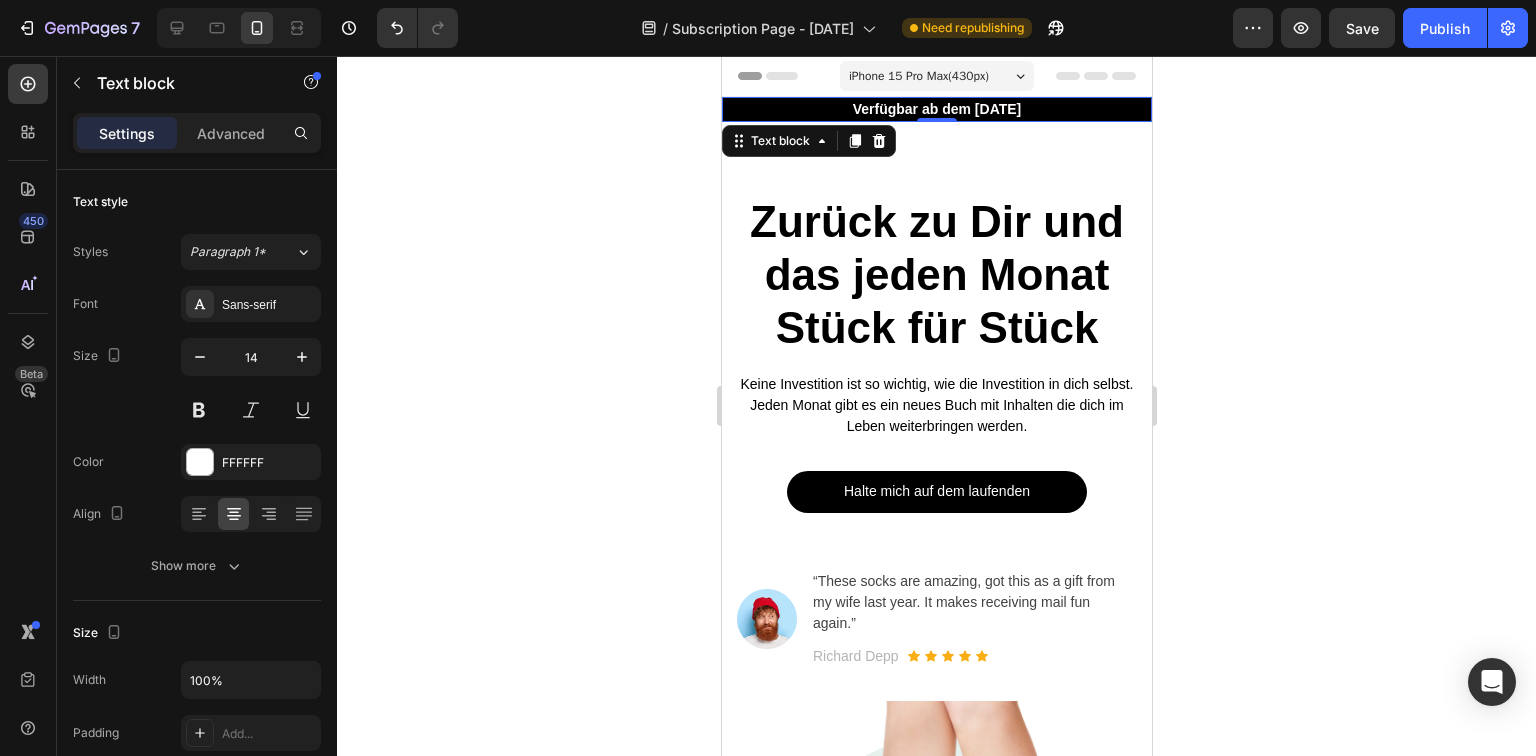 click on "Verfügbar ab dem [DATE]" at bounding box center [936, 109] 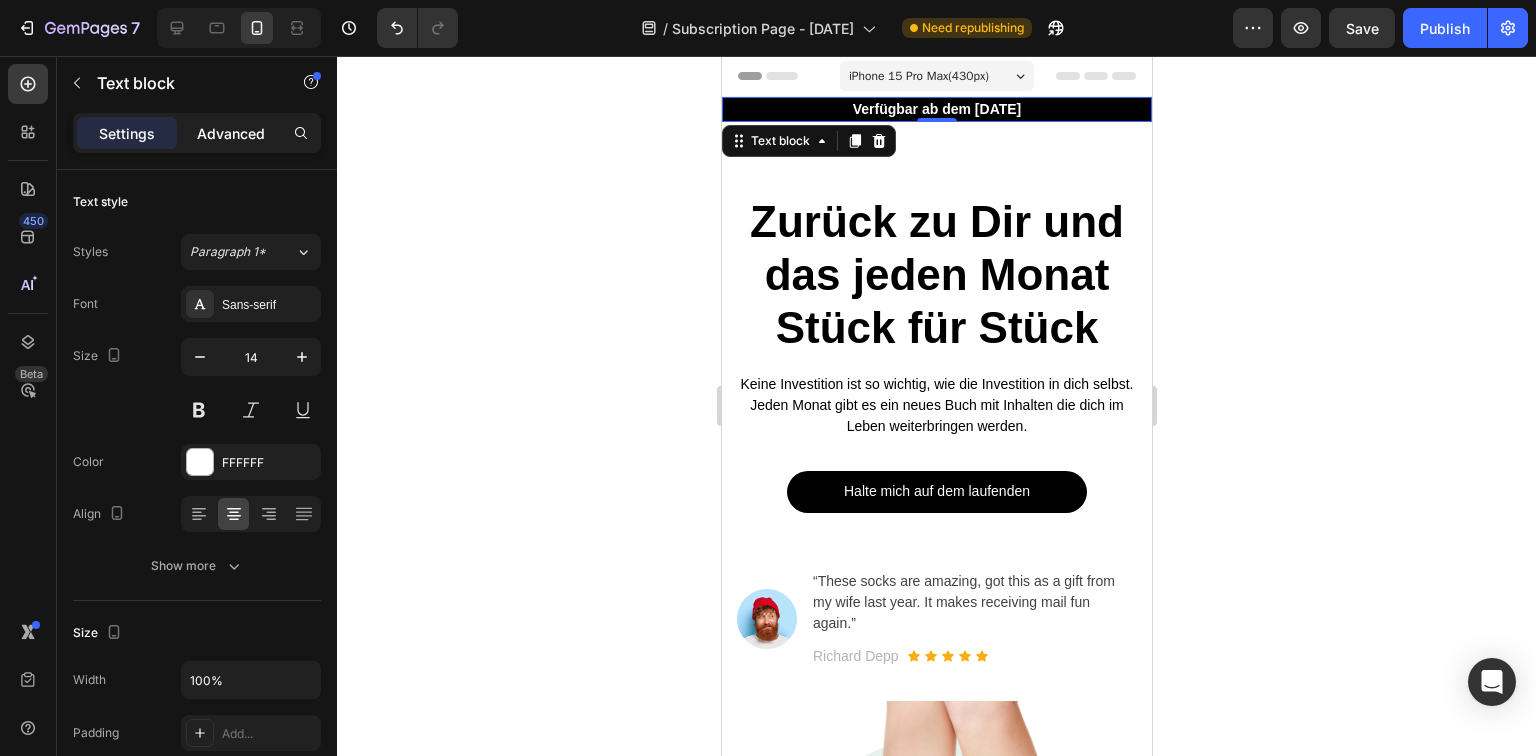 click on "Advanced" at bounding box center (231, 133) 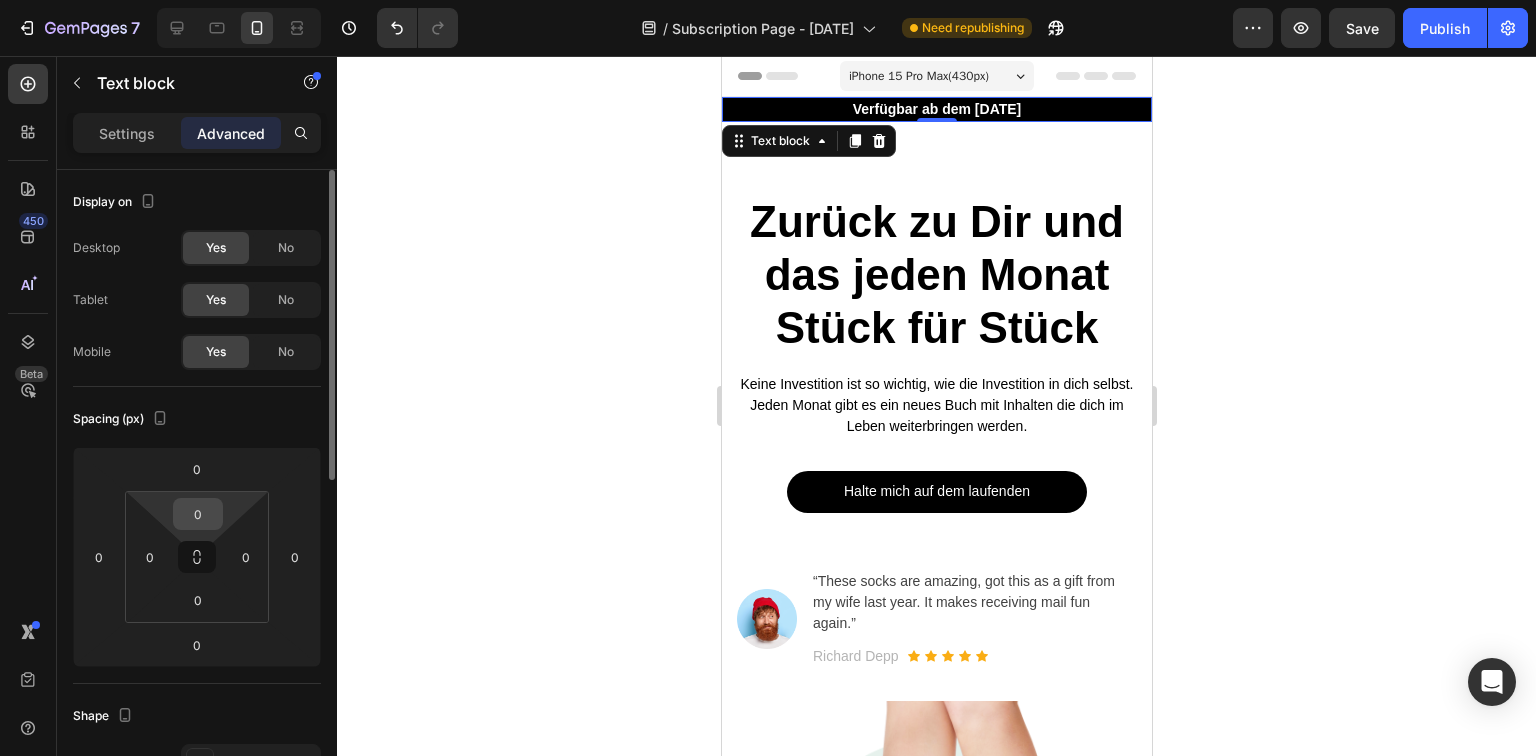 click on "0" at bounding box center (198, 514) 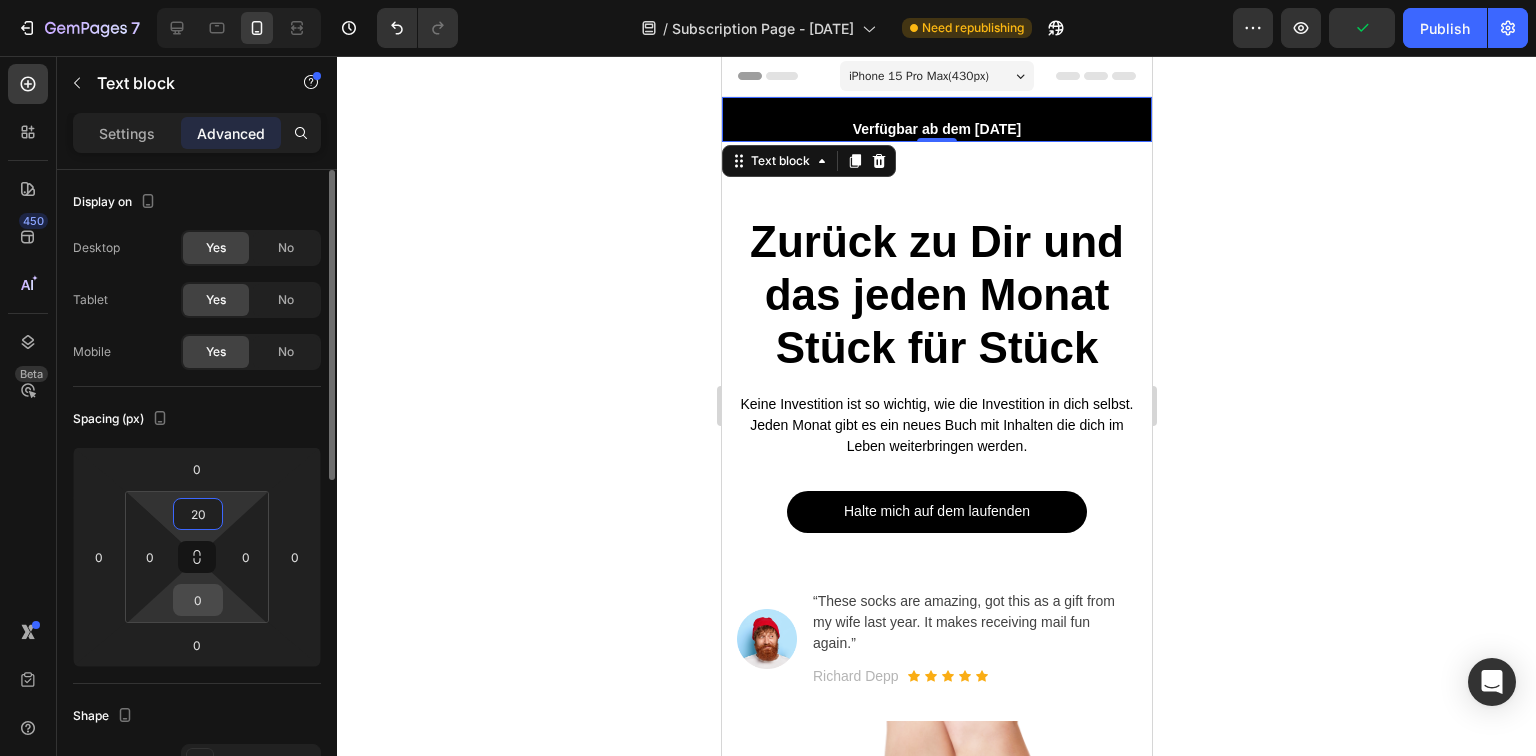 type on "20" 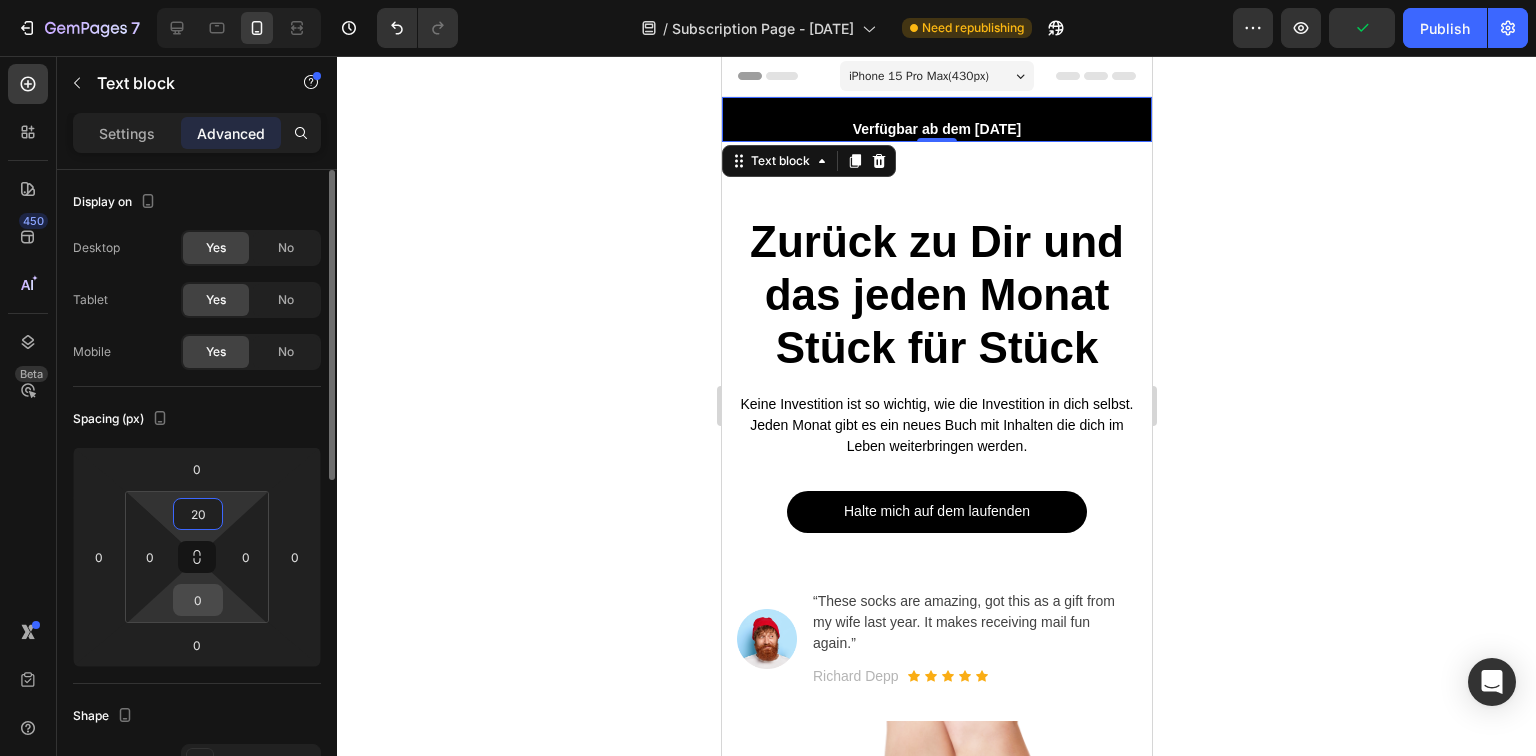 click on "0" at bounding box center (198, 600) 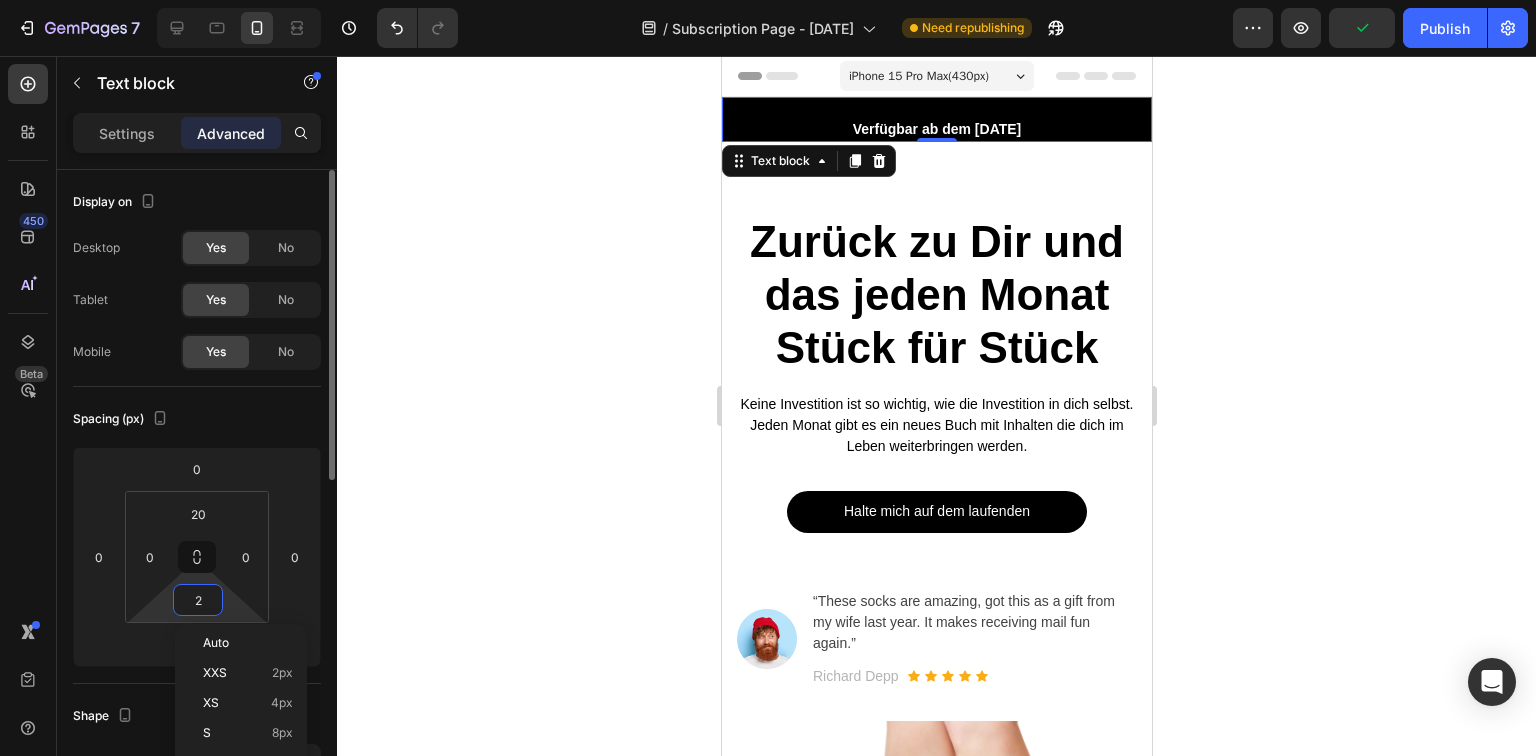 type on "20" 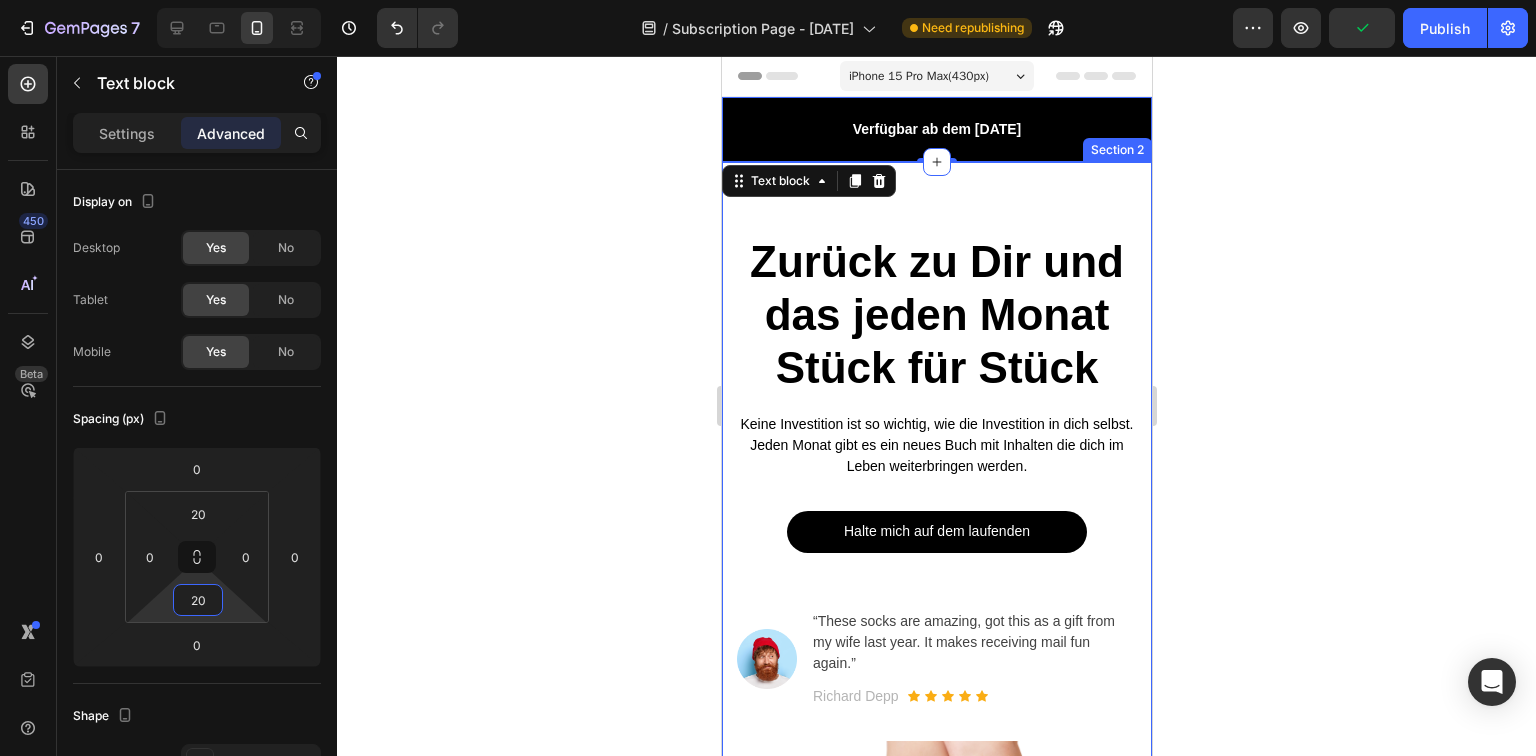 click 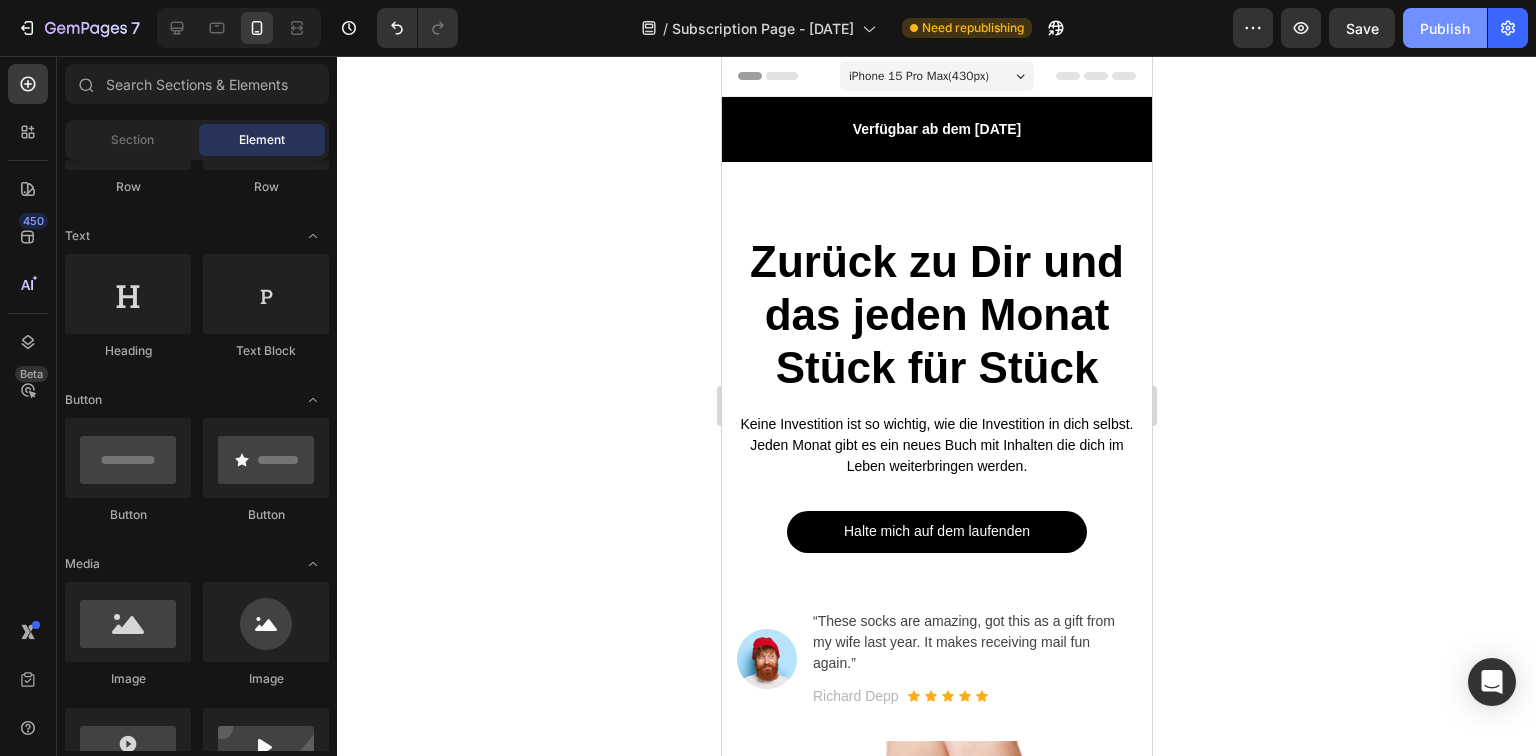 click on "Publish" at bounding box center (1445, 28) 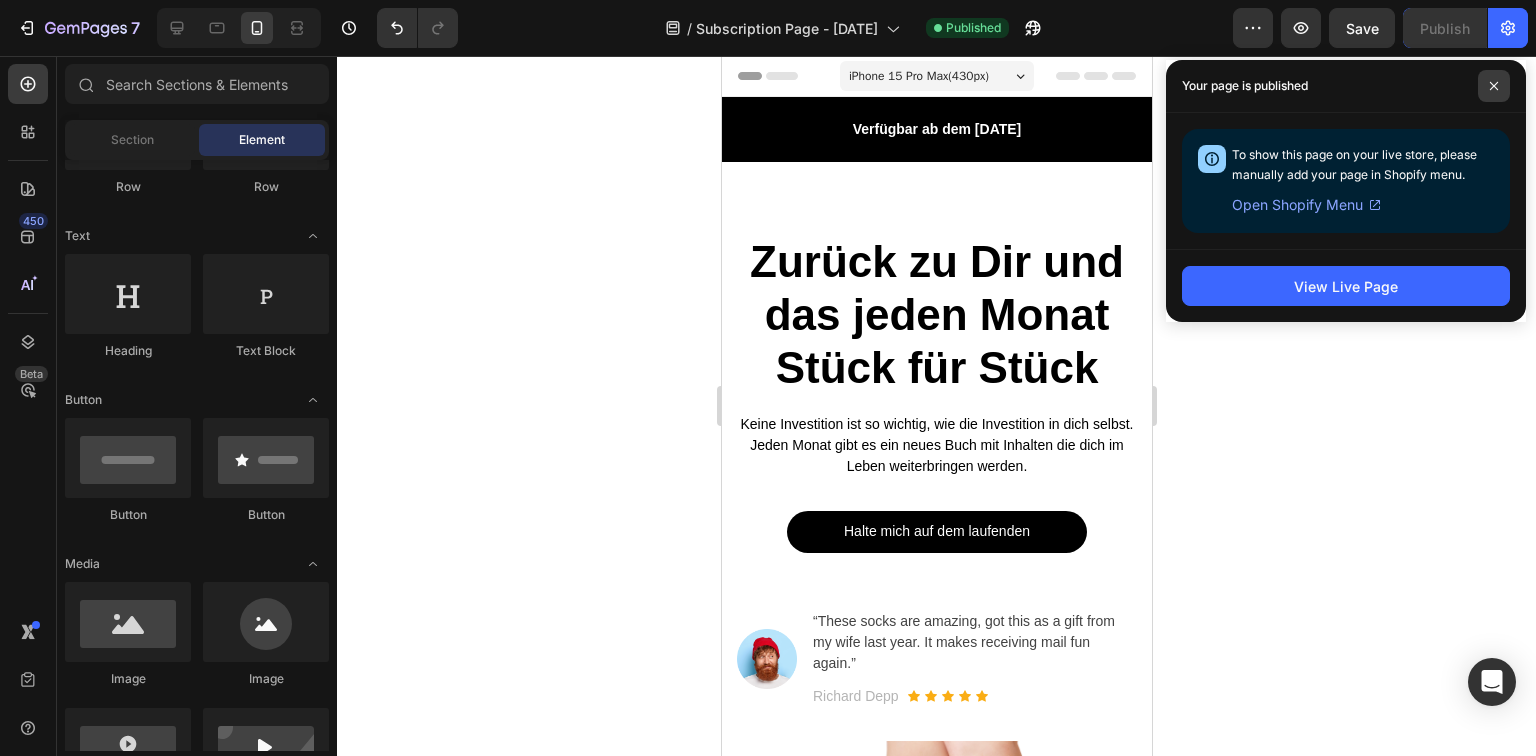 click at bounding box center (1494, 86) 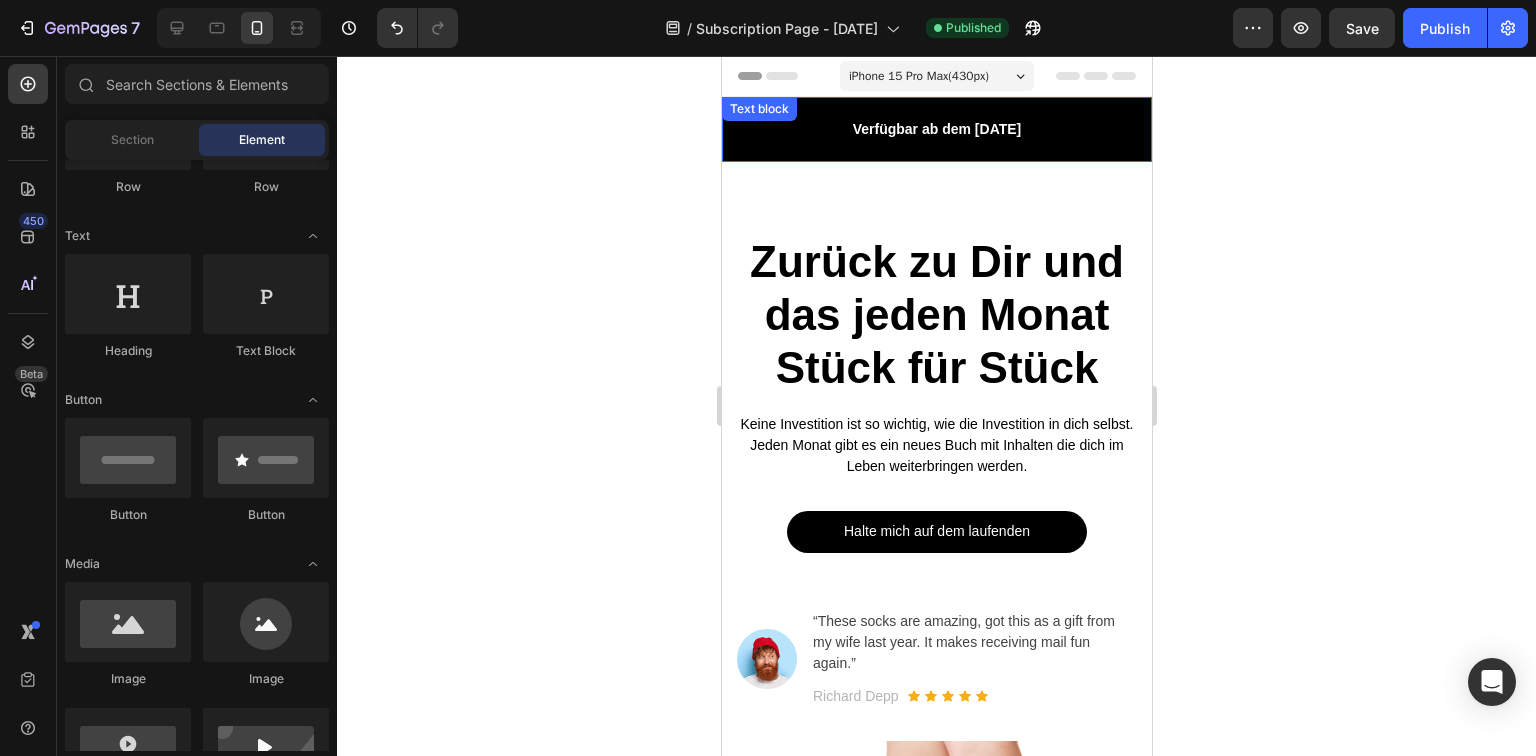 click on "Verfügbar ab dem [DATE]" at bounding box center [936, 129] 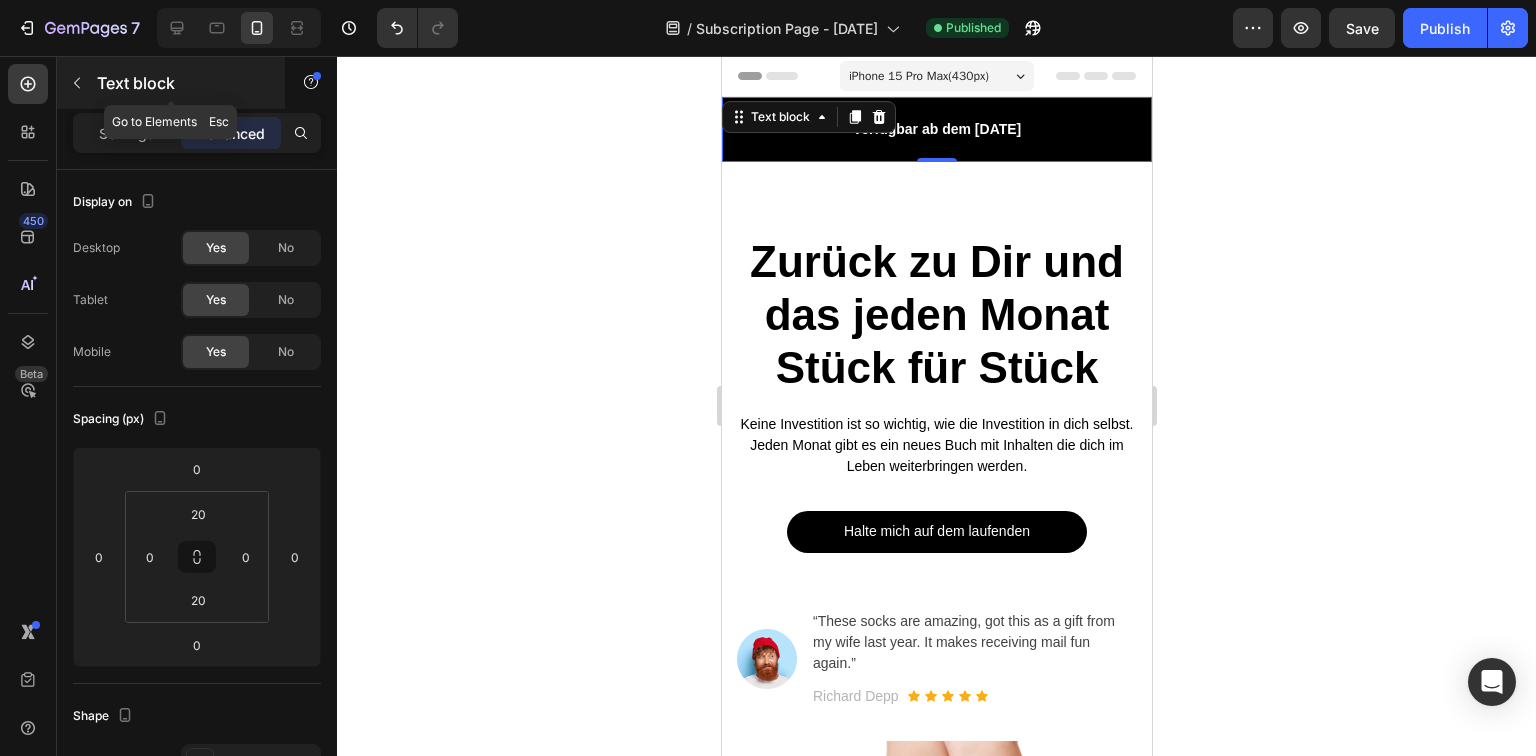 click on "Text block" at bounding box center (171, 83) 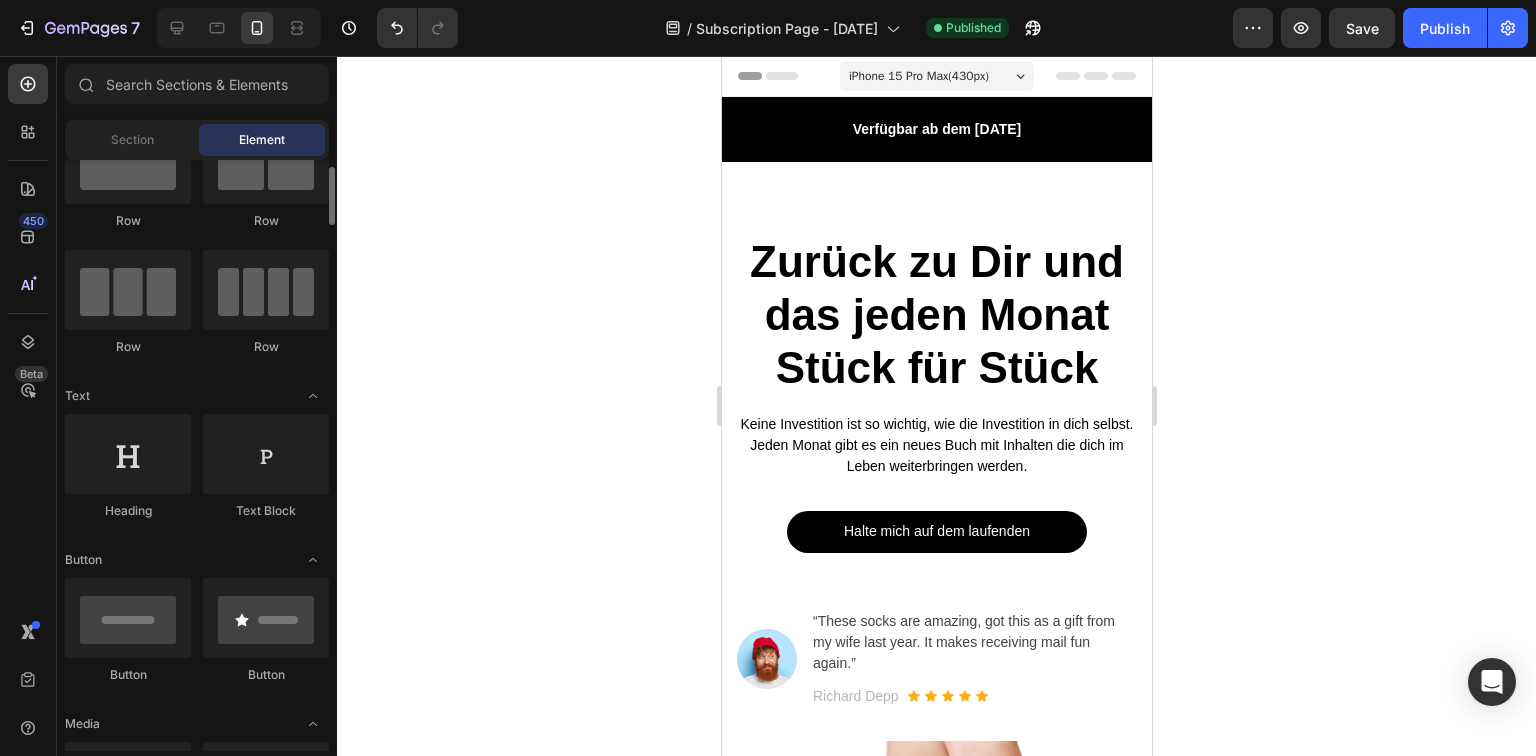 scroll, scrollTop: 0, scrollLeft: 0, axis: both 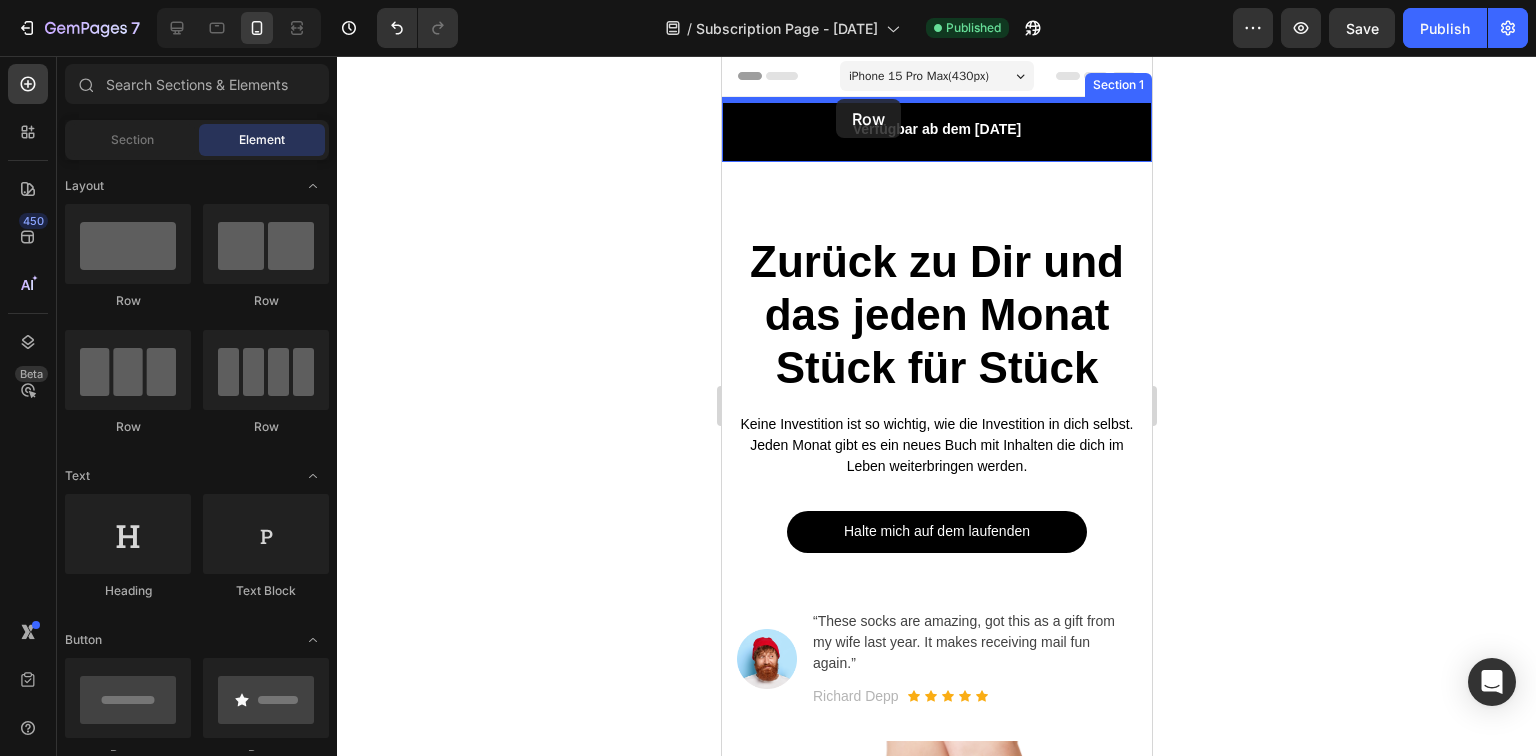 drag, startPoint x: 857, startPoint y: 303, endPoint x: 835, endPoint y: 99, distance: 205.18285 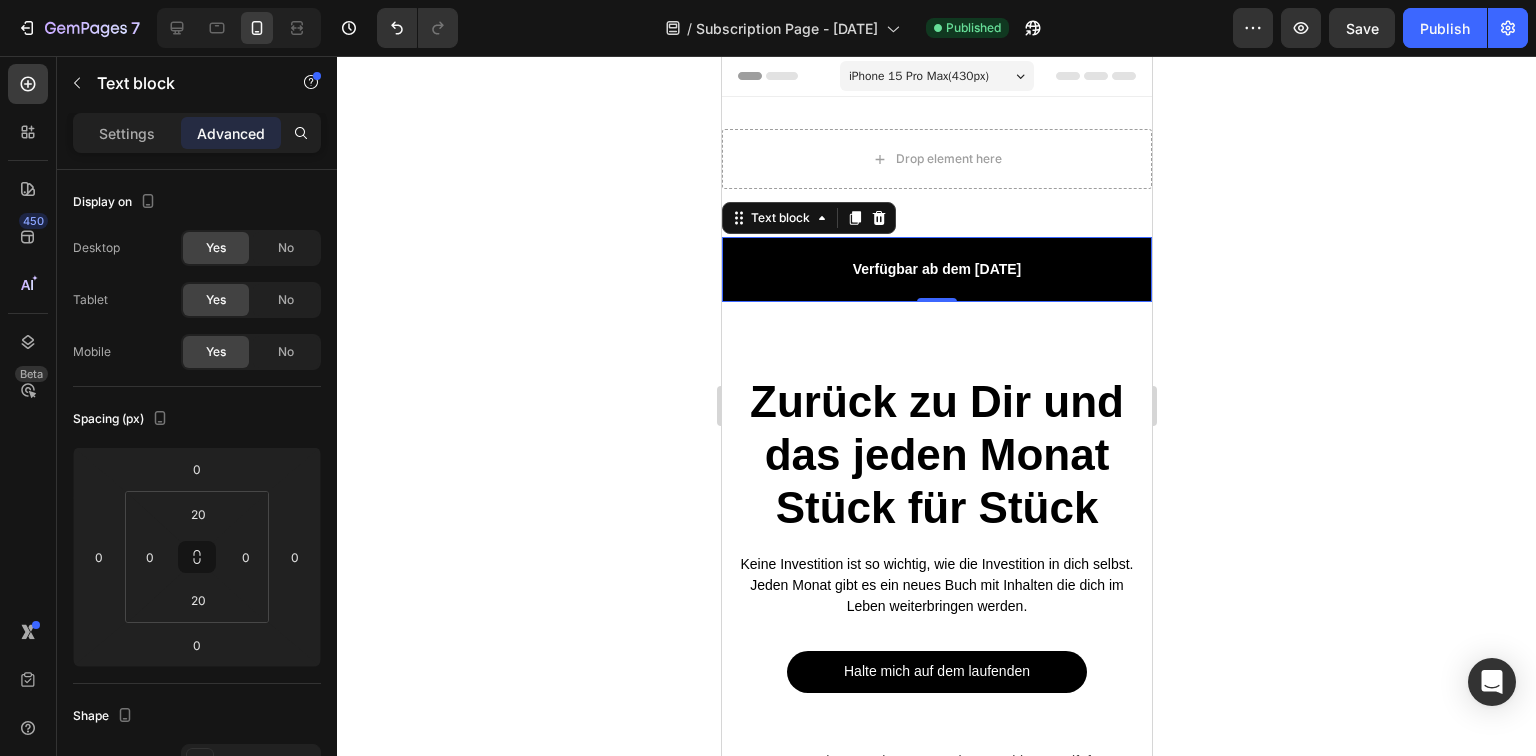 click on "Verfügbar ab dem [DATE]" at bounding box center (936, 269) 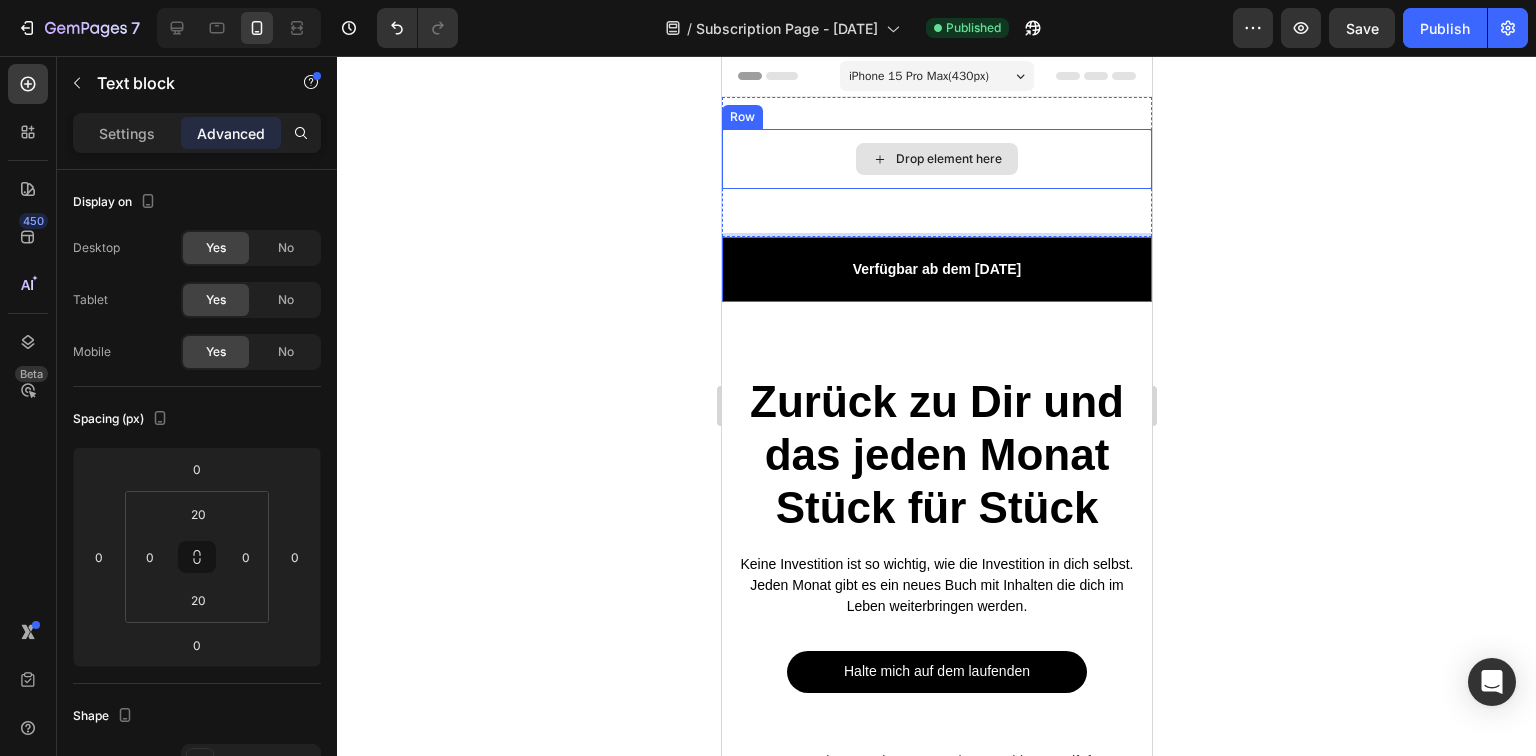 drag, startPoint x: 770, startPoint y: 267, endPoint x: 793, endPoint y: 156, distance: 113.35784 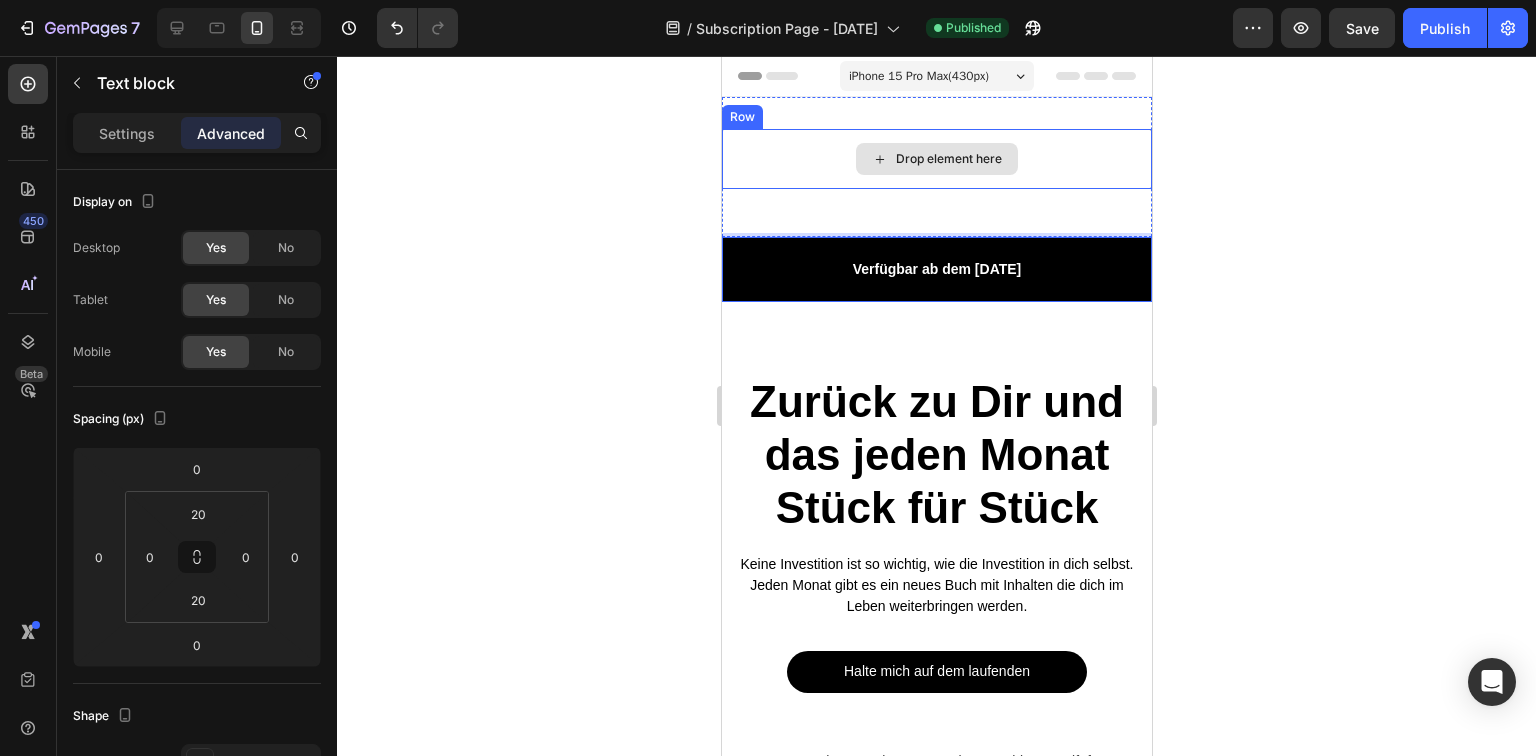 click on "Drop element here Row Section 1 Verfügbar ab dem 2. [DATE] Text block   0 Section 2 Zurück zu Dir und das jeden Monat Stück für Stück Heading Keine Investition ist so wichtig, wie die Investition in dich selbst. Jeden Monat gibt es ein neues Buch mit Inhalten die dich im Leben weiterbringen werden. Text block Halte mich auf dem laufenden Button Image "These socks are amazing, got this as a gift from my wife last year. It makes receiving mail fun again." Text block Richard Depp Text block                Icon                Icon                Icon                Icon                Icon Icon List Hoz Row Row Row Image Row Section 3 Root" at bounding box center (936, 2601) 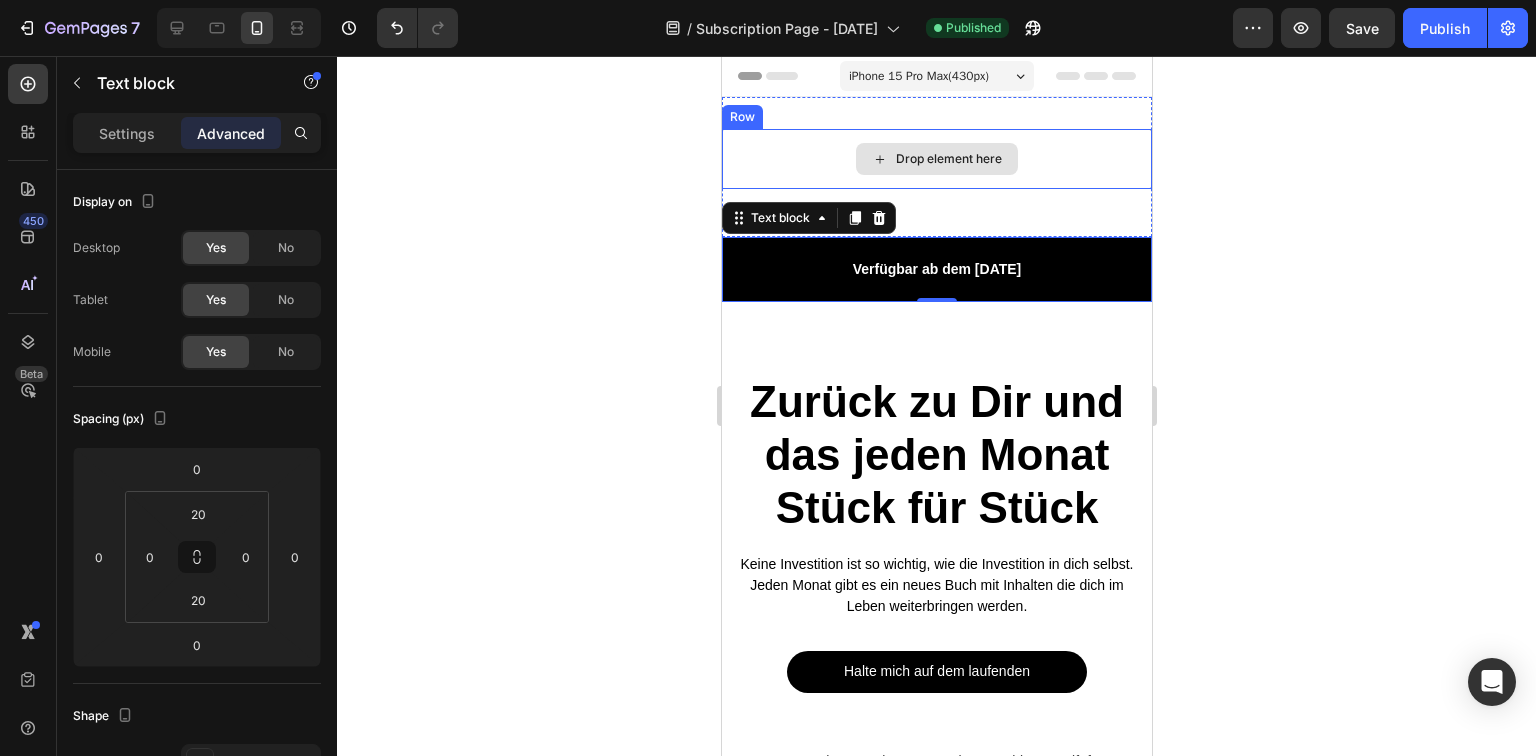 drag, startPoint x: 793, startPoint y: 248, endPoint x: 854, endPoint y: 179, distance: 92.09777 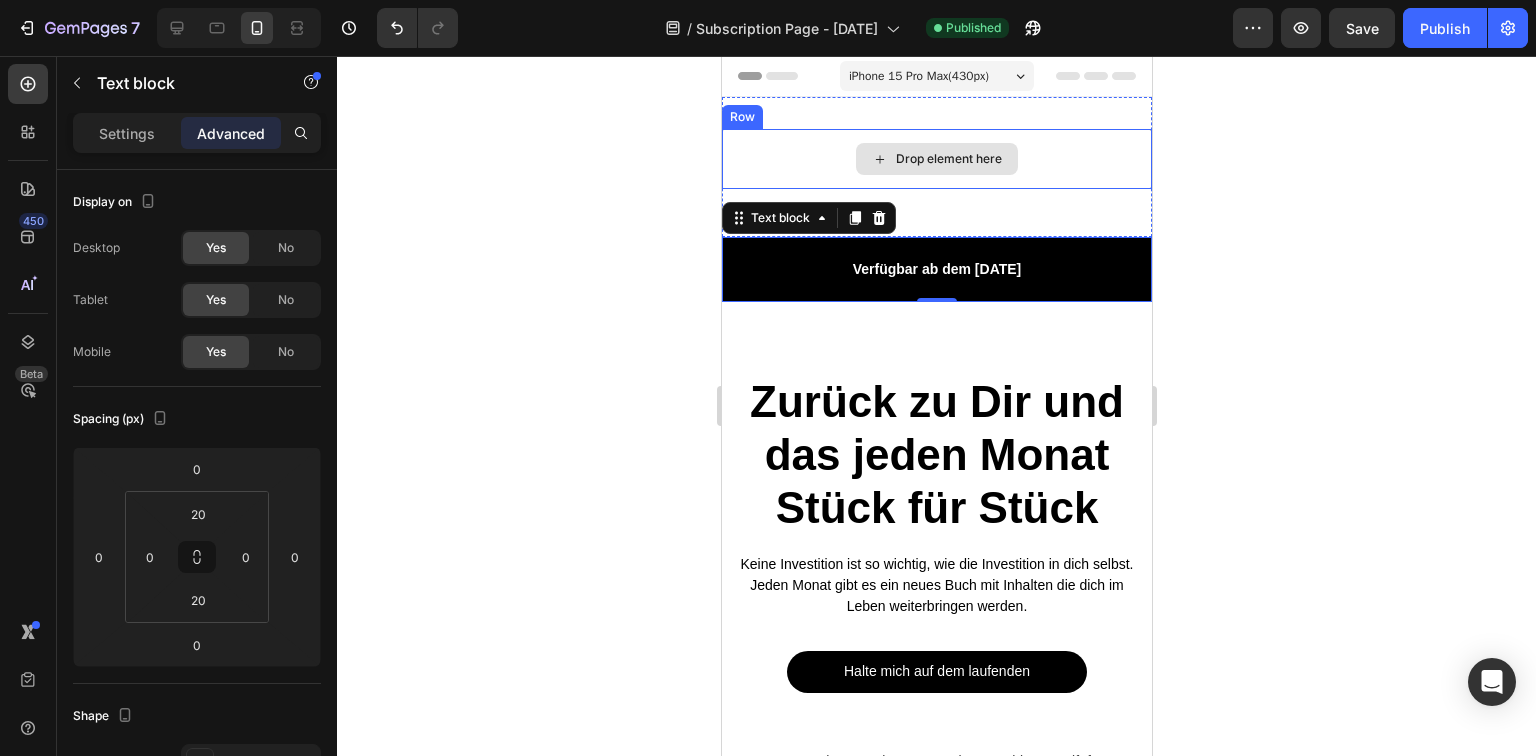 click on "Drop element here Row Section 1 Verfügbar ab dem 2. [DATE] Text block   0 Section 2 Zurück zu Dir und das jeden Monat Stück für Stück Heading Keine Investition ist so wichtig, wie die Investition in dich selbst. Jeden Monat gibt es ein neues Buch mit Inhalten die dich im Leben weiterbringen werden. Text block Halte mich auf dem laufenden Button Image "These socks are amazing, got this as a gift from my wife last year. It makes receiving mail fun again." Text block Richard Depp Text block                Icon                Icon                Icon                Icon                Icon Icon List Hoz Row Row Row Image Row Section 3 Root" at bounding box center [936, 2601] 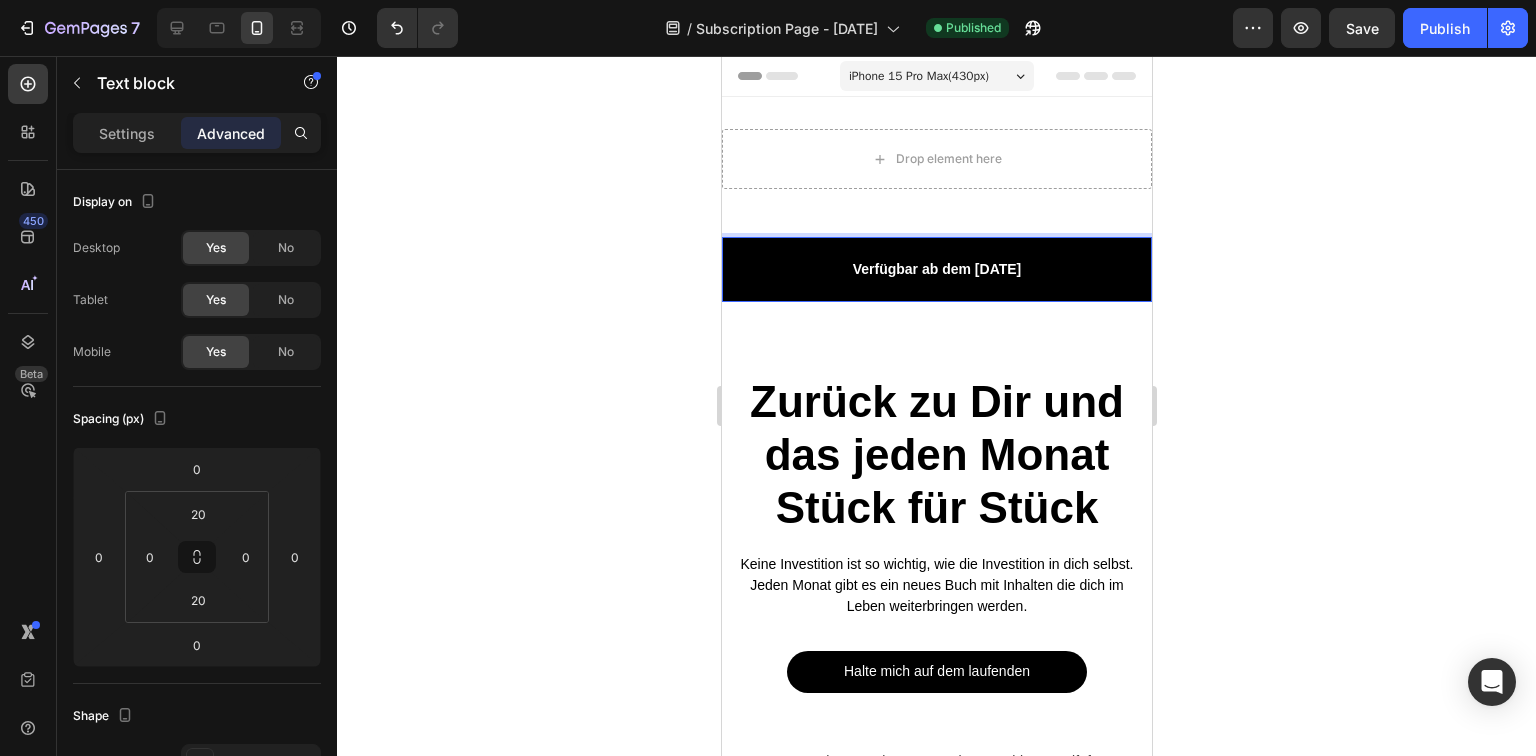 click on "Verfügbar ab dem [DATE]" at bounding box center [936, 269] 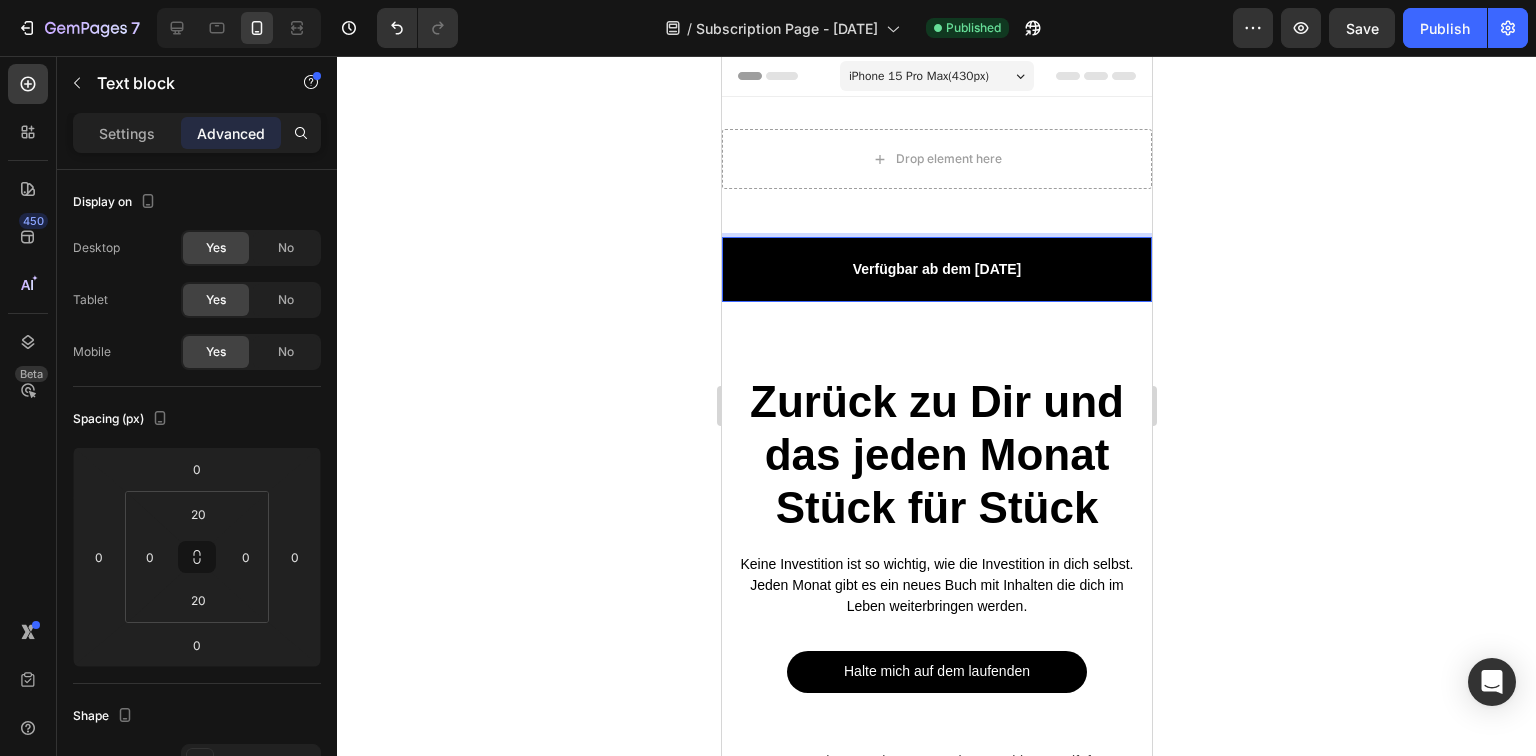 drag, startPoint x: 1358, startPoint y: 352, endPoint x: 380, endPoint y: 231, distance: 985.4567 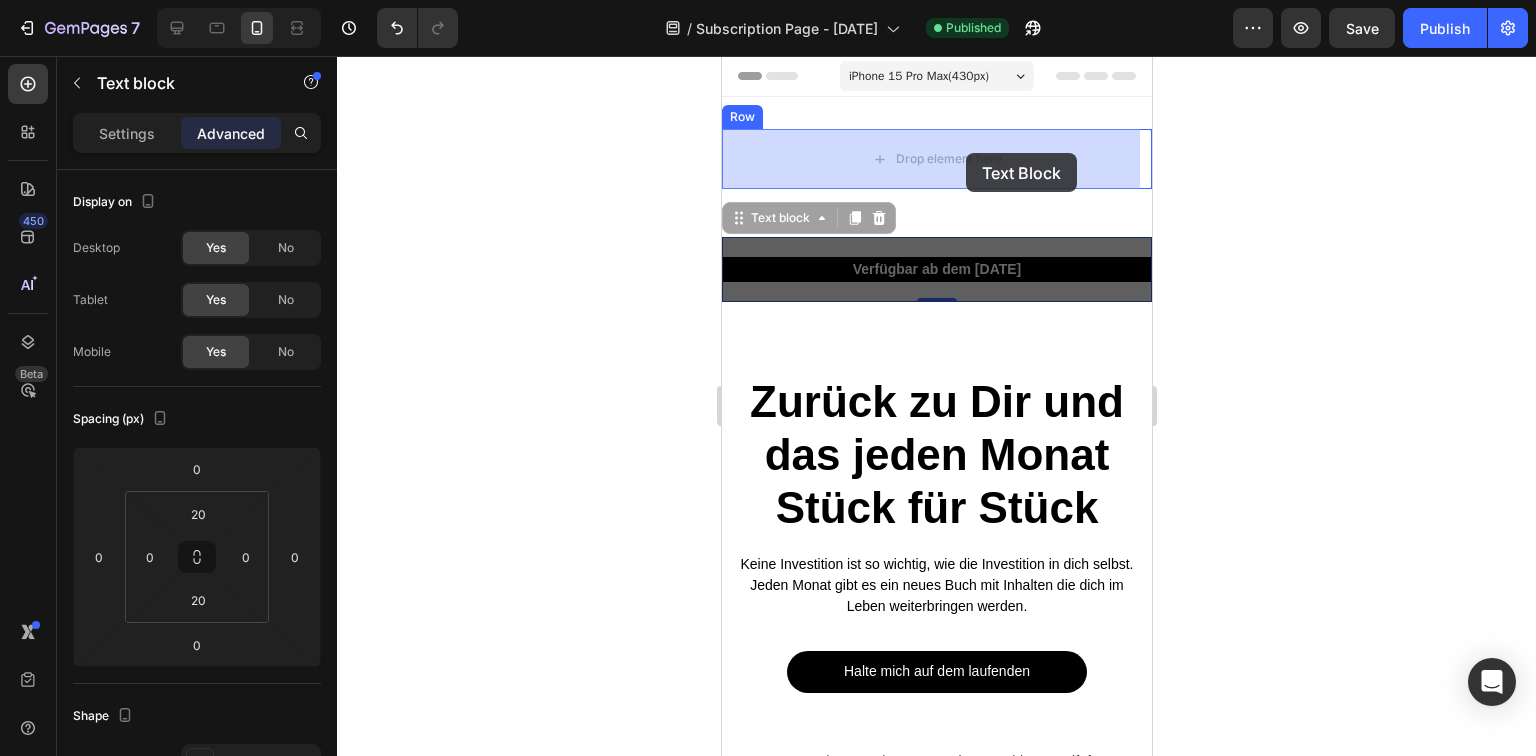 drag, startPoint x: 1076, startPoint y: 272, endPoint x: 965, endPoint y: 152, distance: 163.46559 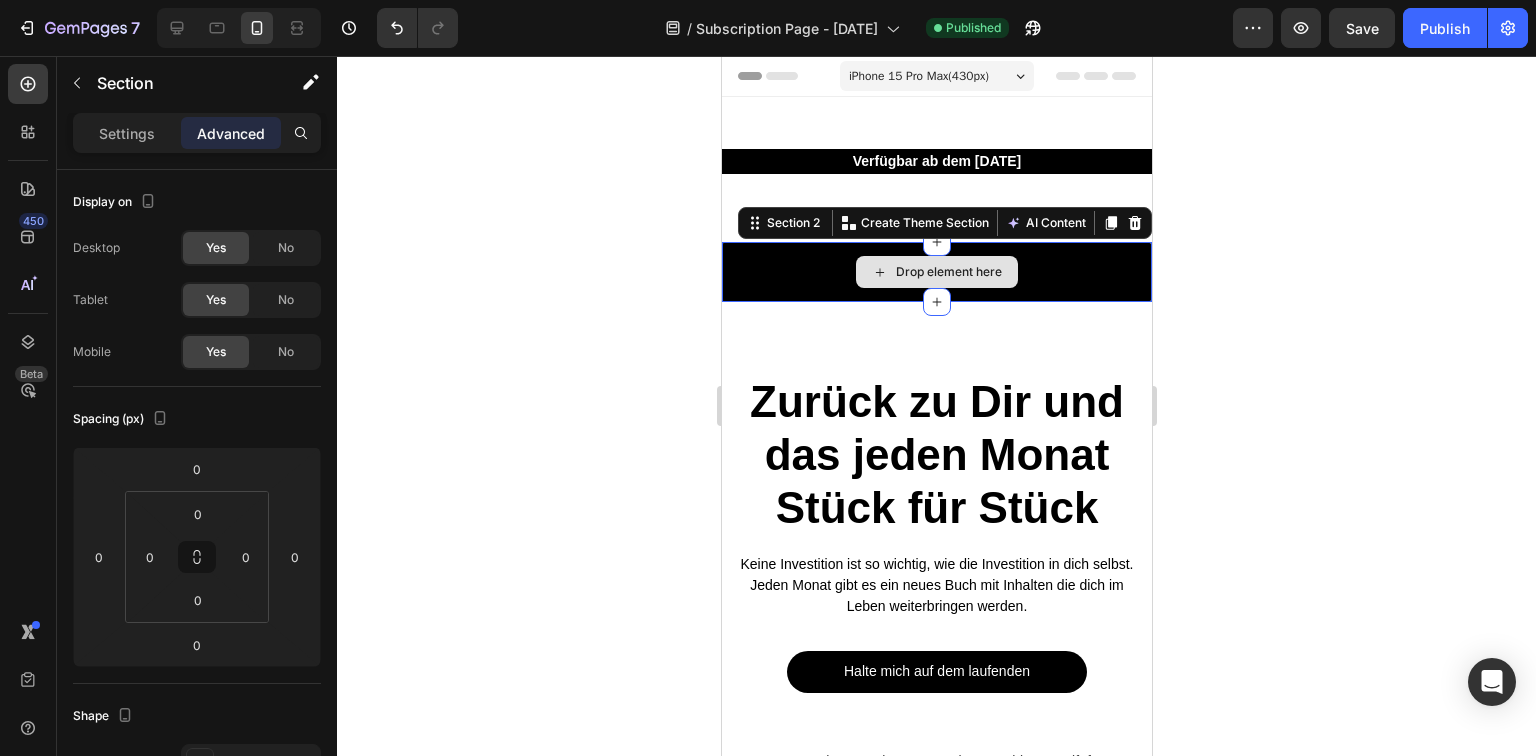 click on "Drop element here" at bounding box center [936, 272] 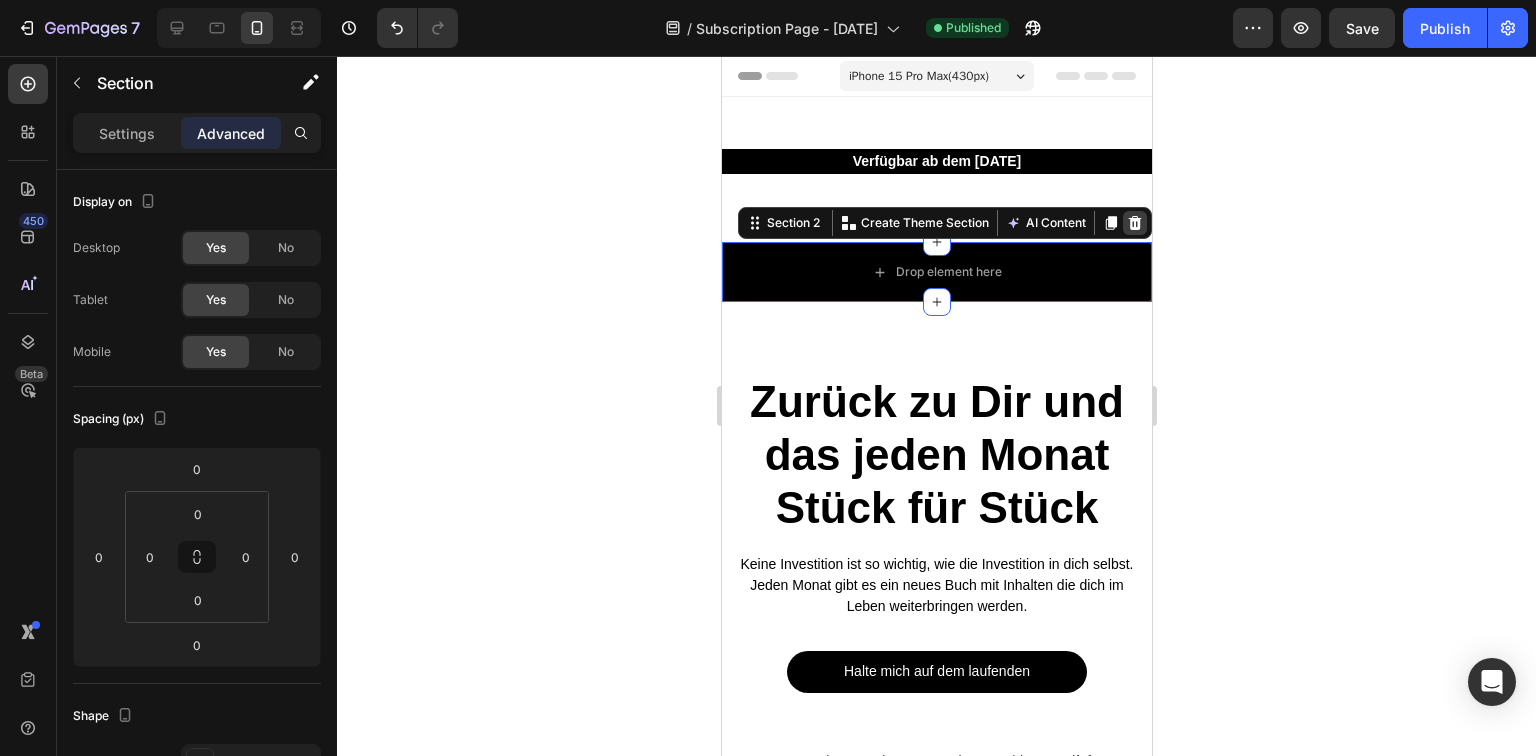 click 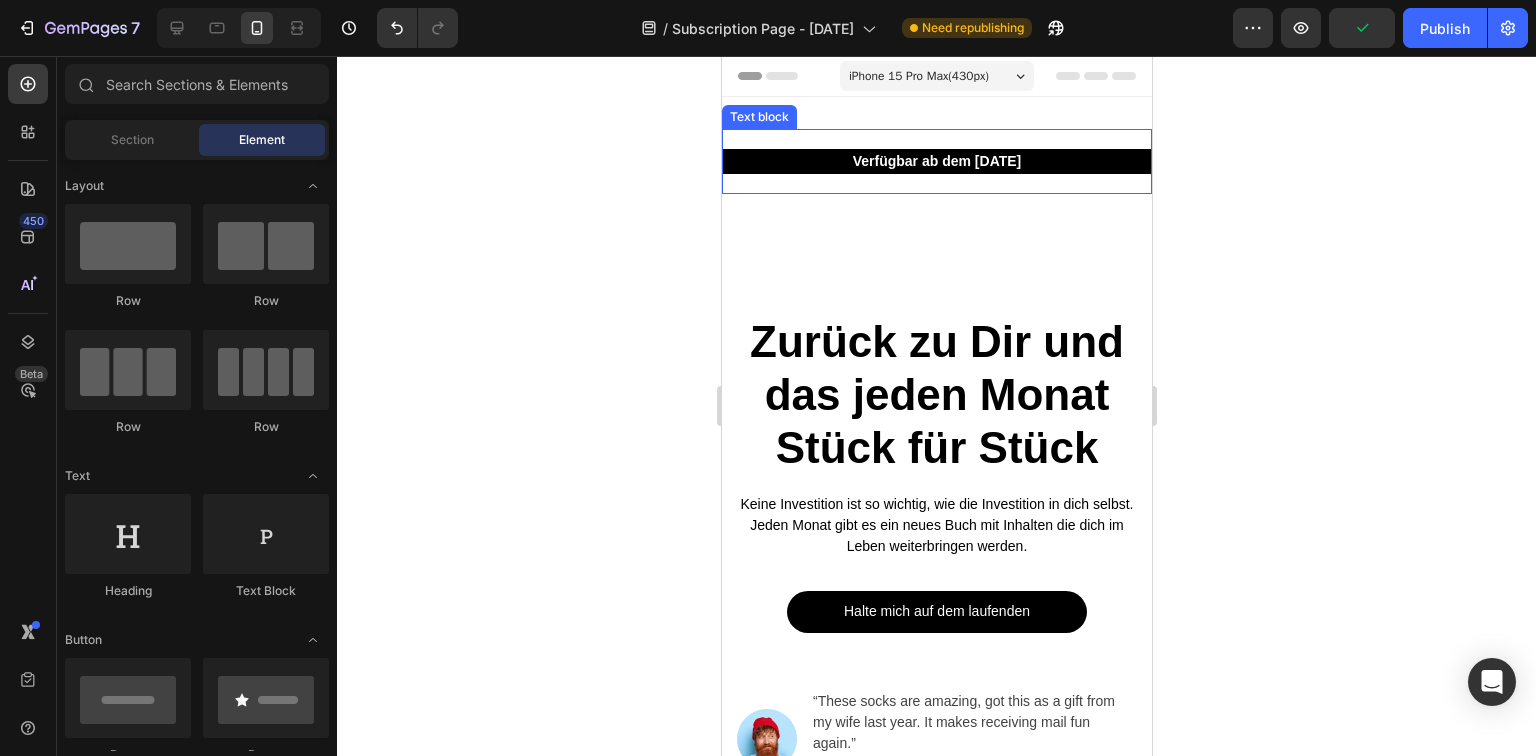 click on "Verfügbar ab dem [DATE]" at bounding box center (936, 161) 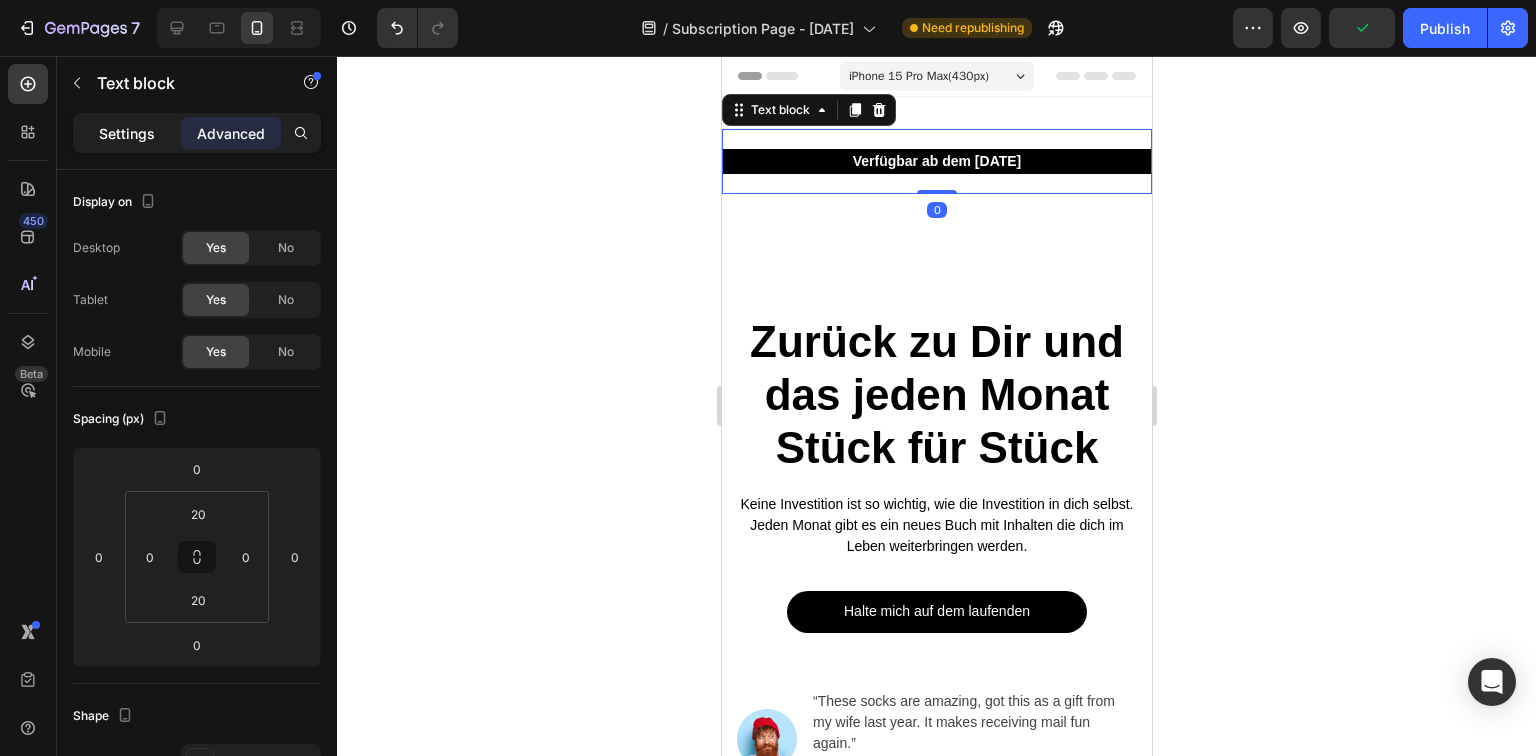 click on "Settings" at bounding box center (127, 133) 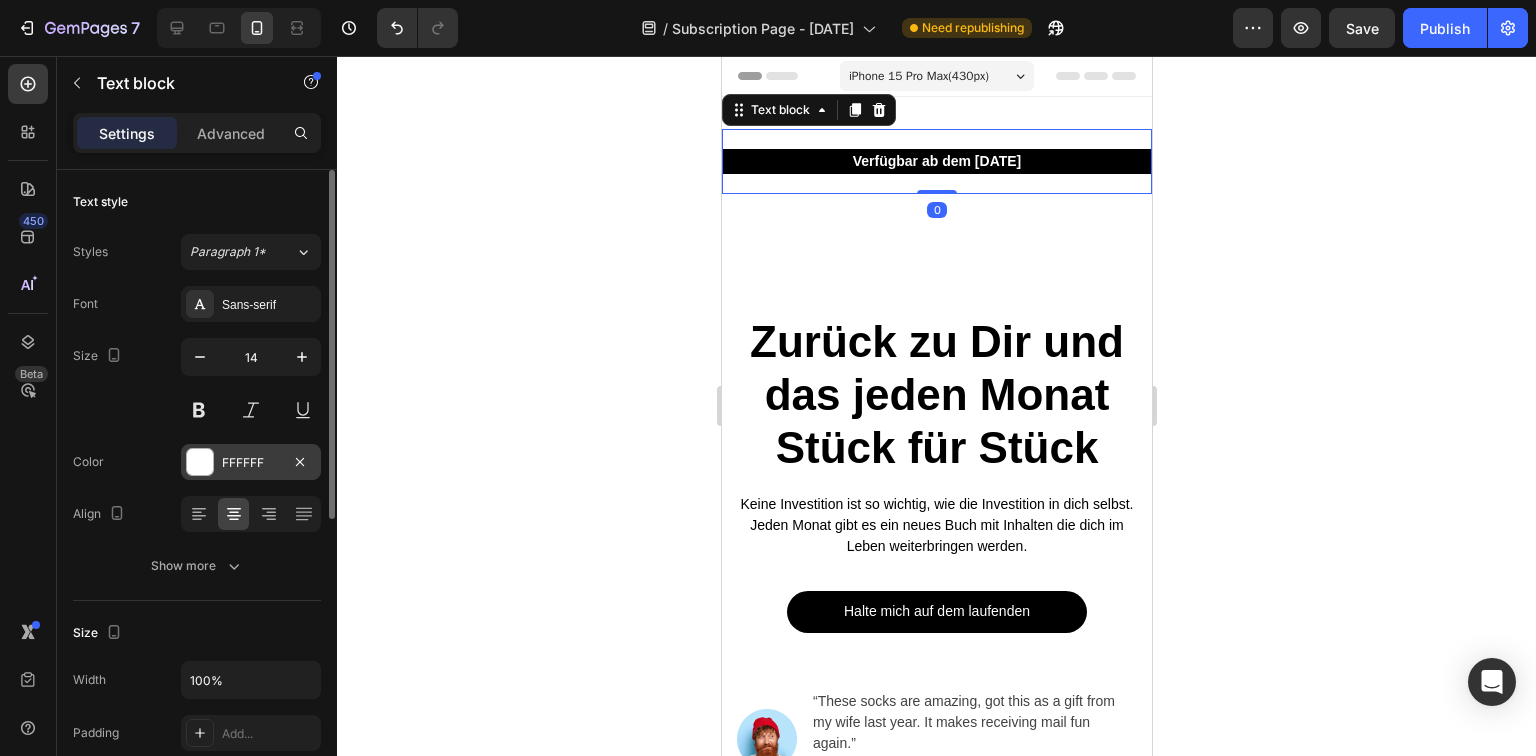 click at bounding box center [200, 462] 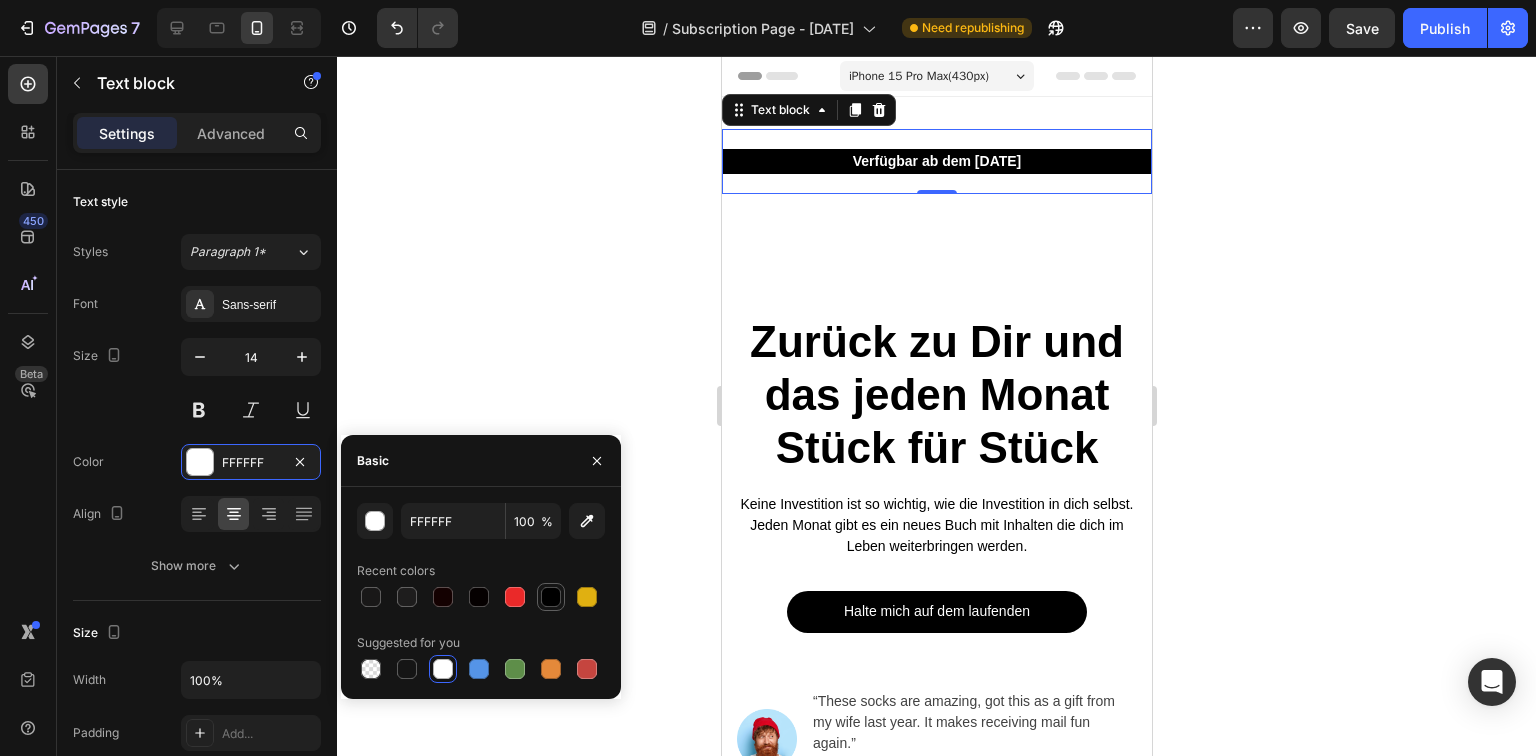 click at bounding box center (551, 597) 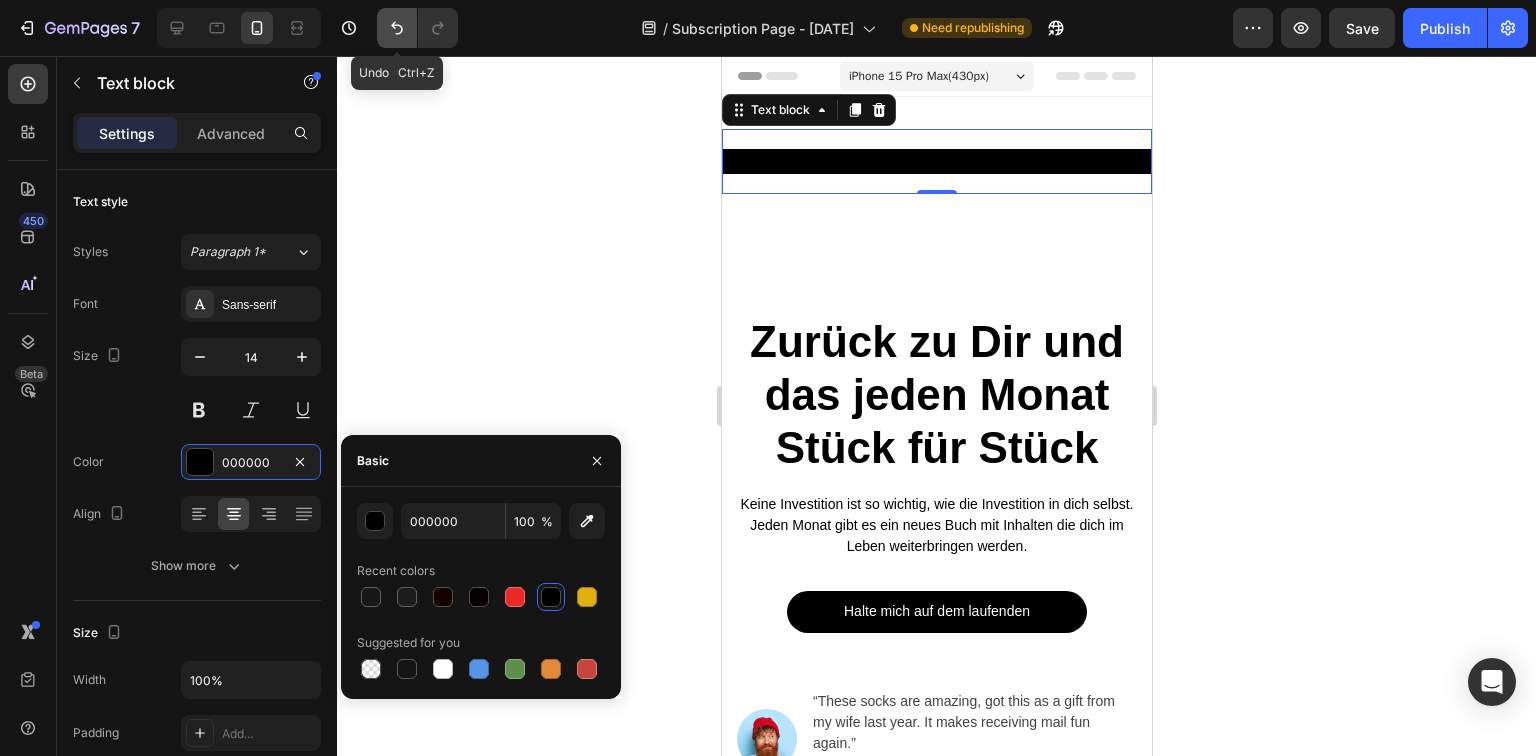 click 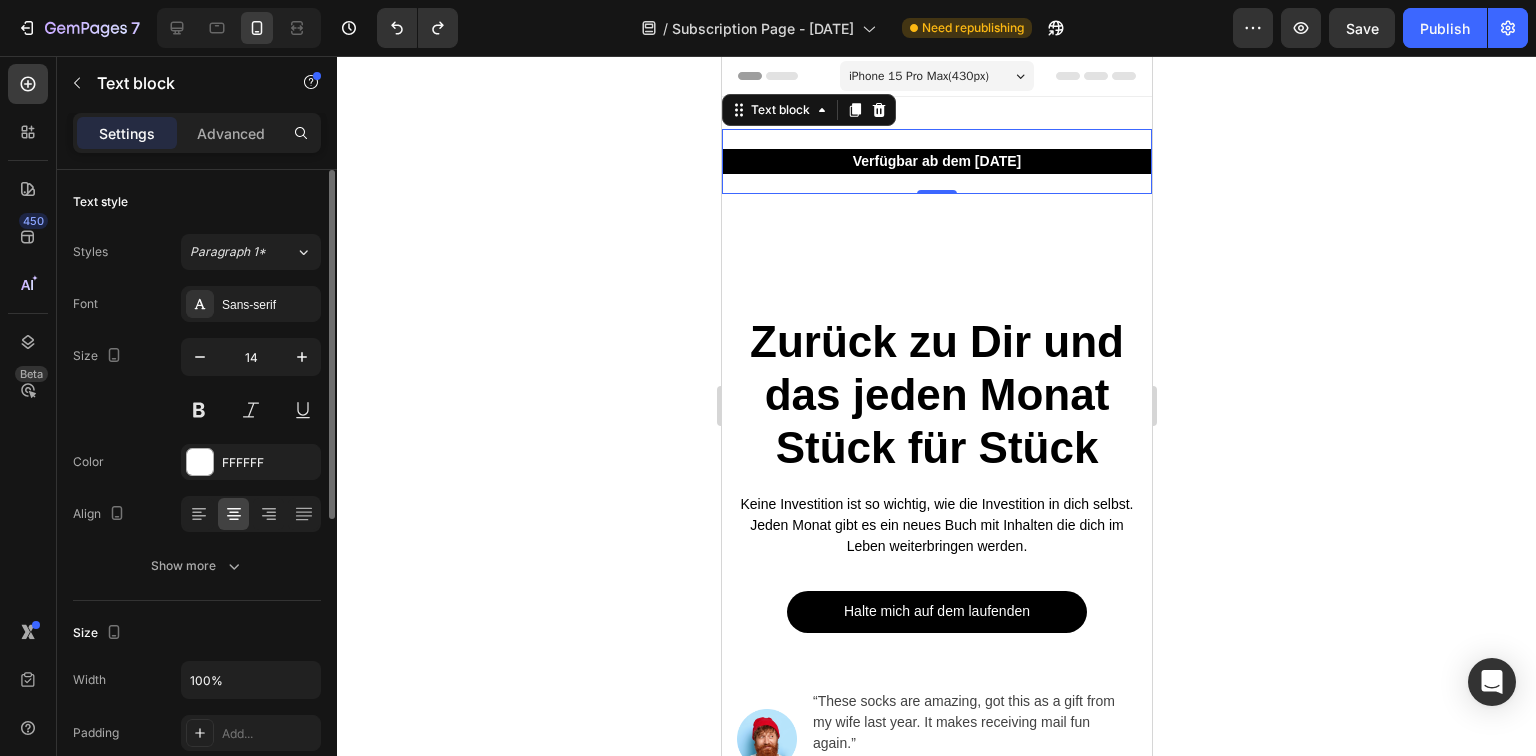 scroll, scrollTop: 540, scrollLeft: 0, axis: vertical 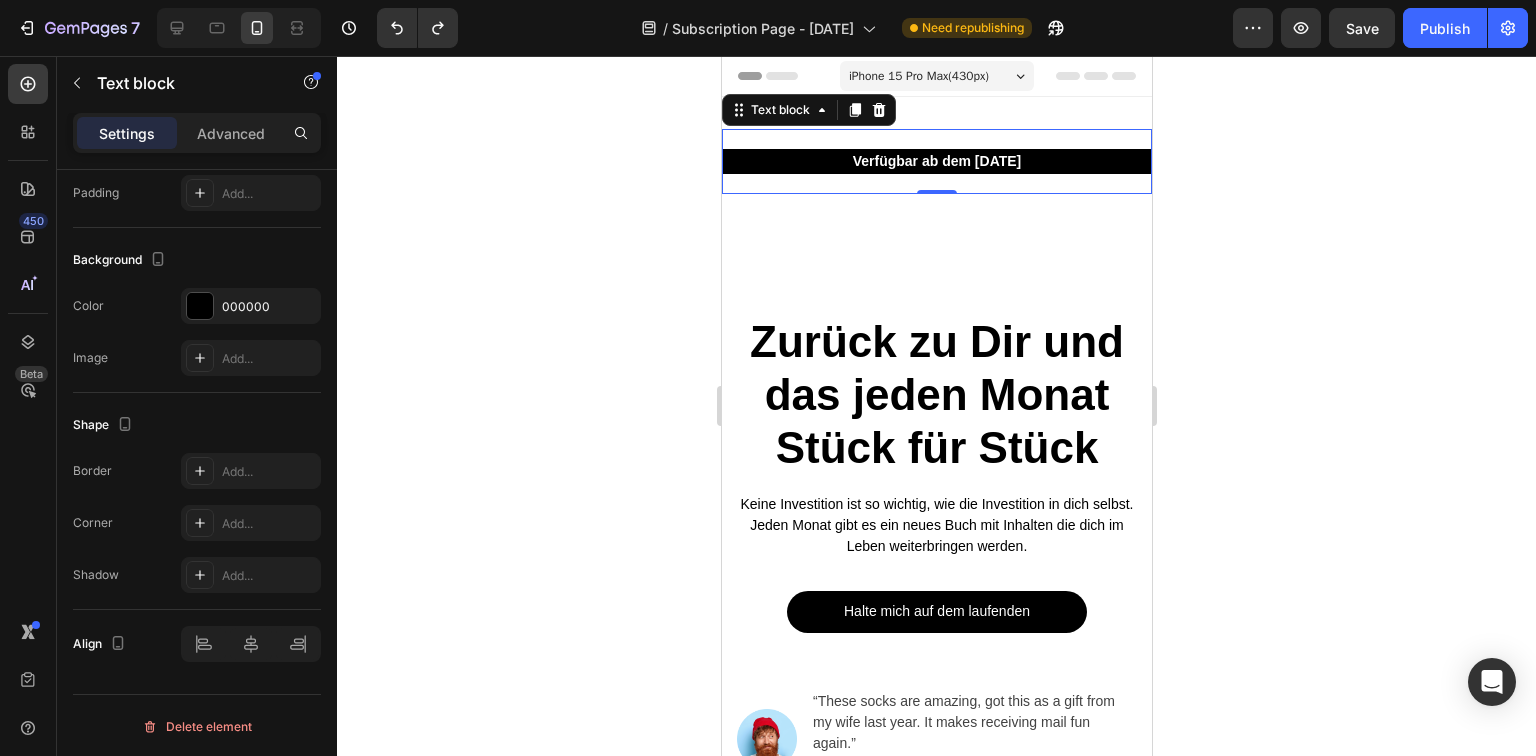 click on "Verfügbar ab dem 2. Dezember Text block   0" at bounding box center (936, 161) 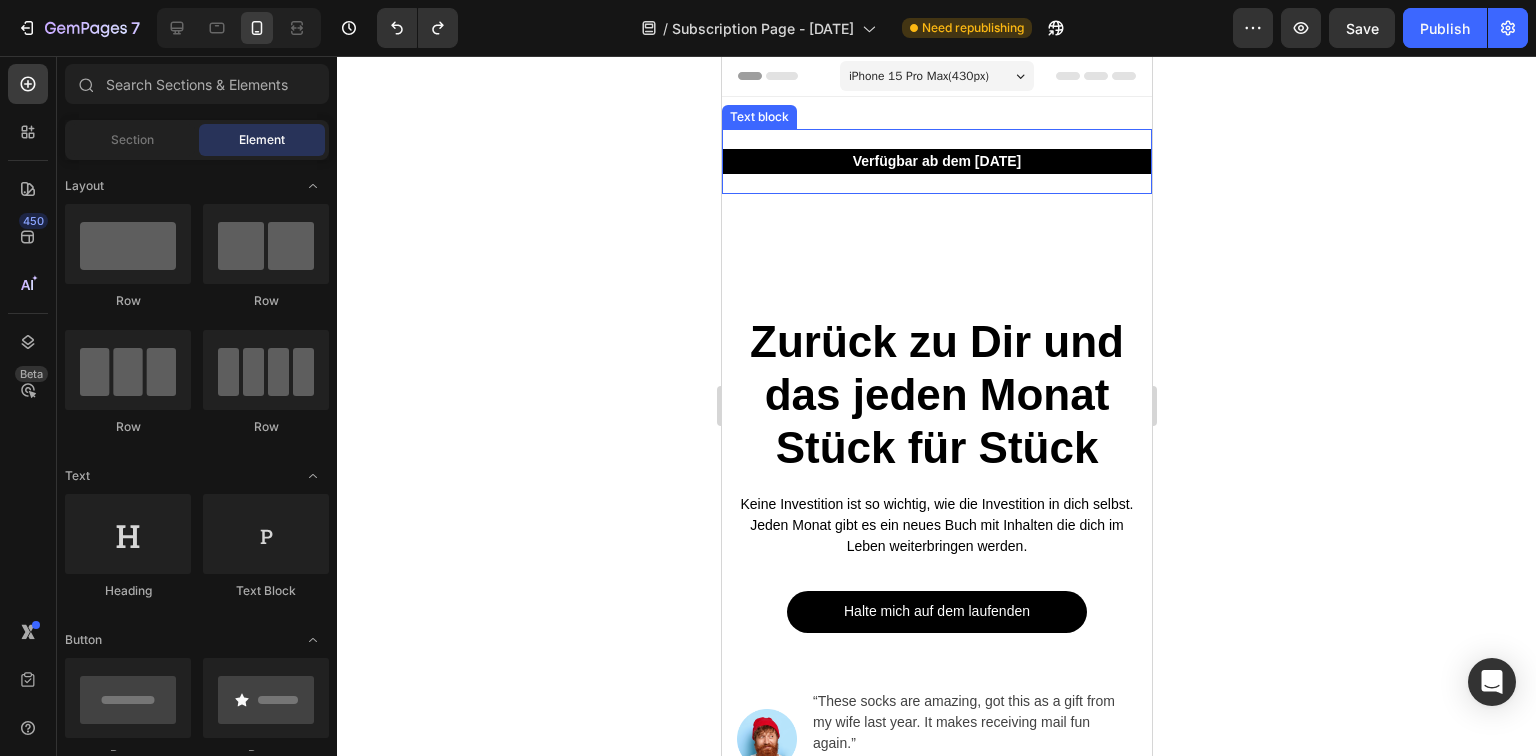 click on "Verfügbar ab dem 2. [DATE] Text block" at bounding box center (936, 161) 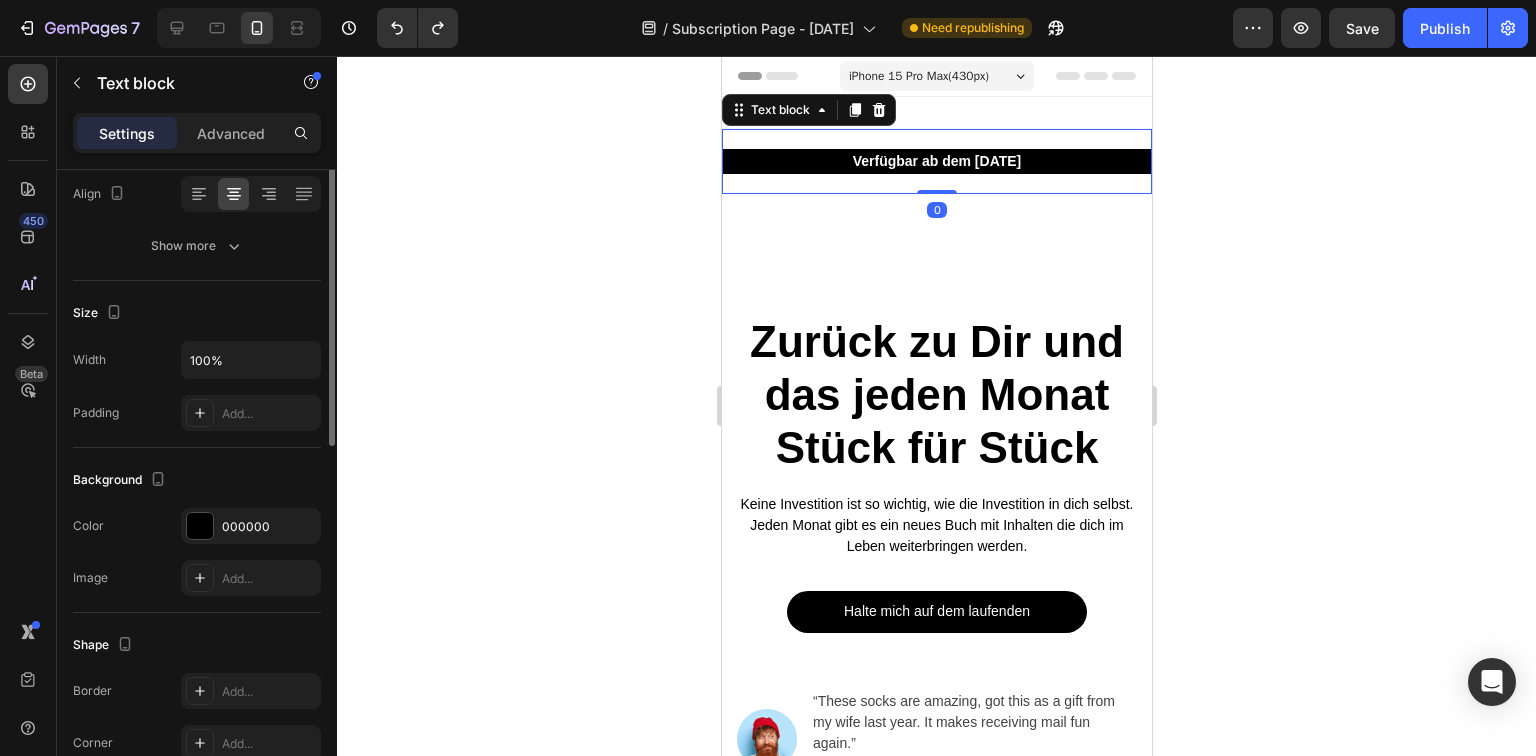 scroll, scrollTop: 480, scrollLeft: 0, axis: vertical 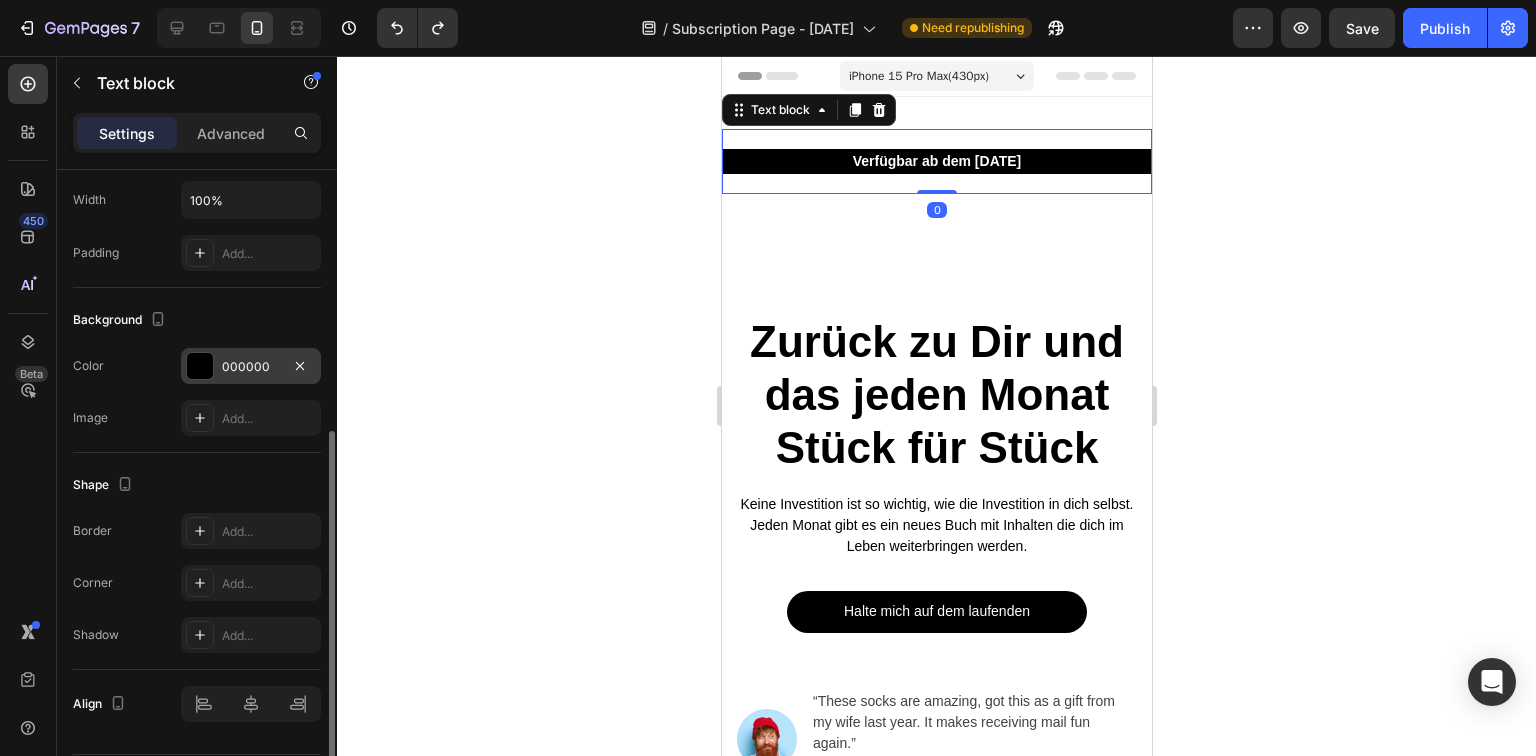 click at bounding box center (200, 366) 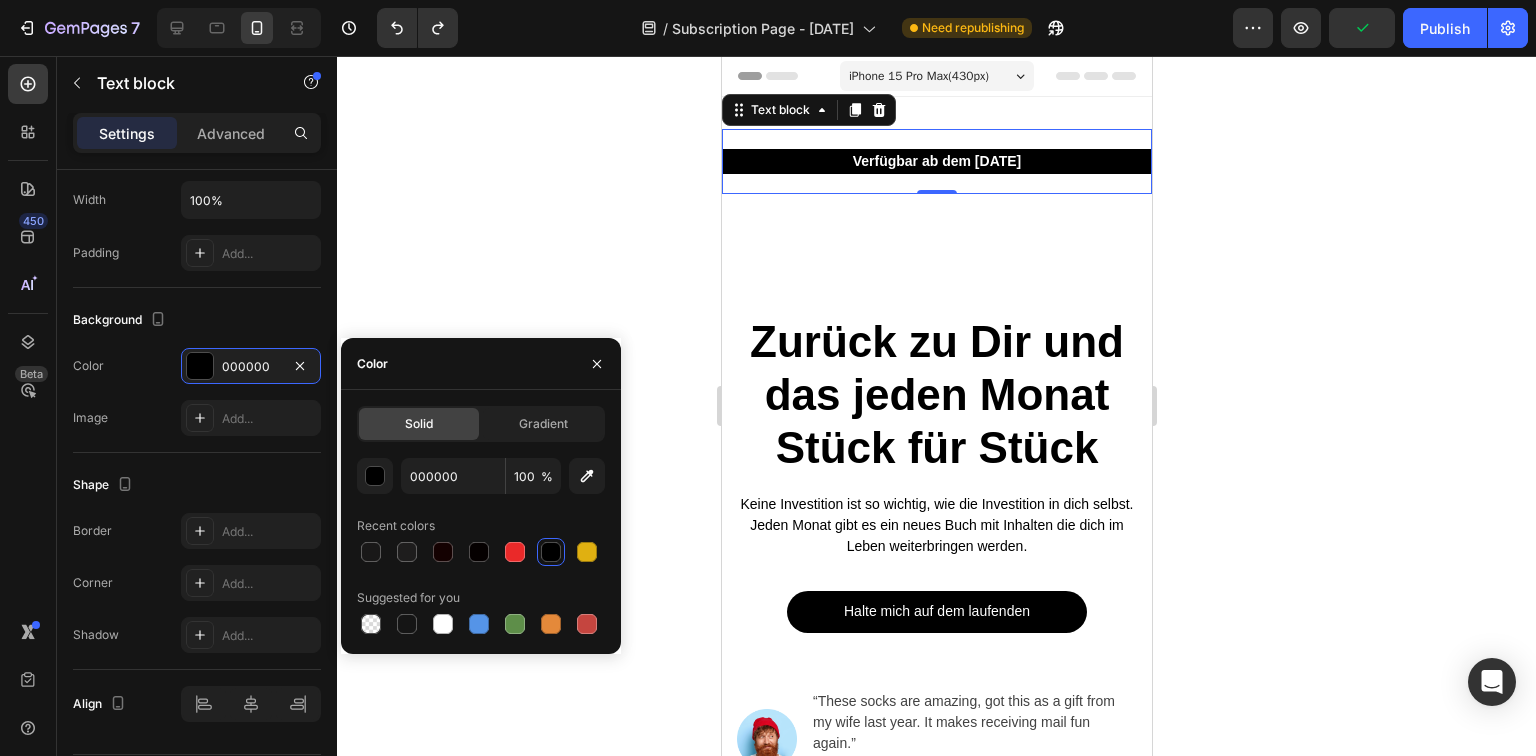 click at bounding box center (551, 552) 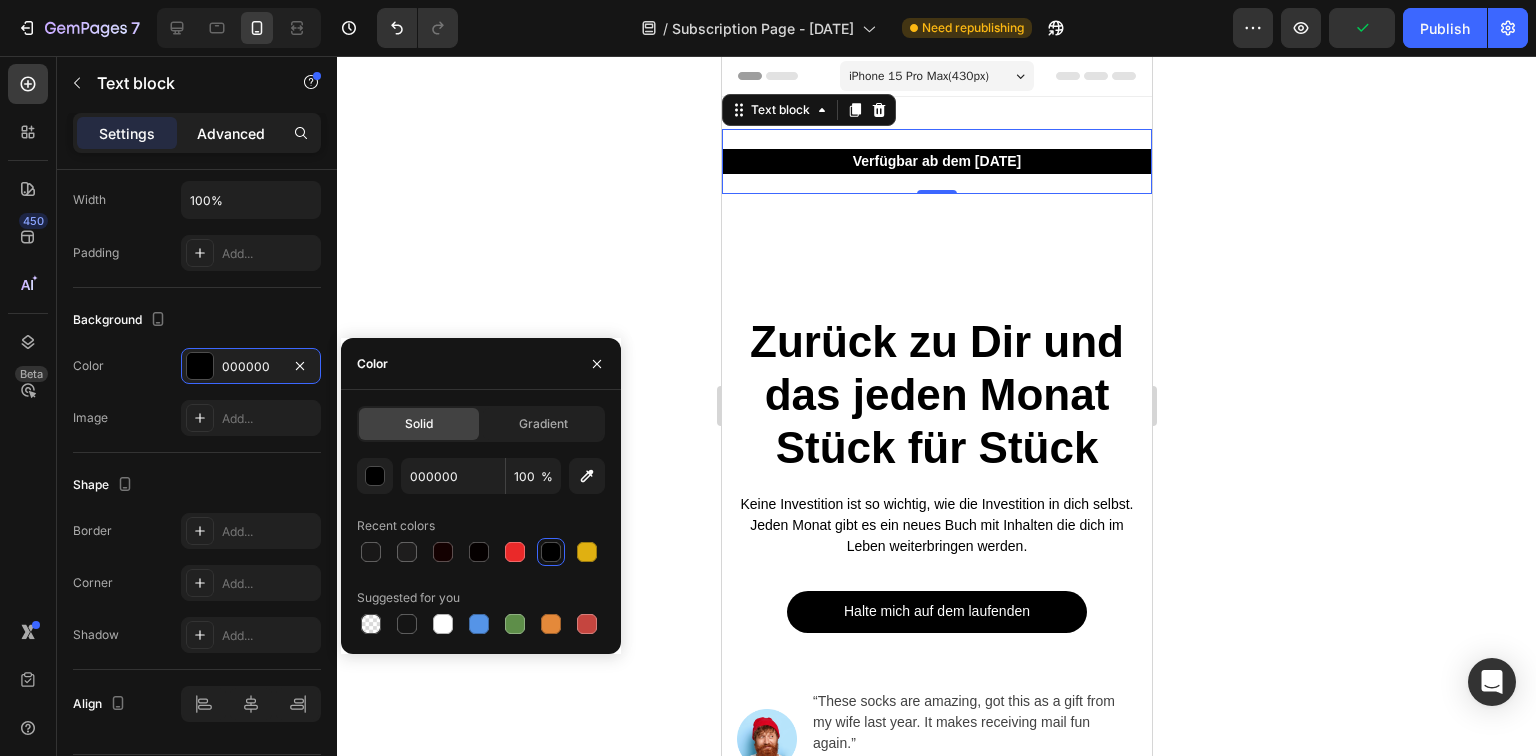 click on "Advanced" at bounding box center (231, 133) 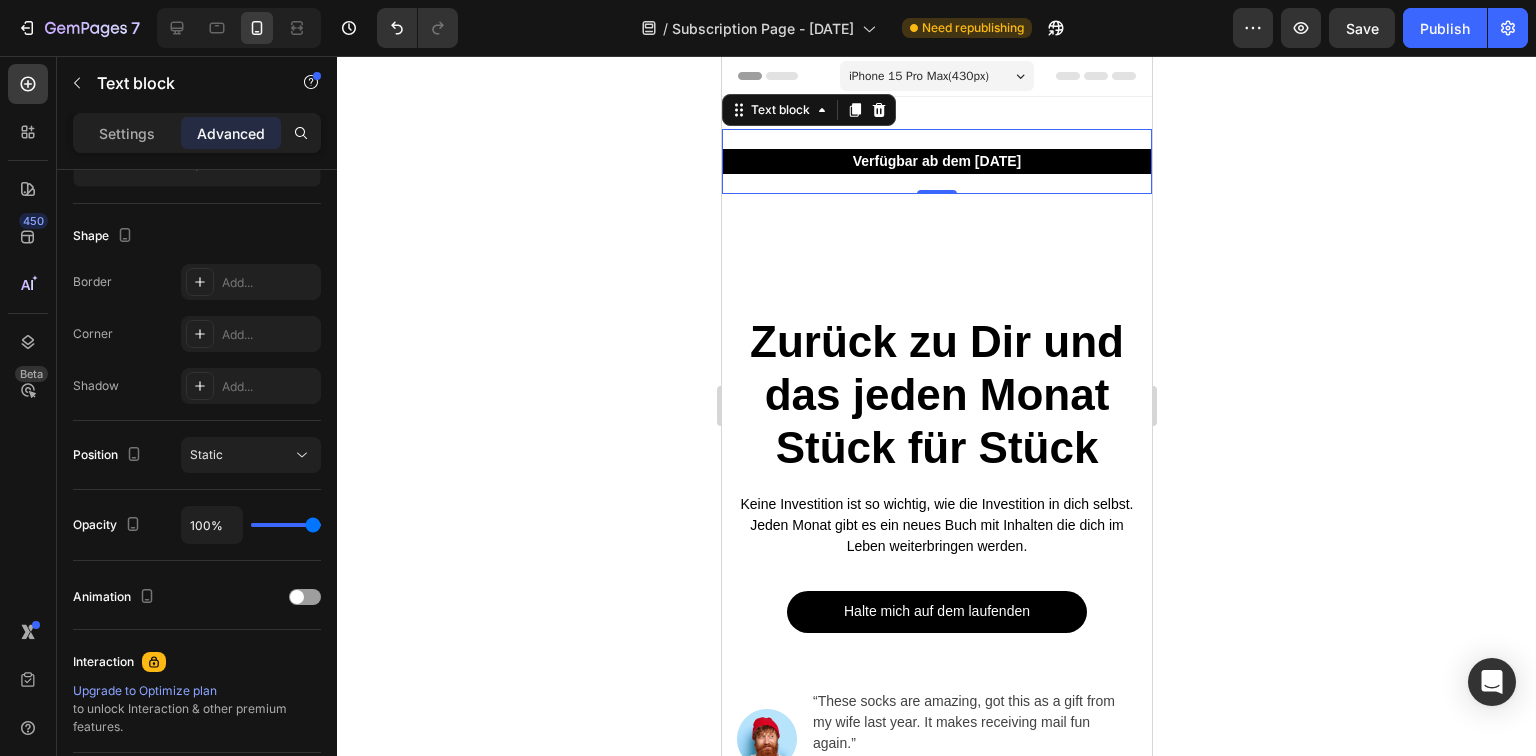 scroll, scrollTop: 0, scrollLeft: 0, axis: both 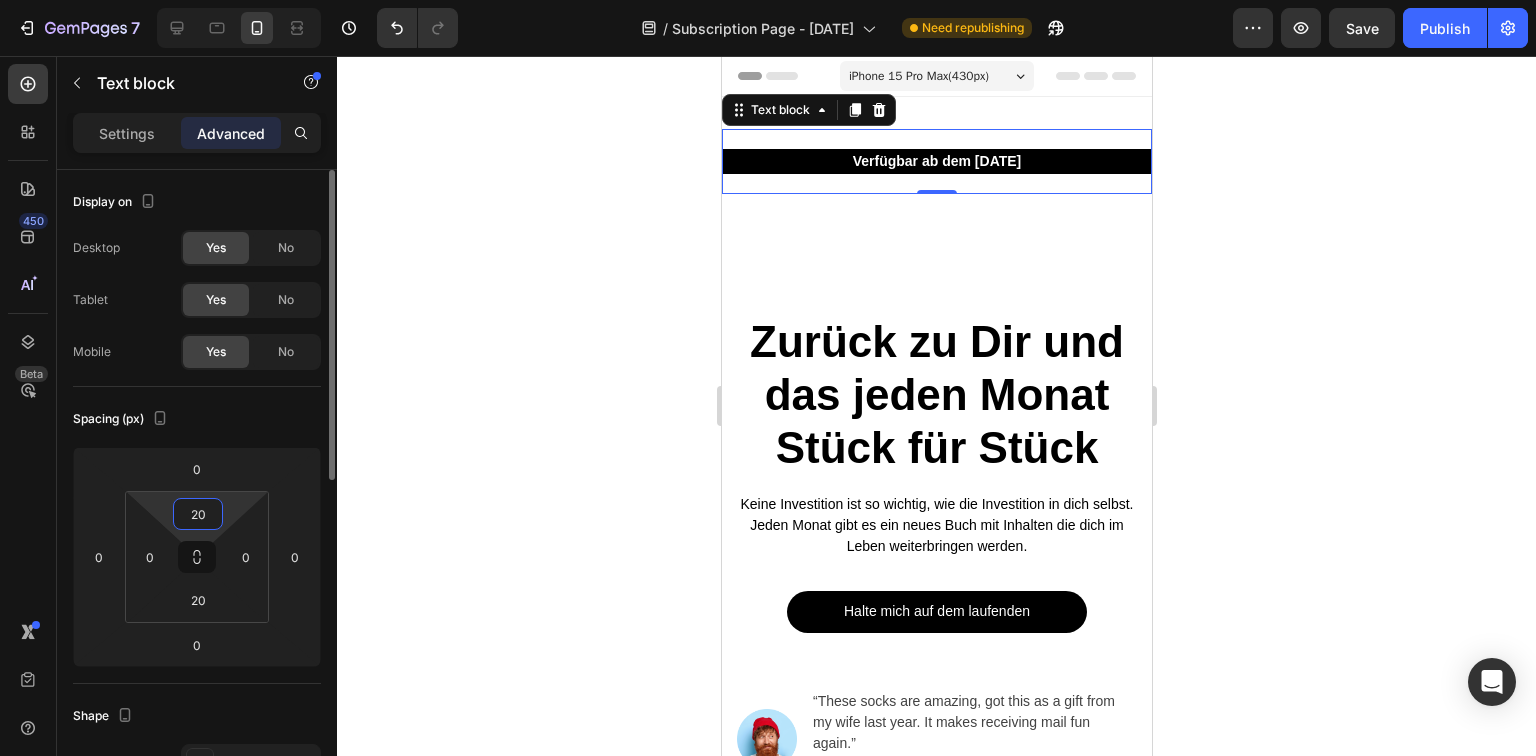 click on "20" at bounding box center [198, 514] 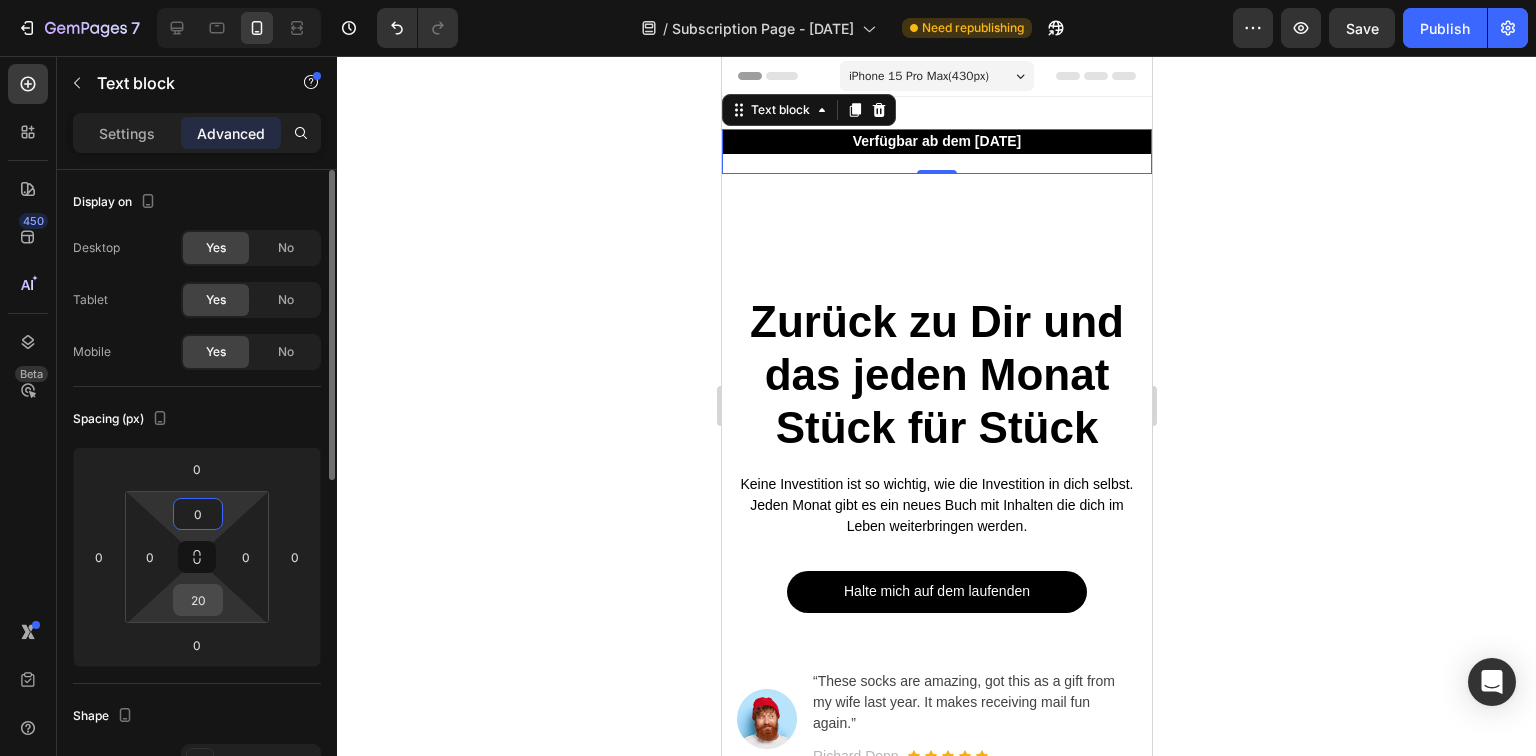 type on "0" 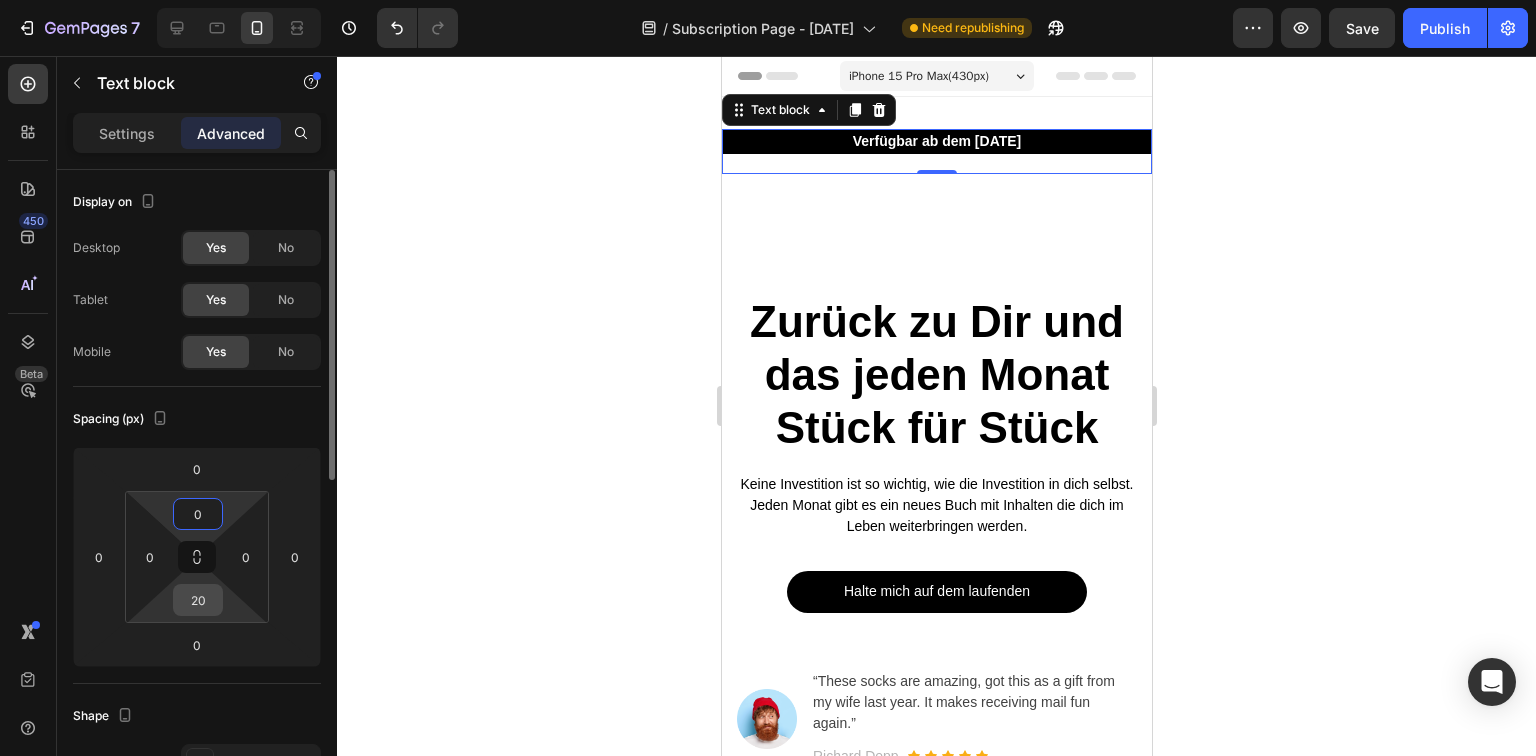click on "20" at bounding box center [198, 600] 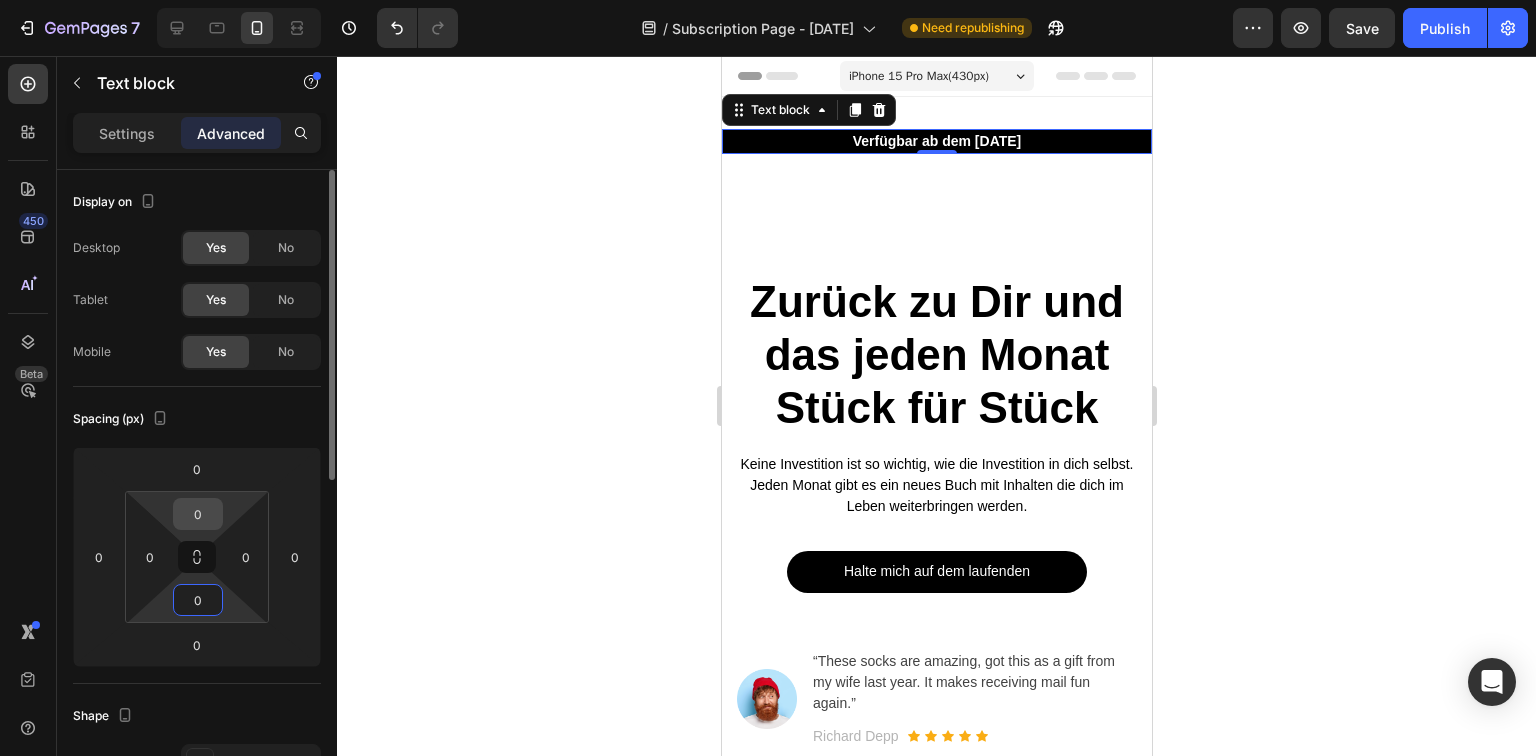 type on "0" 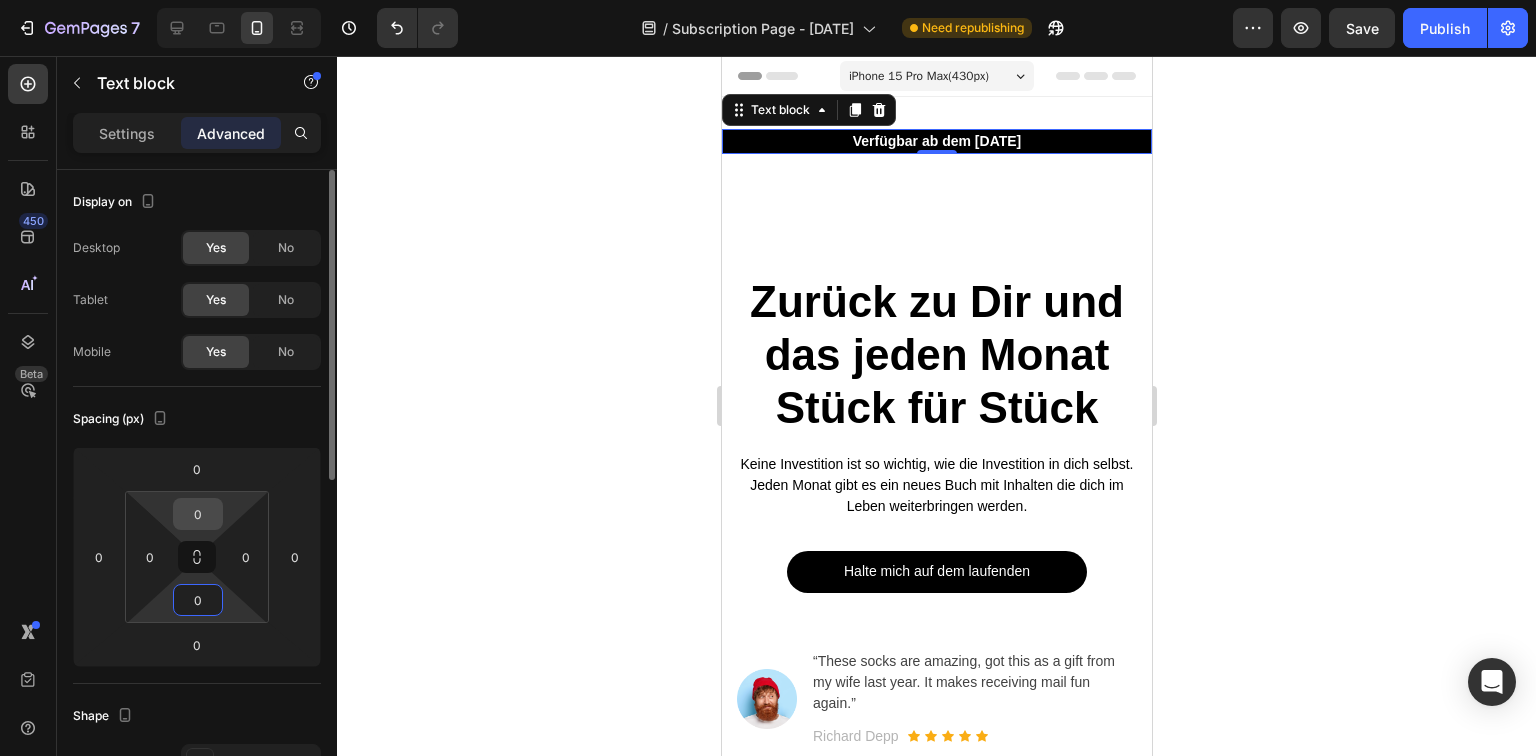 click on "0" at bounding box center [198, 514] 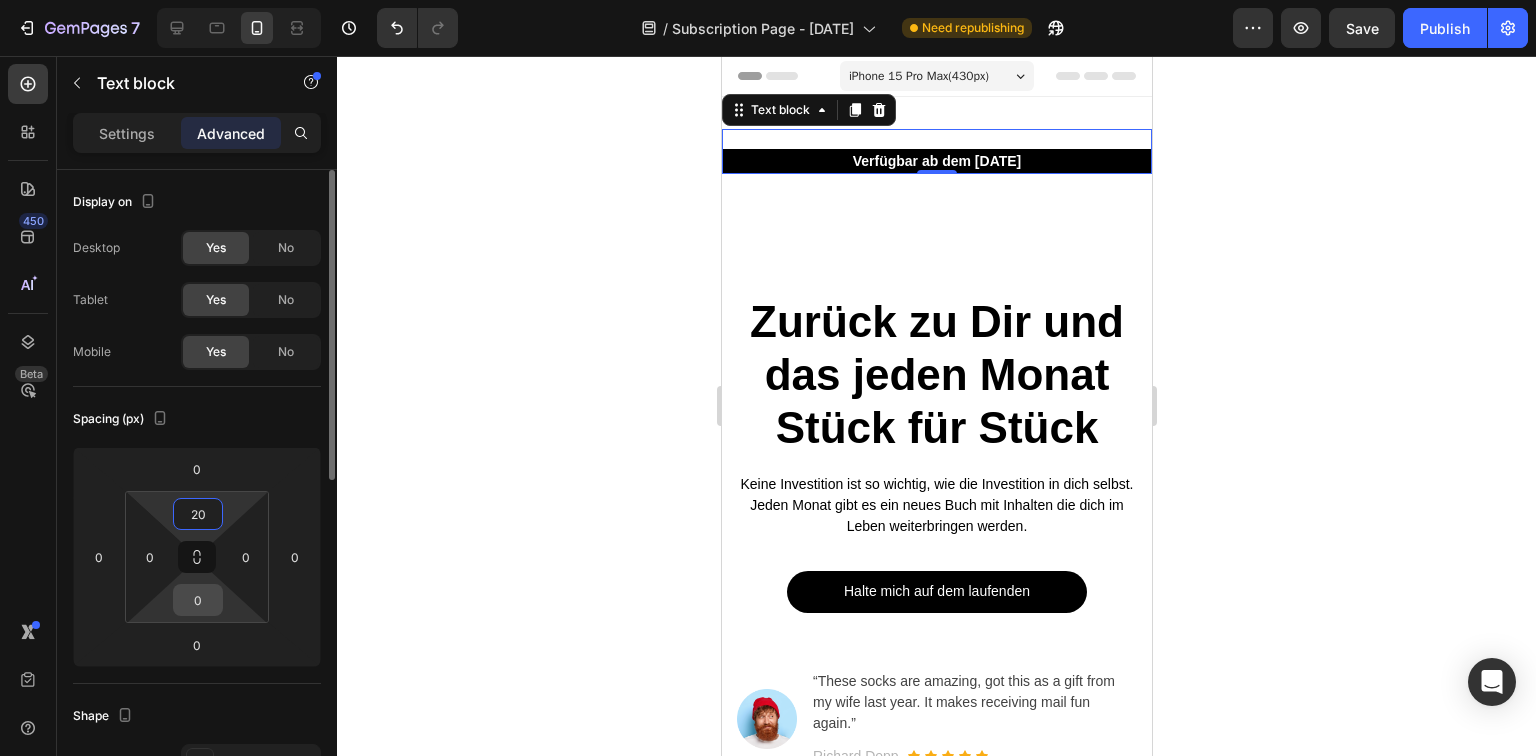 type on "20" 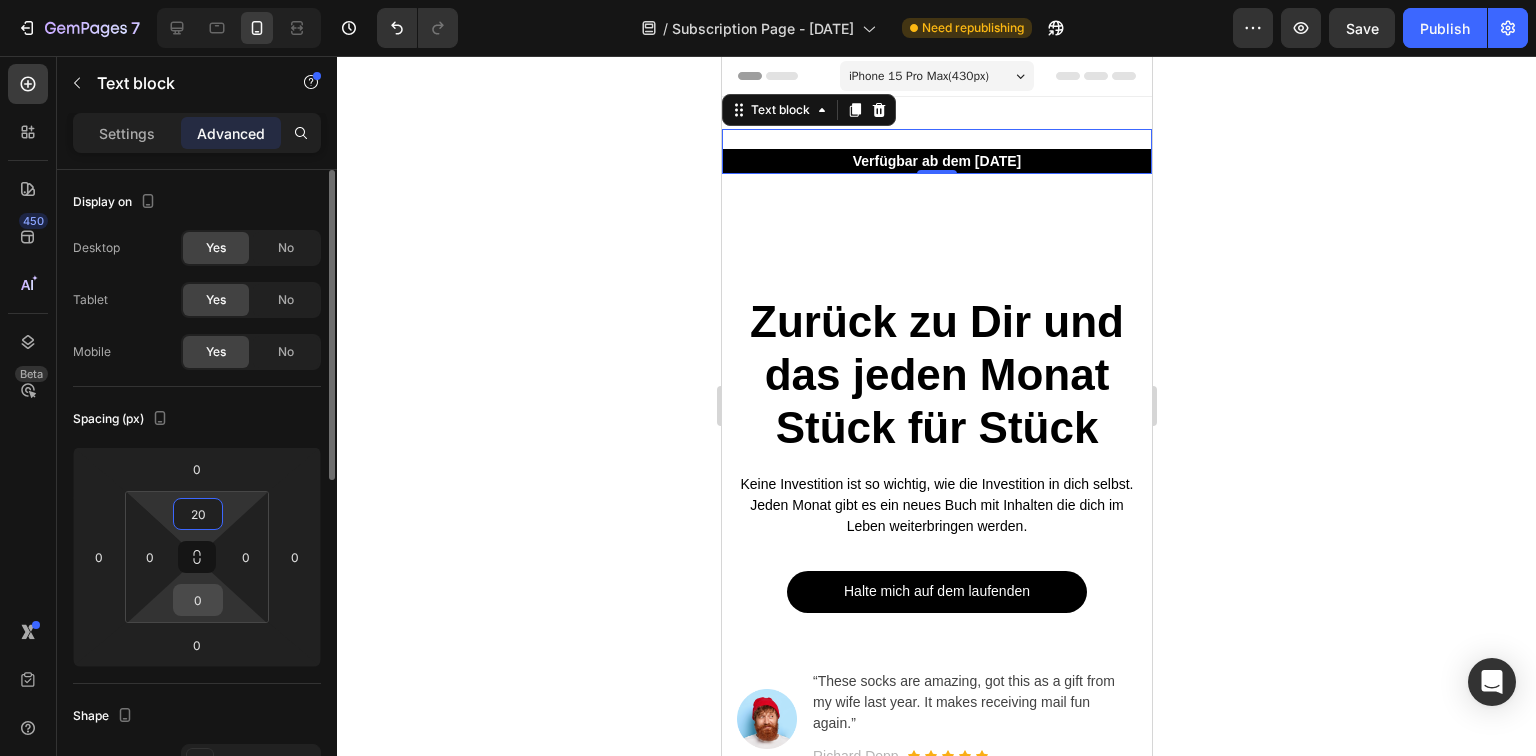 click on "0" at bounding box center (198, 600) 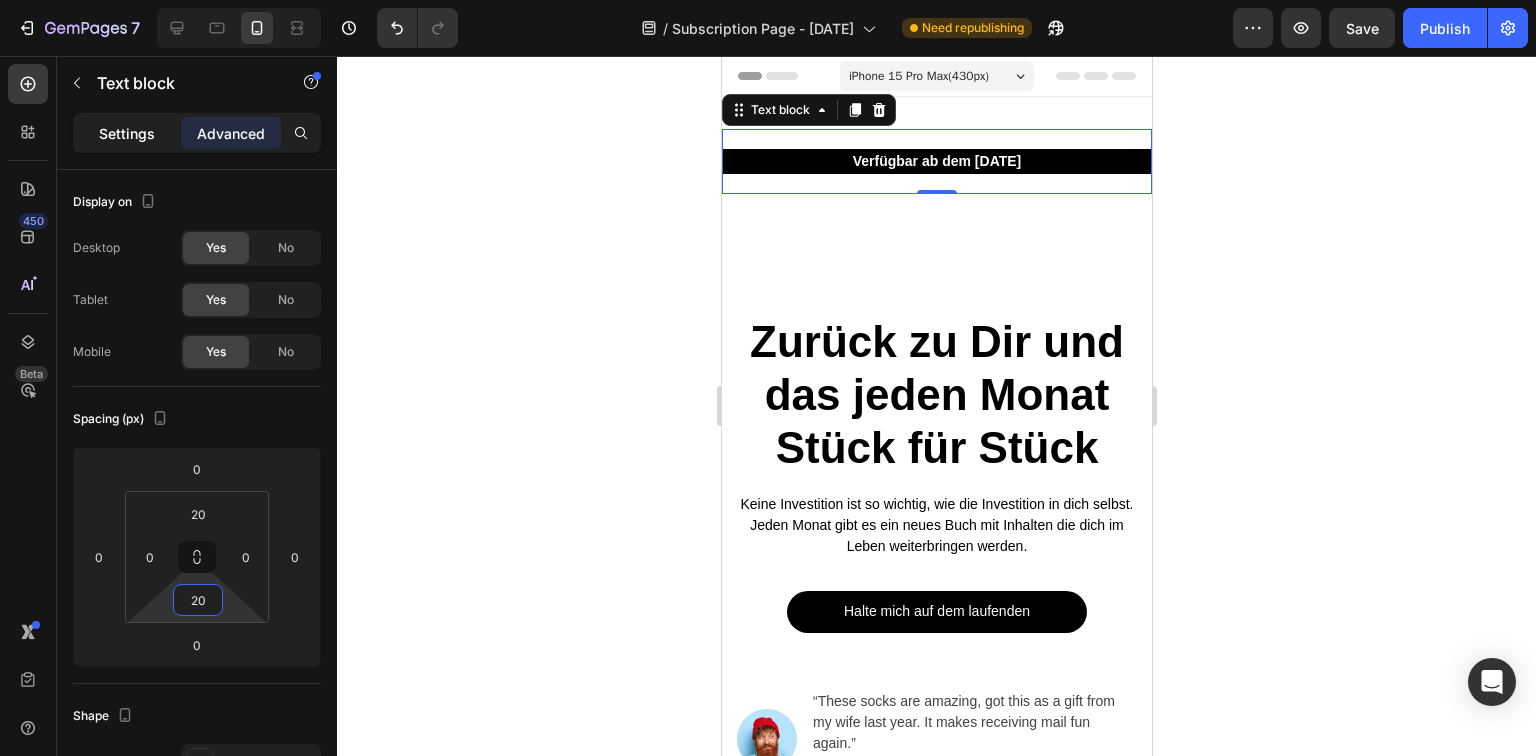 type on "20" 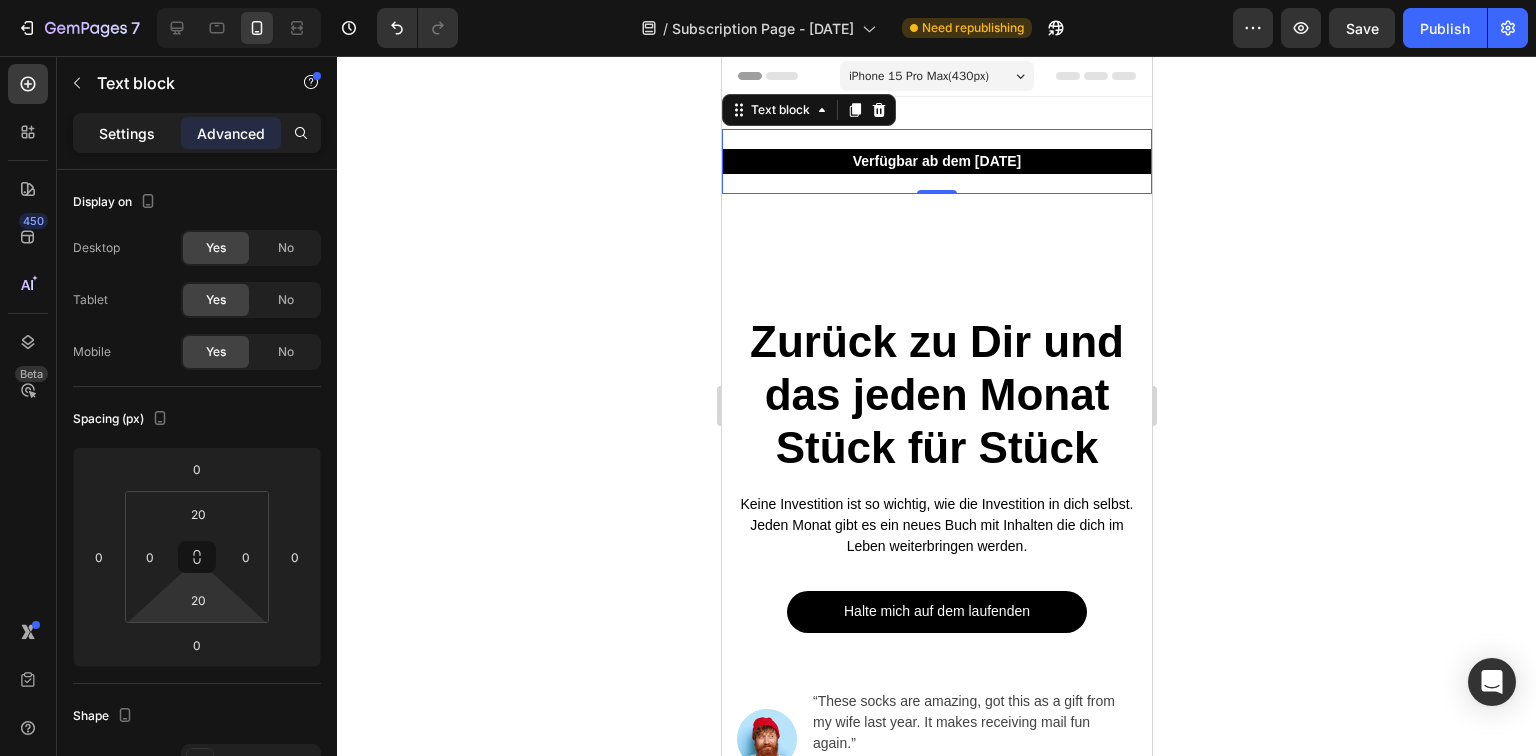 click on "Settings" at bounding box center [127, 133] 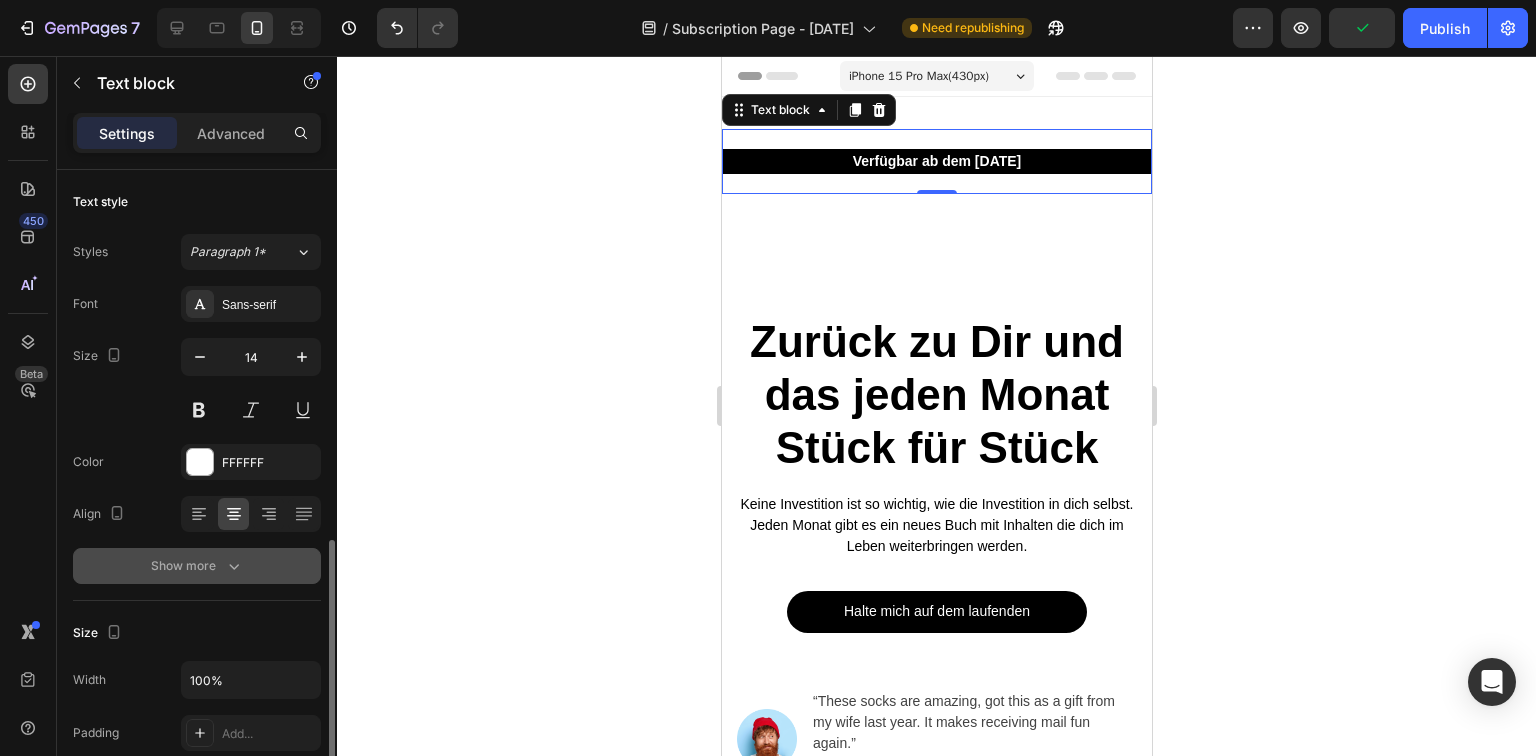 scroll, scrollTop: 320, scrollLeft: 0, axis: vertical 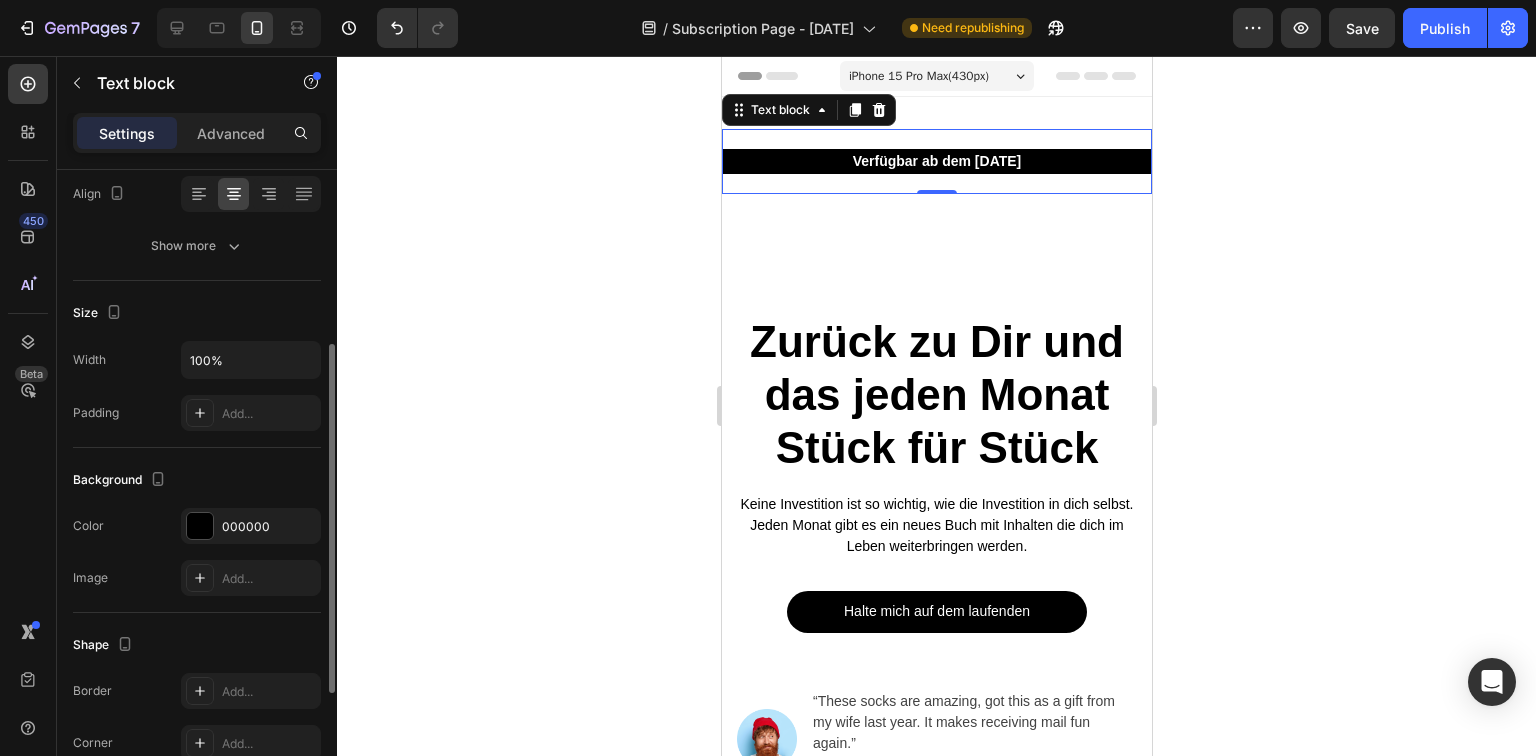 click on "Background The changes might be hidden by  the video. Color 000000 Image Add..." 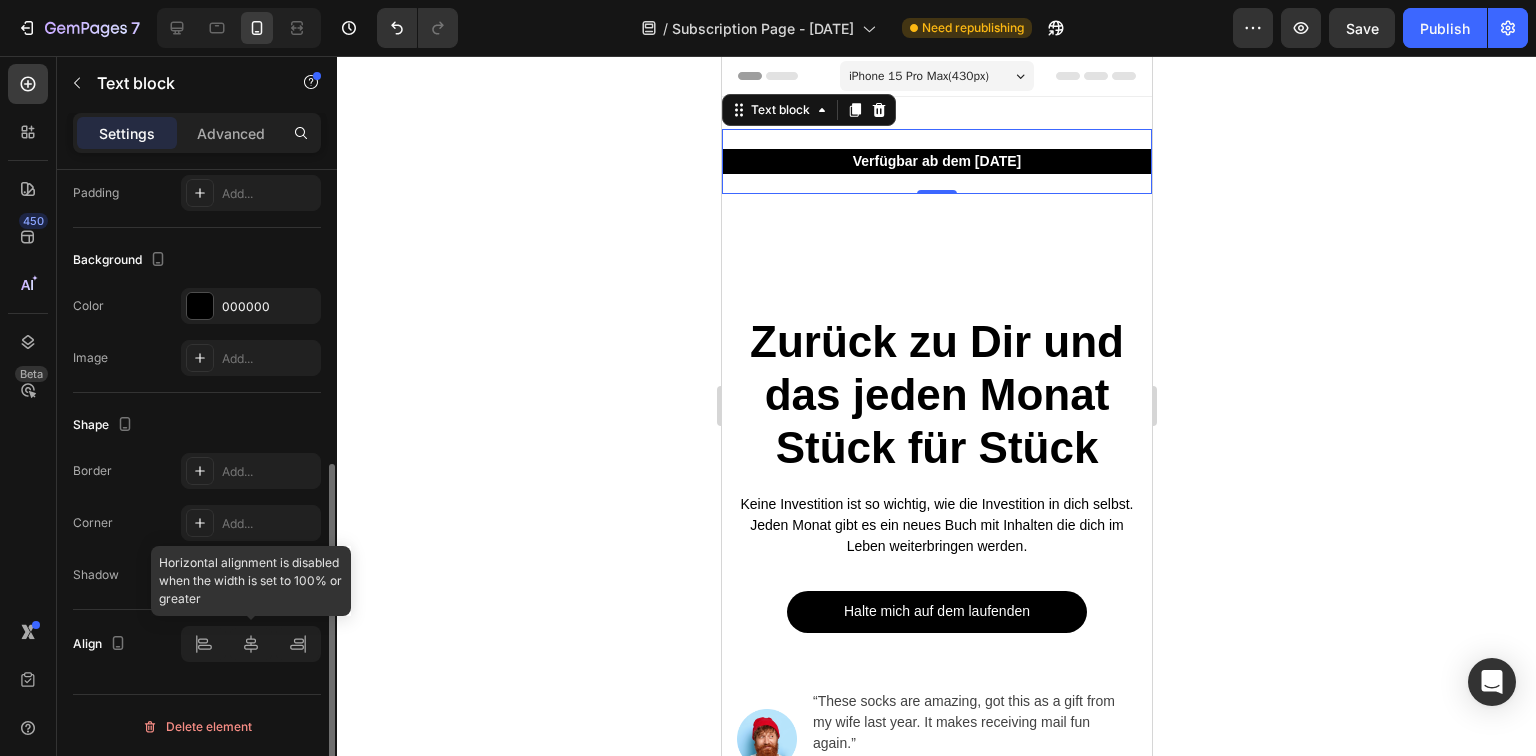 click 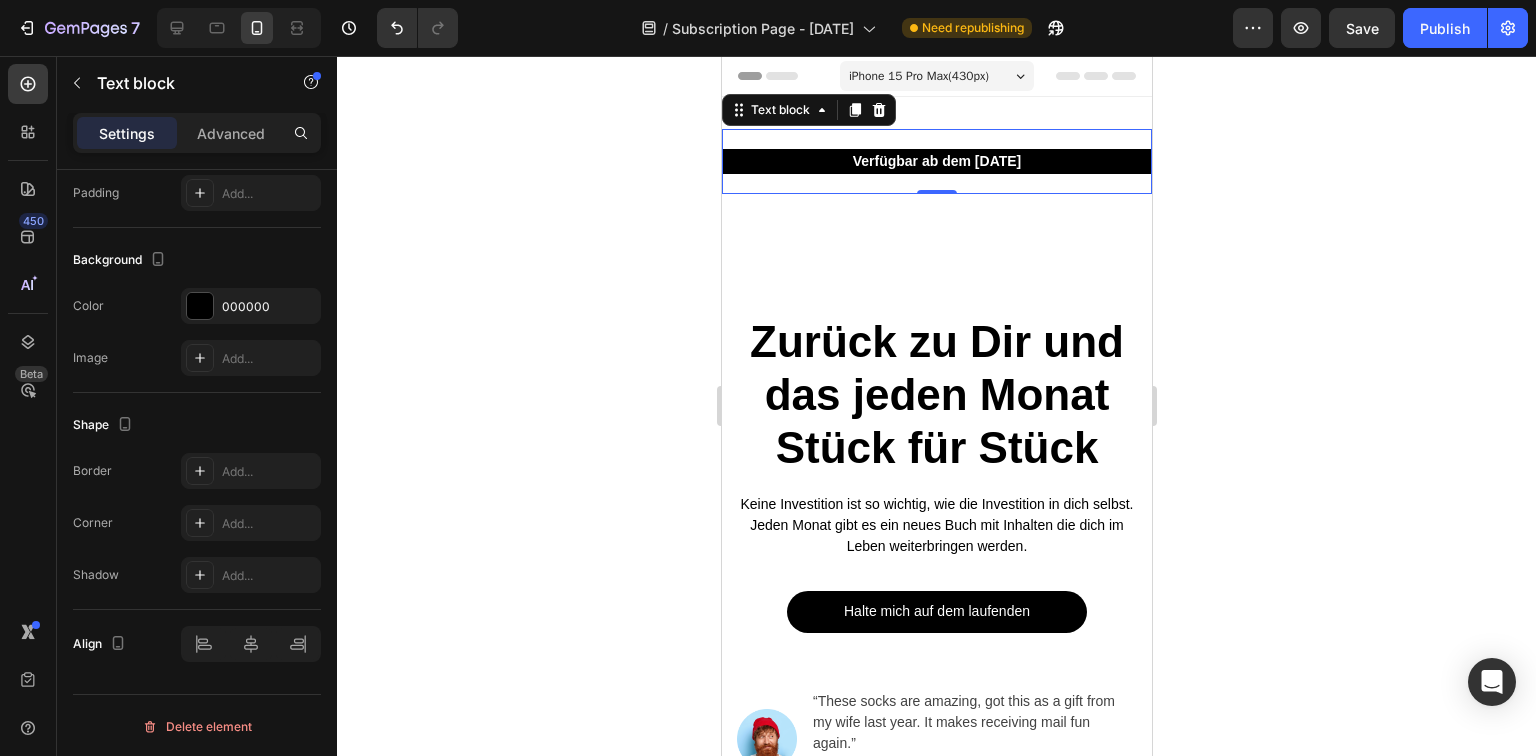 drag, startPoint x: 1216, startPoint y: 190, endPoint x: 1193, endPoint y: 177, distance: 26.41969 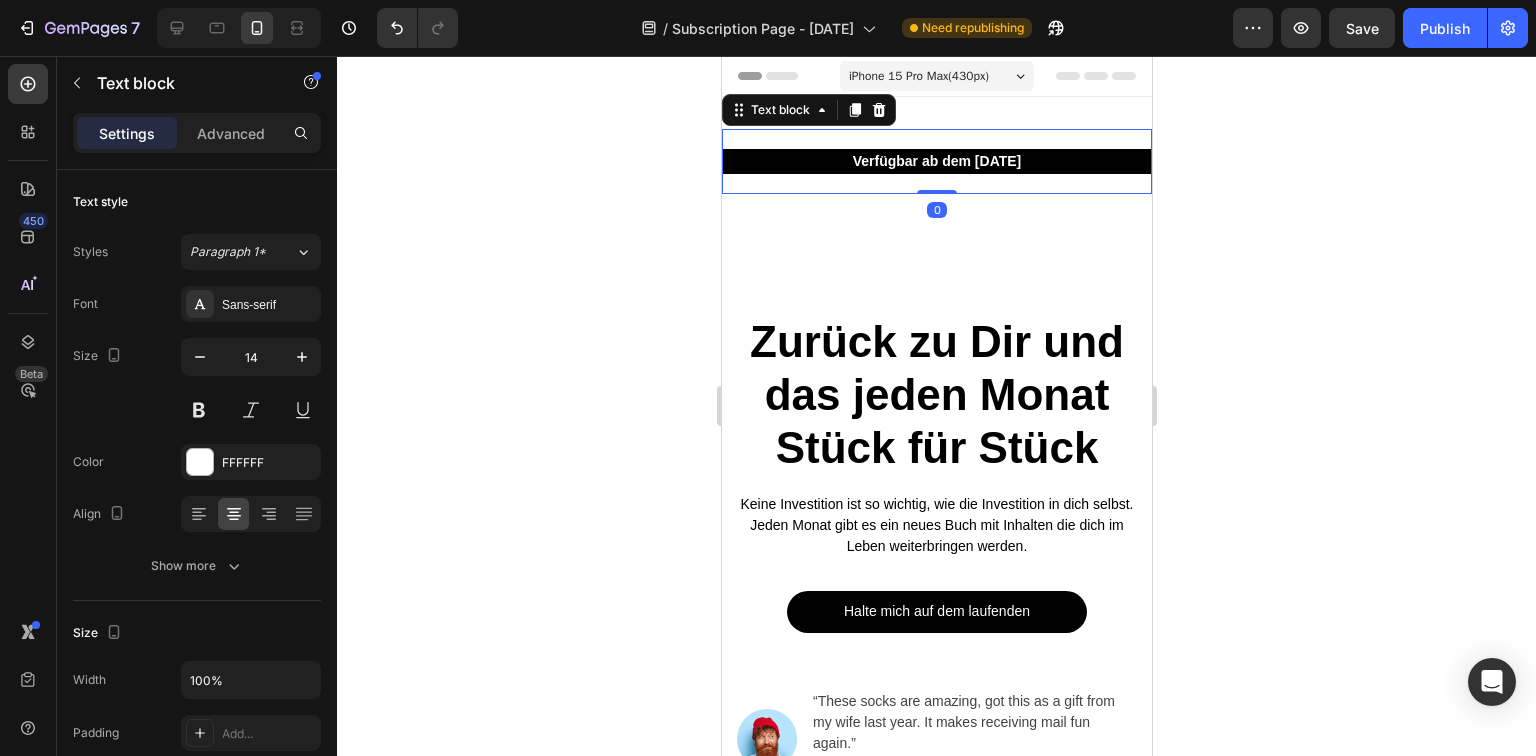 click on "Verfügbar ab dem [DATE]" at bounding box center [936, 161] 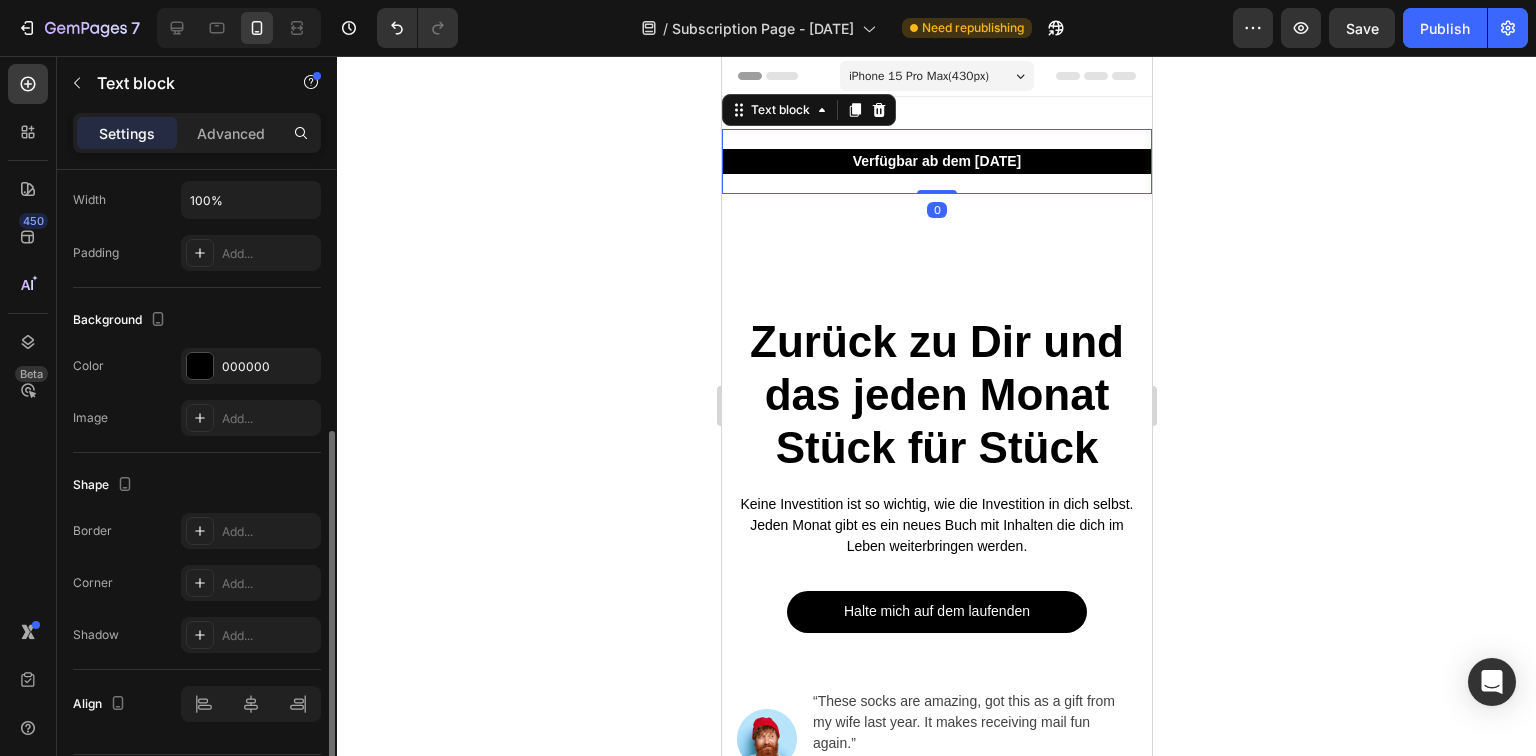 scroll, scrollTop: 320, scrollLeft: 0, axis: vertical 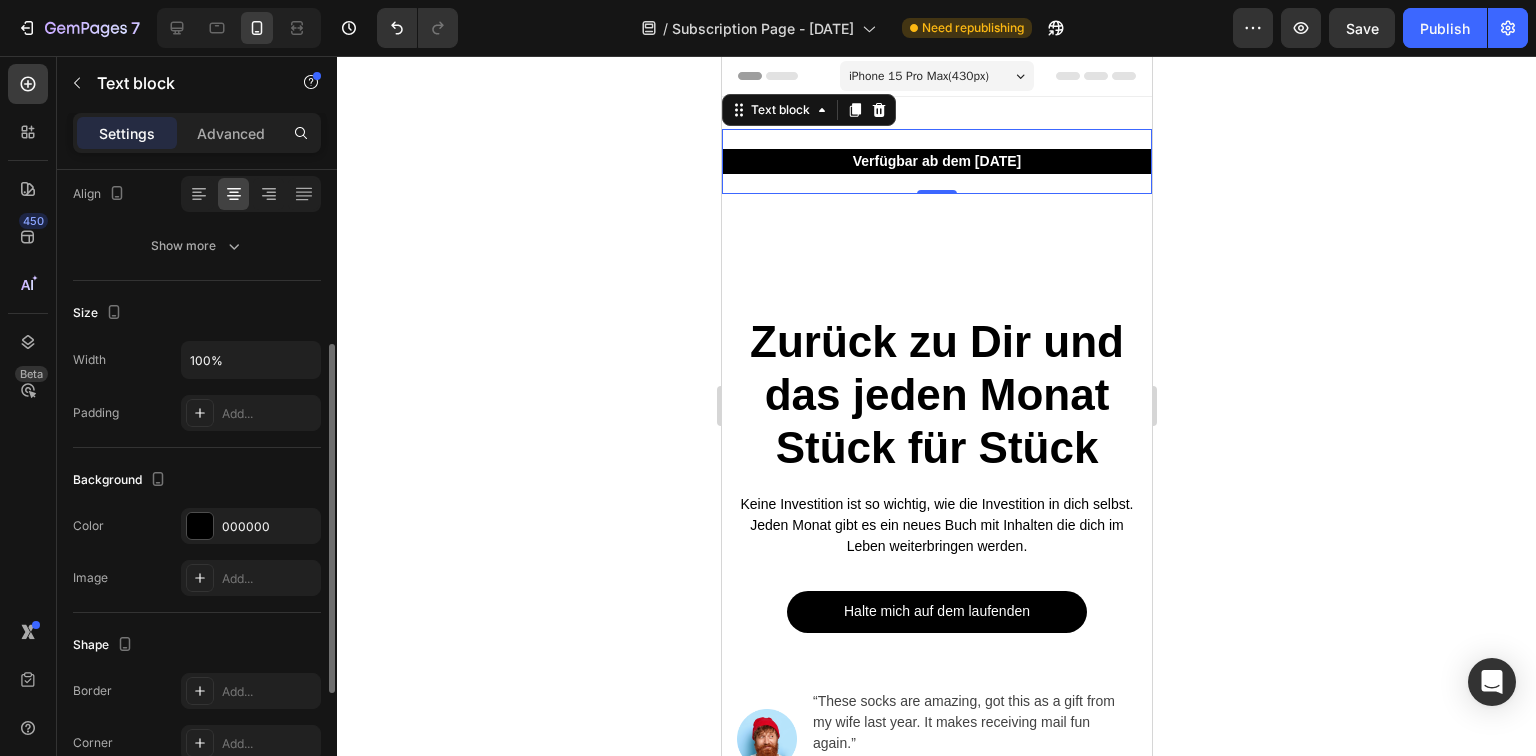 click on "Verfügbar ab dem 2. Dezember Text block   0" at bounding box center [936, 161] 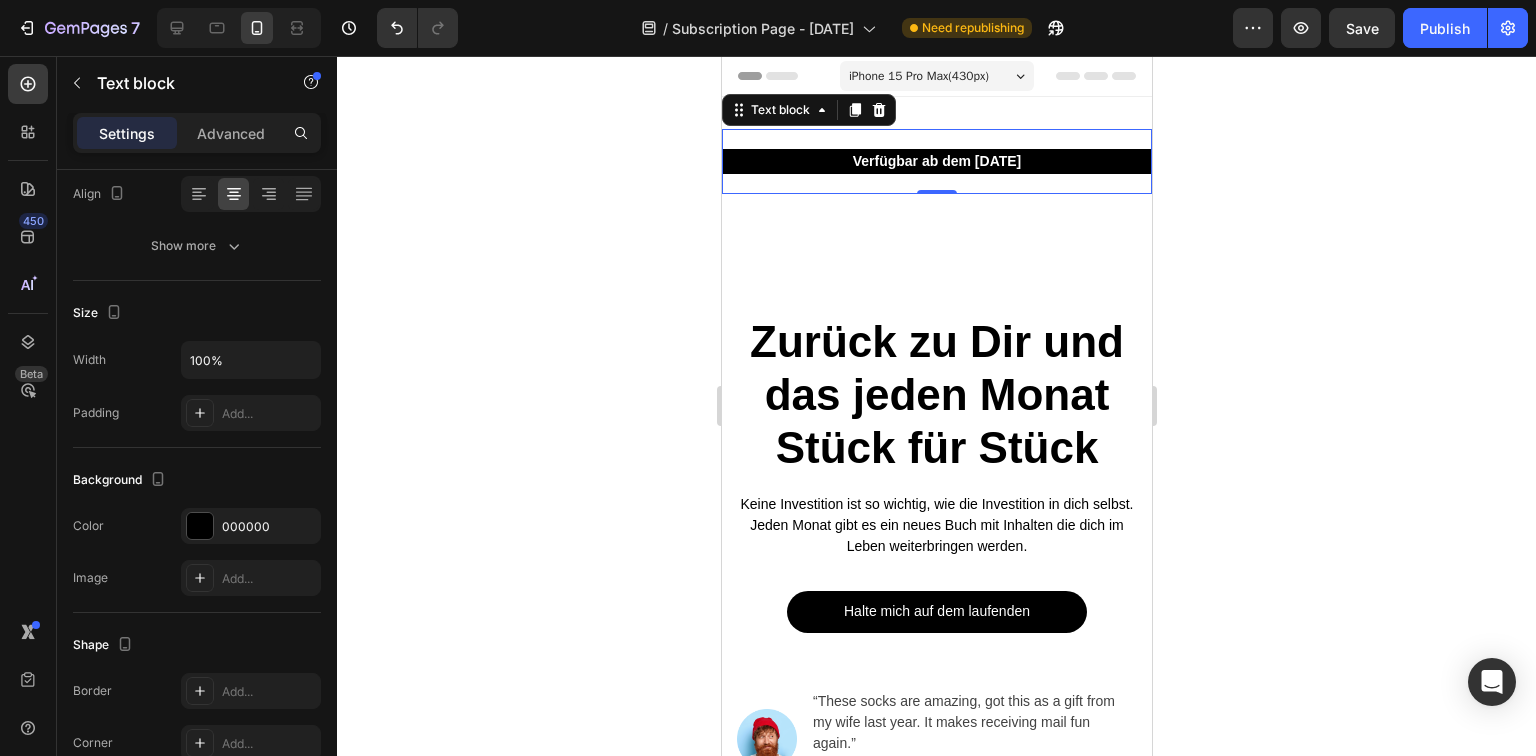 click 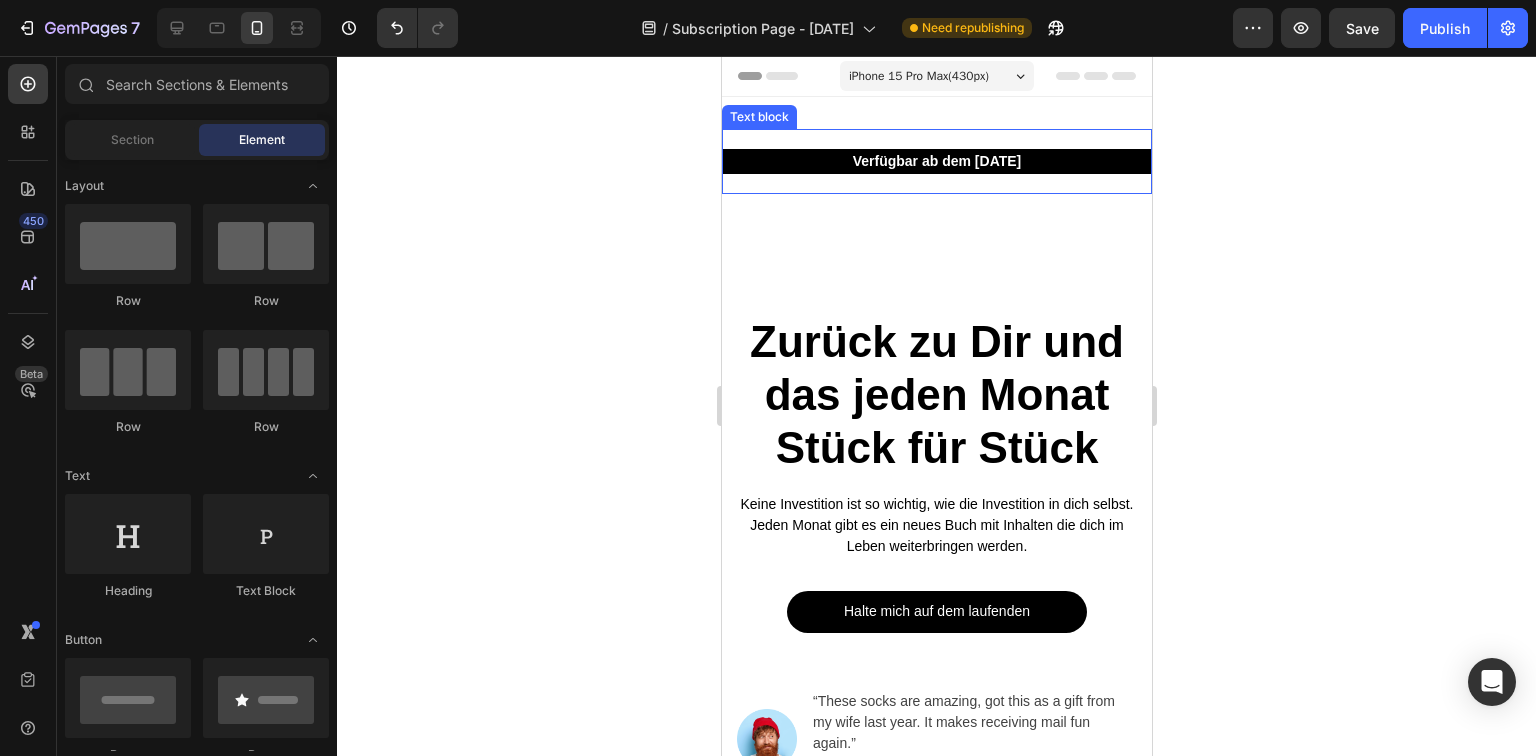 click on "Verfügbar ab dem 2. [DATE] Text block" at bounding box center [936, 161] 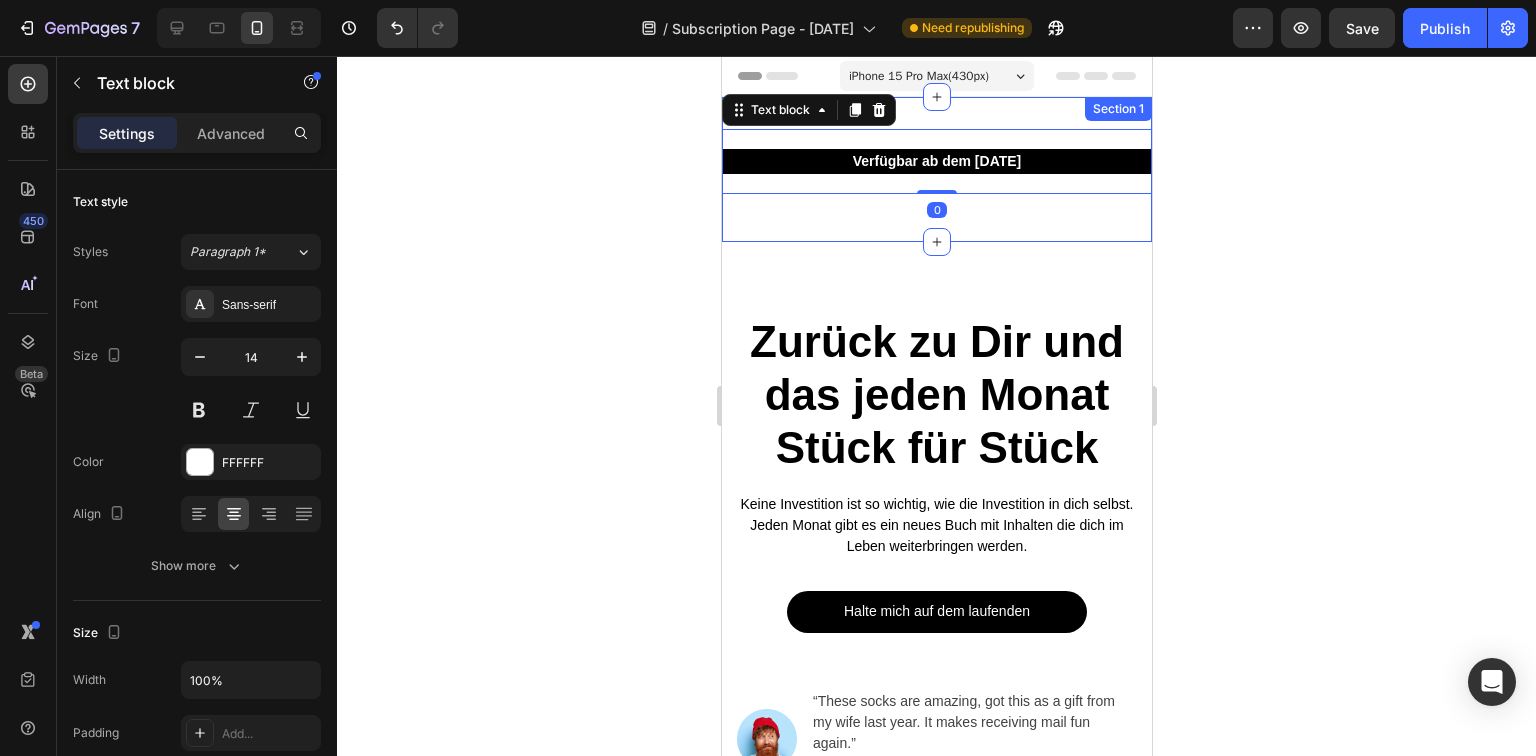 click on "Verfügbar ab dem [DATE] Text block   0 Row Section 1" at bounding box center (936, 169) 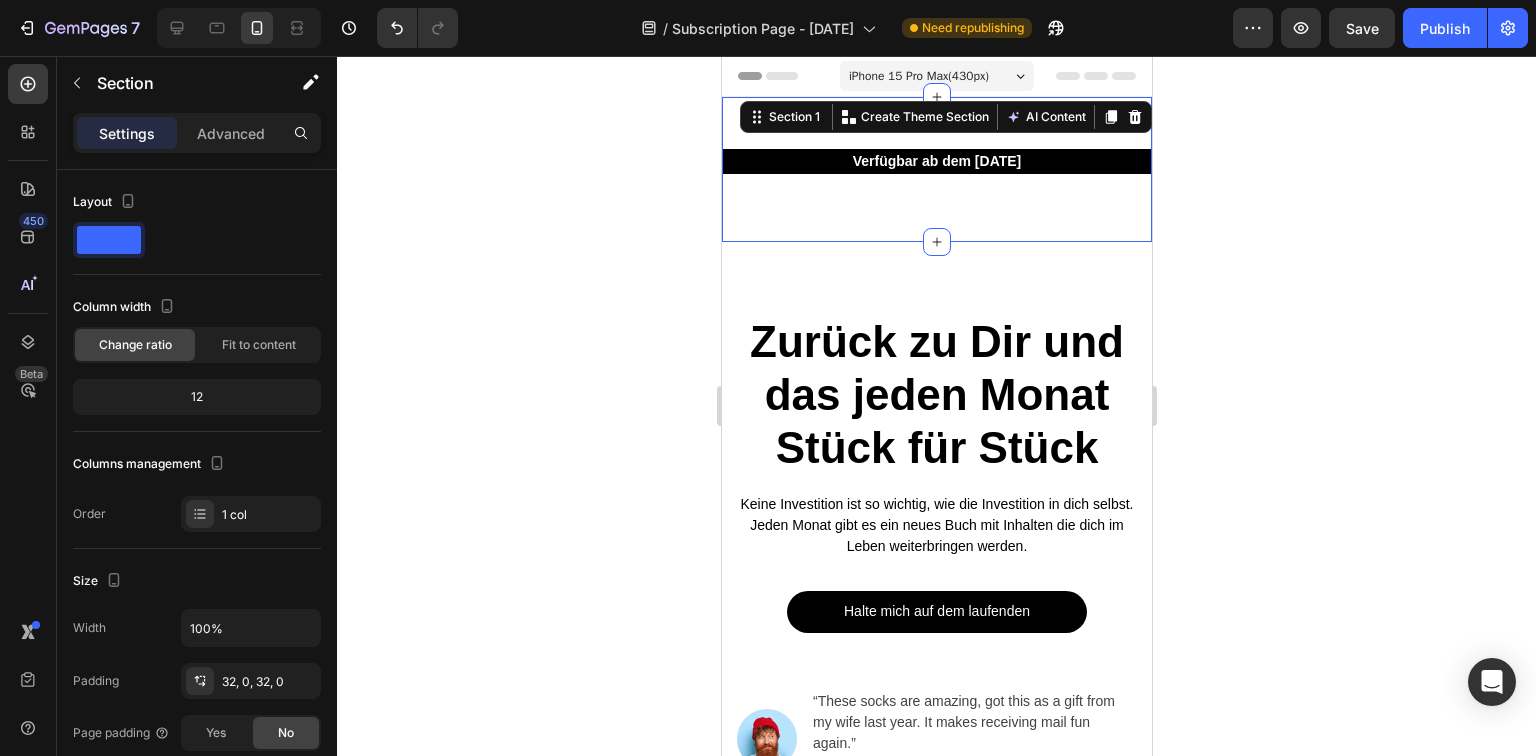 click 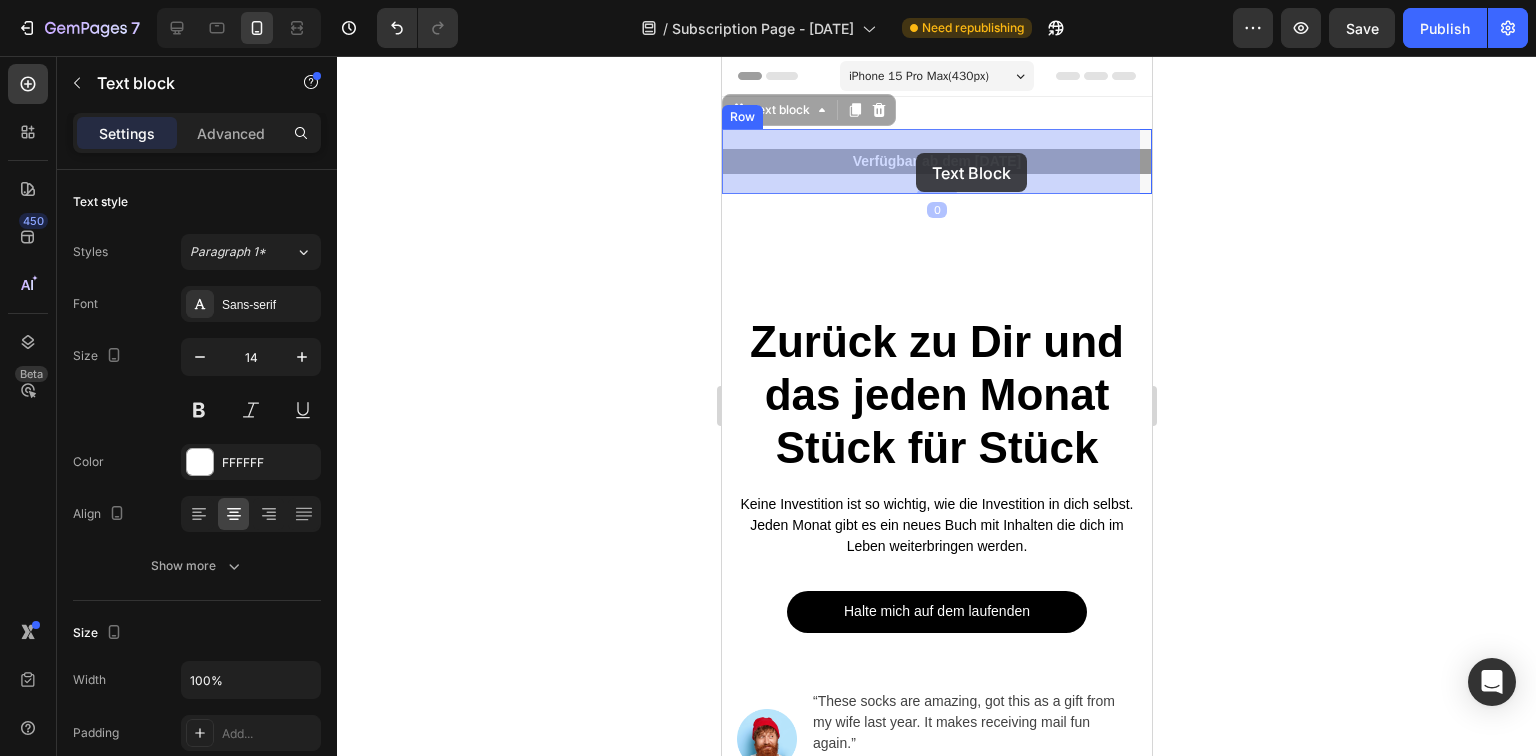 drag, startPoint x: 932, startPoint y: 160, endPoint x: 915, endPoint y: 153, distance: 18.384777 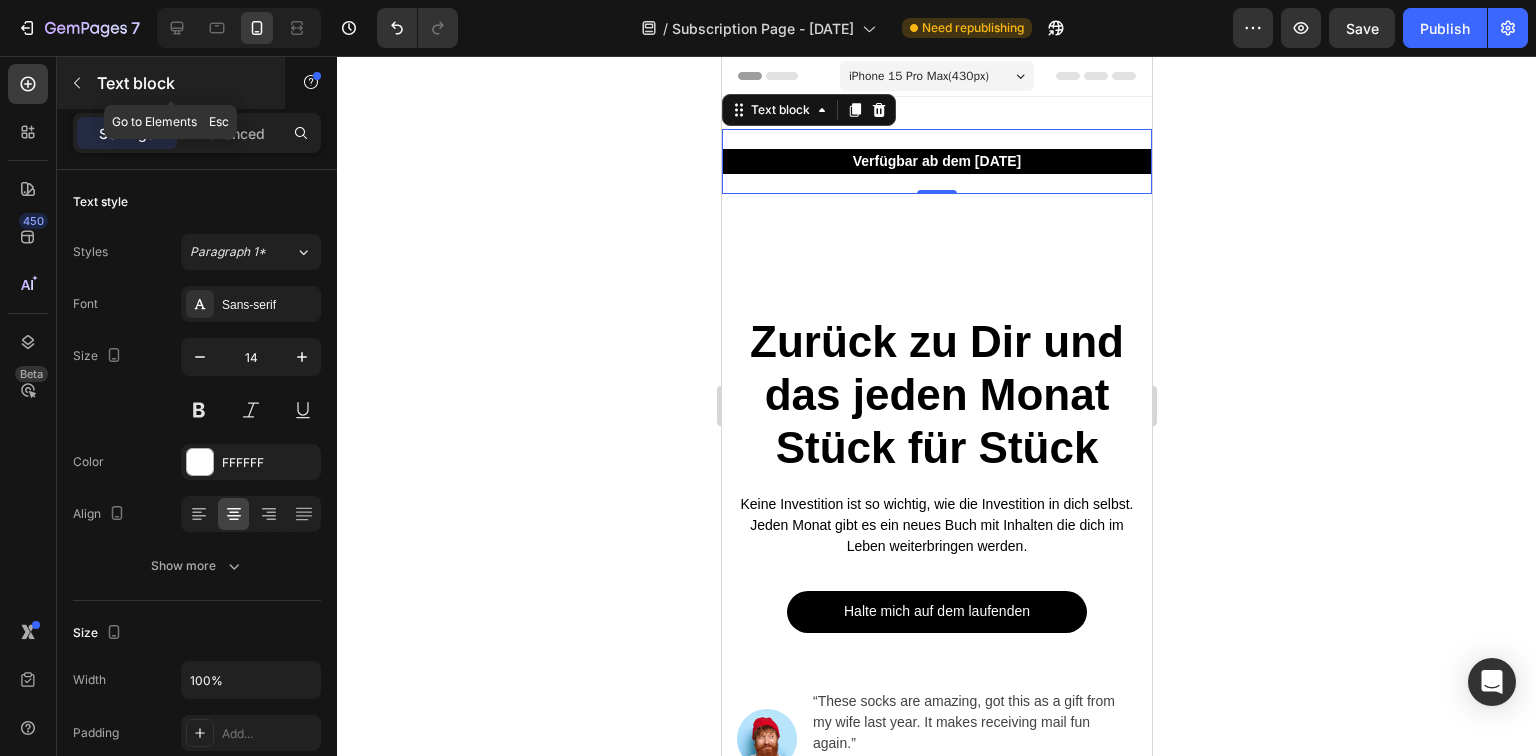 click on "Text block" at bounding box center [182, 83] 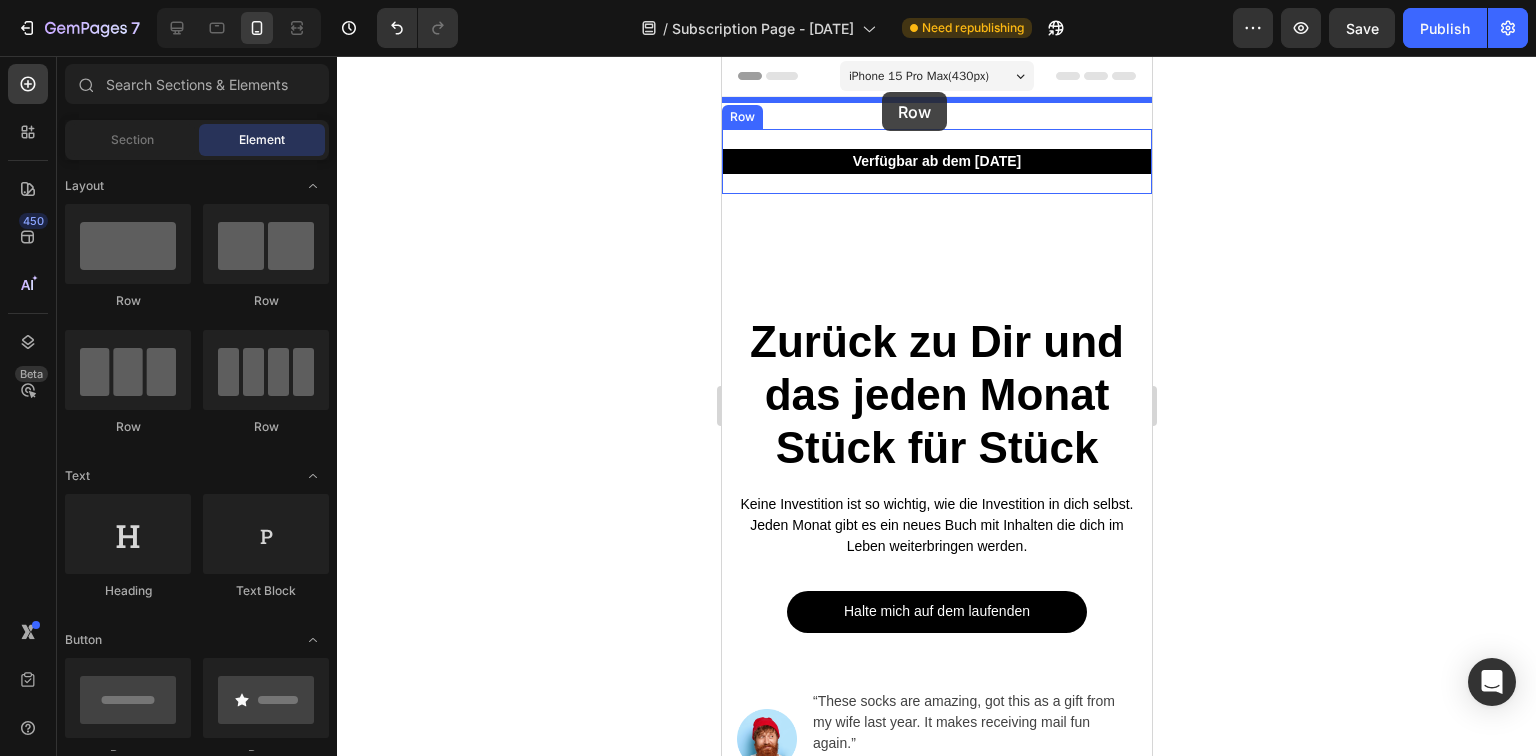 drag, startPoint x: 981, startPoint y: 288, endPoint x: 881, endPoint y: 92, distance: 220.03636 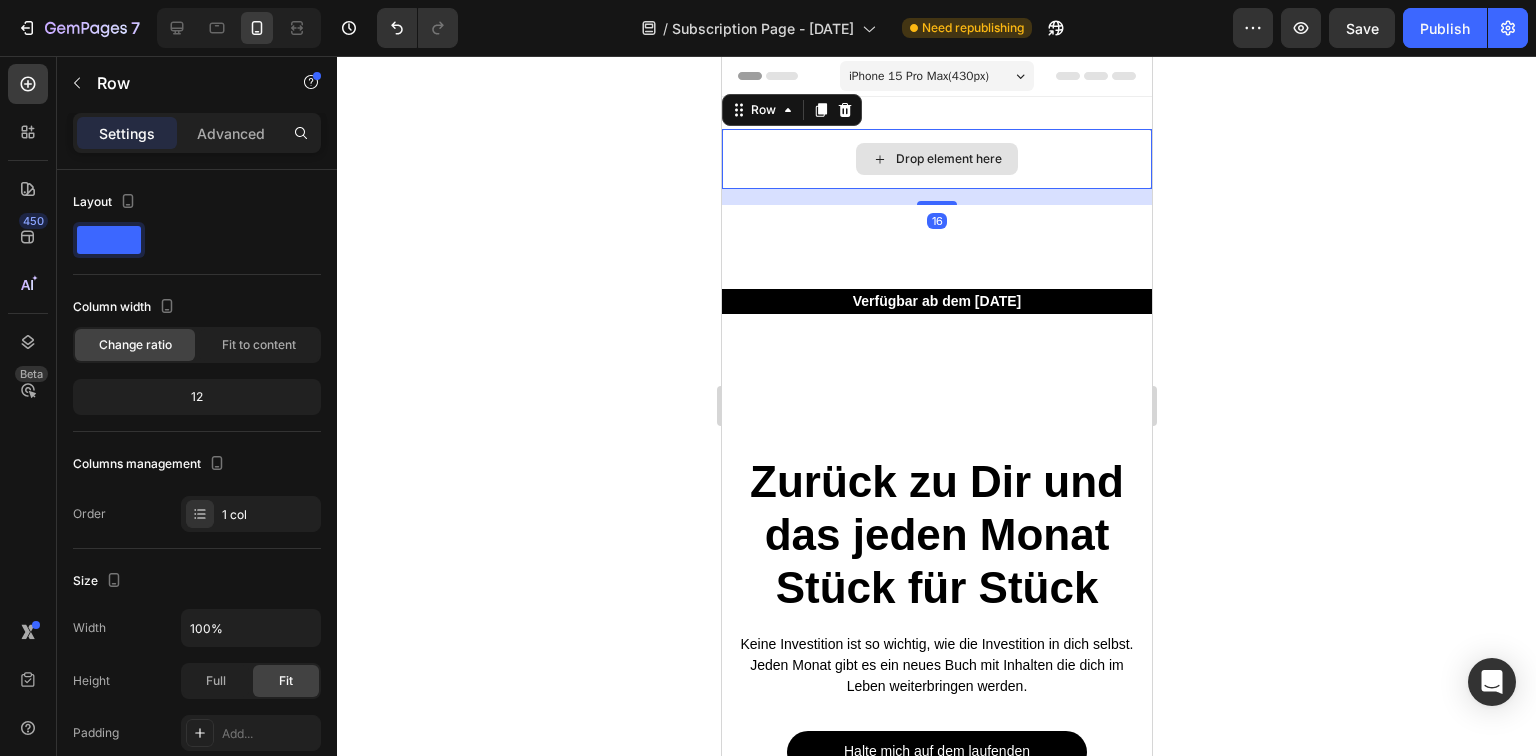 click on "Drop element here" at bounding box center (948, 159) 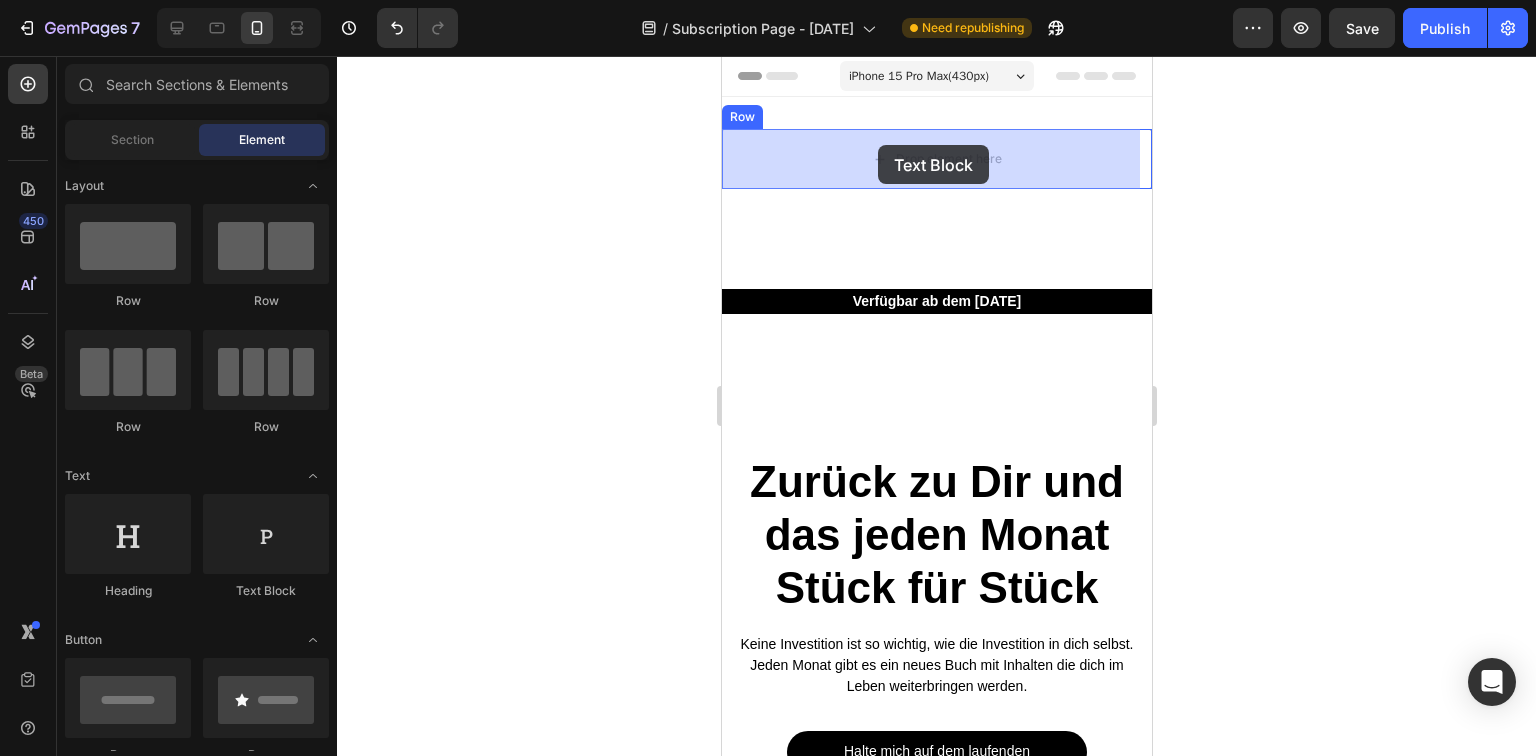 drag, startPoint x: 1003, startPoint y: 556, endPoint x: 877, endPoint y: 145, distance: 429.88022 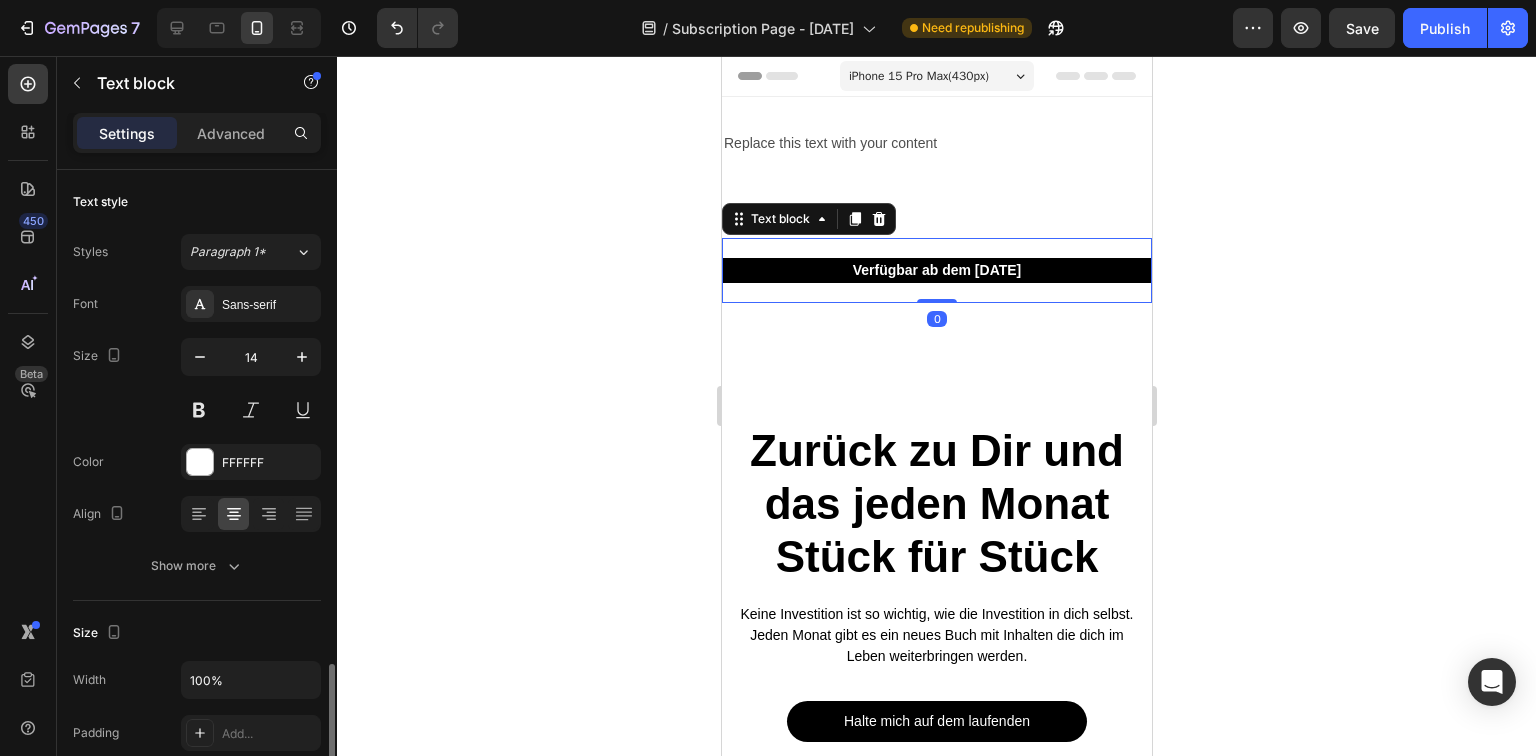click on "Verfügbar ab dem [DATE]" at bounding box center (936, 270) 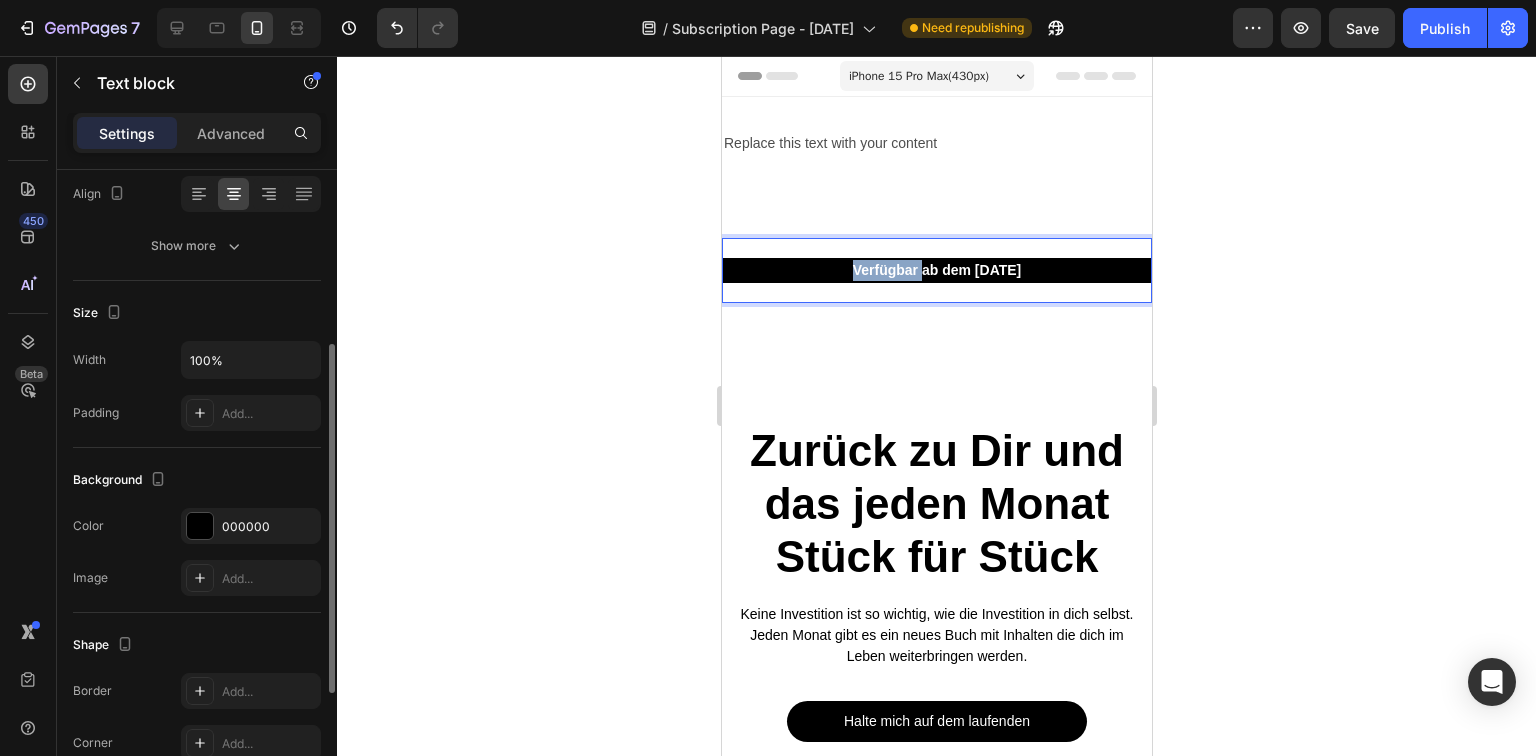 click on "Verfügbar ab dem [DATE]" at bounding box center [936, 270] 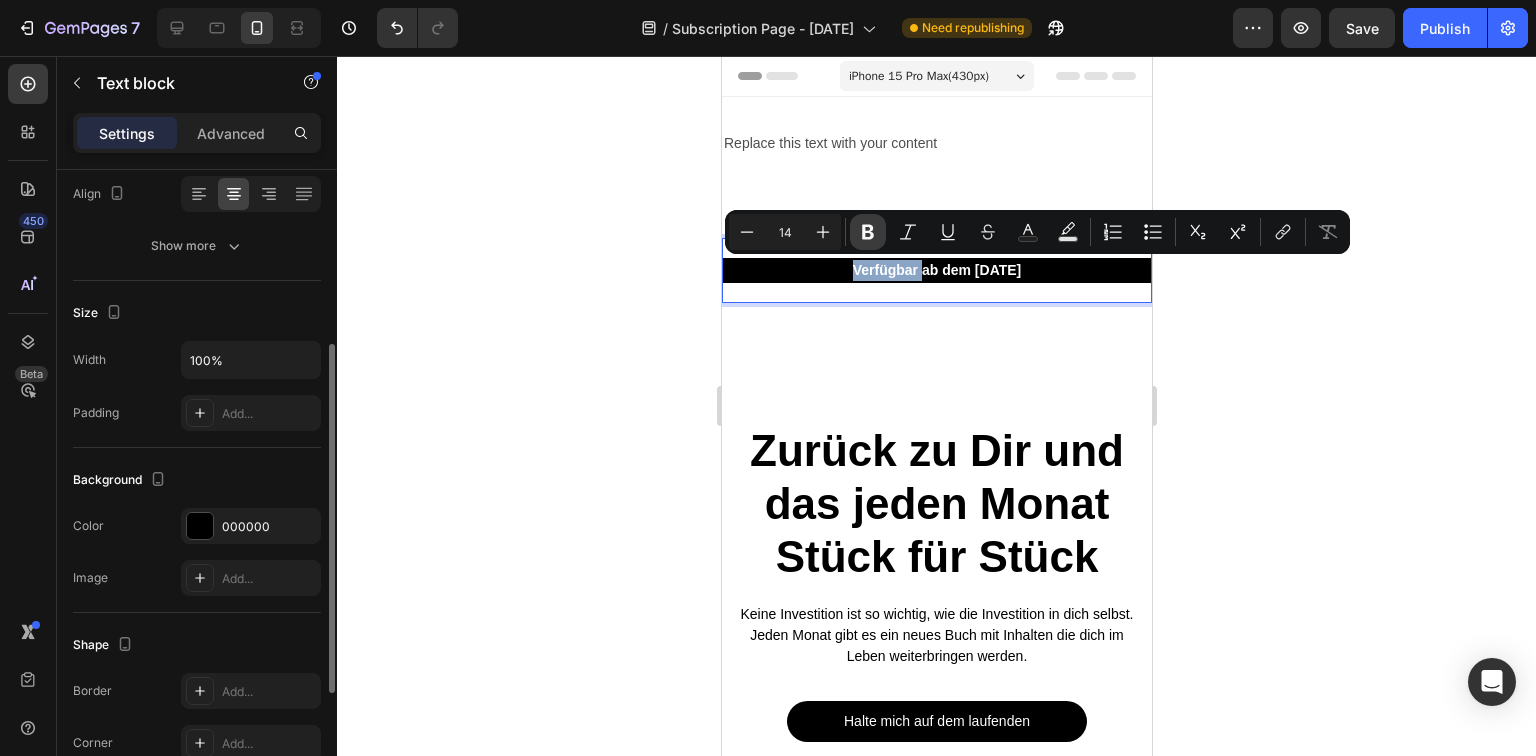 copy on "Verfügbar ab dem [DATE]" 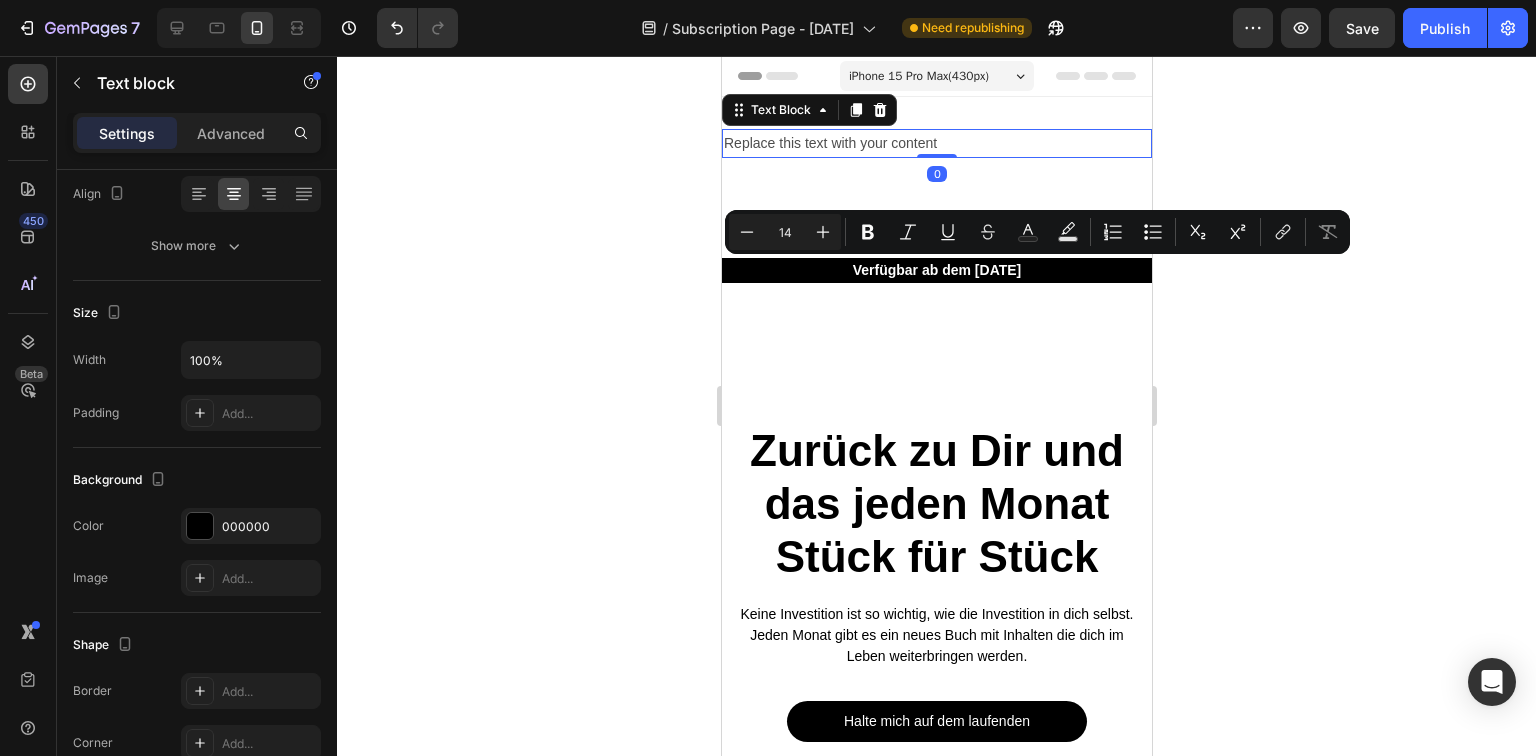 click on "Replace this text with your content" at bounding box center [936, 143] 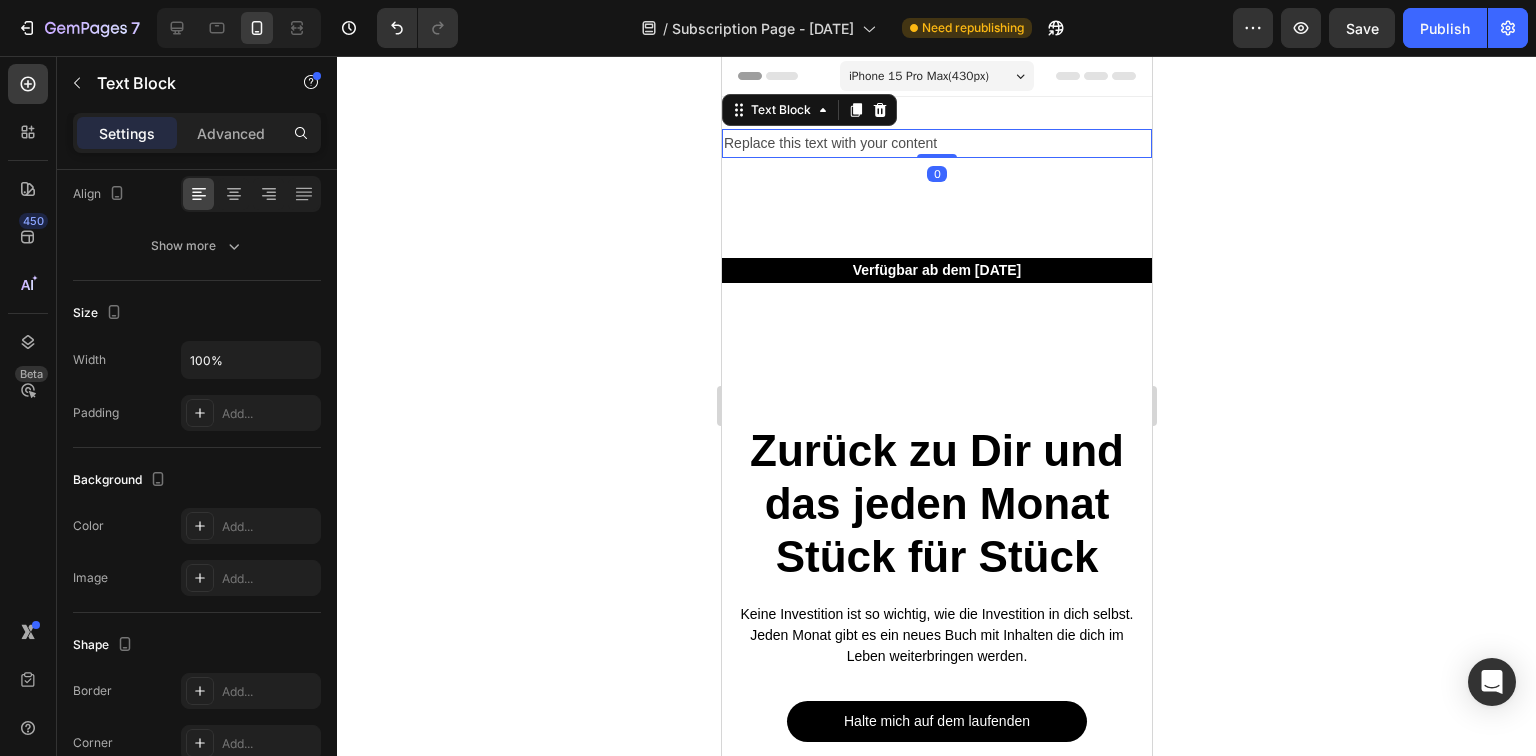 click on "Replace this text with your content" at bounding box center [936, 143] 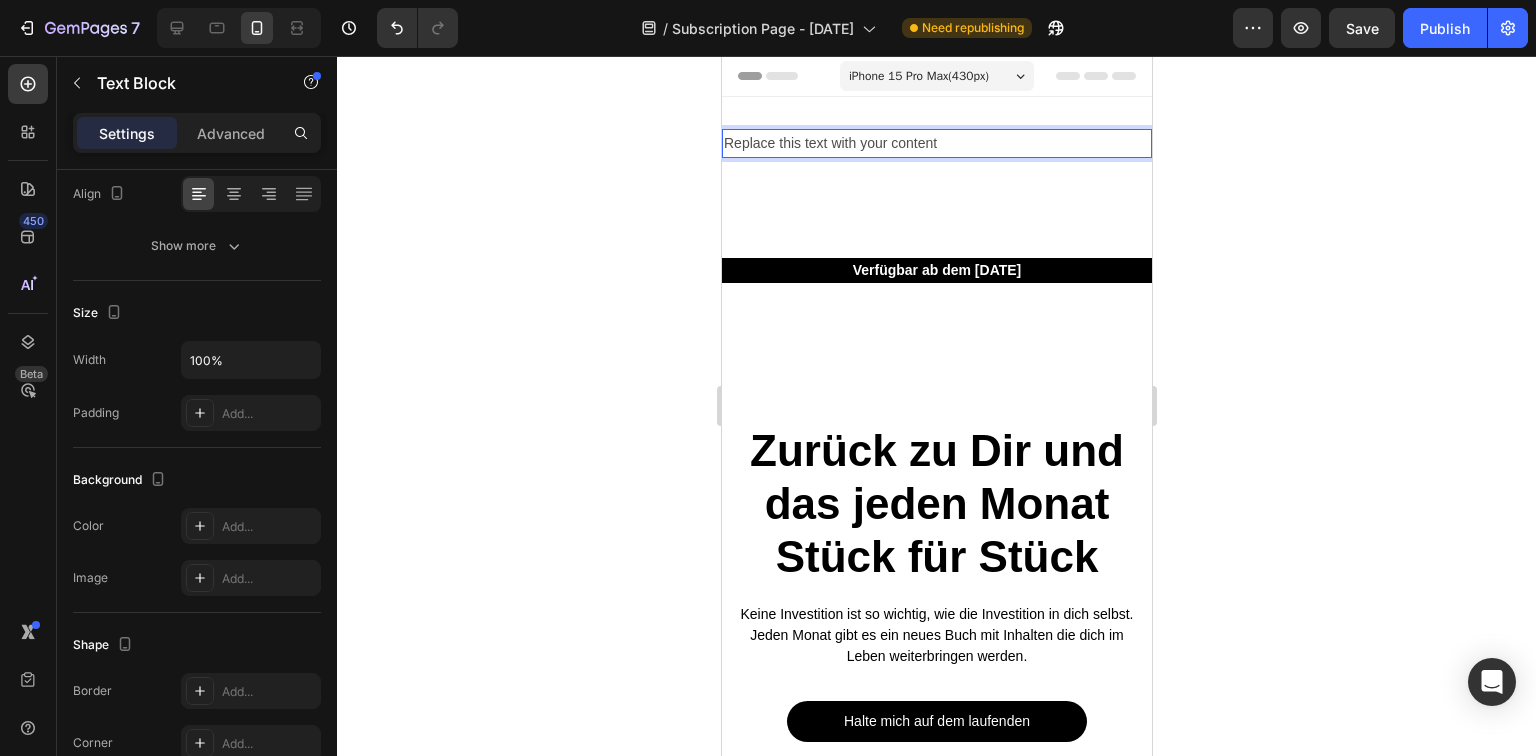 click on "Replace this text with your content" at bounding box center (936, 143) 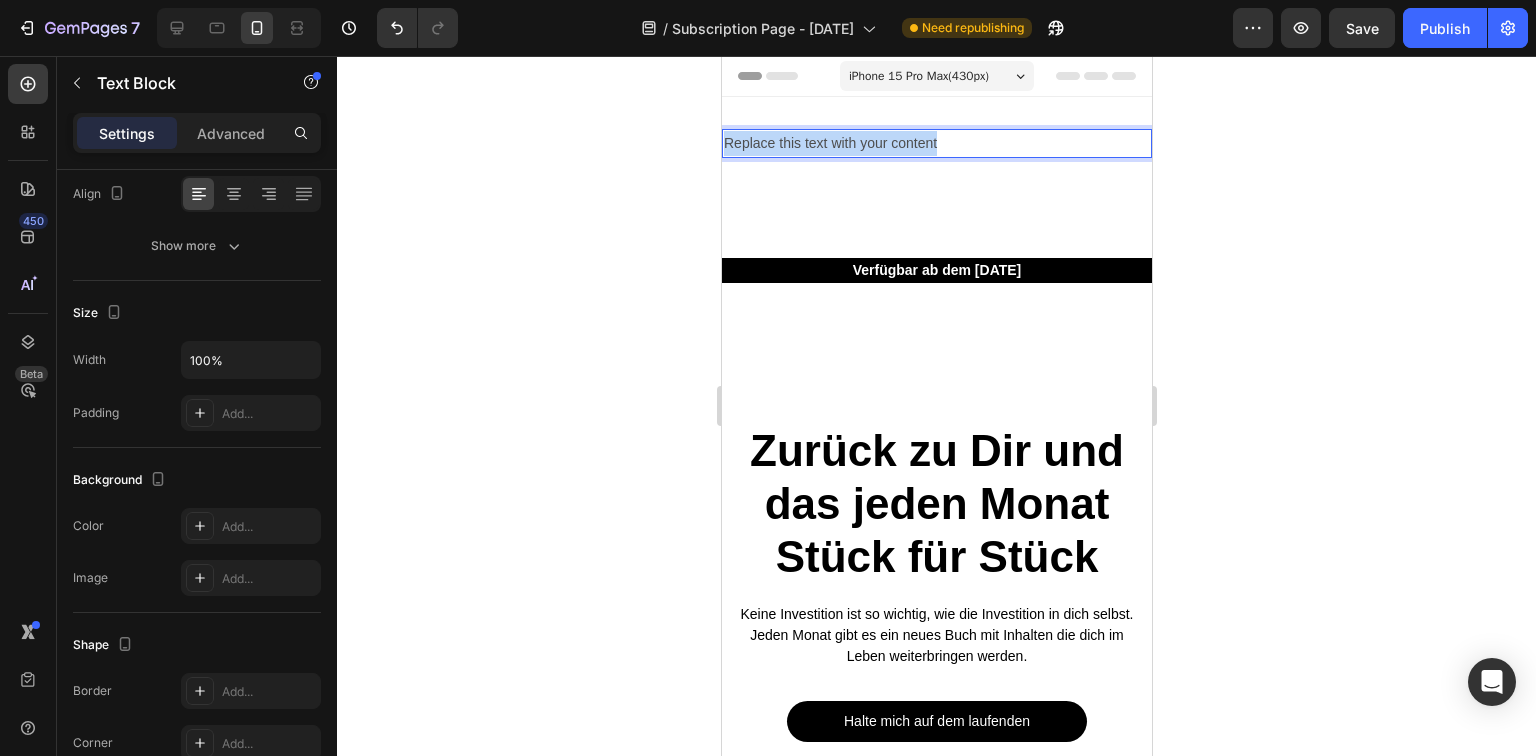 click on "Replace this text with your content" at bounding box center [936, 143] 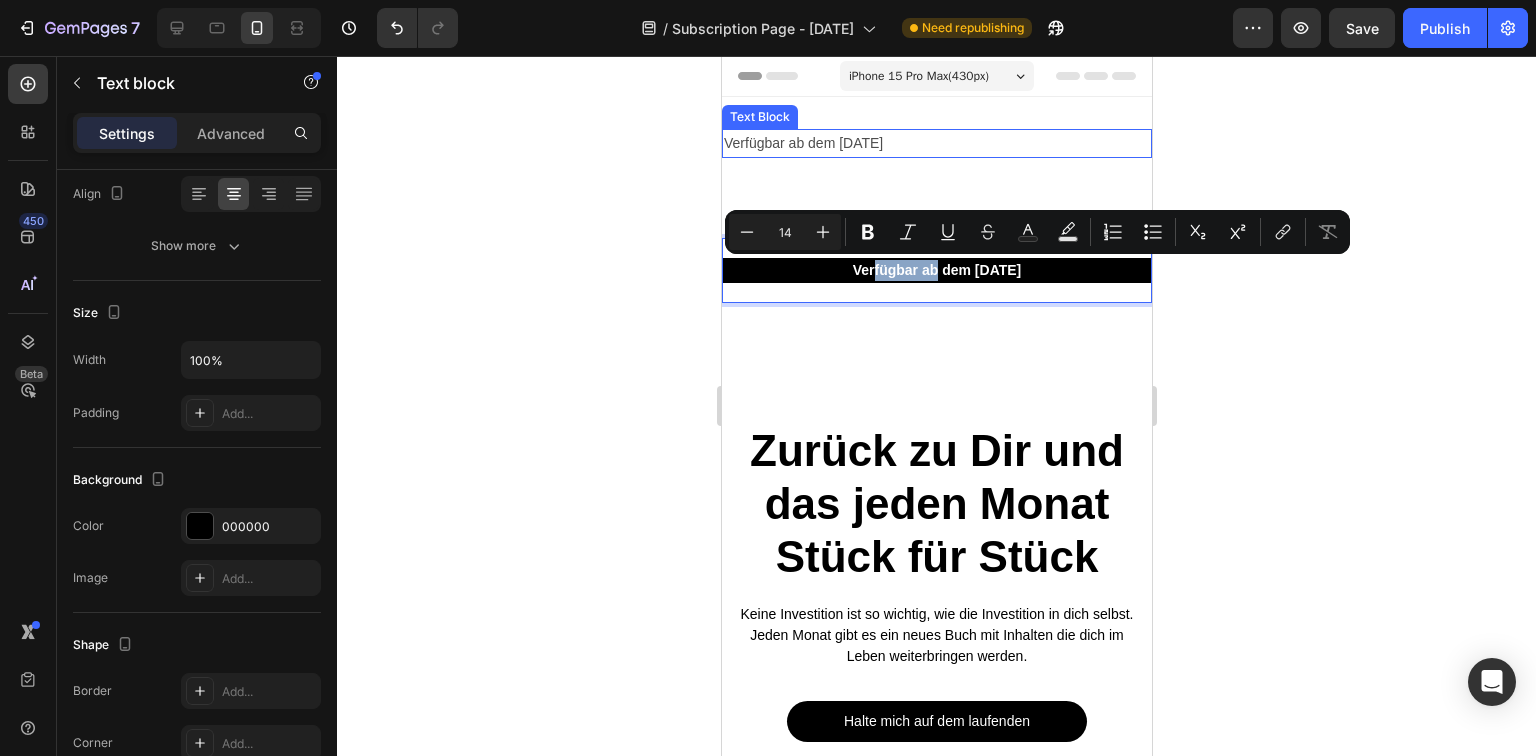 drag, startPoint x: 910, startPoint y: 270, endPoint x: 850, endPoint y: 136, distance: 146.81961 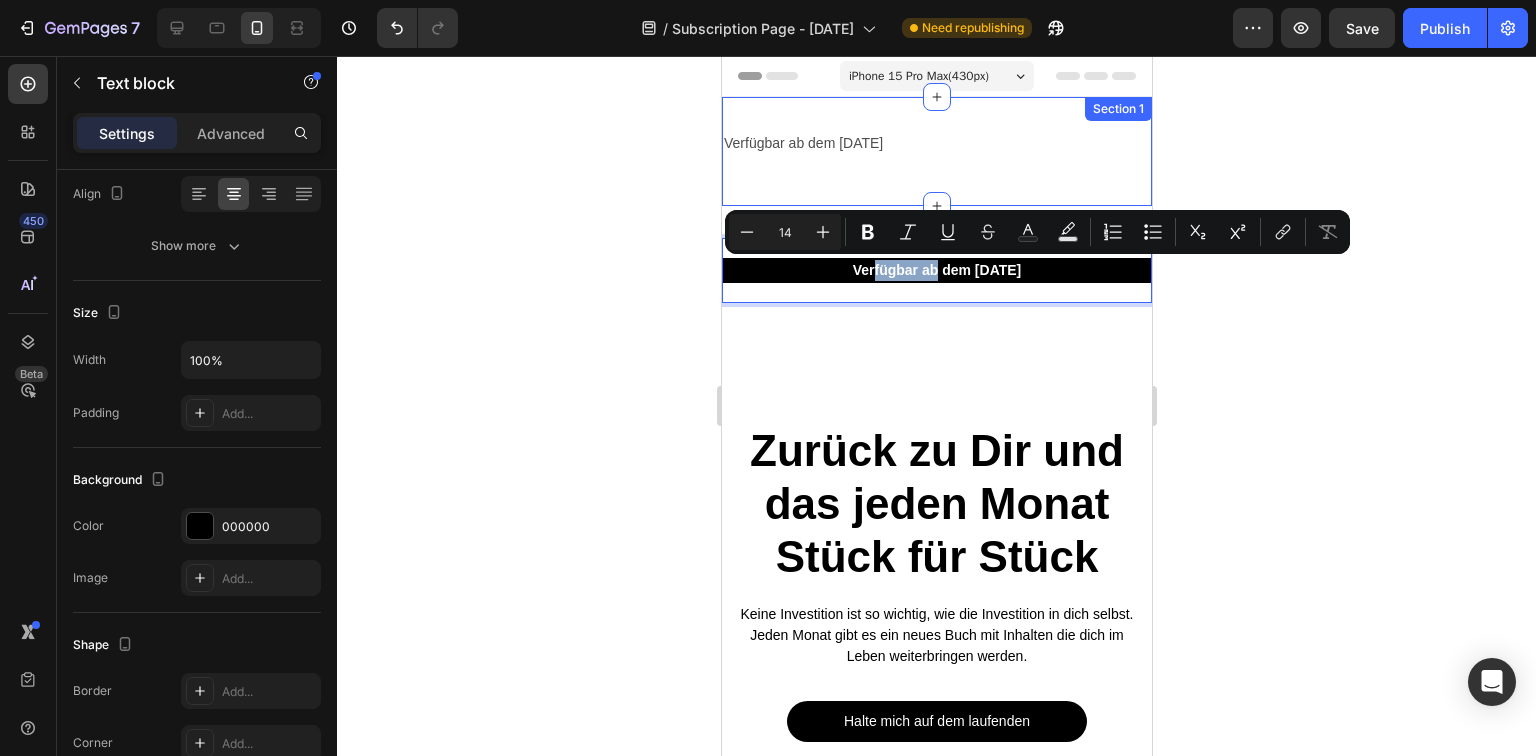 click on "Verfügbar ab dem [DATE] Text Block Row" at bounding box center [936, 151] 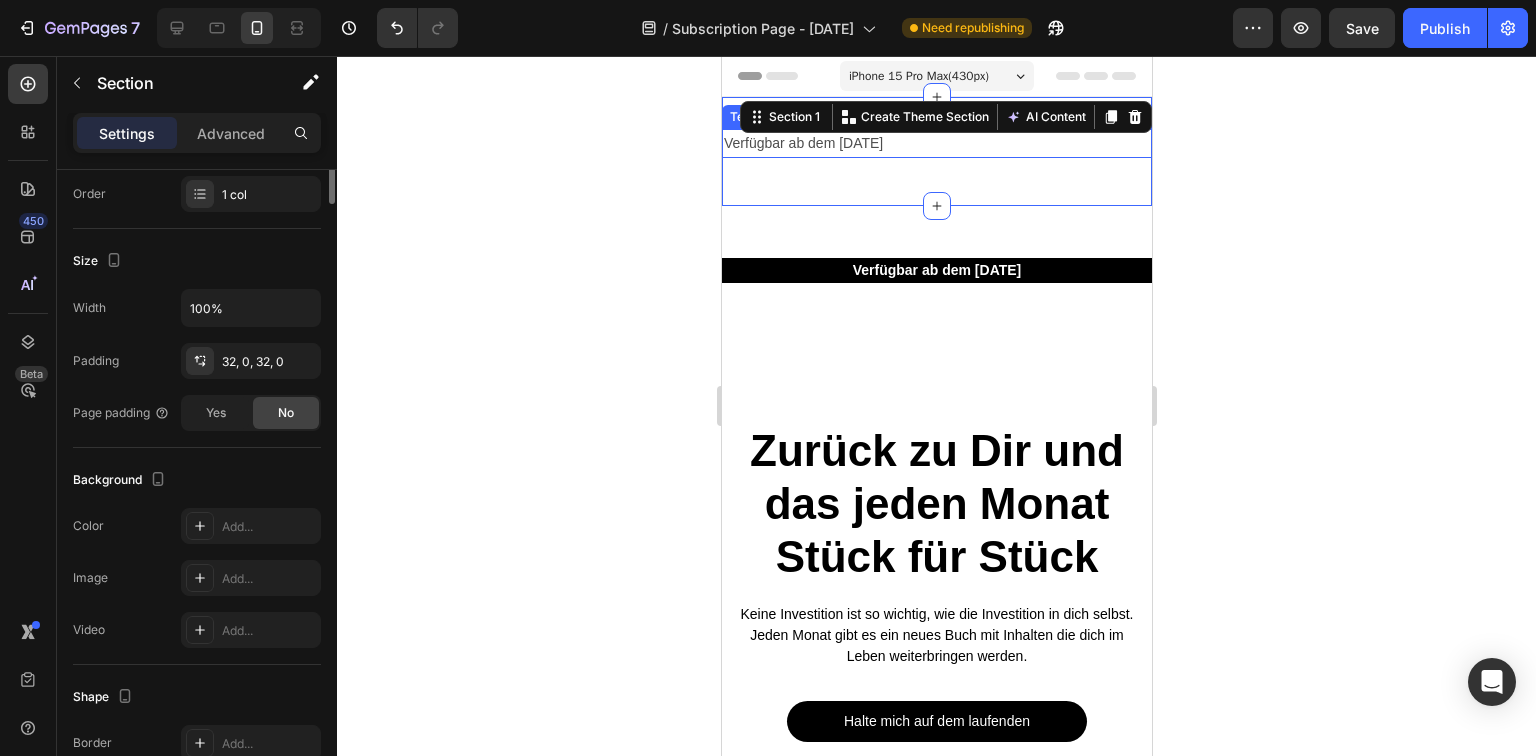 scroll, scrollTop: 0, scrollLeft: 0, axis: both 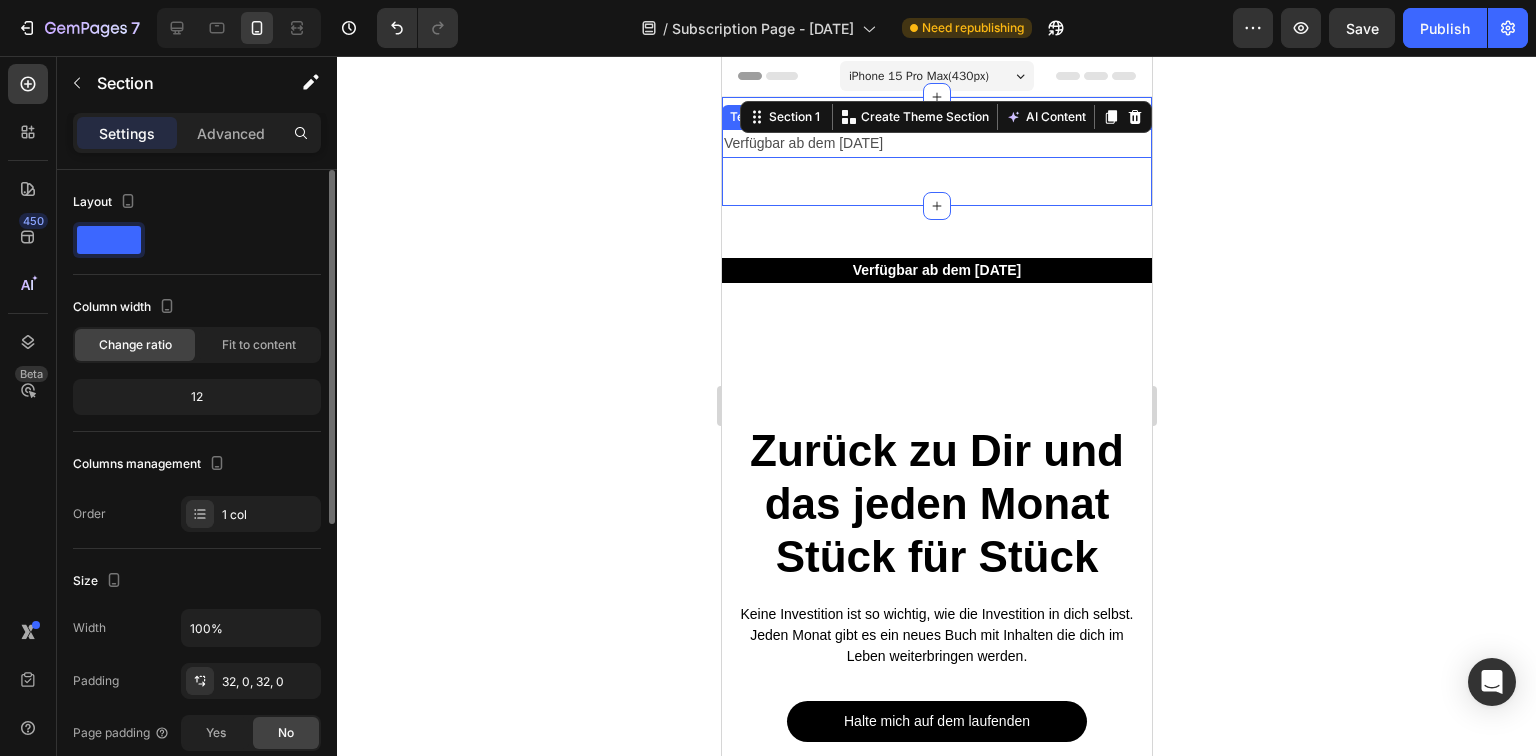click on "Verfügbar ab dem [DATE]" at bounding box center [936, 143] 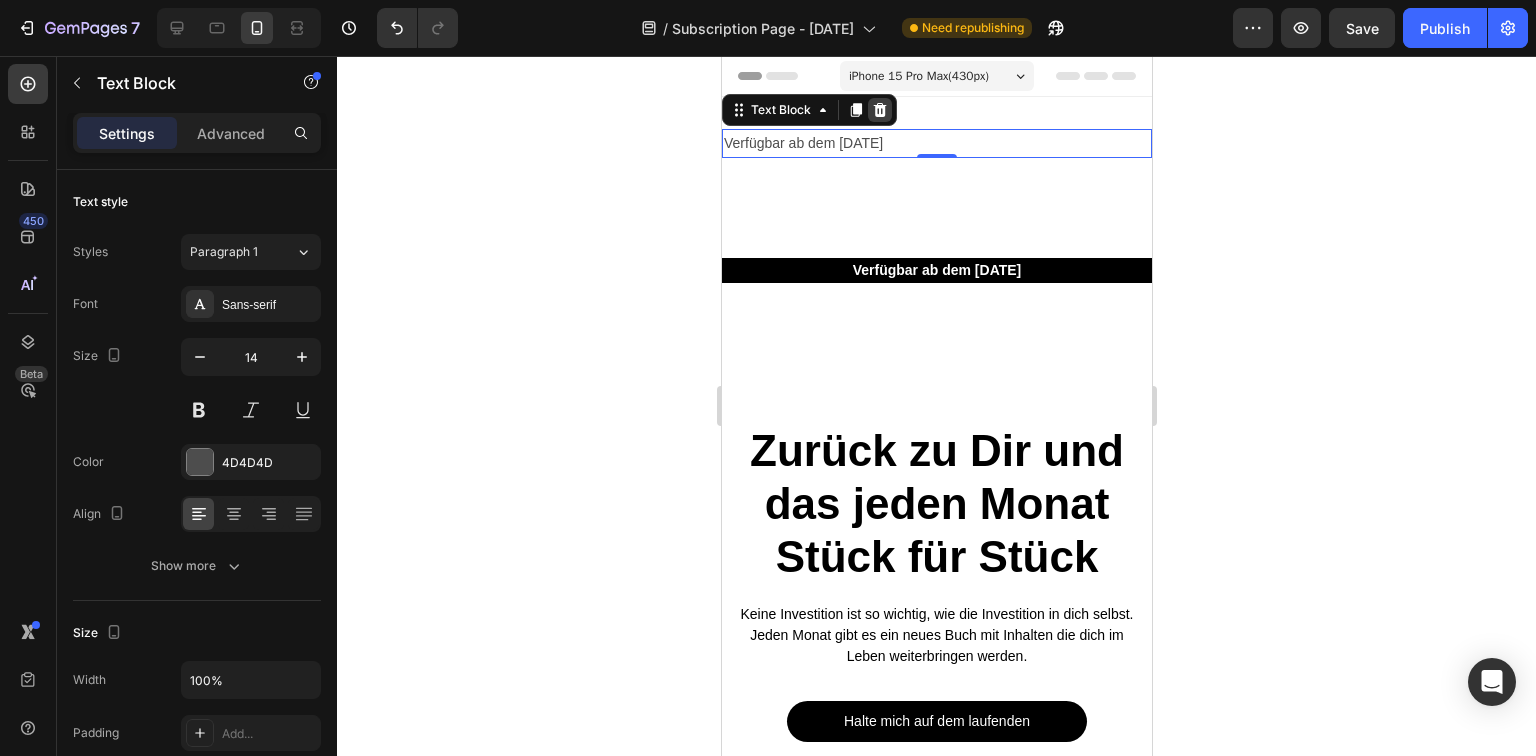 click 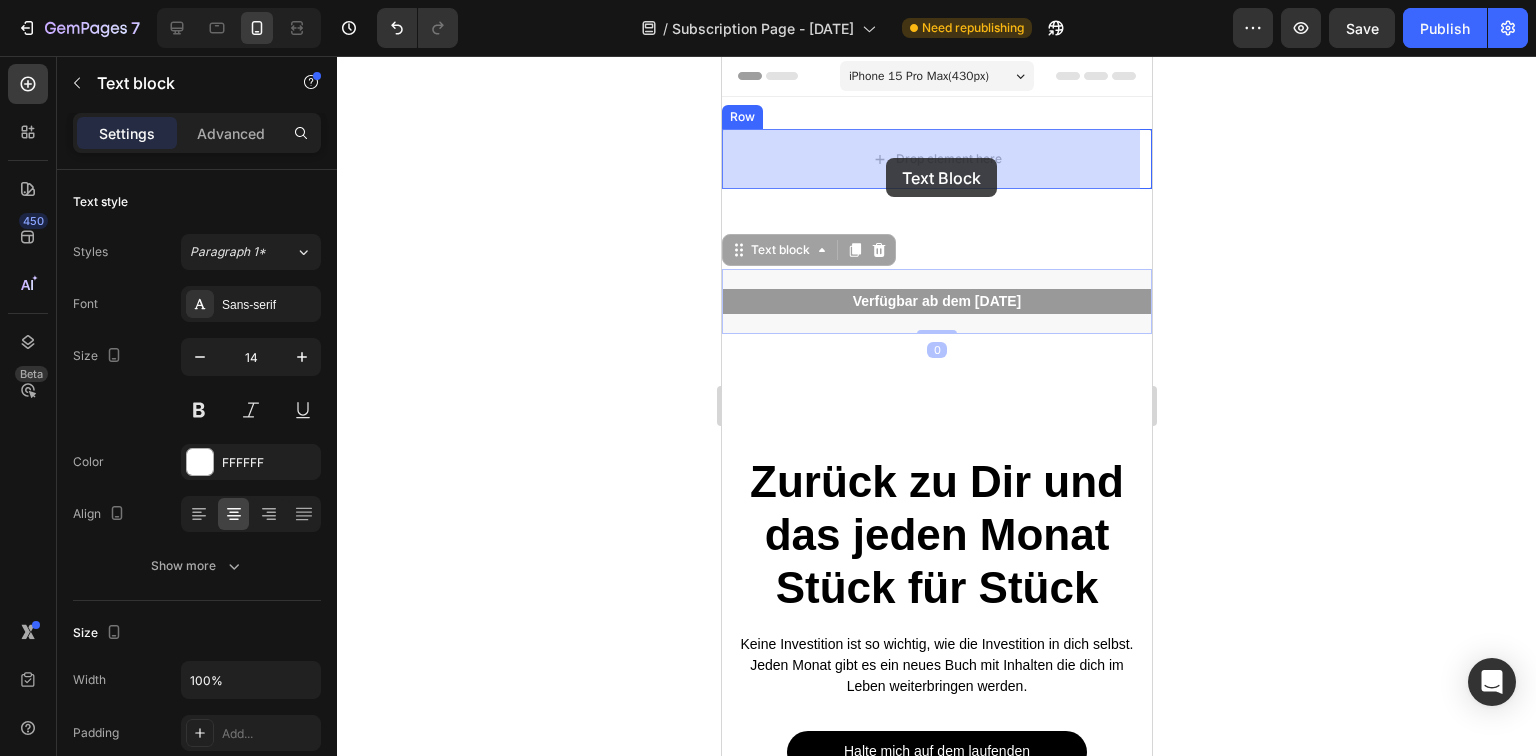 drag, startPoint x: 893, startPoint y: 296, endPoint x: 885, endPoint y: 158, distance: 138.23169 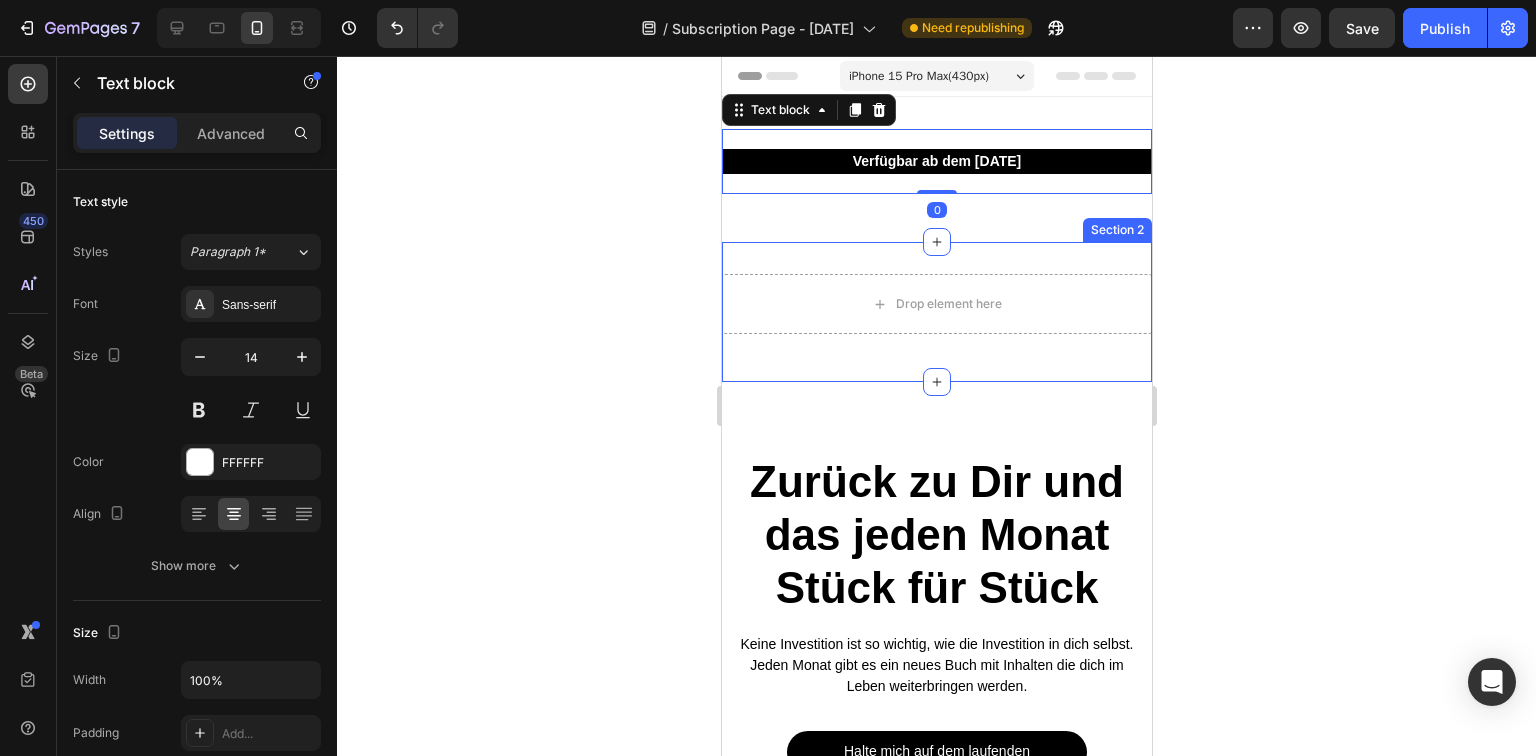 click on "Drop element here" at bounding box center [936, 304] 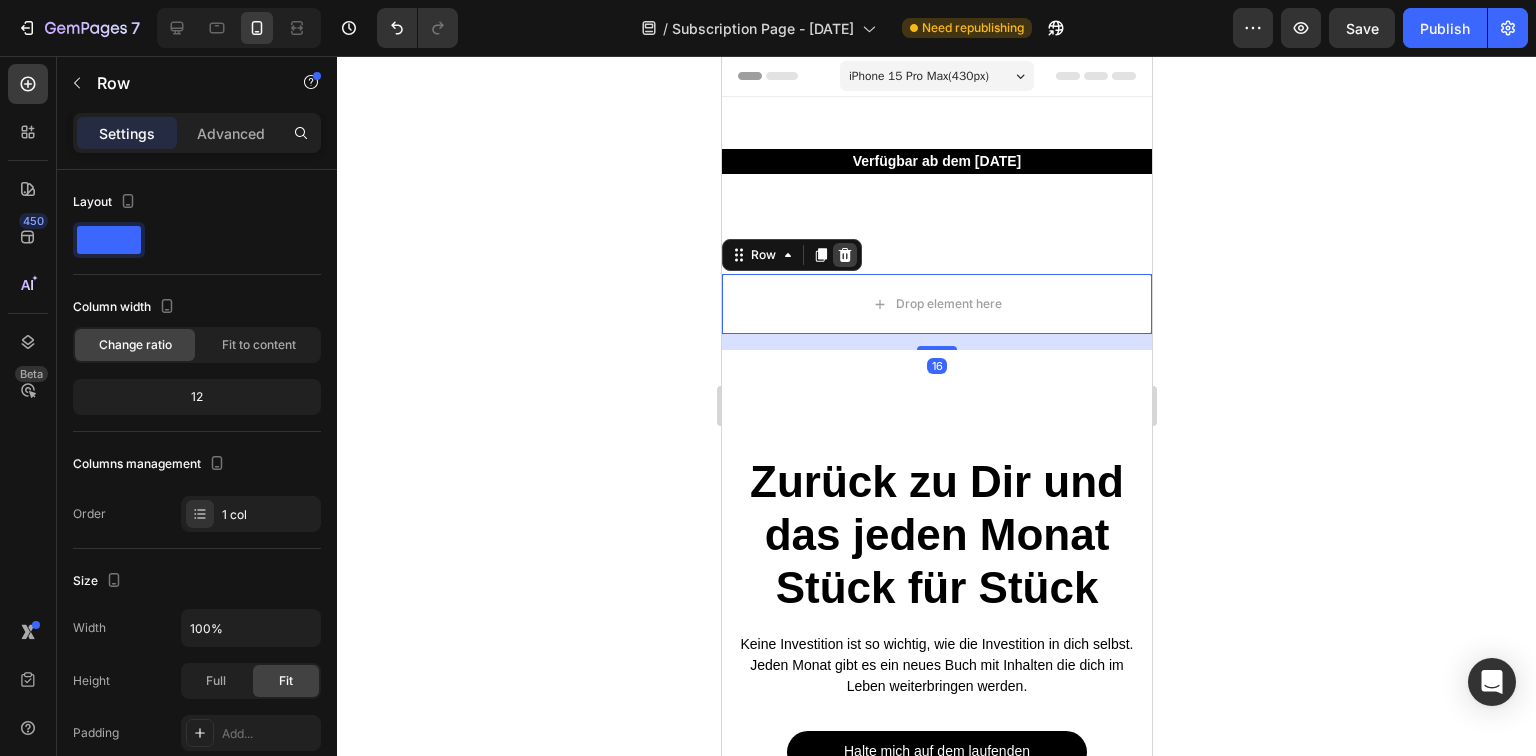 click 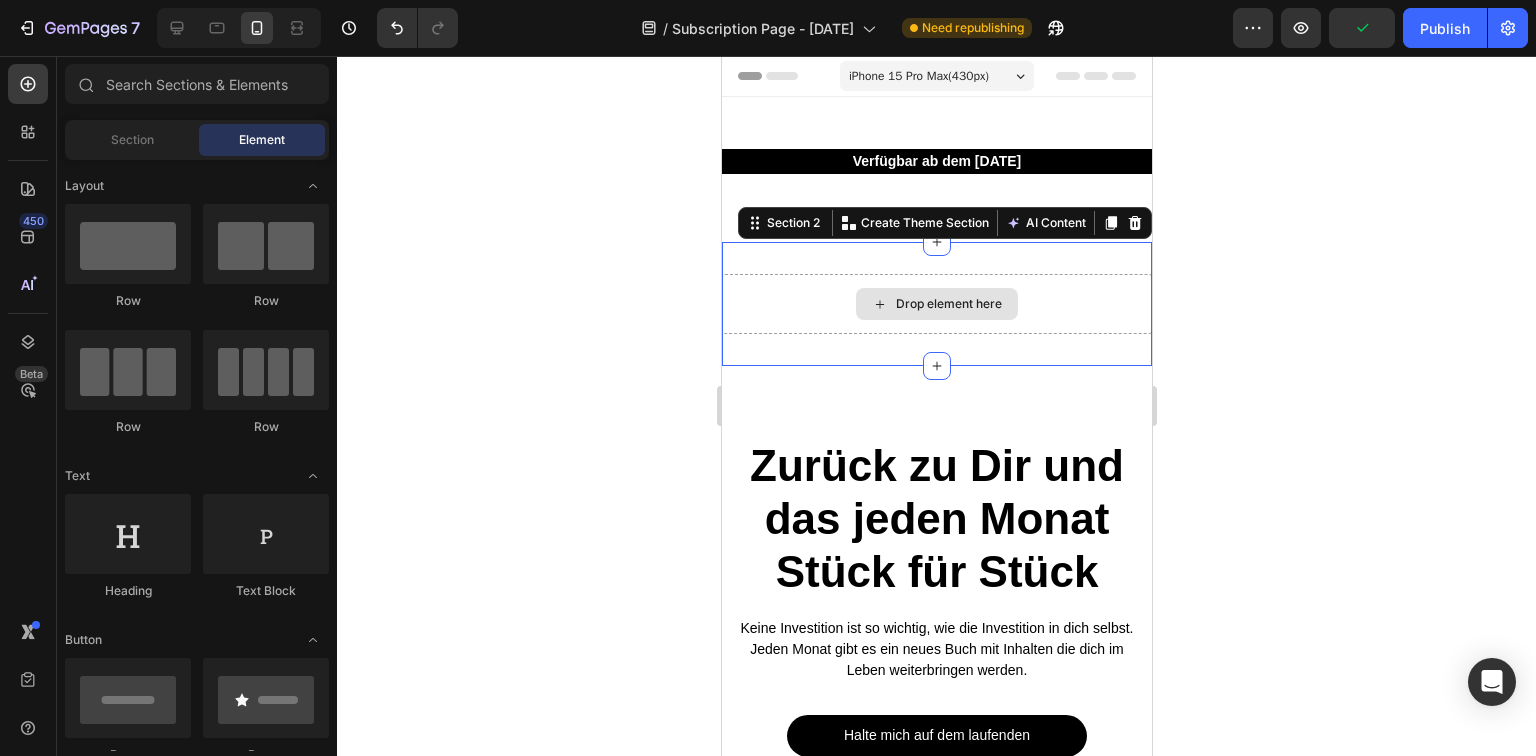 click on "Drop element here" at bounding box center [936, 304] 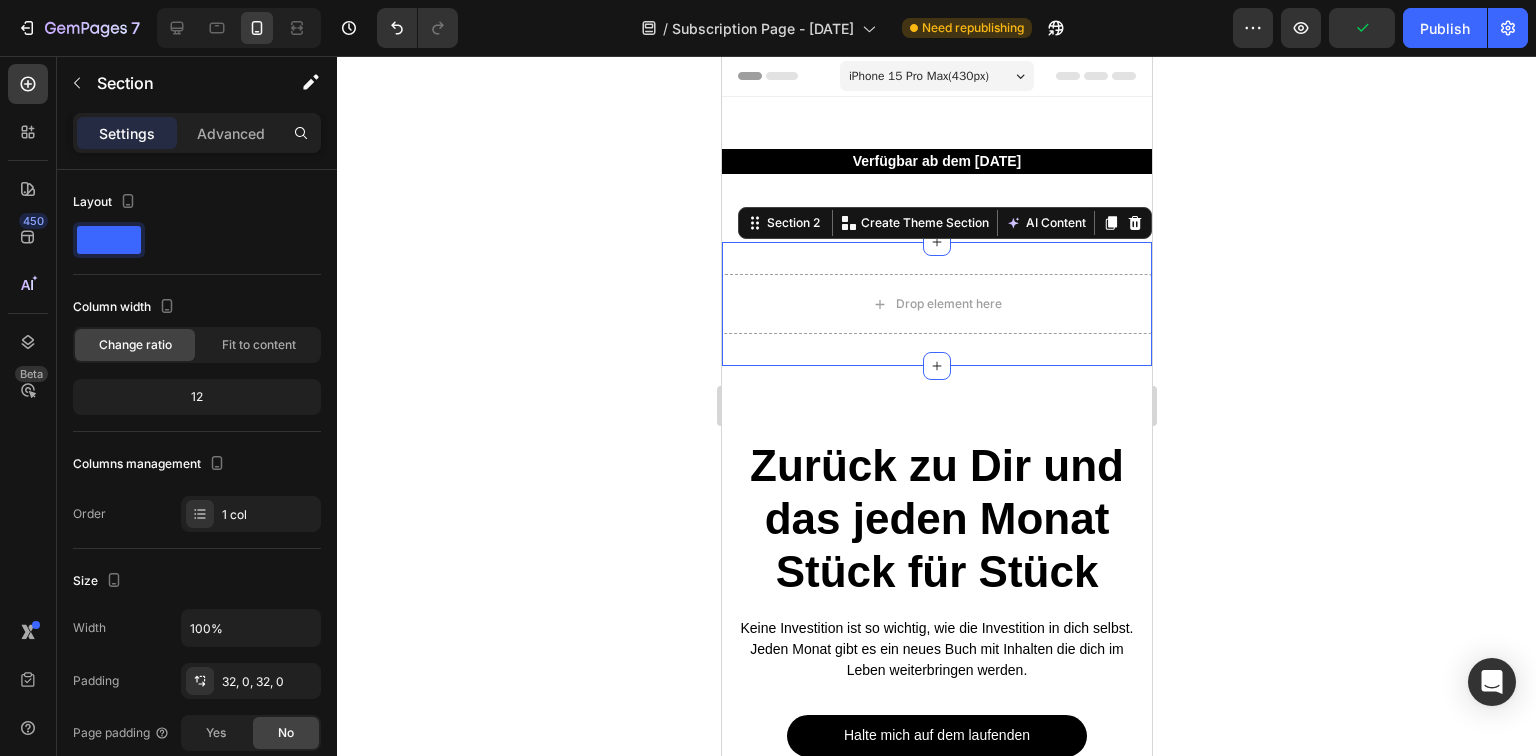 click 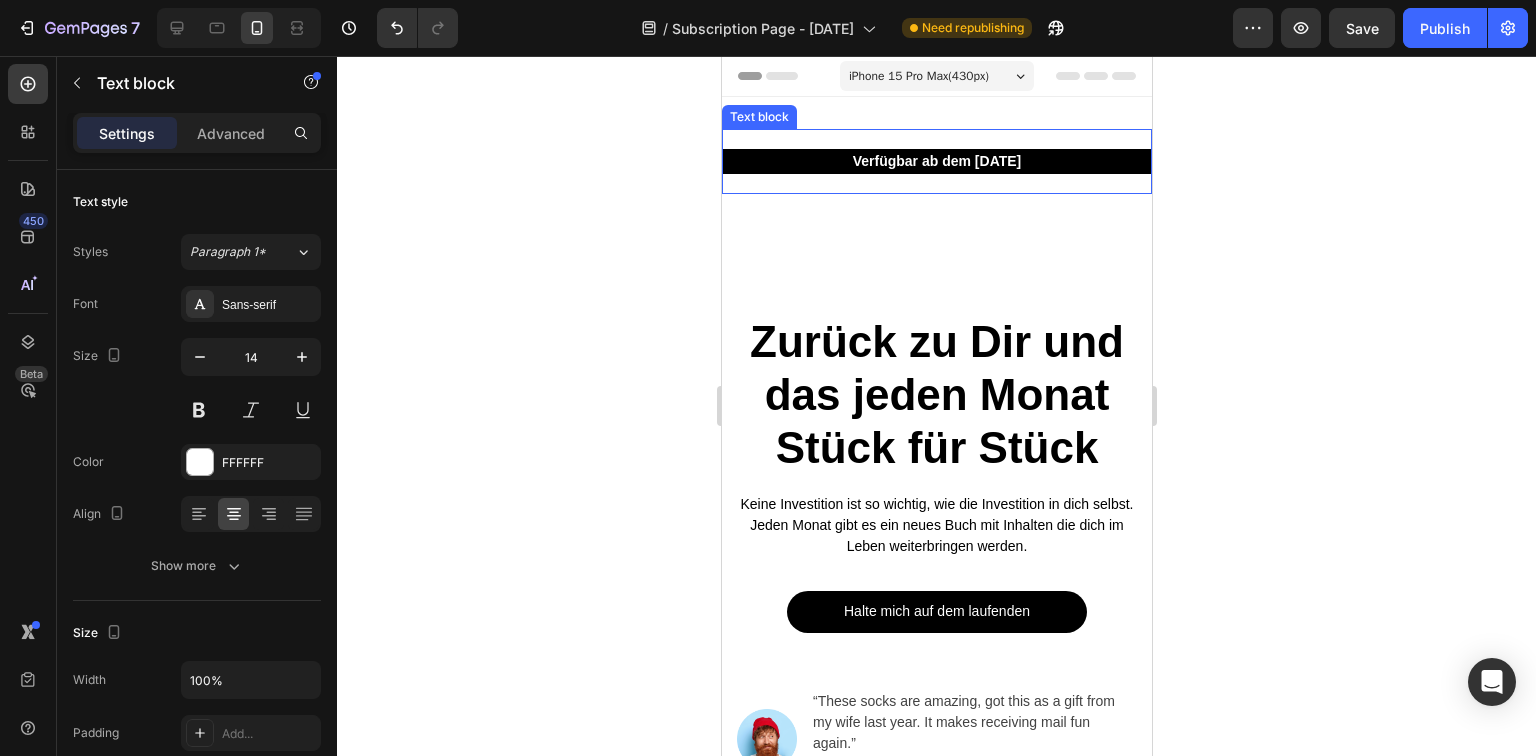 click on "Verfügbar ab dem 2. [DATE] Text block" at bounding box center [936, 161] 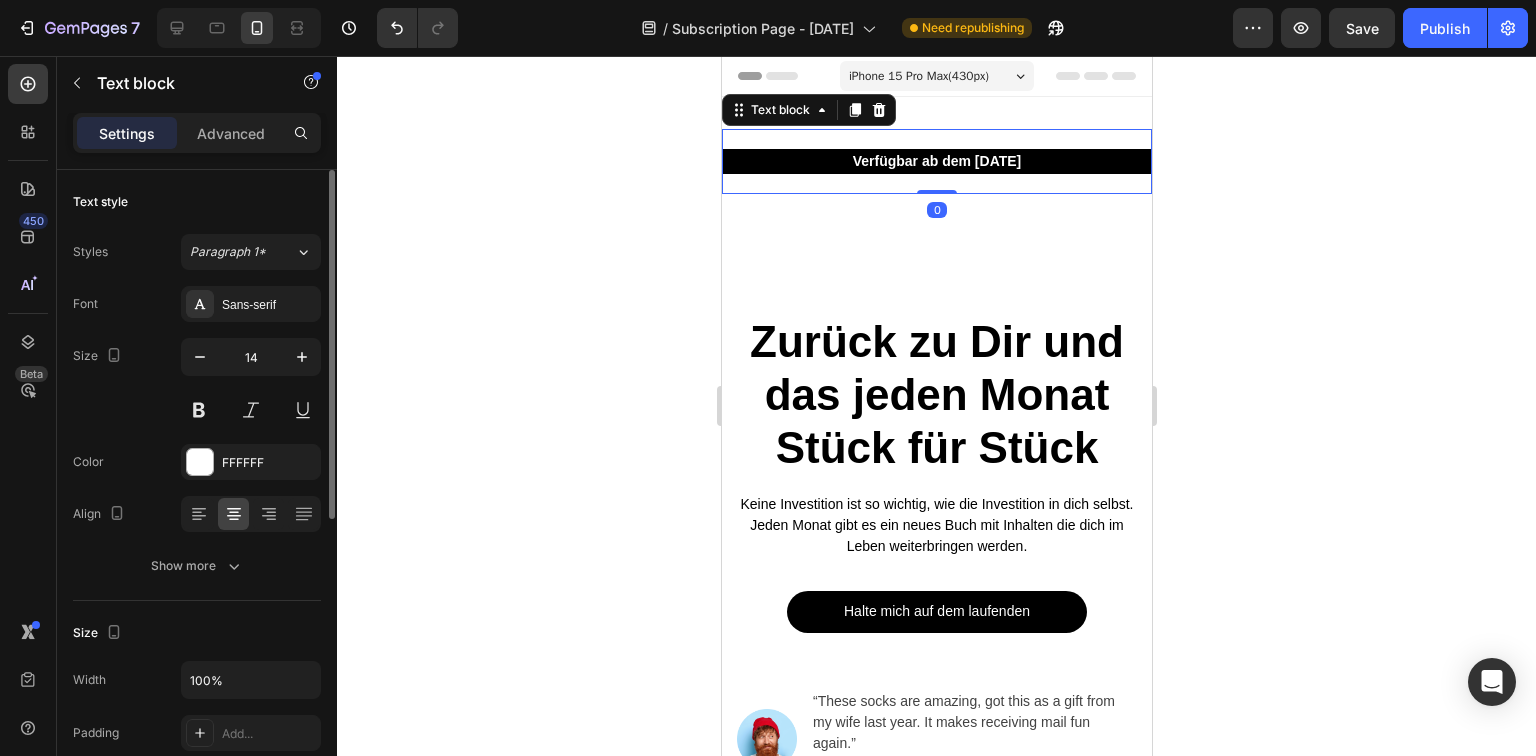 scroll, scrollTop: 320, scrollLeft: 0, axis: vertical 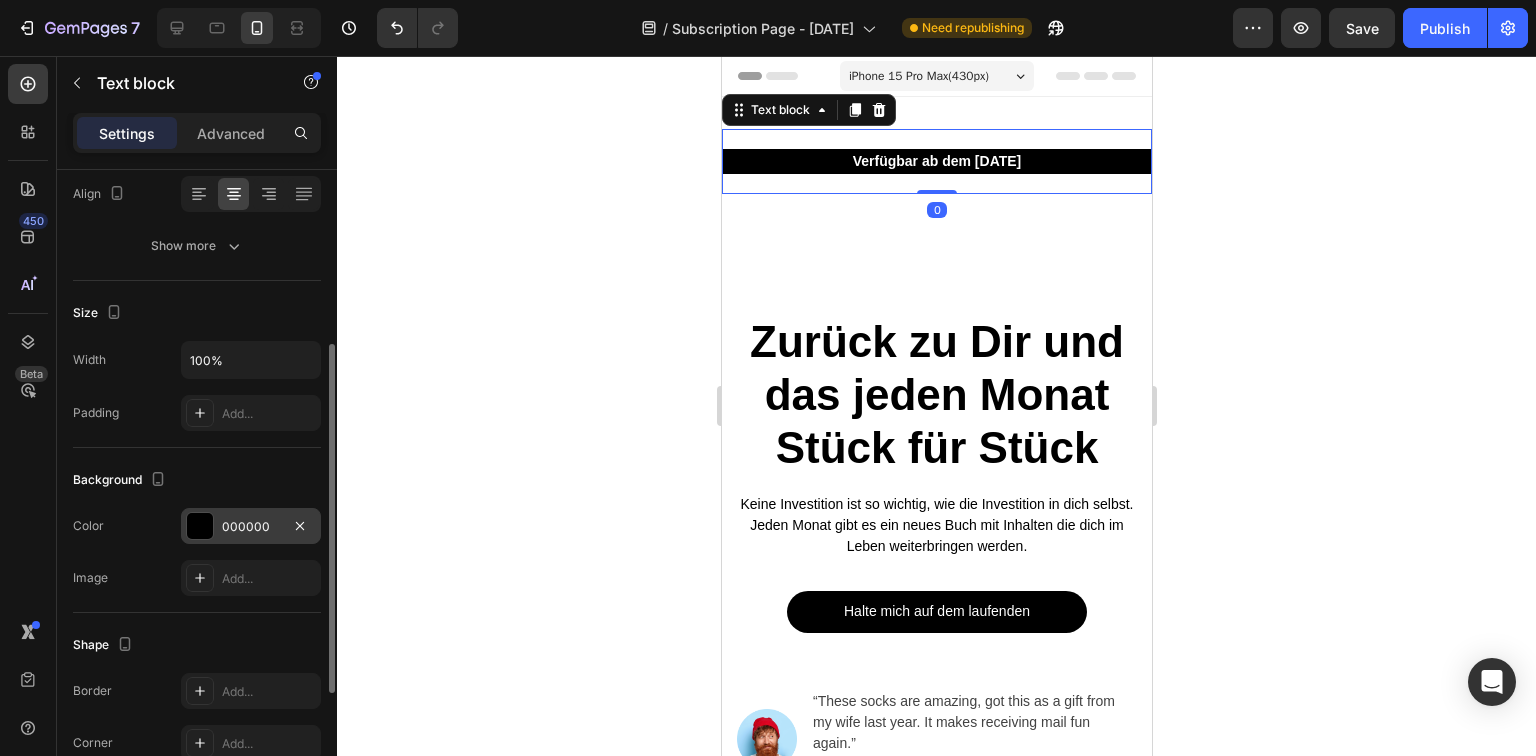 click at bounding box center (200, 526) 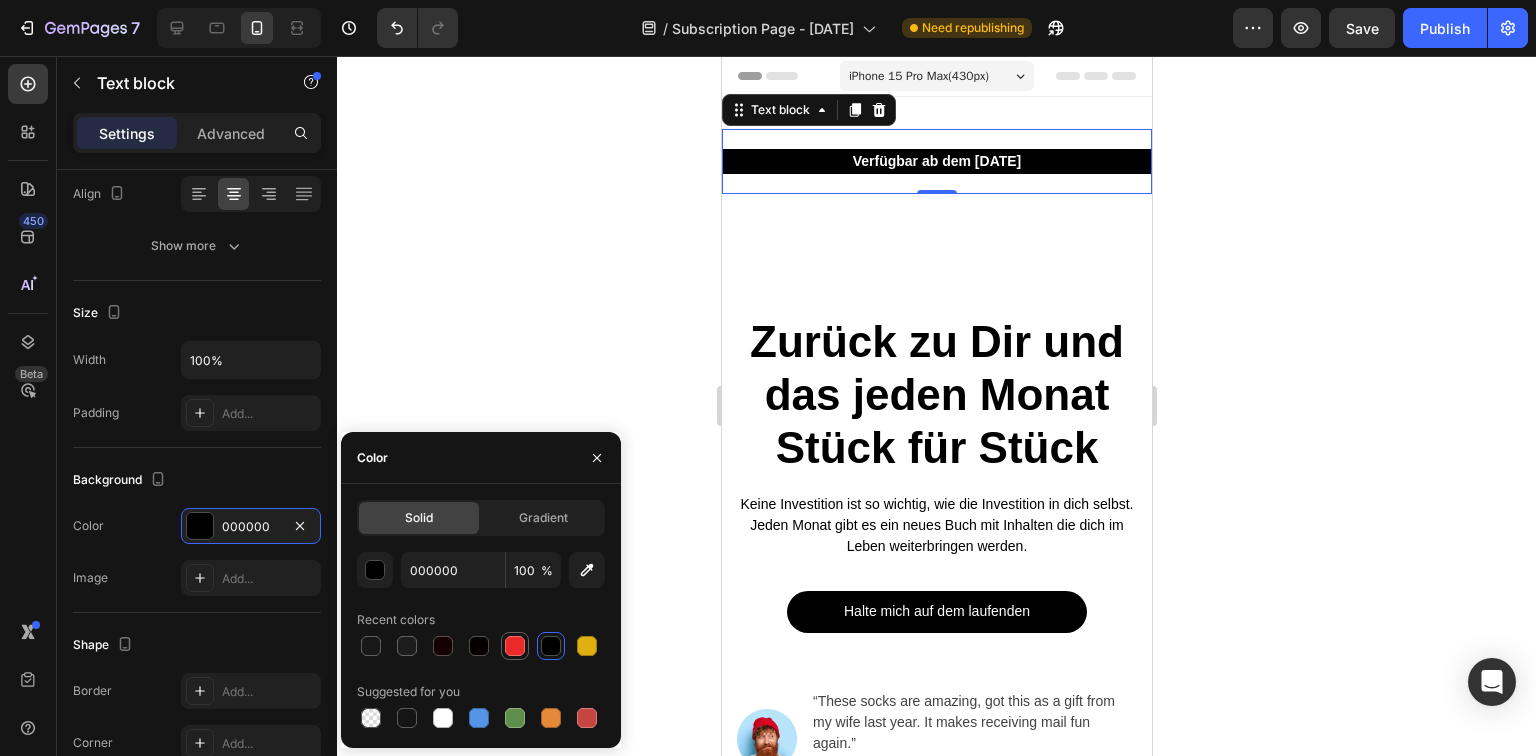 click at bounding box center (515, 646) 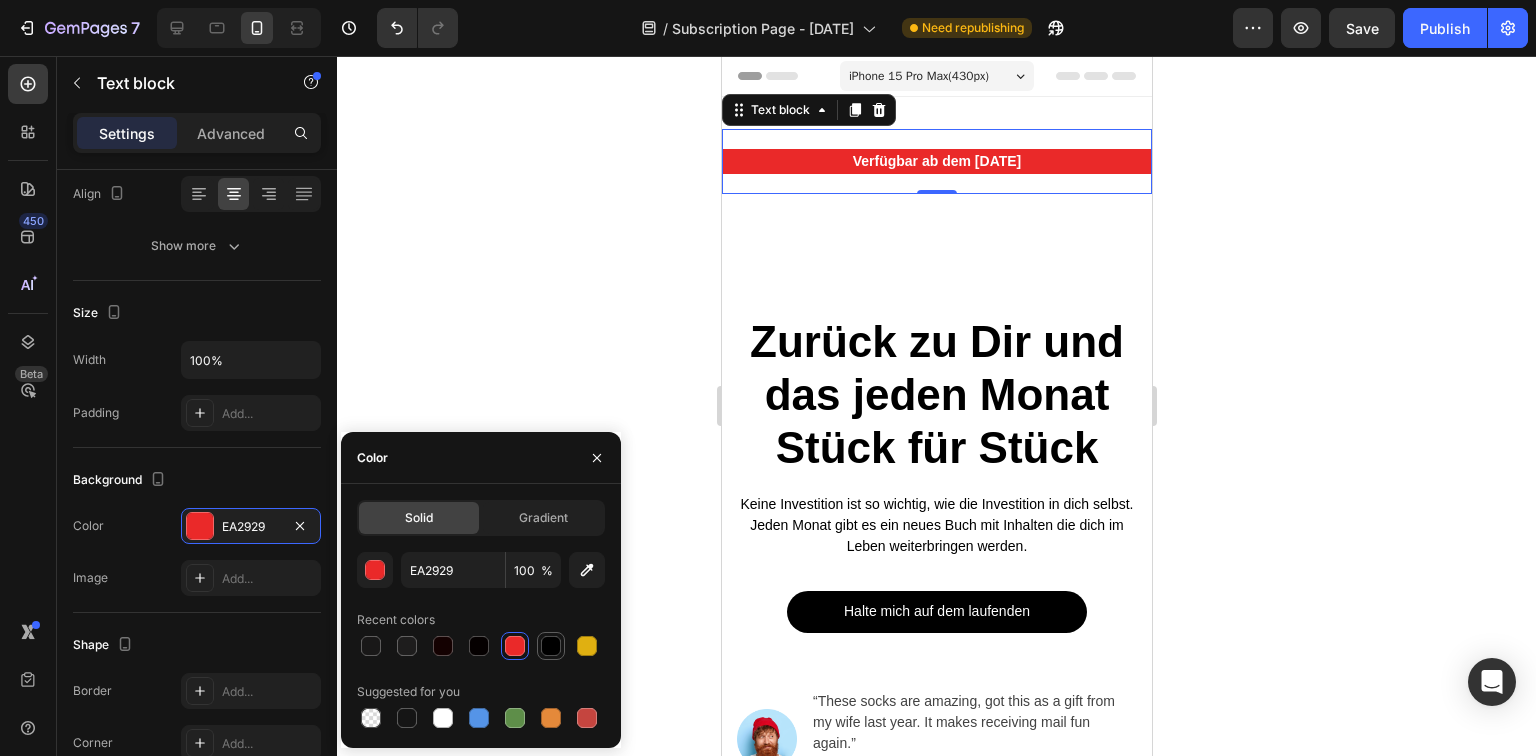 click at bounding box center [551, 646] 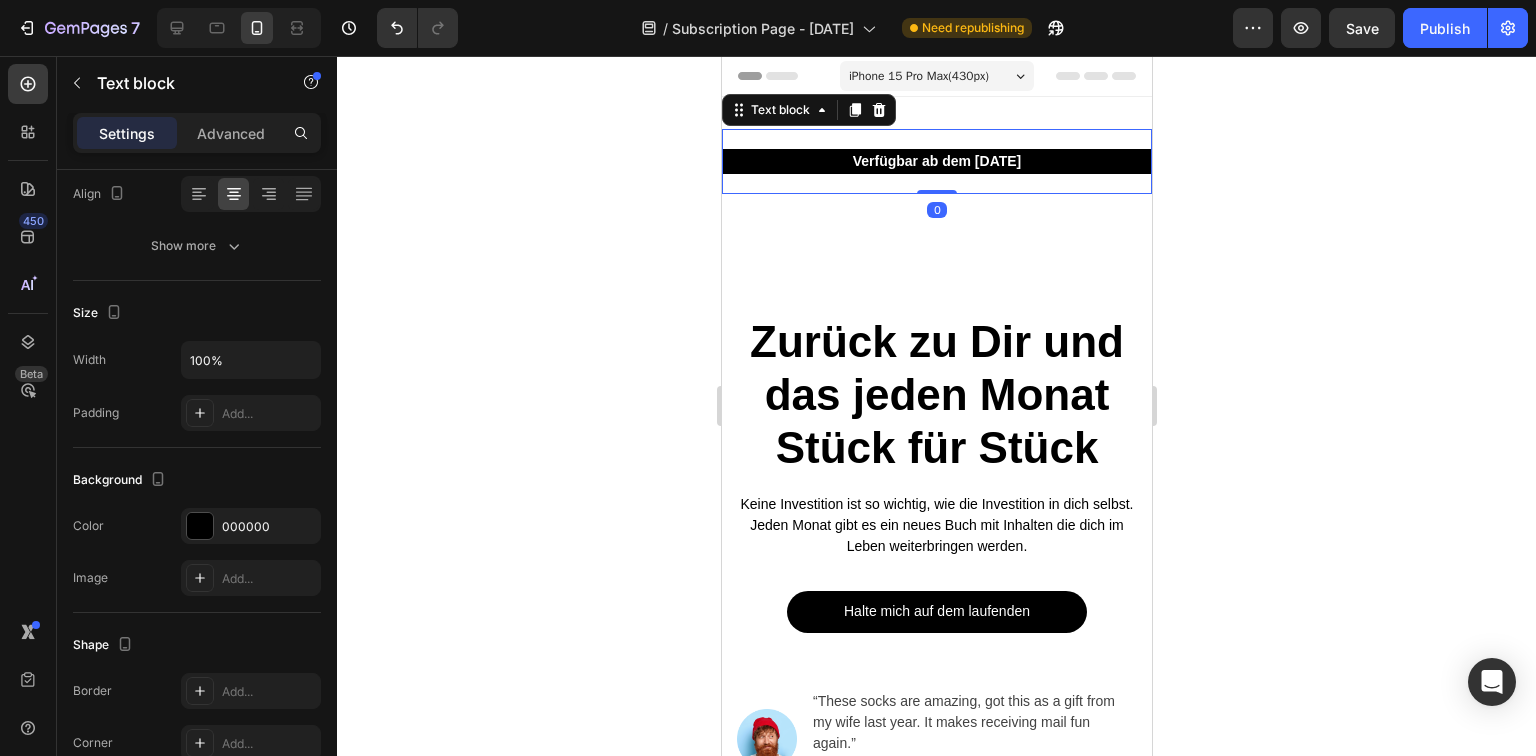 drag, startPoint x: 924, startPoint y: 189, endPoint x: 918, endPoint y: 146, distance: 43.416588 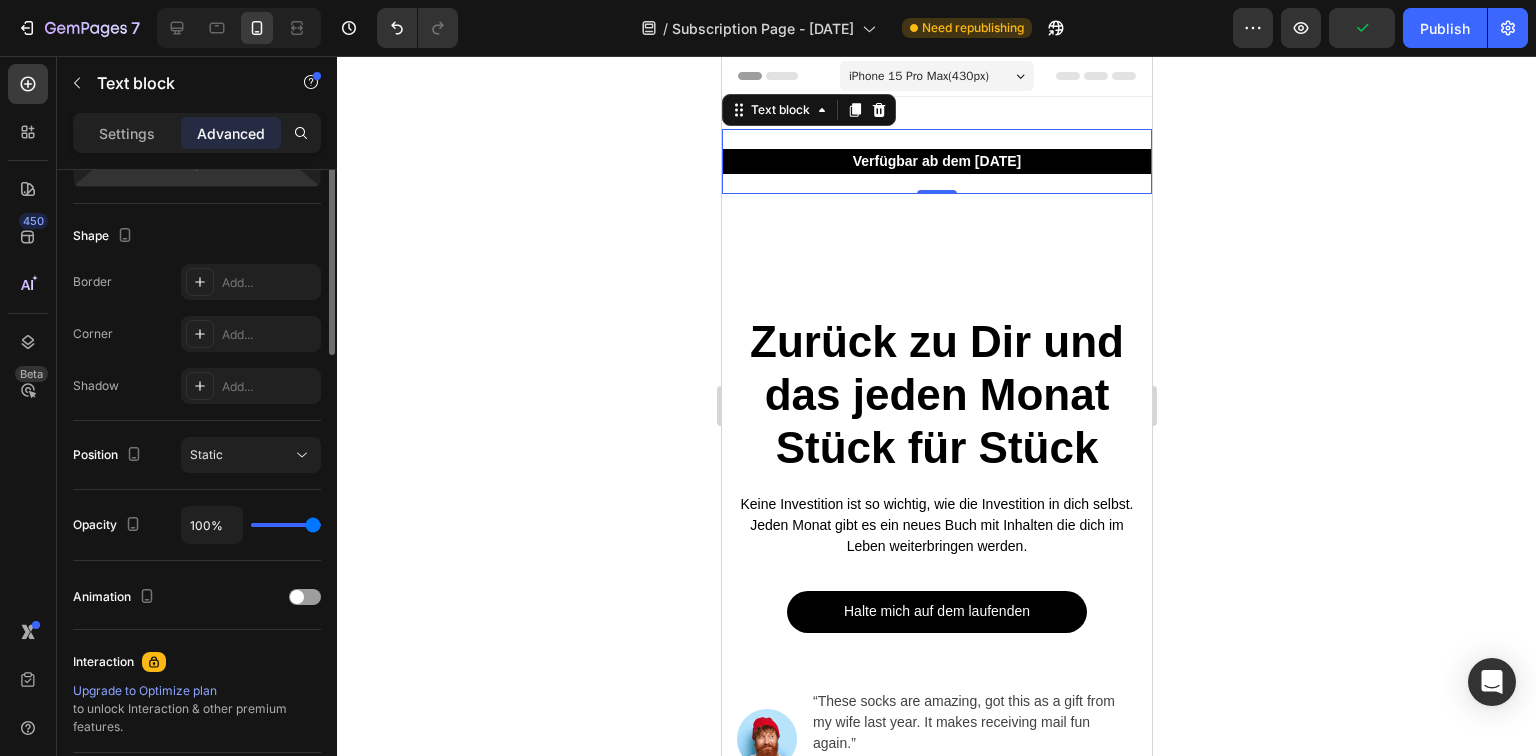 scroll, scrollTop: 0, scrollLeft: 0, axis: both 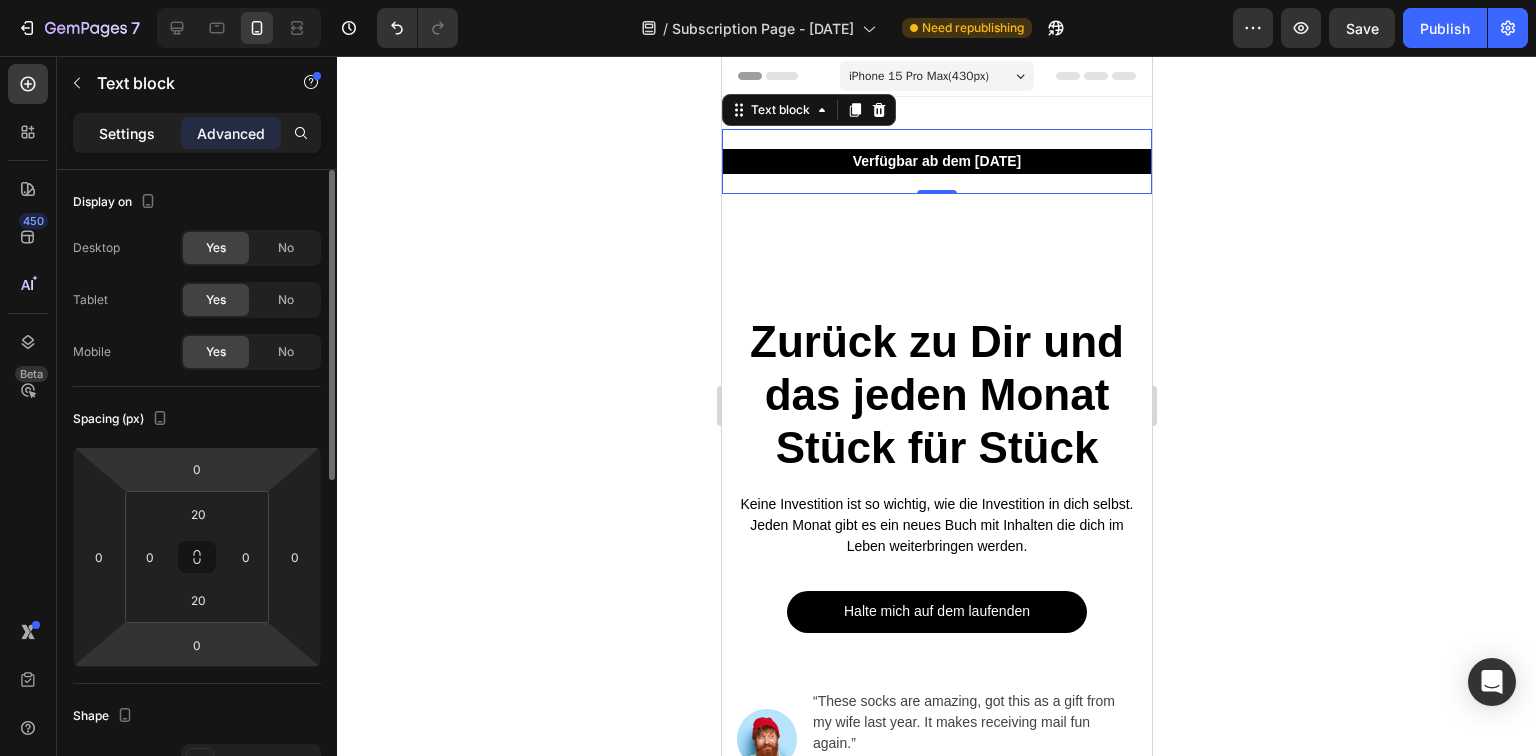 click on "Settings" at bounding box center [127, 133] 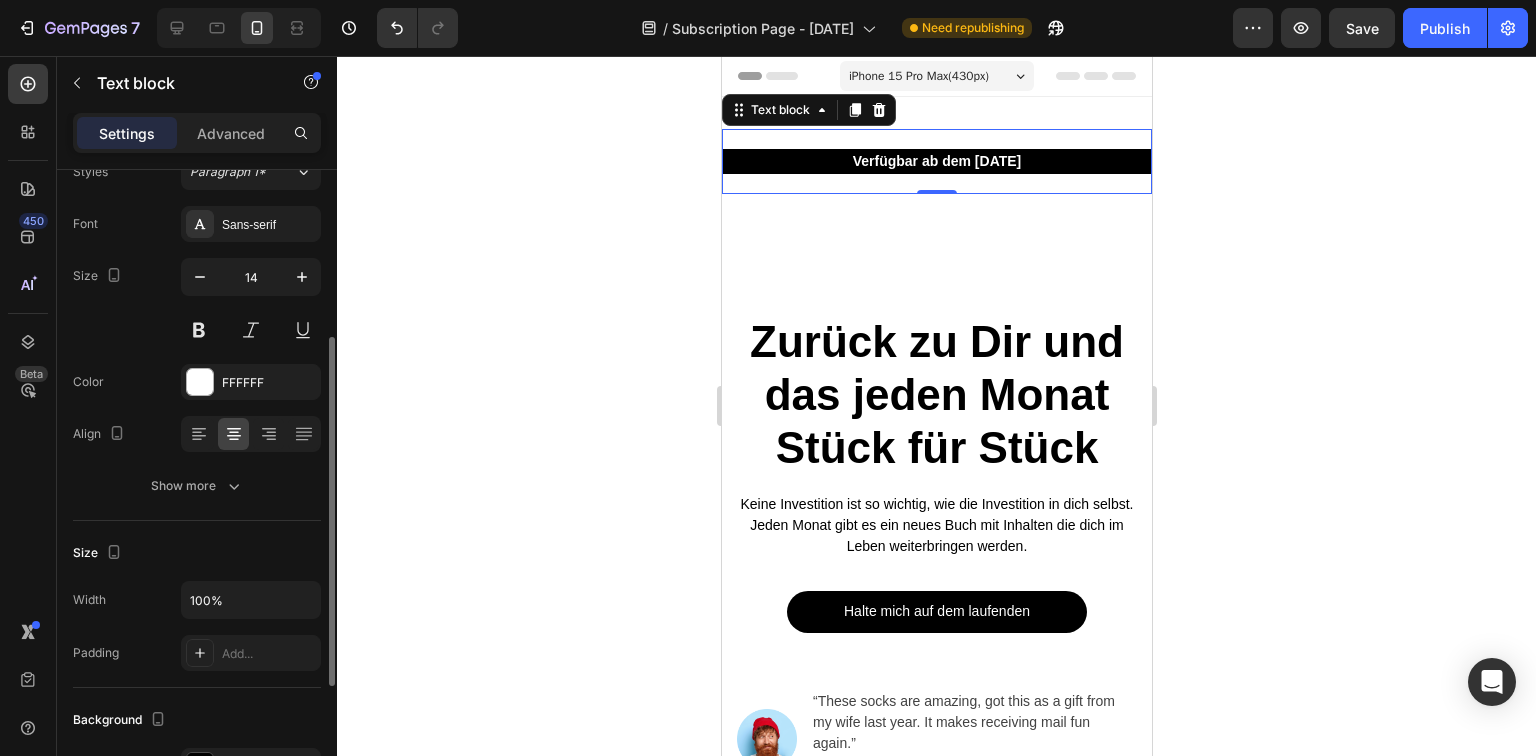 scroll, scrollTop: 0, scrollLeft: 0, axis: both 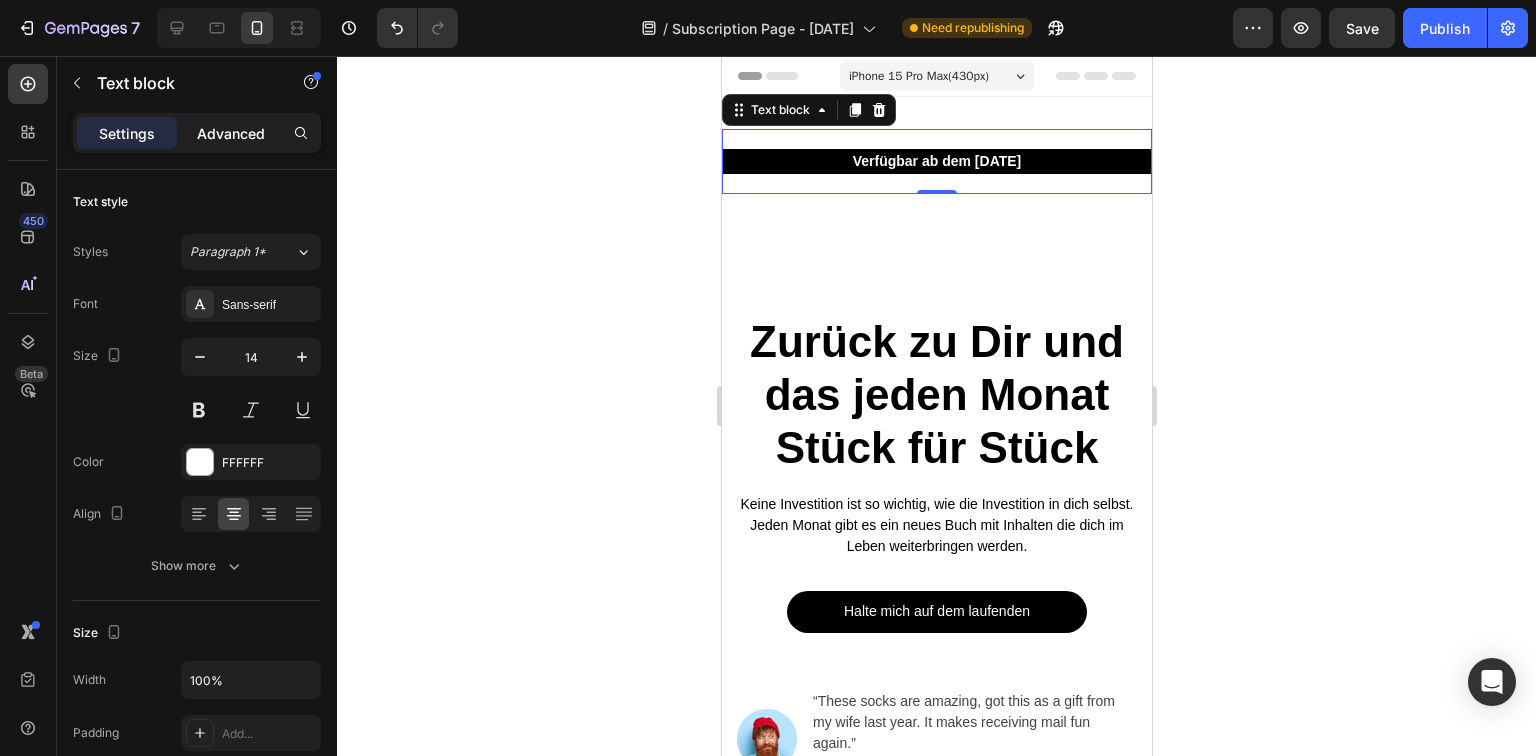 click on "Advanced" 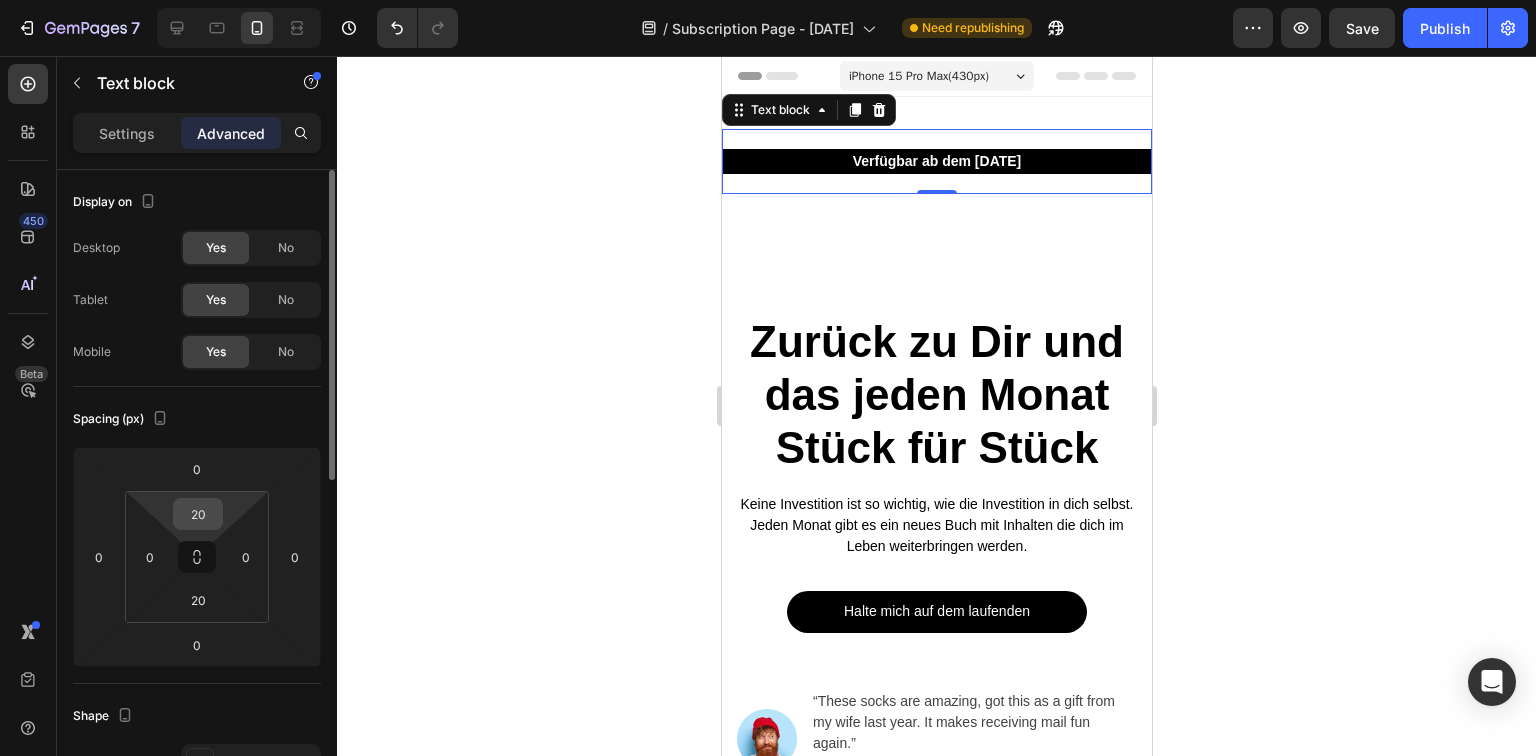 click on "20" at bounding box center (198, 514) 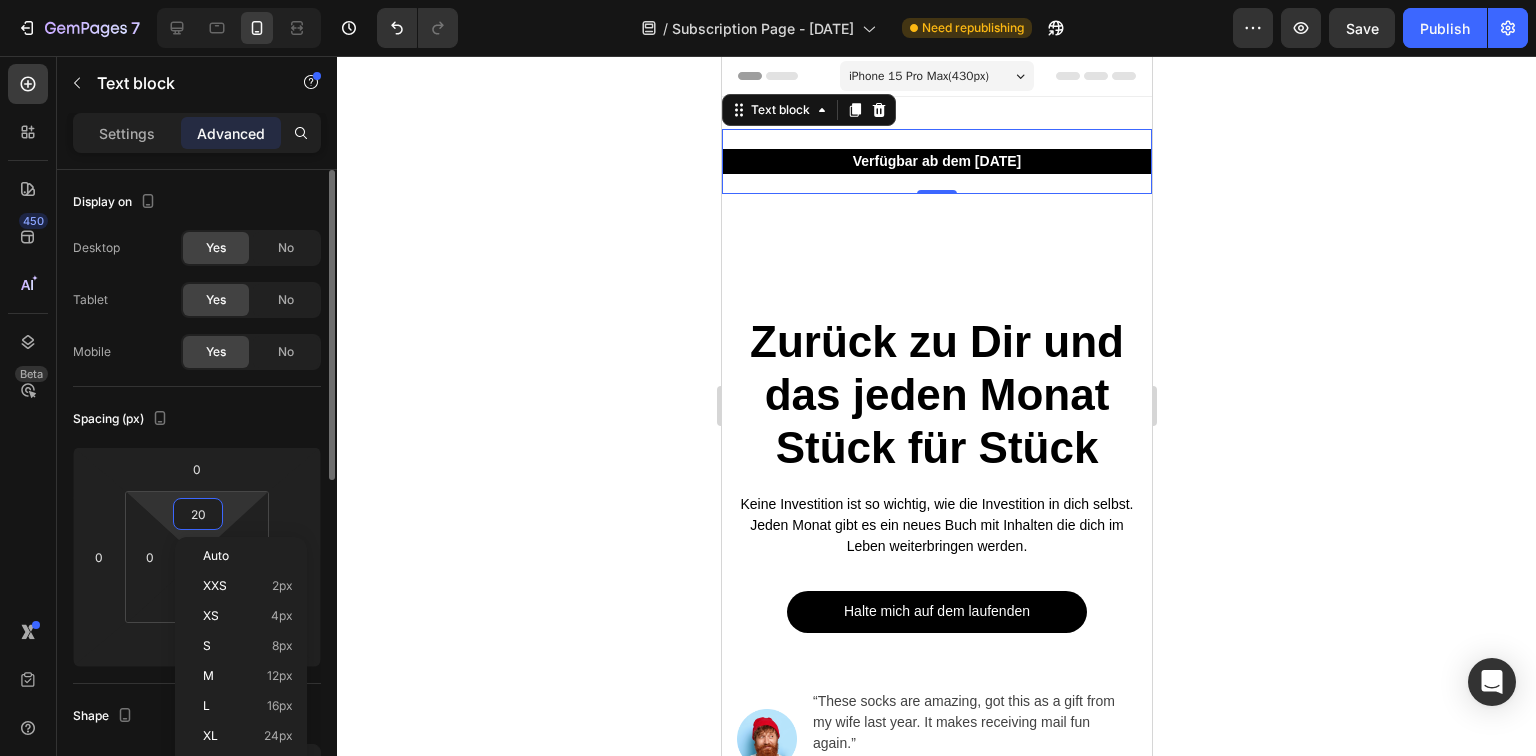 click on "20" at bounding box center (198, 514) 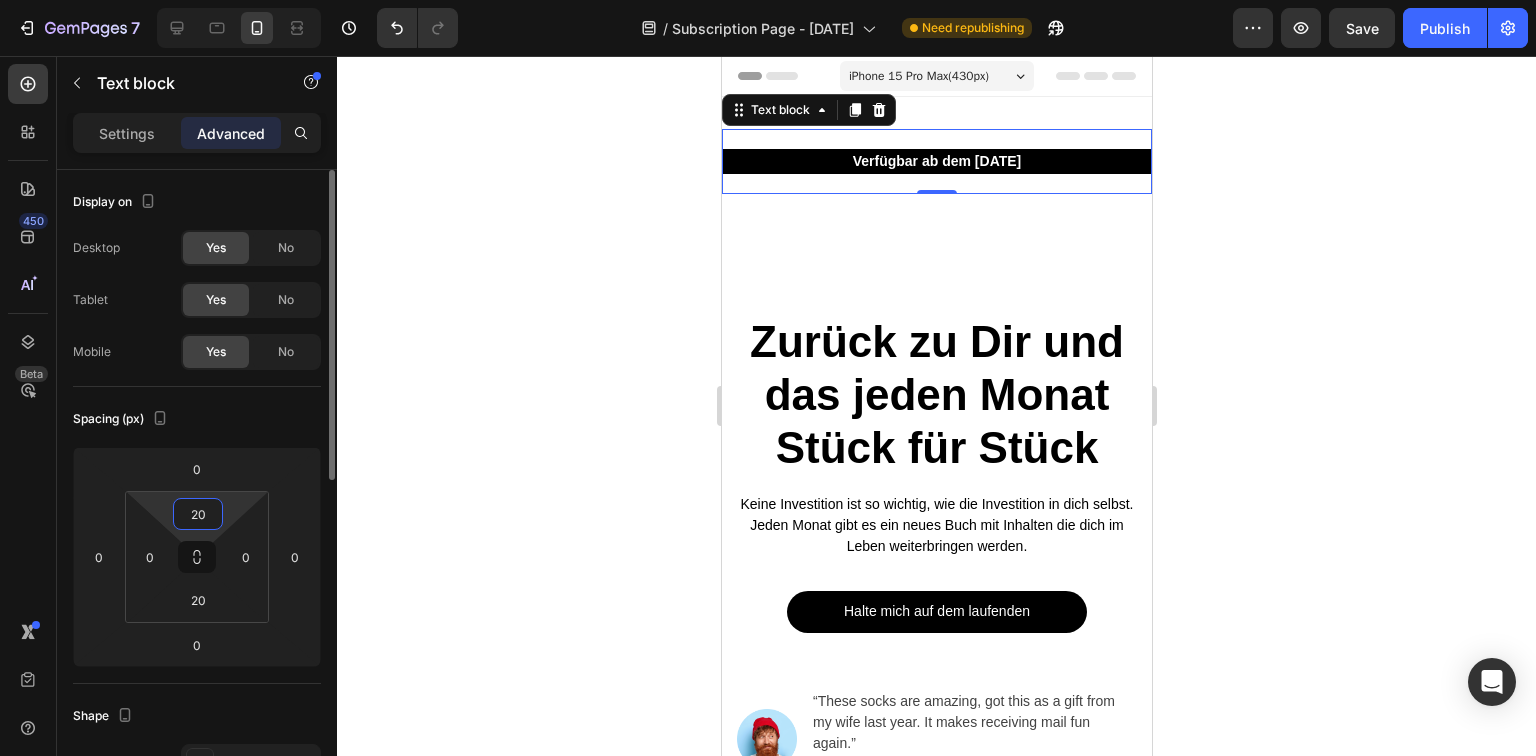 click on "20" at bounding box center [198, 514] 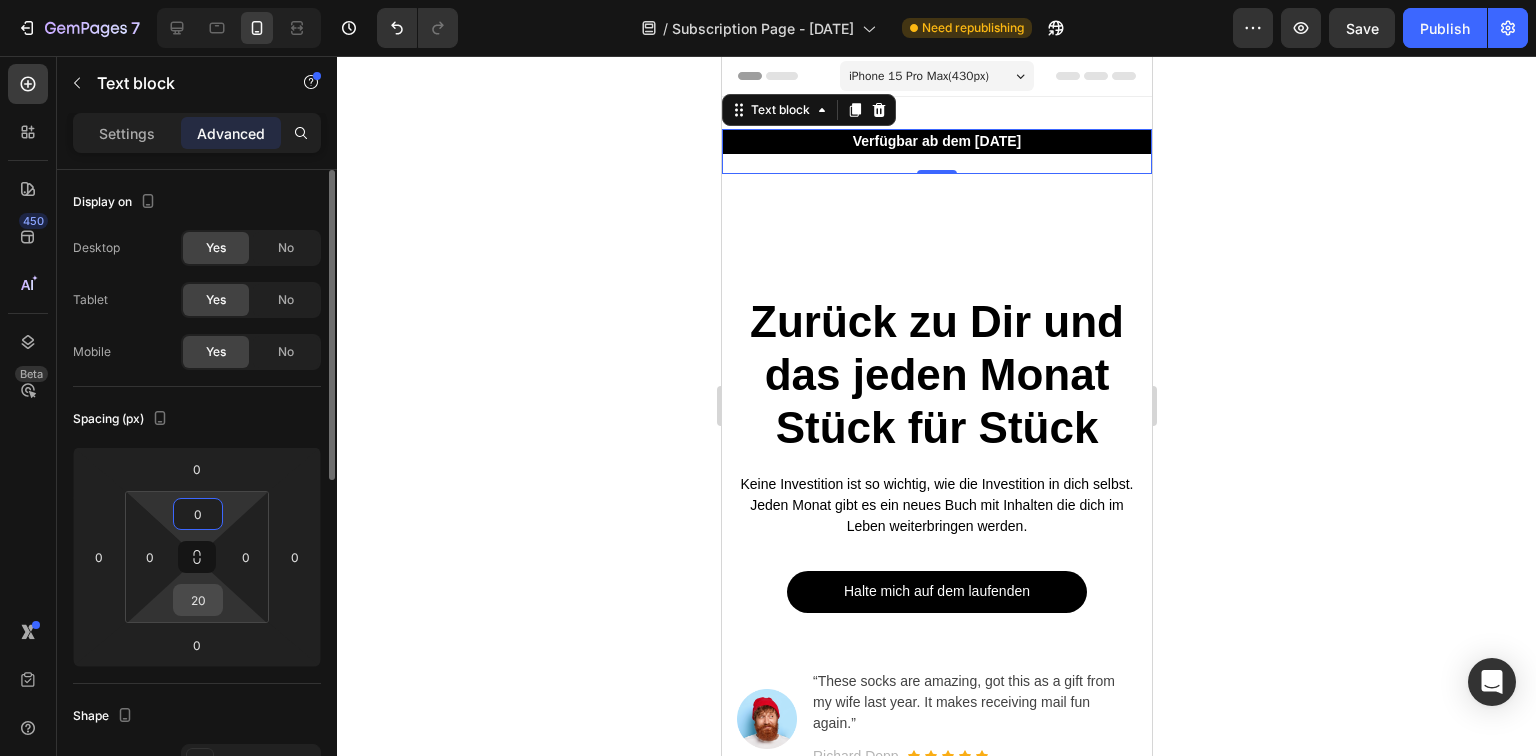 type on "0" 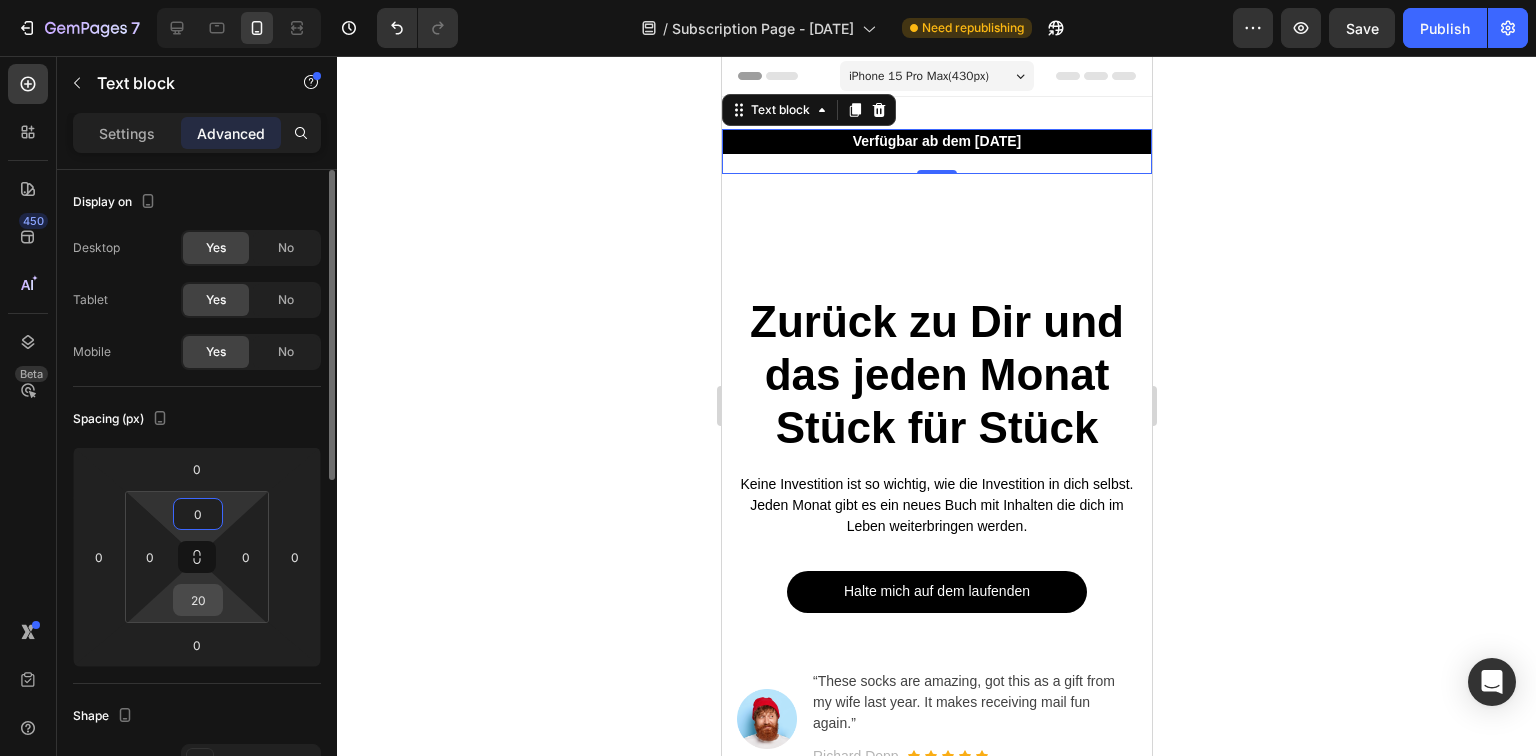 click on "20" at bounding box center [198, 600] 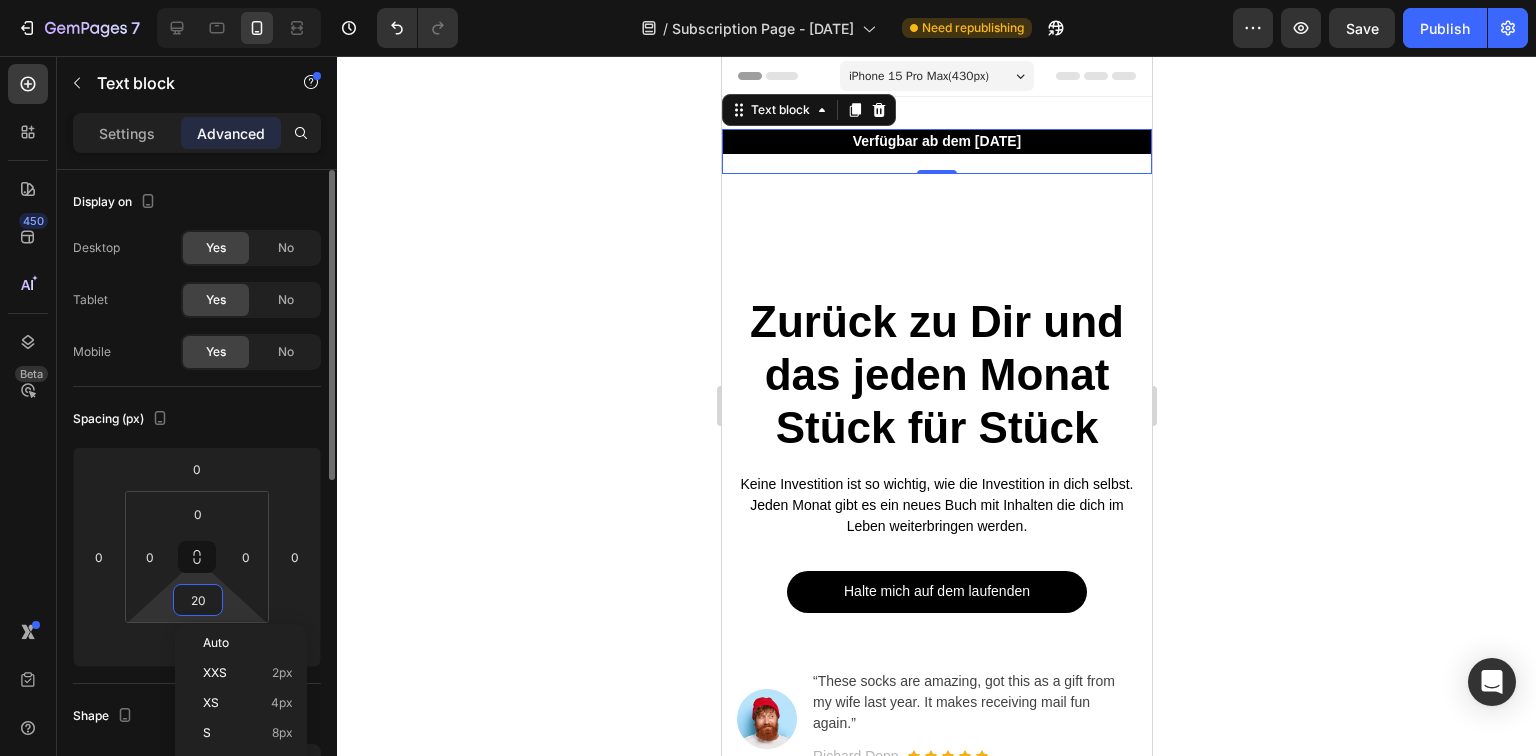 click on "20" at bounding box center [198, 600] 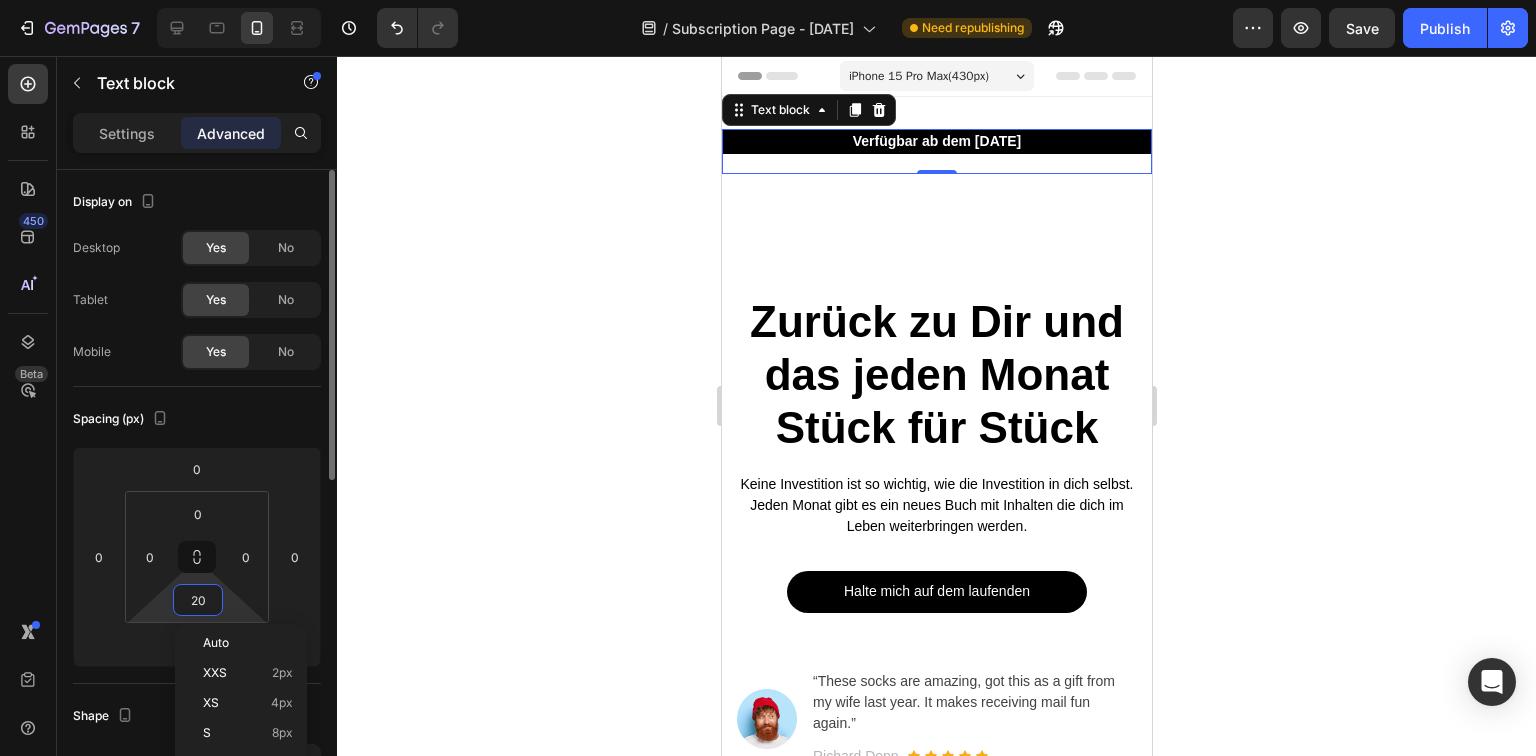 type on "0" 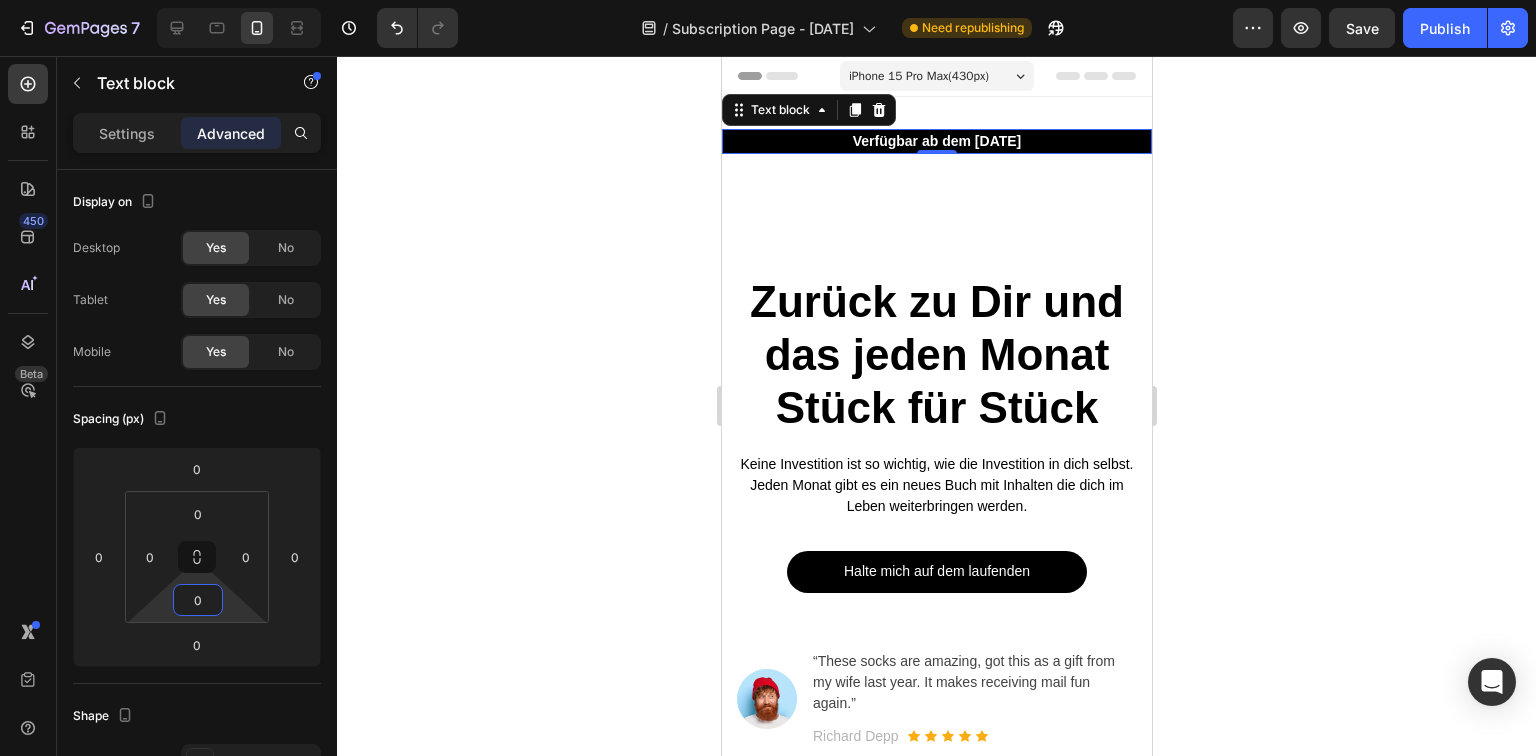 click 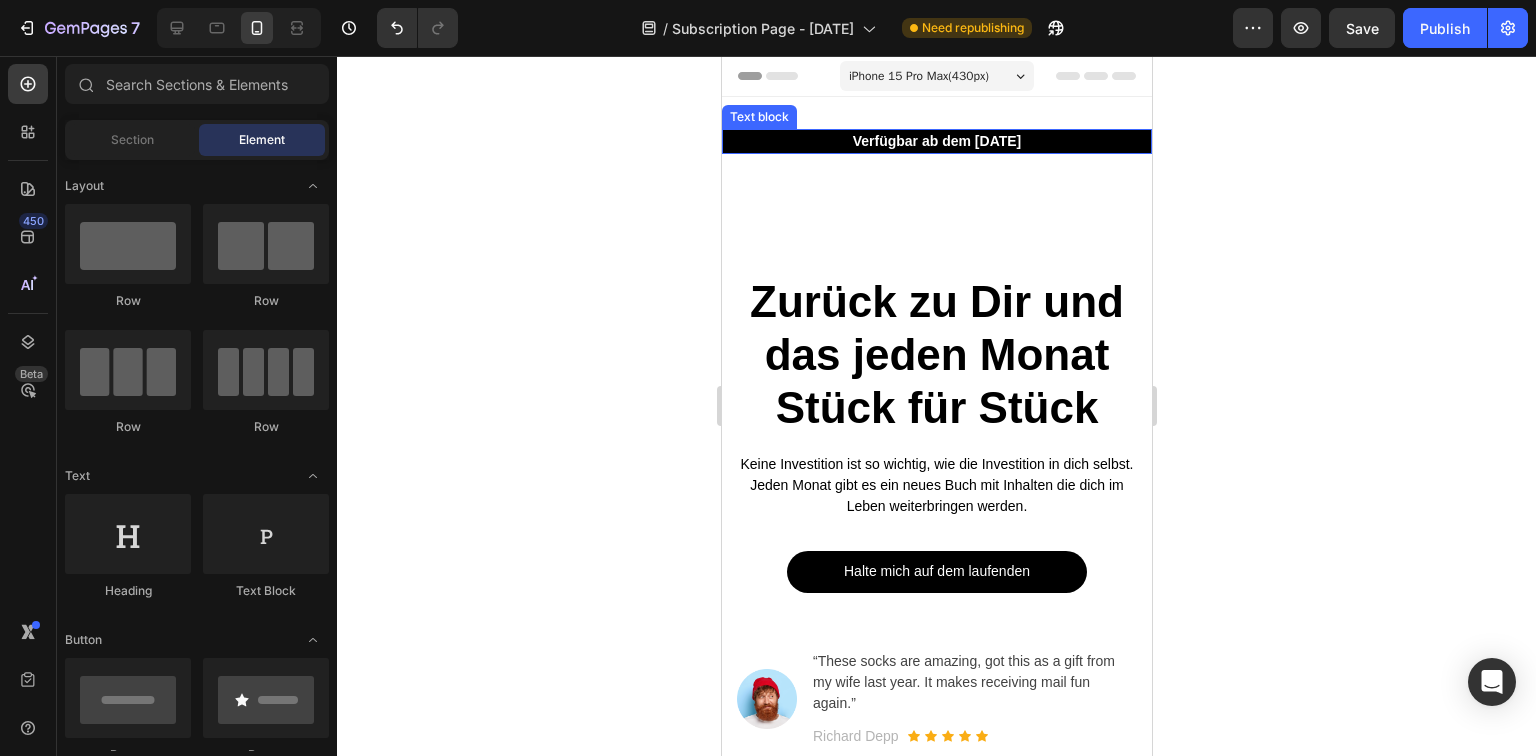 click on "Verfügbar ab dem [DATE]" at bounding box center (936, 141) 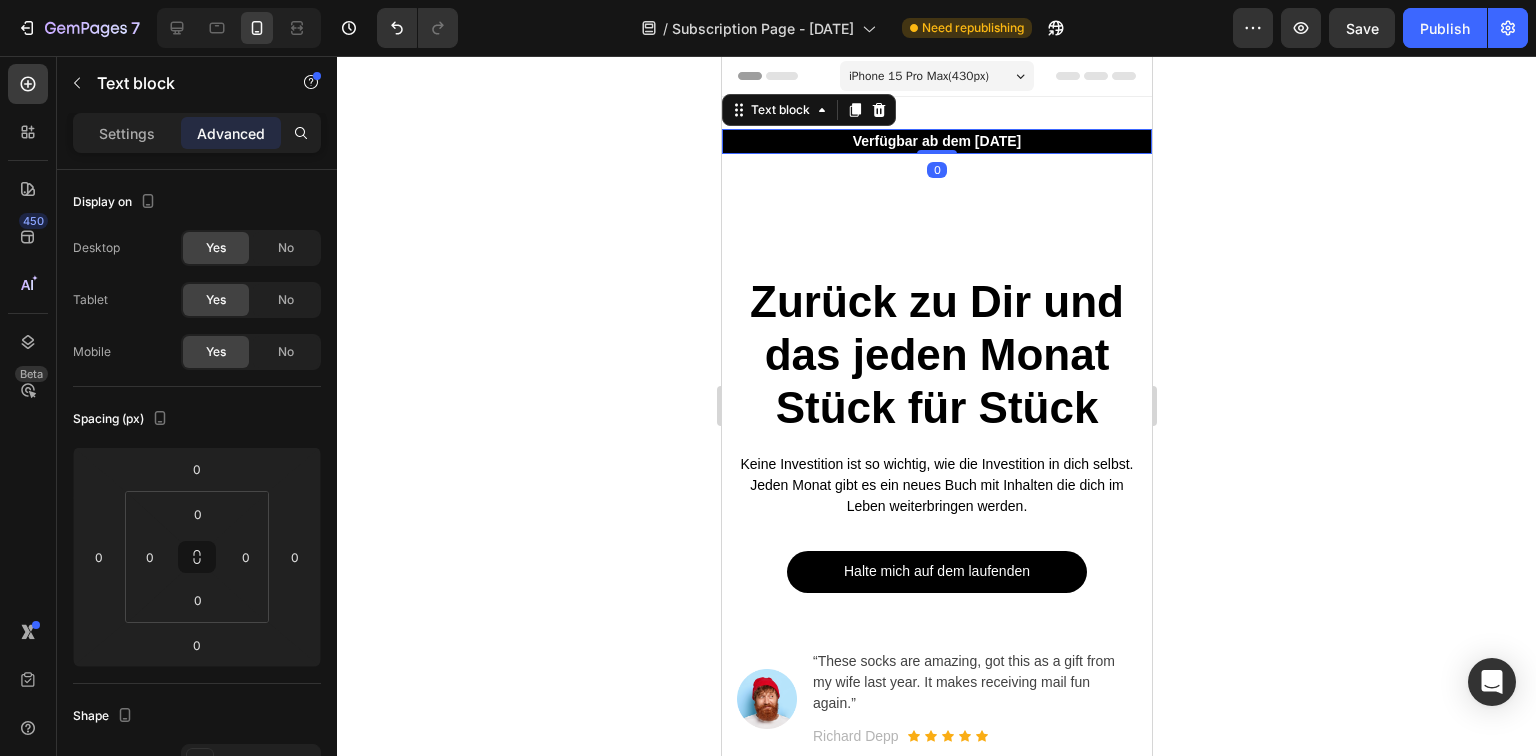 click on "Verfügbar ab dem 2. Dezember Text block   0" at bounding box center [936, 141] 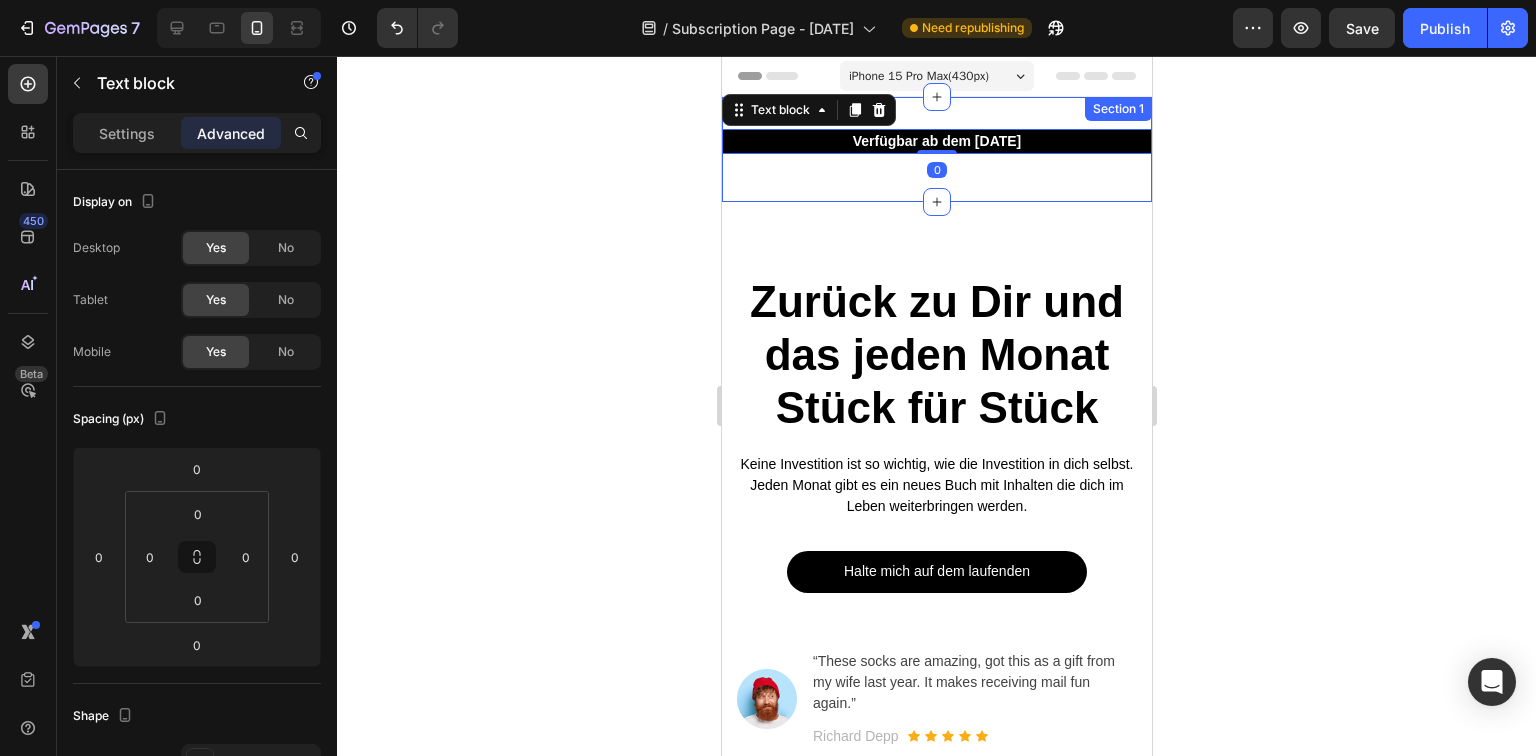 click on "Verfügbar ab dem [DATE] Text block   0 Row Section 1" at bounding box center (936, 149) 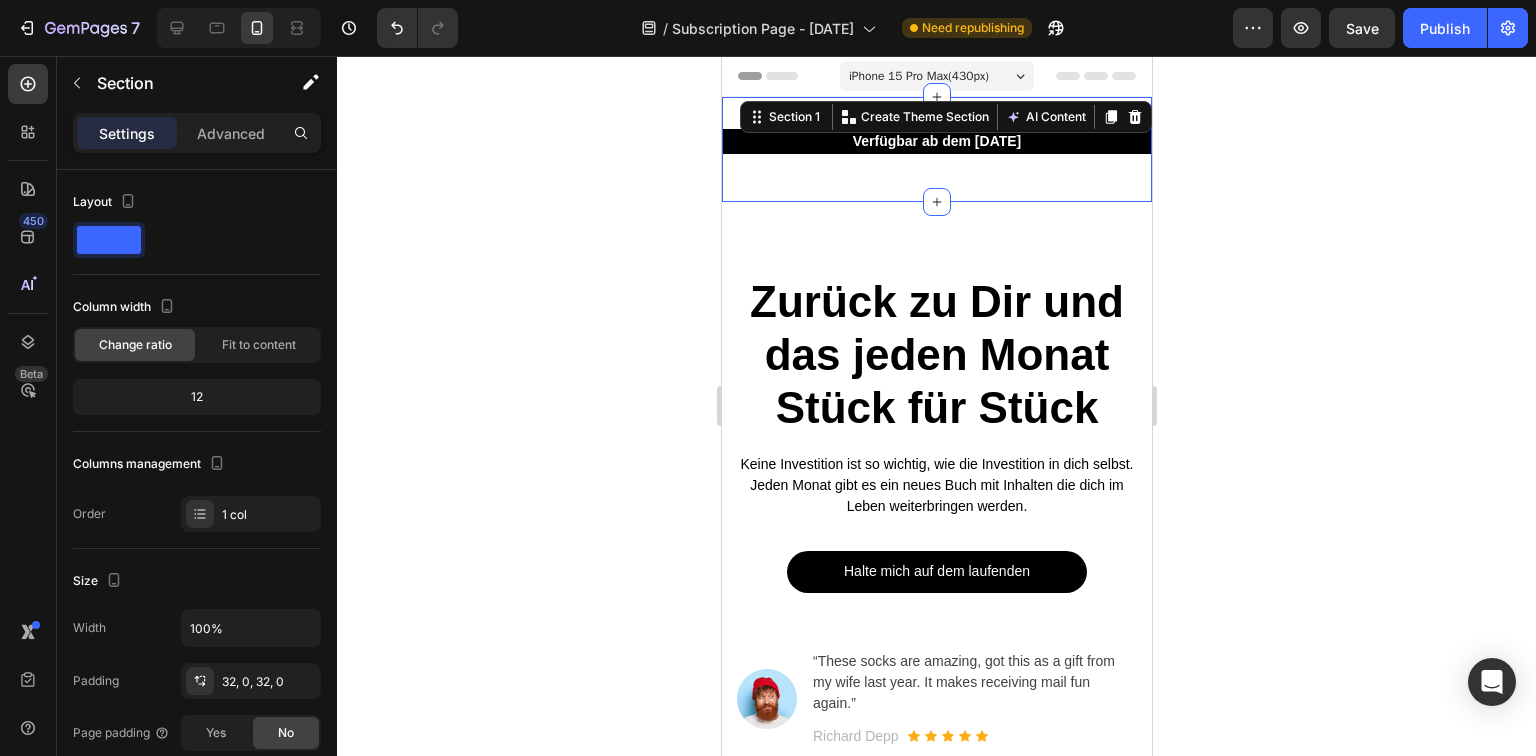 drag, startPoint x: 1244, startPoint y: 155, endPoint x: 416, endPoint y: 80, distance: 831.3898 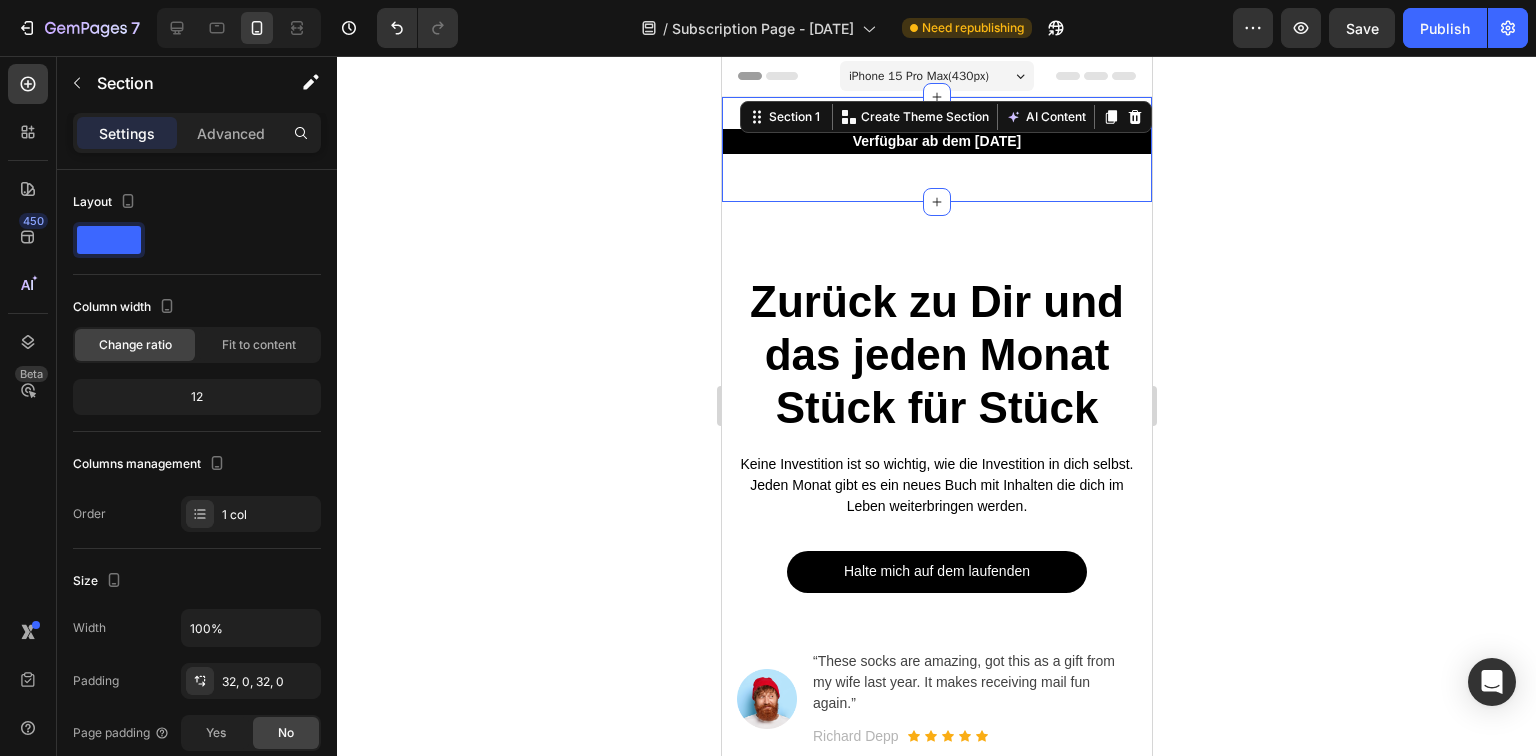 click on "Verfügbar ab dem [DATE] Text block Row Section 1   You can create reusable sections Create Theme Section AI Content Write with GemAI What would you like to describe here? Tone and Voice Persuasive Product Zurück zu Dir - Nicht zu Ihr Show more Generate" at bounding box center (936, 149) 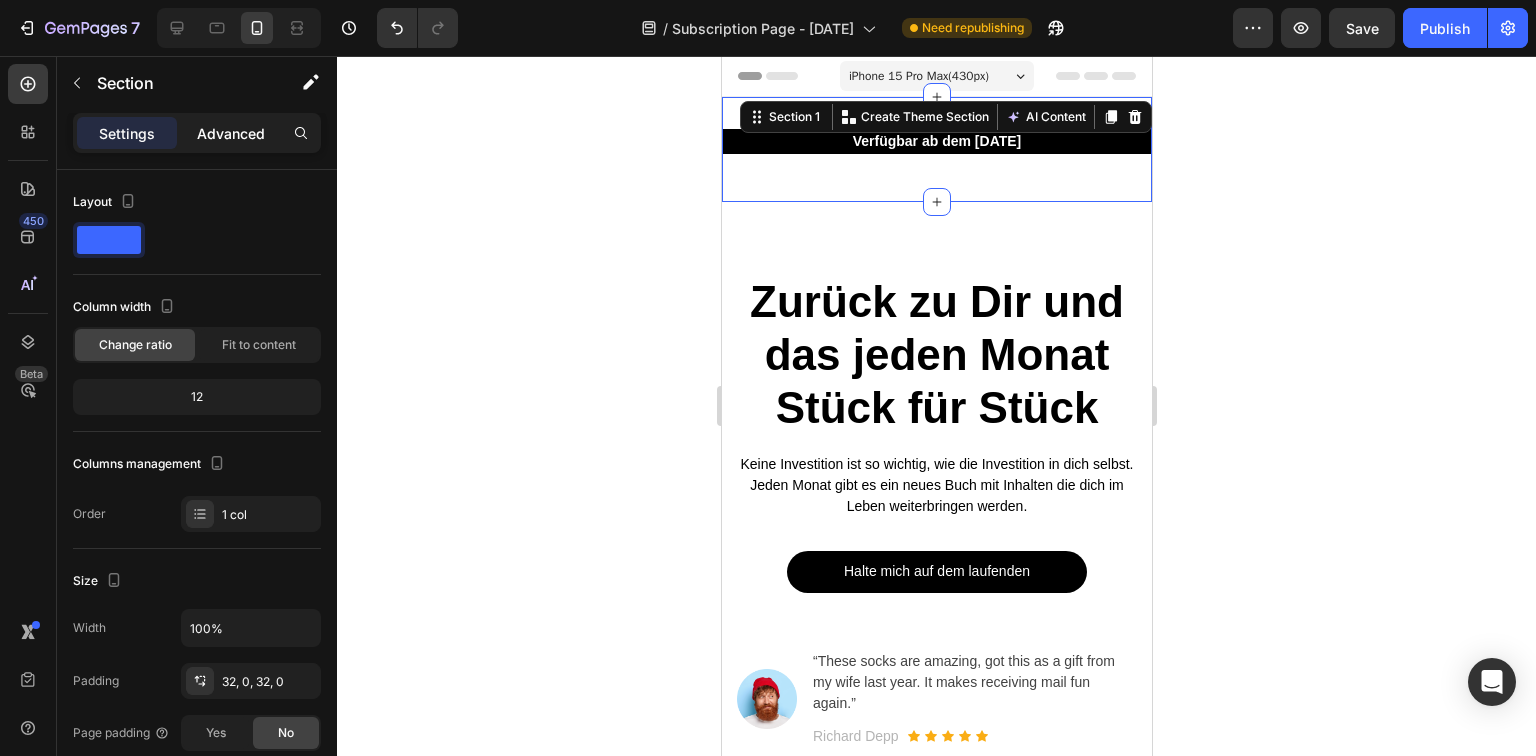 click on "Advanced" at bounding box center [231, 133] 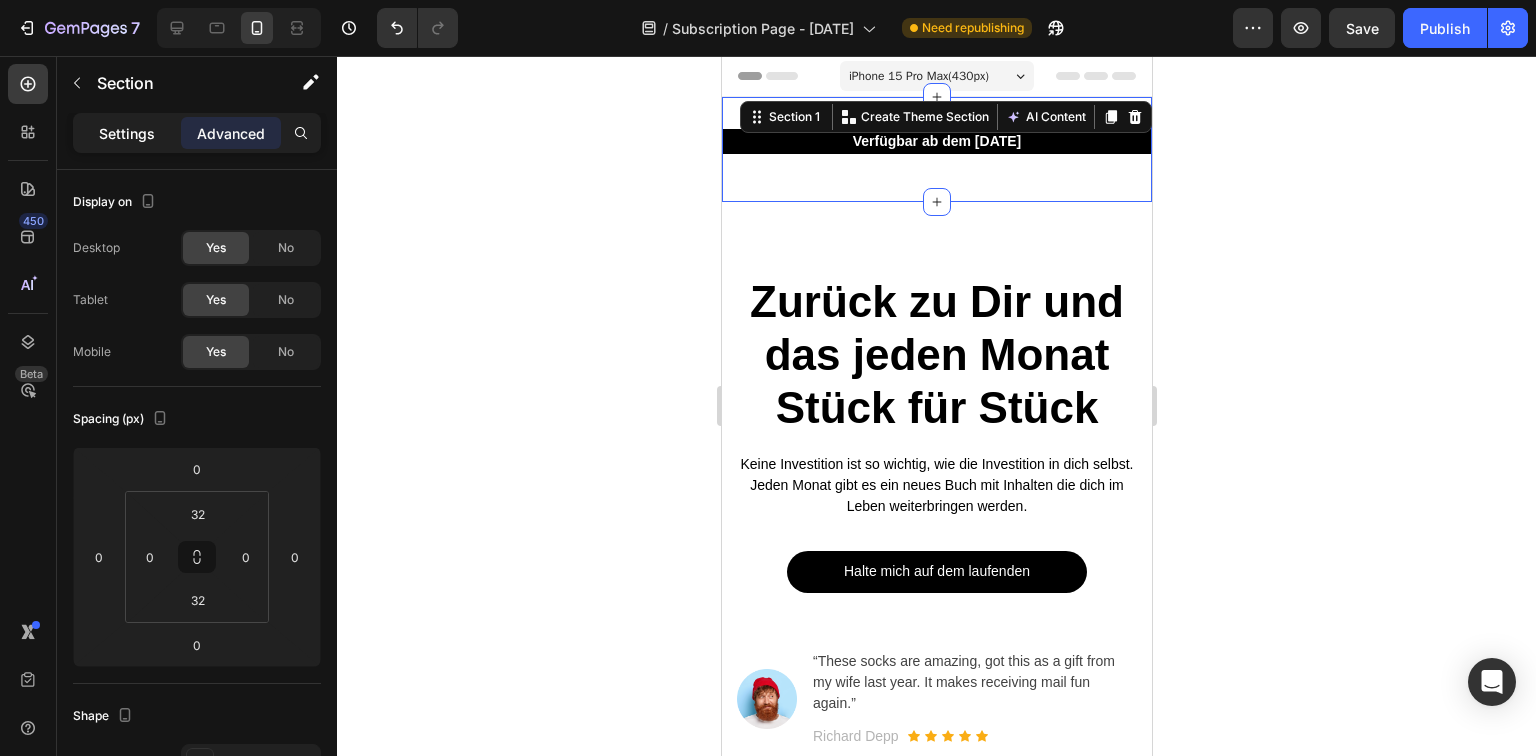 click on "Settings" at bounding box center [127, 133] 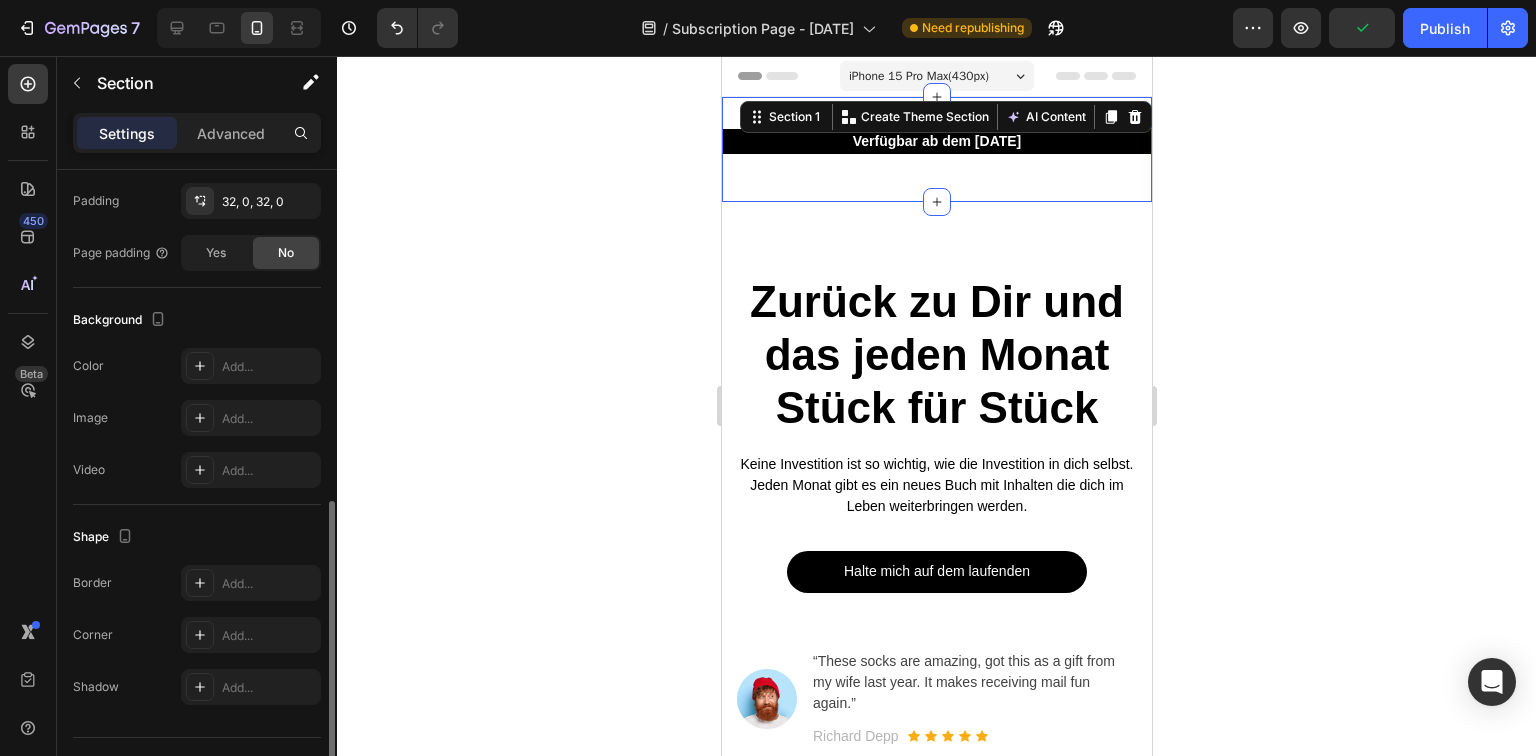 scroll, scrollTop: 523, scrollLeft: 0, axis: vertical 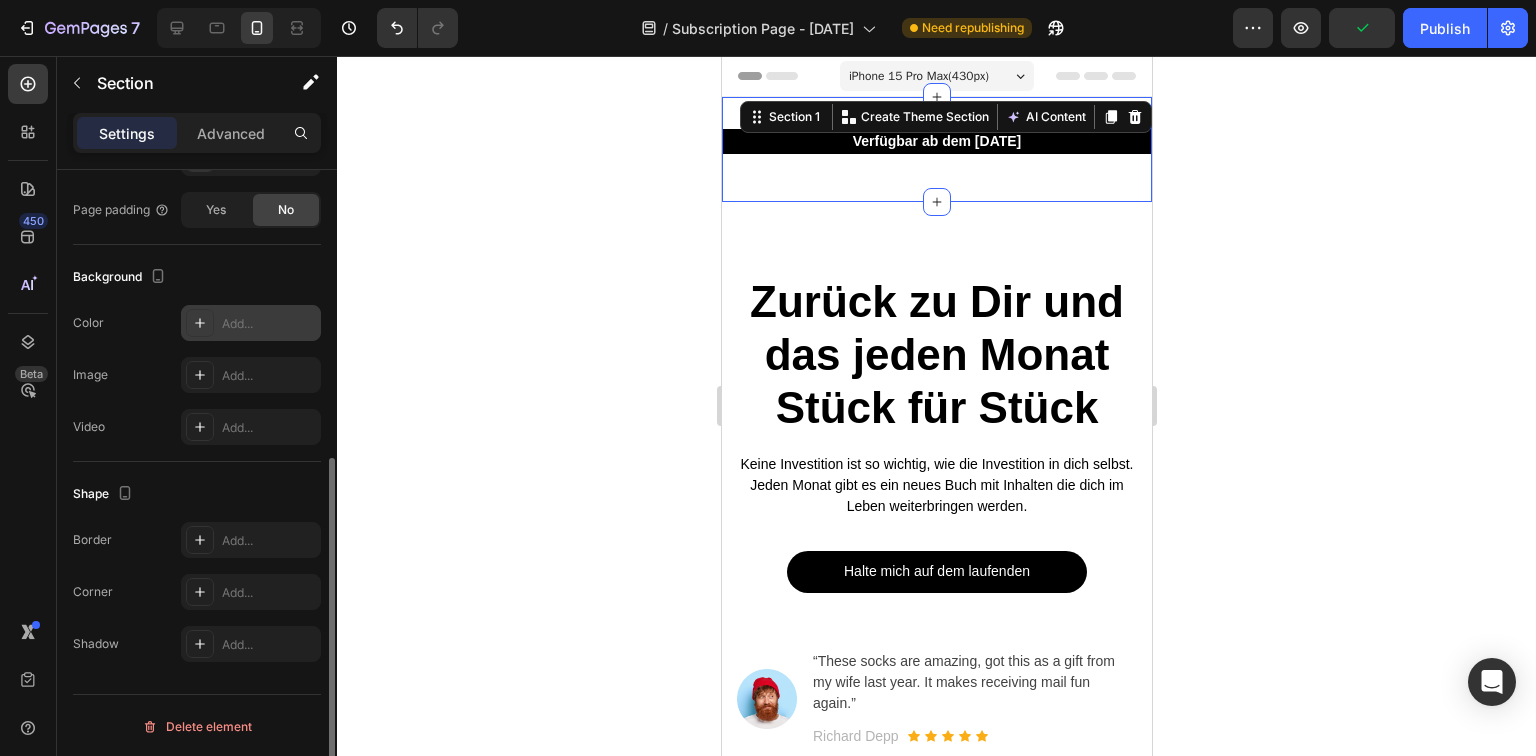 click on "Add..." at bounding box center (251, 323) 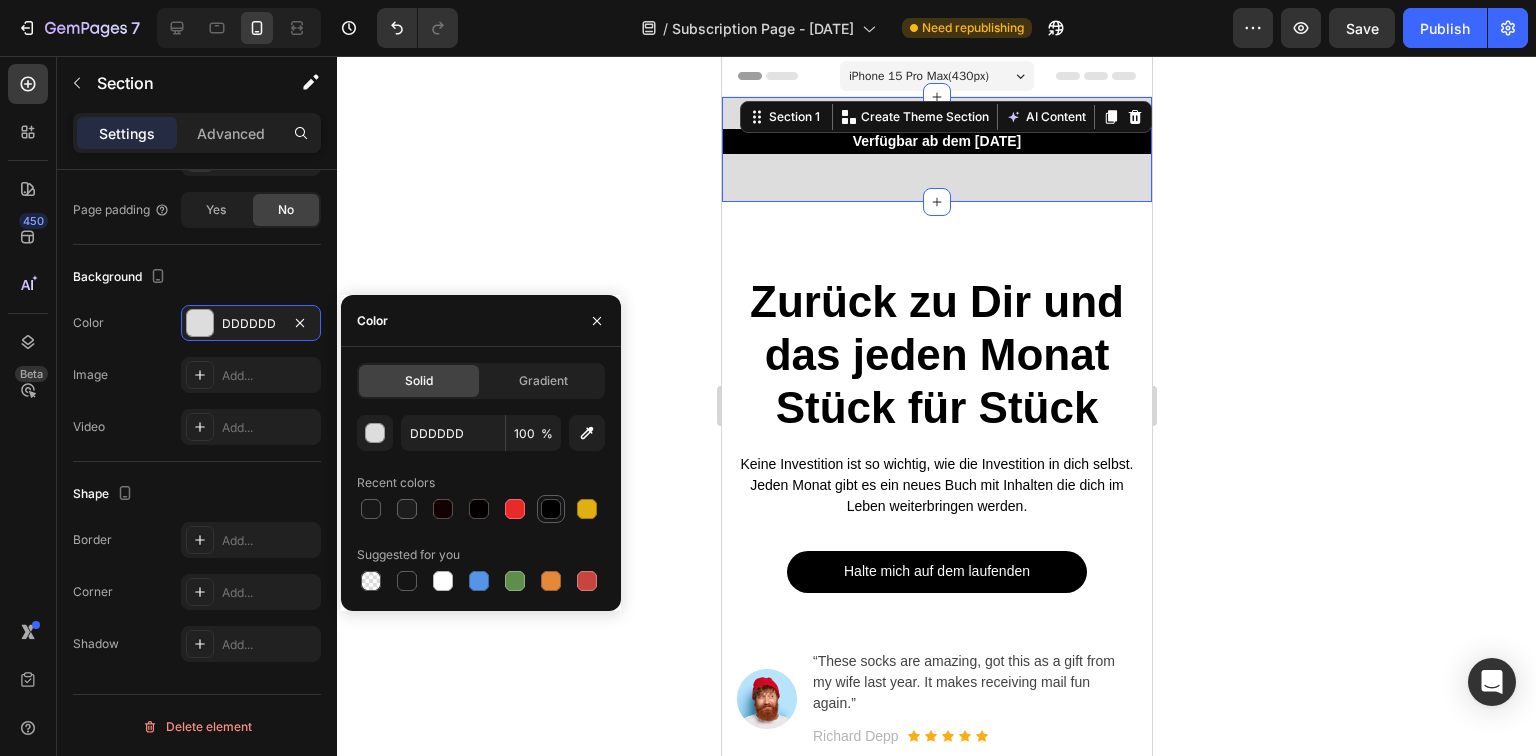click at bounding box center (551, 509) 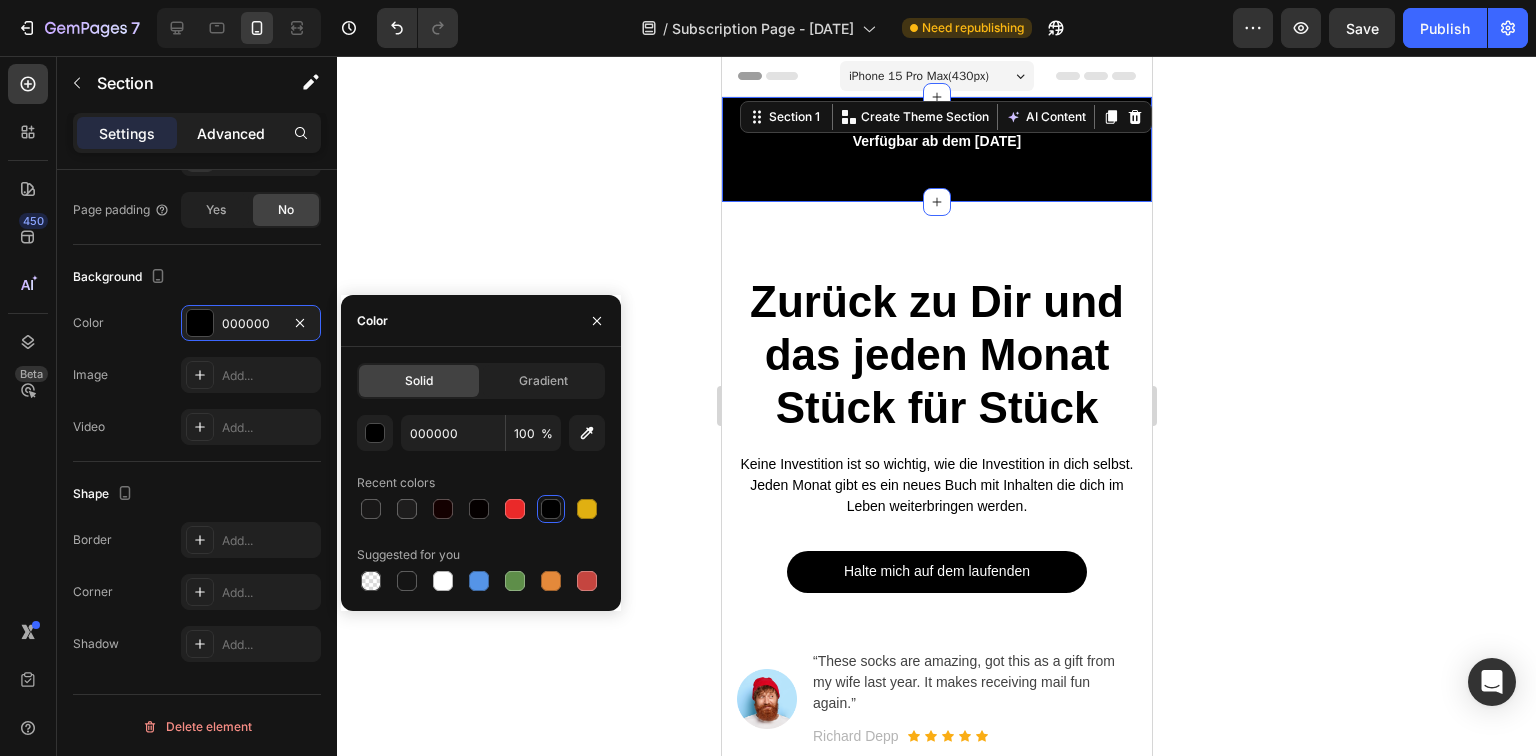click on "Advanced" at bounding box center [231, 133] 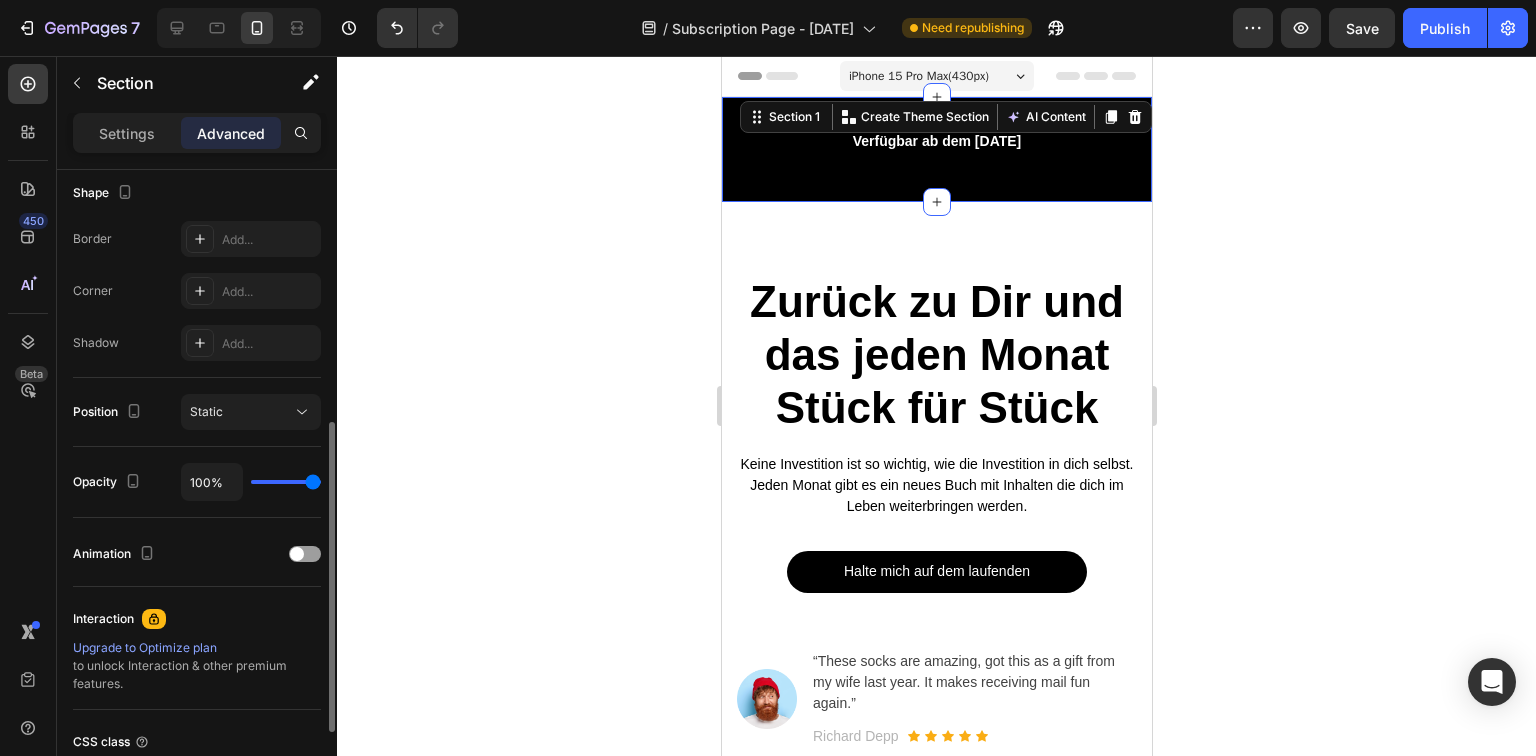 scroll, scrollTop: 0, scrollLeft: 0, axis: both 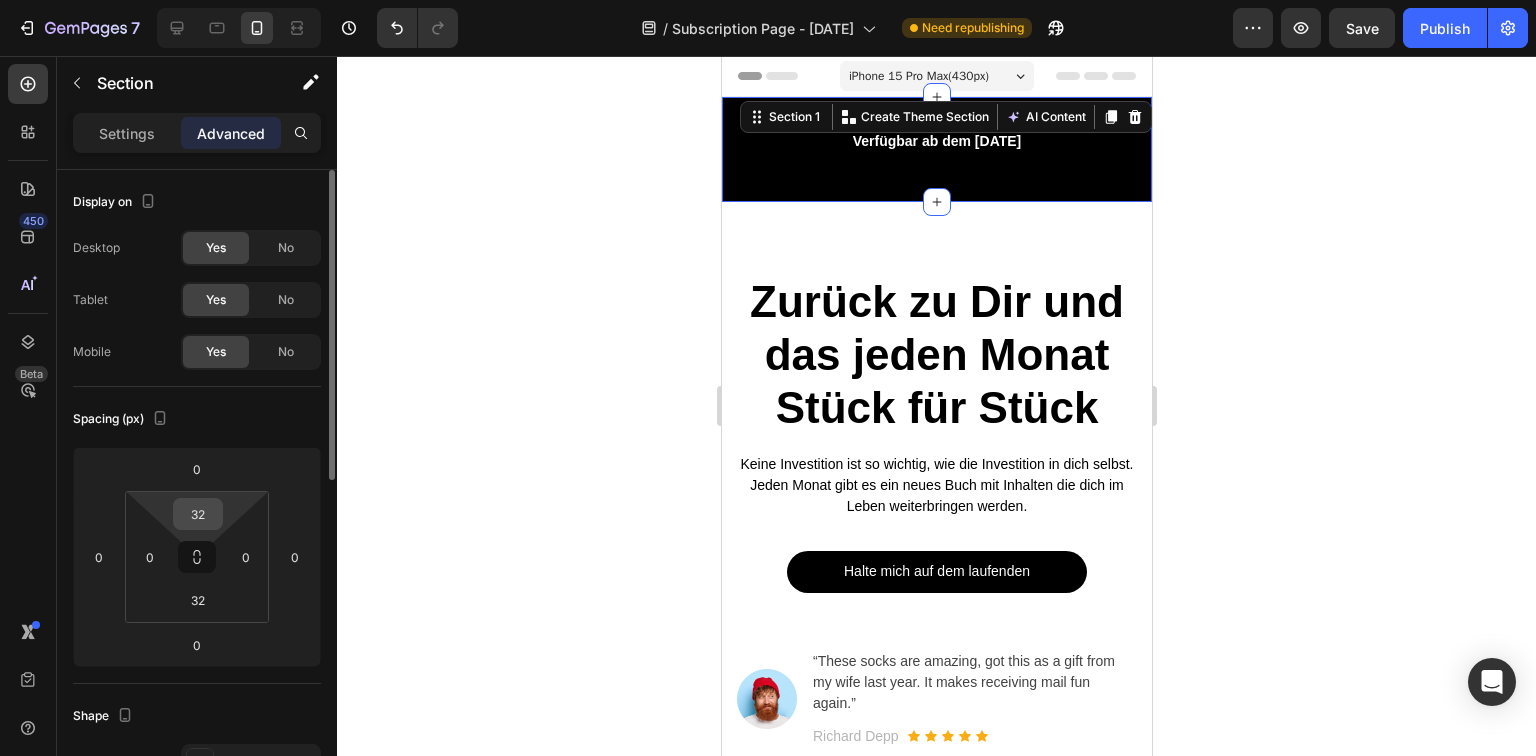 click on "32" at bounding box center (198, 514) 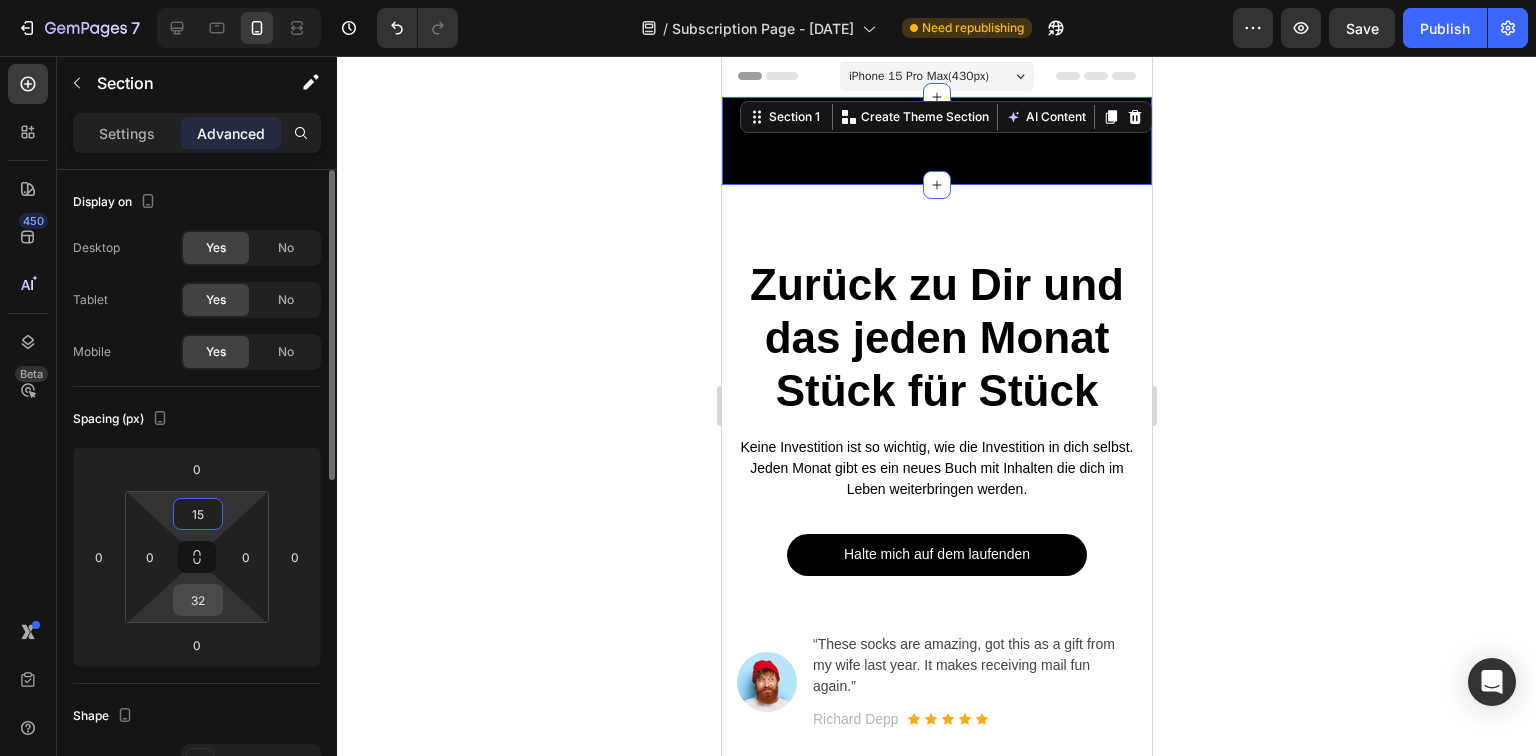 type on "15" 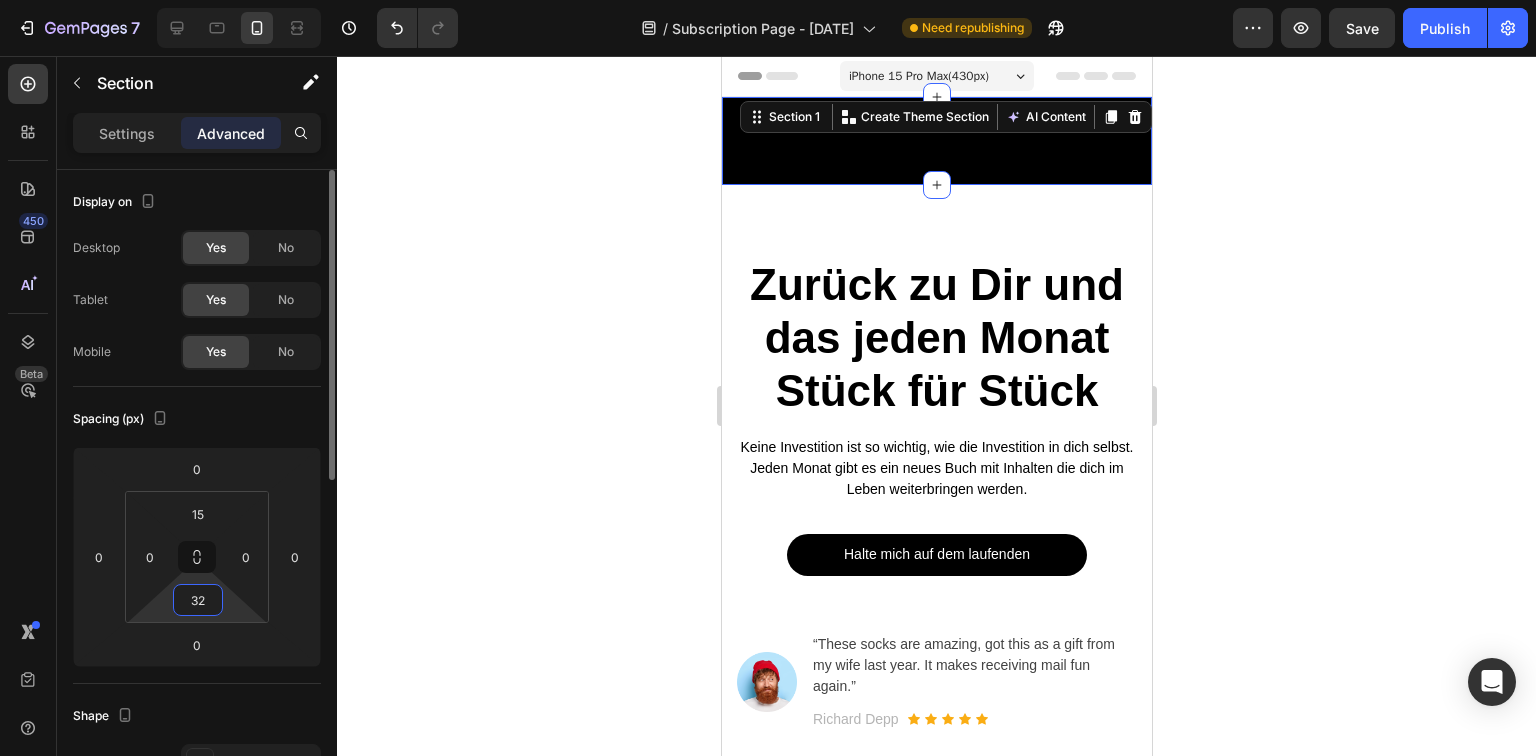 click on "32" at bounding box center [198, 600] 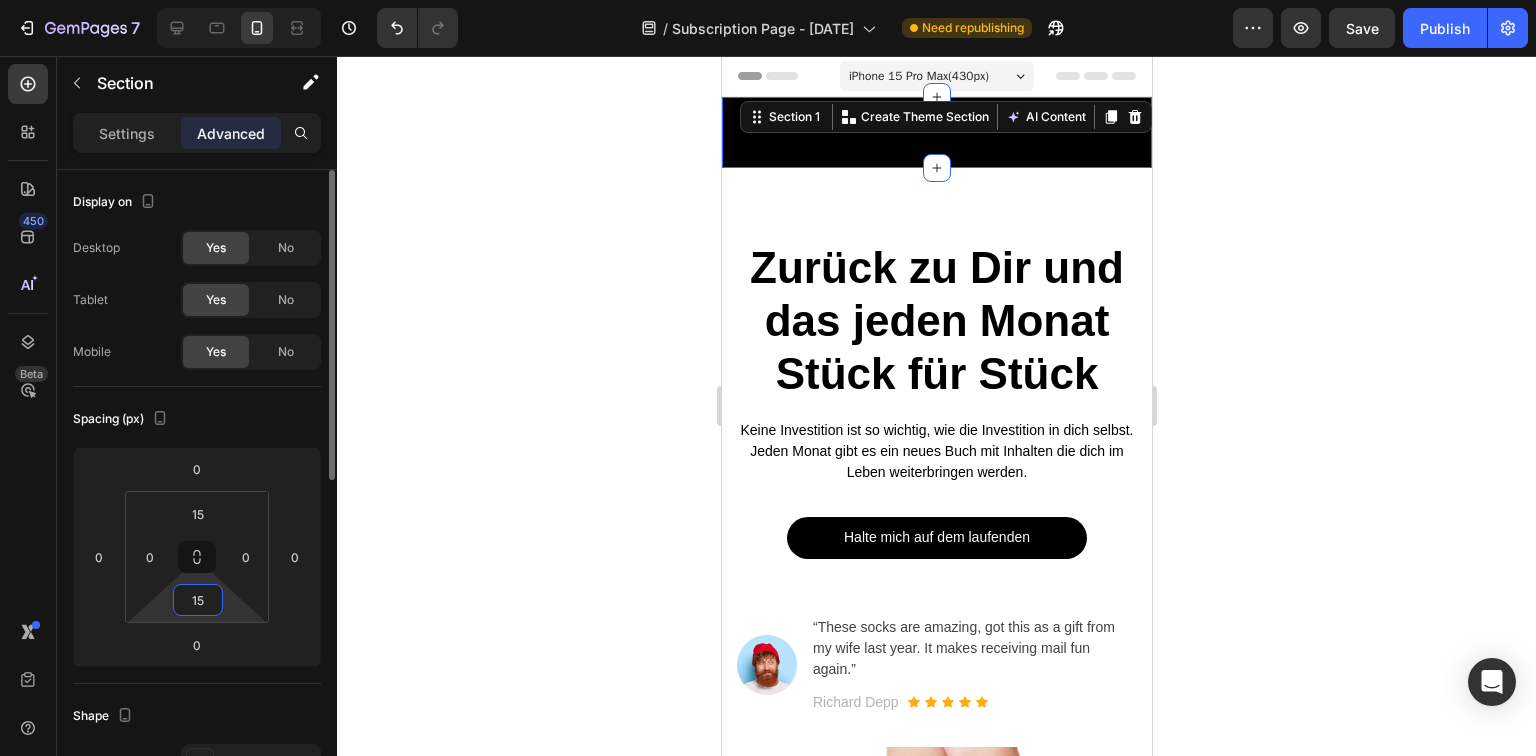 type on "15" 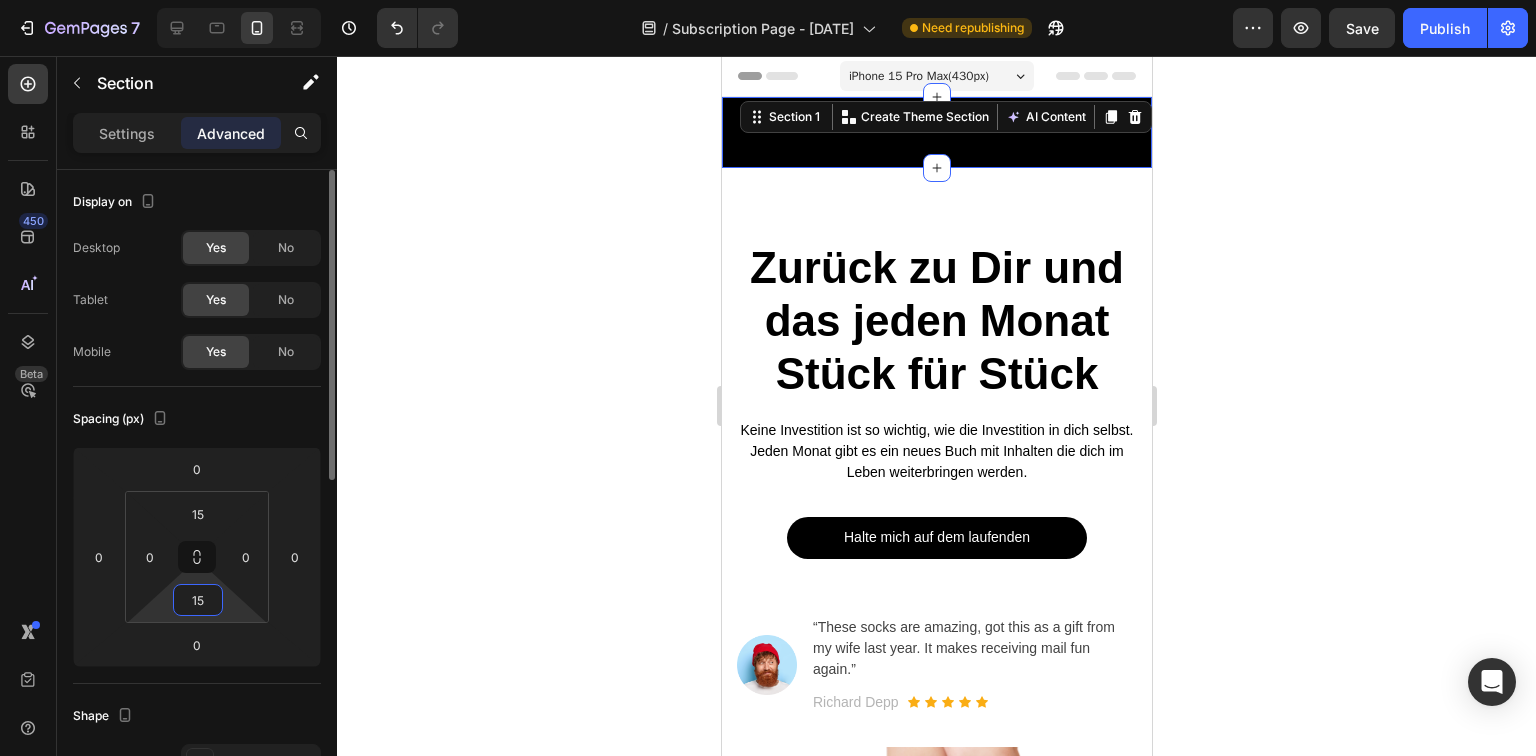 click on "Spacing (px)" at bounding box center (197, 419) 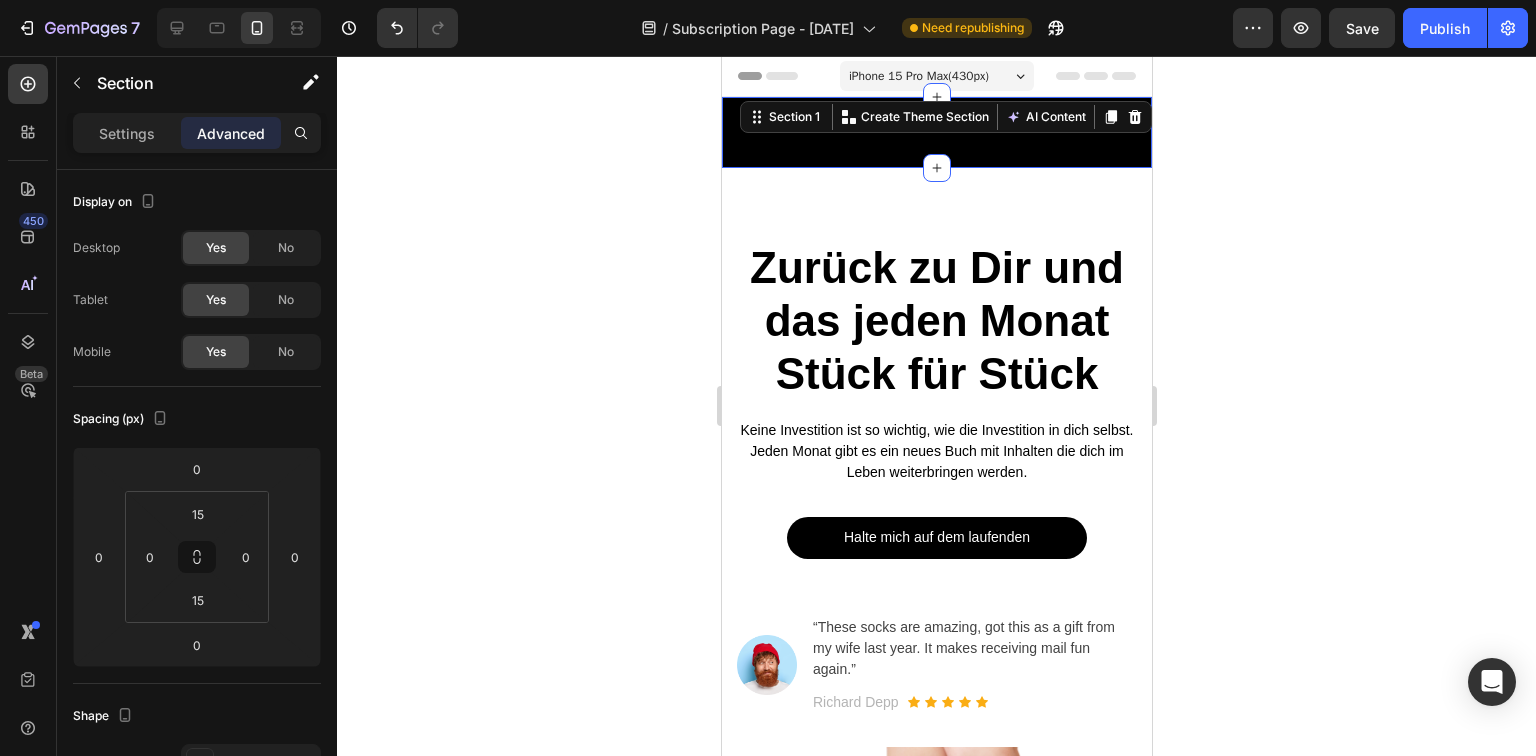 click 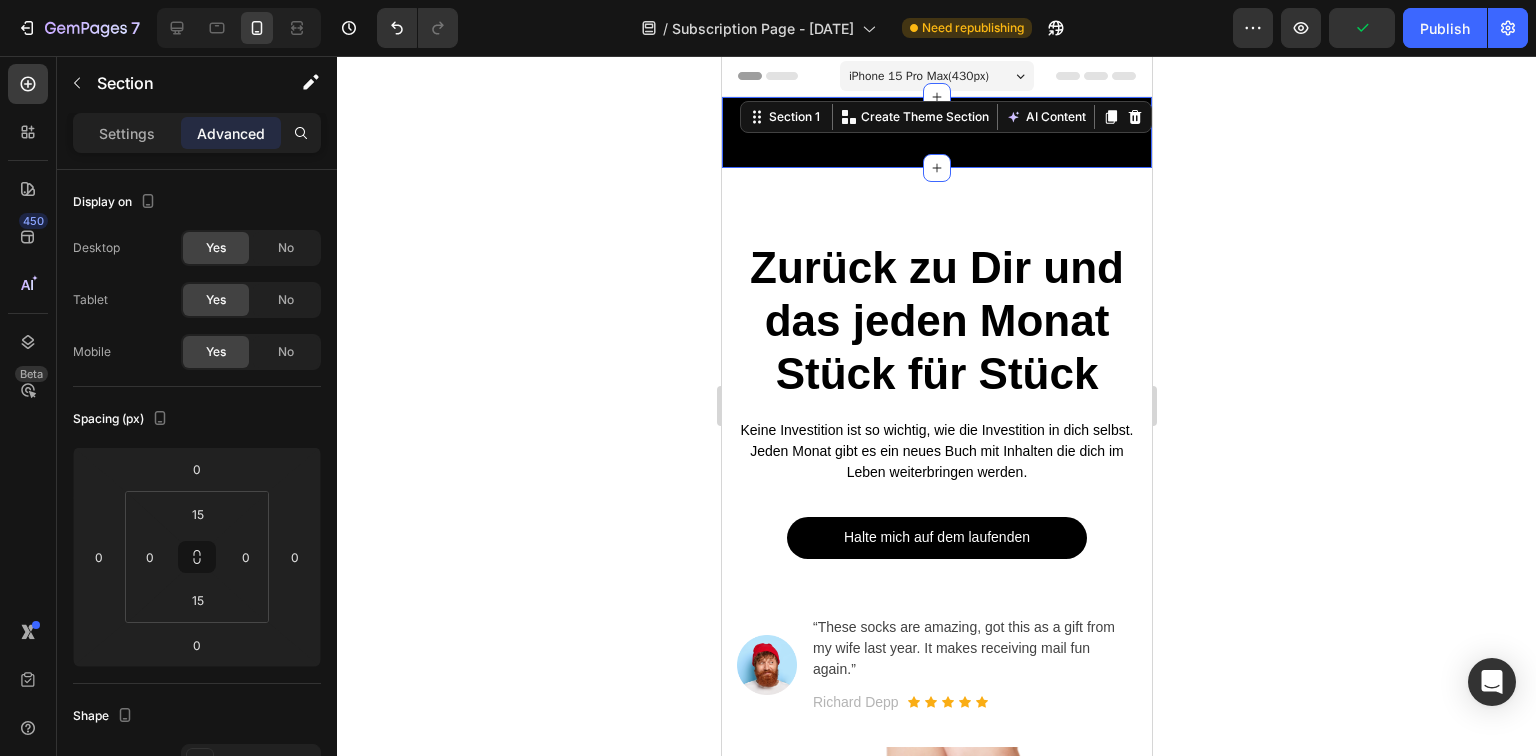 click on "Verfügbar ab dem [DATE] Text block Row Section 1   You can create reusable sections Create Theme Section AI Content Write with GemAI What would you like to describe here? Tone and Voice Persuasive Product Zurück zu Dir - Nicht zu Ihr Show more Generate" at bounding box center (936, 132) 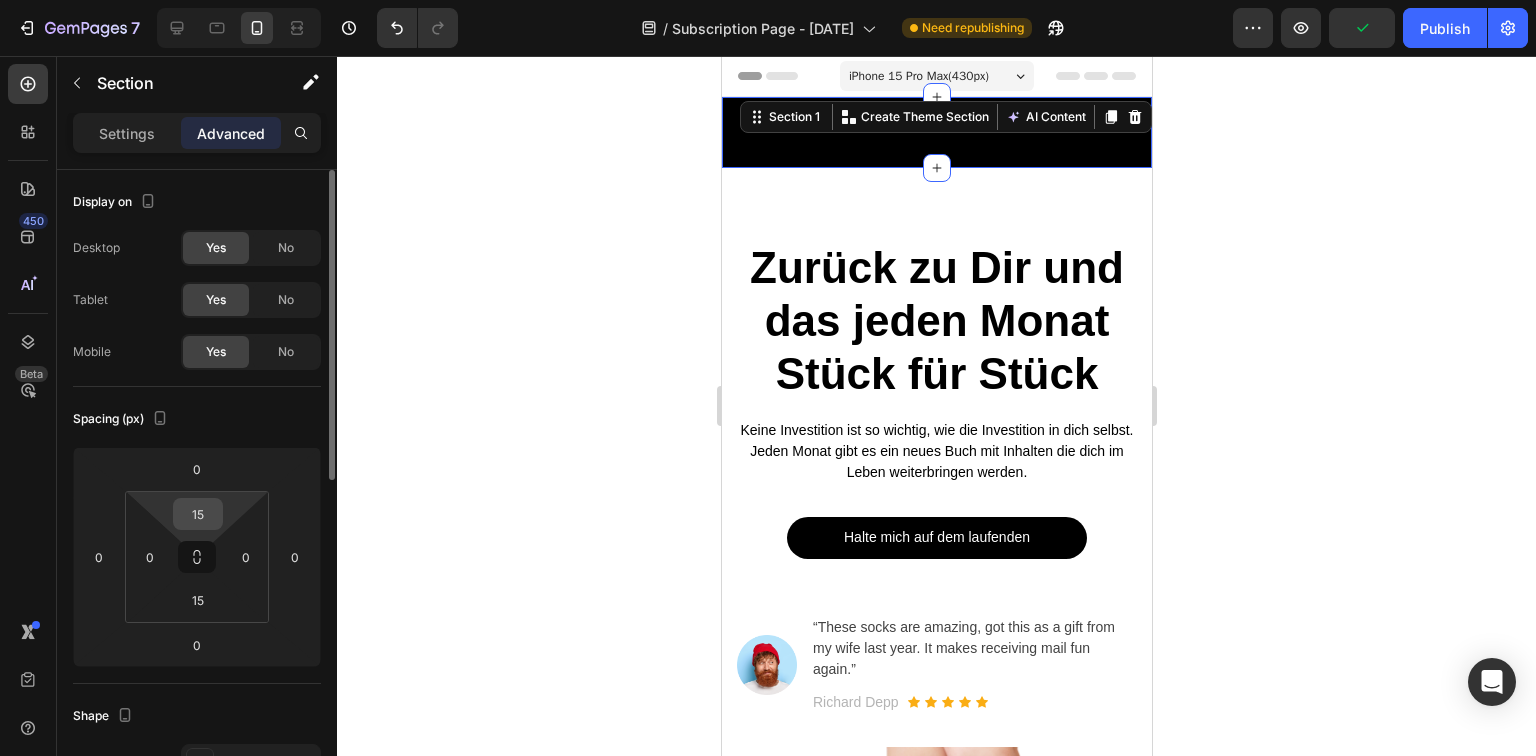 click on "15" at bounding box center (198, 514) 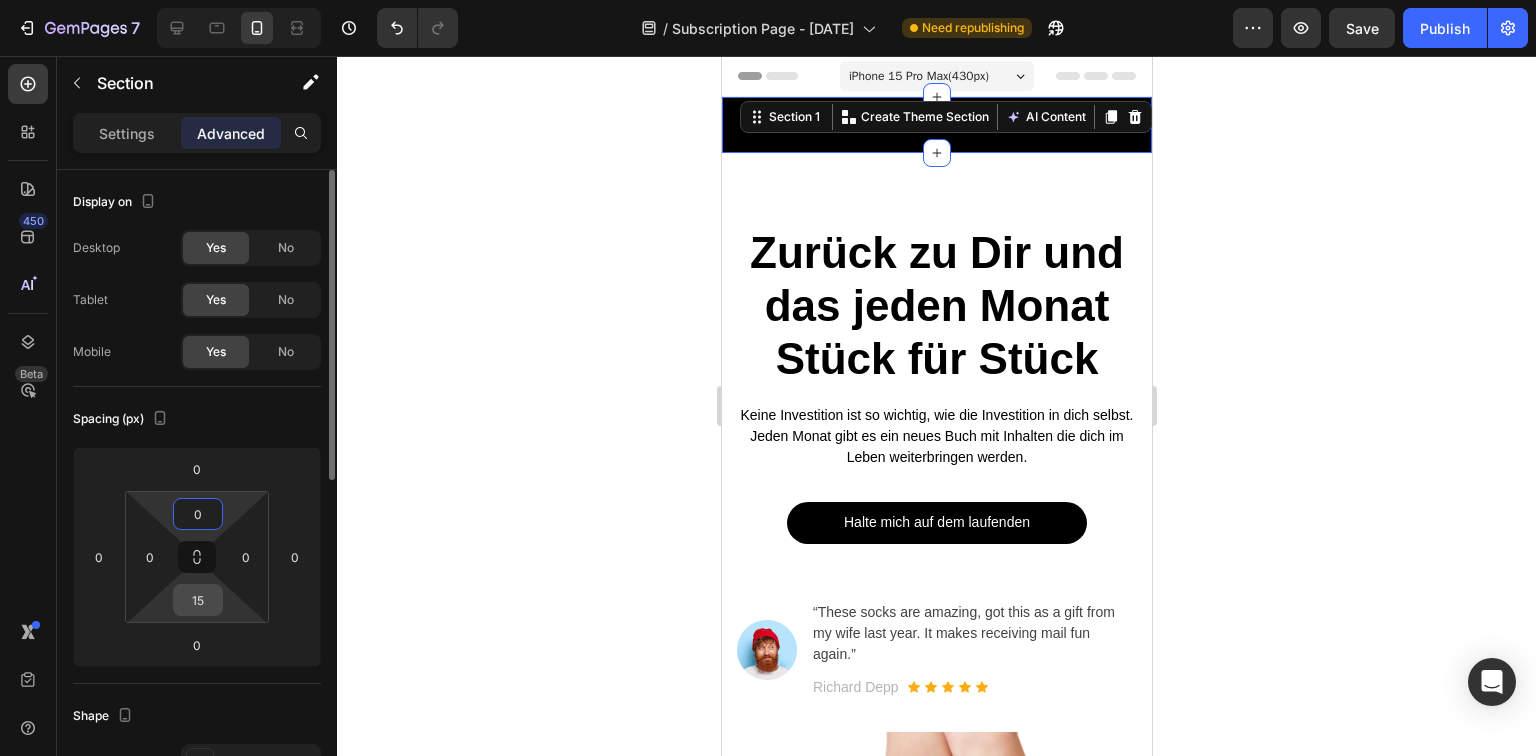 type on "0" 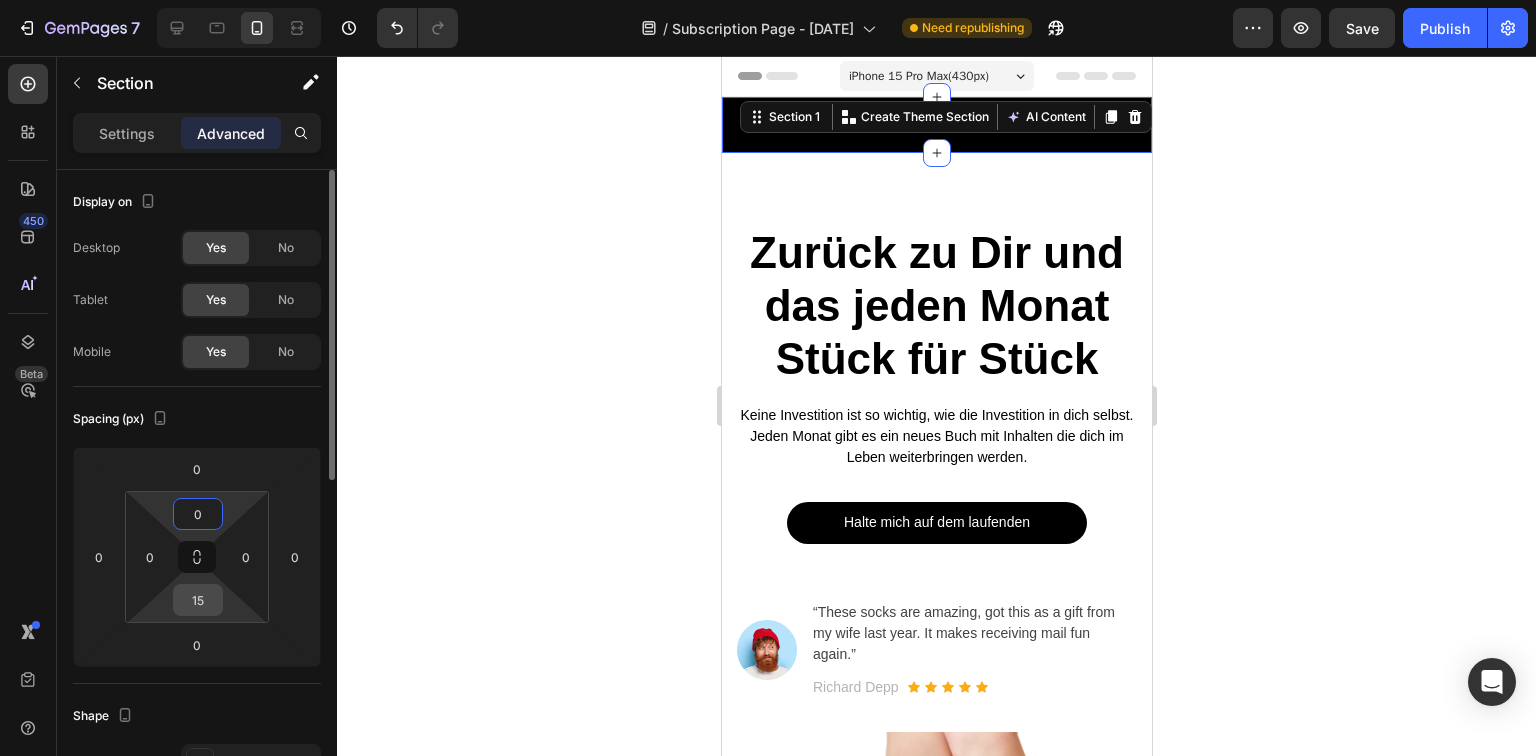 click on "15" at bounding box center [198, 600] 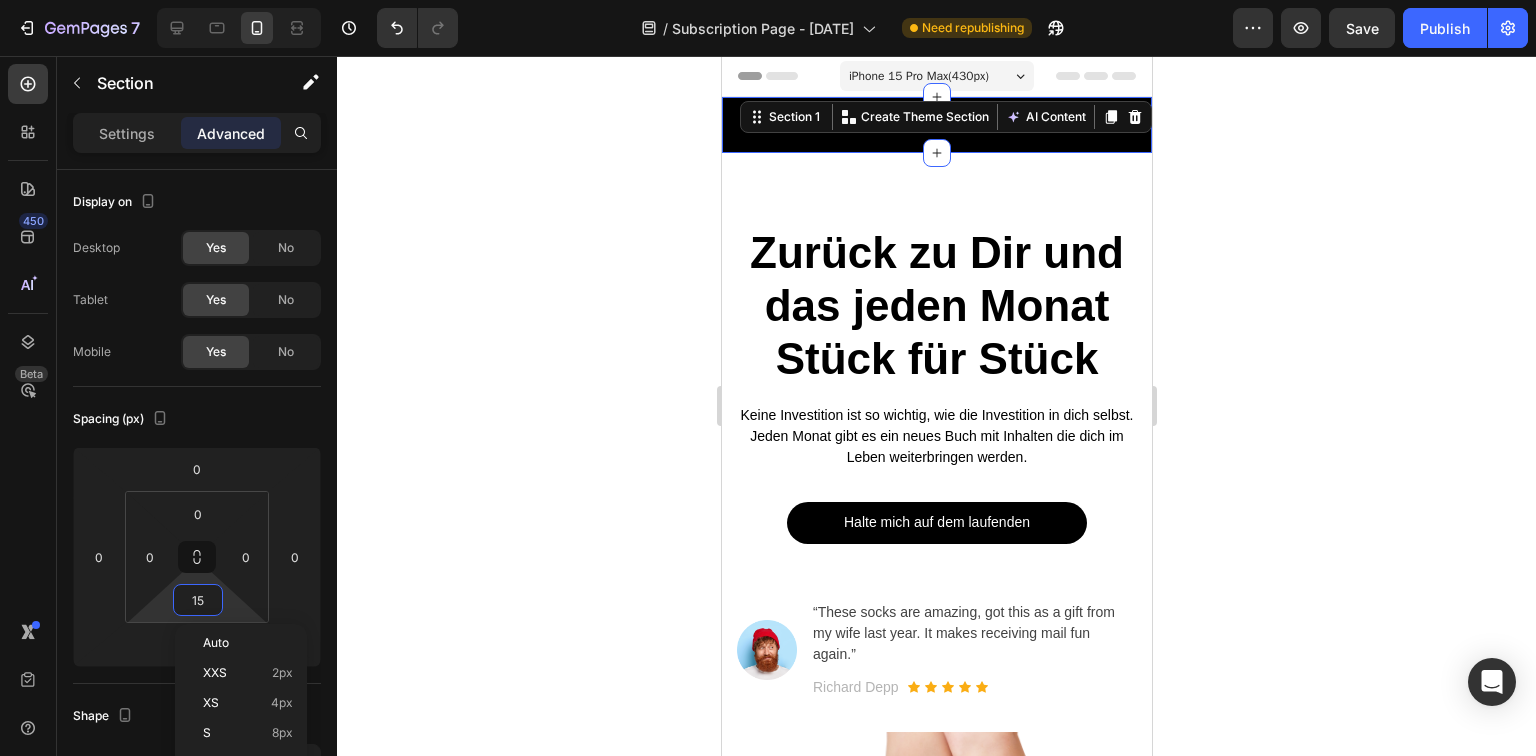 type on "0" 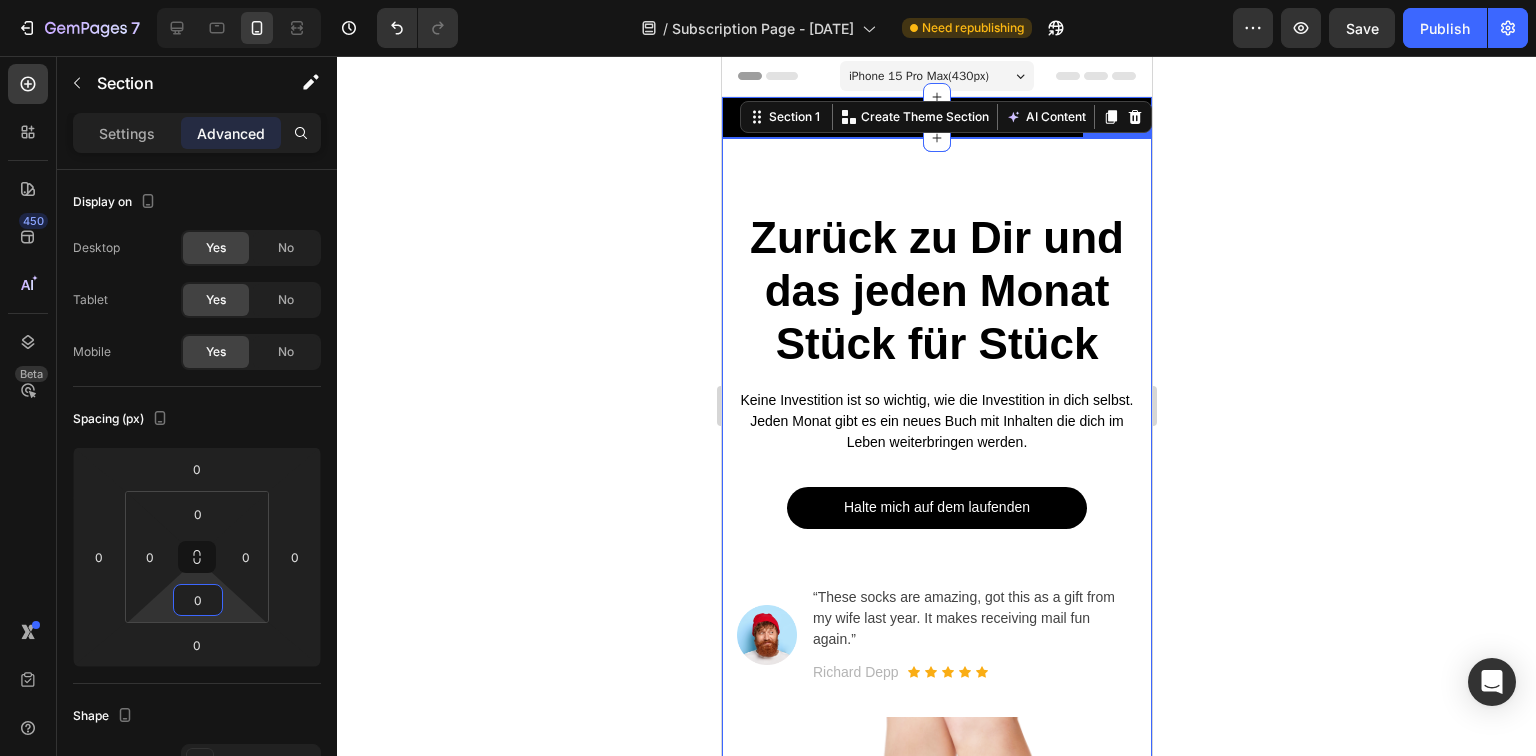 click 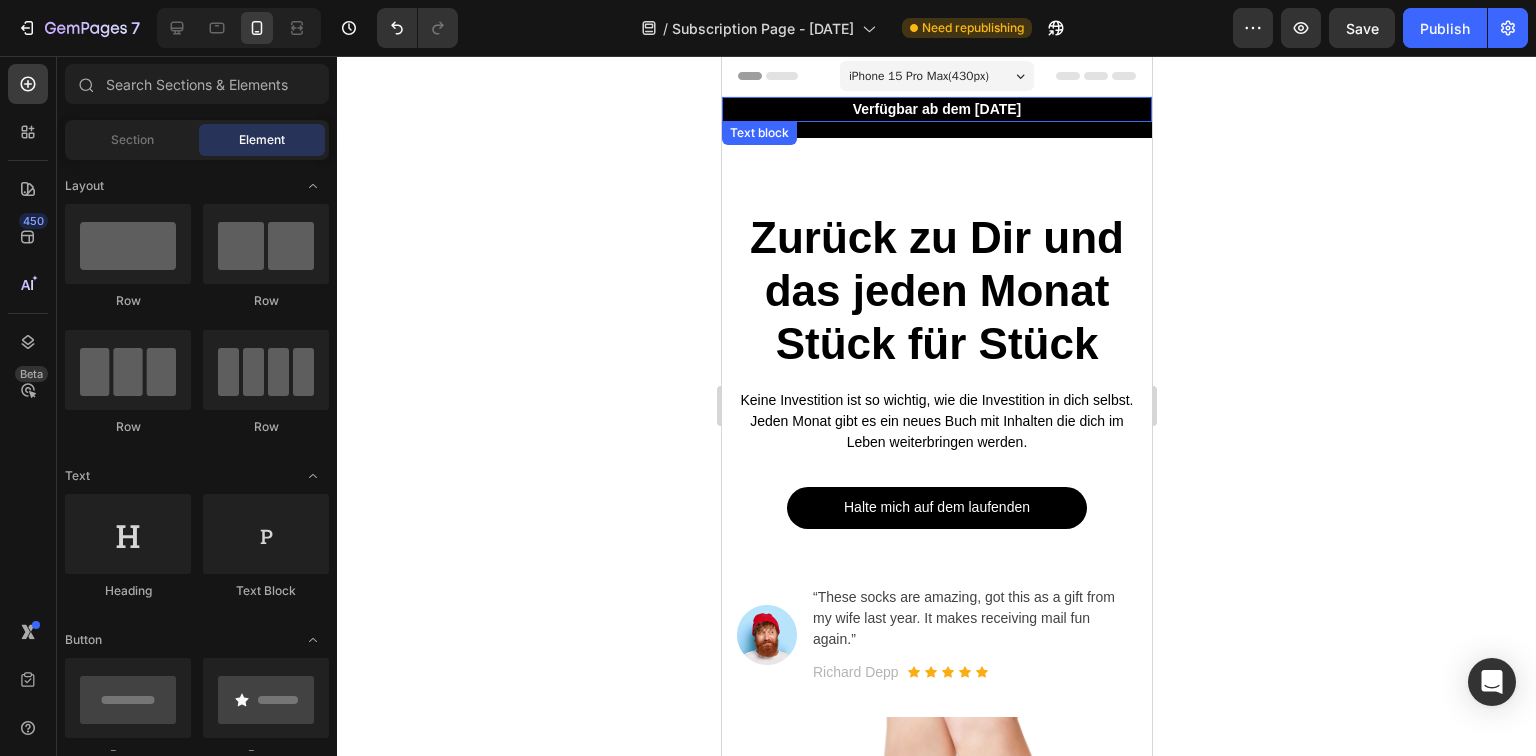 click on "Verfügbar ab dem [DATE]" at bounding box center [936, 109] 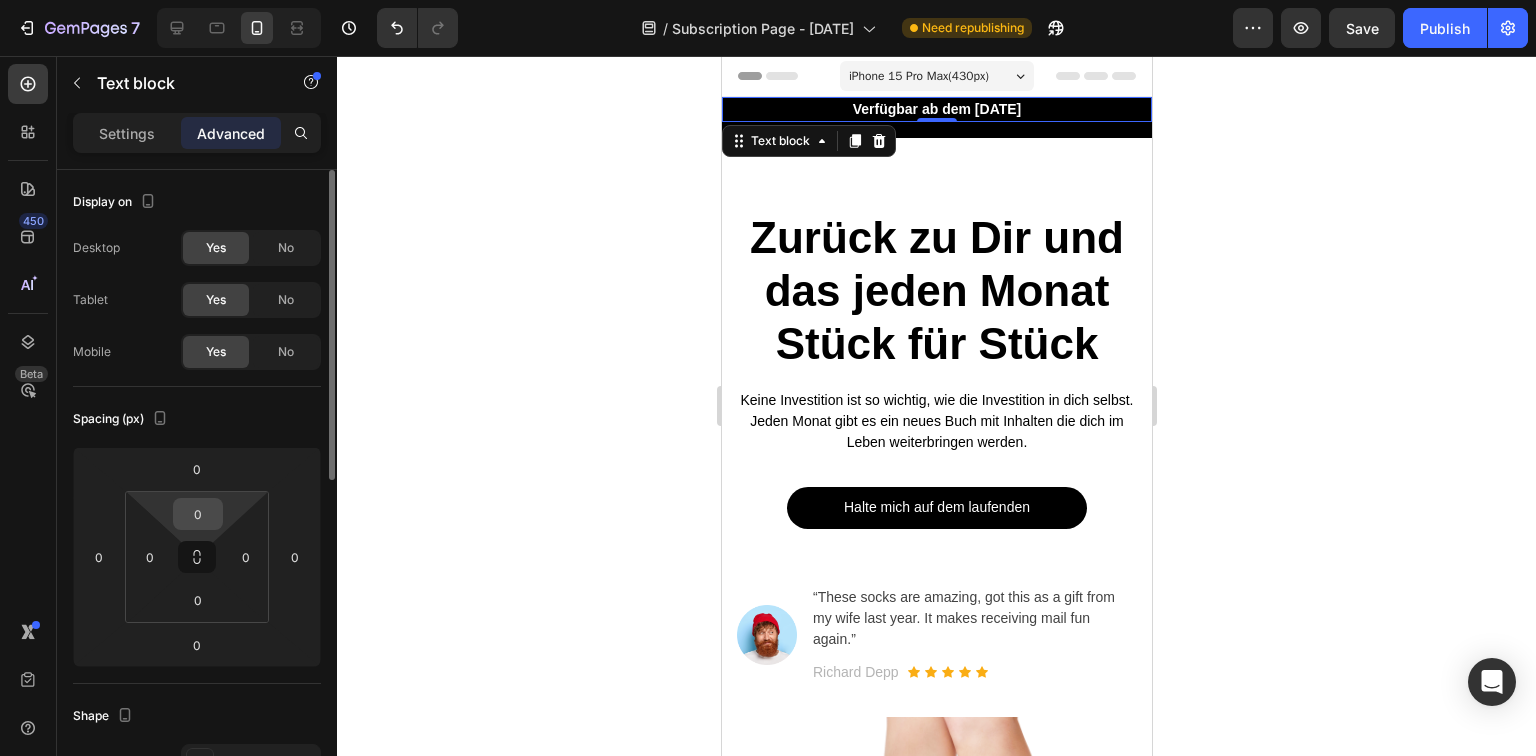 click on "0" at bounding box center (198, 514) 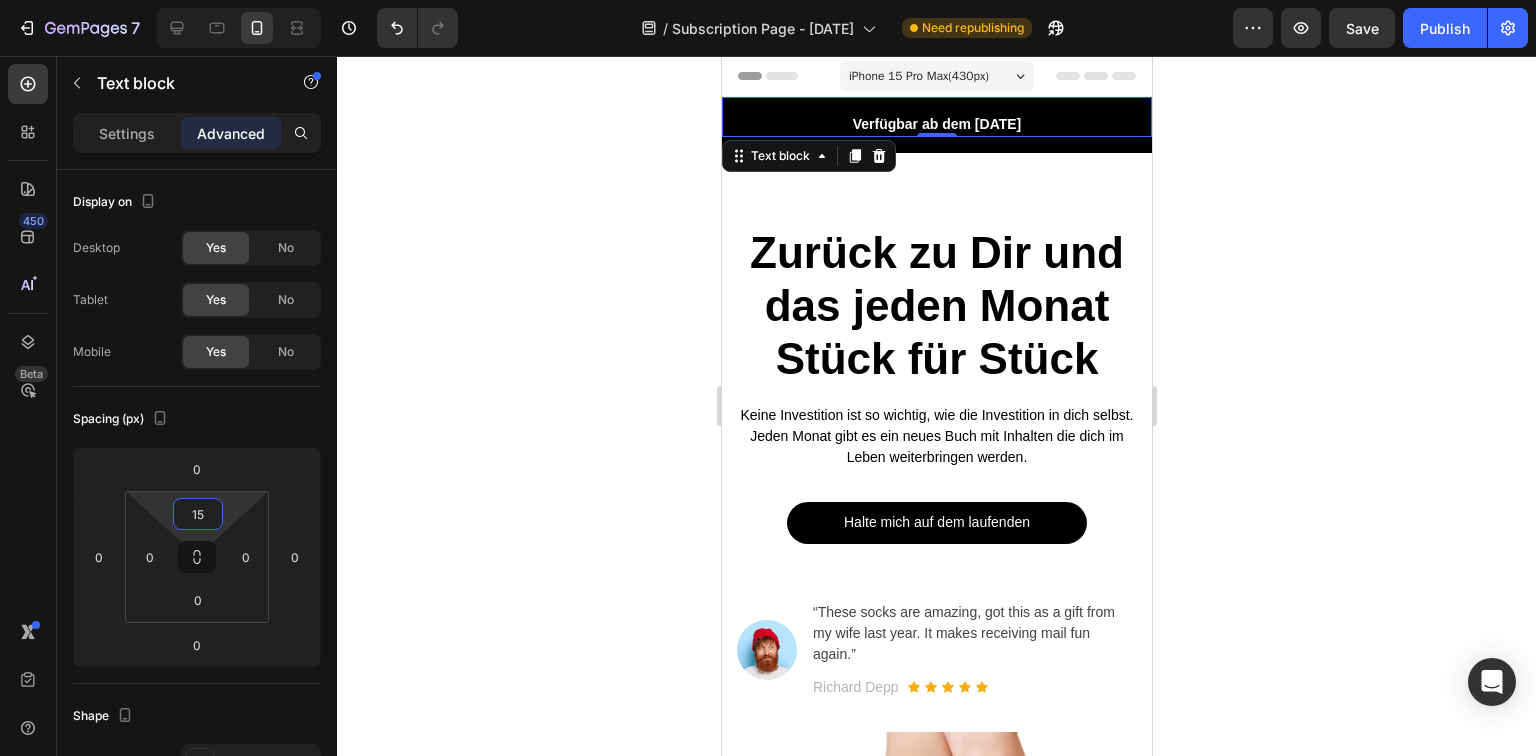 type on "15" 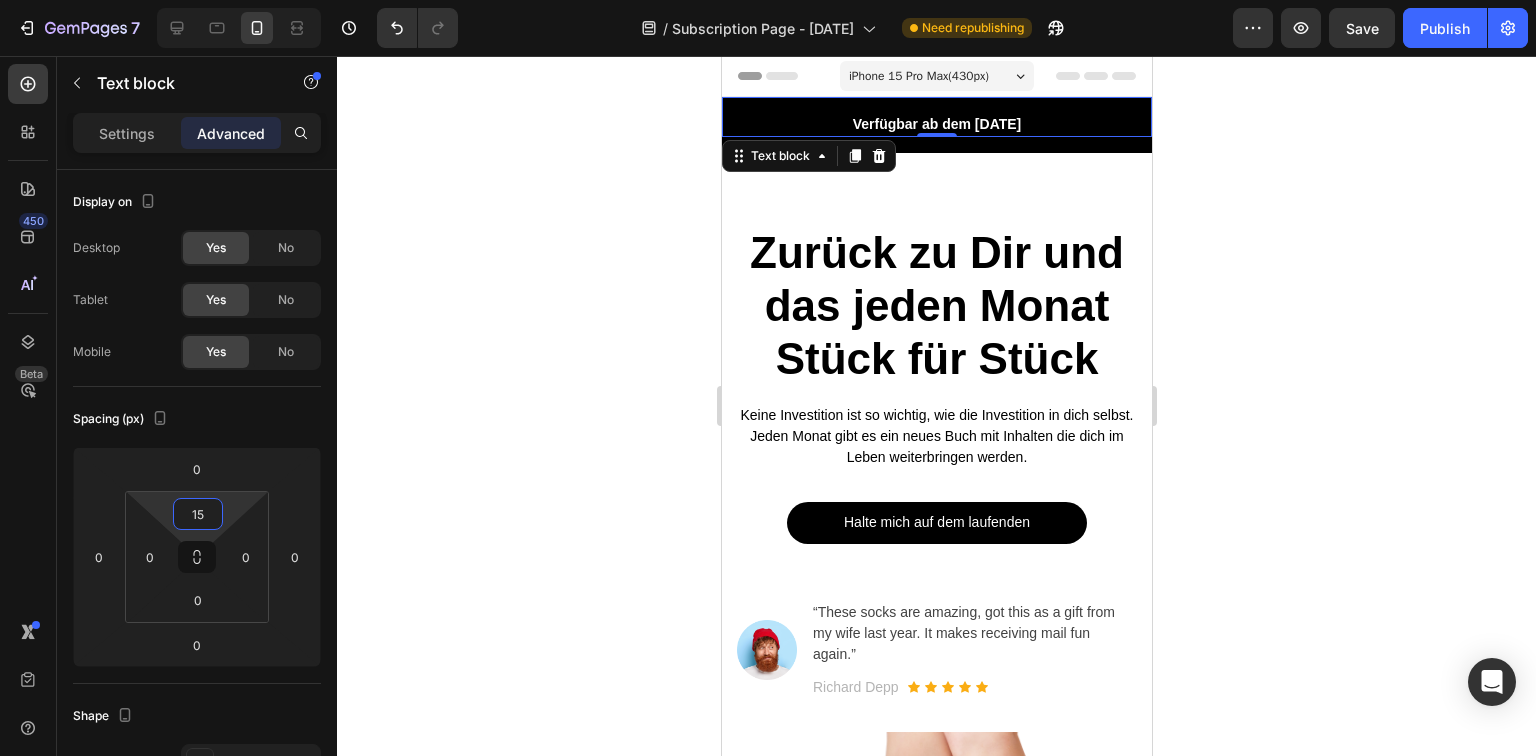 click 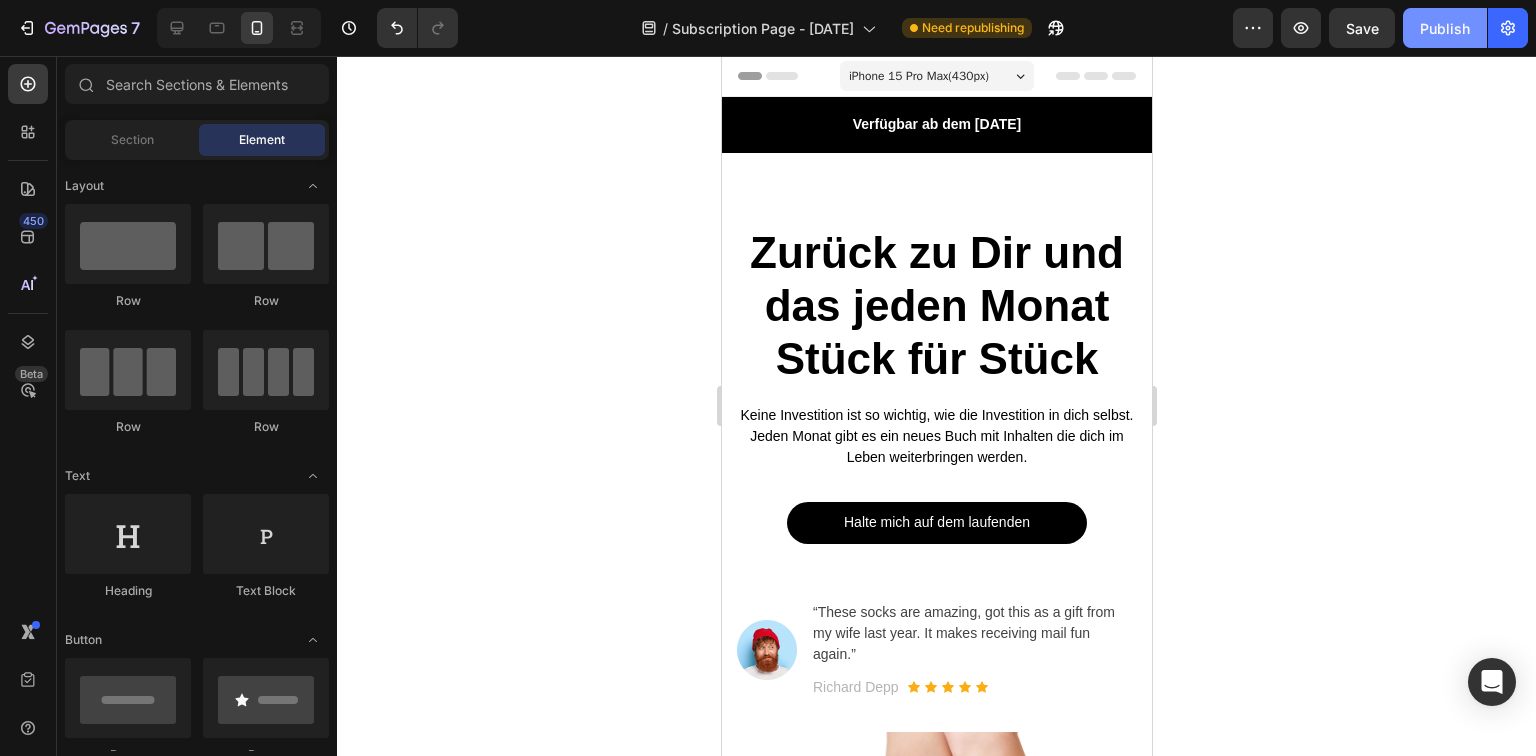 click on "Publish" at bounding box center (1445, 28) 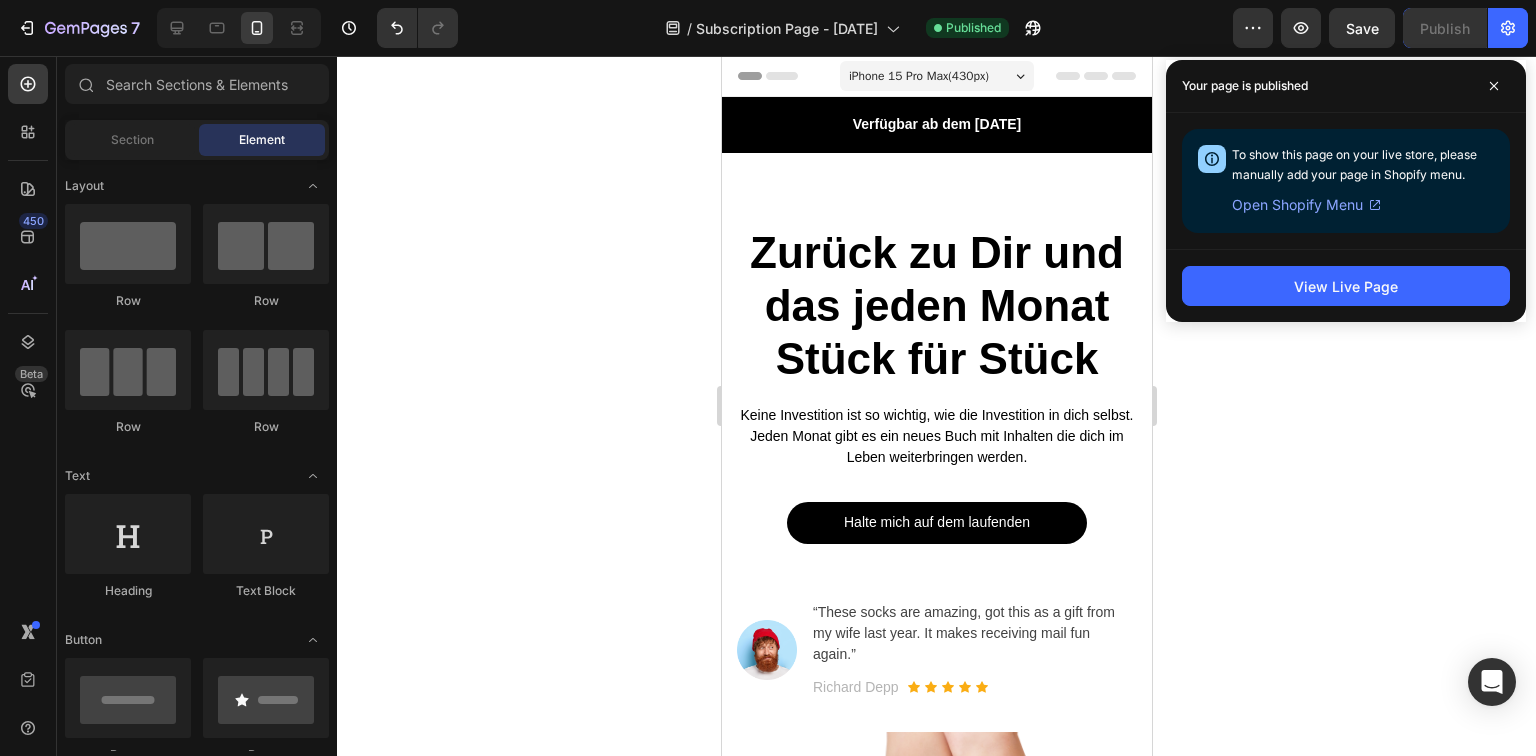click 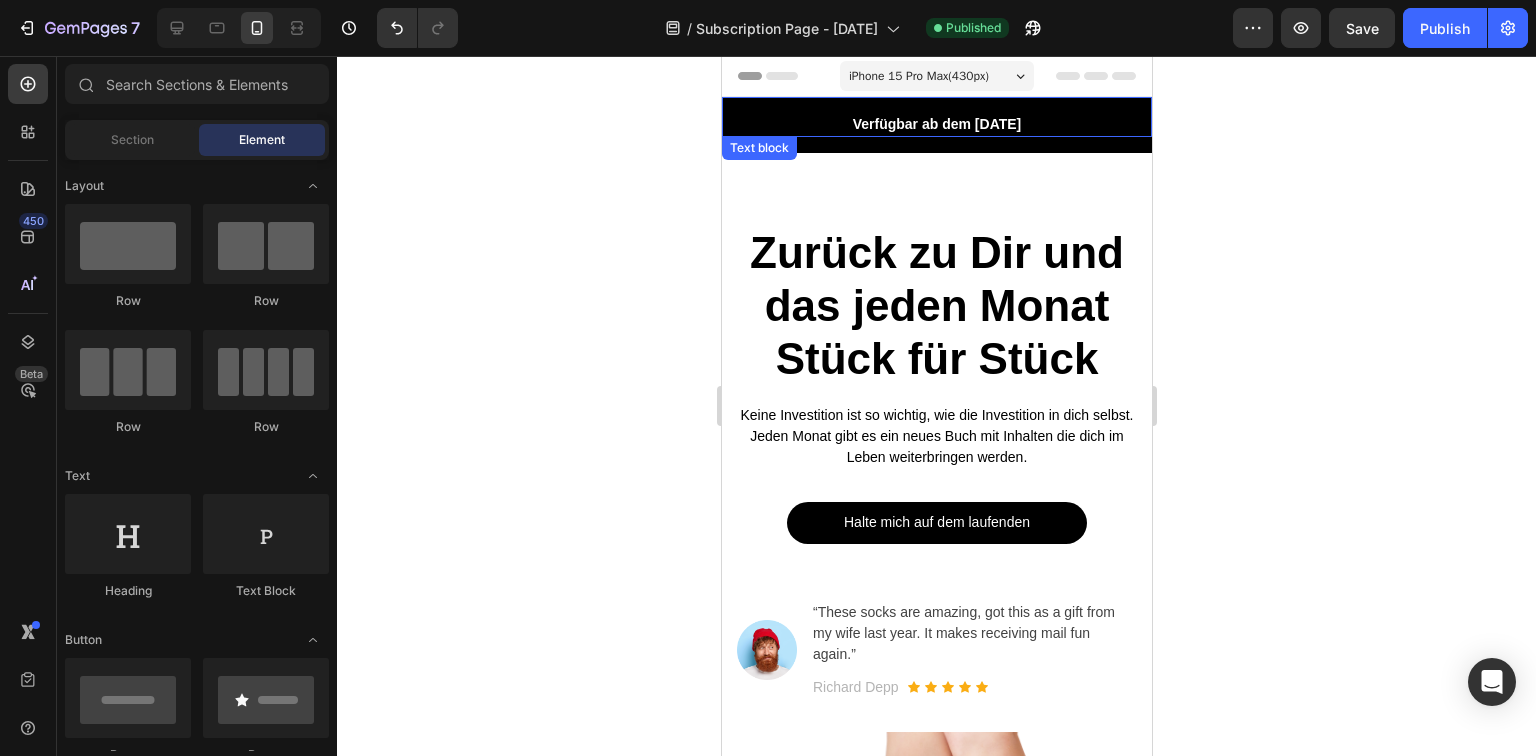 click on "Verfügbar ab dem [DATE]" at bounding box center [936, 124] 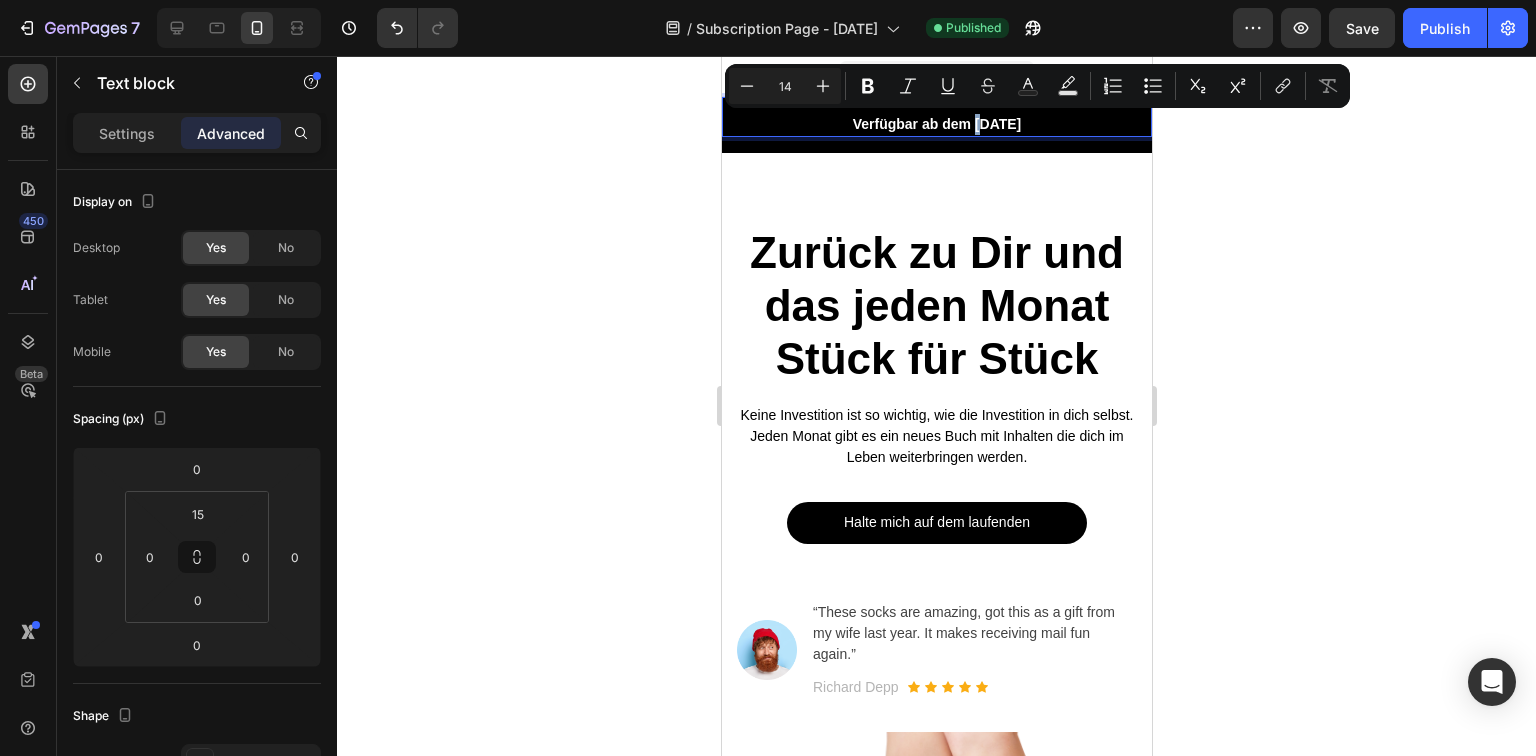 click on "Verfügbar ab dem [DATE]" at bounding box center [936, 124] 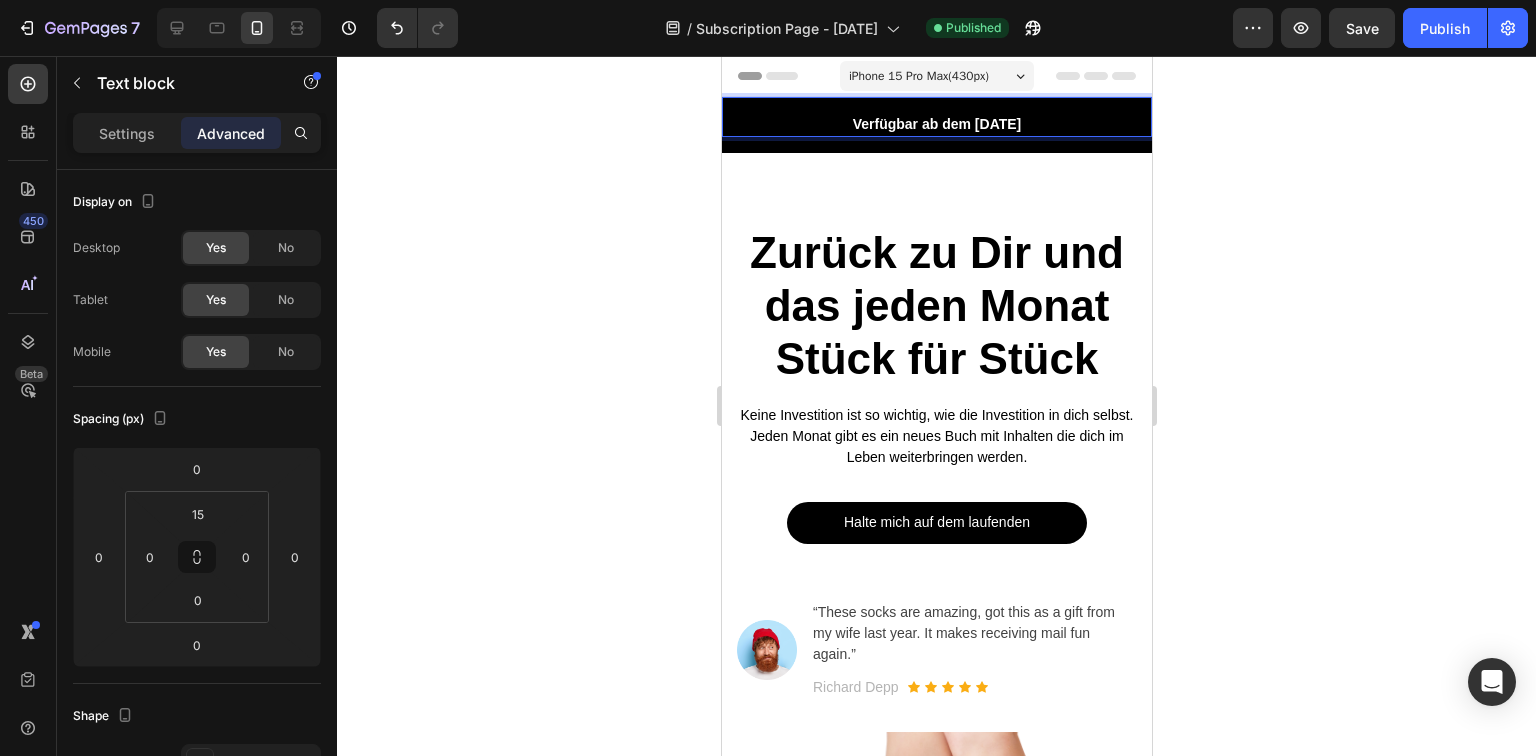 click 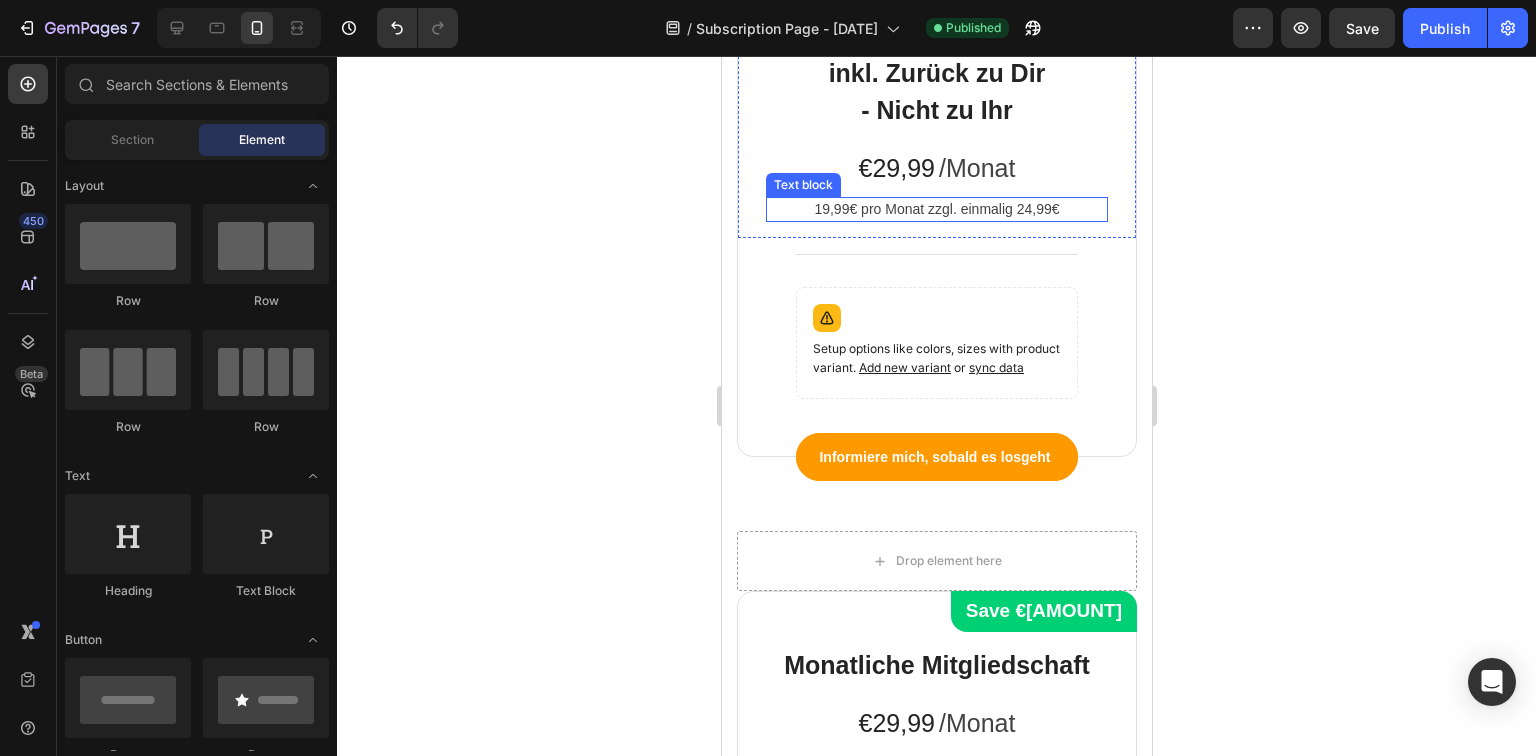 scroll, scrollTop: 2560, scrollLeft: 0, axis: vertical 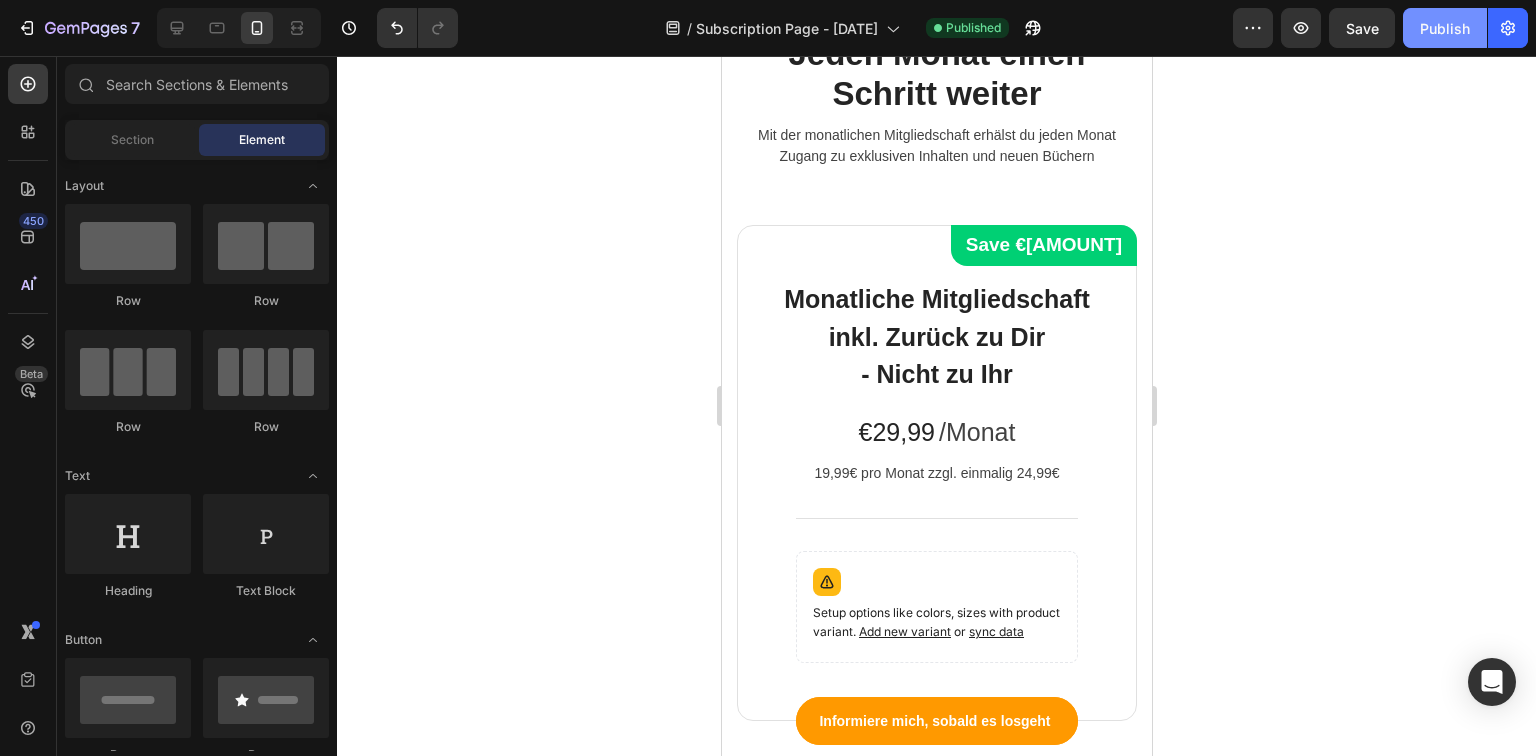 click on "Publish" at bounding box center (1445, 28) 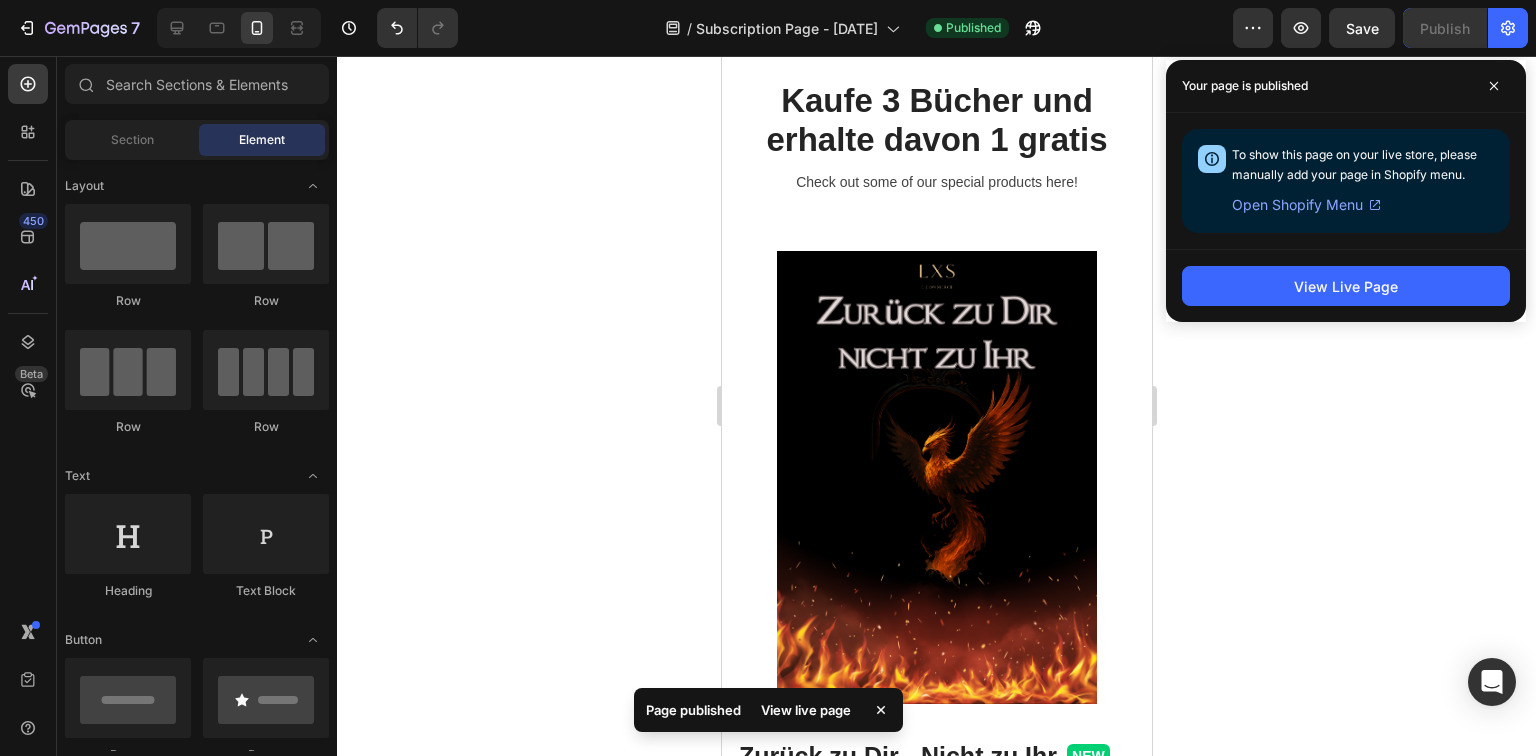 scroll, scrollTop: 4960, scrollLeft: 0, axis: vertical 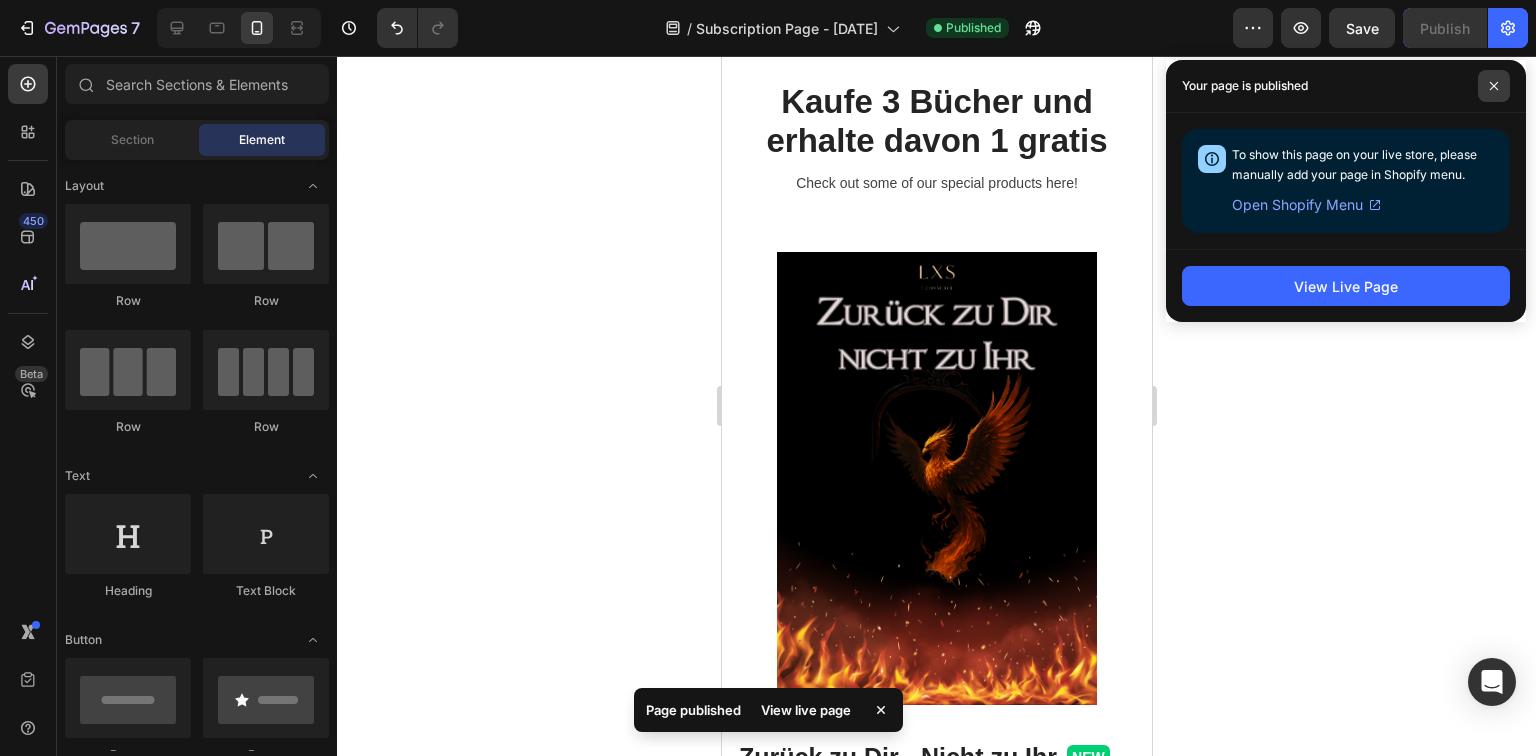 click at bounding box center [1494, 86] 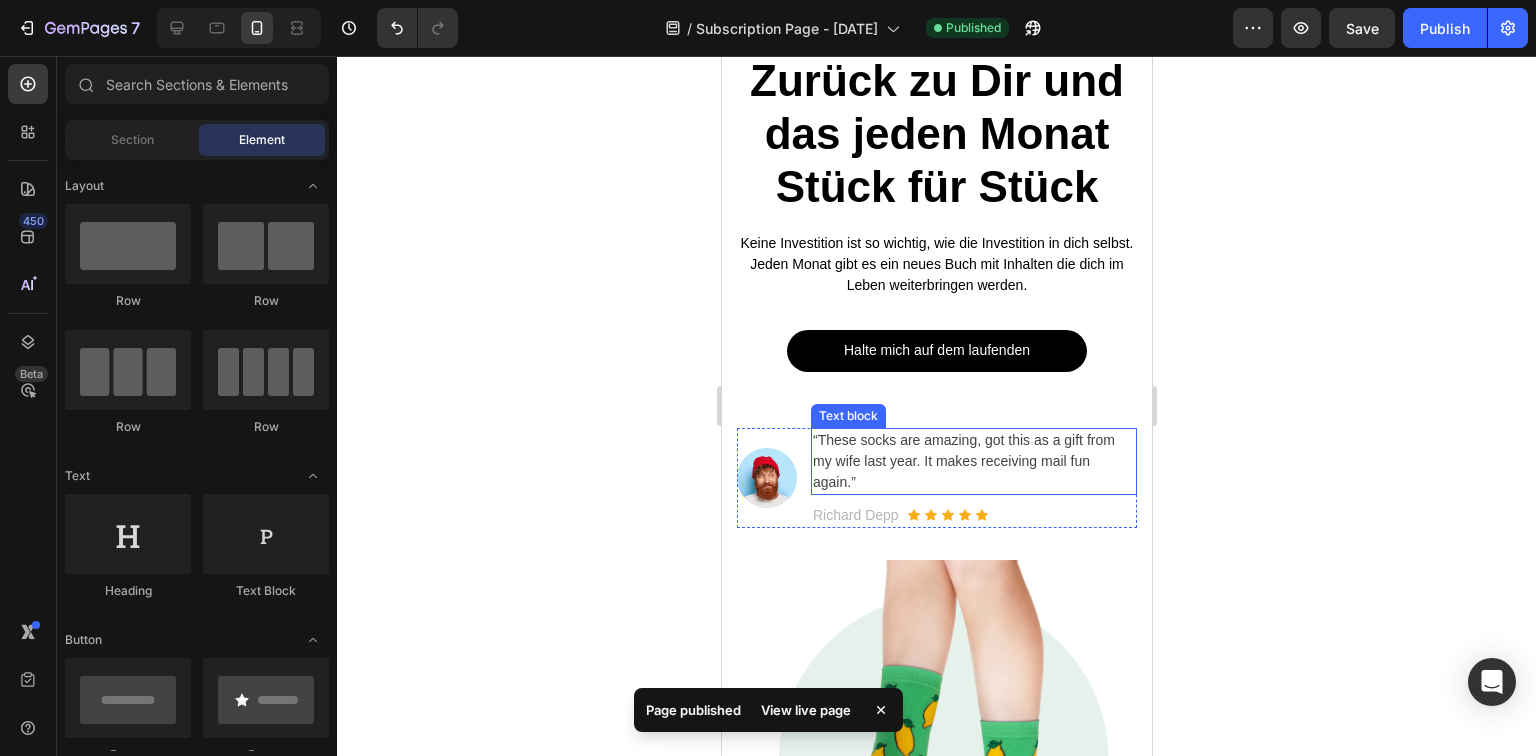 scroll, scrollTop: 0, scrollLeft: 0, axis: both 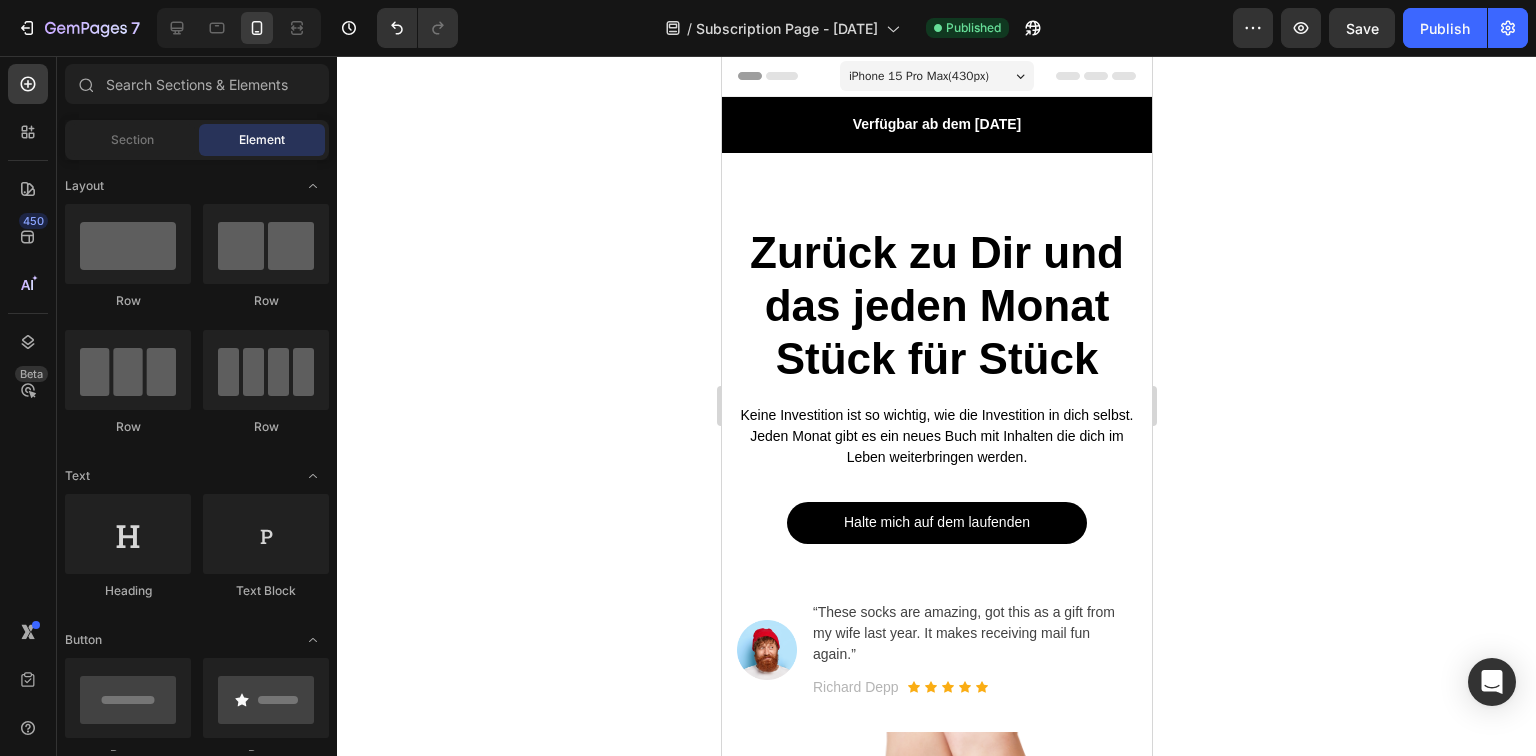 click 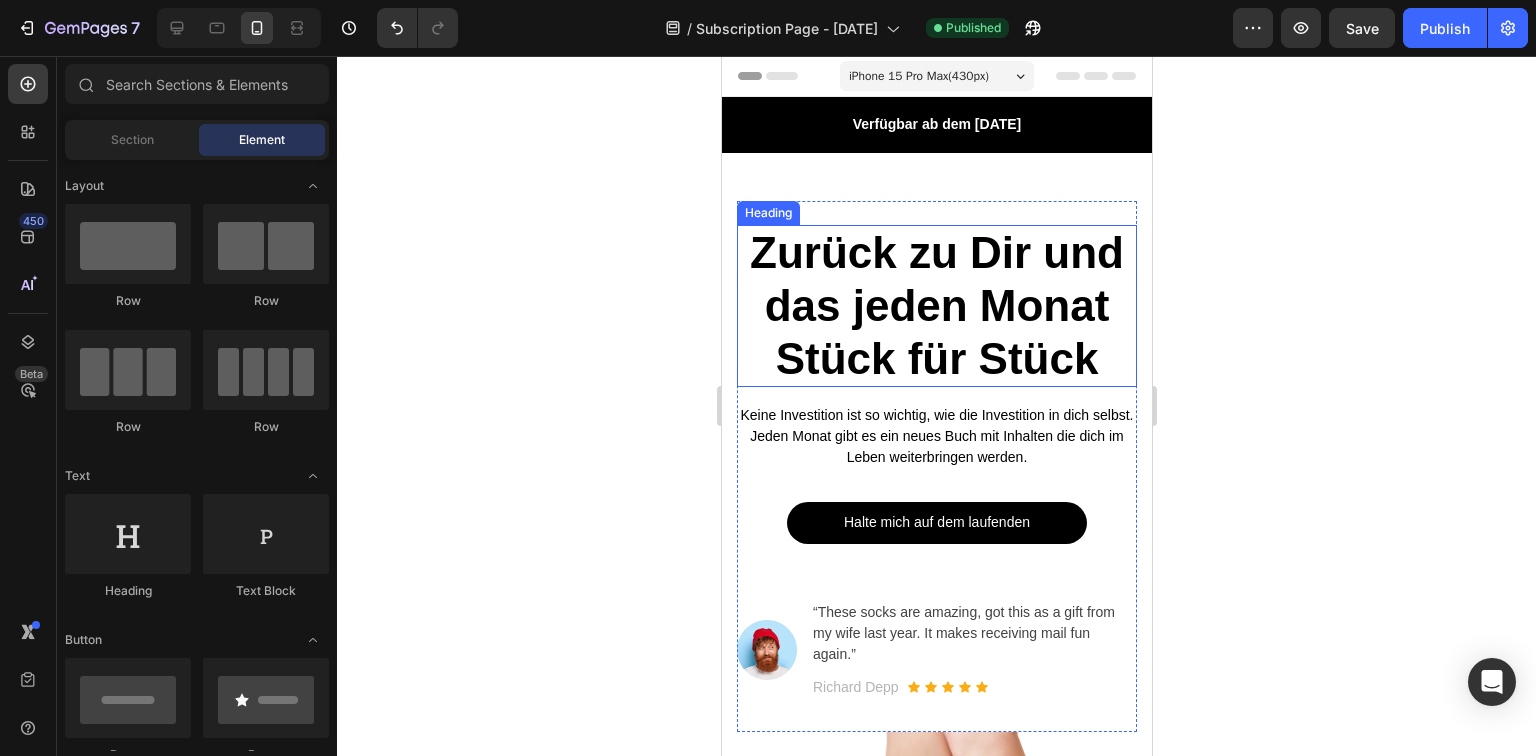 click on "Zurück zu Dir und das jeden Monat Stück für Stück" at bounding box center (936, 306) 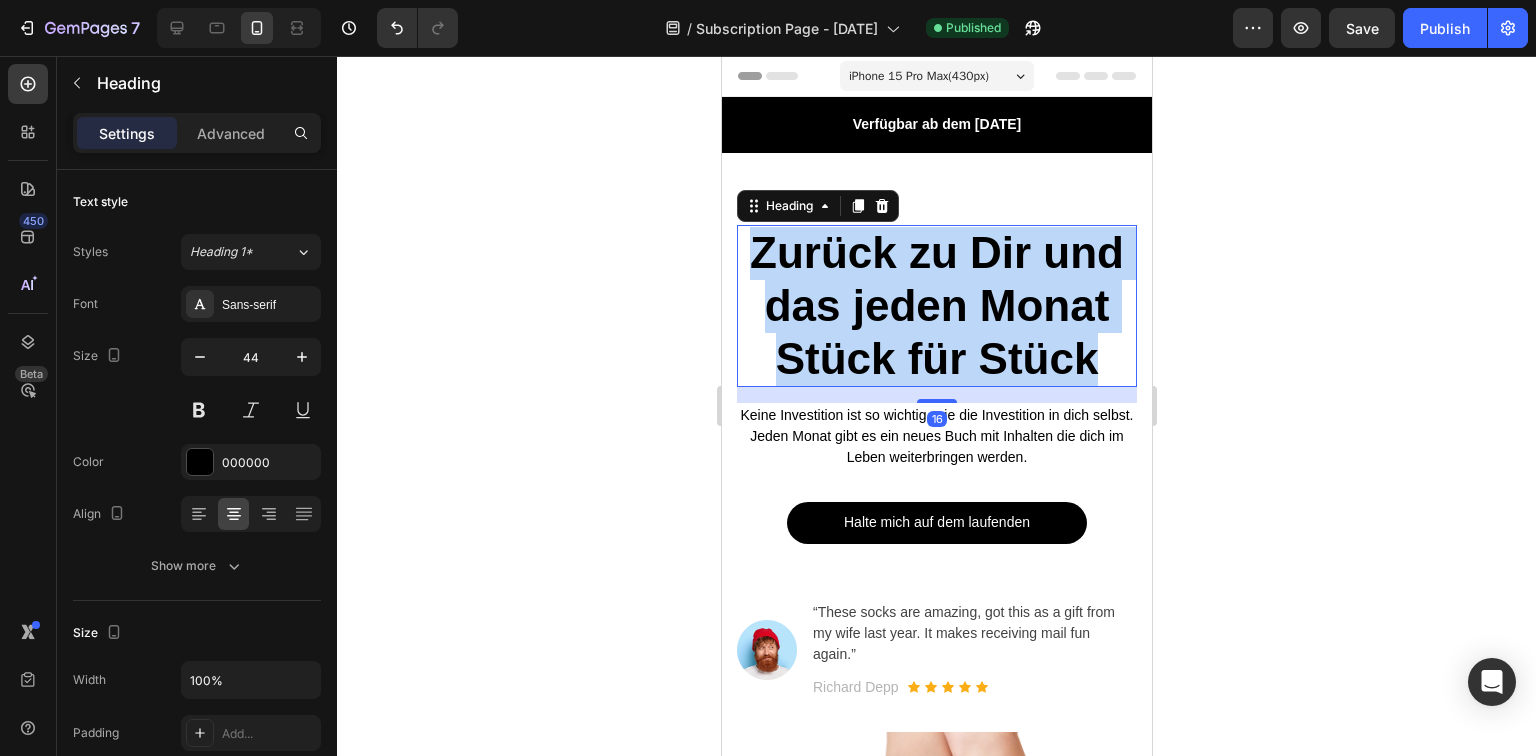click on "Zurück zu Dir und das jeden Monat Stück für Stück" at bounding box center (936, 306) 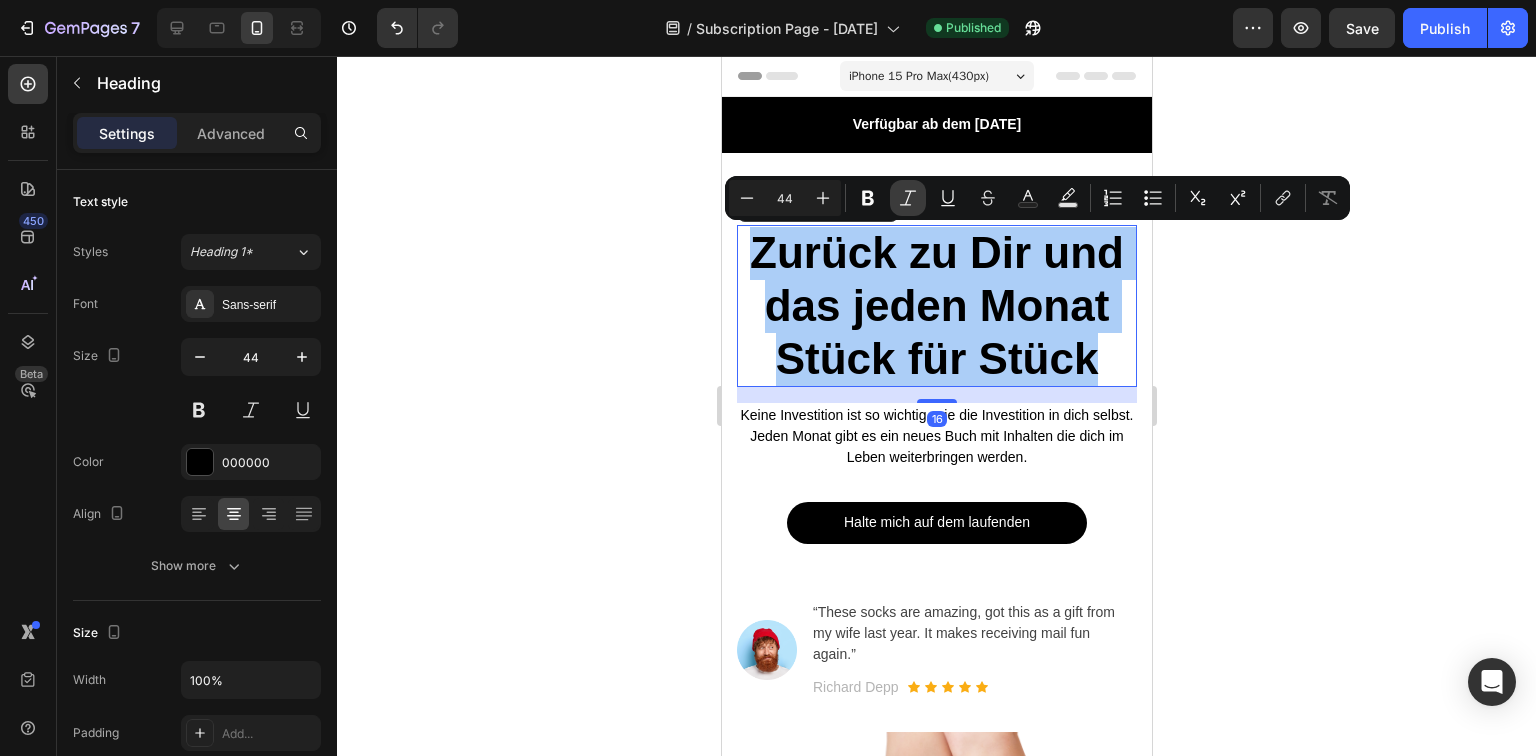 click 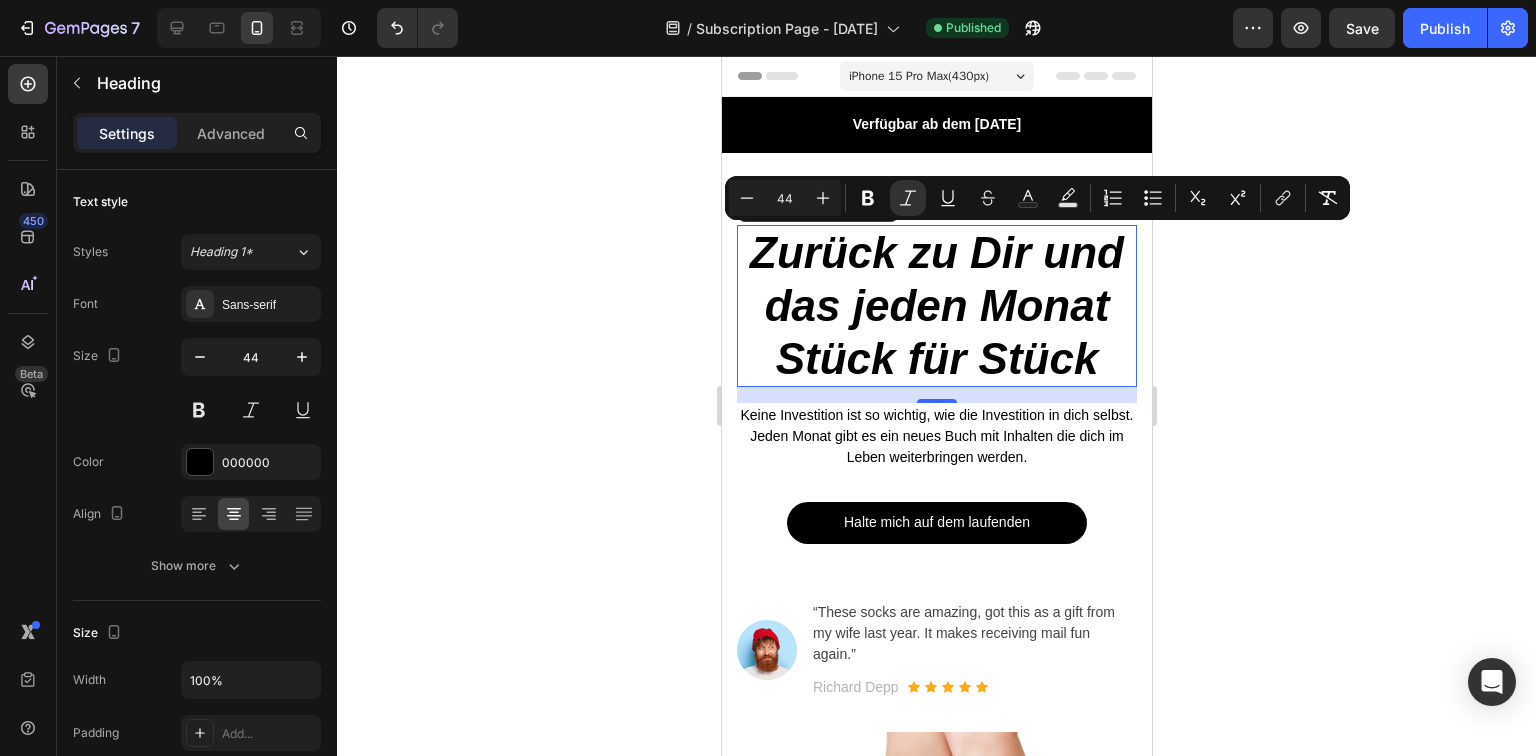 click 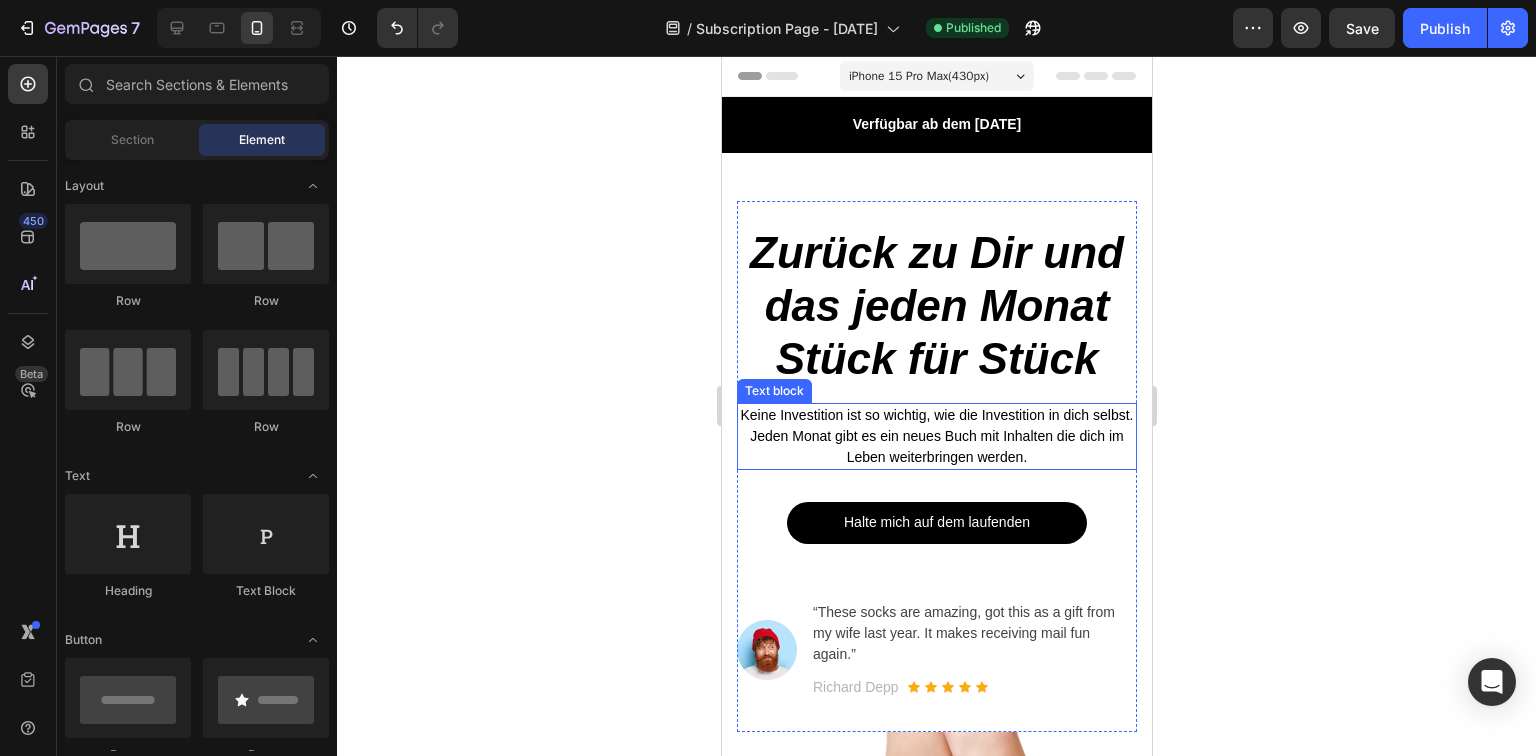 click on "Keine Investition ist so wichtig, wie die Investition in dich selbst. Jeden Monat gibt es ein neues Buch mit Inhalten die dich im Leben weiterbringen werden." at bounding box center (936, 436) 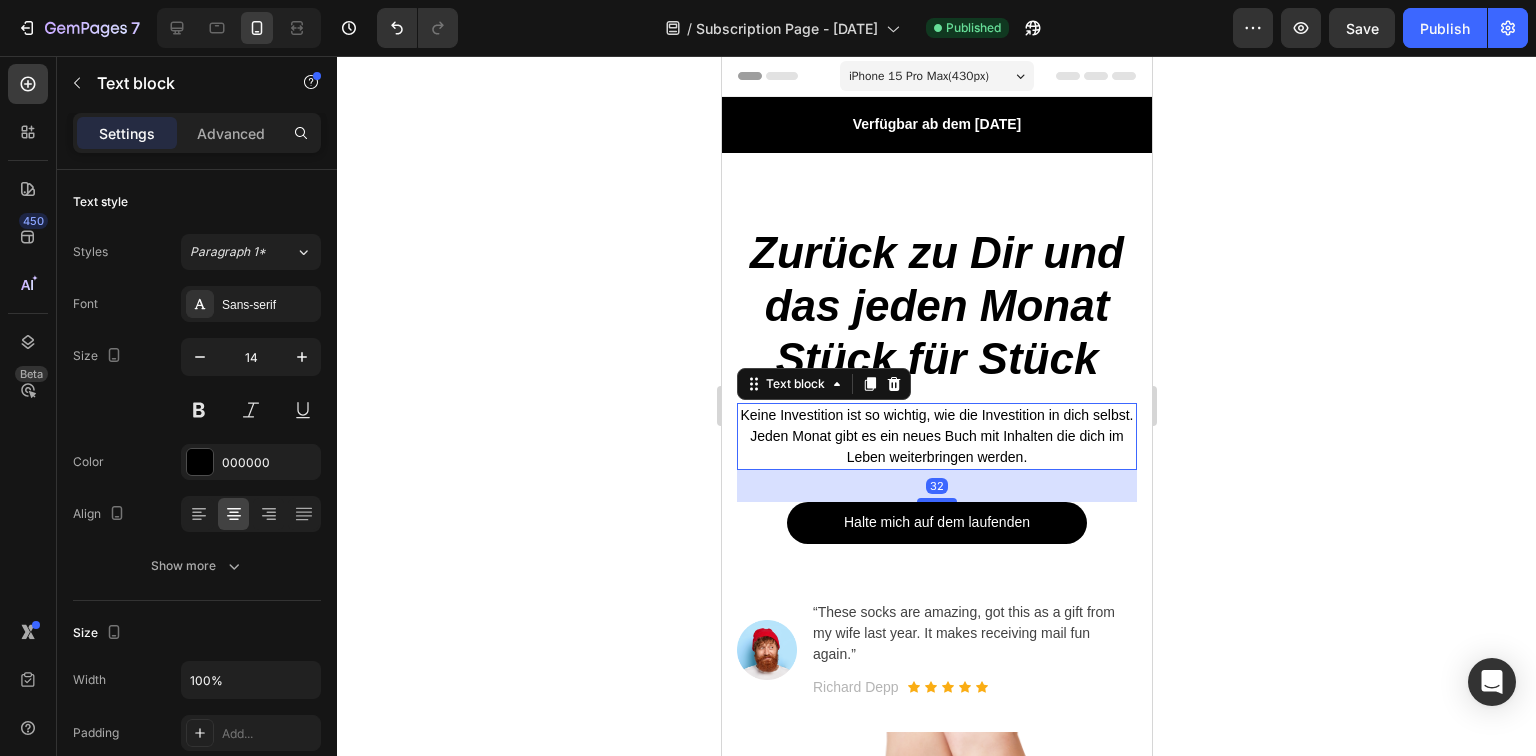 click on "Keine Investition ist so wichtig, wie die Investition in dich selbst. Jeden Monat gibt es ein neues Buch mit Inhalten die dich im Leben weiterbringen werden." at bounding box center [936, 436] 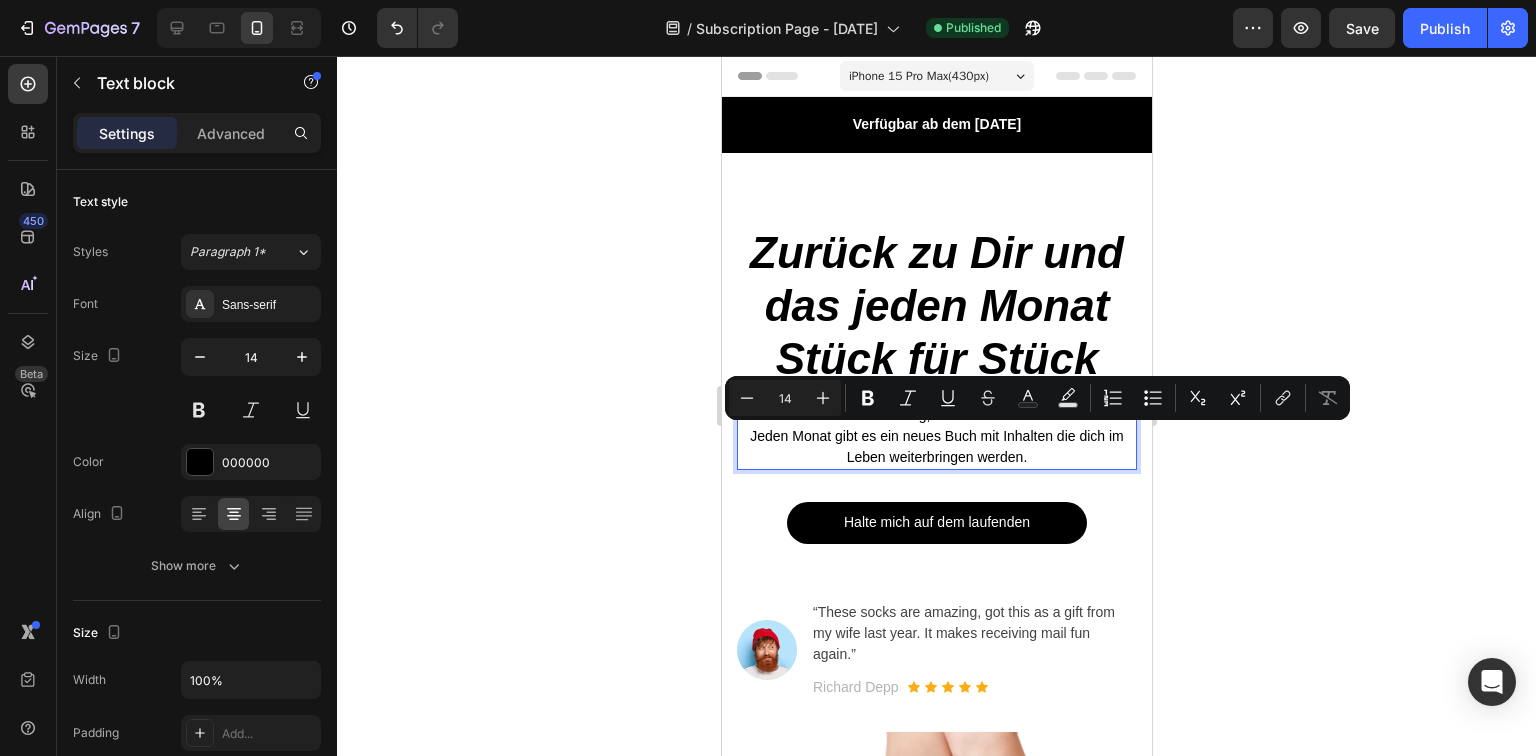 click on "Keine Investition ist so wichtig, wie die Investition in dich selbst. Jeden Monat gibt es ein neues Buch mit Inhalten die dich im Leben weiterbringen werden." at bounding box center (936, 436) 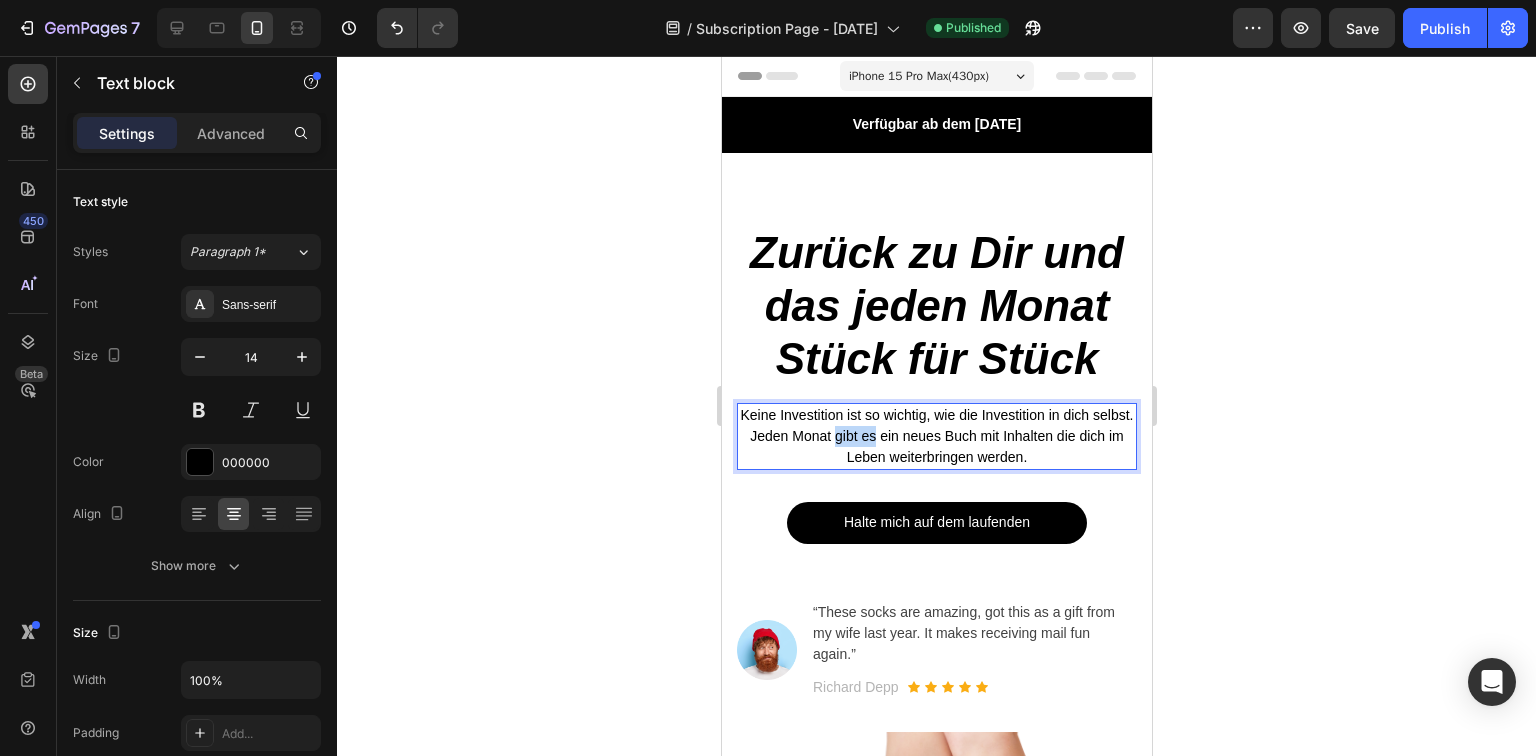 drag, startPoint x: 875, startPoint y: 440, endPoint x: 915, endPoint y: 440, distance: 40 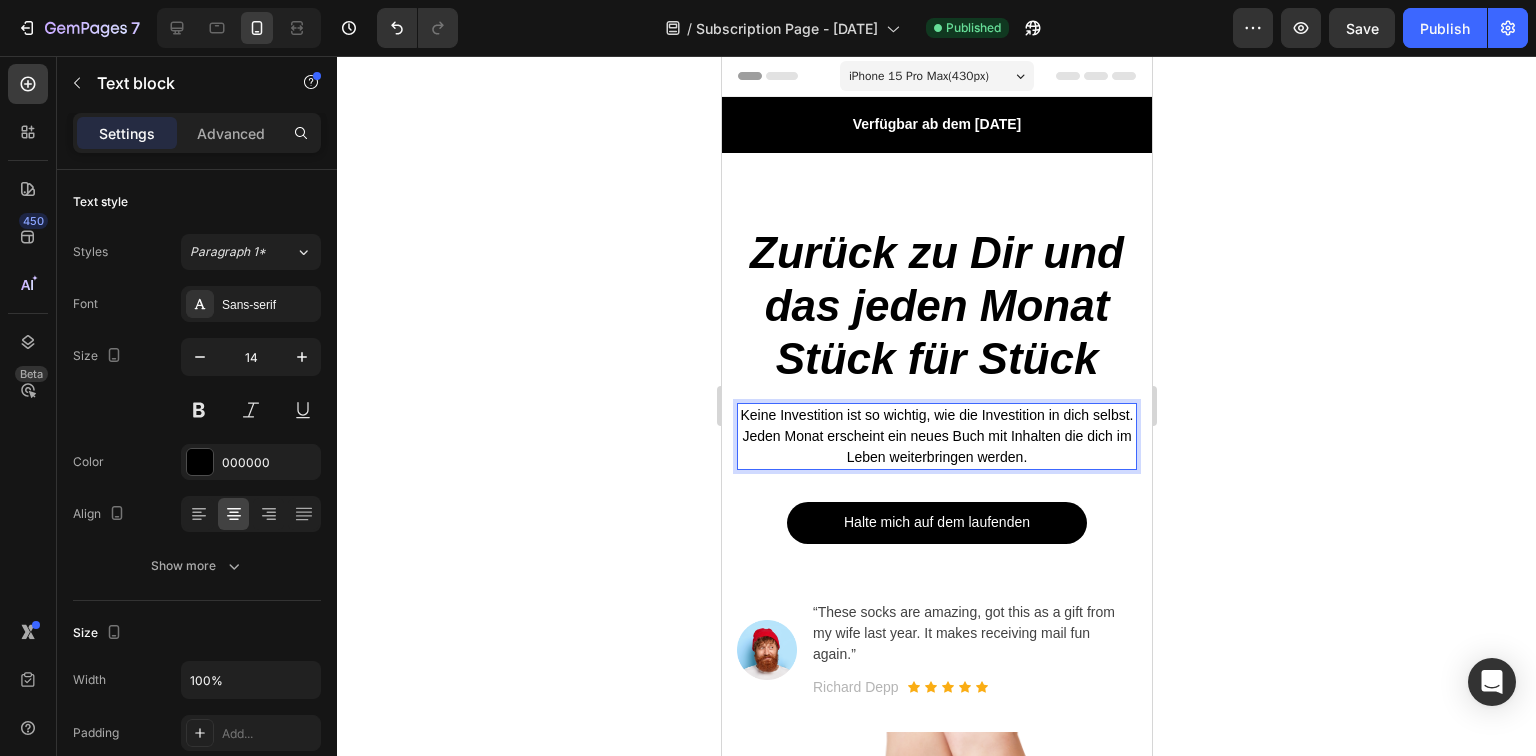 click on "Keine Investition ist so wichtig, wie die Investition in dich selbst. Jeden Monat erscheint ein neues Buch mit Inhalten die dich im Leben weiterbringen werden." at bounding box center (936, 436) 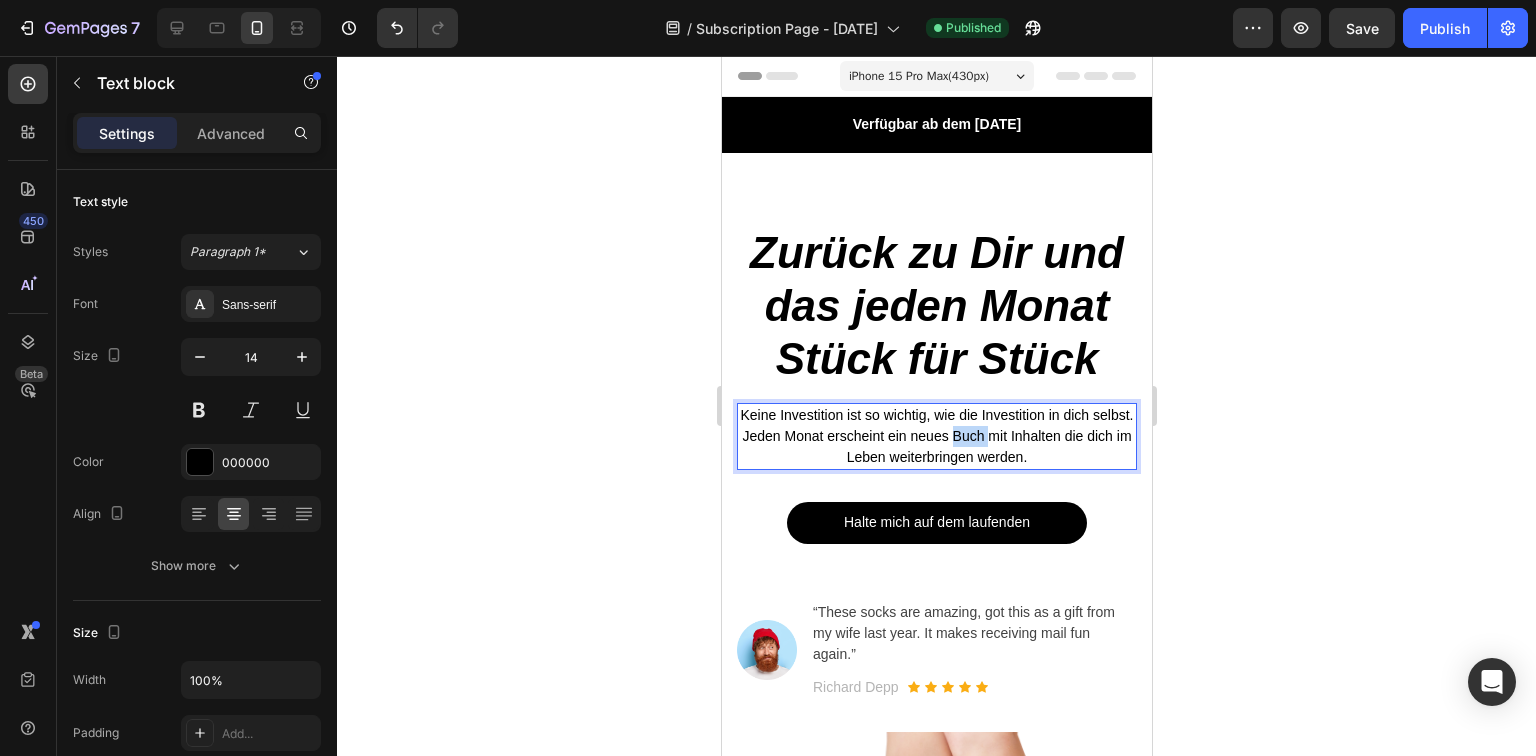 click on "Keine Investition ist so wichtig, wie die Investition in dich selbst. Jeden Monat erscheint ein neues Buch mit Inhalten die dich im Leben weiterbringen werden." at bounding box center (936, 436) 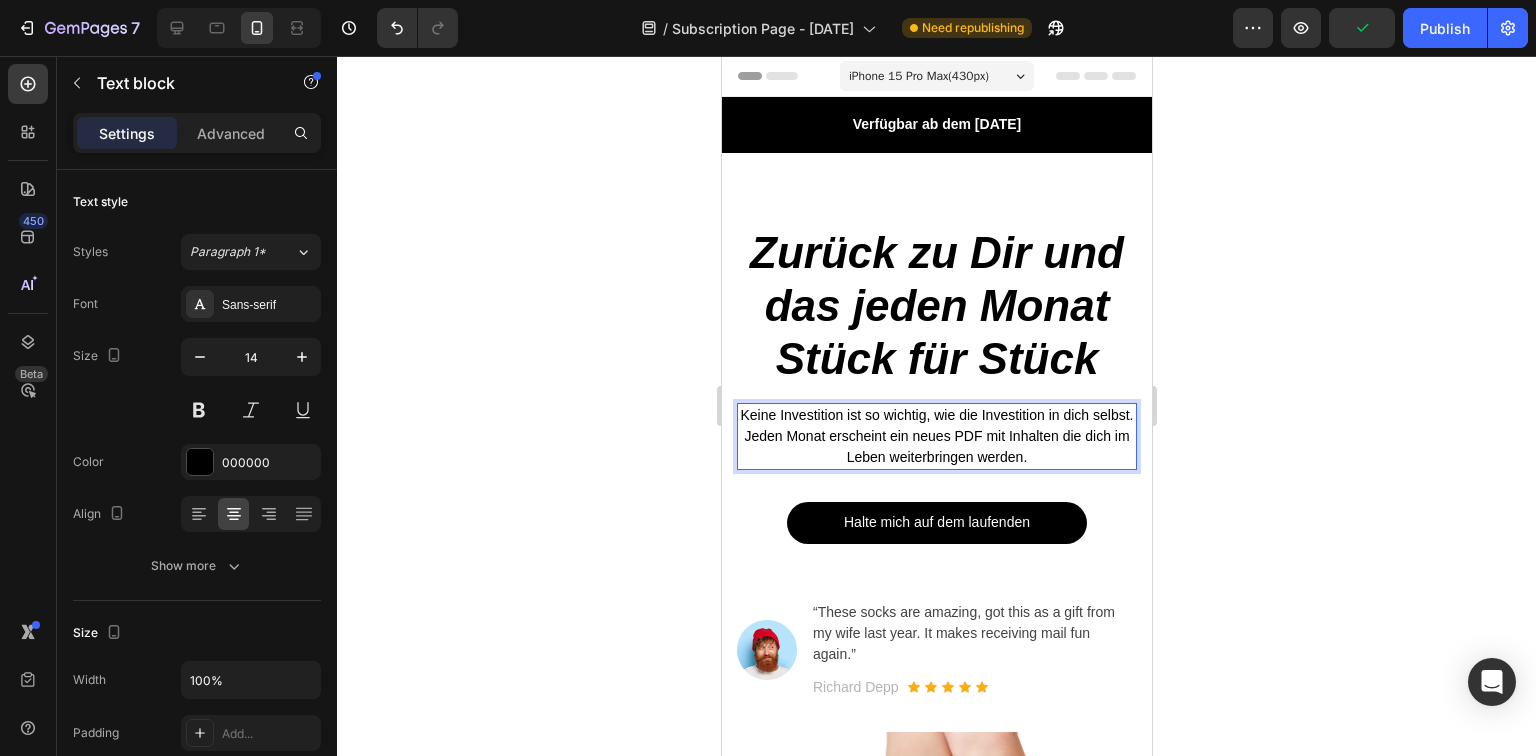 click on "Keine Investition ist so wichtig, wie die Investition in dich selbst. Jeden Monat erscheint ein neues PDF mit Inhalten die dich im Leben weiterbringen werden." at bounding box center [936, 436] 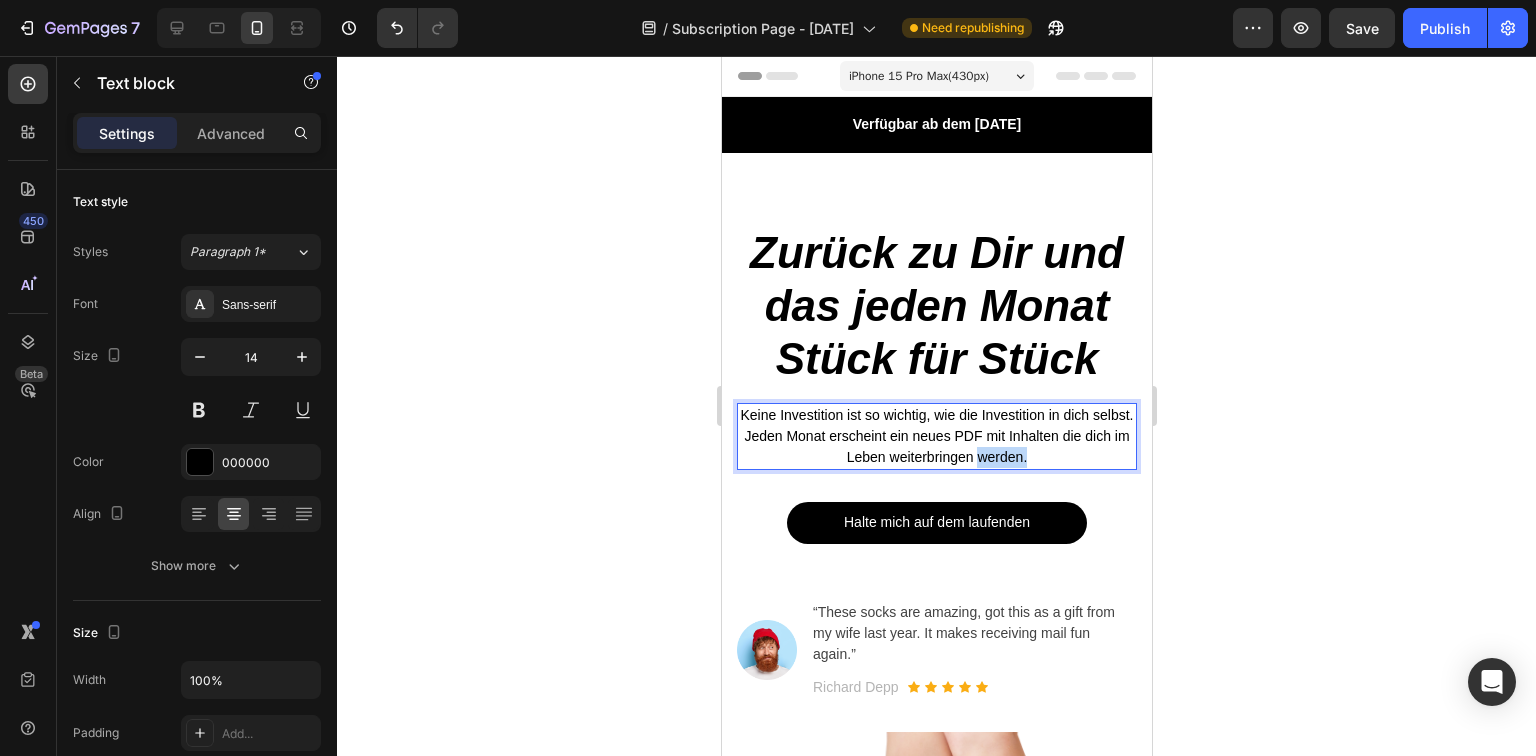 drag, startPoint x: 993, startPoint y: 456, endPoint x: 1057, endPoint y: 456, distance: 64 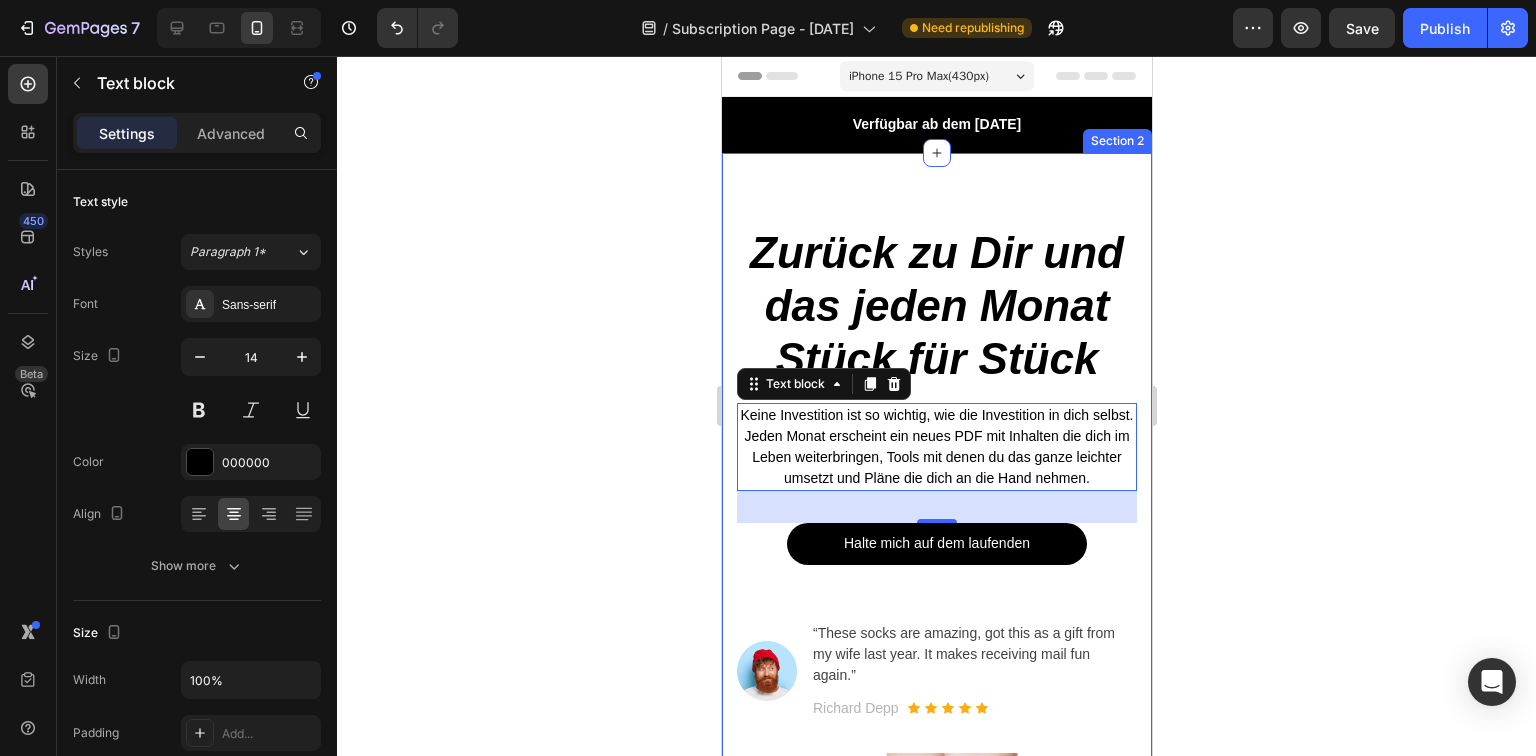 click 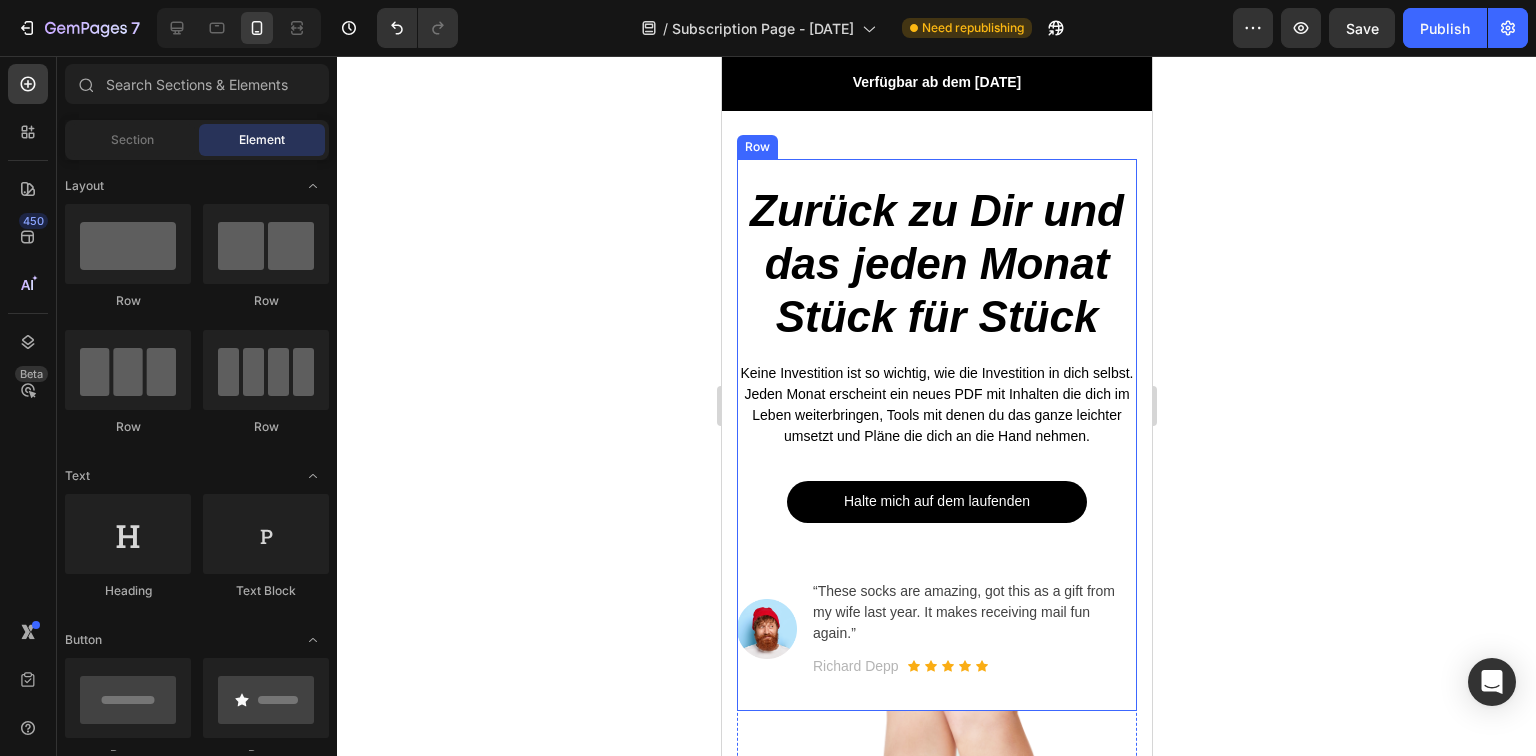 scroll, scrollTop: 80, scrollLeft: 0, axis: vertical 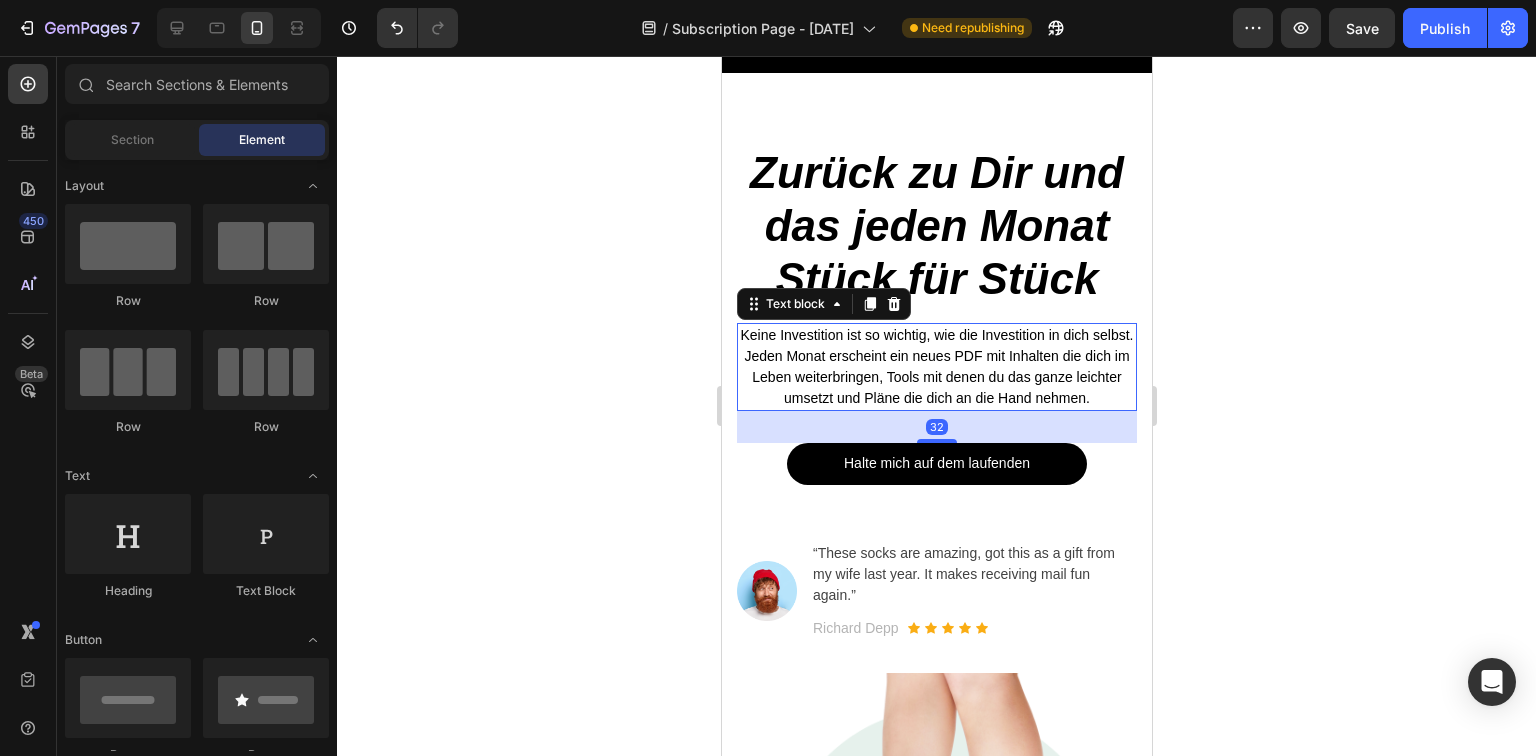 click on "Keine Investition ist so wichtig, wie die Investition in dich selbst. Jeden Monat erscheint ein neues PDF mit Inhalten die dich im Leben weiterbringen, Tools mit denen du das ganze leichter umsetzt und Pläne die dich an die Hand nehmen." at bounding box center (936, 367) 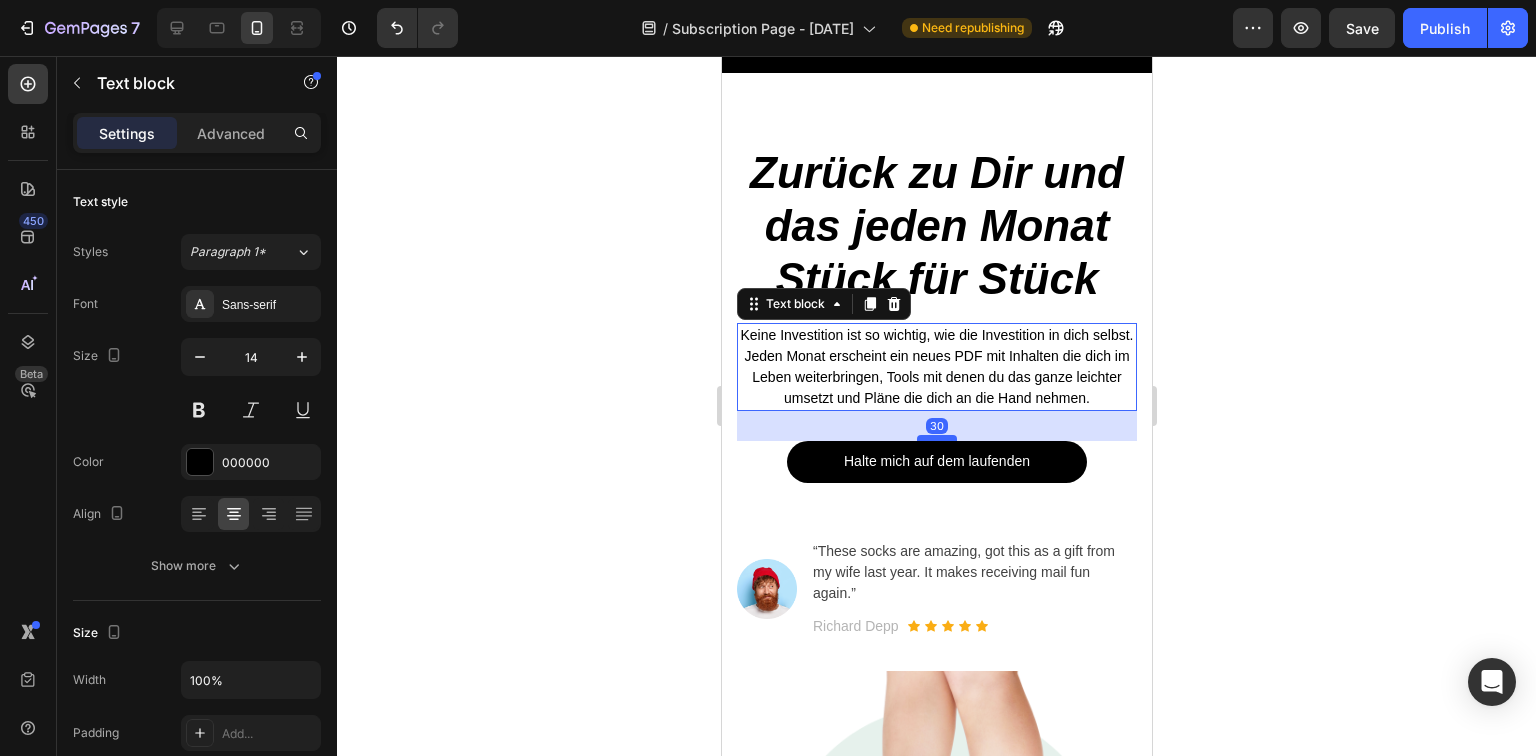 click at bounding box center (936, 438) 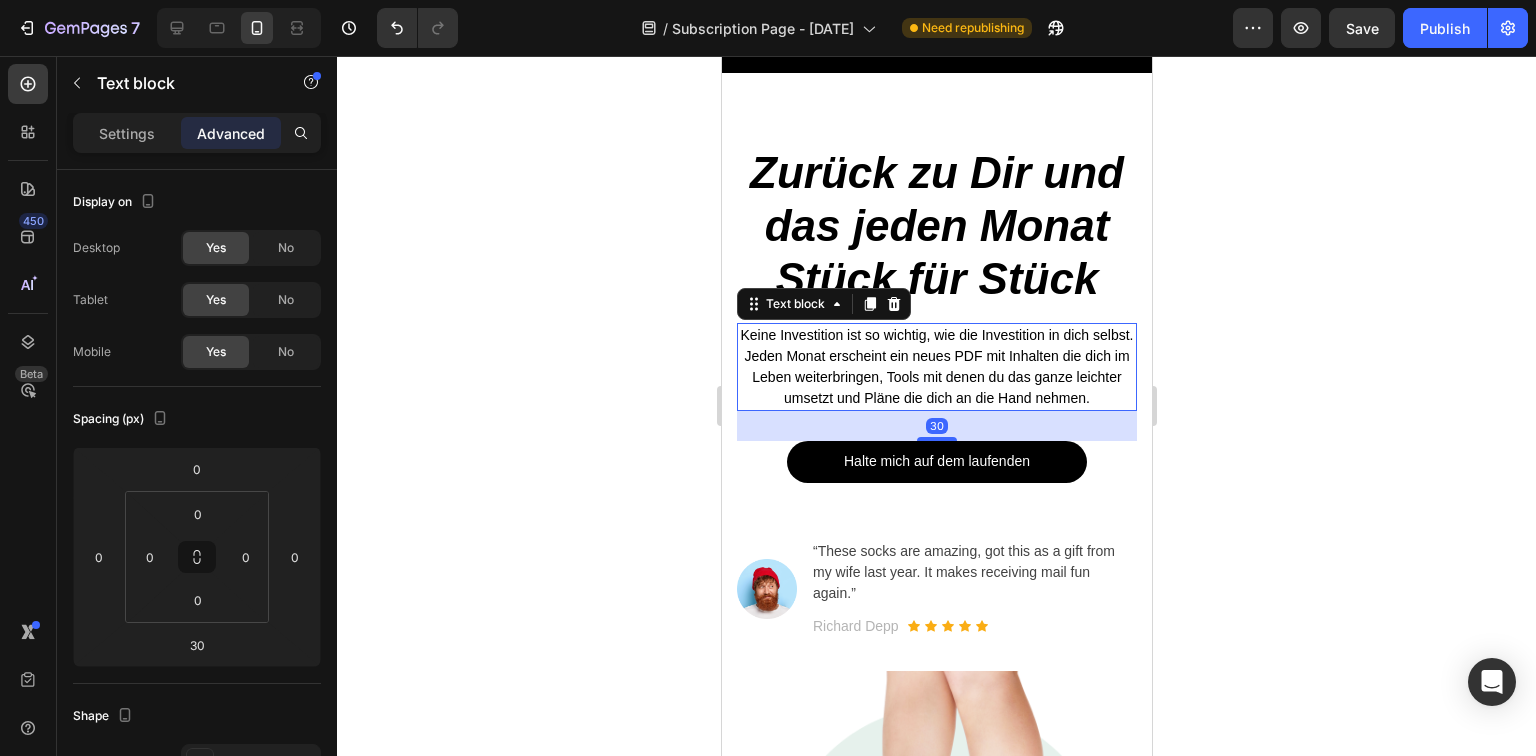 click 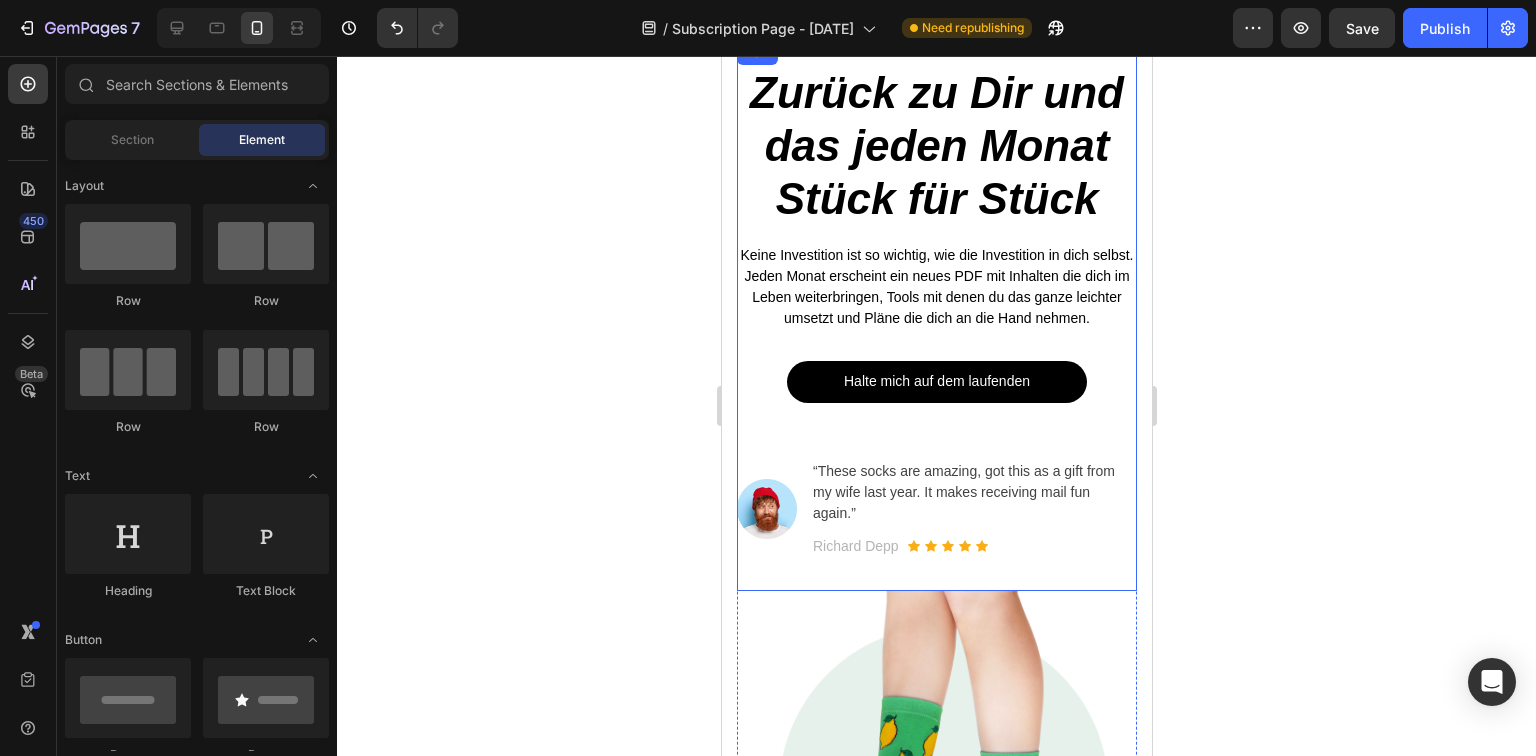 scroll, scrollTop: 240, scrollLeft: 0, axis: vertical 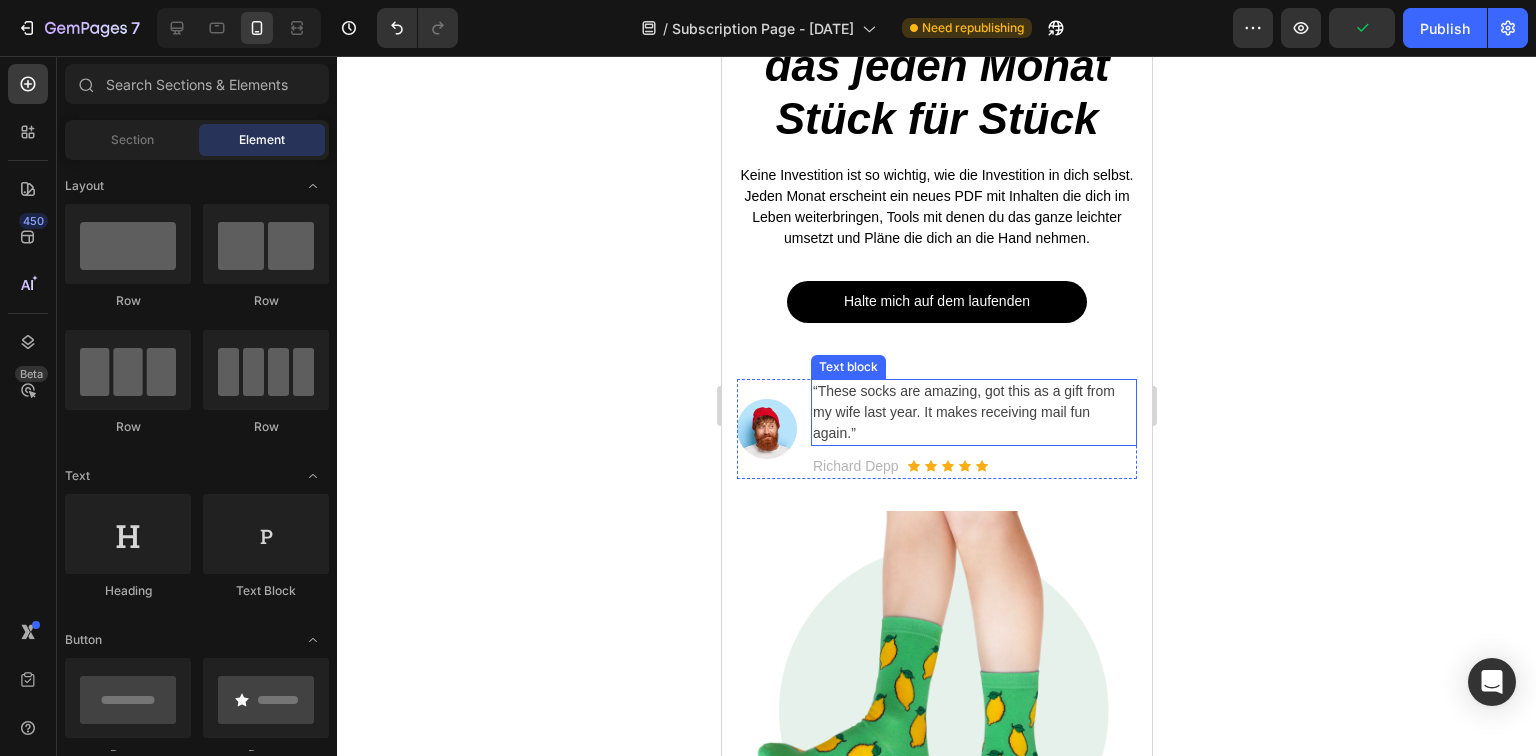 click on "“These socks are amazing, got this as a gift from my wife last year. It makes receiving mail fun again.”" at bounding box center [973, 412] 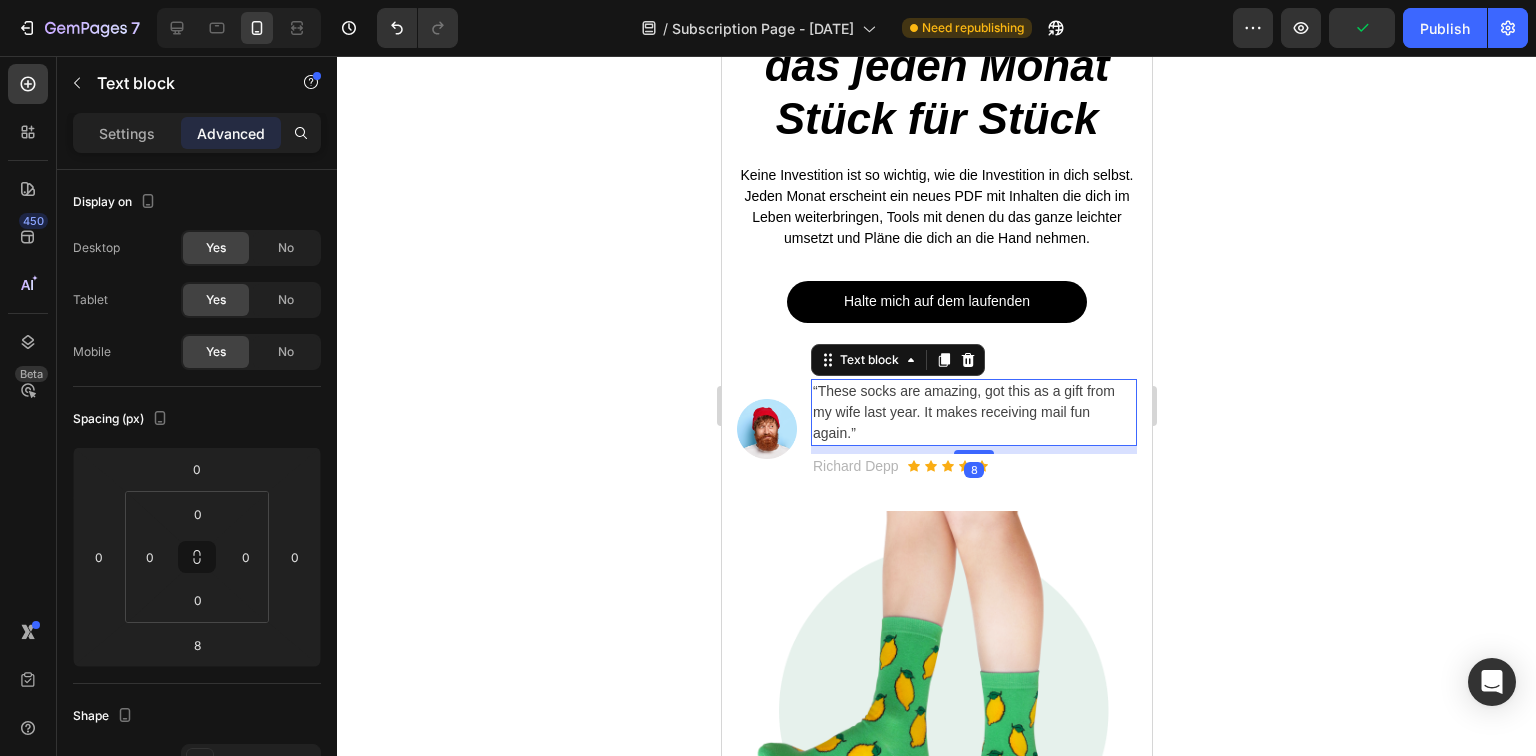 click on "“These socks are amazing, got this as a gift from my wife last year. It makes receiving mail fun again.”" at bounding box center (973, 412) 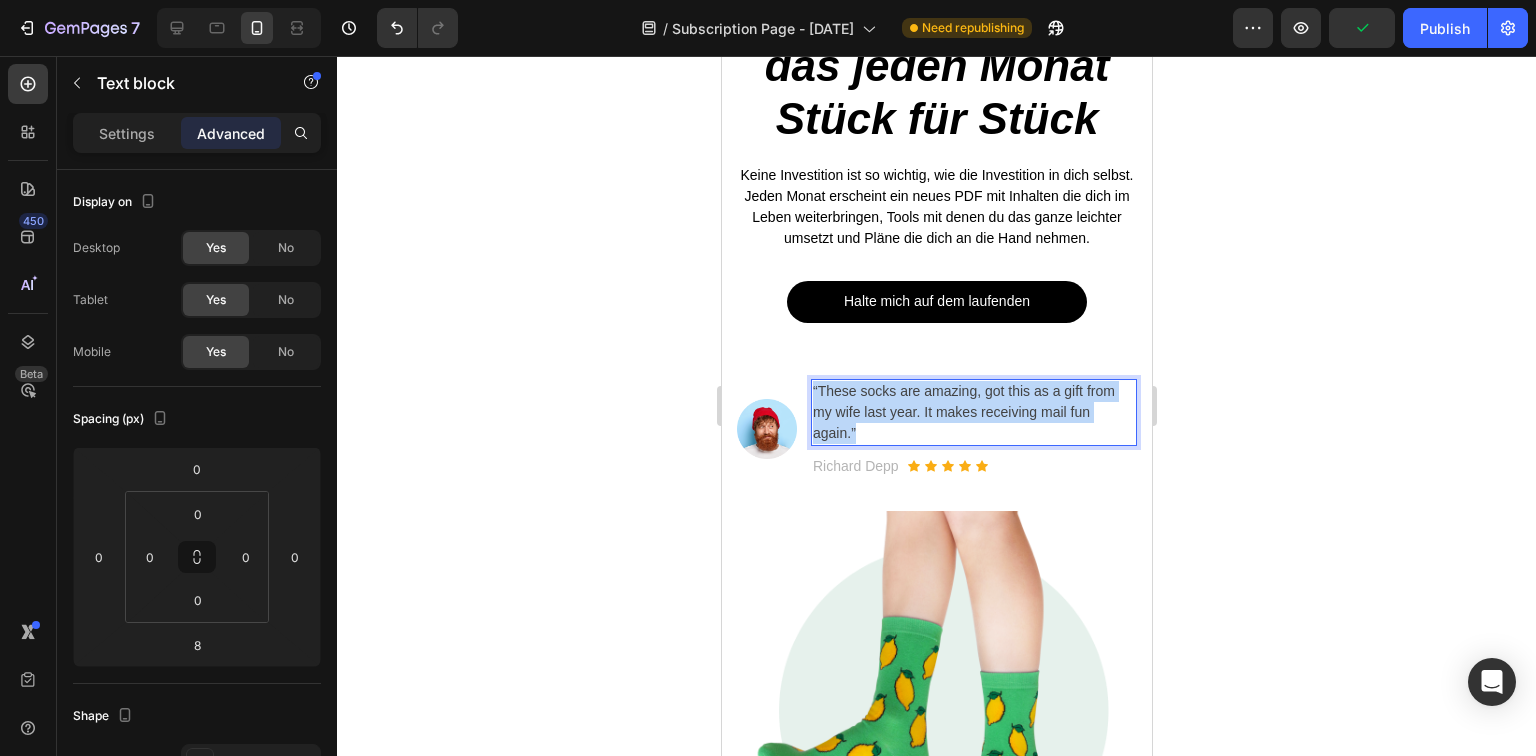 click on "“These socks are amazing, got this as a gift from my wife last year. It makes receiving mail fun again.”" at bounding box center [973, 412] 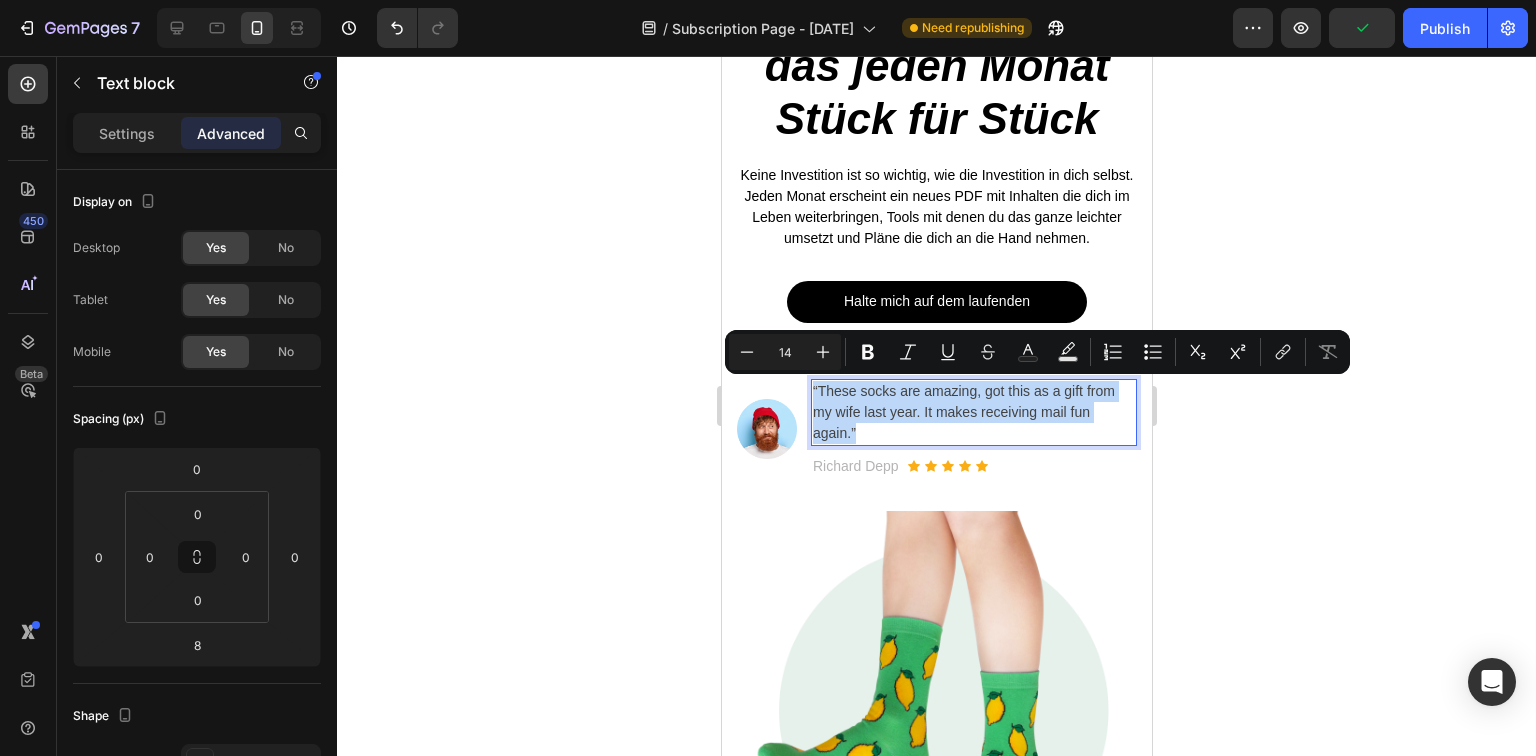 click on "“These socks are amazing, got this as a gift from my wife last year. It makes receiving mail fun again.”" at bounding box center (973, 412) 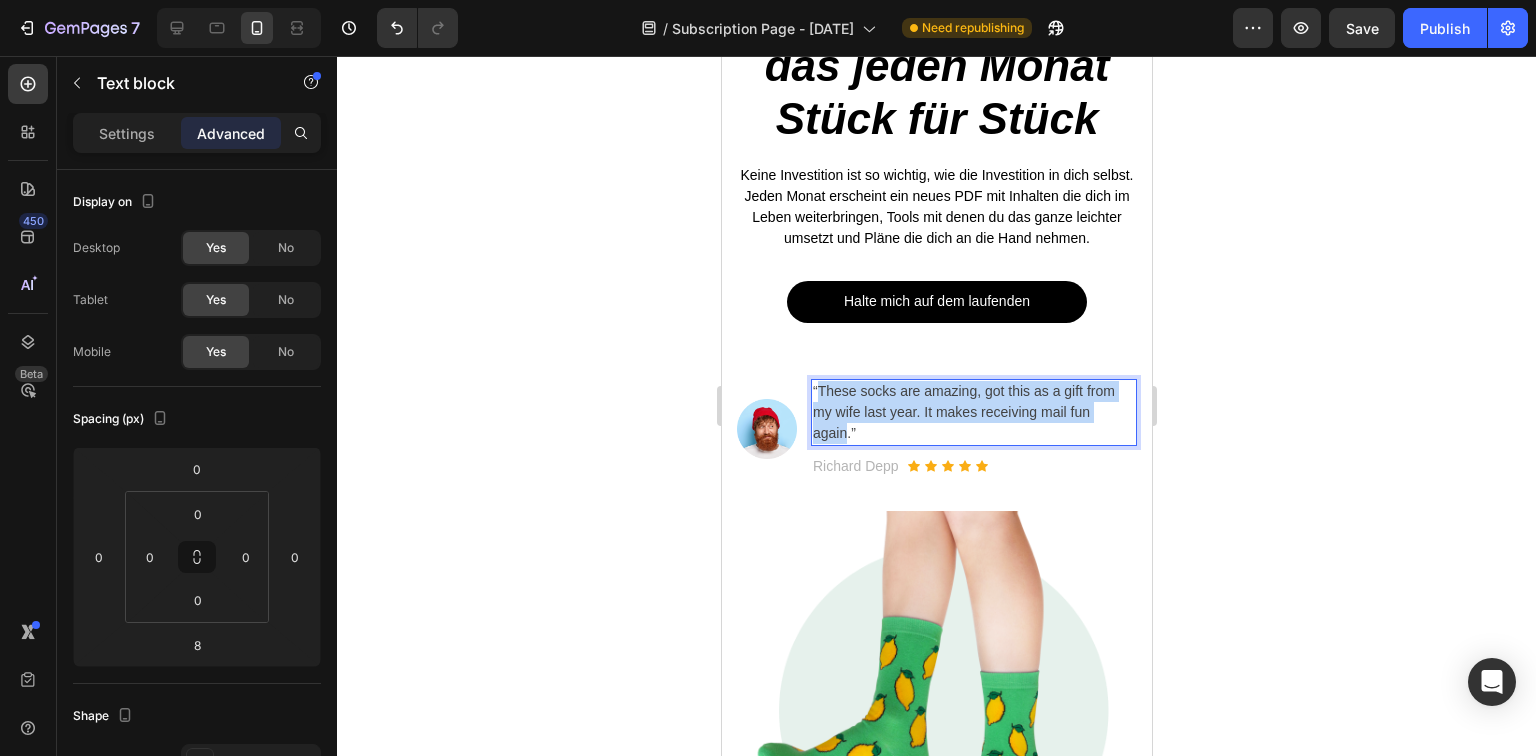 drag, startPoint x: 815, startPoint y: 389, endPoint x: 845, endPoint y: 430, distance: 50.803543 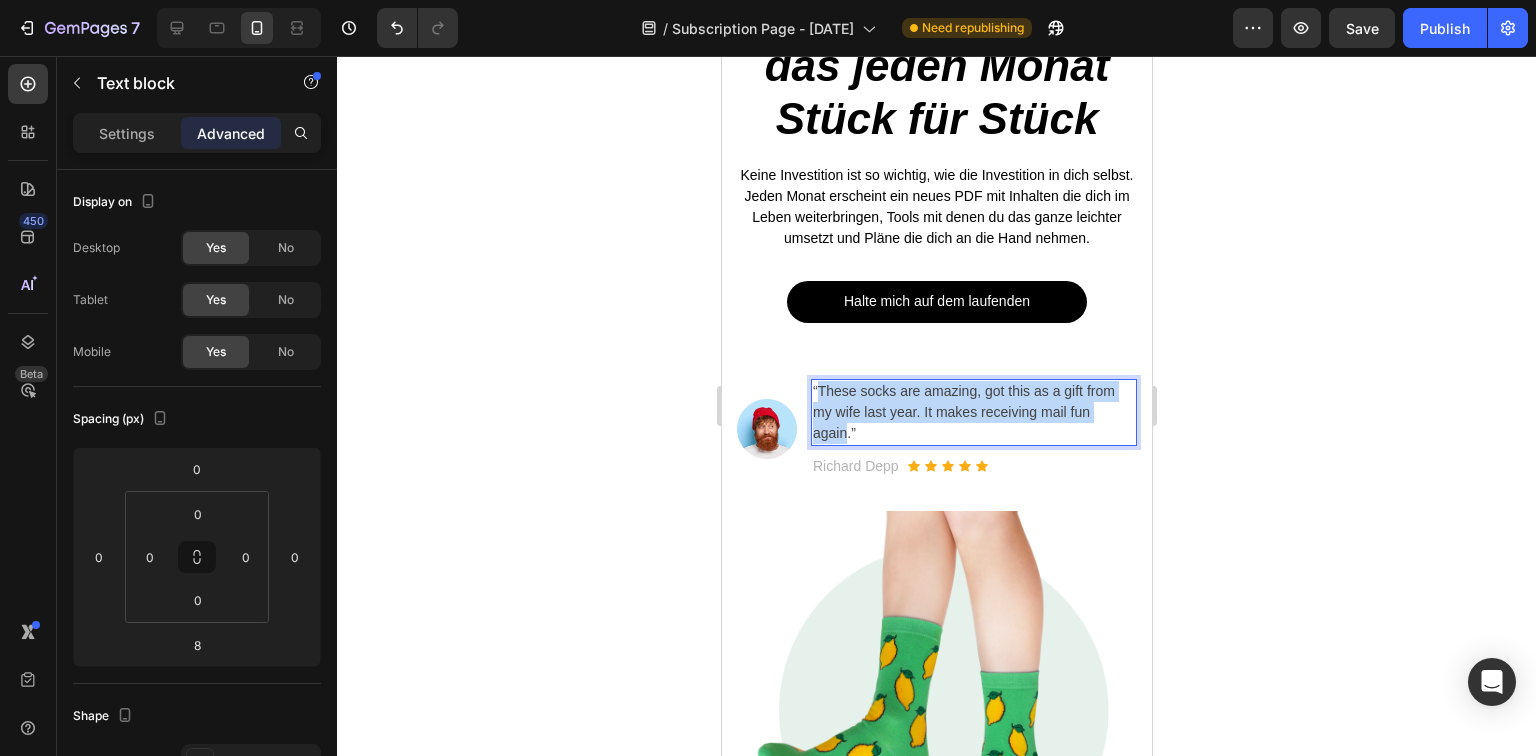 click on "“These socks are amazing, got this as a gift from my wife last year. It makes receiving mail fun again.”" at bounding box center (973, 412) 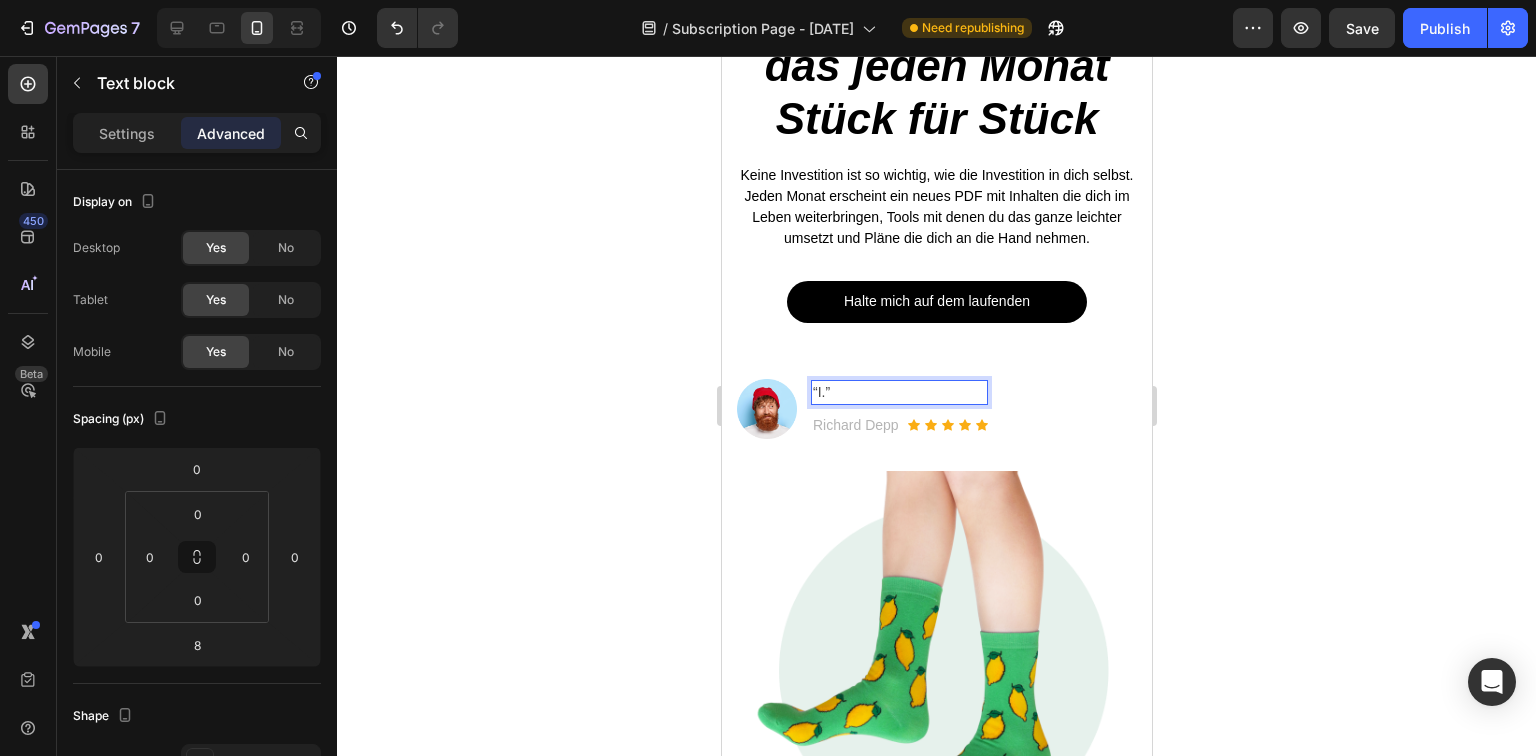 scroll, scrollTop: 240, scrollLeft: 0, axis: vertical 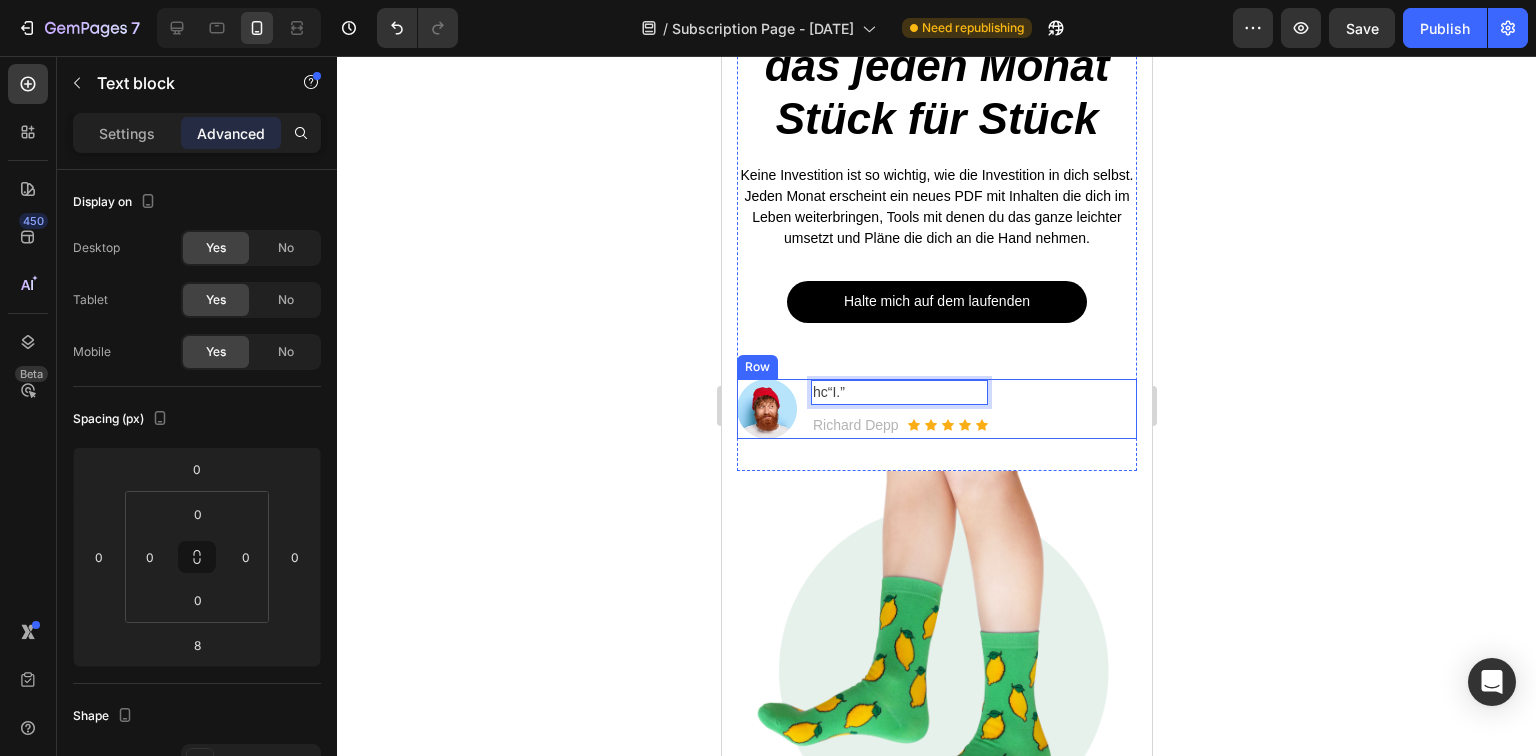 click on "hc“I.”" at bounding box center (898, 392) 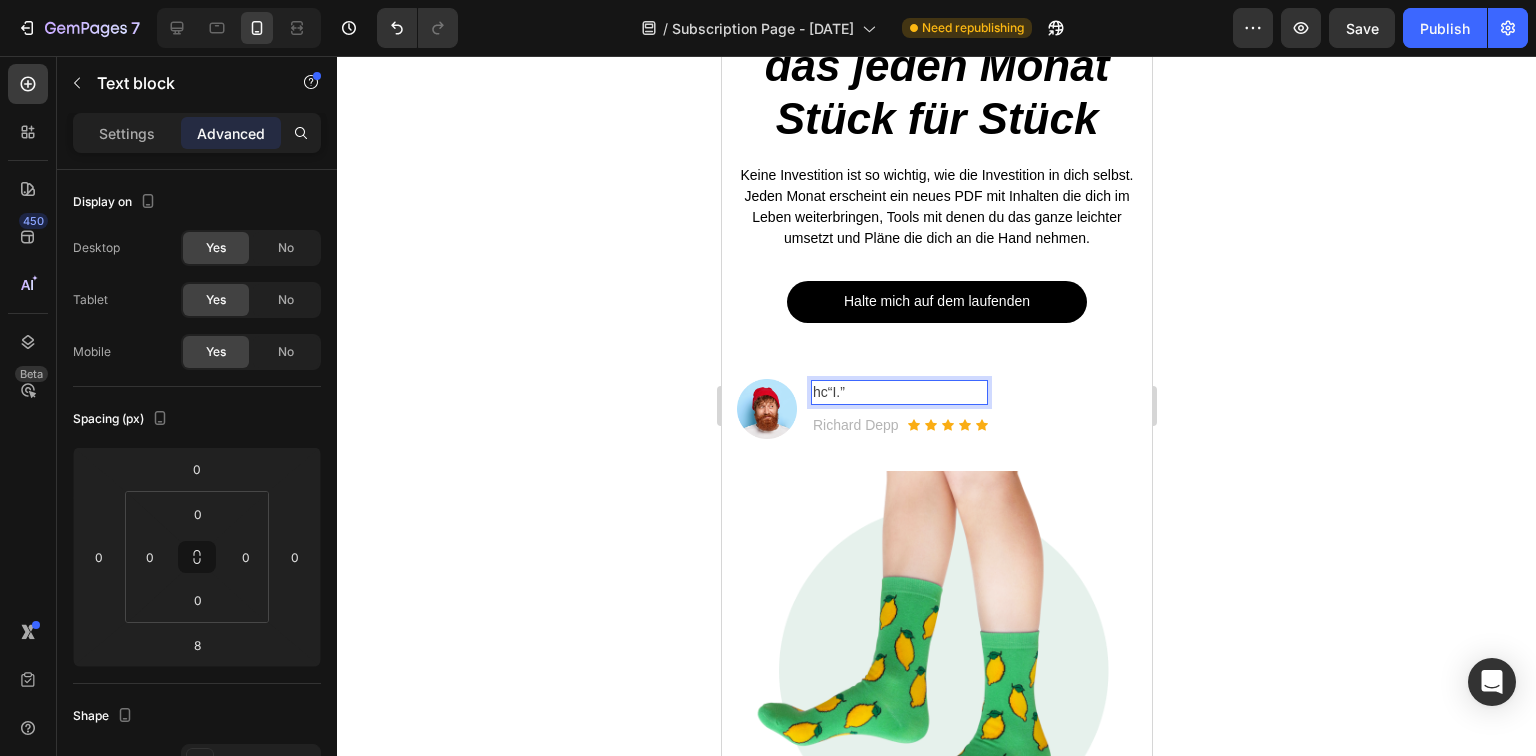 click on "hc“I.”" at bounding box center [898, 392] 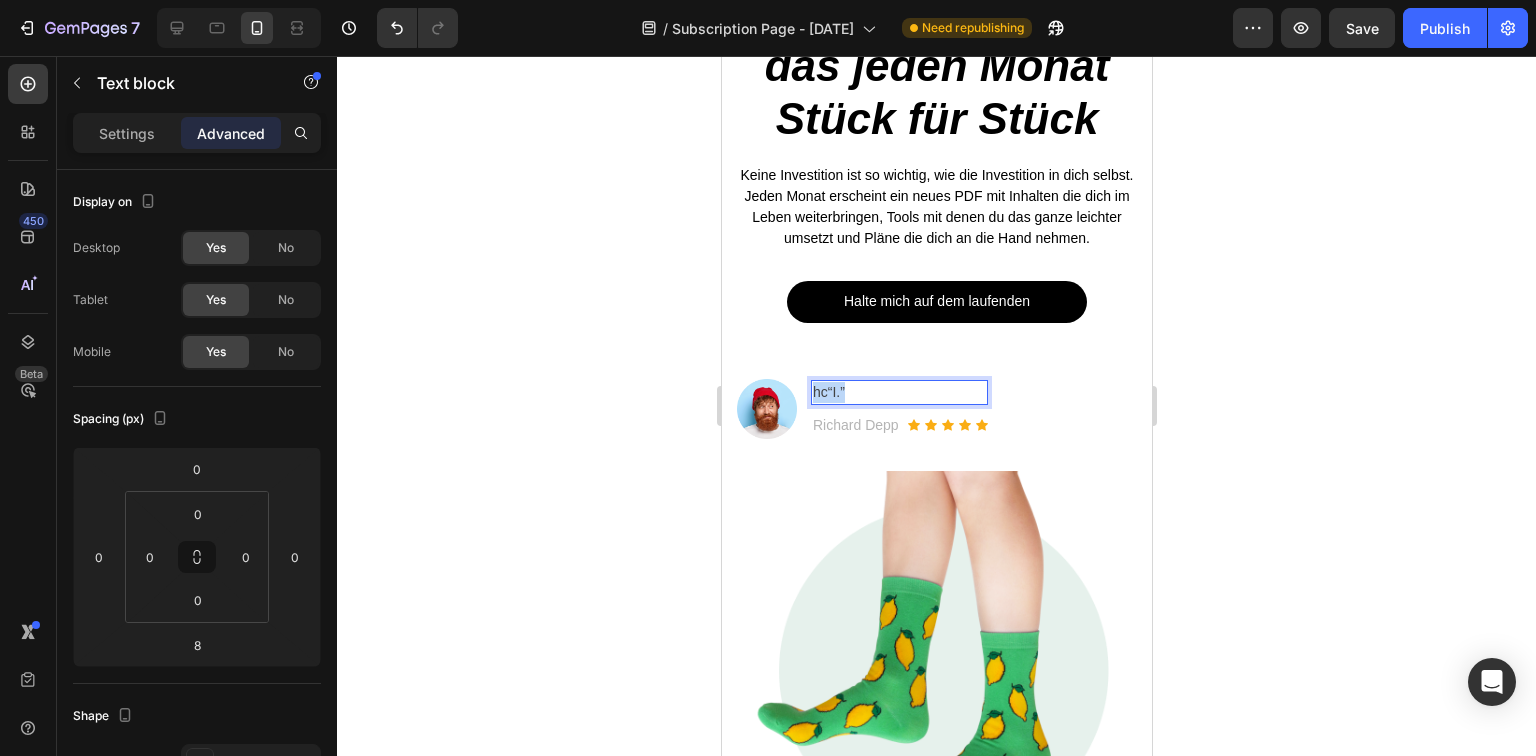 click on "hc“I.”" at bounding box center (898, 392) 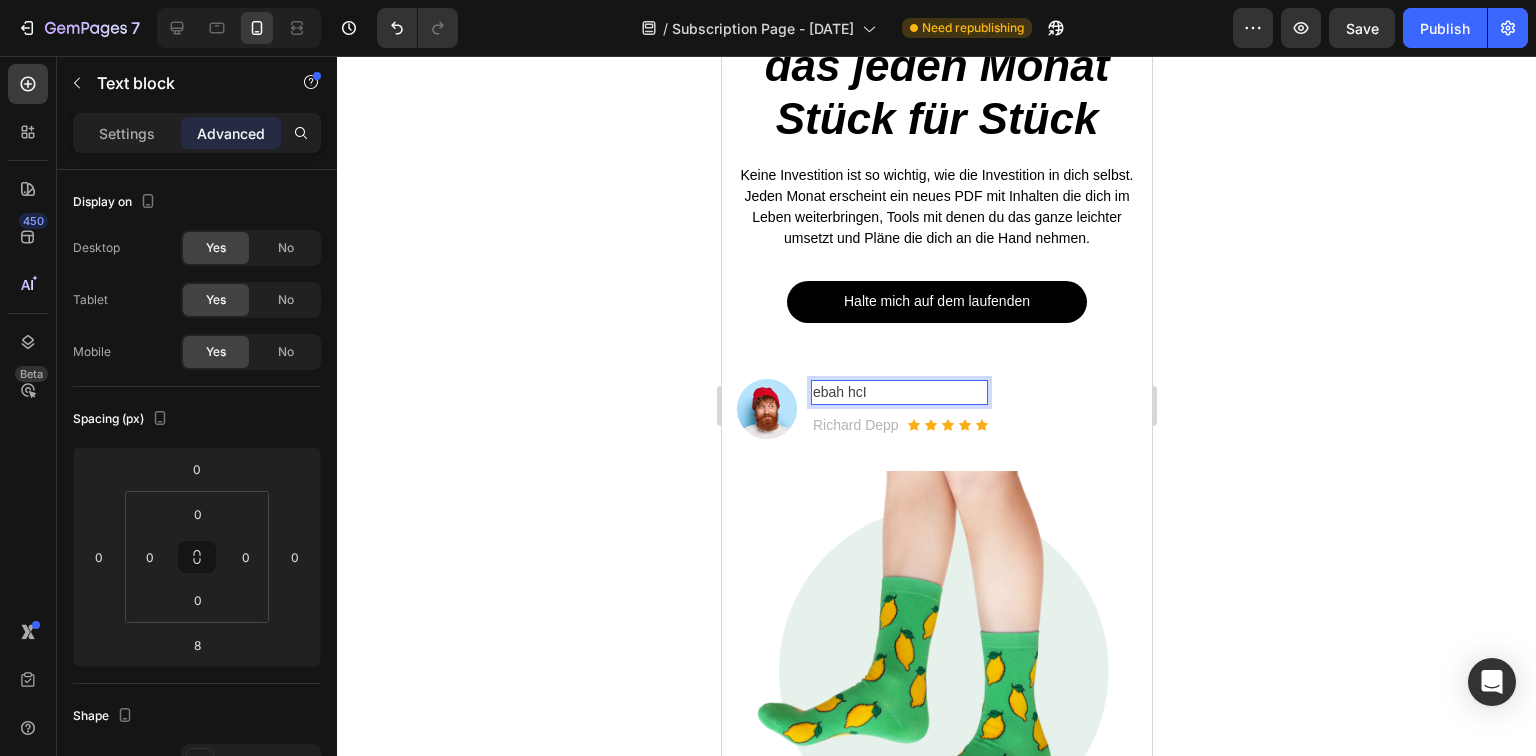 click on "ebah hcI" at bounding box center (898, 392) 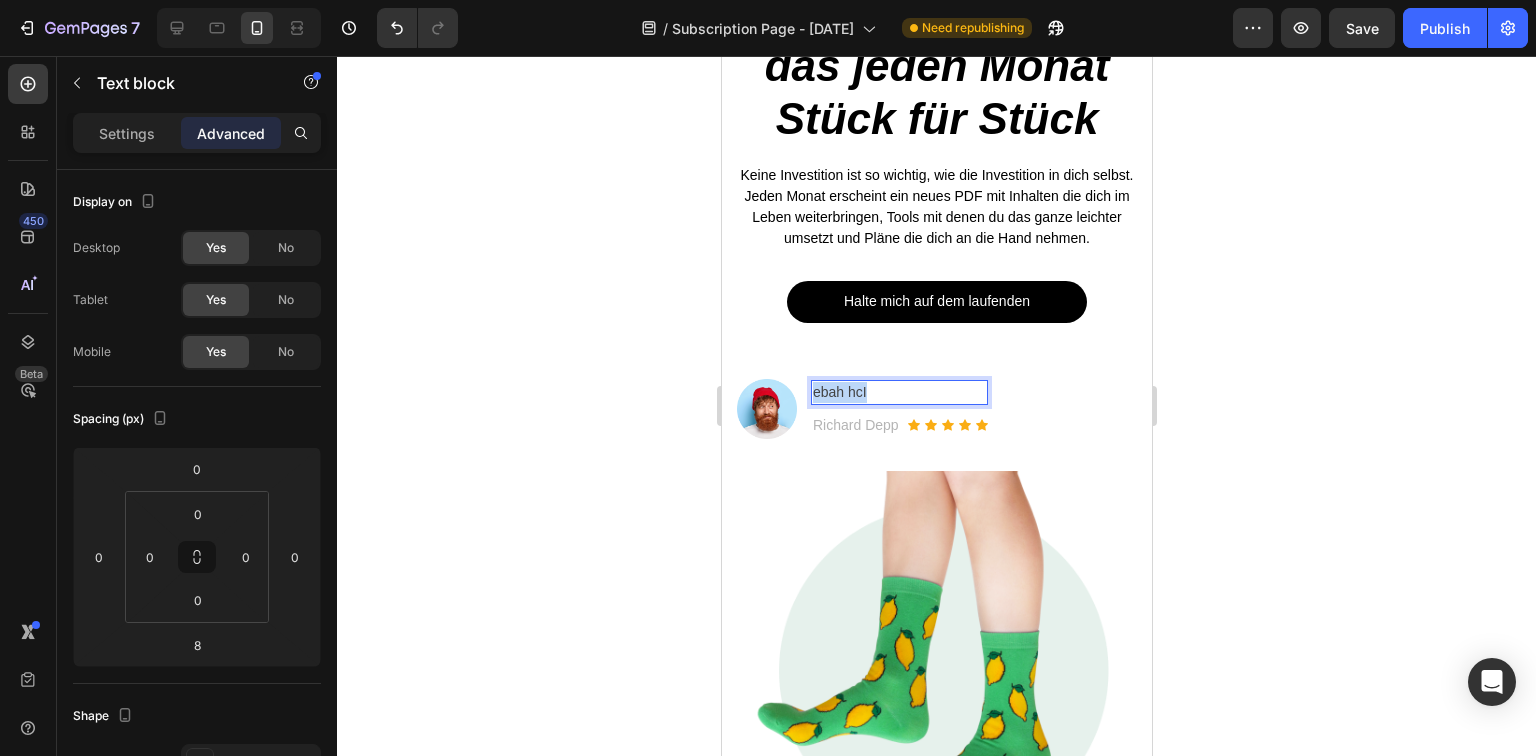 click on "ebah hcI" at bounding box center [898, 392] 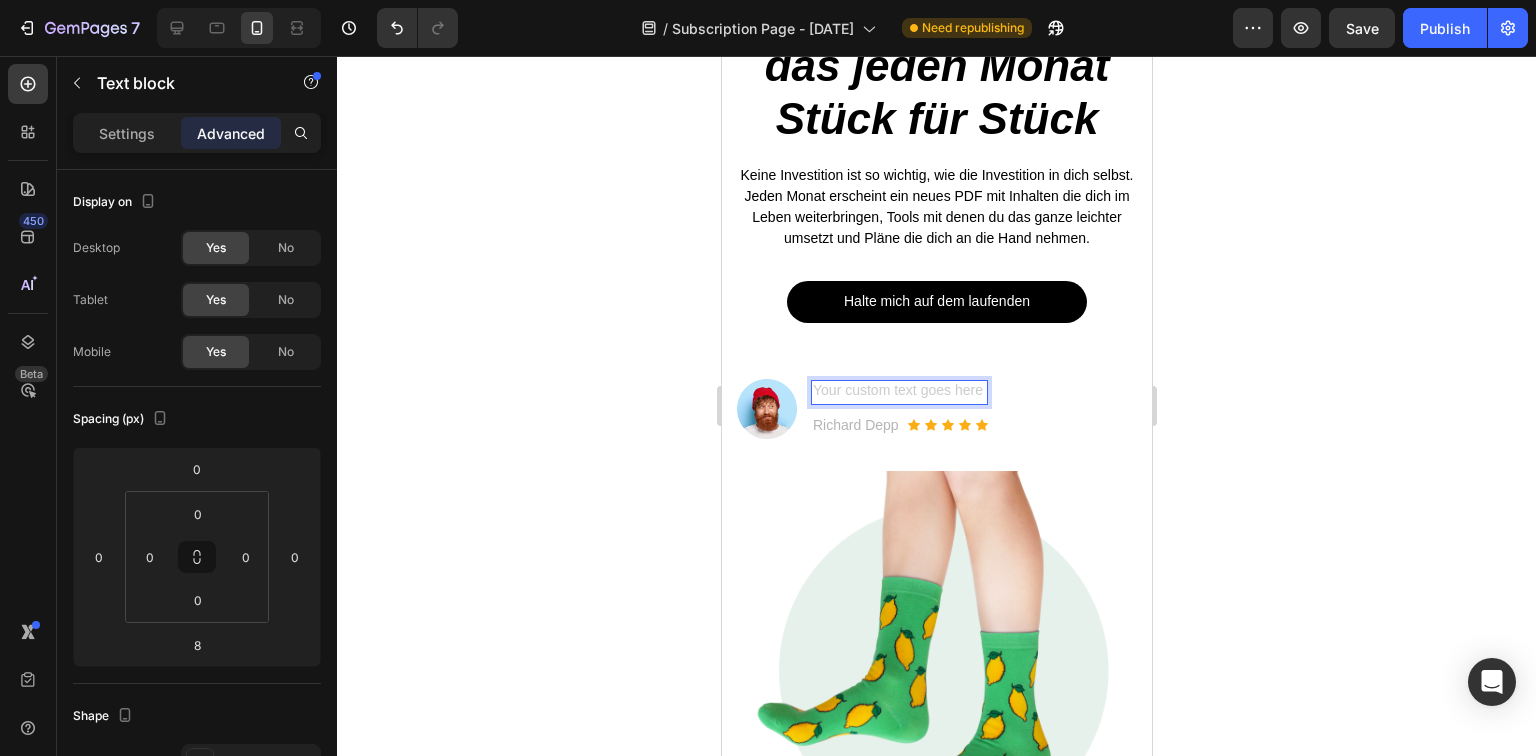 click 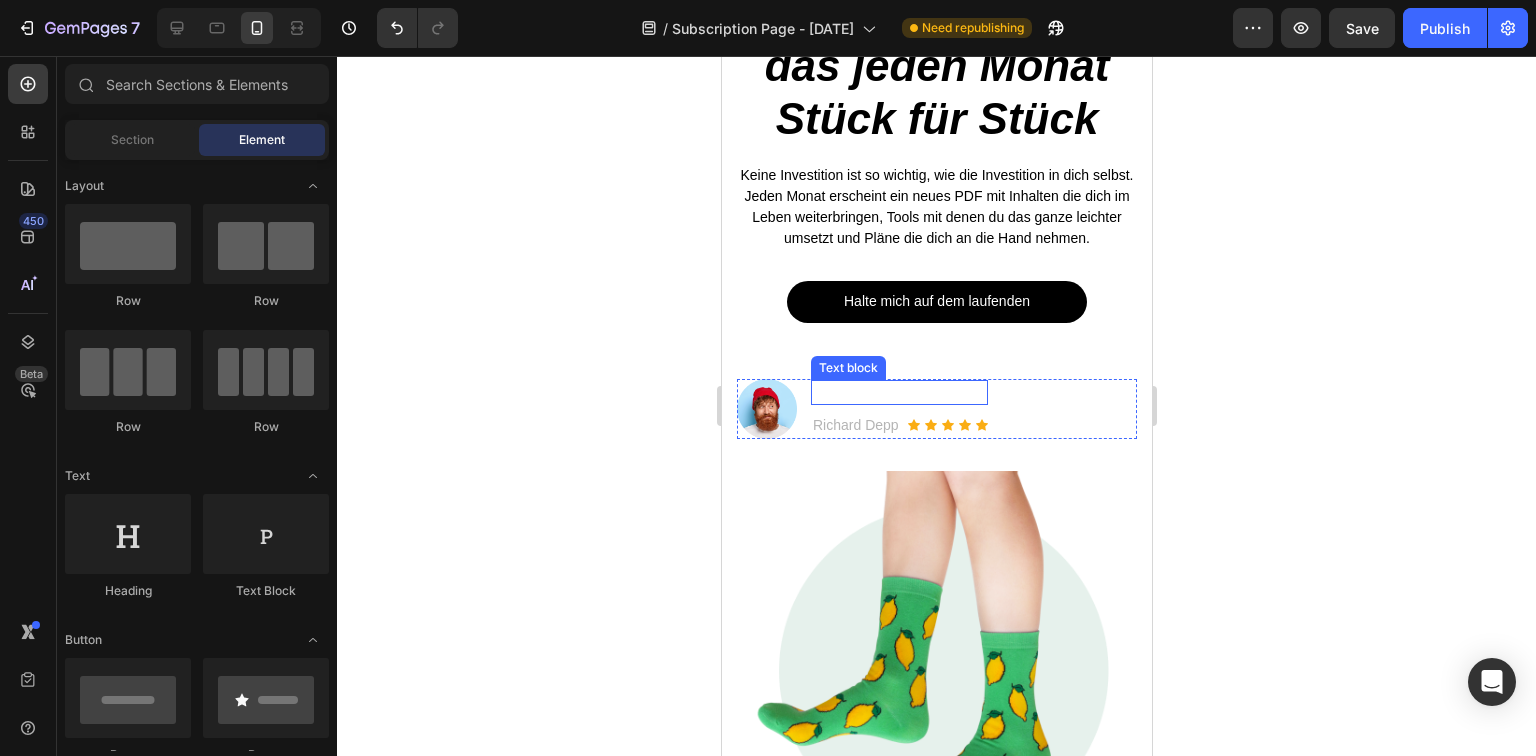 click at bounding box center (898, 392) 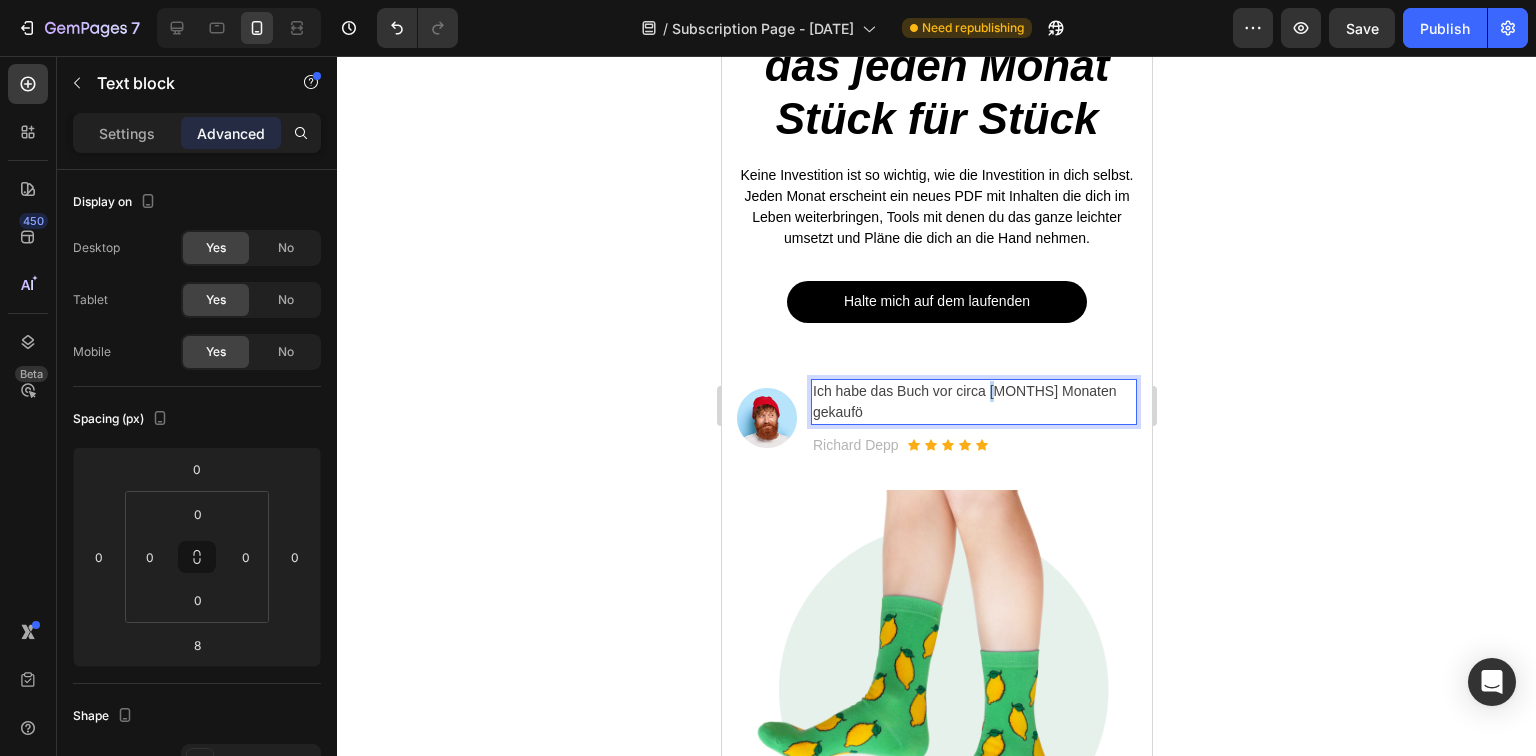 click on "Ich habe das Buch vor circa [MONTHS] Monaten gekaufö" at bounding box center [973, 402] 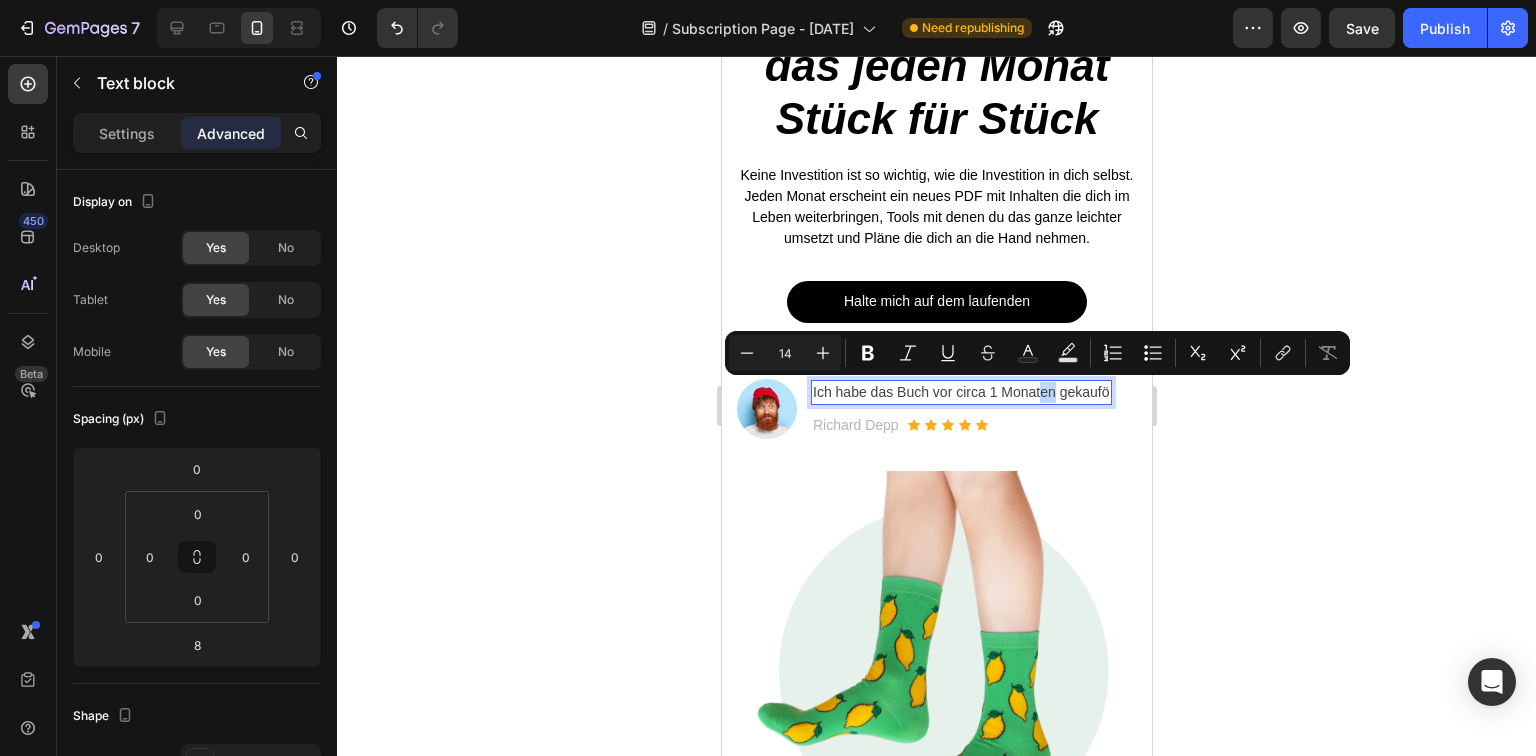 drag, startPoint x: 1042, startPoint y: 392, endPoint x: 1053, endPoint y: 395, distance: 11.401754 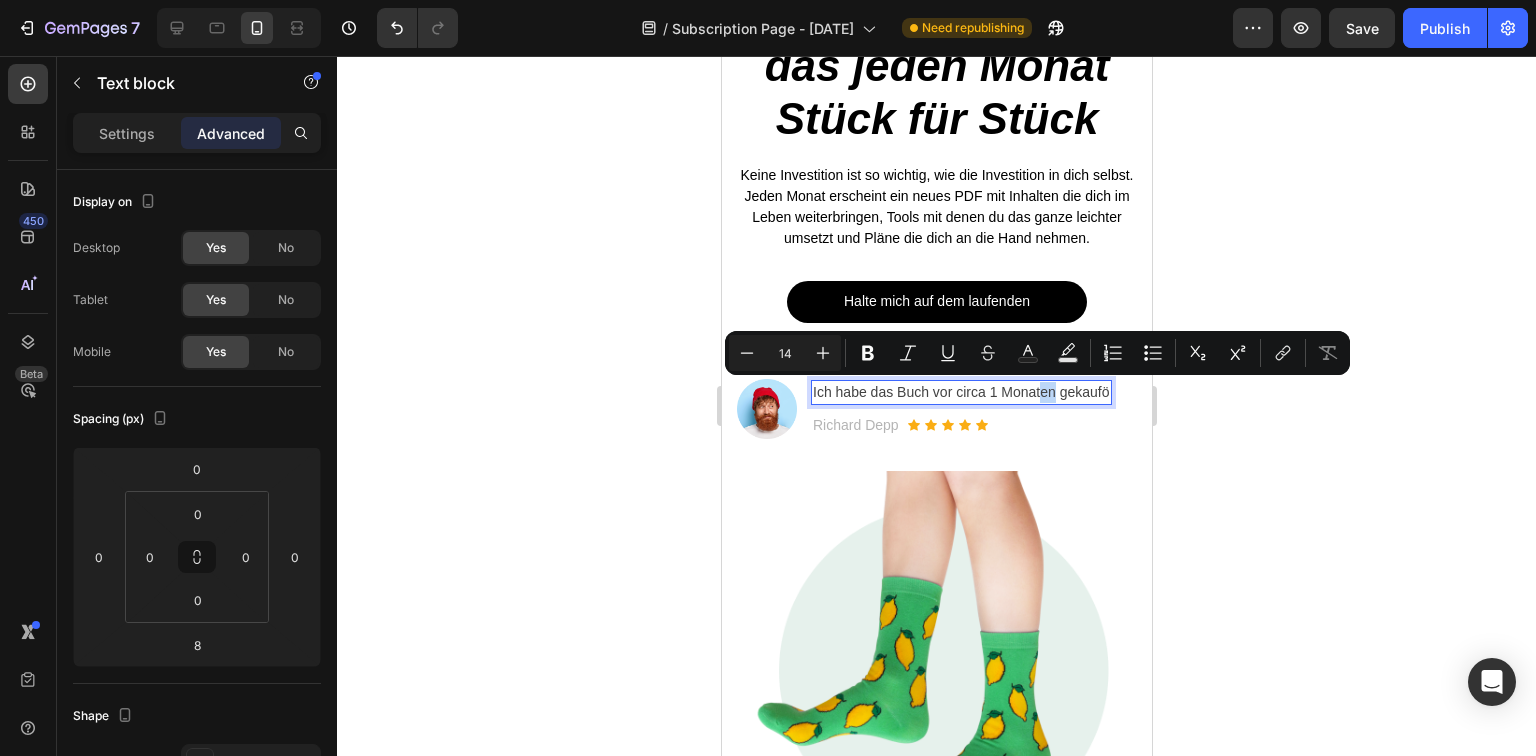 click on "Ich habe das Buch vor circa 1 Monaten gekaufö" at bounding box center (960, 392) 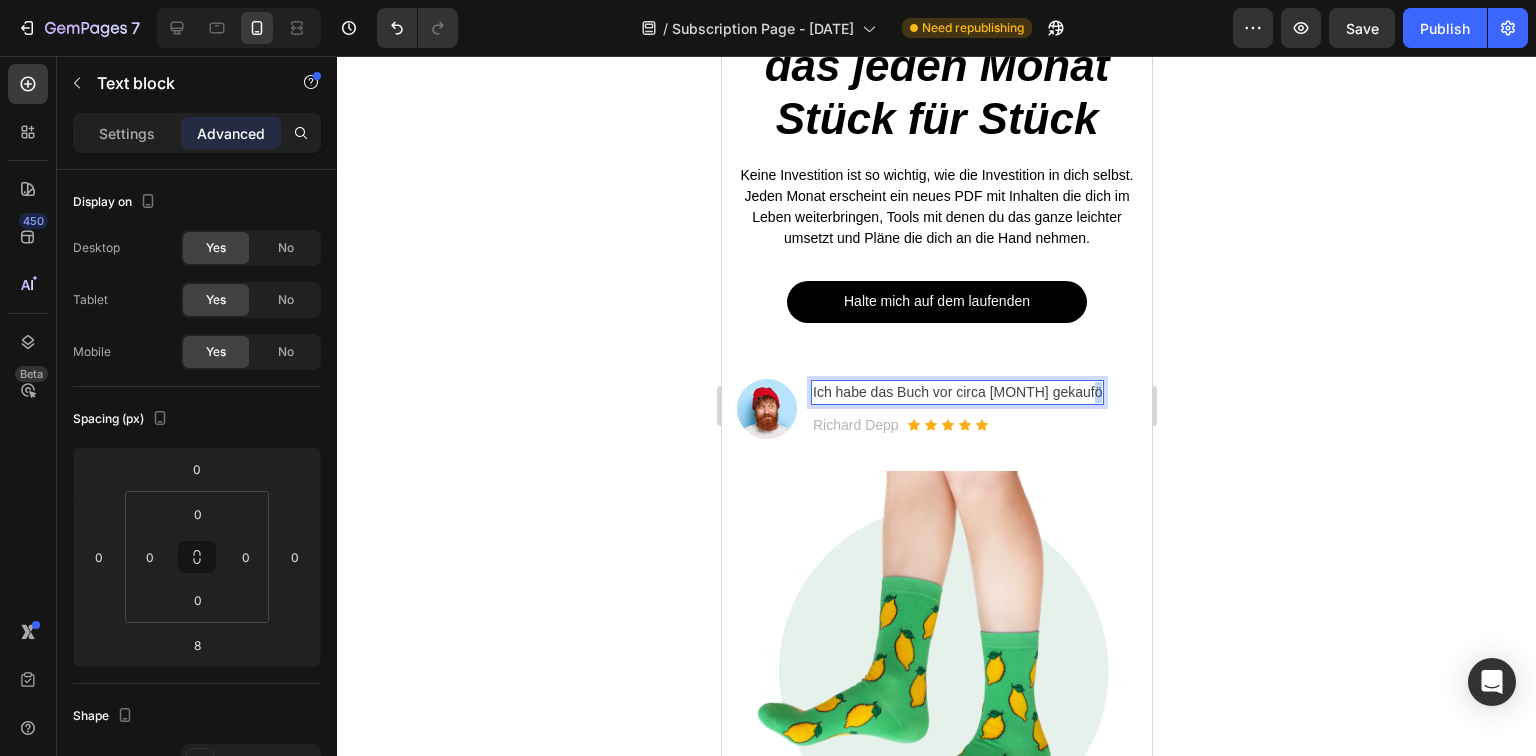 click on "Ich habe das Buch vor circa [MONTH] gekaufö" at bounding box center (956, 392) 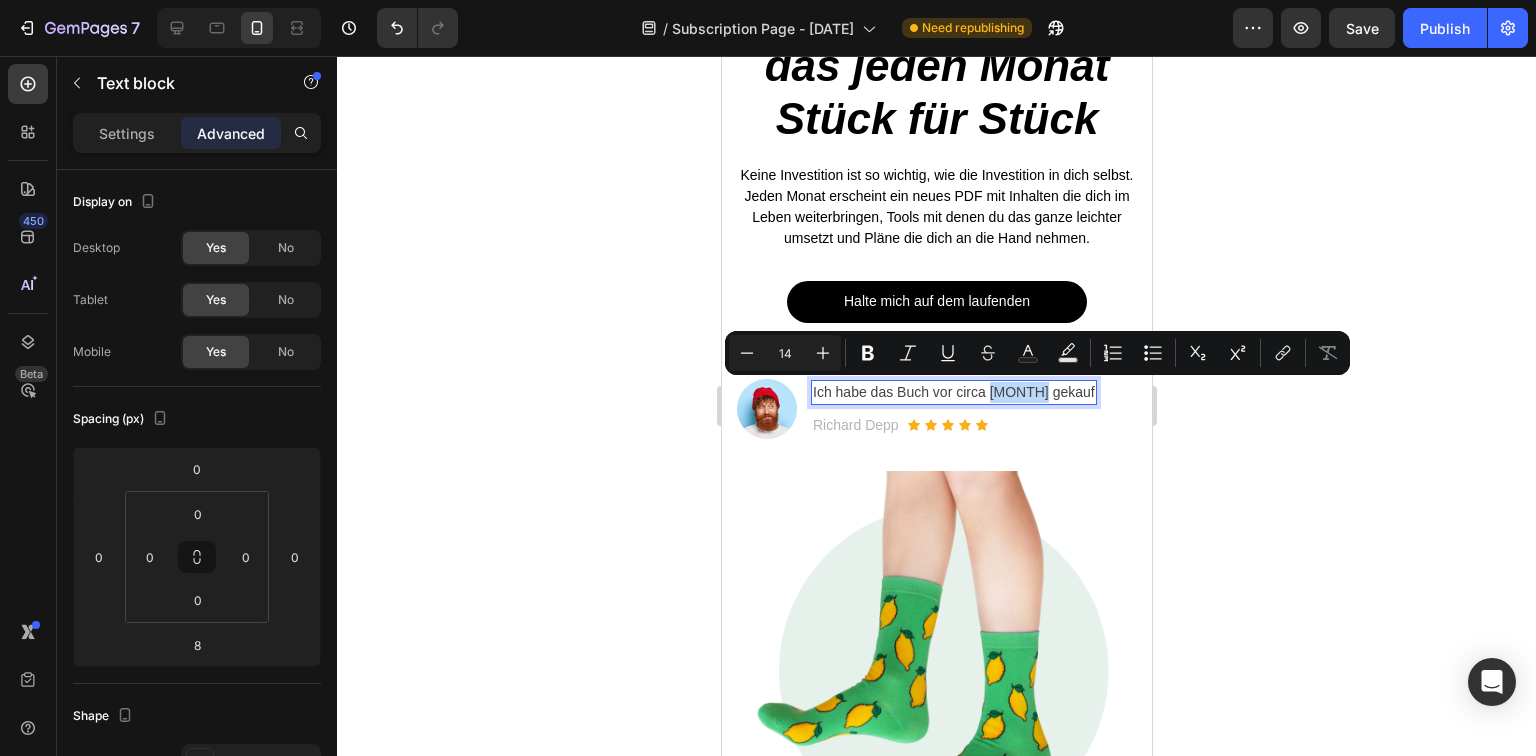 drag, startPoint x: 991, startPoint y: 388, endPoint x: 1039, endPoint y: 396, distance: 48.6621 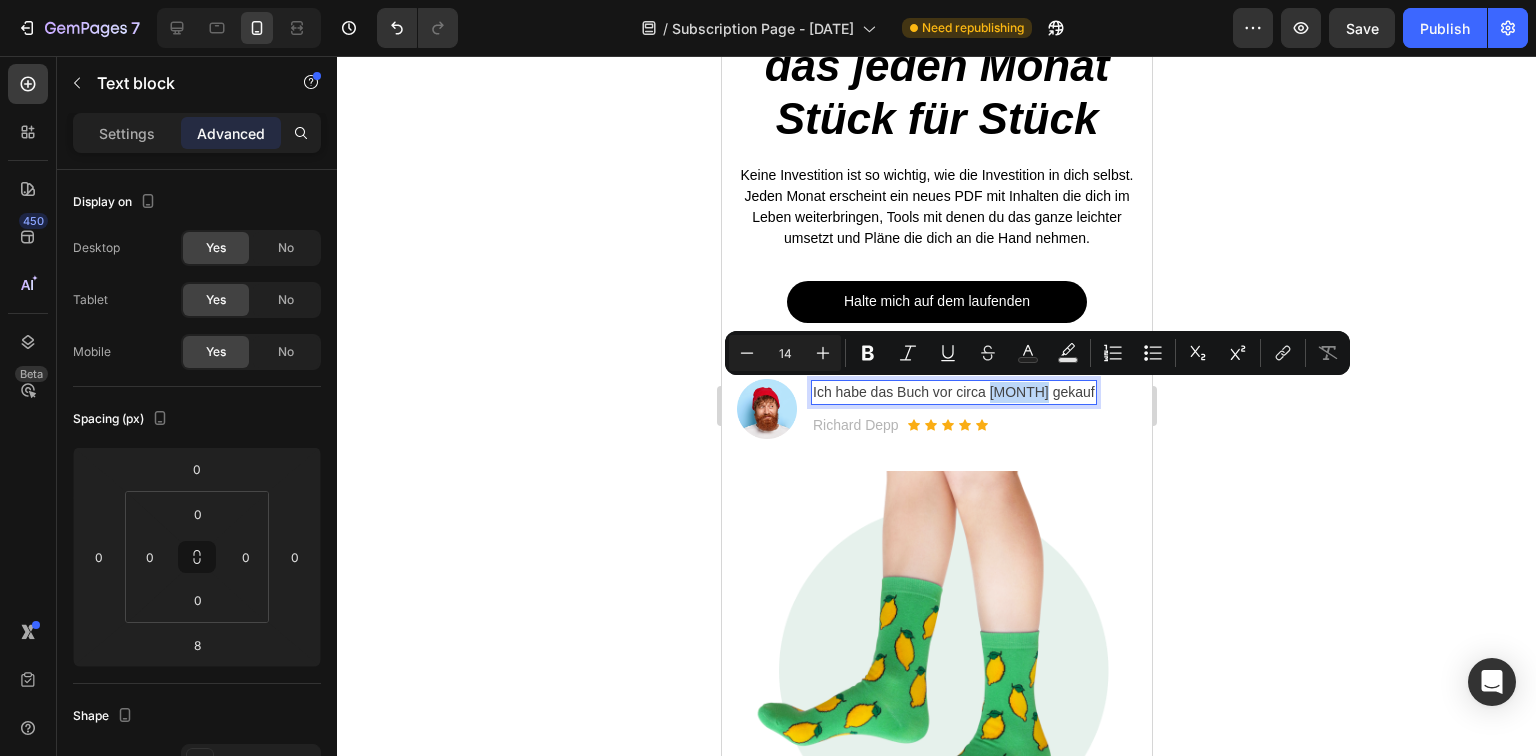 click on "Ich habe das Buch vor circa [MONTH] gekauf" at bounding box center (953, 392) 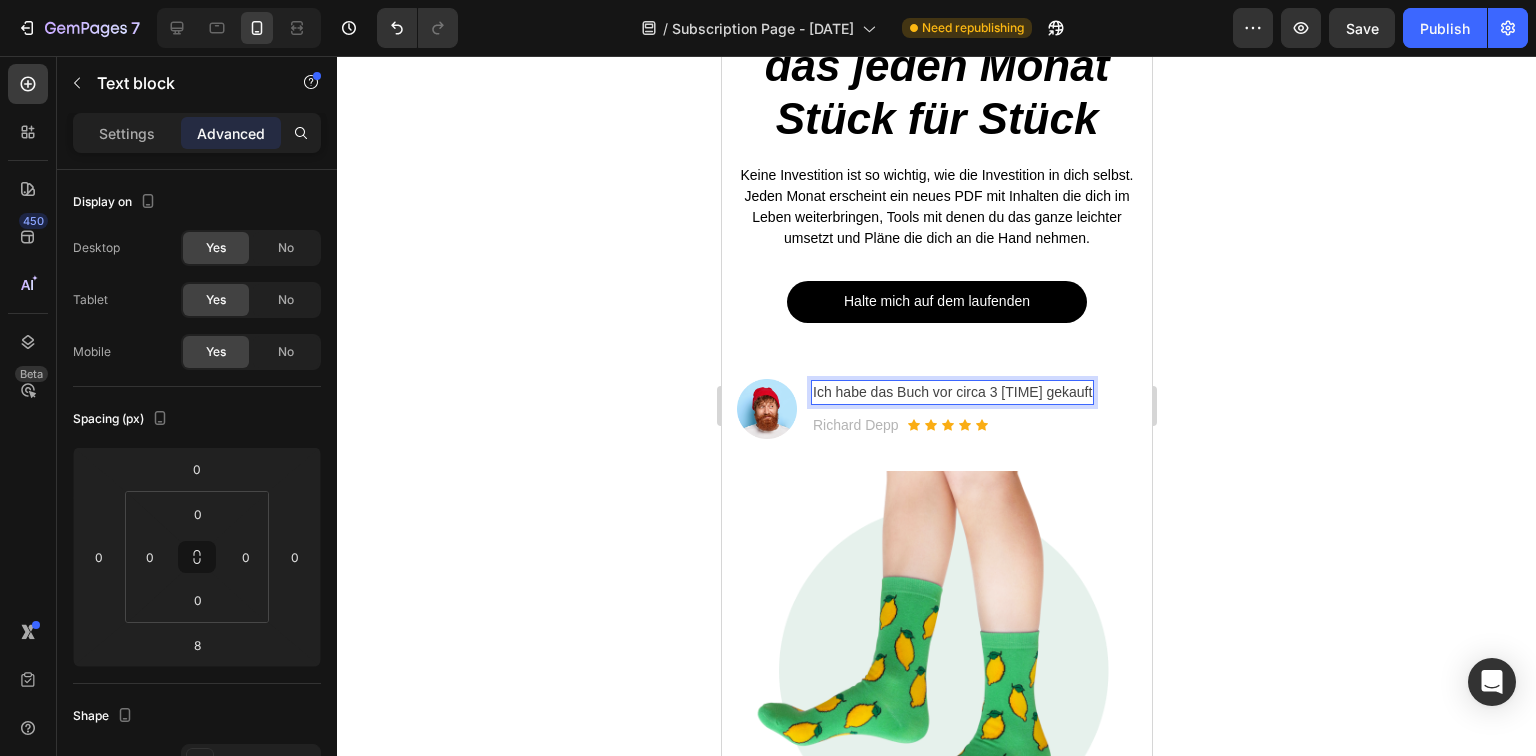 click on "Ich habe das Buch vor circa 3 [TIME] gekauft" at bounding box center [951, 392] 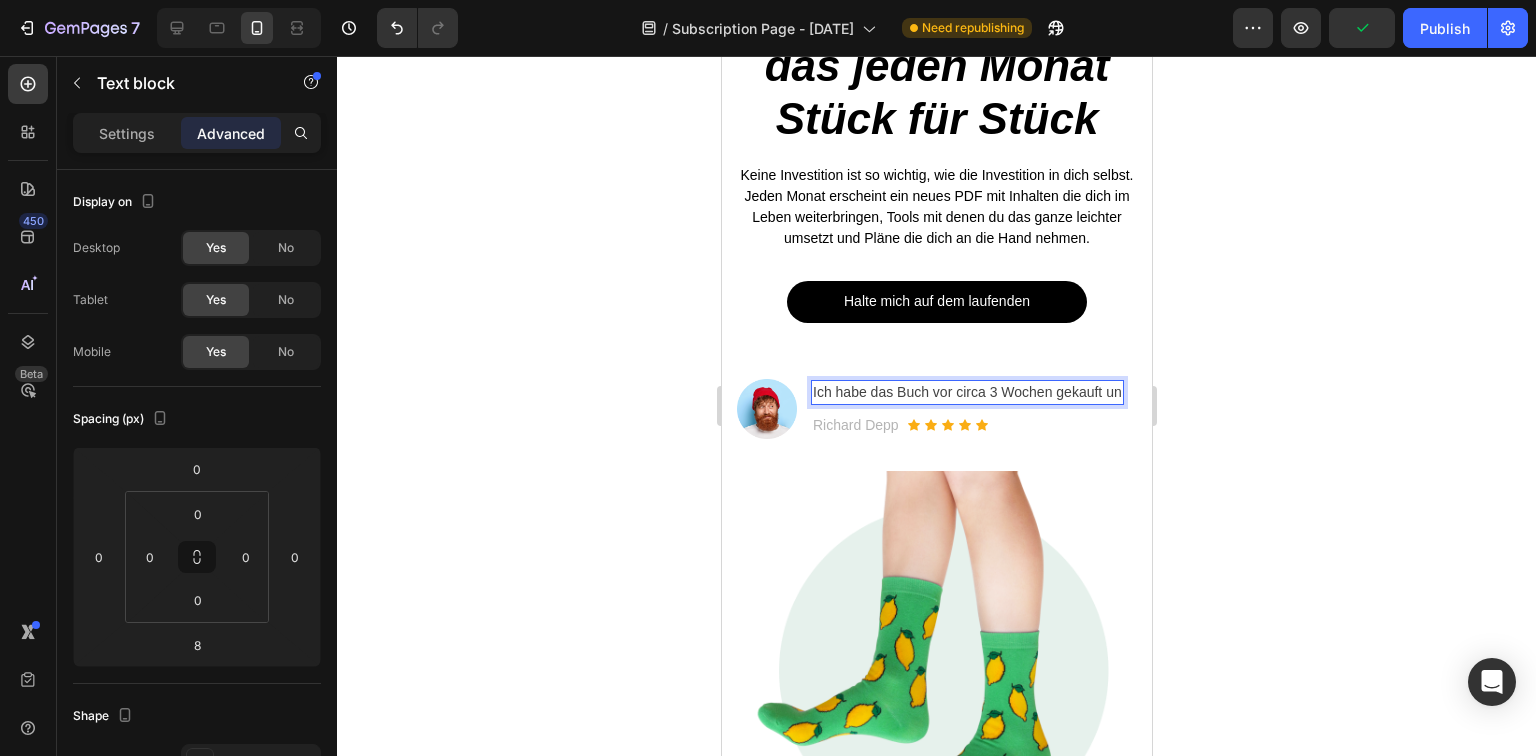 scroll, scrollTop: 240, scrollLeft: 0, axis: vertical 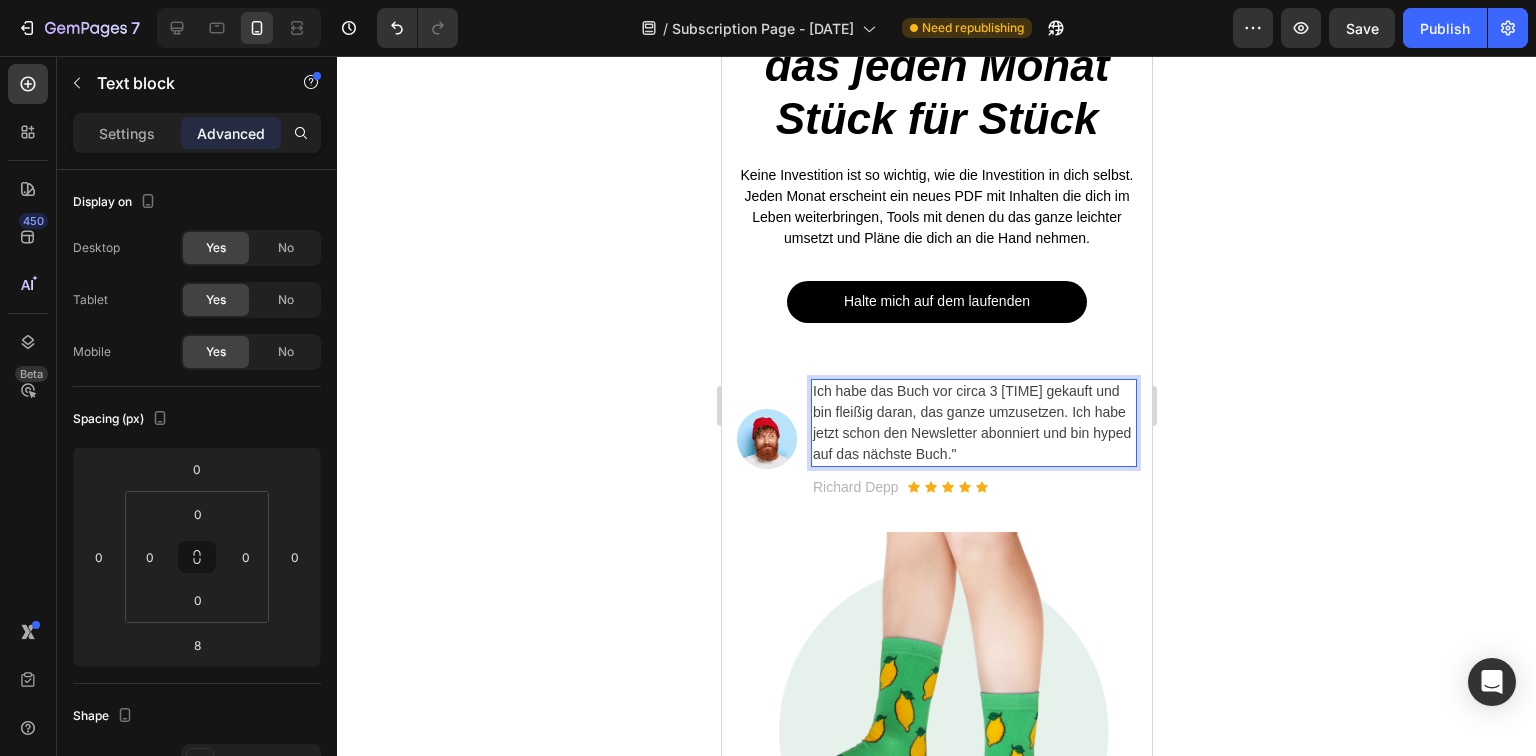 click on "Ich habe das Buch vor circa 3 [TIME] gekauft und bin fleißig daran, das ganze umzusetzen. Ich habe jetzt schon den Newsletter abonniert und bin hyped auf das nächste Buch."" at bounding box center (973, 423) 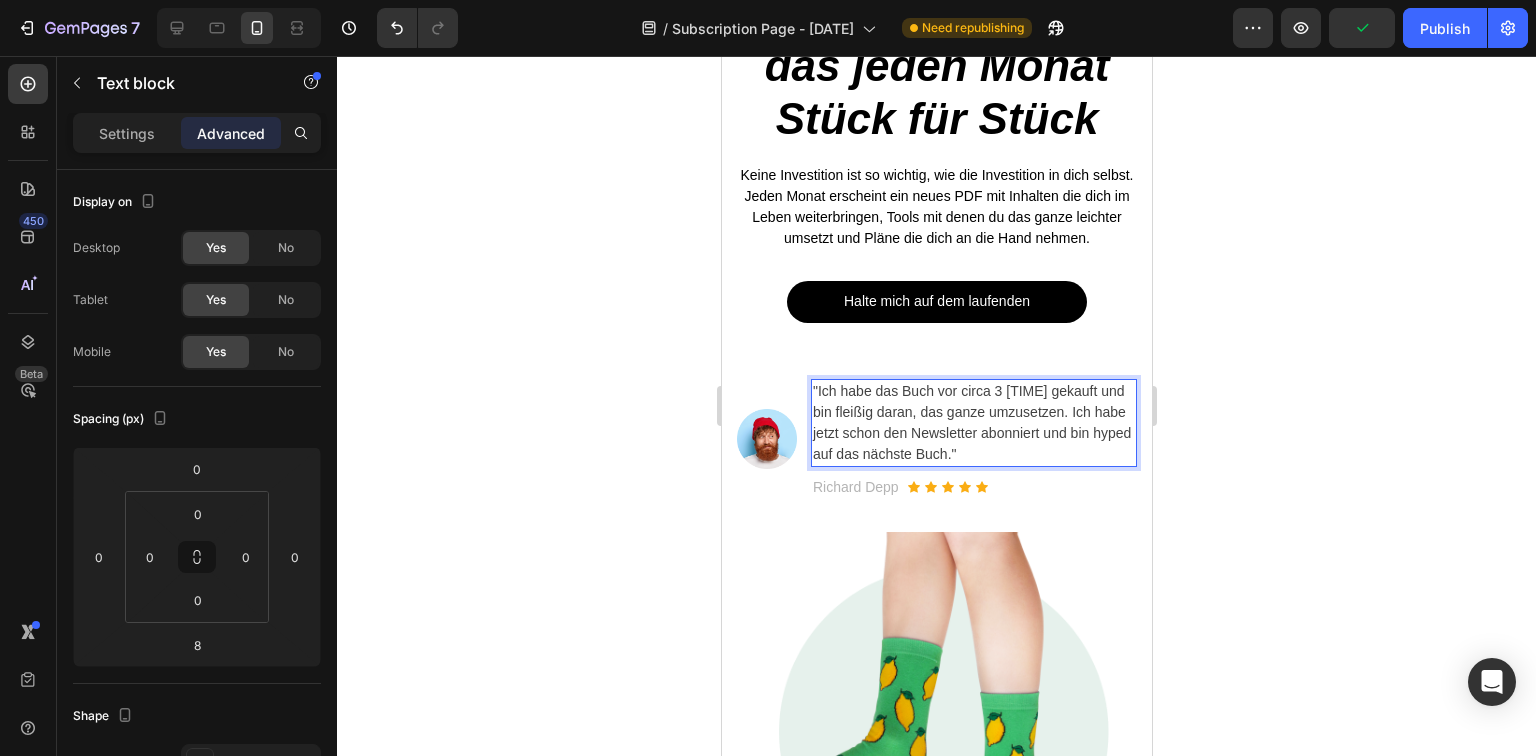 click 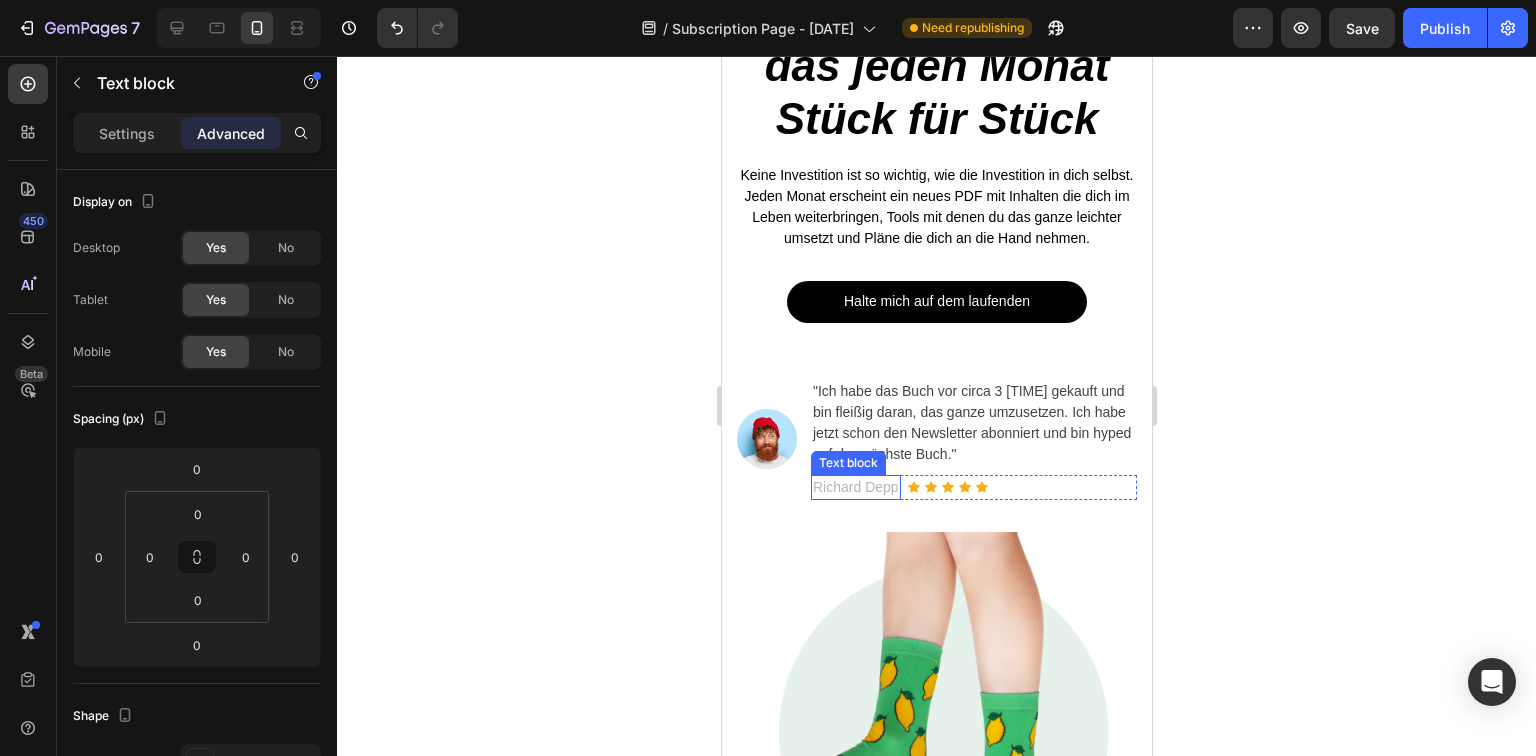 click on "Richard Depp" at bounding box center (855, 487) 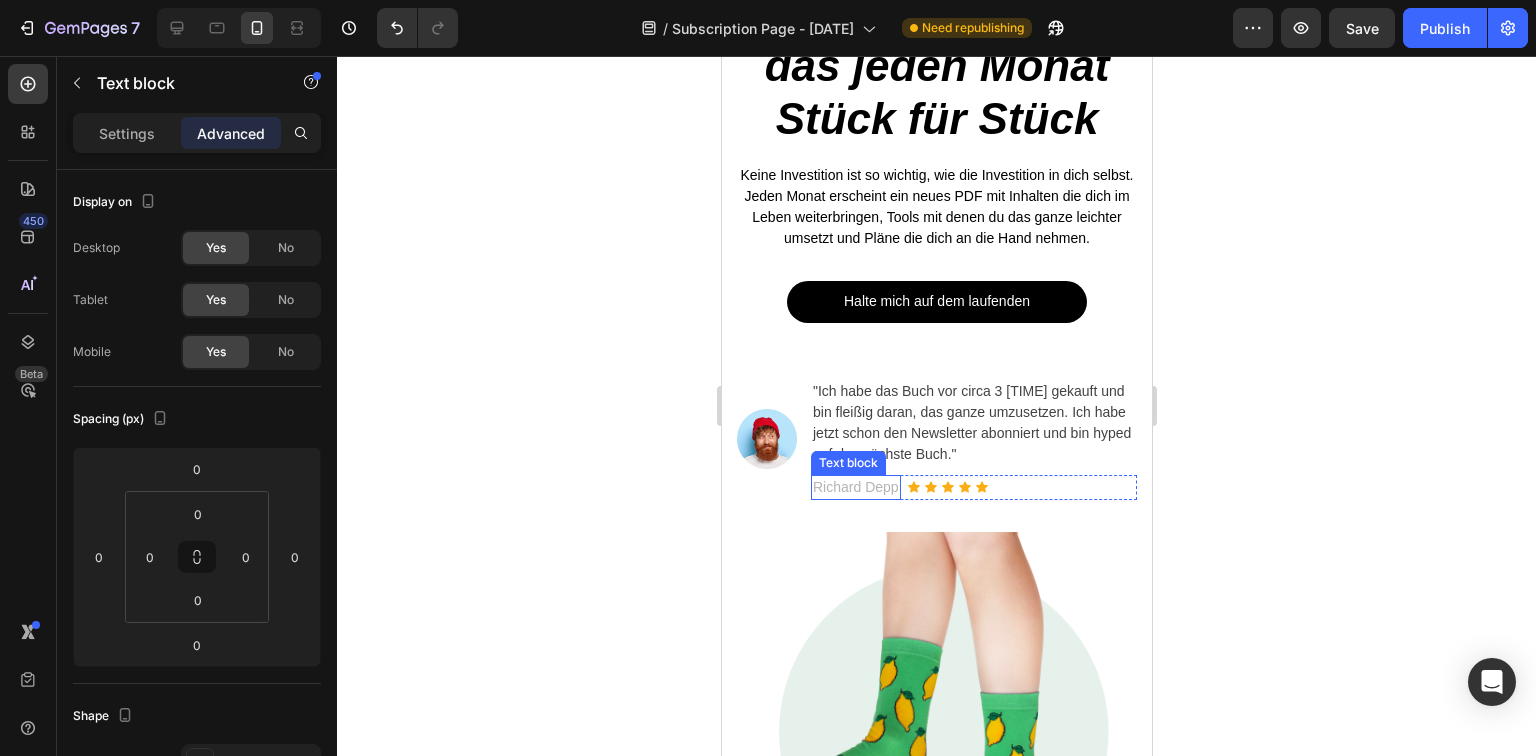 click on "Richard Depp" at bounding box center (855, 487) 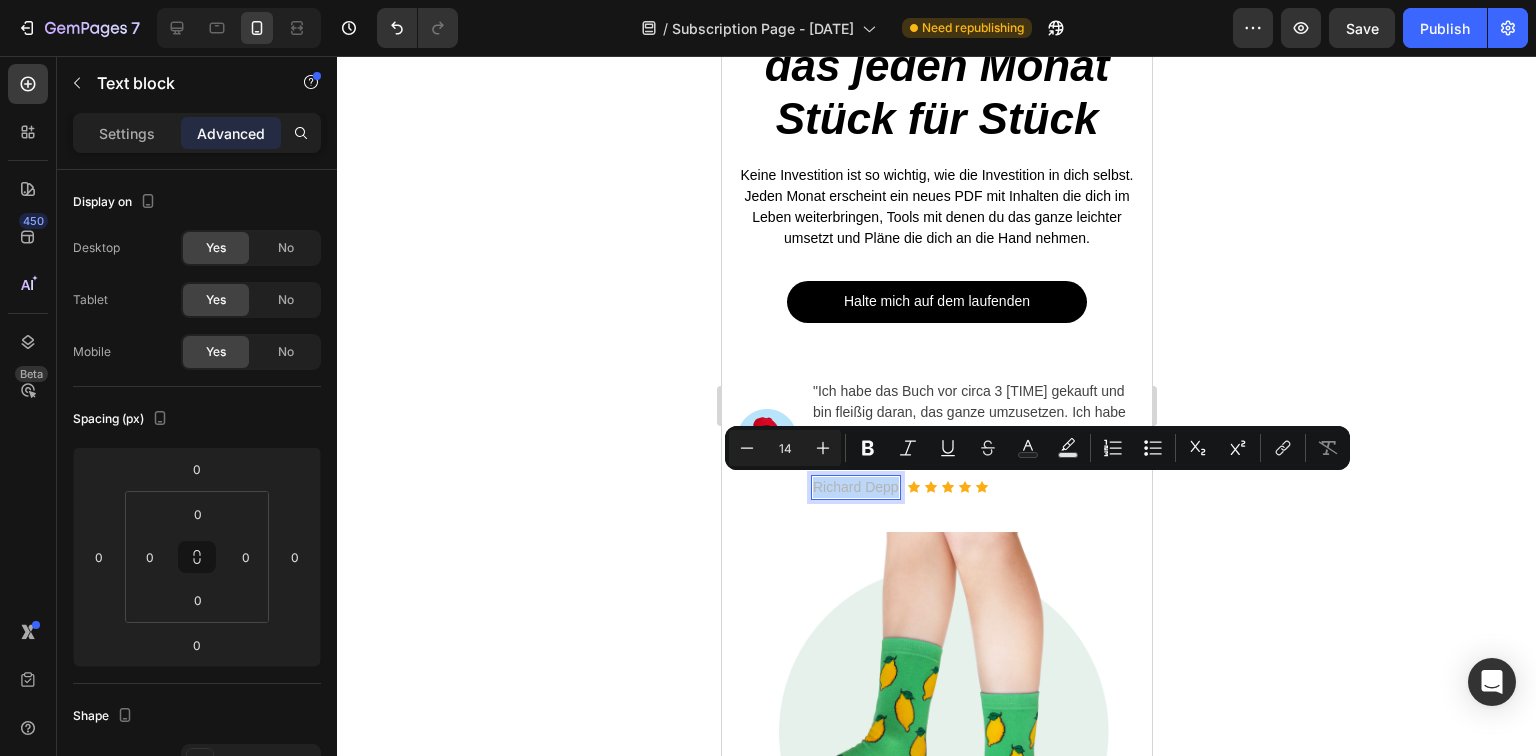 click on "Richard Depp" at bounding box center [855, 487] 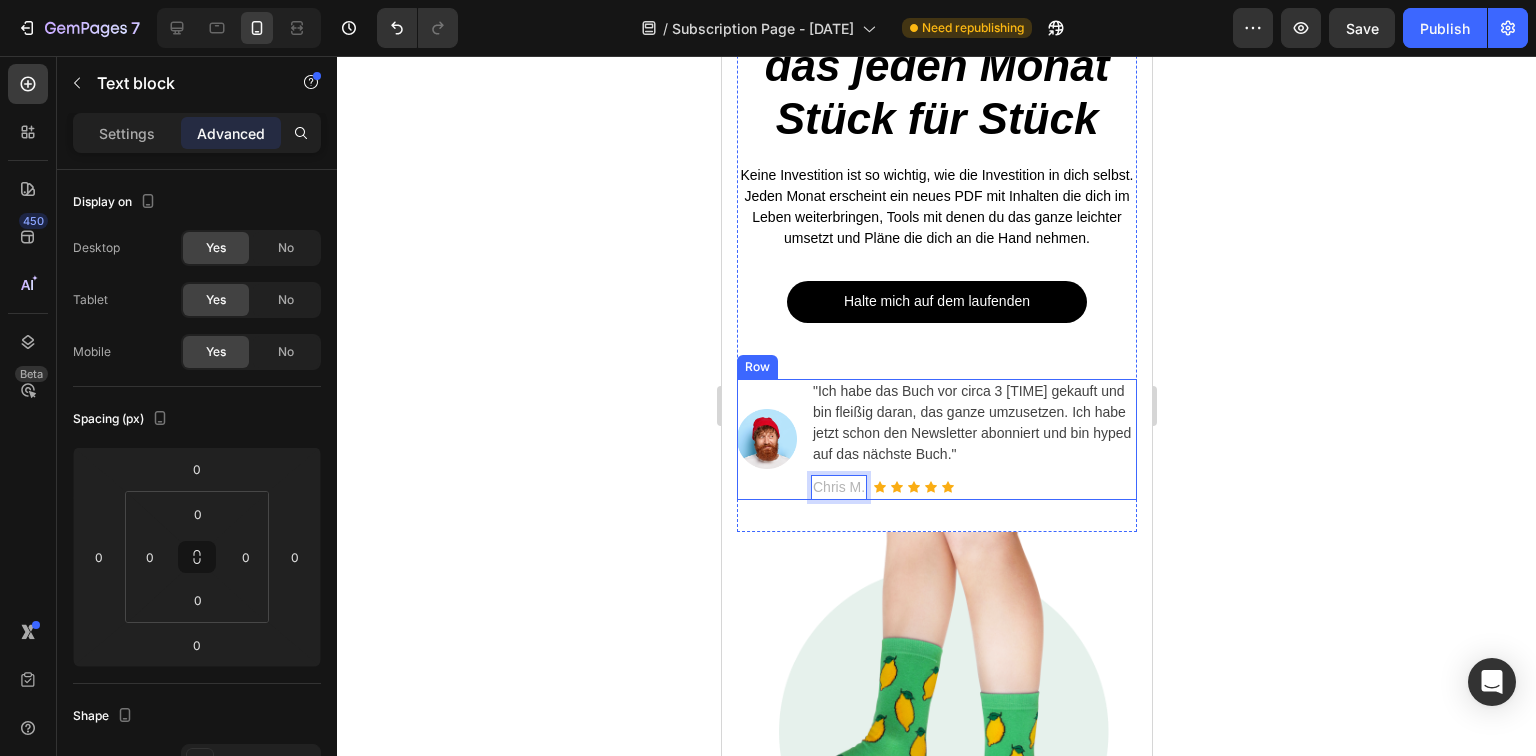 click 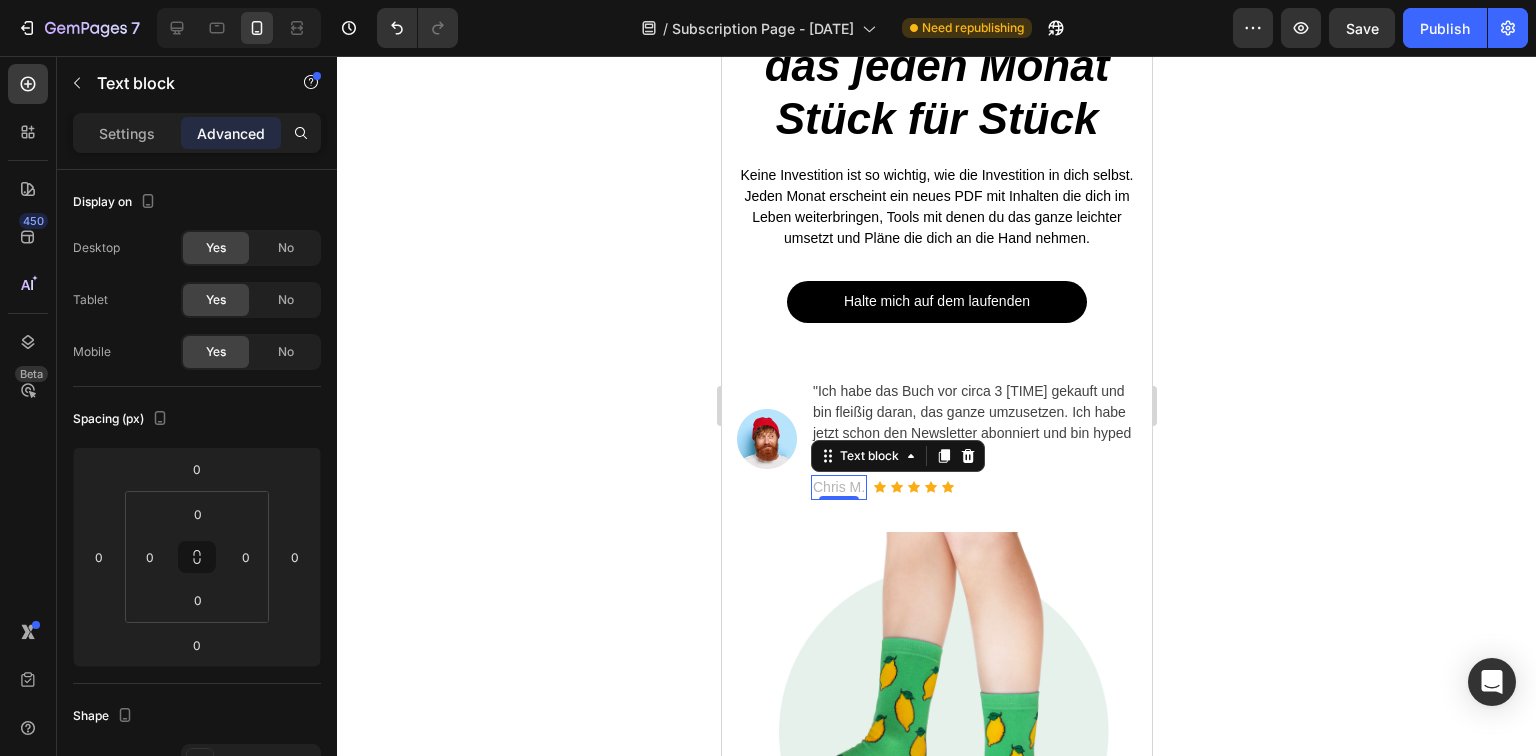 click on "Chris M." at bounding box center (838, 487) 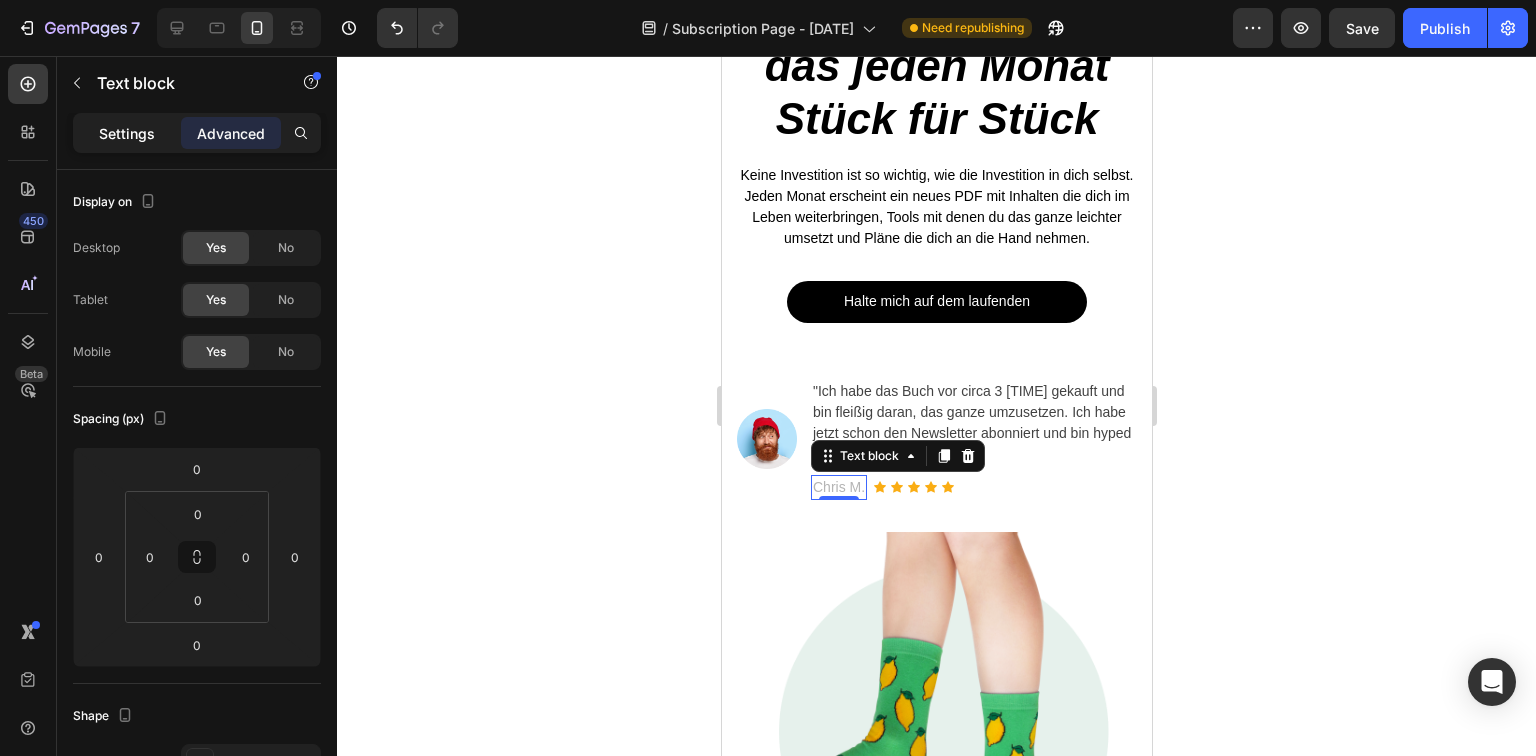 click on "Settings" at bounding box center (127, 133) 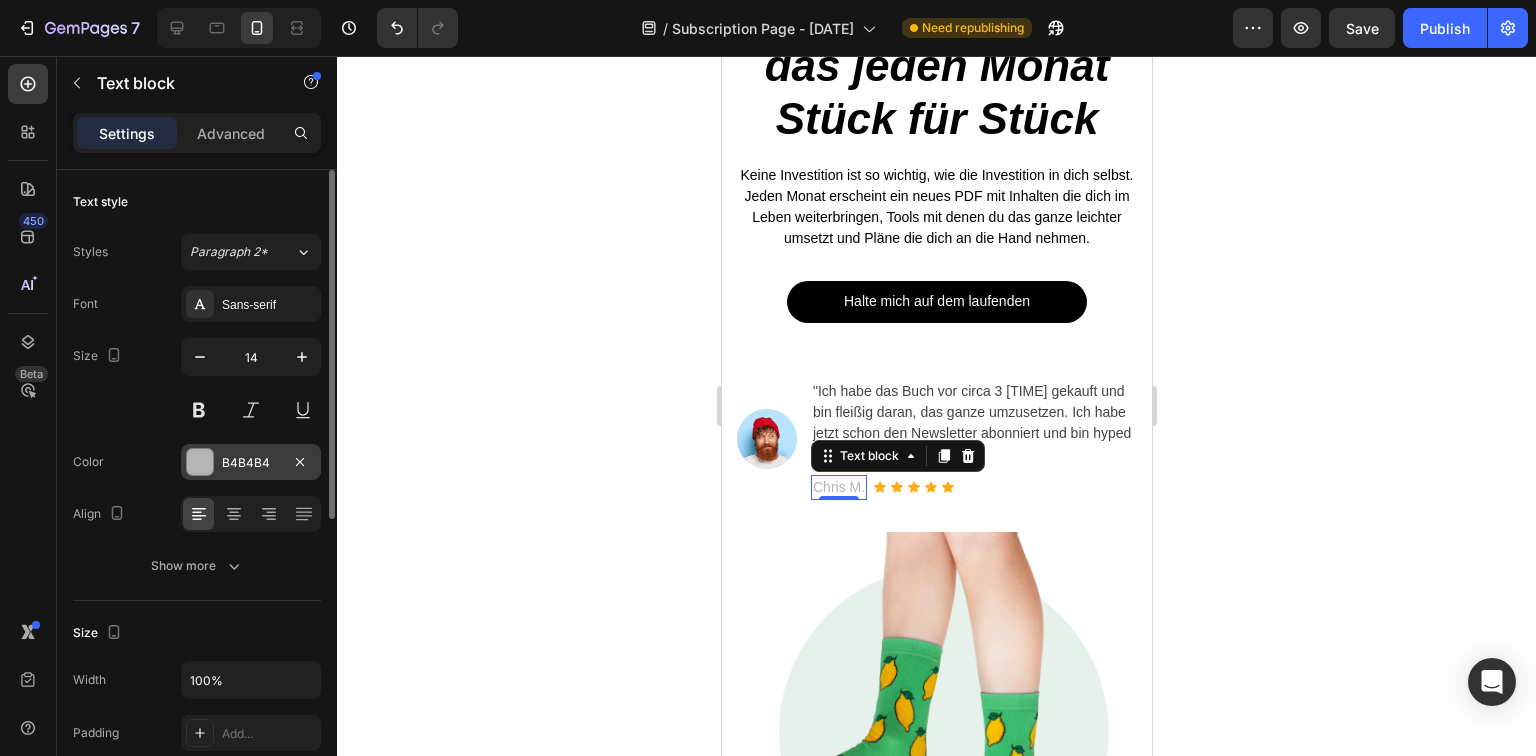 click on "B4B4B4" at bounding box center [251, 462] 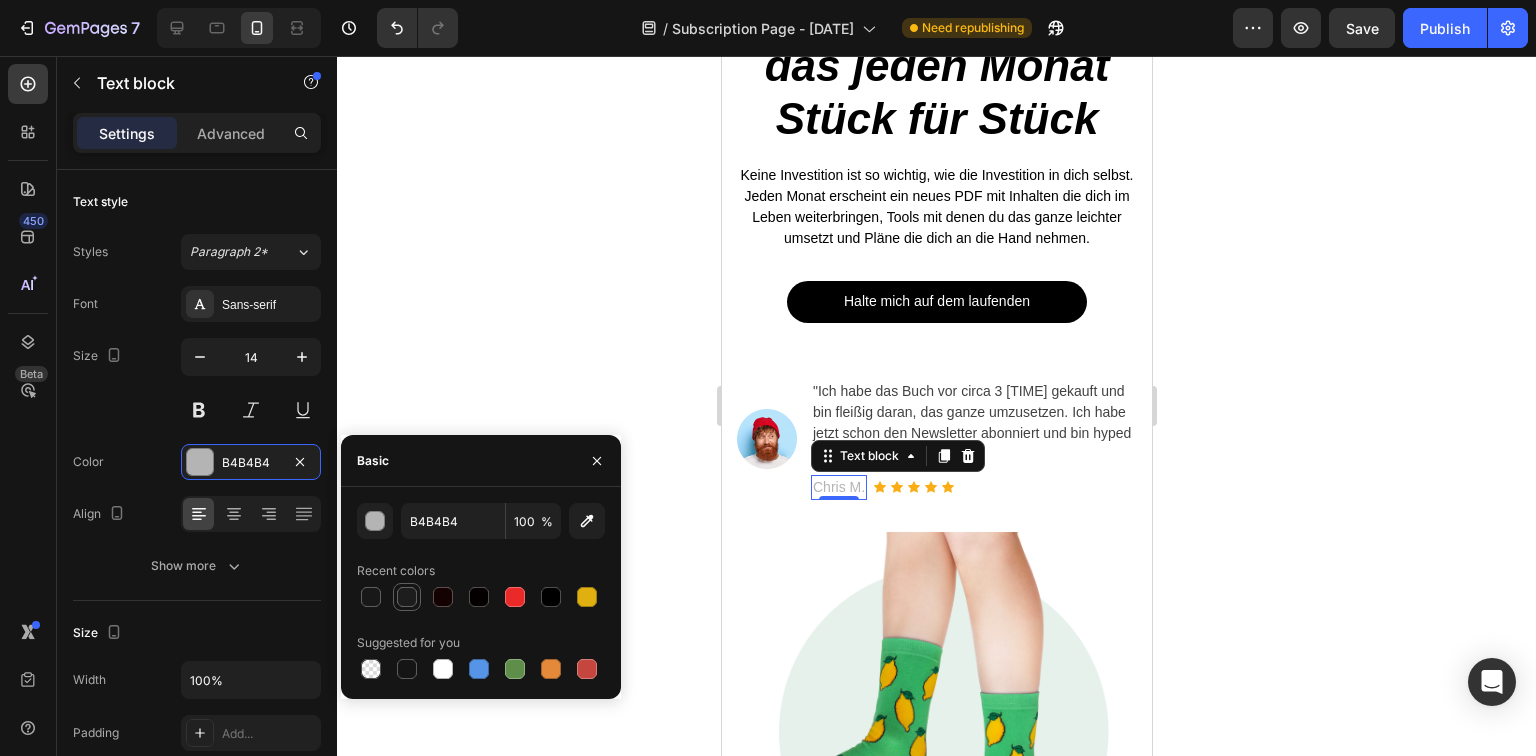 click at bounding box center [407, 597] 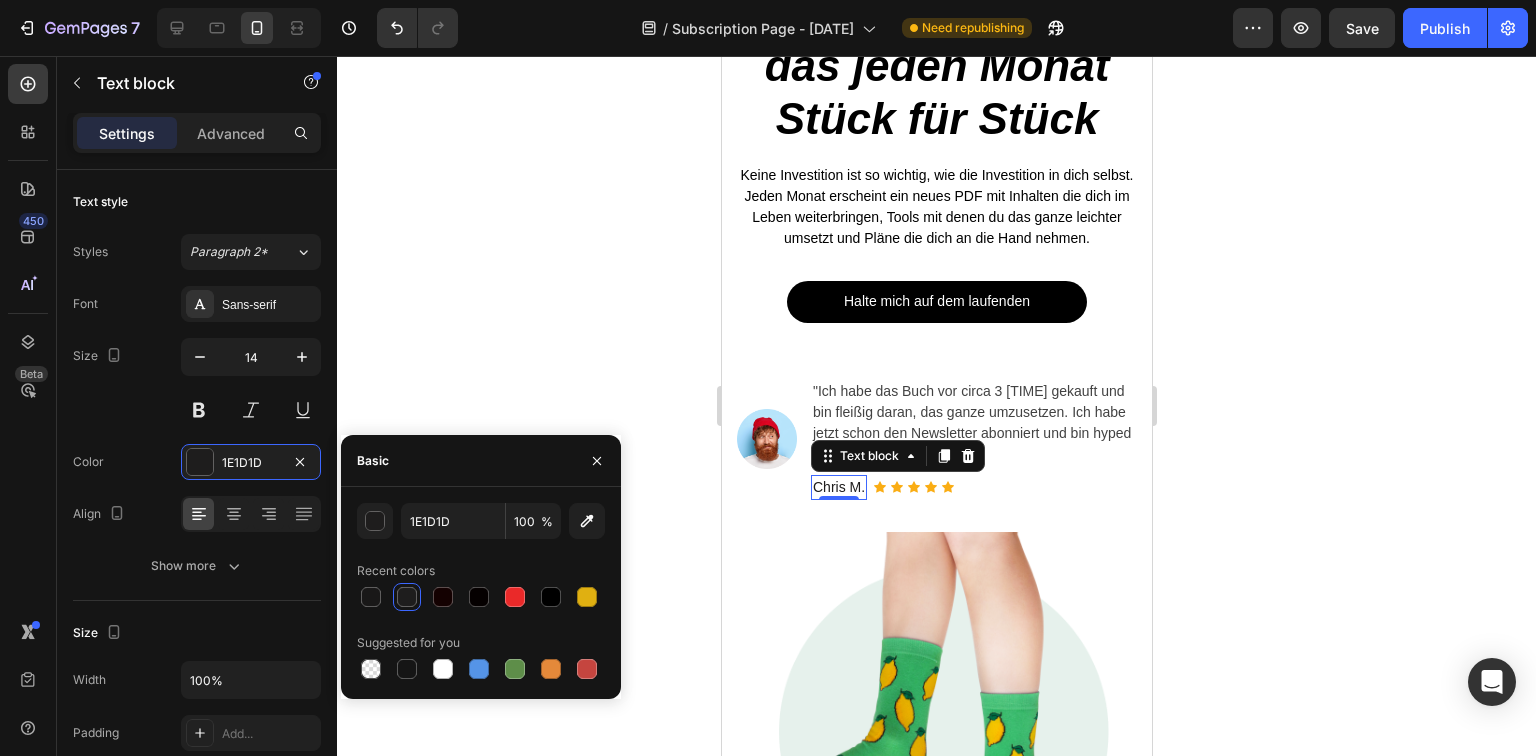 click on "1E1D1D 100 % Recent colors Suggested for you" at bounding box center [481, 593] 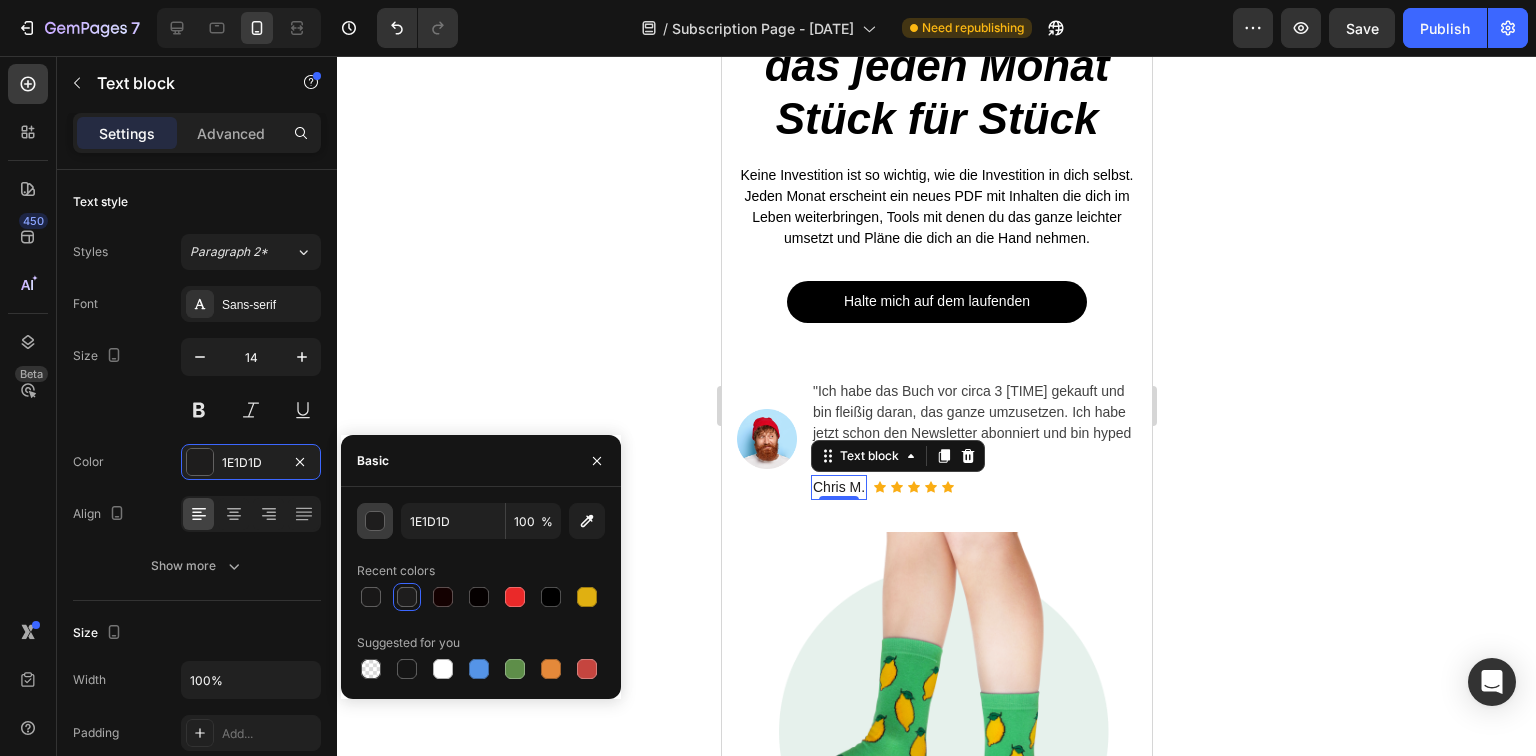 click at bounding box center (375, 521) 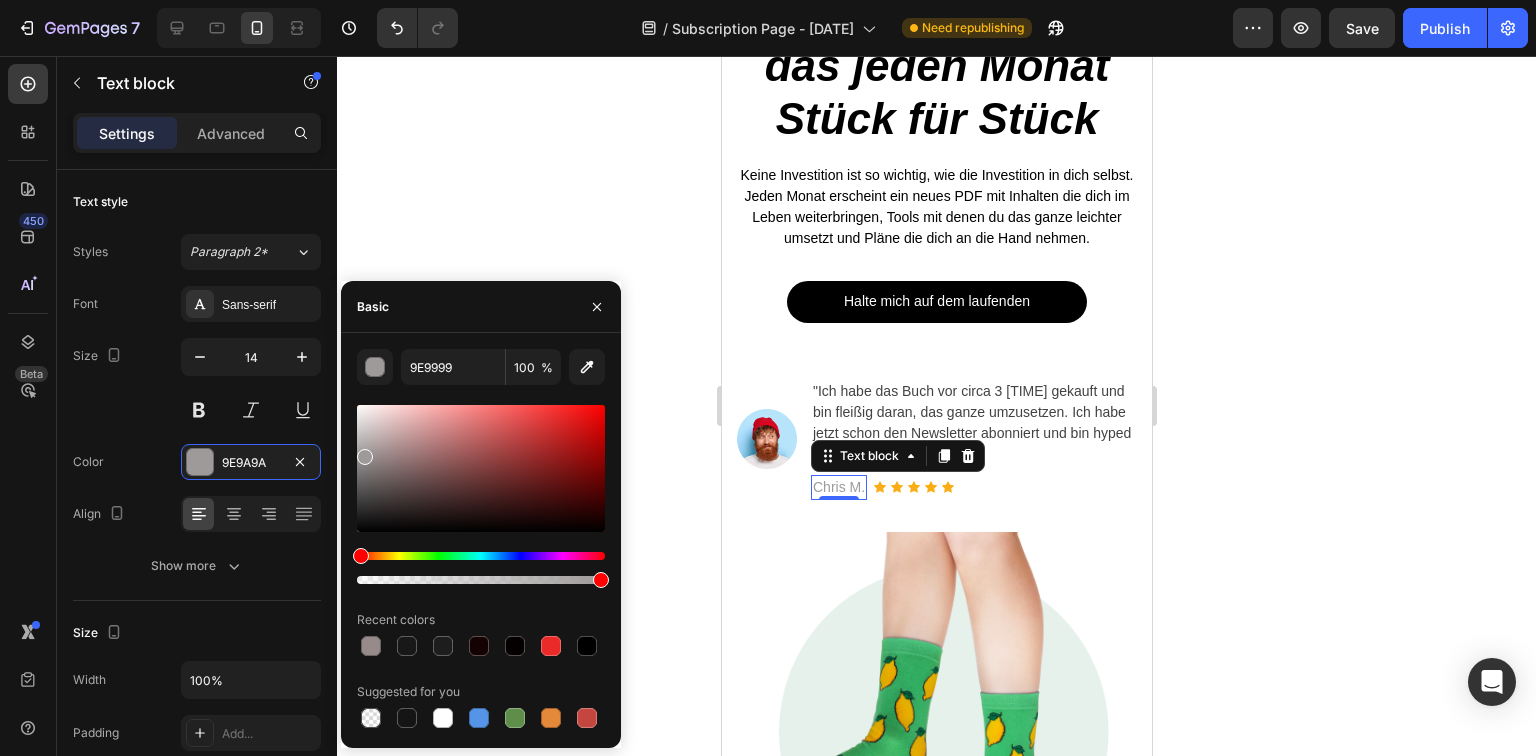 type on "9E9A9A" 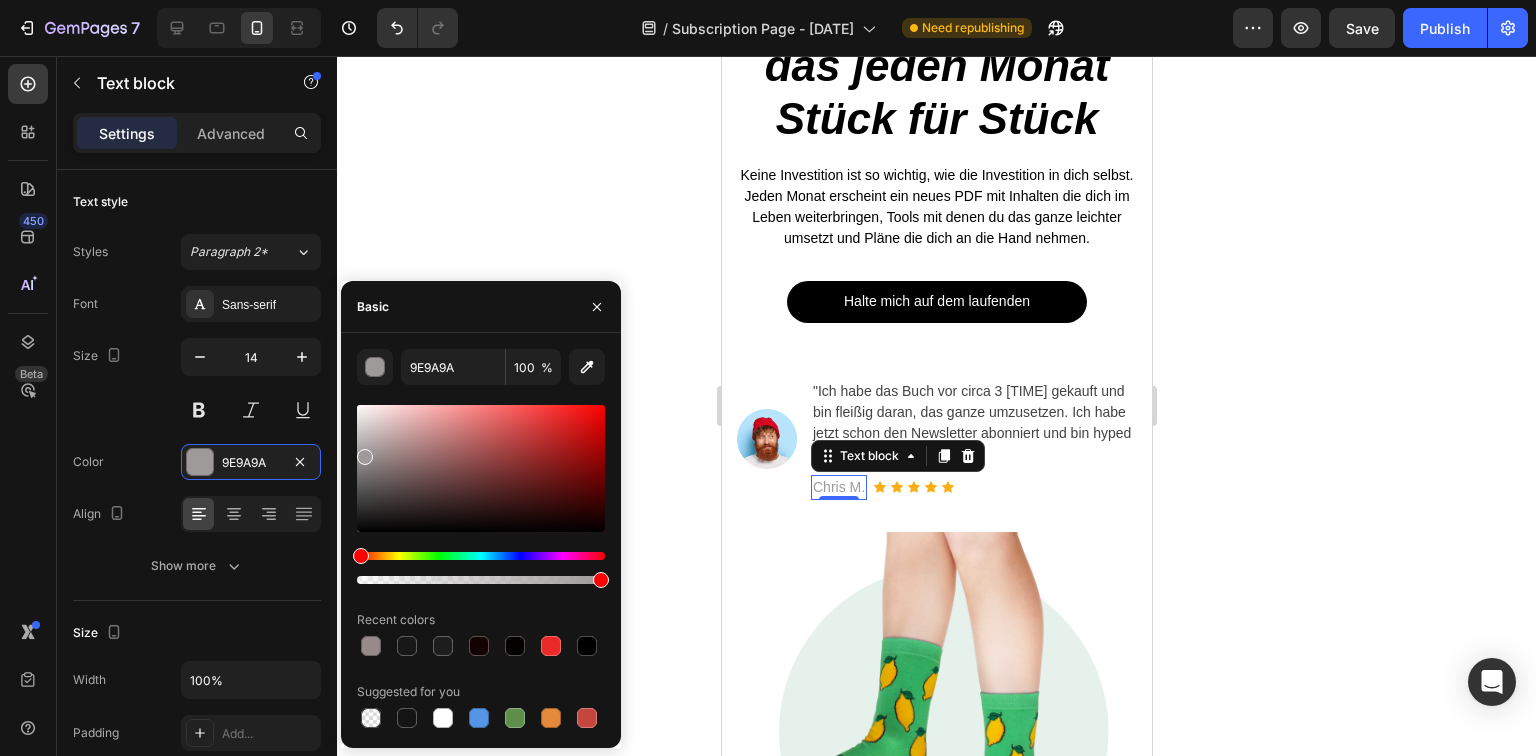 drag, startPoint x: 387, startPoint y: 486, endPoint x: 364, endPoint y: 452, distance: 41.04875 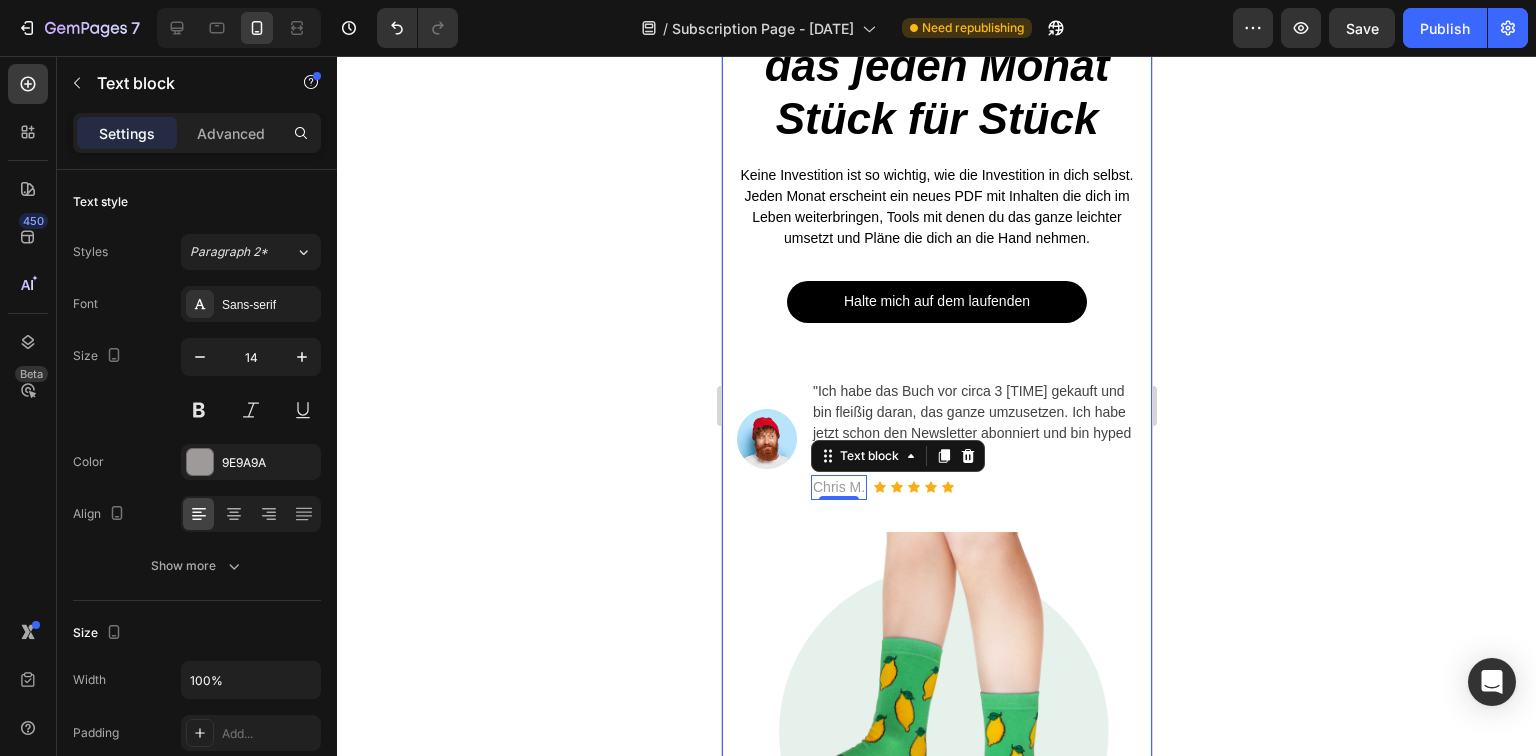 click 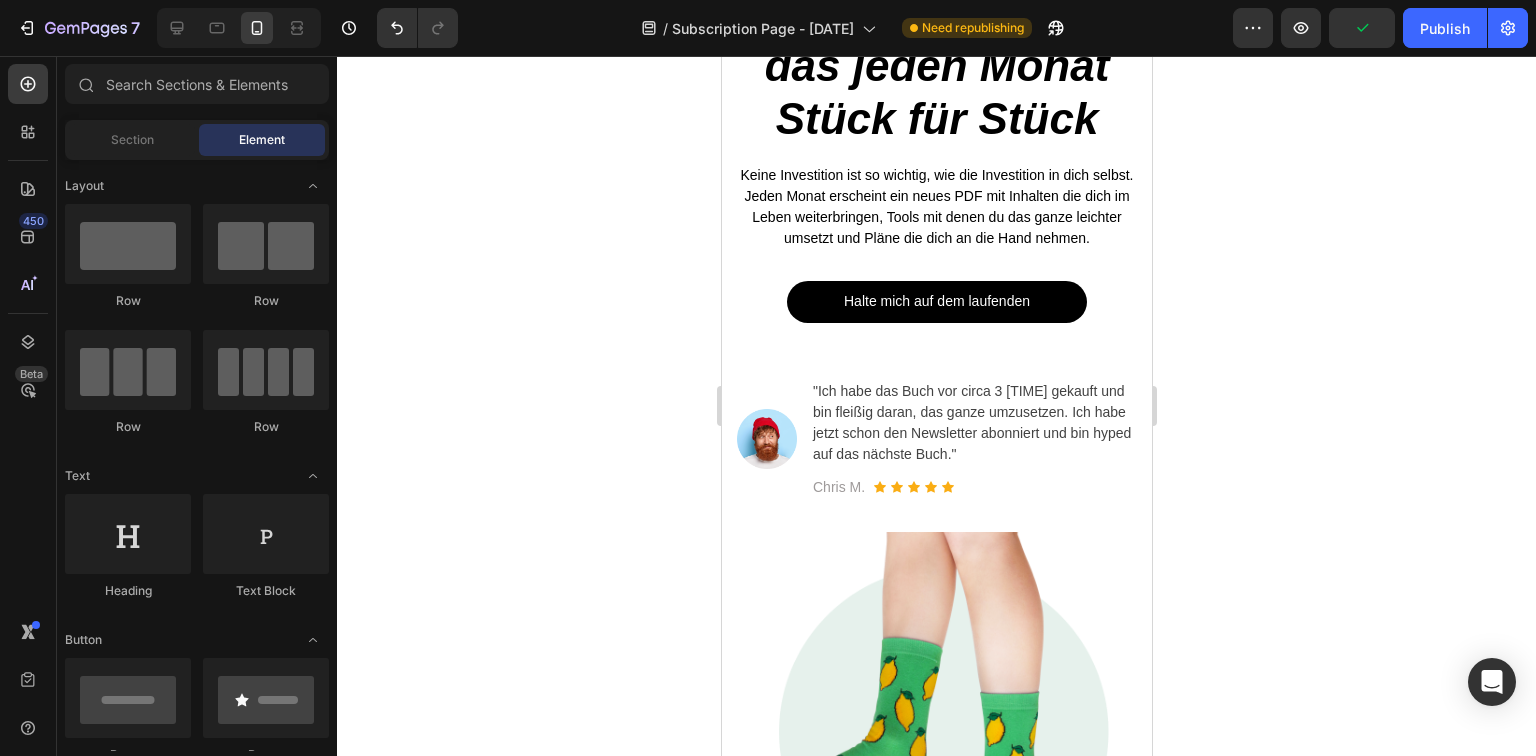 click 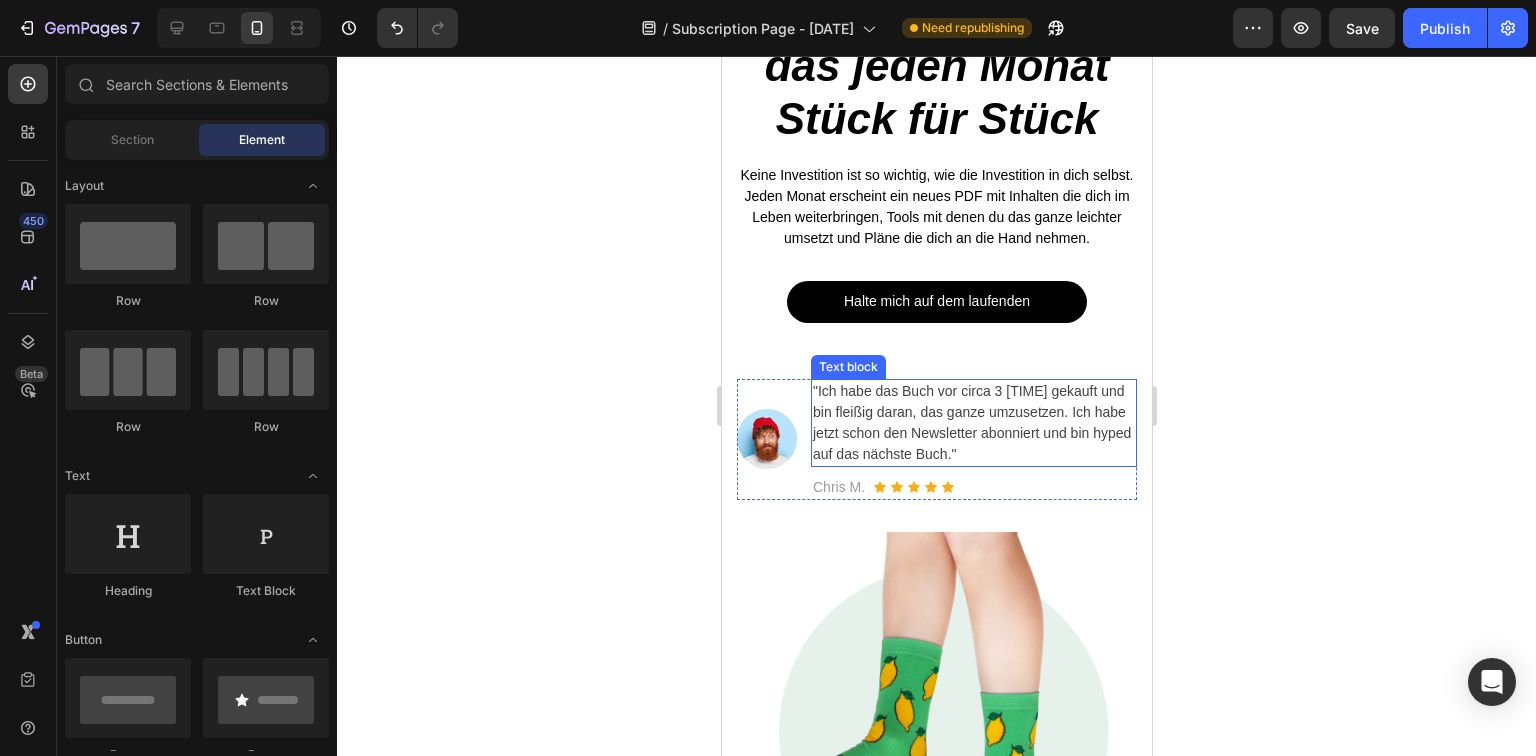 click on ""Ich habe das Buch vor circa 3 [TIME] gekauft und bin fleißig daran, das ganze umzusetzen. Ich habe jetzt schon den Newsletter abonniert und bin hyped auf das nächste Buch."" at bounding box center [973, 423] 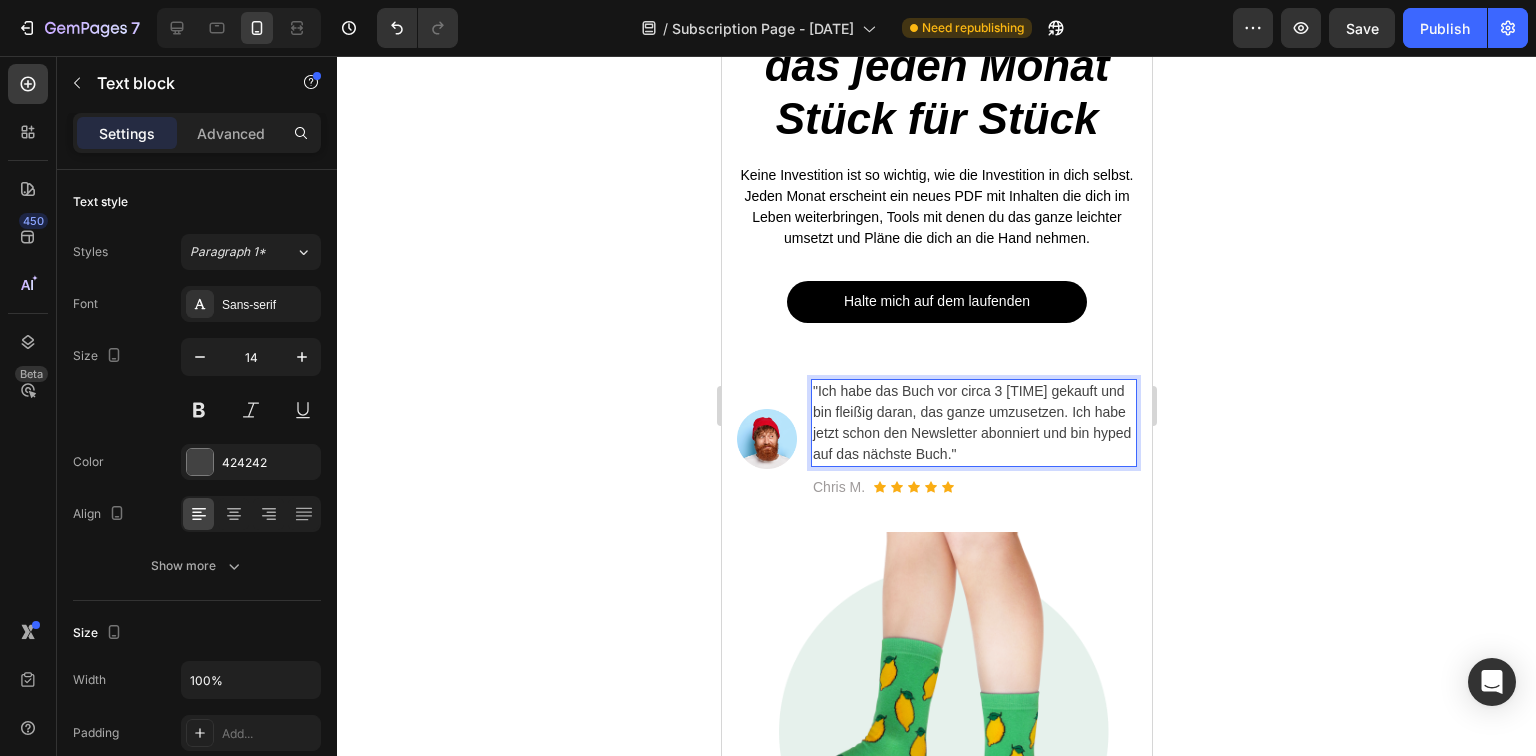 click on ""Ich habe das Buch vor circa 3 [TIME] gekauft und bin fleißig daran, das ganze umzusetzen. Ich habe jetzt schon den Newsletter abonniert und bin hyped auf das nächste Buch."" at bounding box center [973, 423] 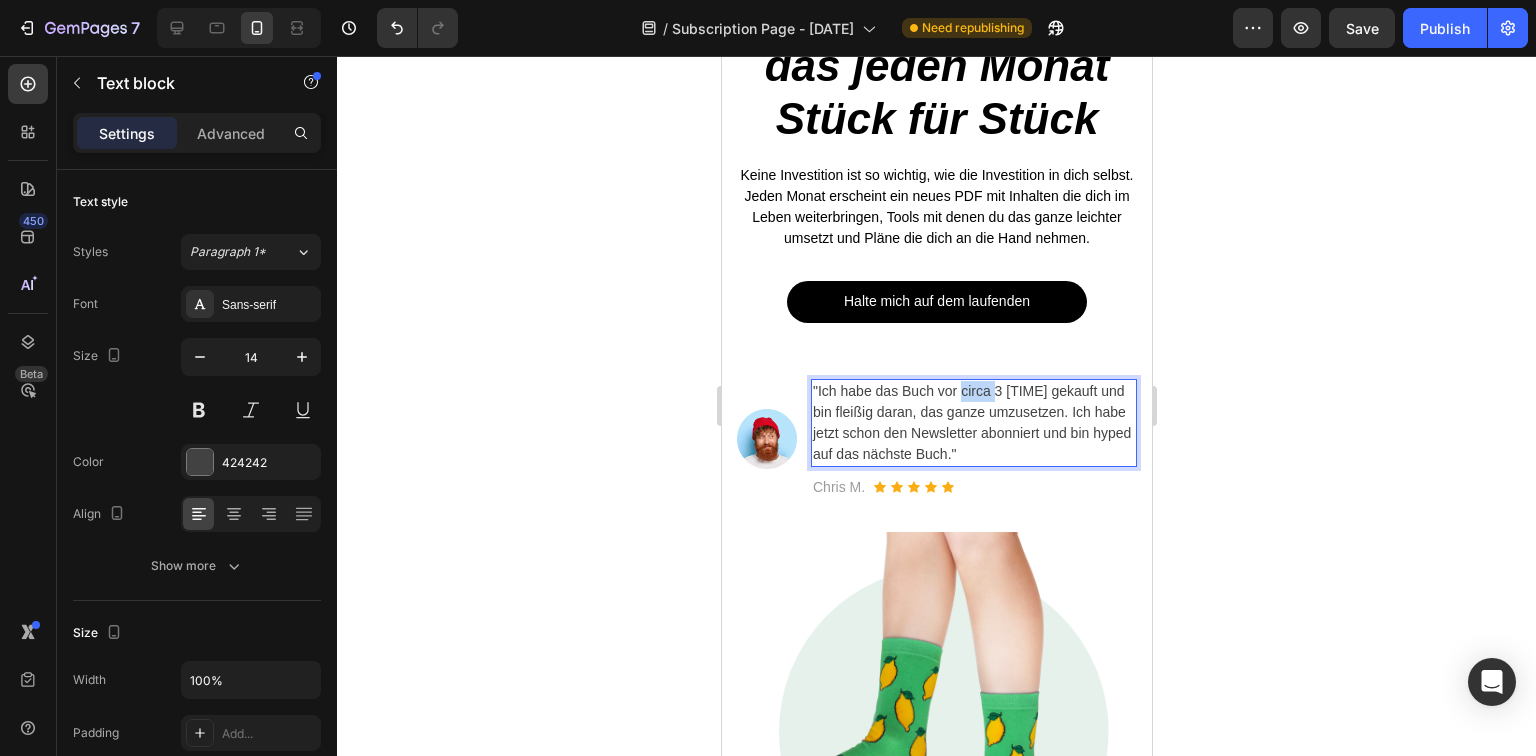 click on ""Ich habe das Buch vor circa 3 [TIME] gekauft und bin fleißig daran, das ganze umzusetzen. Ich habe jetzt schon den Newsletter abonniert und bin hyped auf das nächste Buch."" at bounding box center (973, 423) 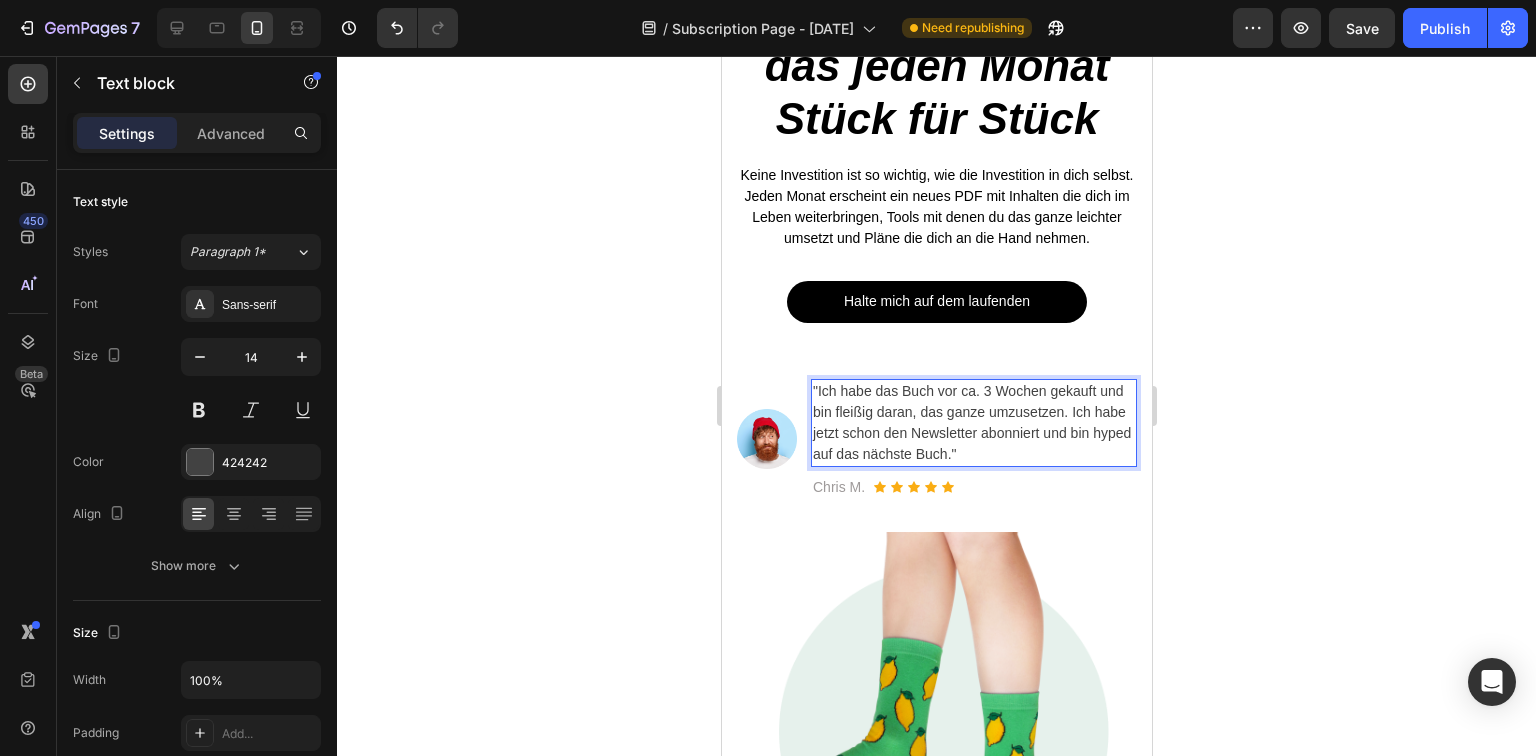 click 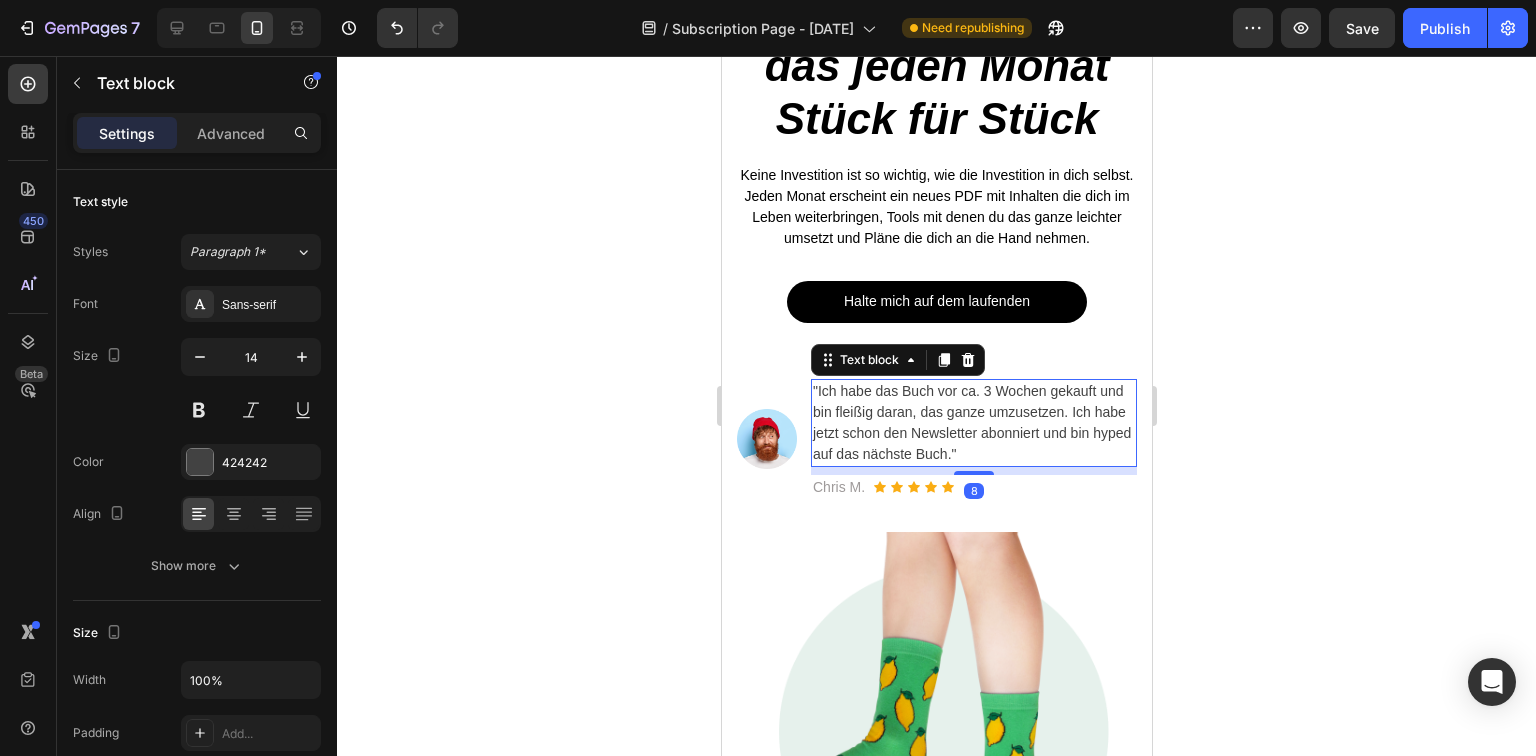 click on ""Ich habe das Buch vor ca. 3 Wochen gekauft und bin fleißig daran, das ganze umzusetzen. Ich habe jetzt schon den Newsletter abonniert und bin hyped auf das nächste Buch."" at bounding box center (973, 423) 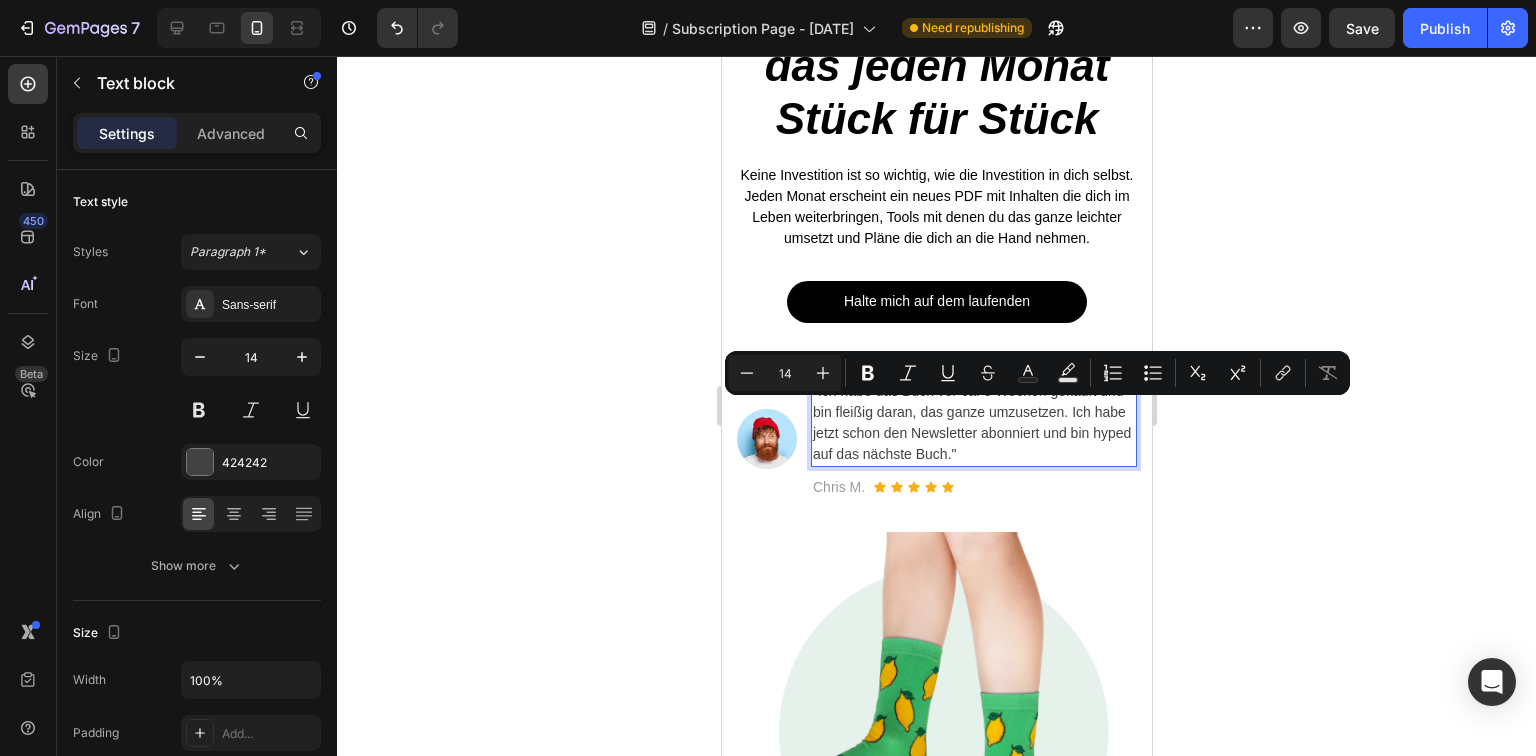 click on ""Ich habe das Buch vor ca. 3 Wochen gekauft und bin fleißig daran, das ganze umzusetzen. Ich habe jetzt schon den Newsletter abonniert und bin hyped auf das nächste Buch."" at bounding box center [973, 423] 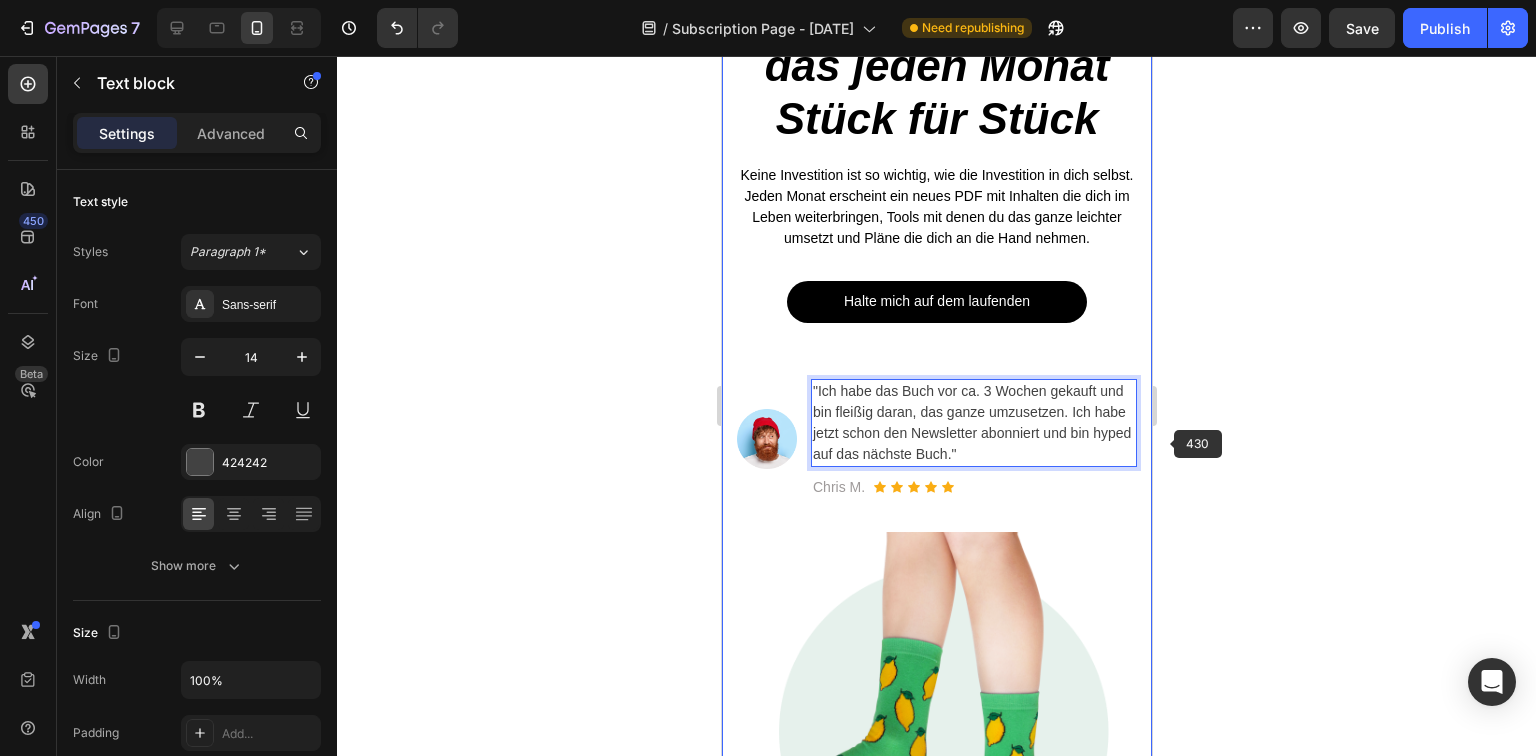 click 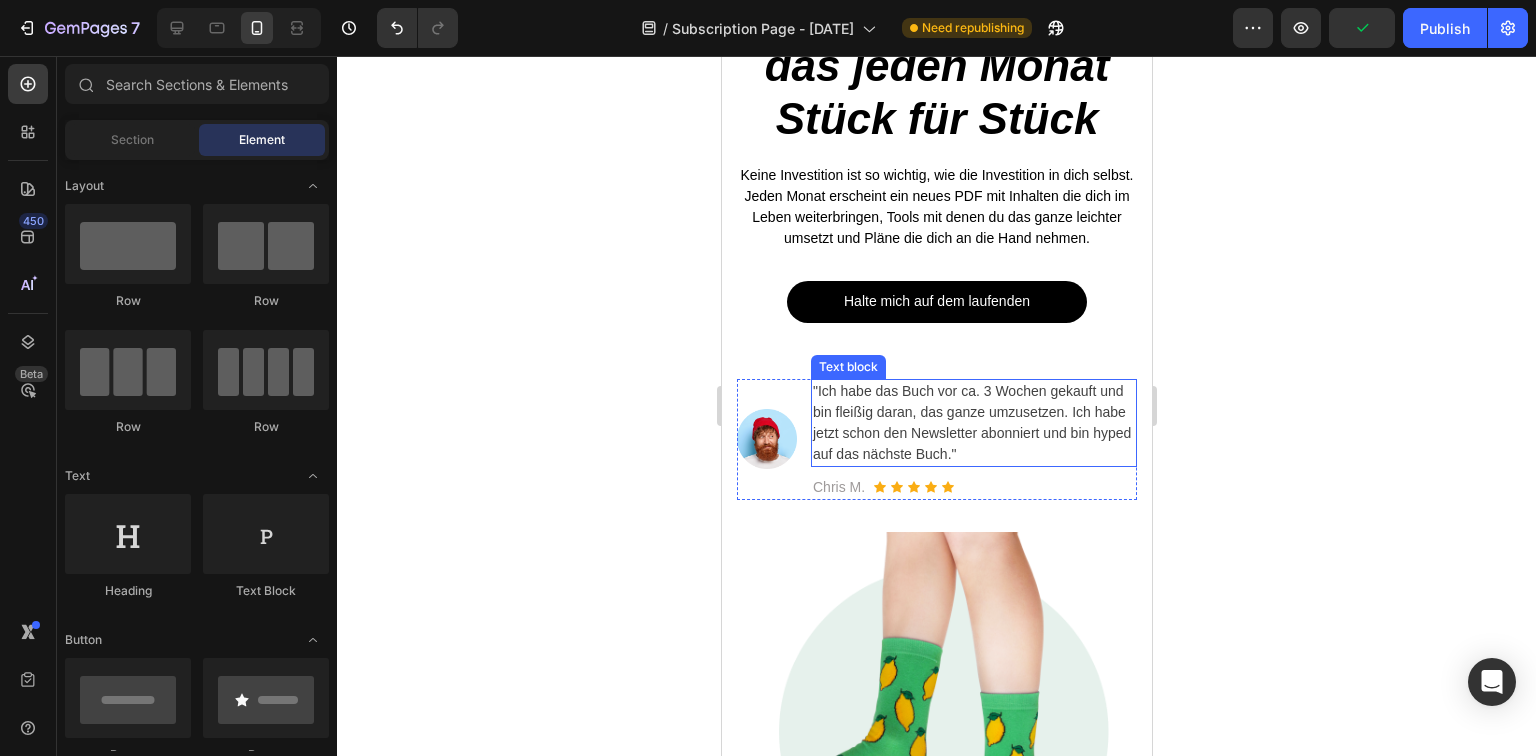 click on ""Ich habe das Buch vor ca. 3 Wochen gekauft und bin fleißig daran, das ganze umzusetzen. Ich habe jetzt schon den Newsletter abonniert und bin hyped auf das nächste Buch."" at bounding box center [973, 423] 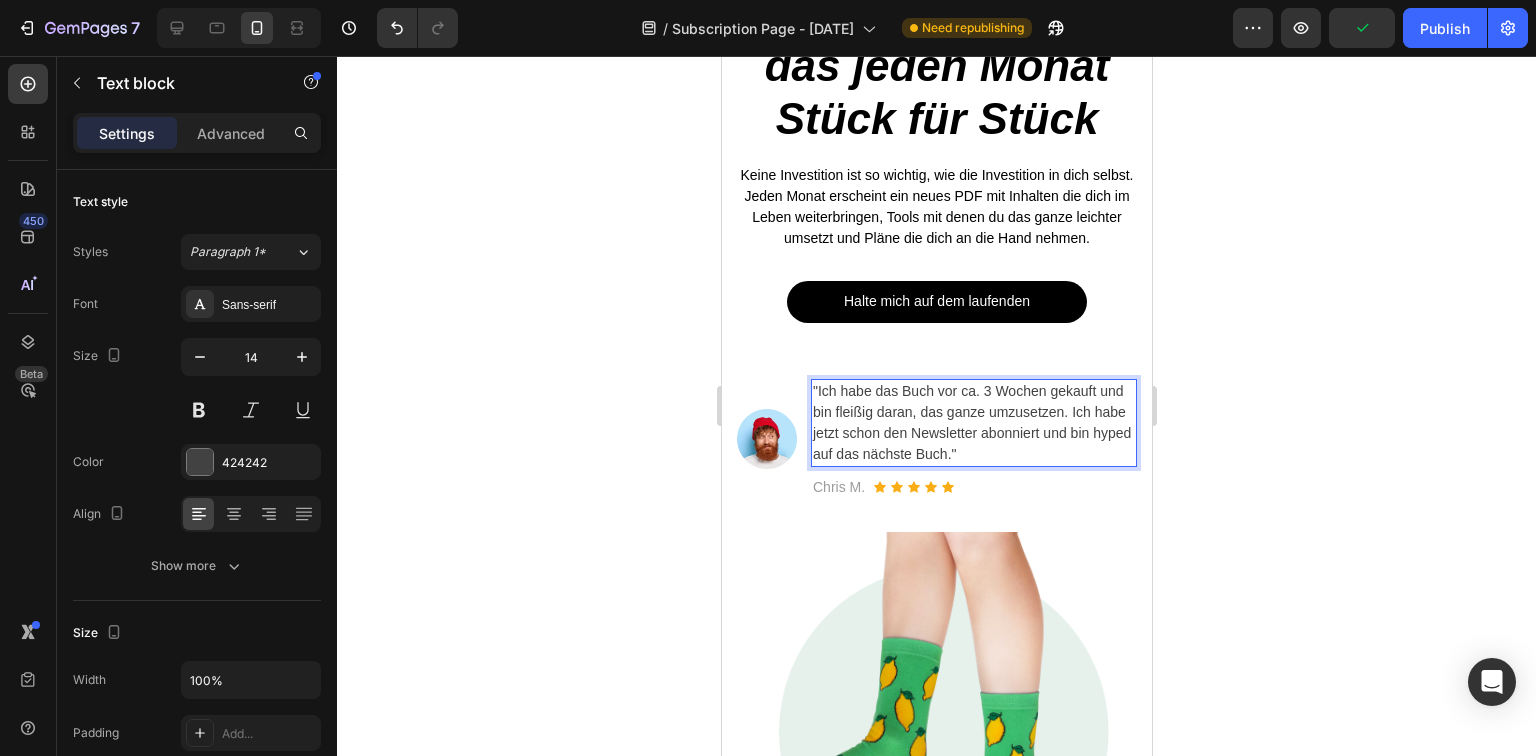 click on ""Ich habe das Buch vor ca. 3 Wochen gekauft und bin fleißig daran, das ganze umzusetzen. Ich habe jetzt schon den Newsletter abonniert und bin hyped auf das nächste Buch."" at bounding box center [973, 423] 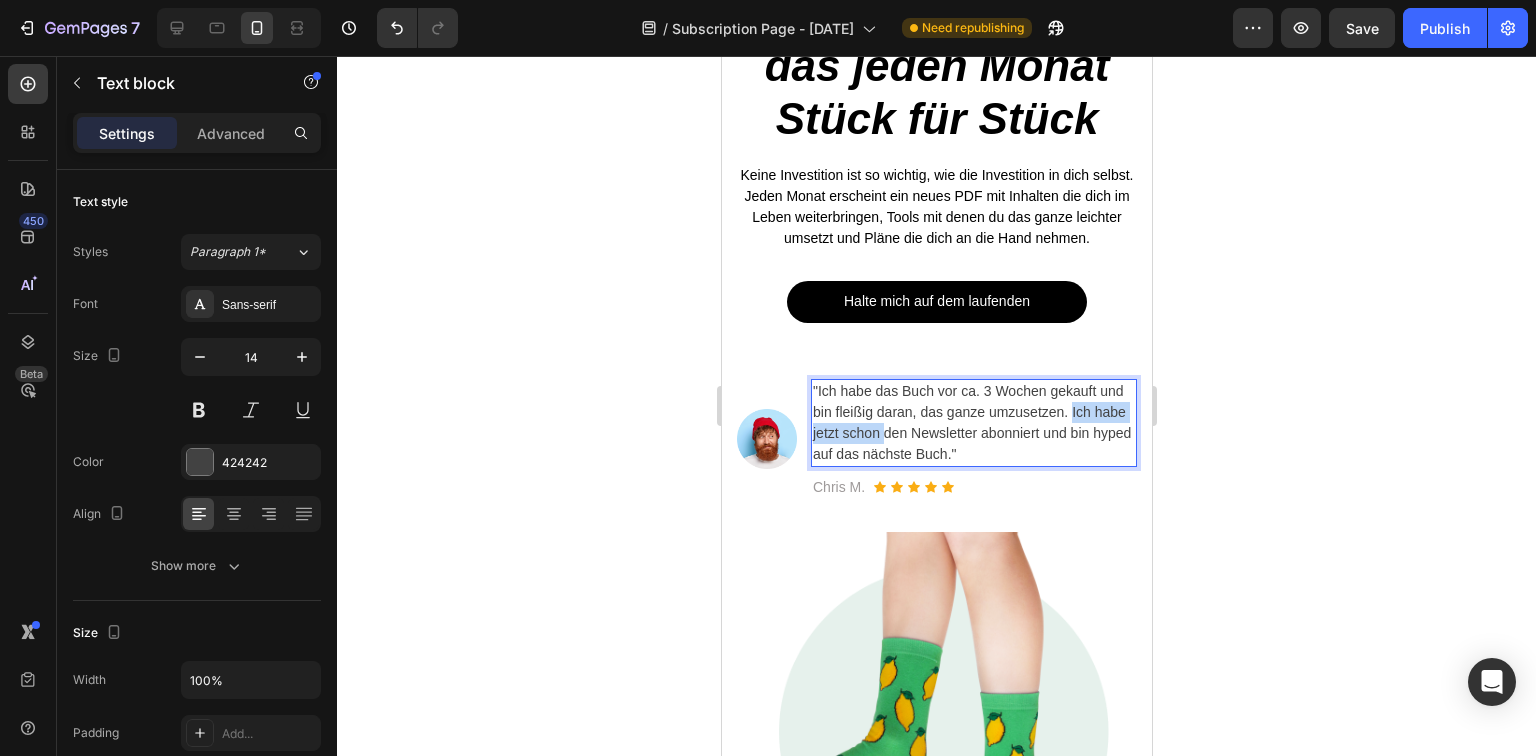 drag, startPoint x: 1098, startPoint y: 410, endPoint x: 921, endPoint y: 436, distance: 178.89941 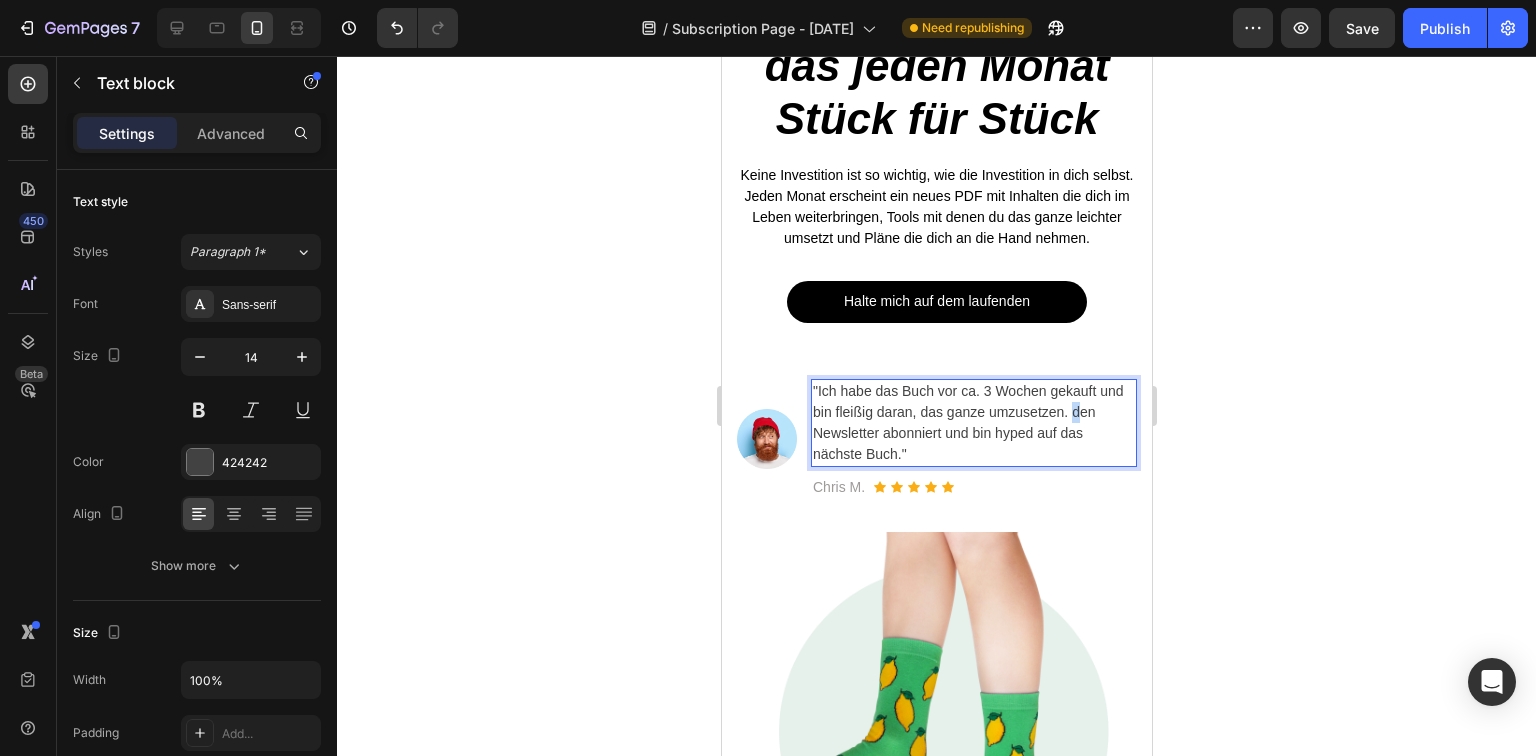 click on ""Ich habe das Buch vor ca. 3 Wochen gekauft und bin fleißig daran, das ganze umzusetzen. den Newsletter abonniert und bin hyped auf das nächste Buch."" at bounding box center [973, 423] 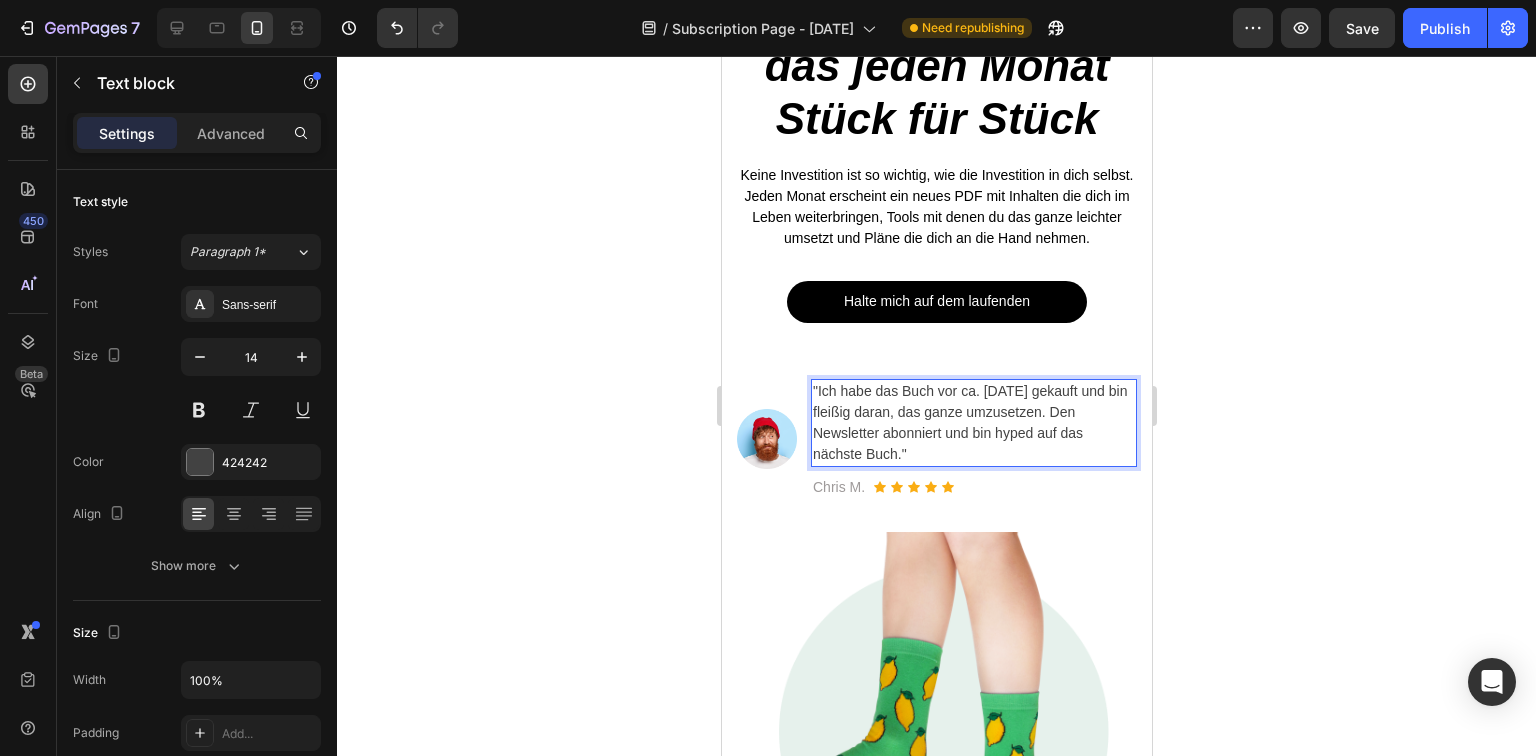 click on ""Ich habe das Buch vor ca. [DATE] gekauft und bin fleißig daran, das ganze umzusetzen. Den Newsletter abonniert und bin hyped auf das nächste Buch."" at bounding box center [973, 423] 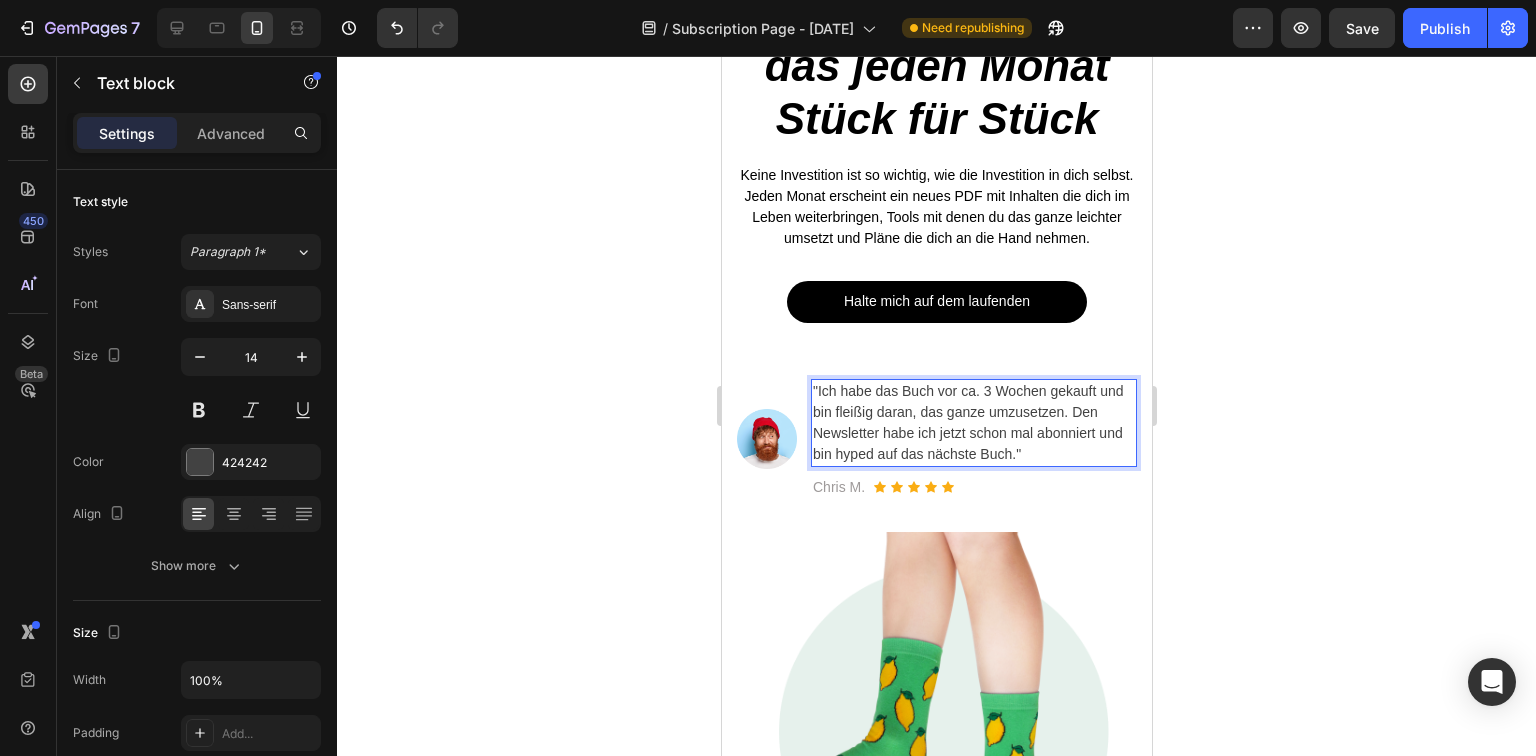 click 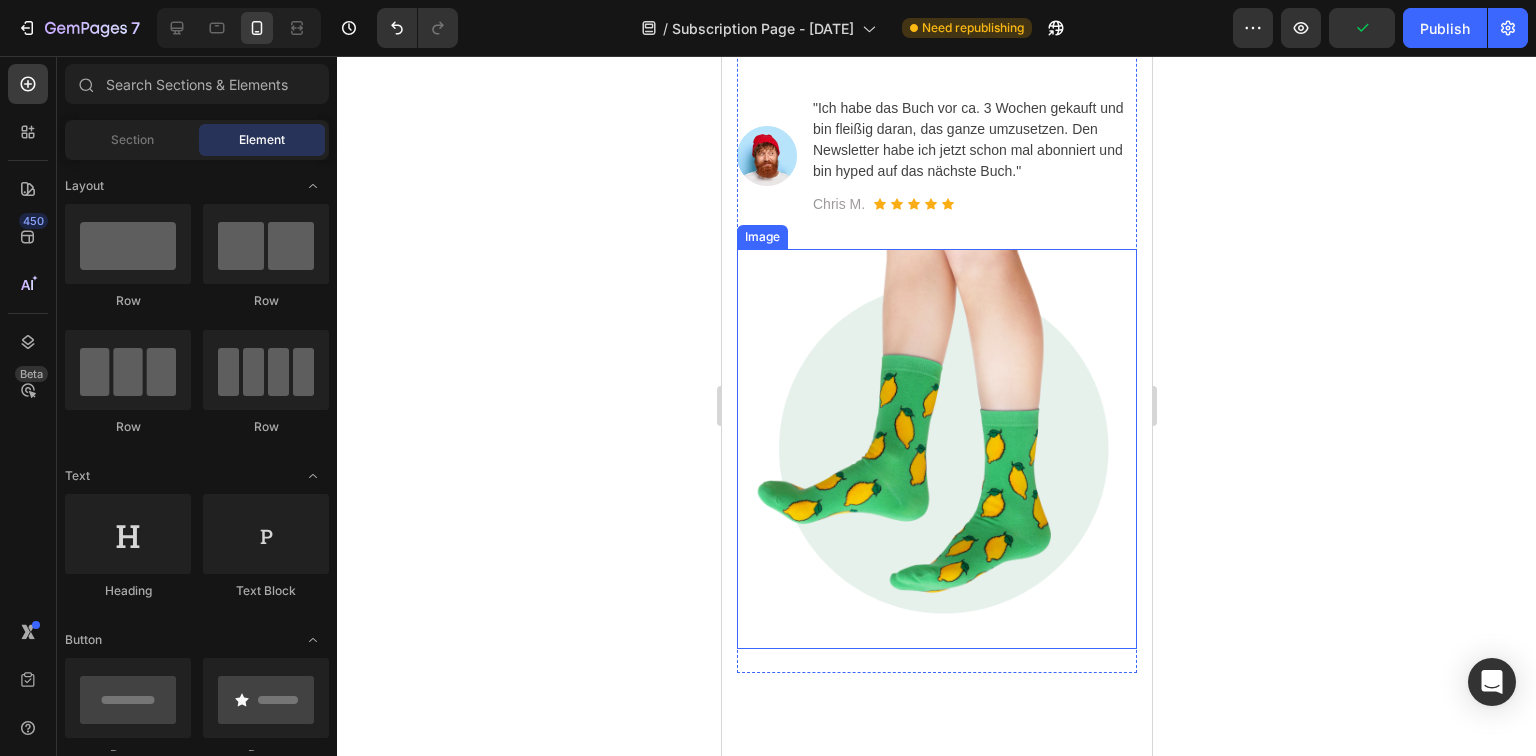 scroll, scrollTop: 560, scrollLeft: 0, axis: vertical 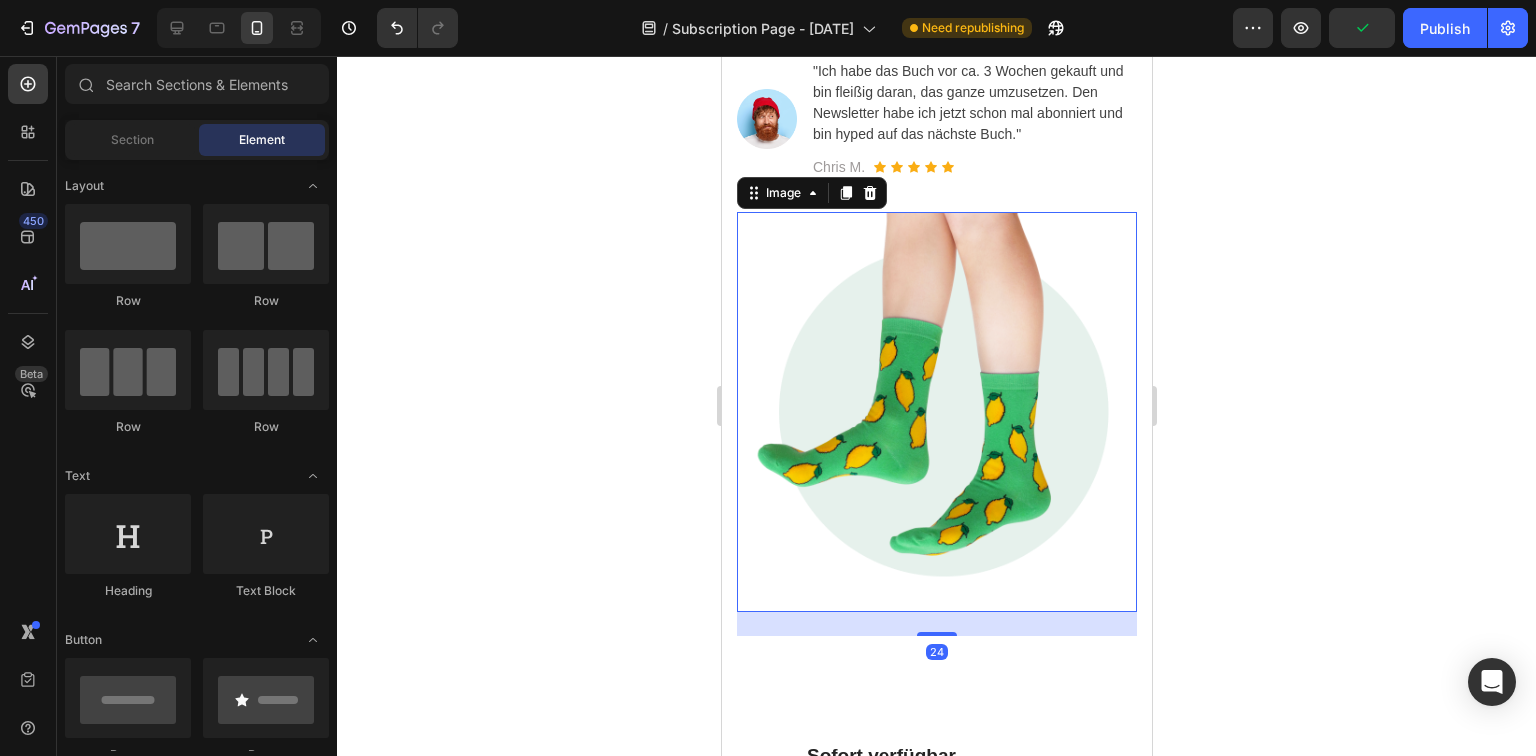 click at bounding box center (936, 412) 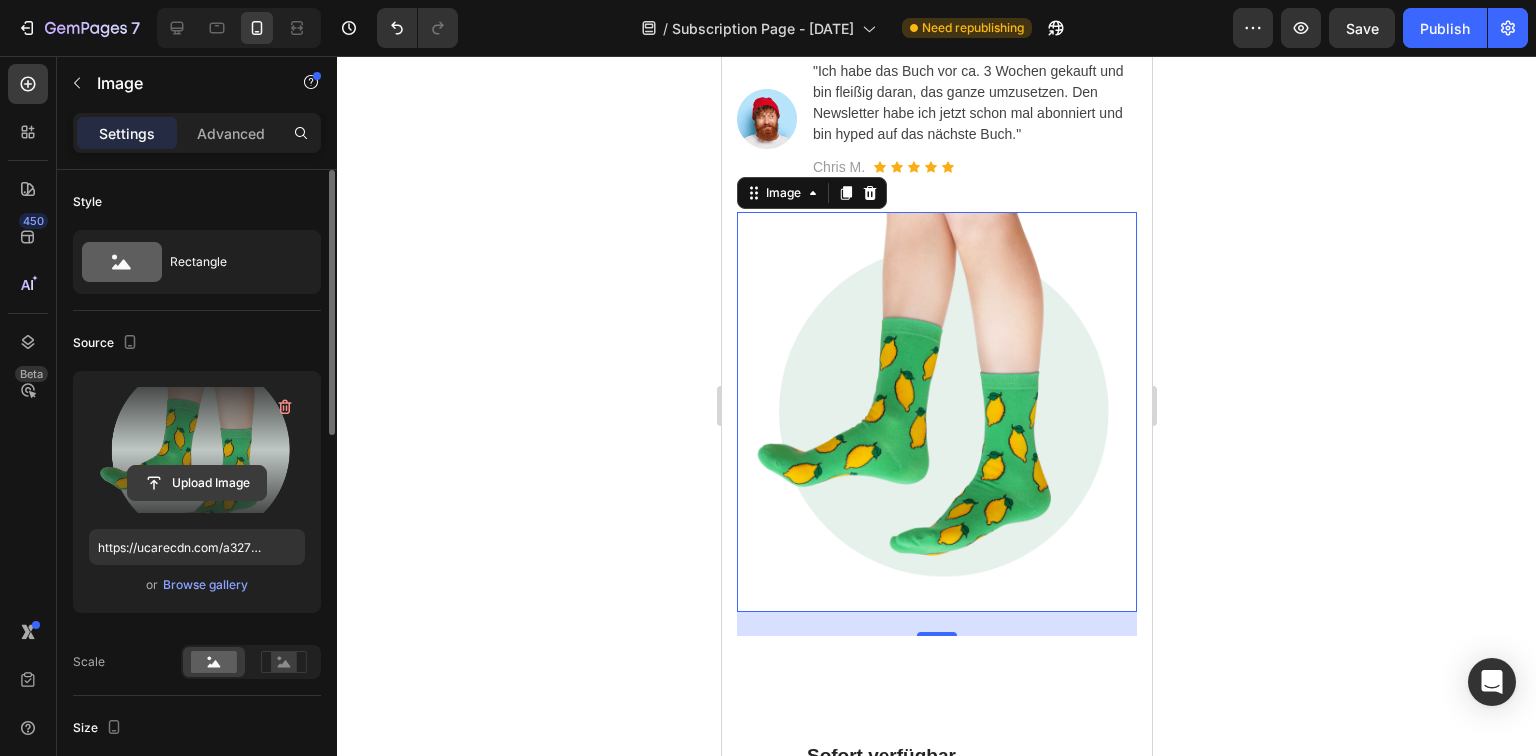 click 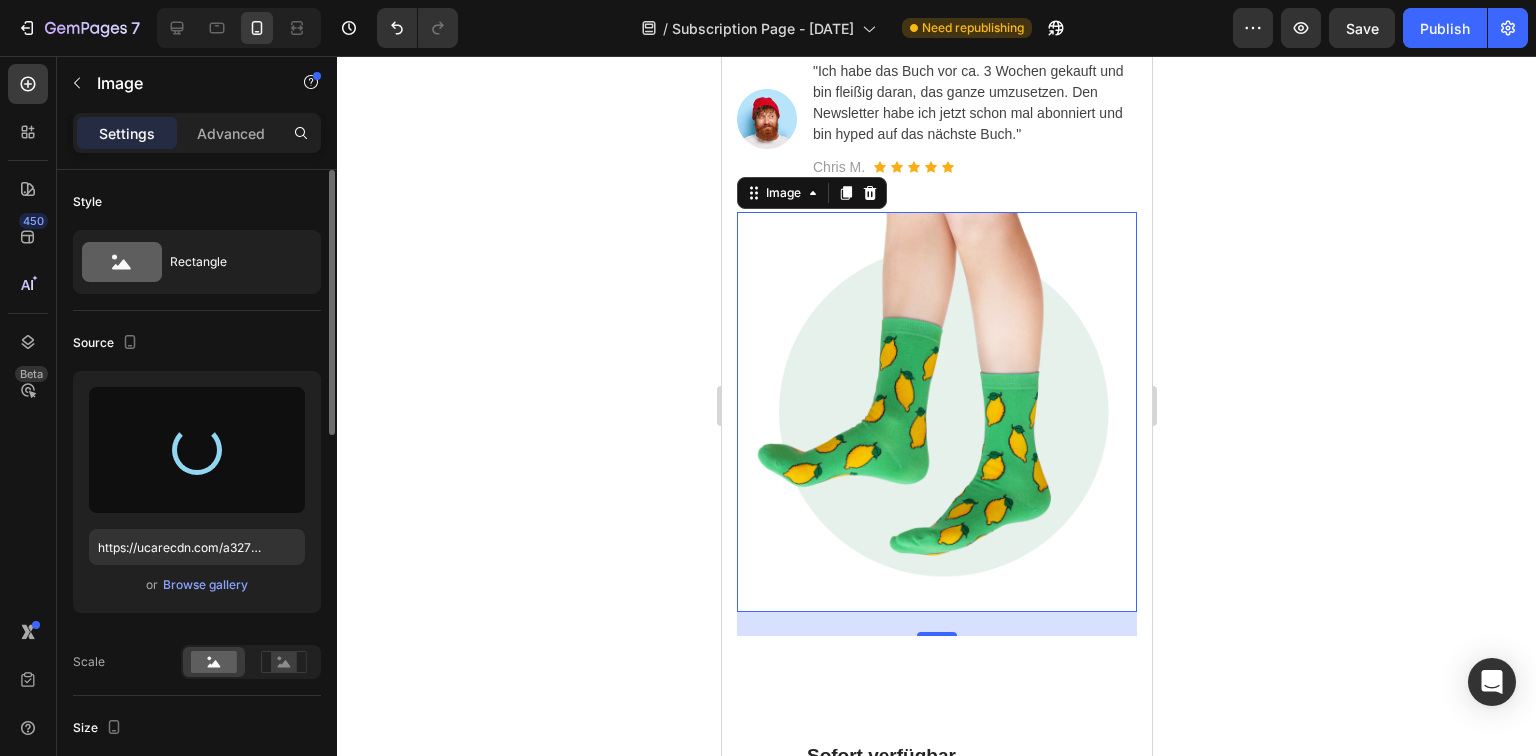 type on "https://cdn.shopify.com/s/files/1/0965/9757/3981/files/gempages_574849592865063711-36d21d6d-d4a3-492d-8c92-a797da4e43bc.png" 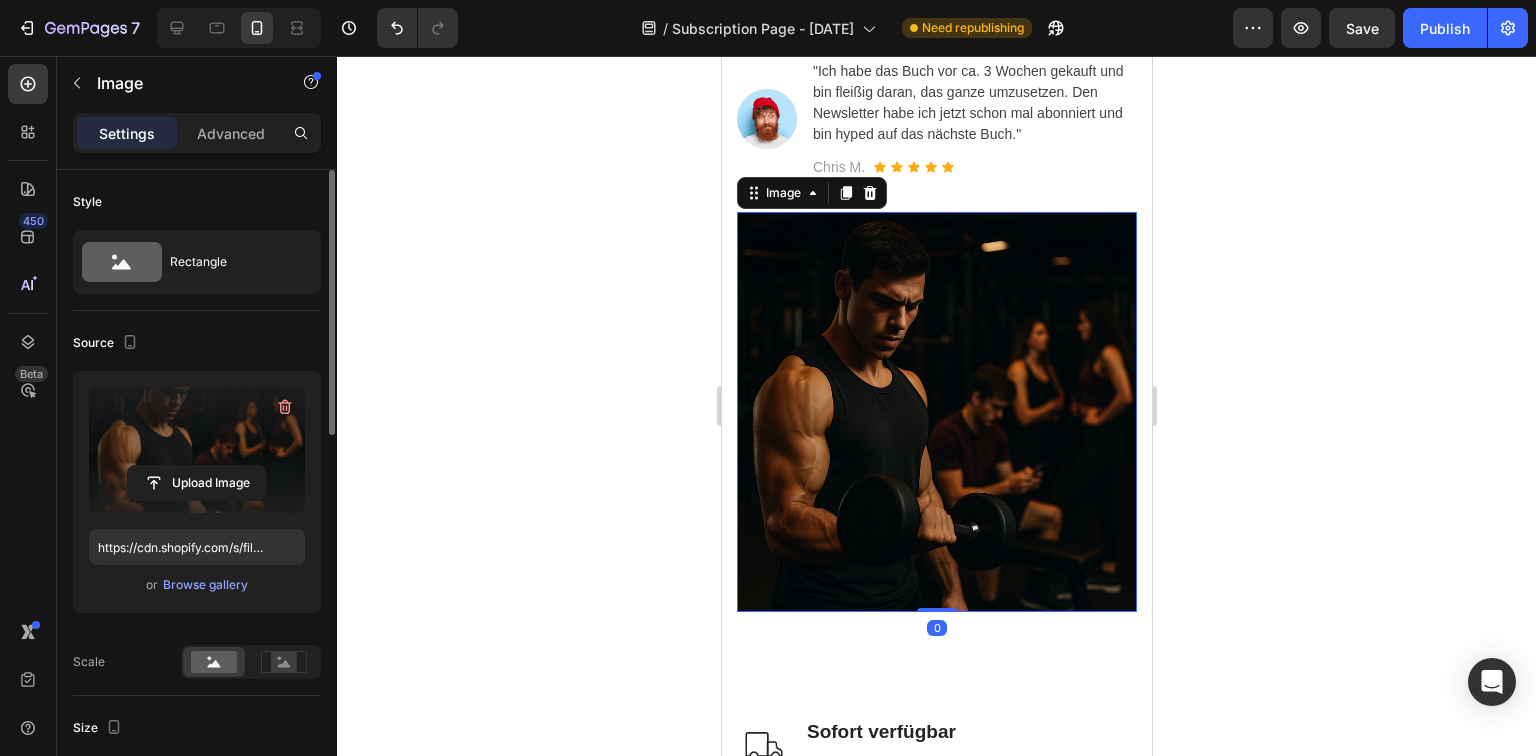 drag, startPoint x: 935, startPoint y: 622, endPoint x: 945, endPoint y: 532, distance: 90.55385 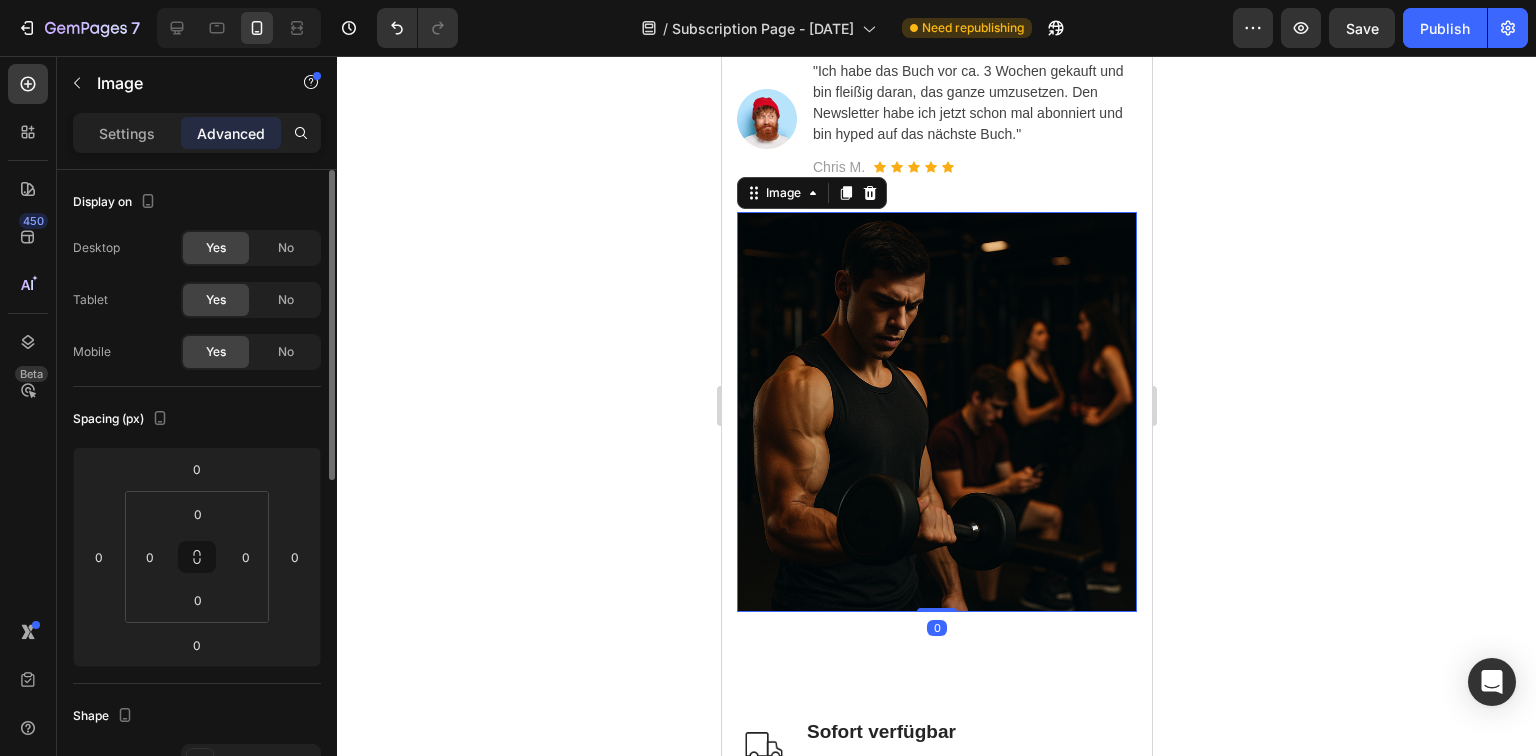 click 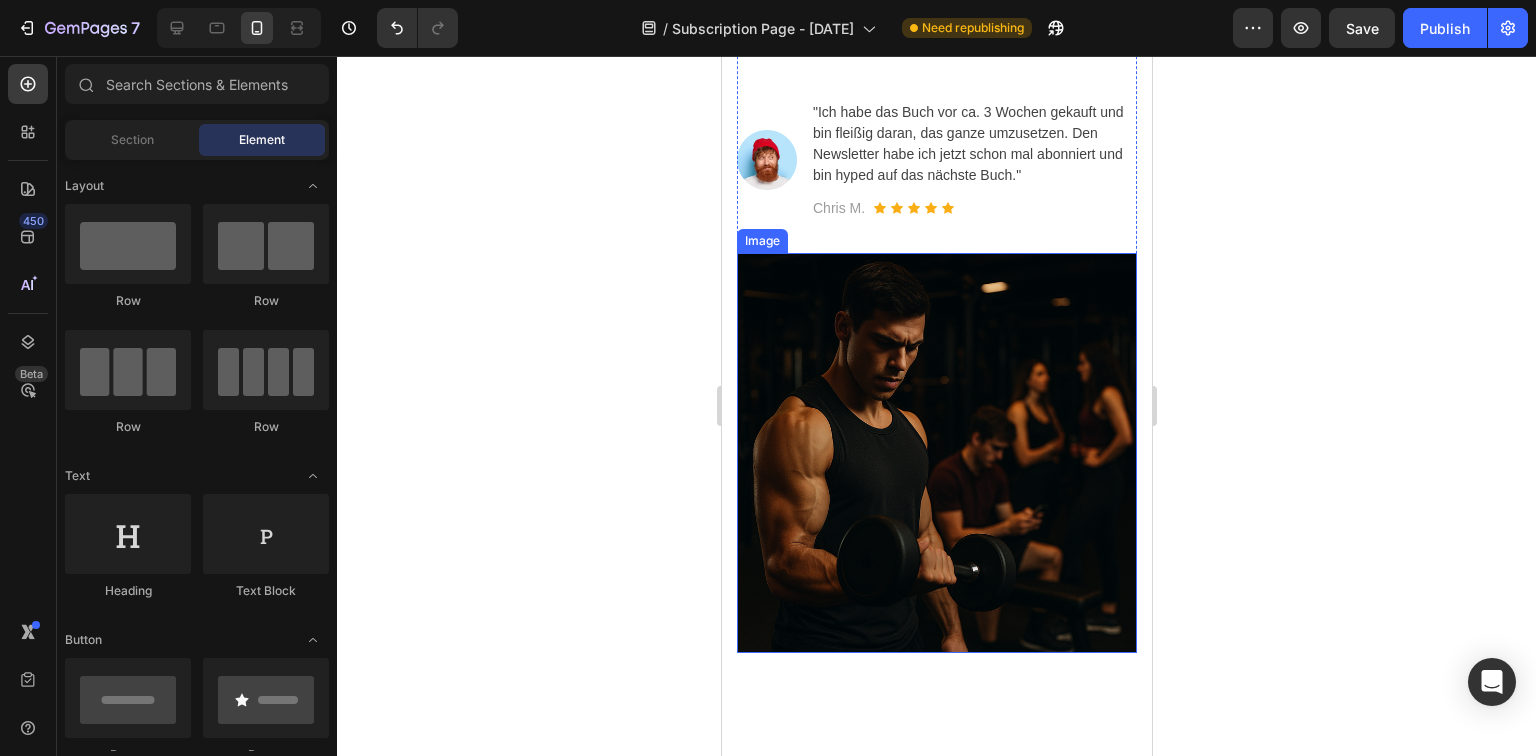 scroll, scrollTop: 480, scrollLeft: 0, axis: vertical 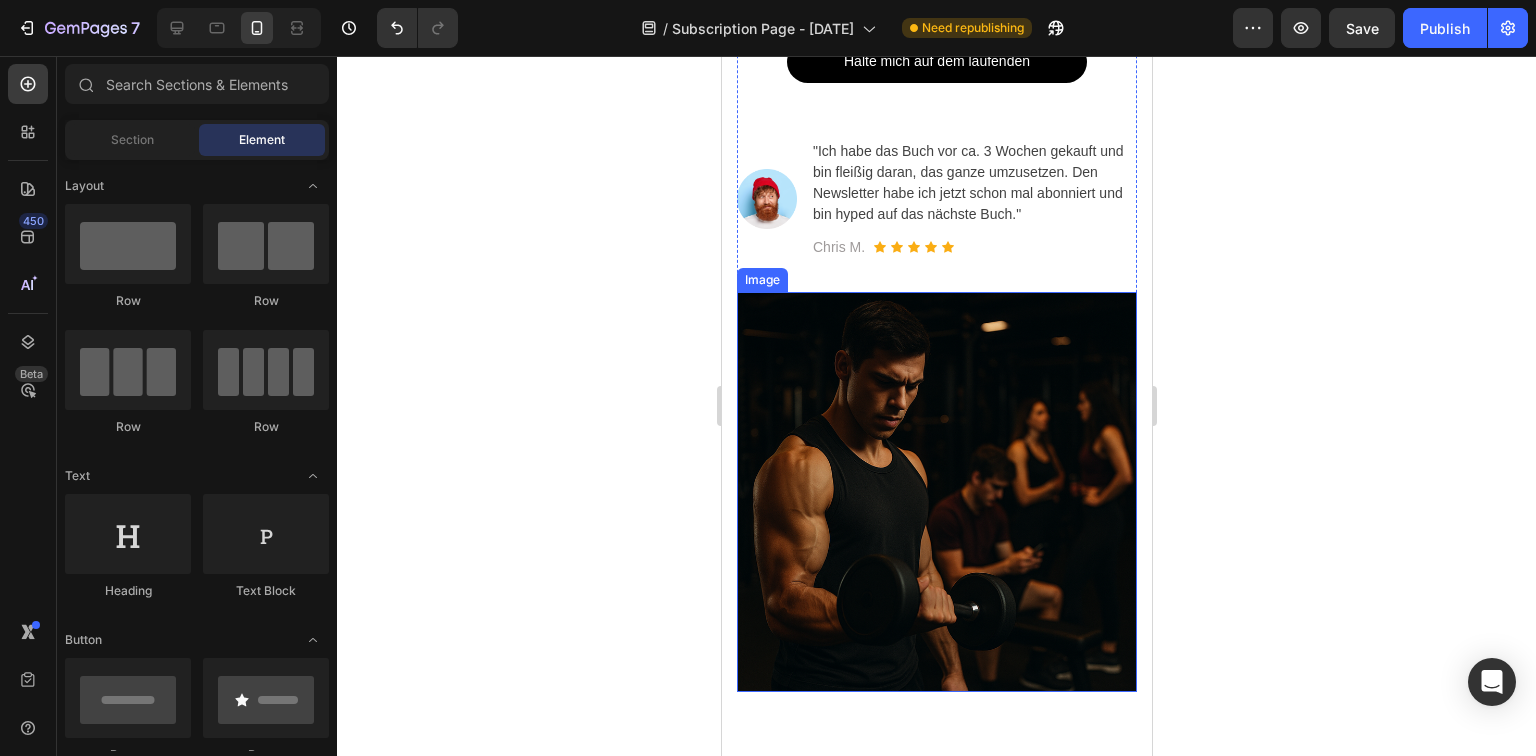 click at bounding box center (936, 492) 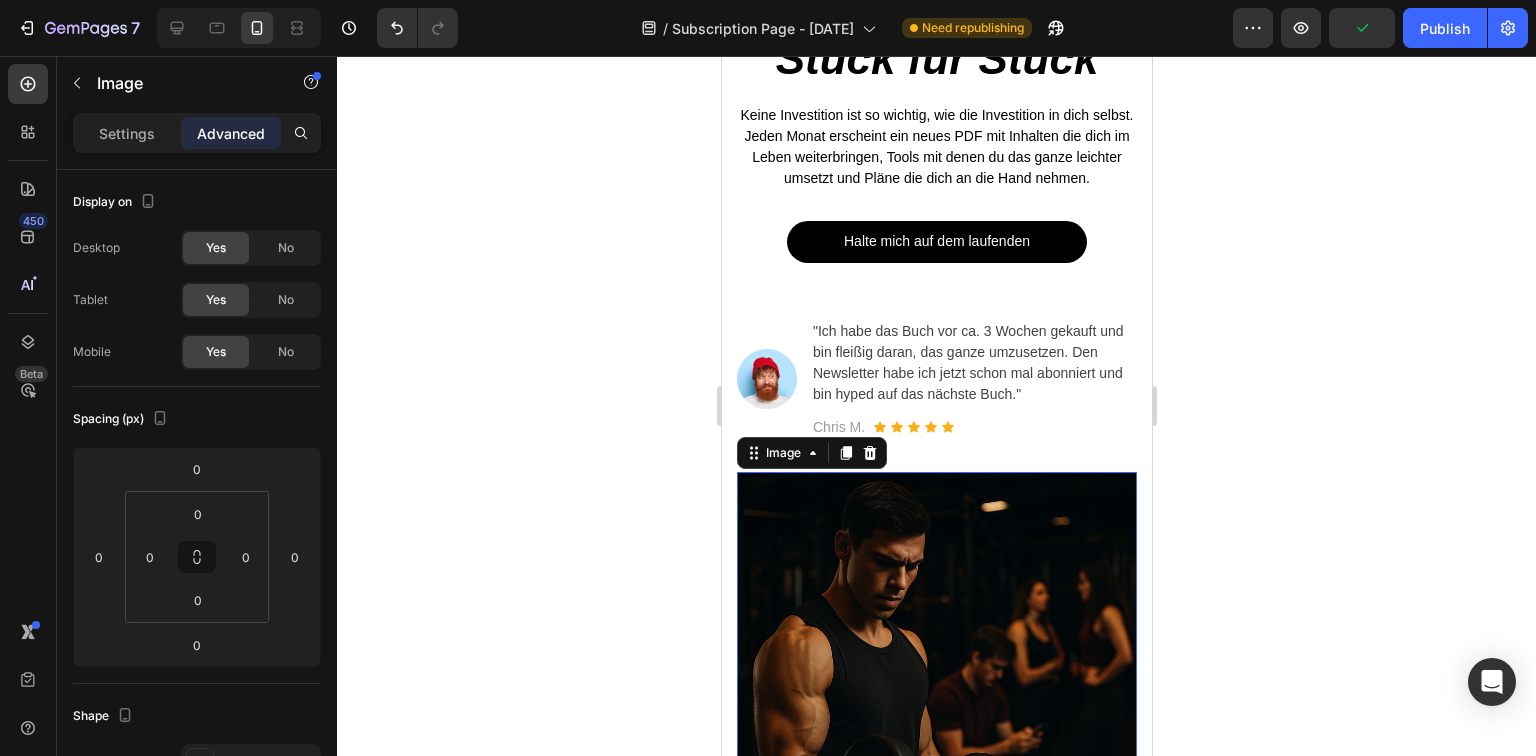 scroll, scrollTop: 320, scrollLeft: 0, axis: vertical 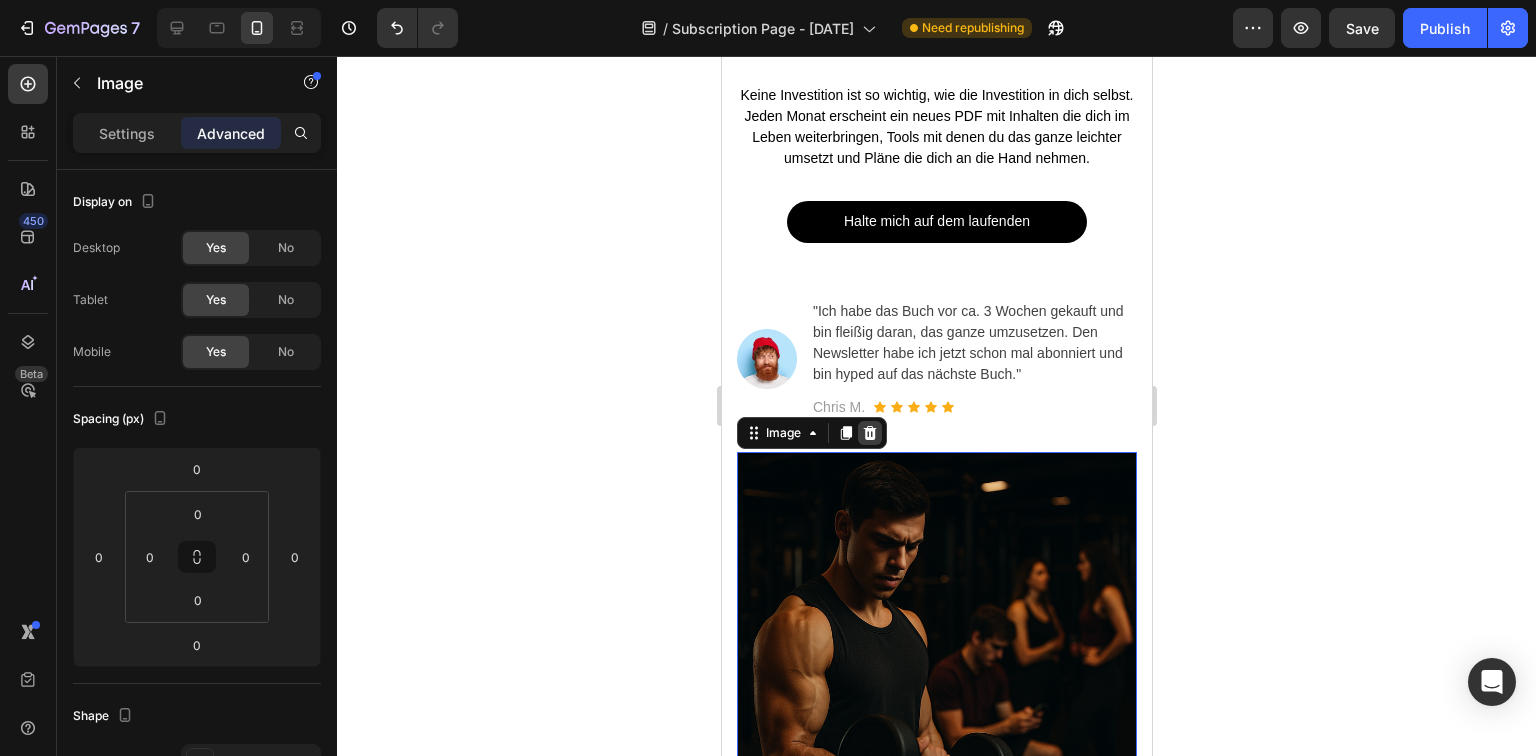 click 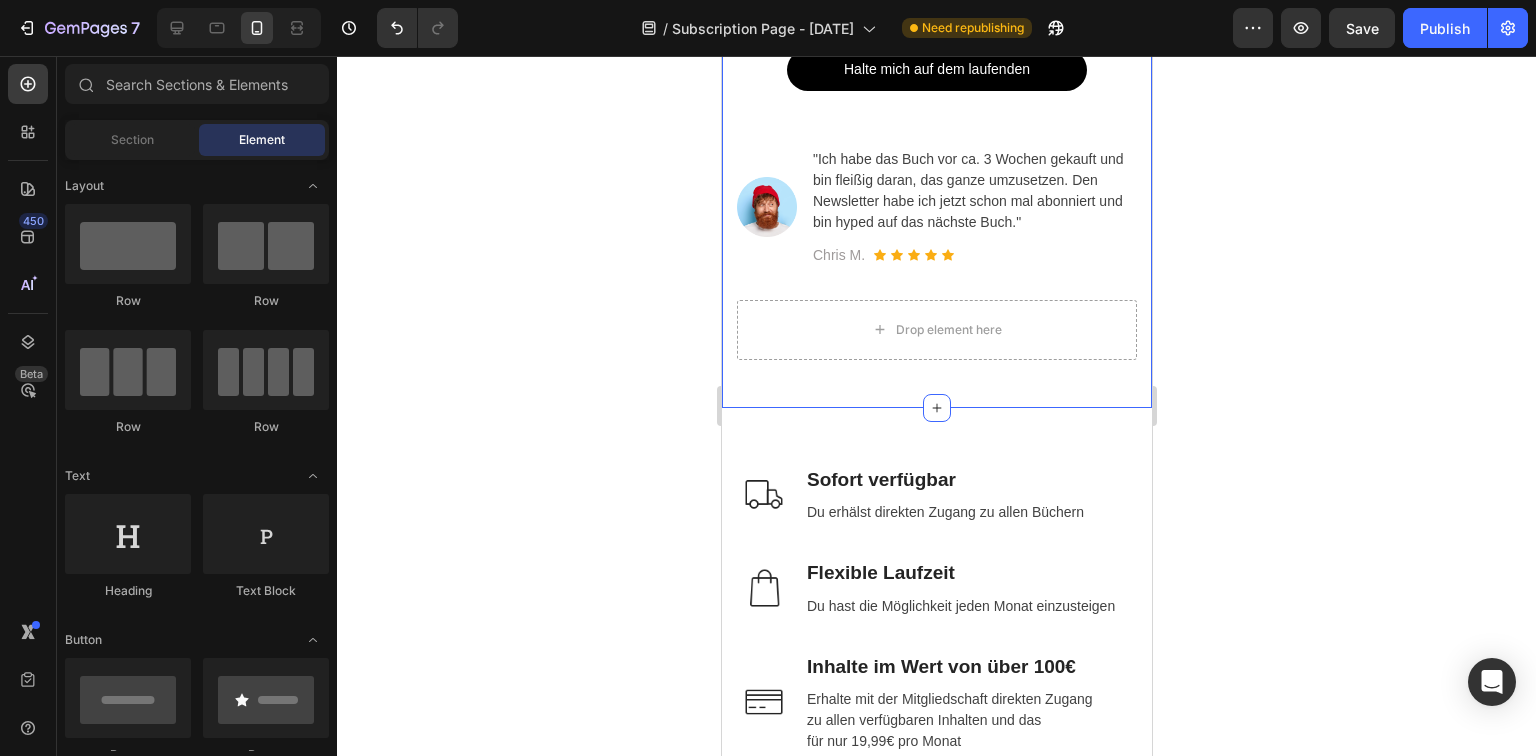 scroll, scrollTop: 480, scrollLeft: 0, axis: vertical 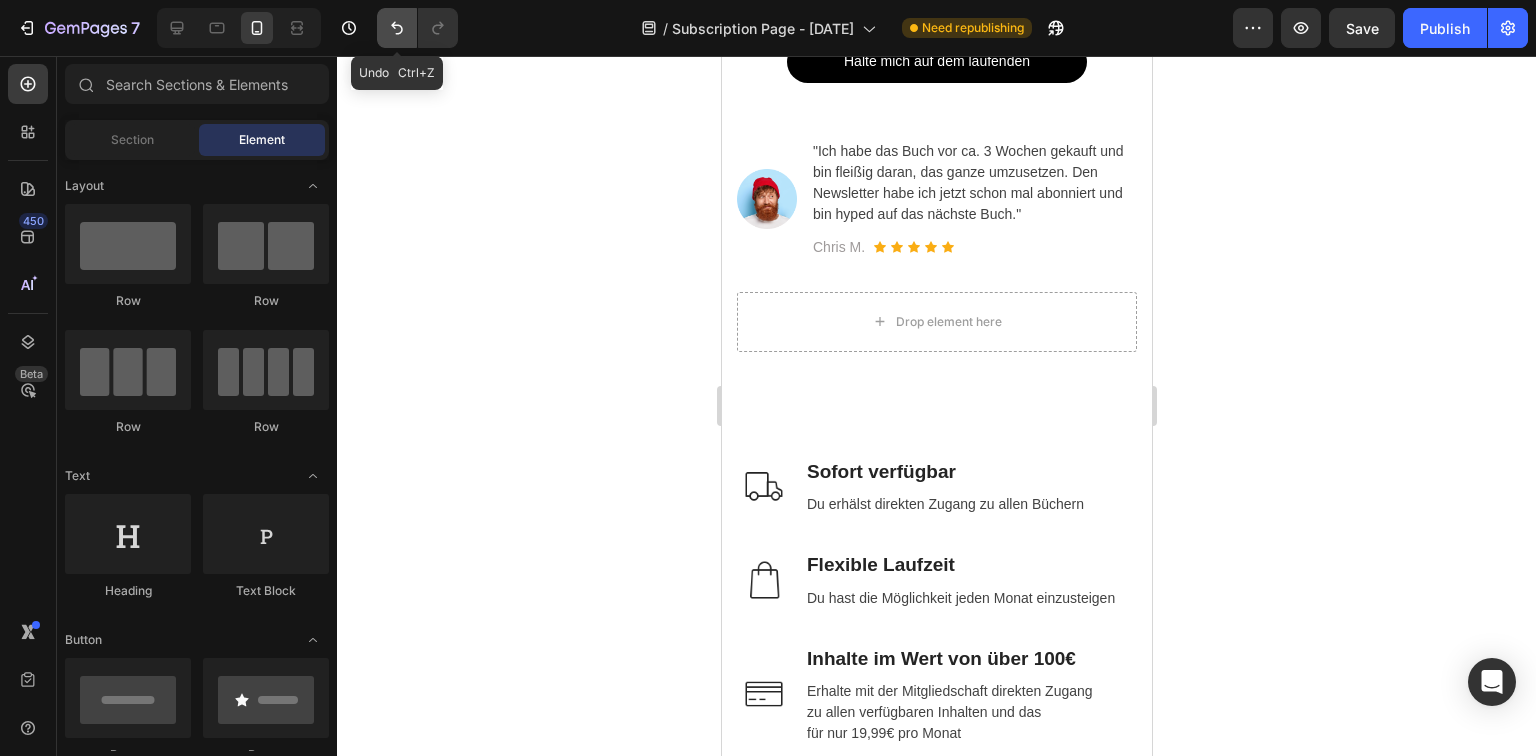 click 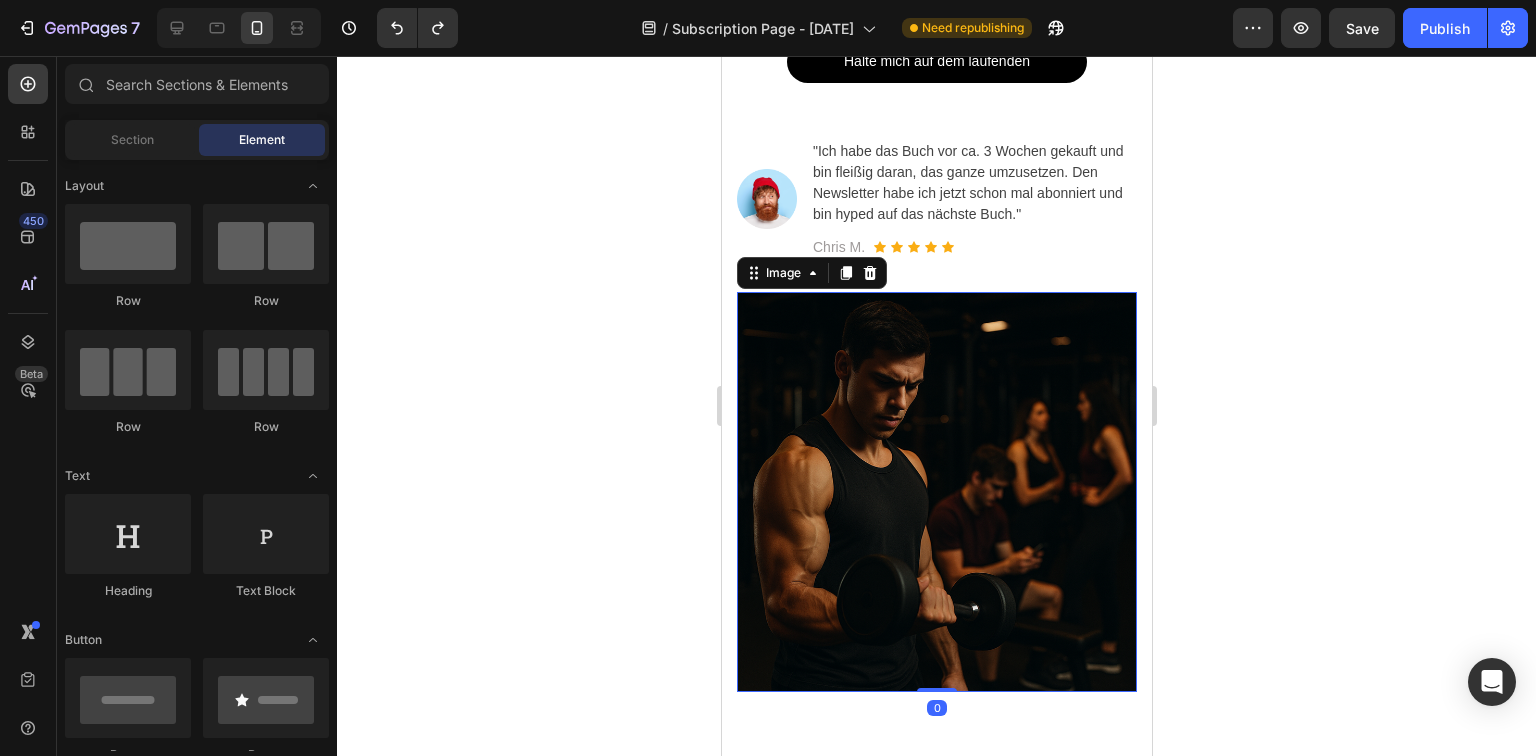 click at bounding box center [936, 492] 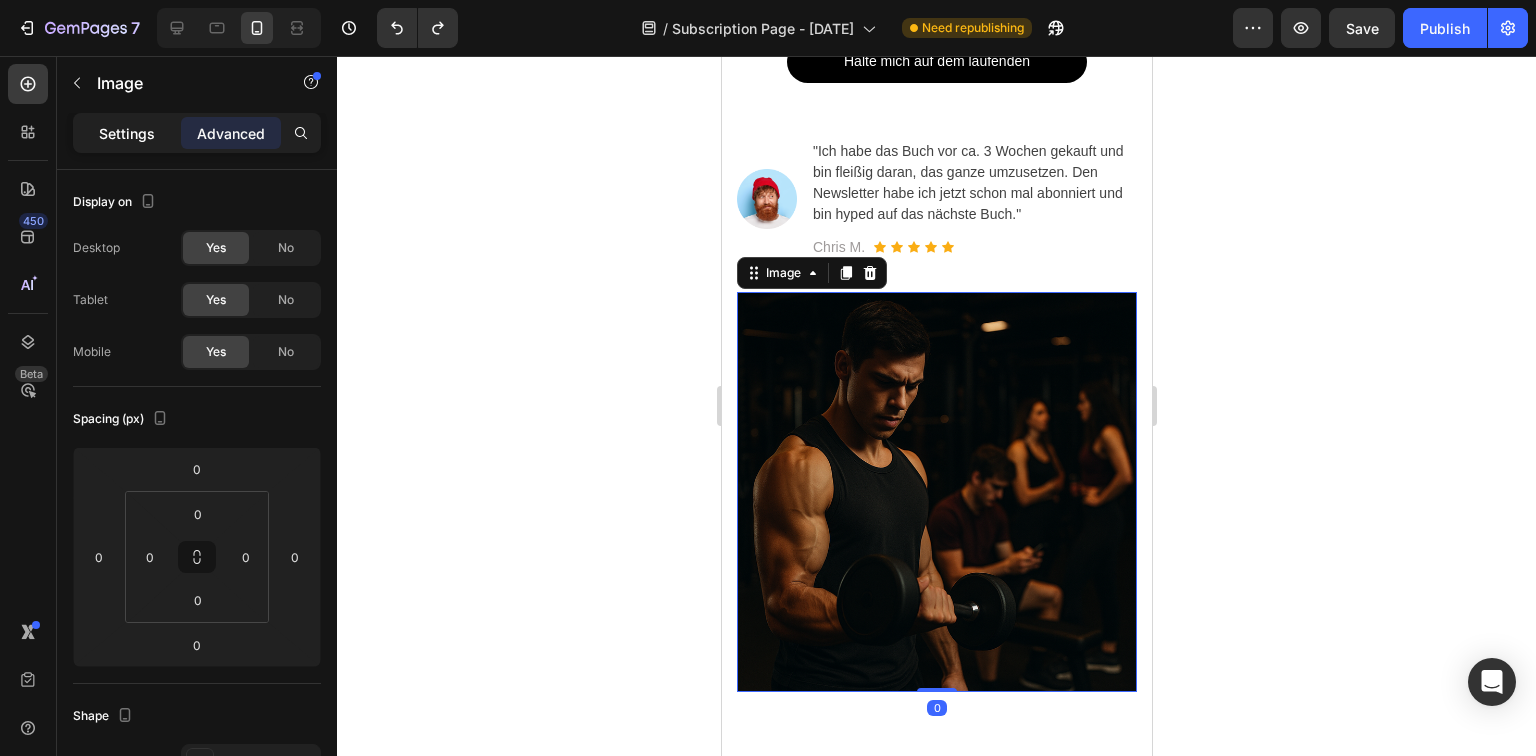 click on "Settings" at bounding box center [127, 133] 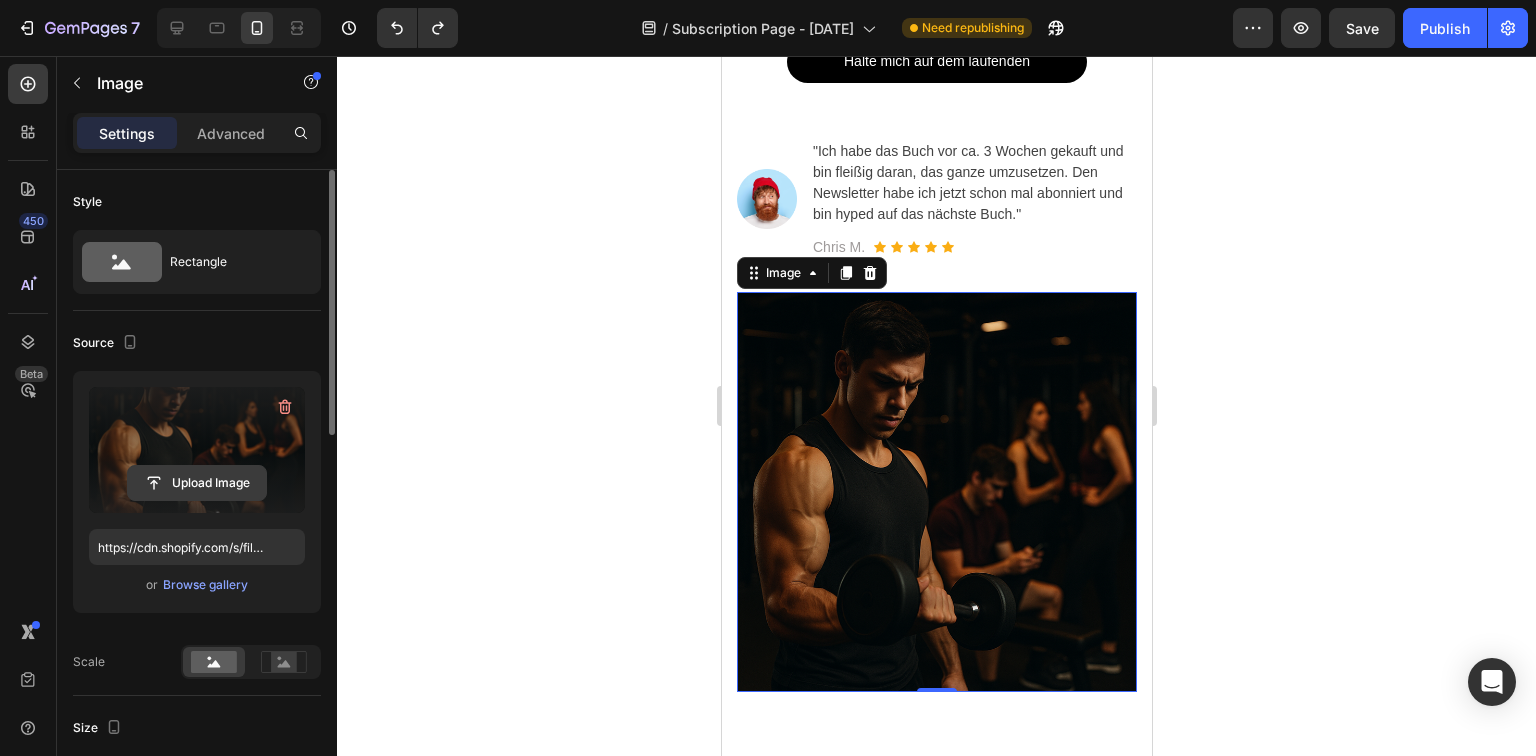 click 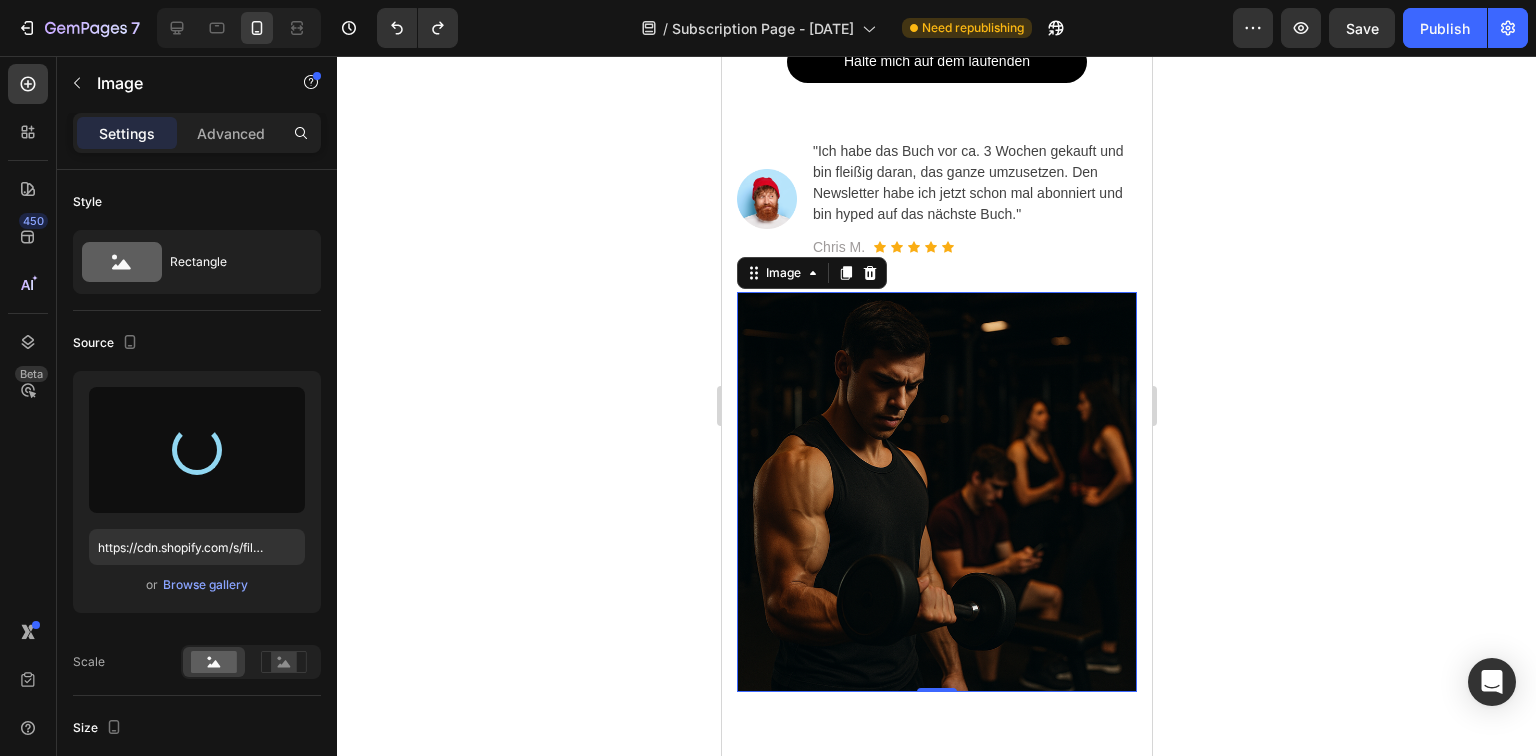 type on "https://cdn.shopify.com/s/files/1/0965/9757/3981/files/gempages_574849592865063711-7141b338-a1ac-4e1e-ae31-6bad71d466a4.png" 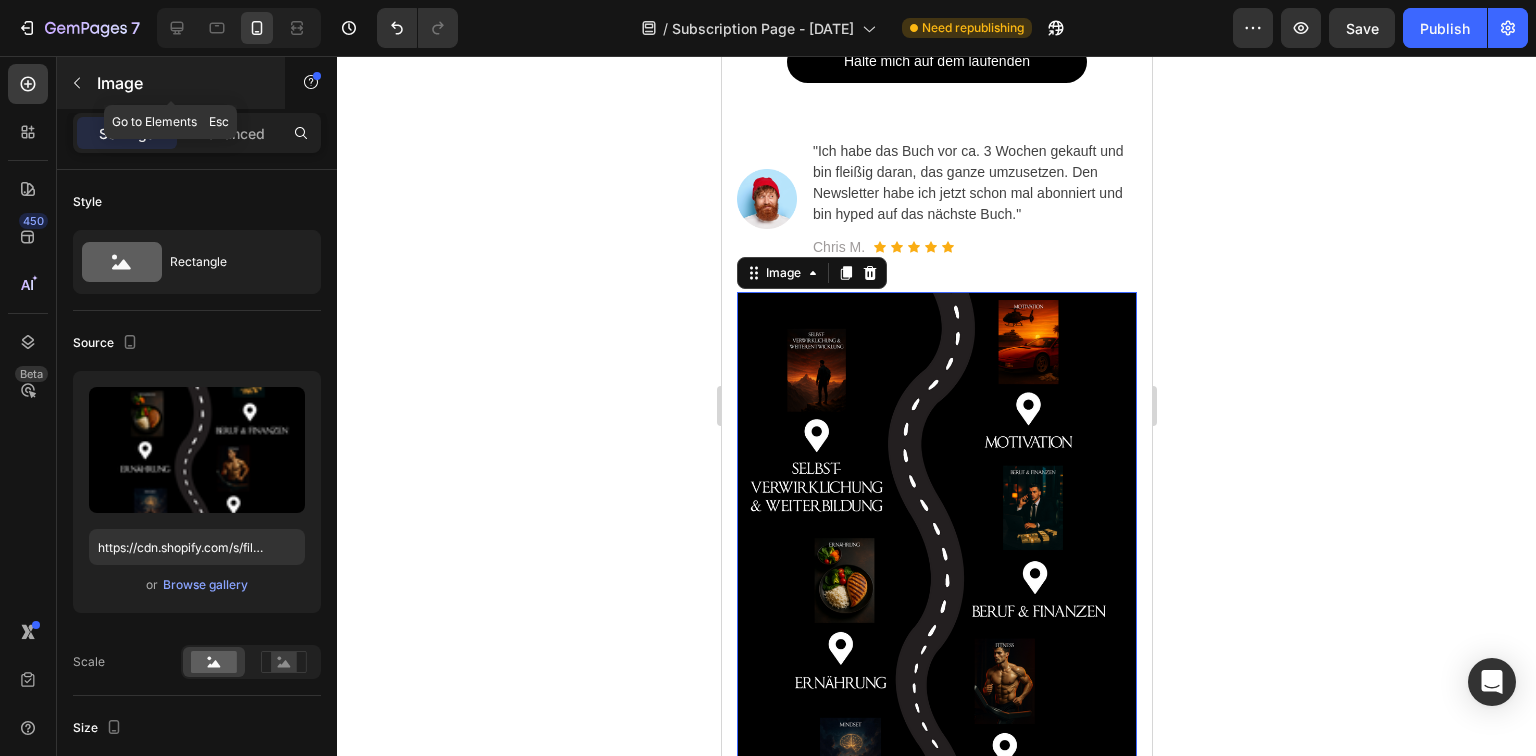 click on "Image" at bounding box center (182, 83) 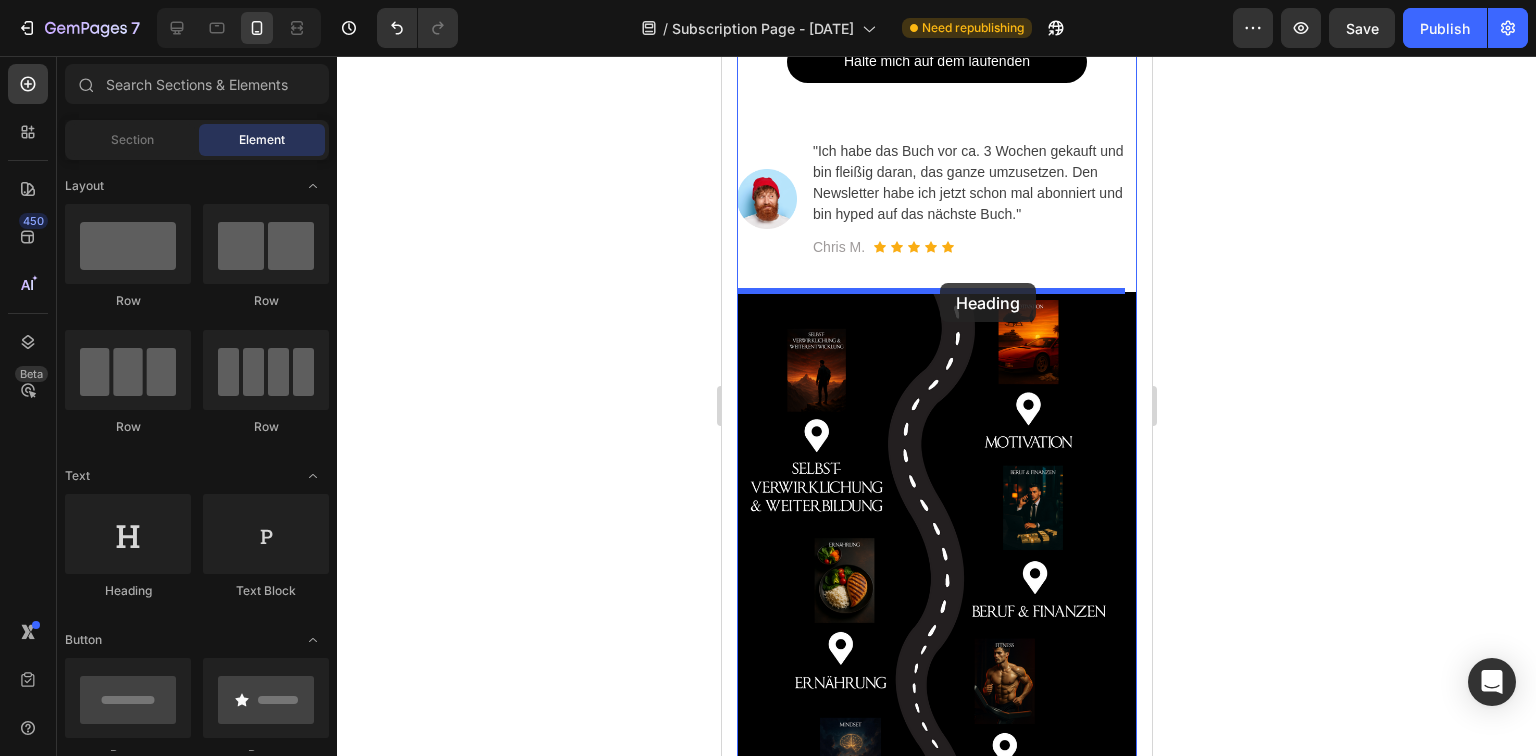 drag, startPoint x: 819, startPoint y: 605, endPoint x: 939, endPoint y: 283, distance: 343.6335 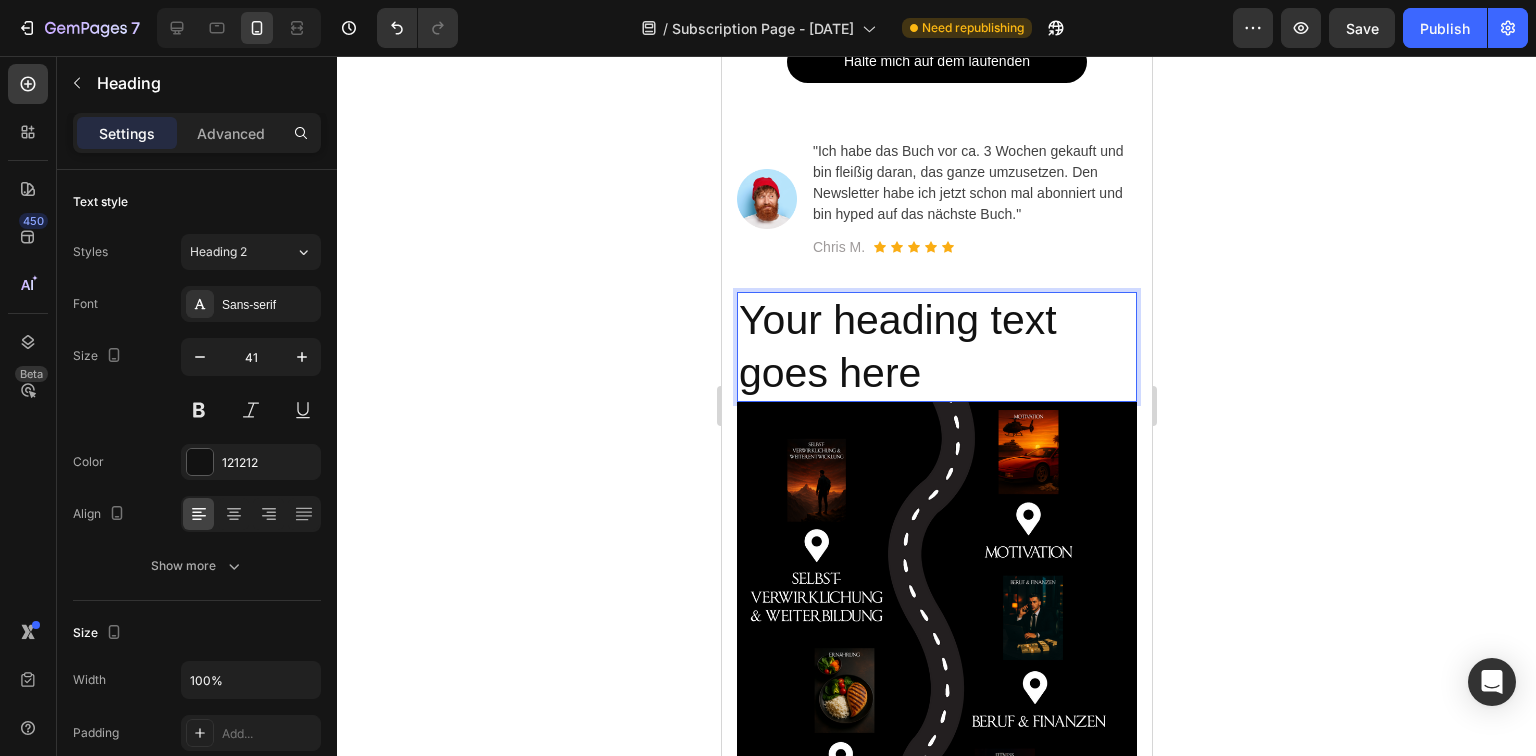 click on "Your heading text goes here" at bounding box center (936, 347) 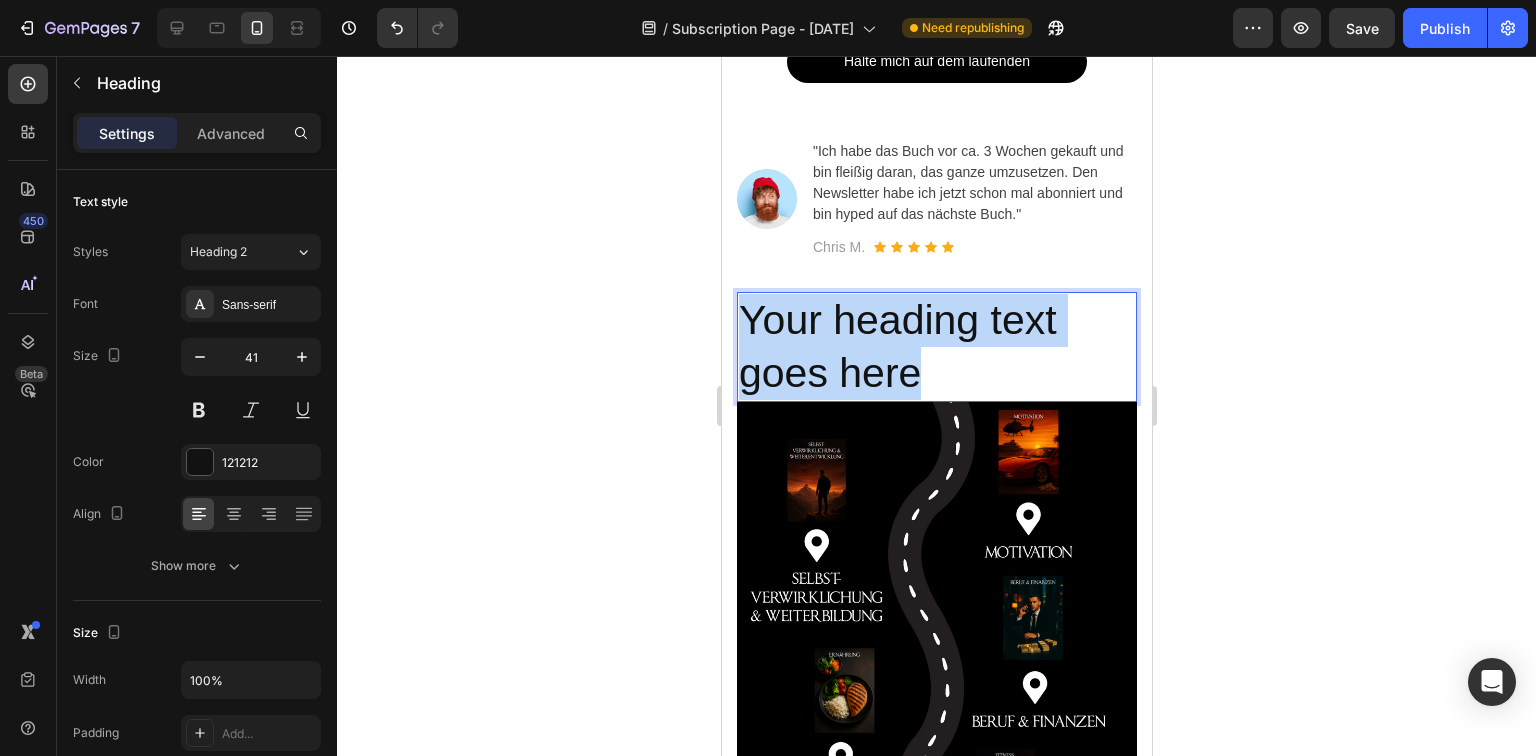 click on "Your heading text goes here" at bounding box center (936, 347) 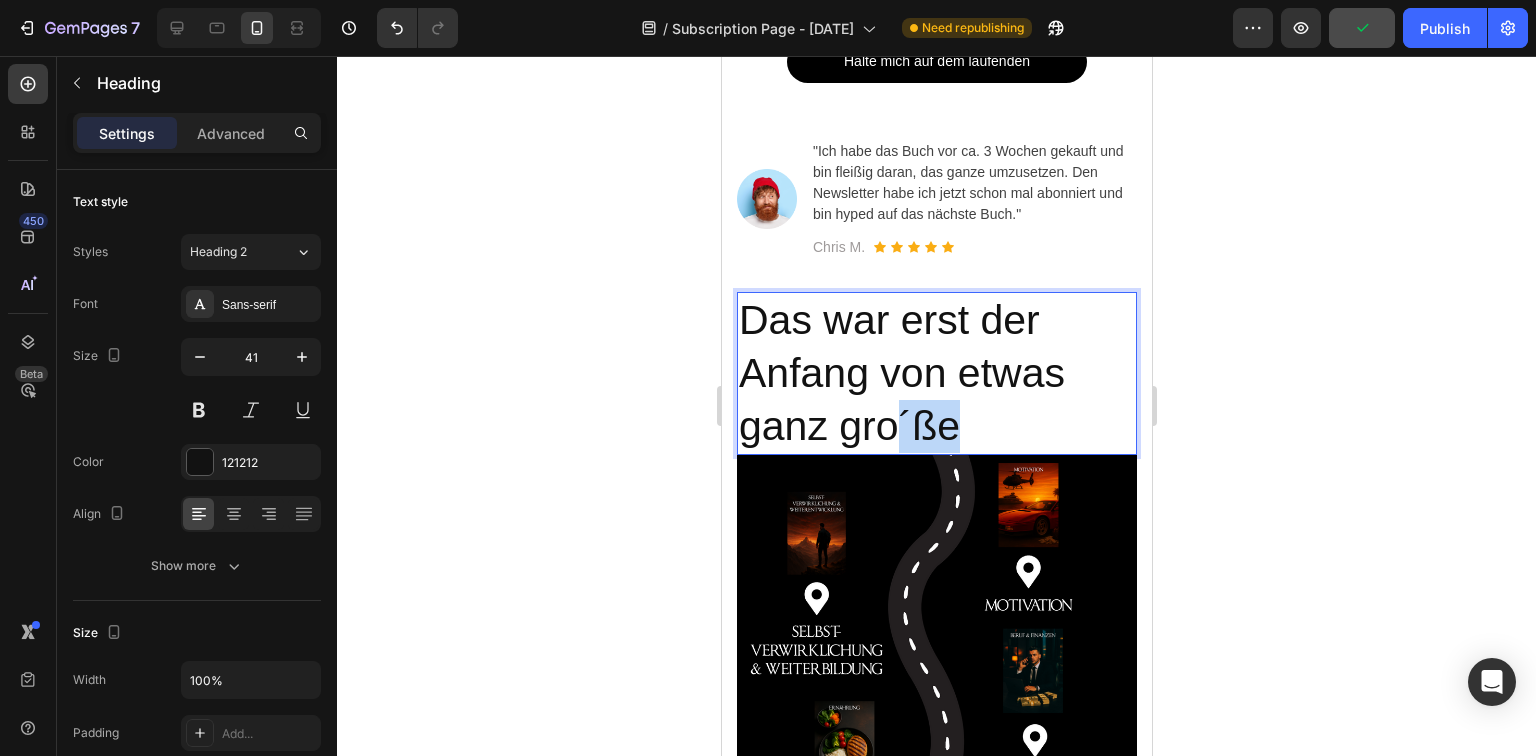 drag, startPoint x: 897, startPoint y: 428, endPoint x: 981, endPoint y: 430, distance: 84.0238 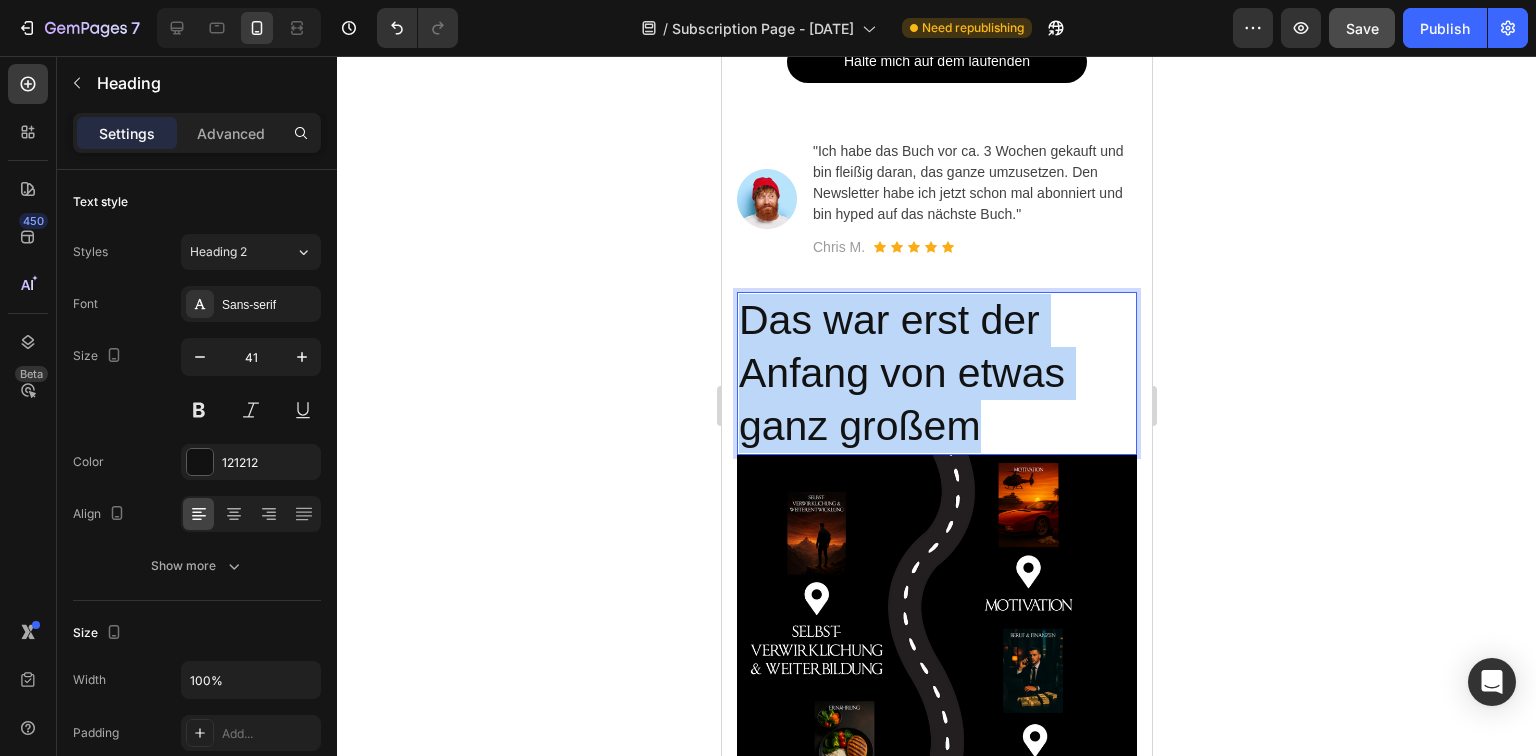 drag, startPoint x: 1004, startPoint y: 425, endPoint x: 729, endPoint y: 337, distance: 288.7369 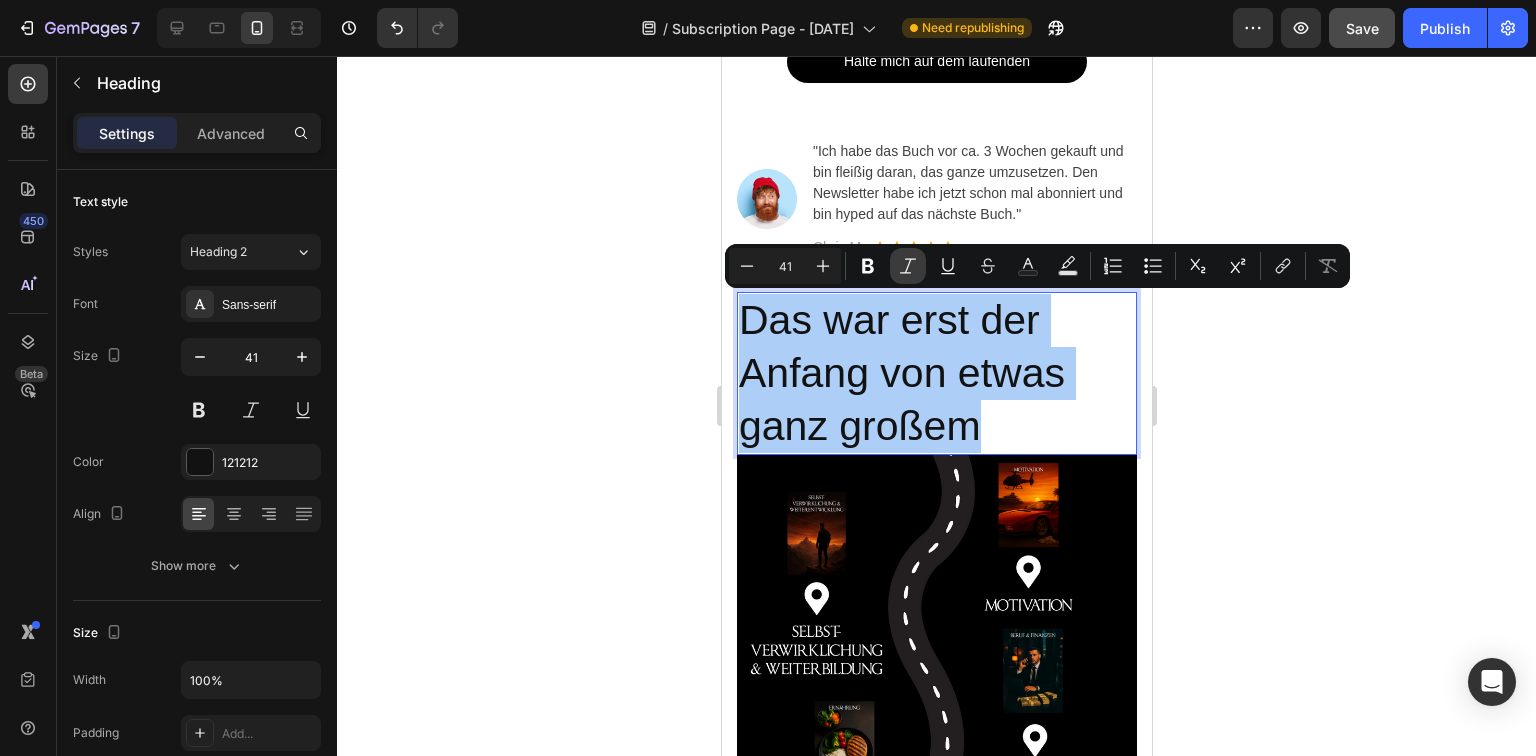 click 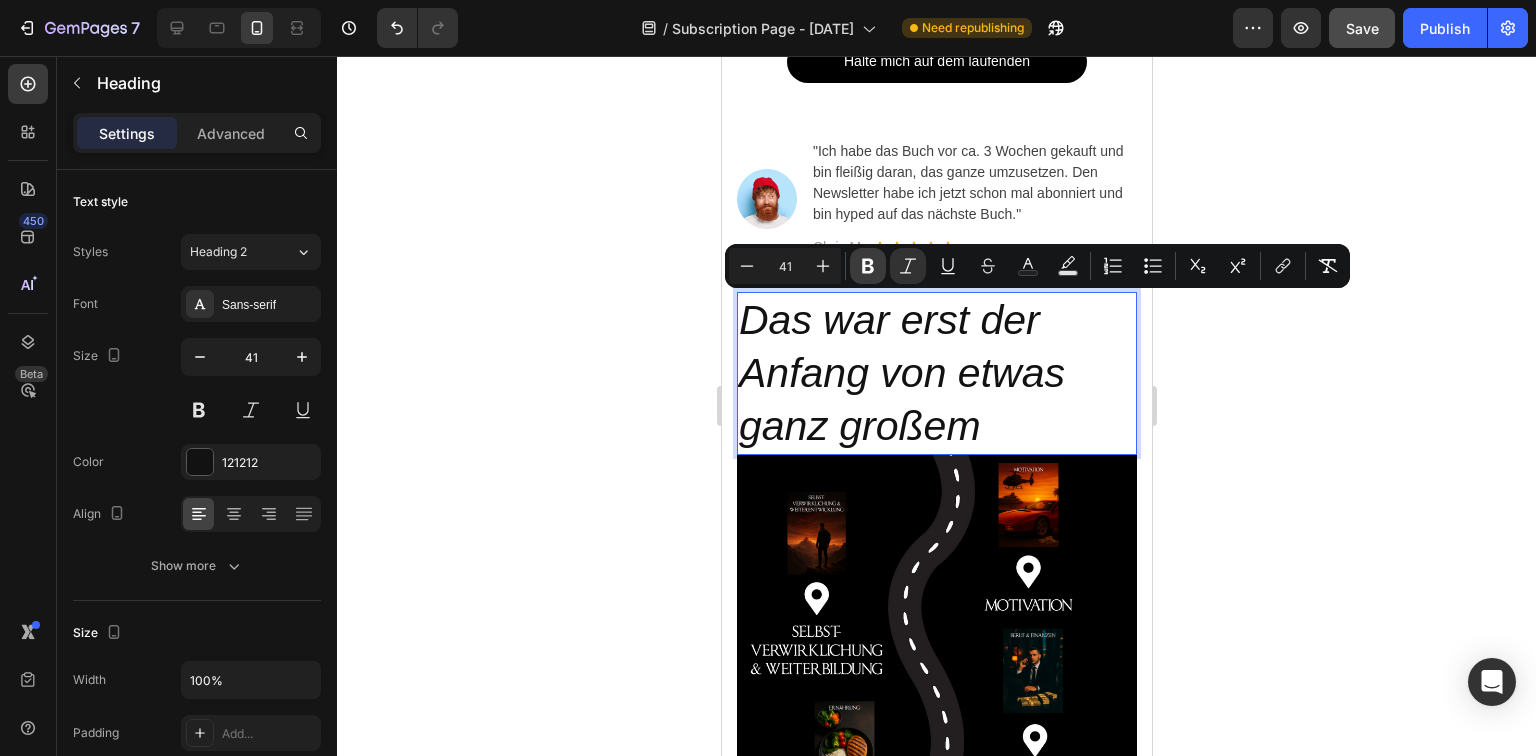 click 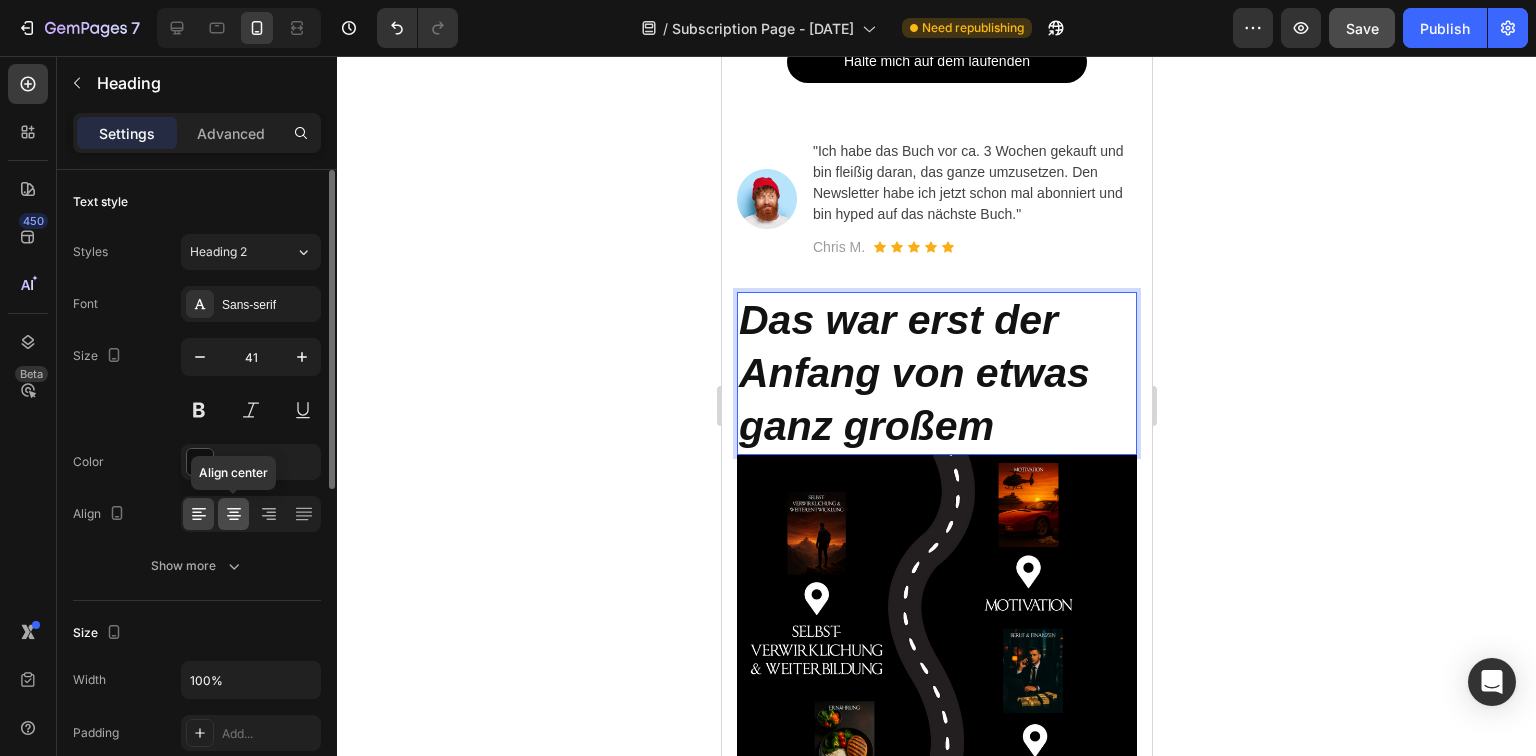 click 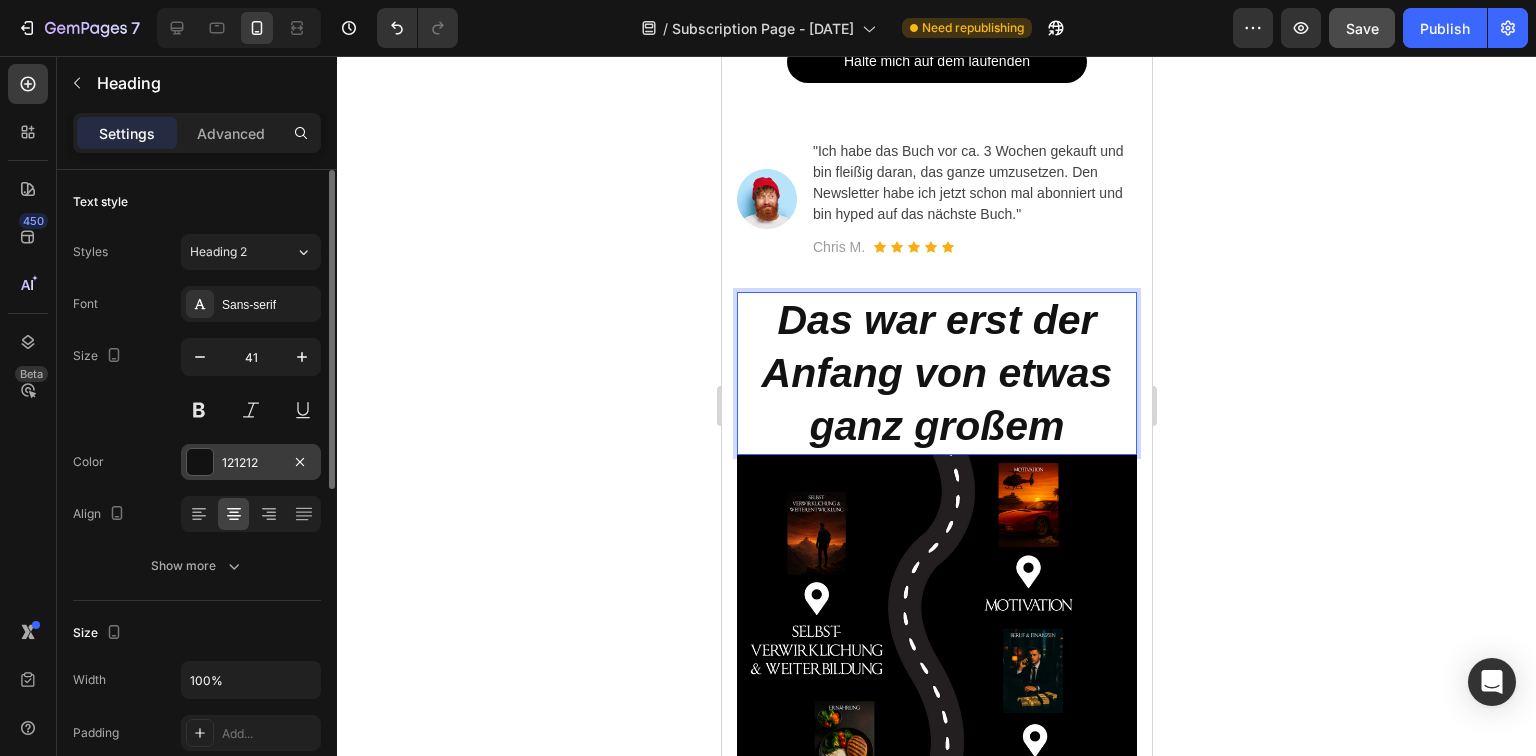 click at bounding box center [200, 462] 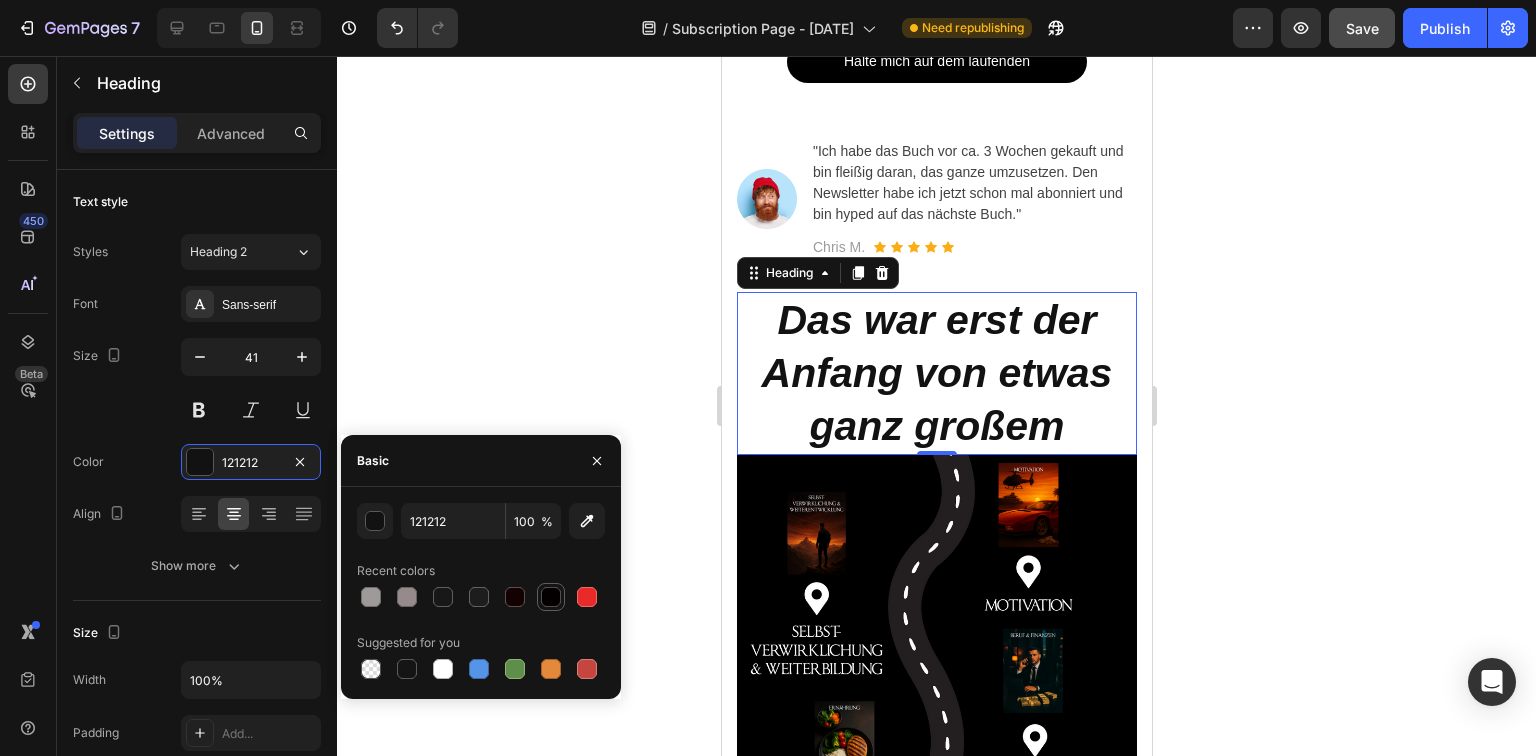 click at bounding box center (551, 597) 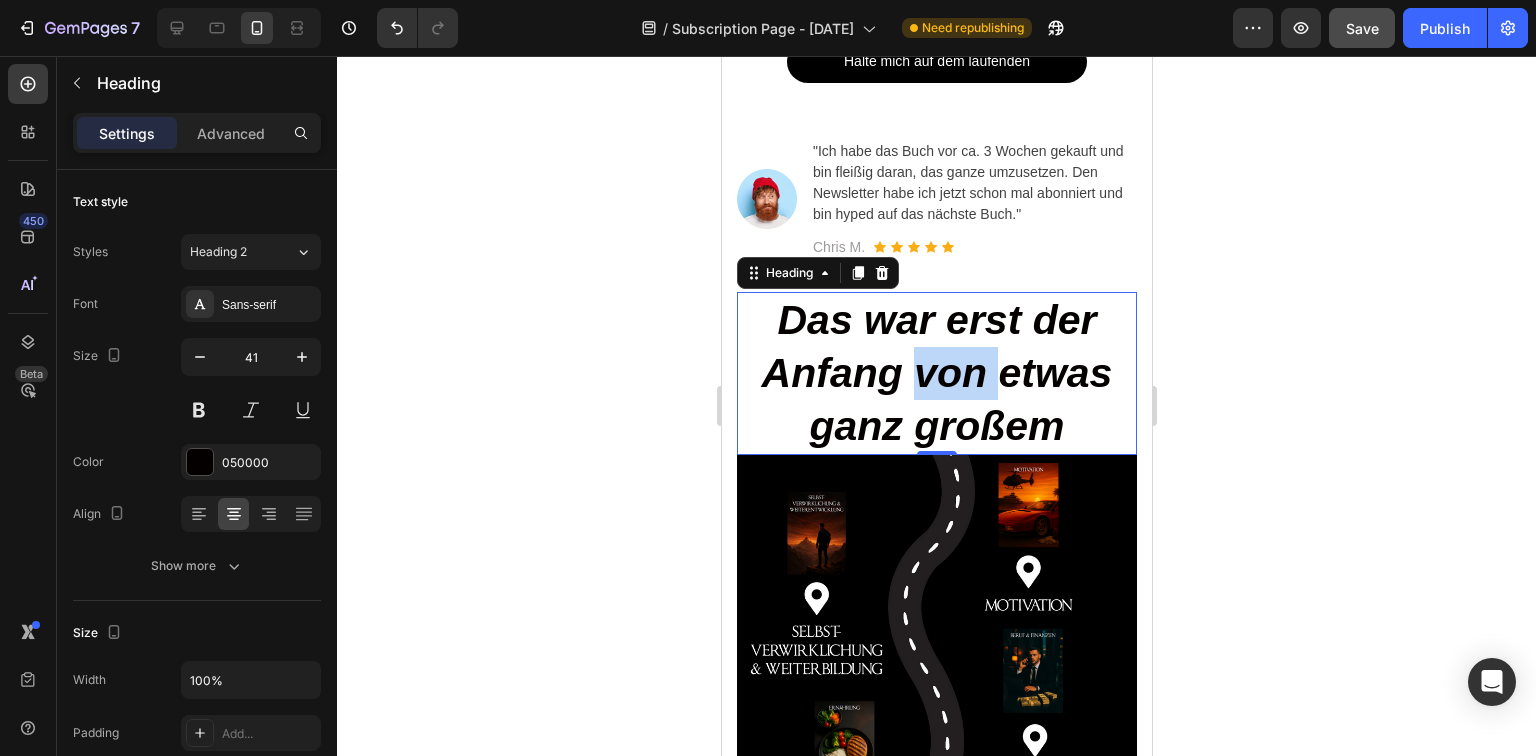 click on "Das war erst der Anfang von etwas ganz großem" at bounding box center [936, 373] 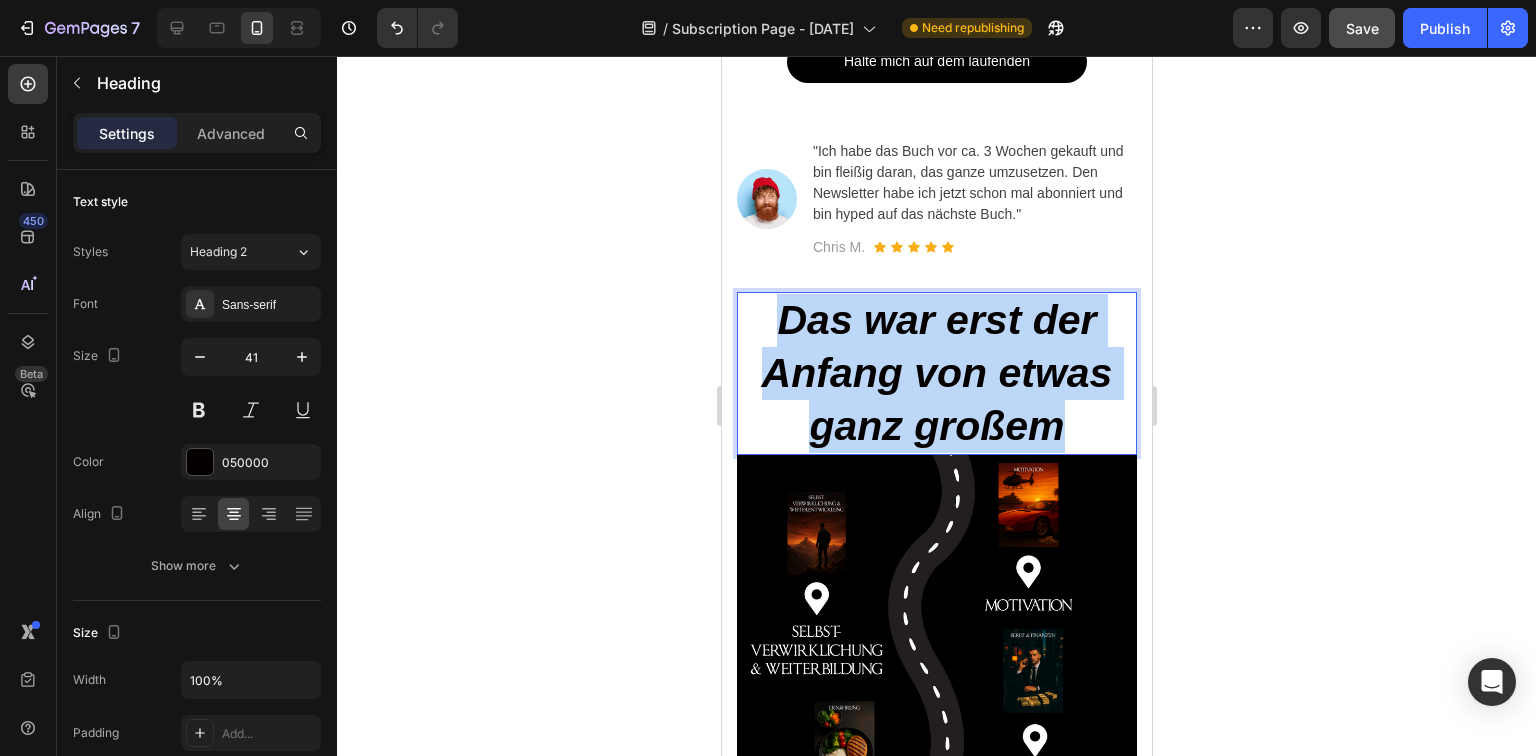 click on "Das war erst der Anfang von etwas ganz großem" at bounding box center (936, 373) 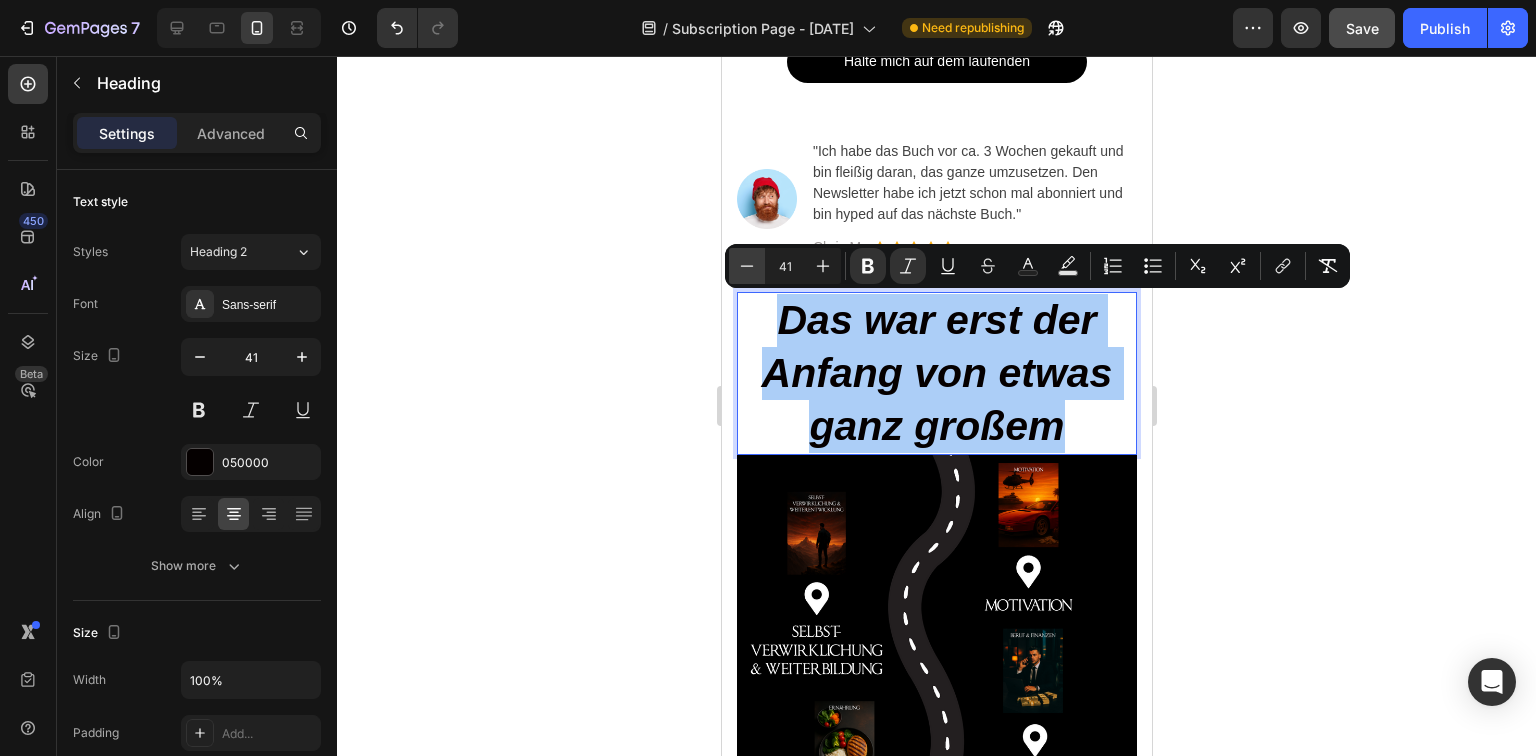 click on "Minus" at bounding box center [747, 266] 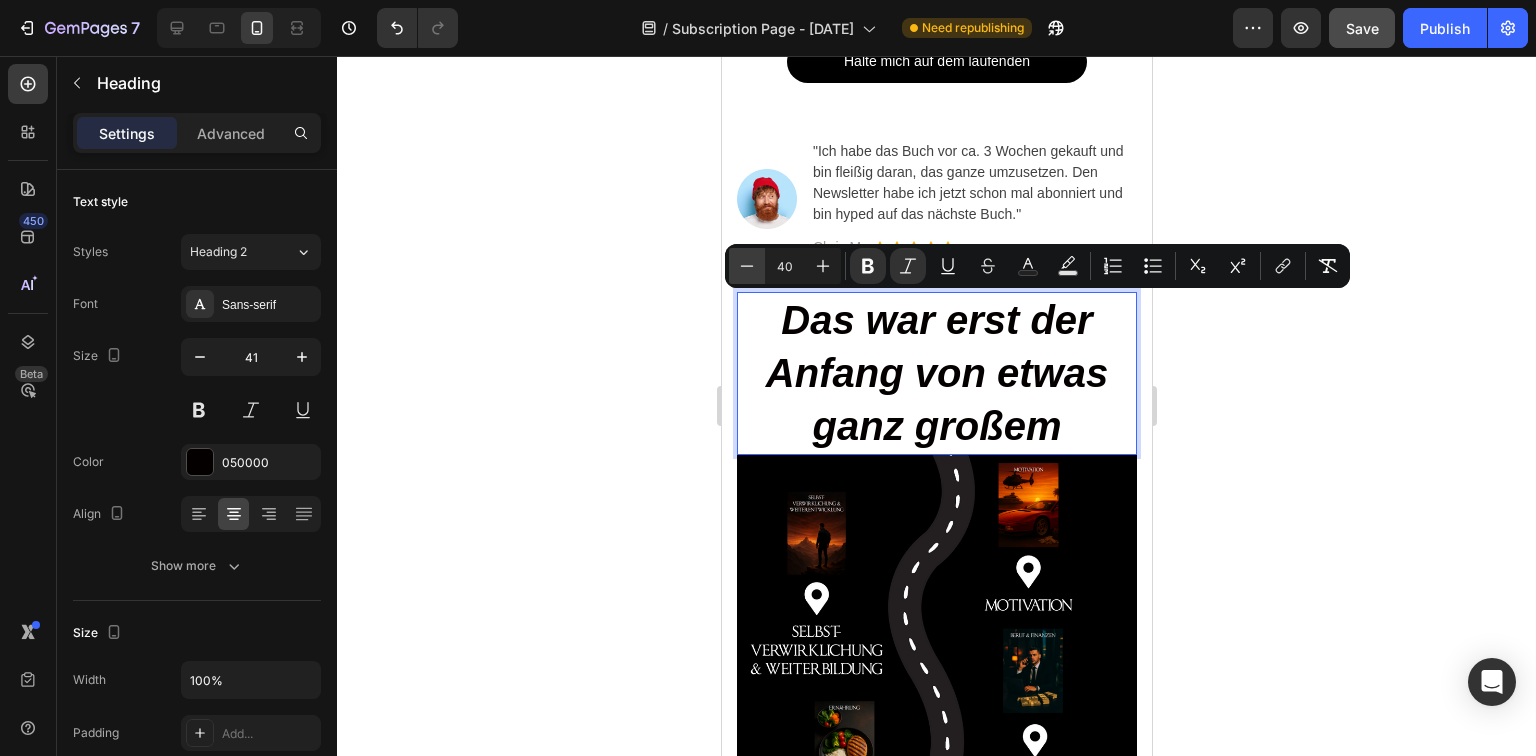 click on "Minus" at bounding box center [747, 266] 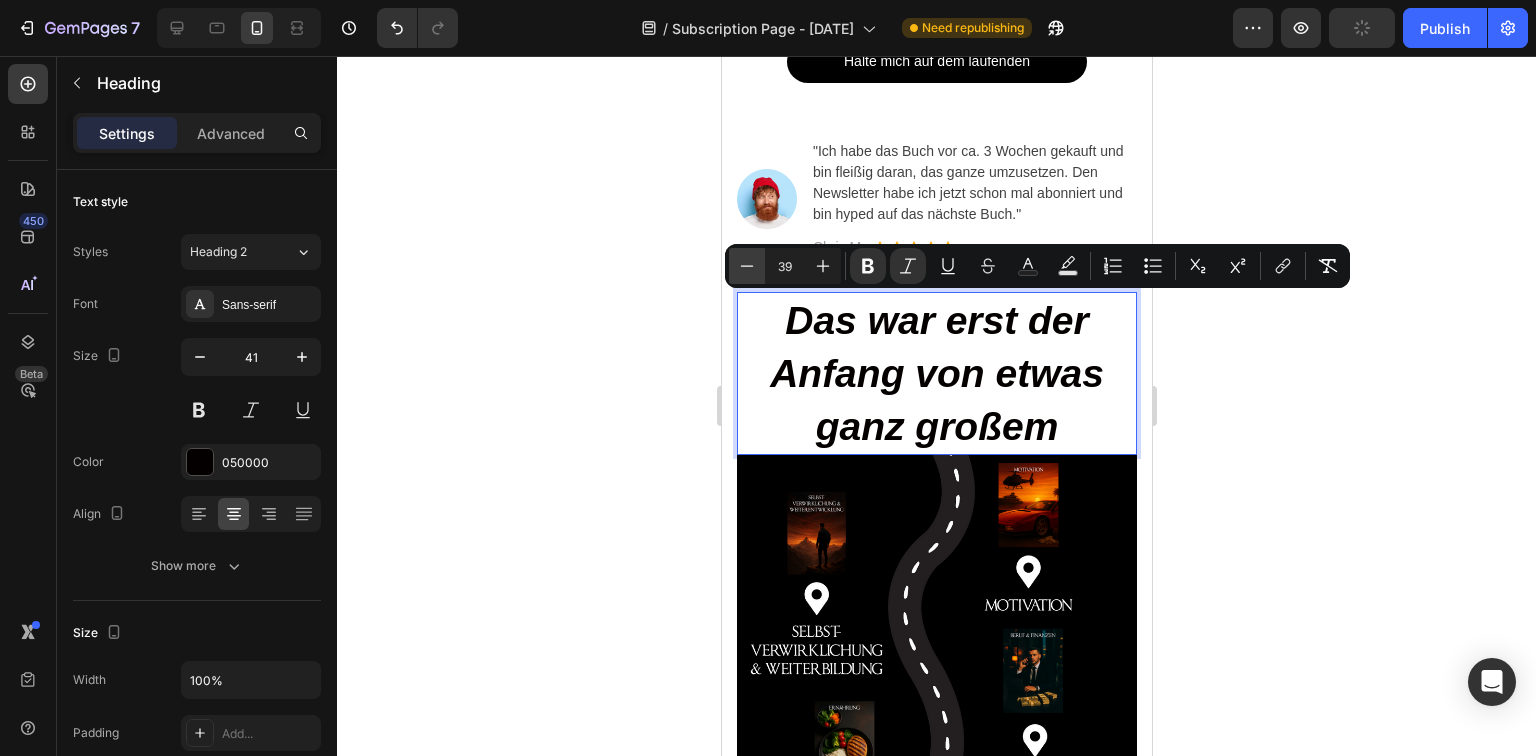 click on "Minus" at bounding box center (747, 266) 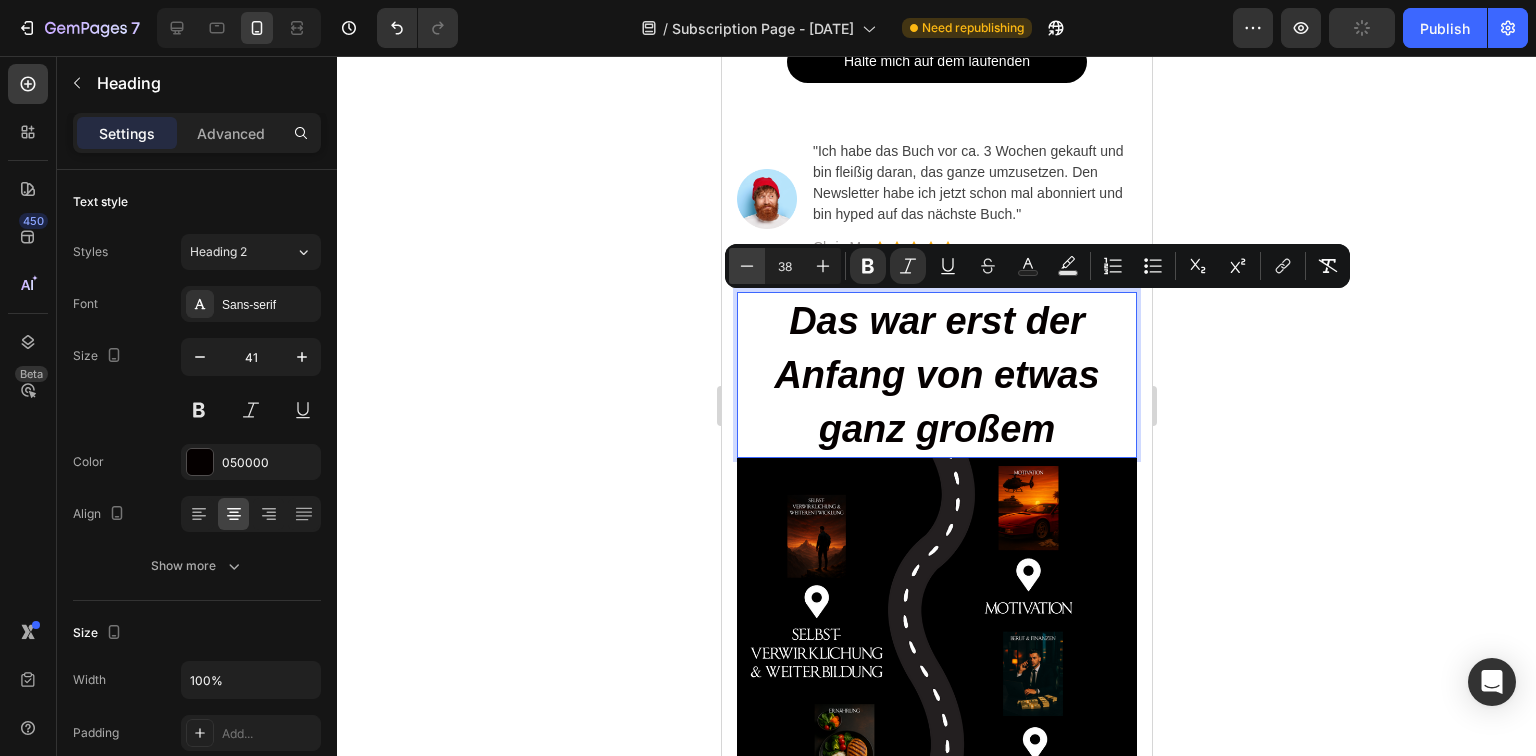 click on "Minus" at bounding box center (747, 266) 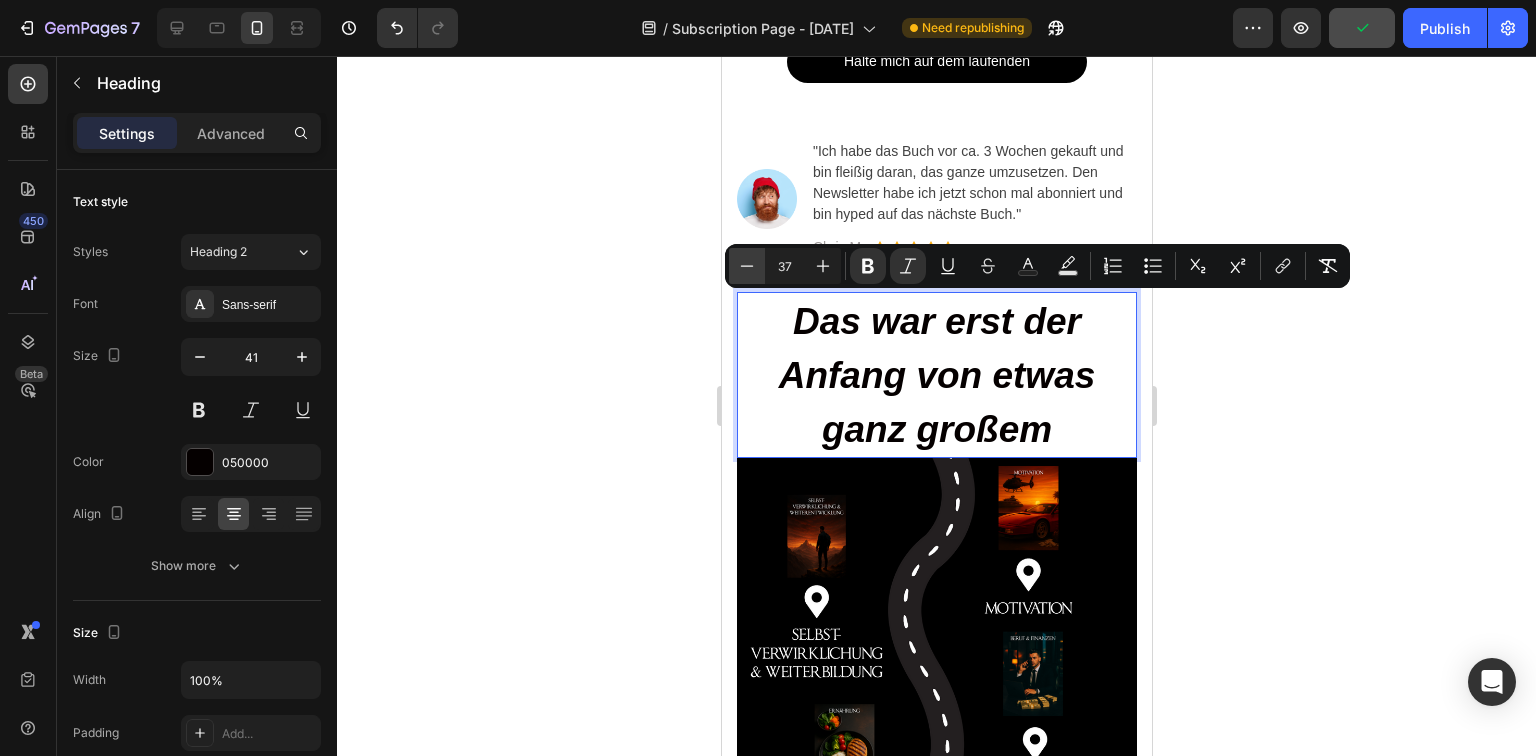 click on "Minus" at bounding box center (747, 266) 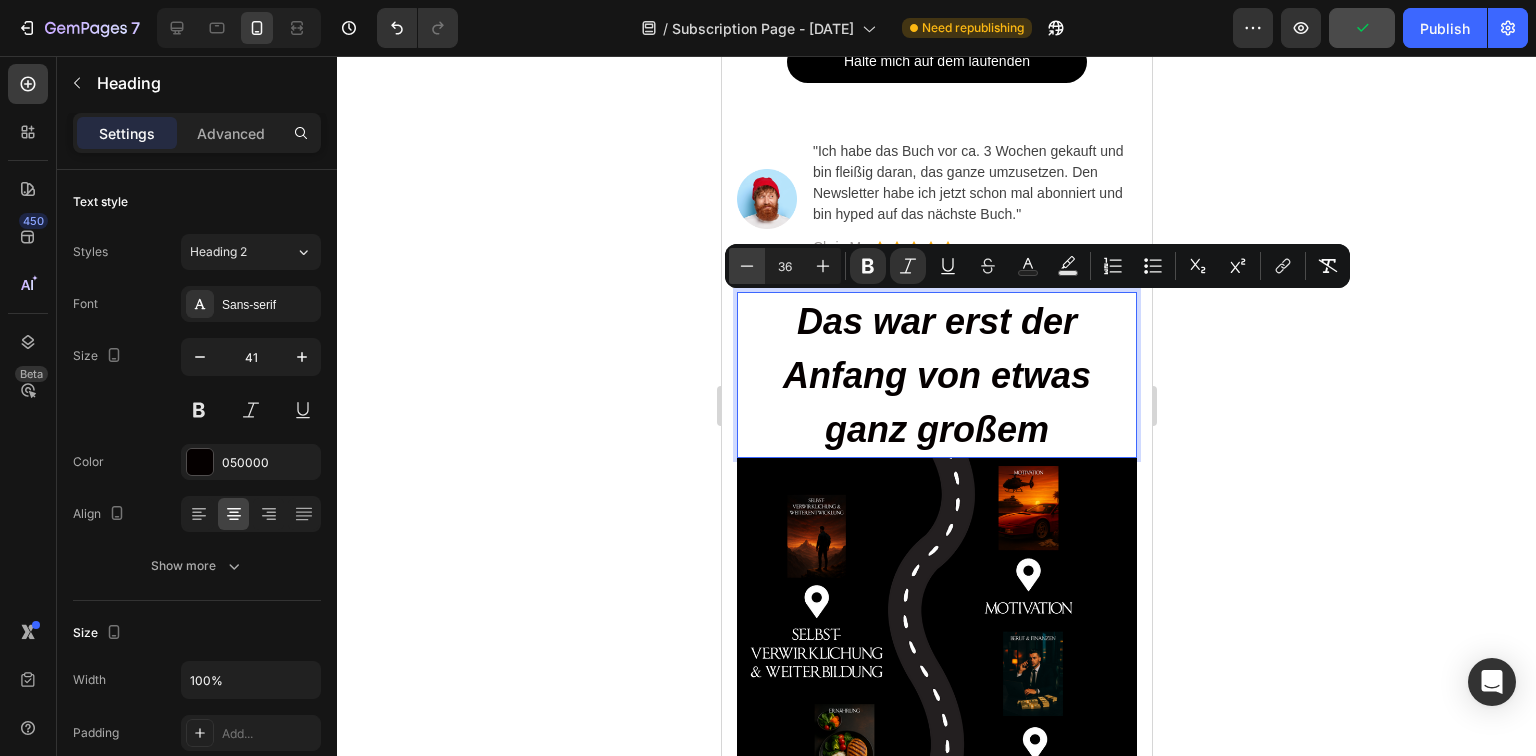 click on "Minus" at bounding box center [747, 266] 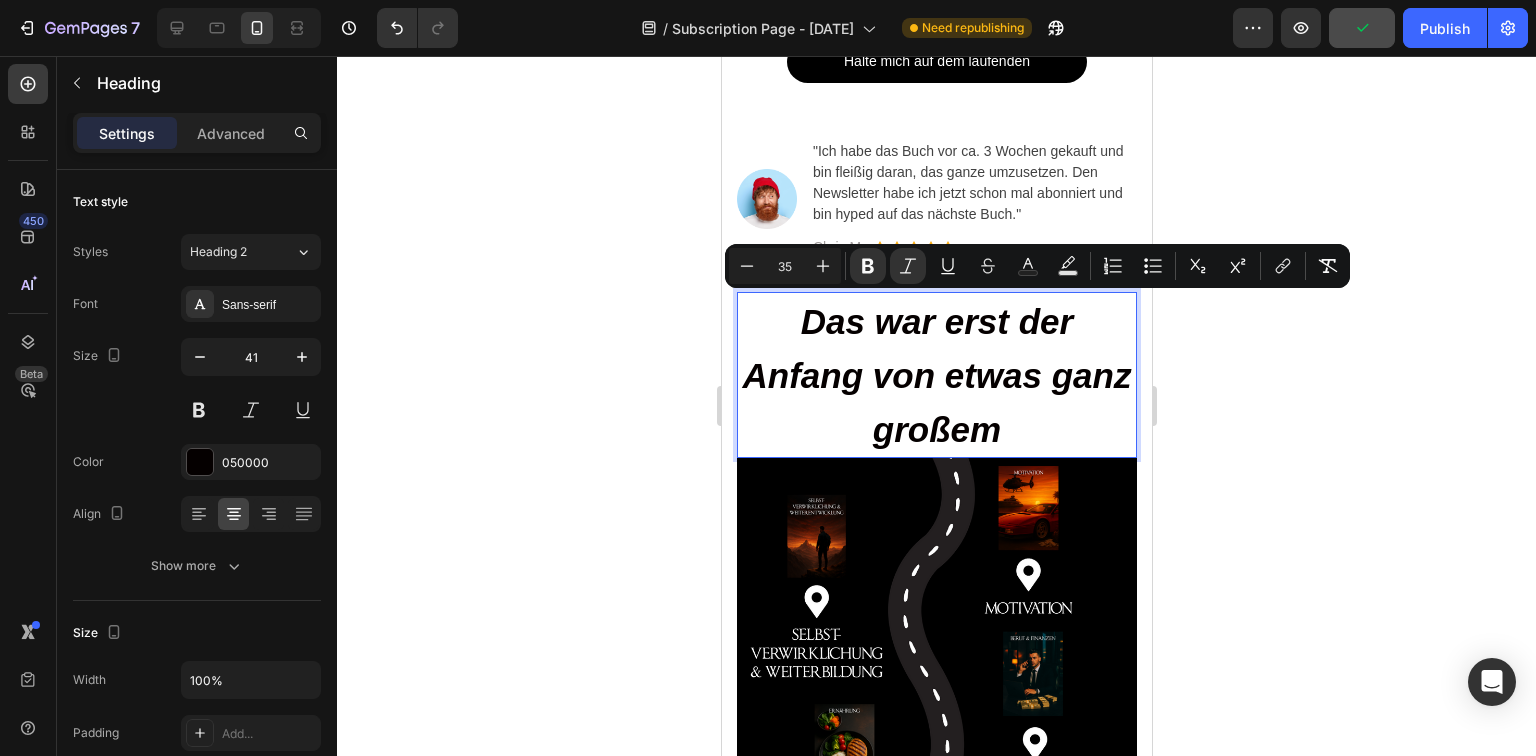 click 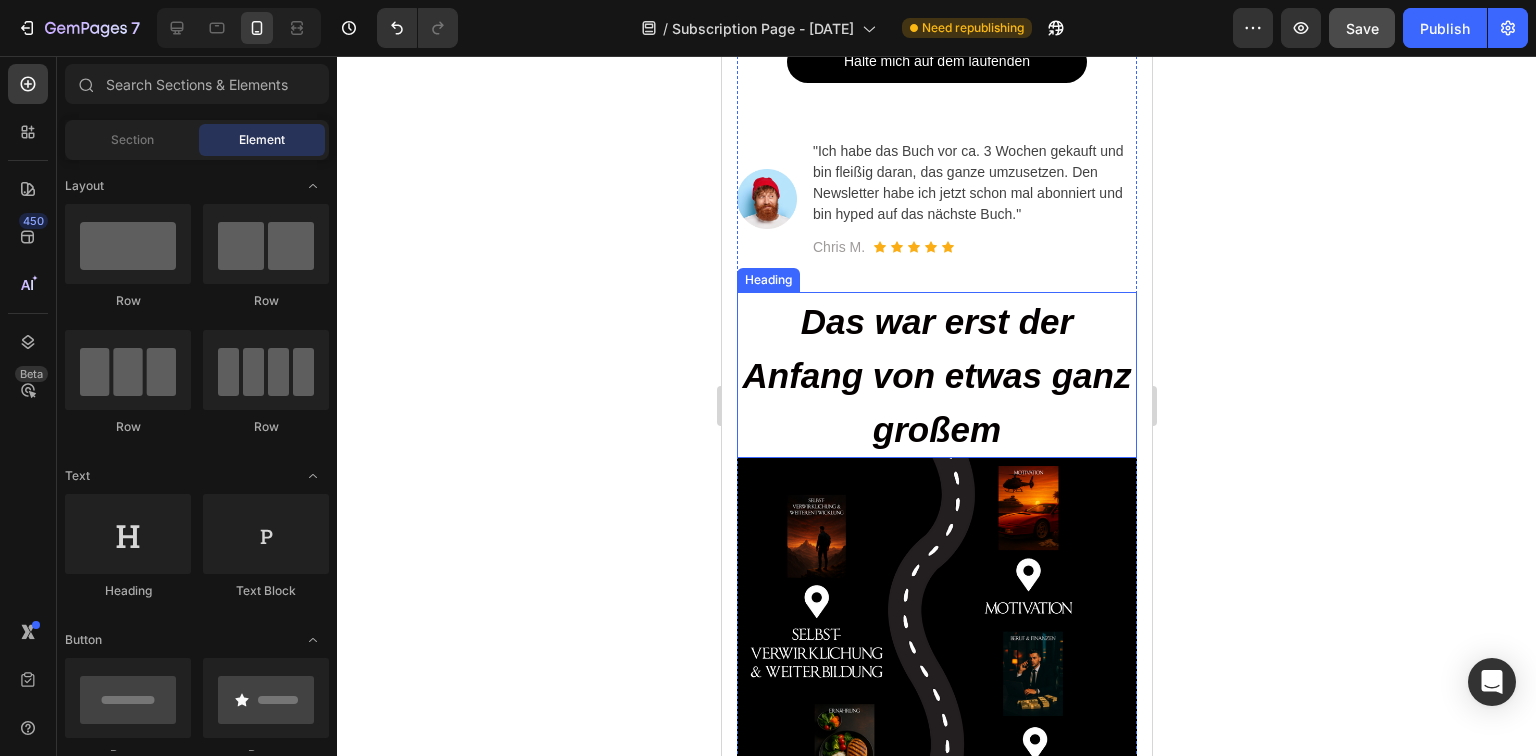 click on "Das war erst der Anfang von etwas ganz großem" at bounding box center [936, 376] 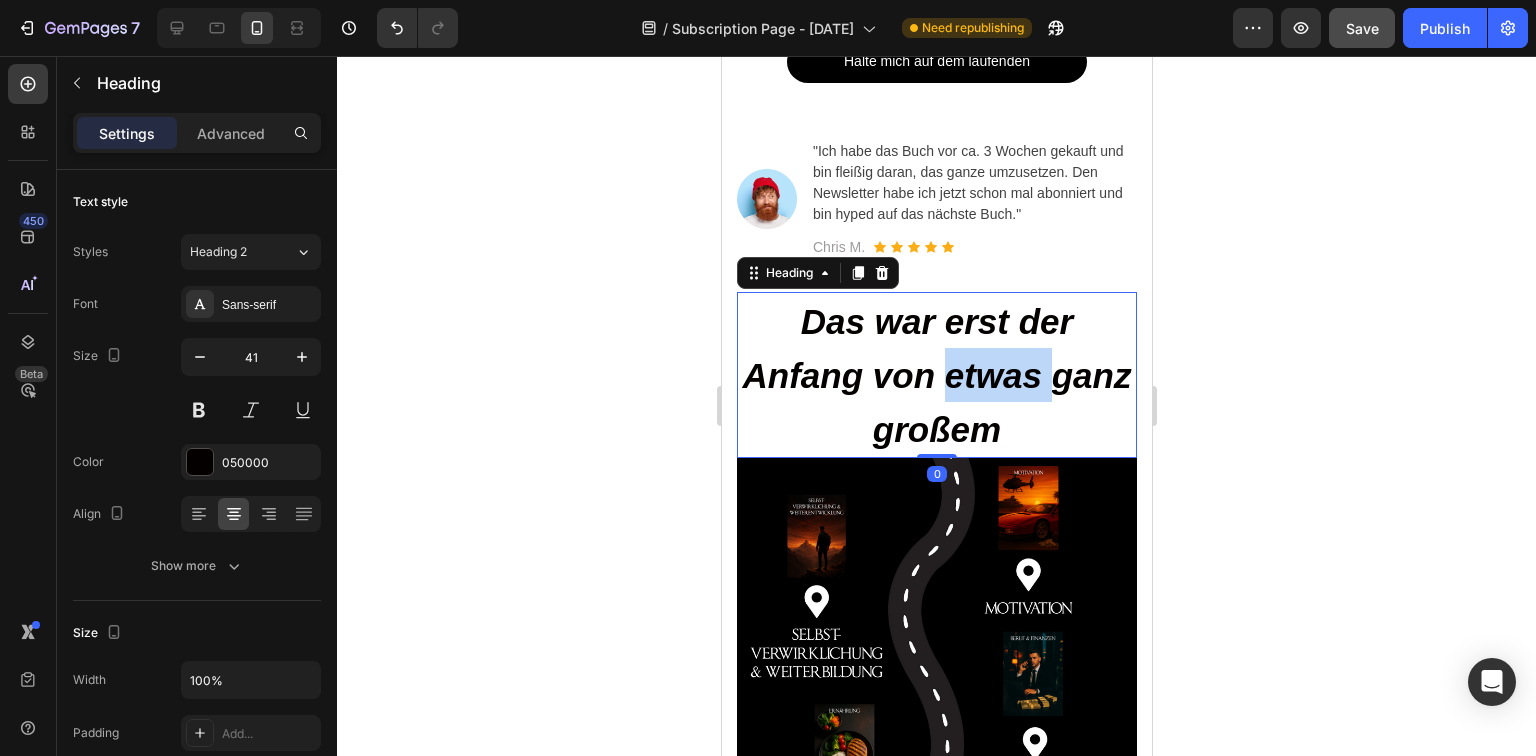 click on "Das war erst der Anfang von etwas ganz großem" at bounding box center (936, 376) 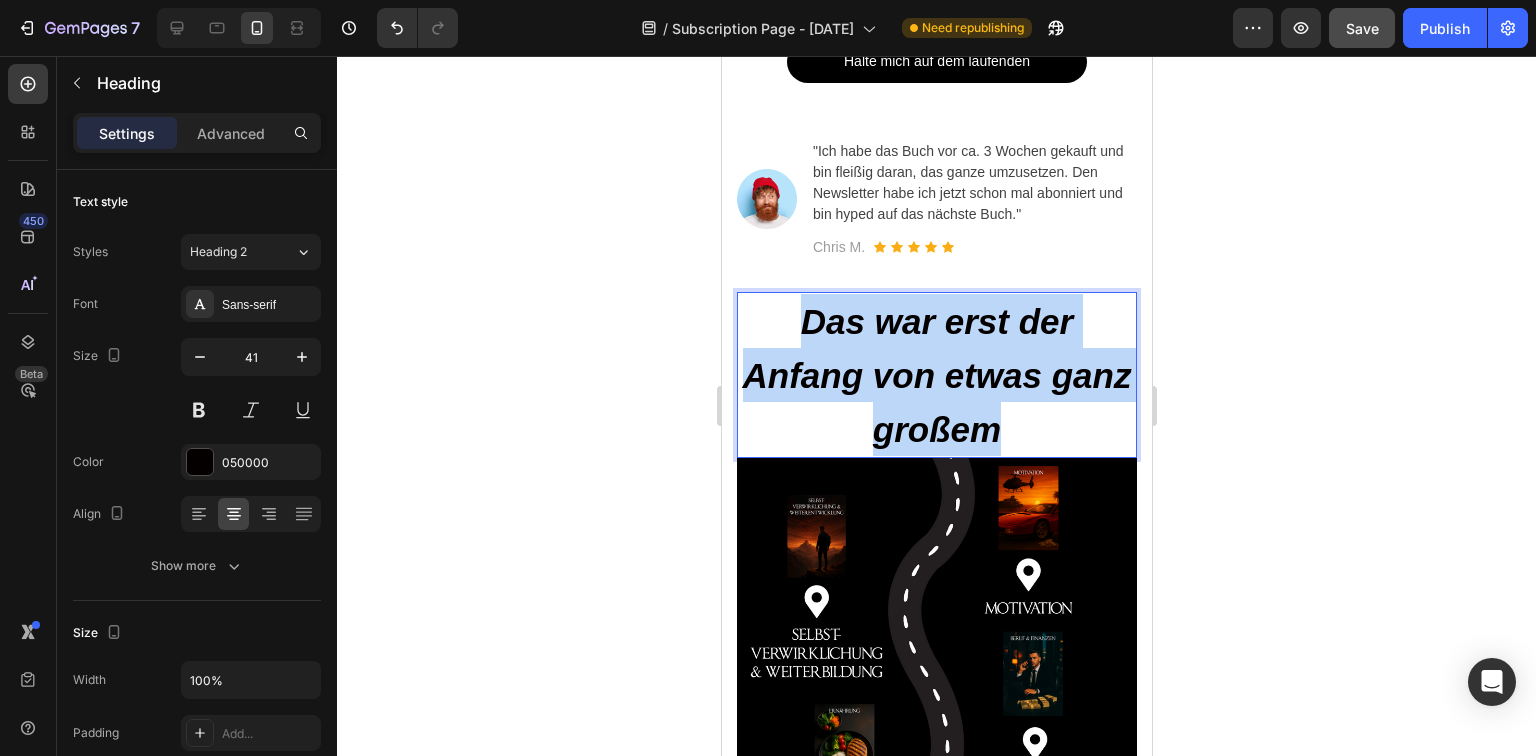 click on "Das war erst der Anfang von etwas ganz großem" at bounding box center (936, 376) 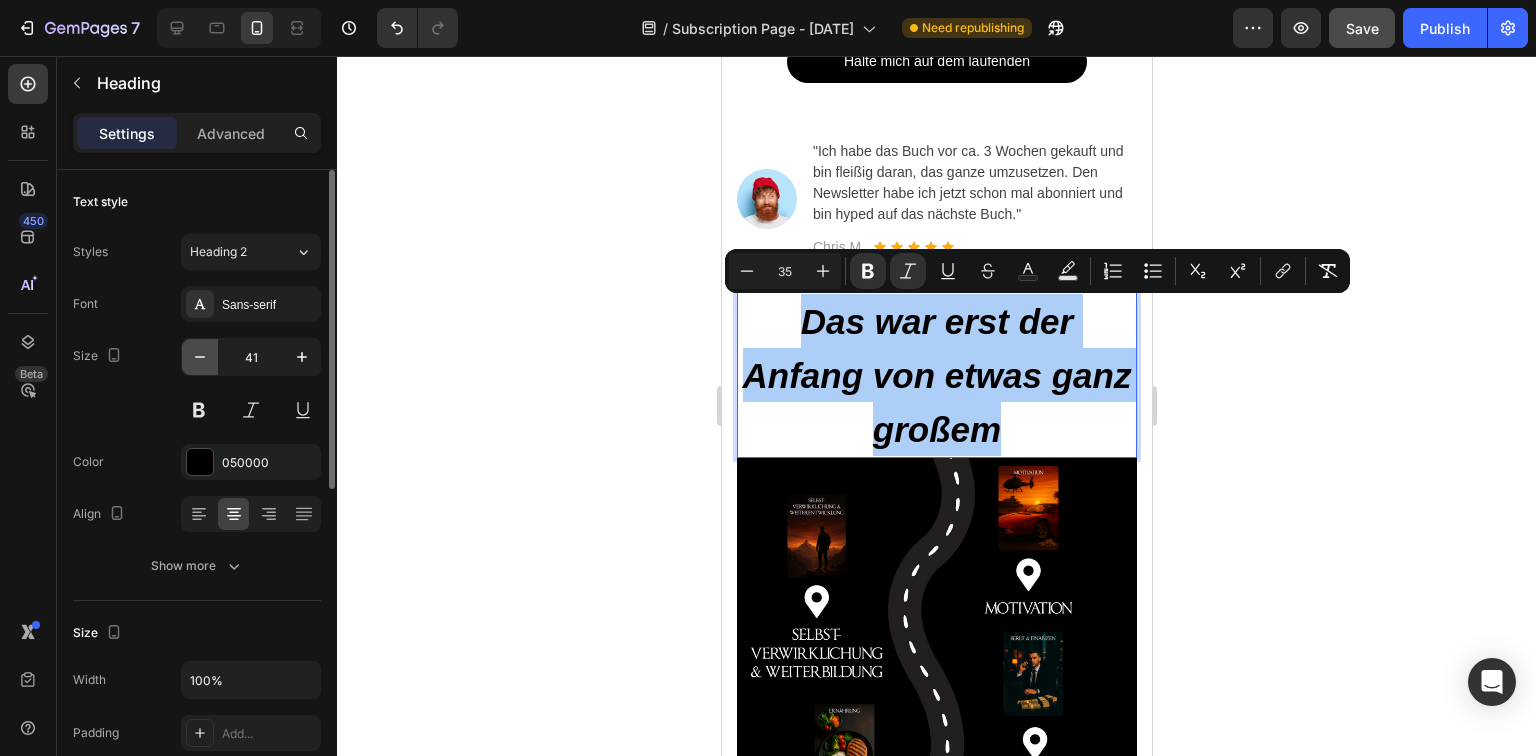click 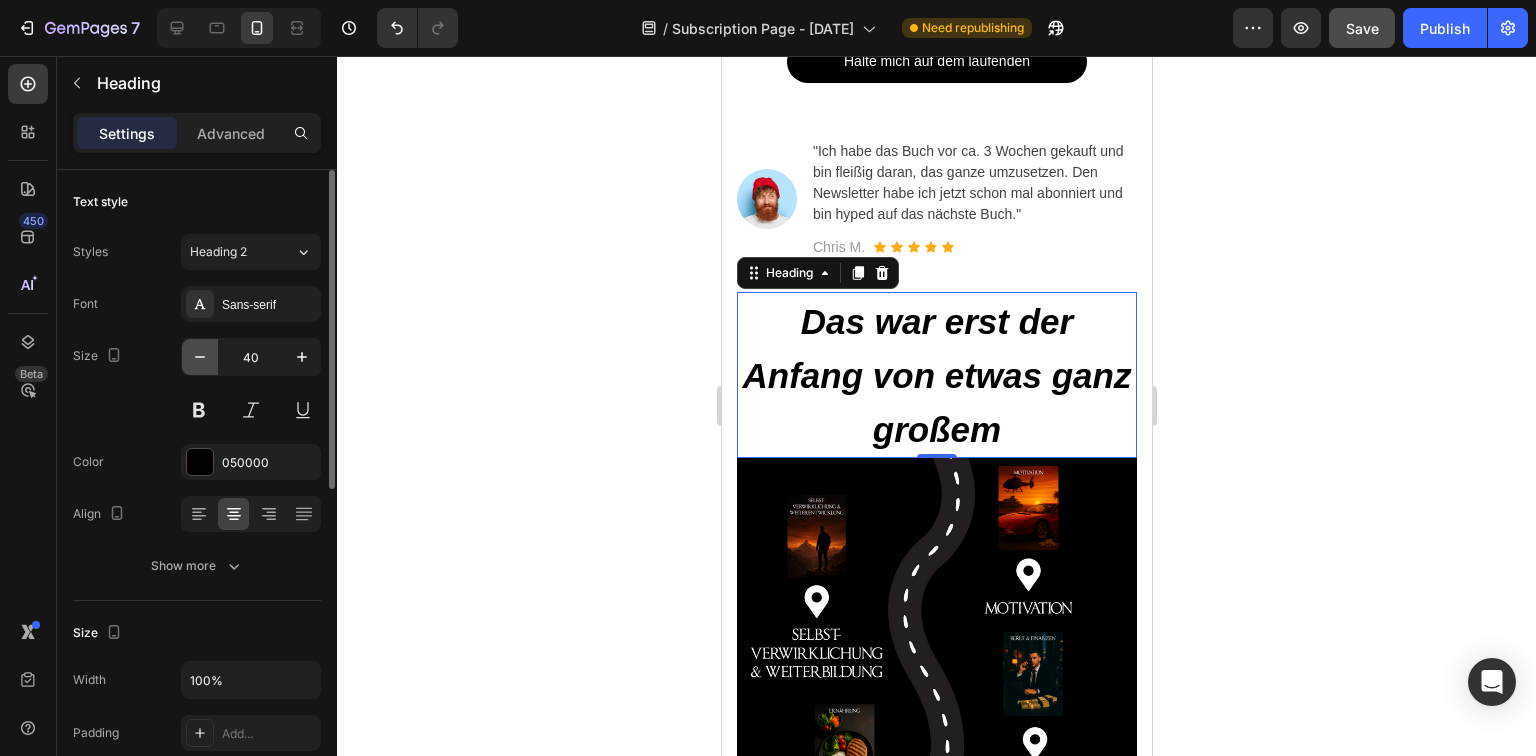 click 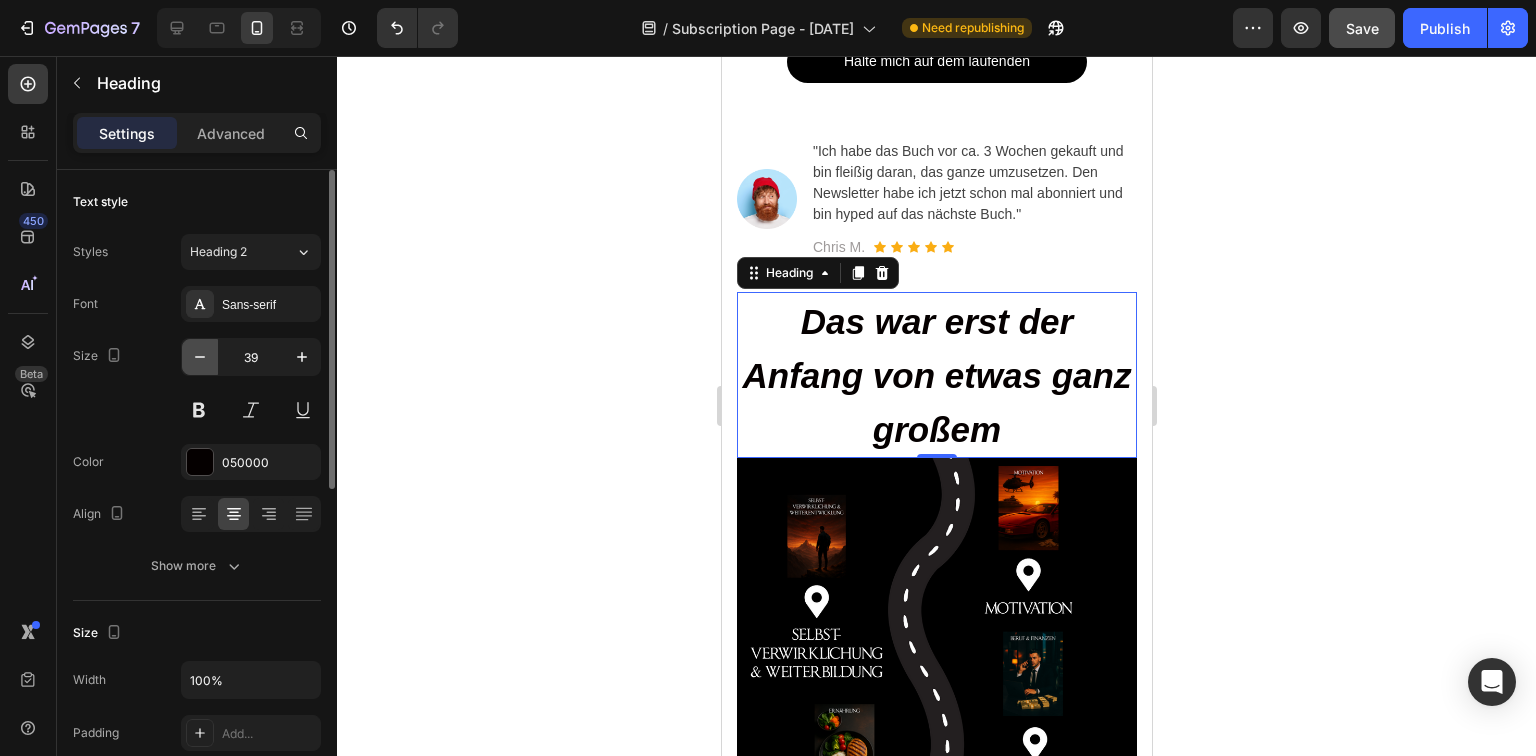 click 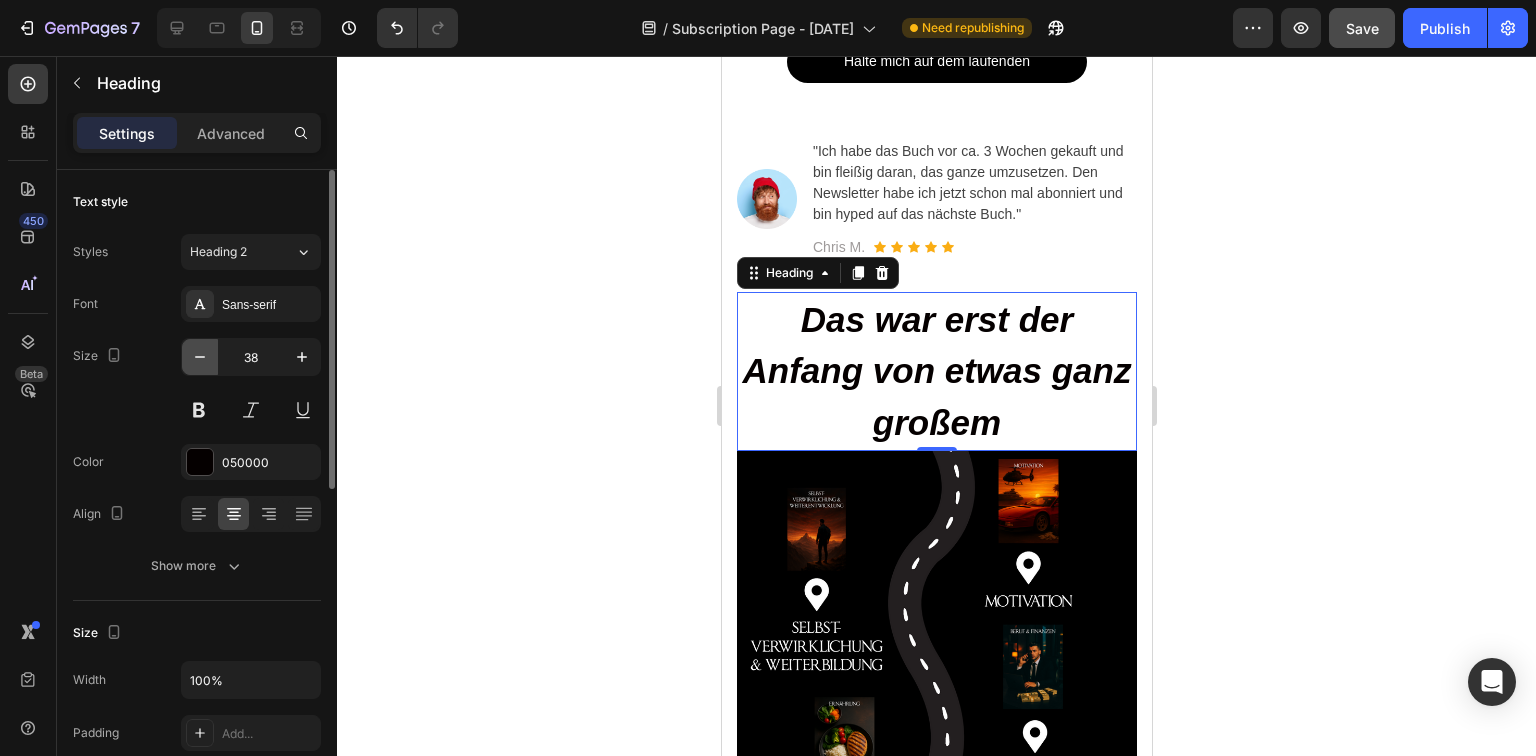 click 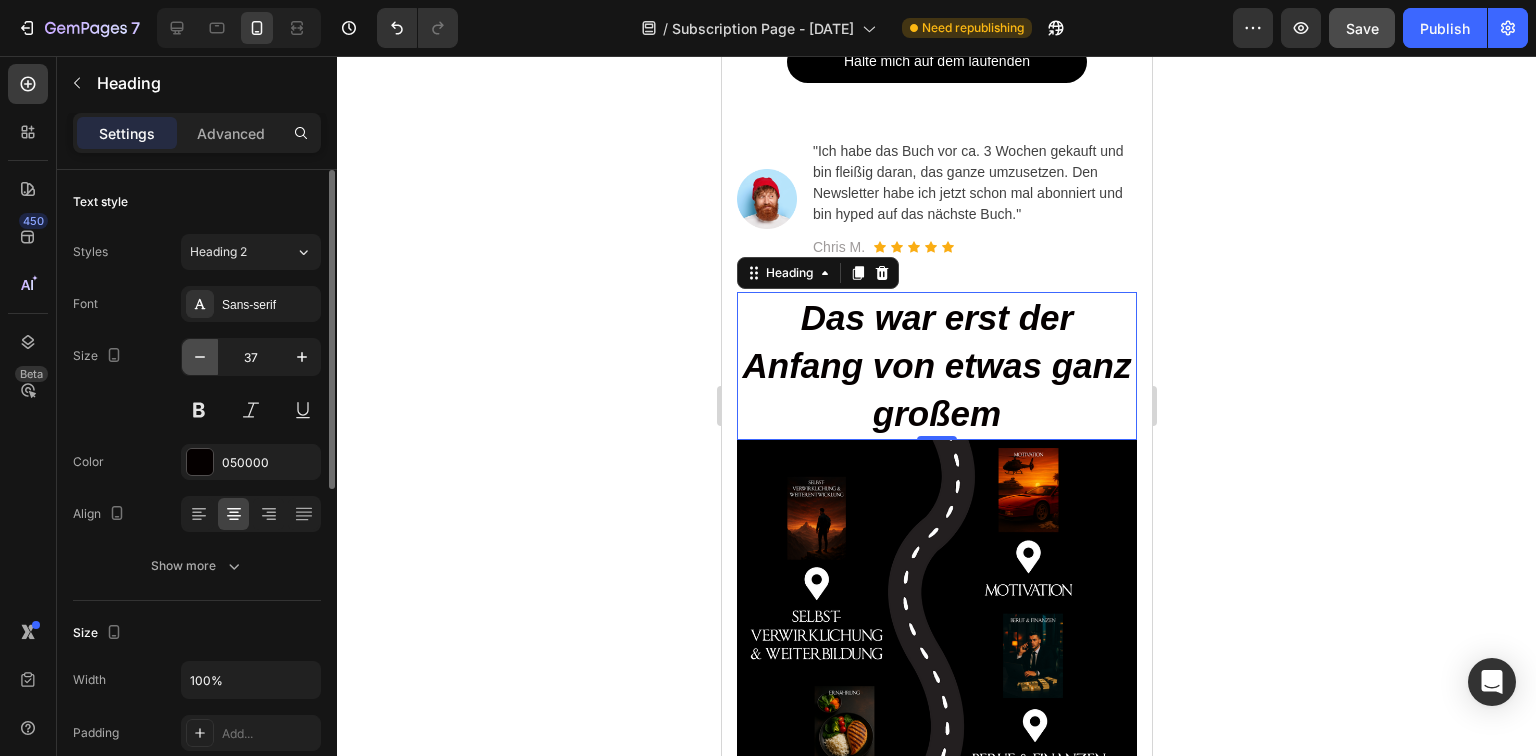 click 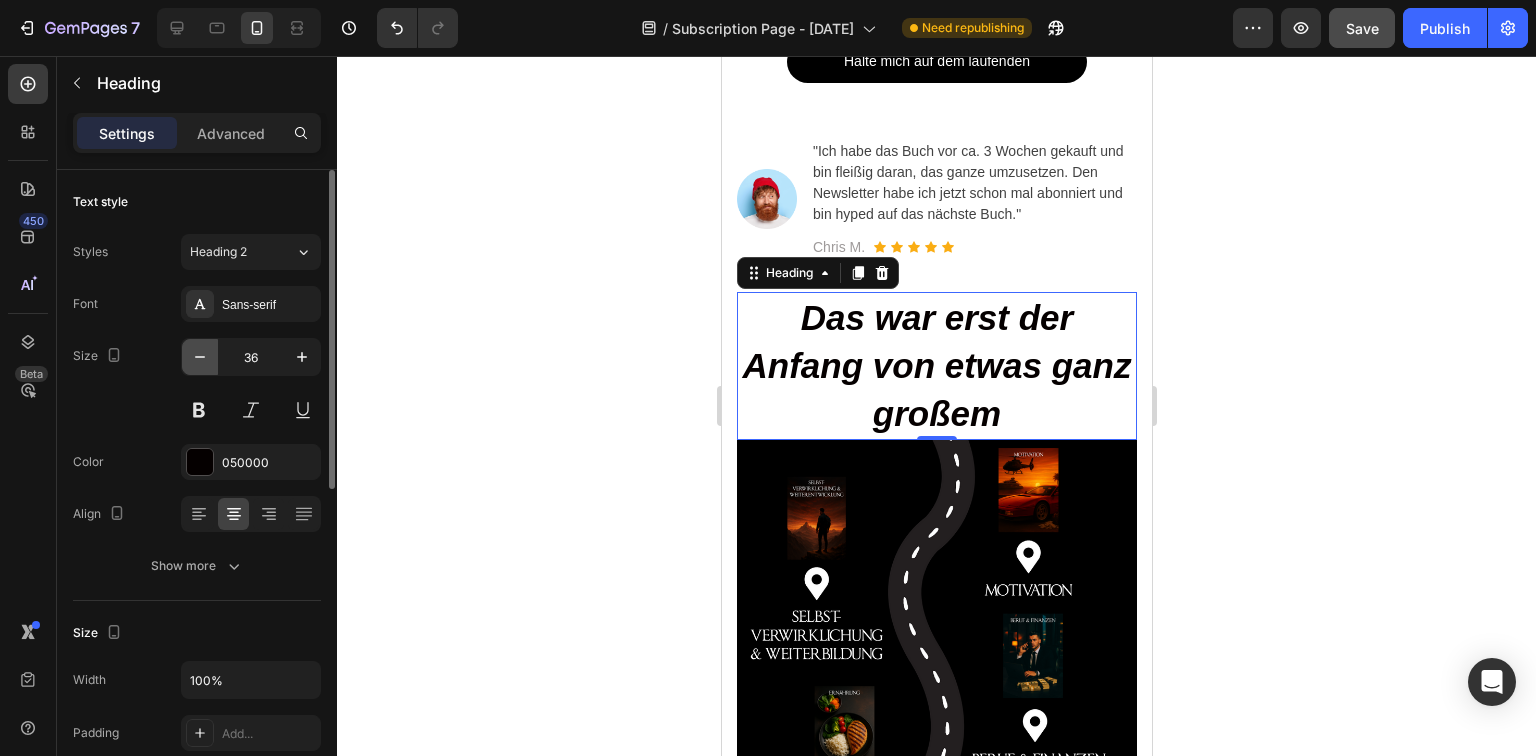 click 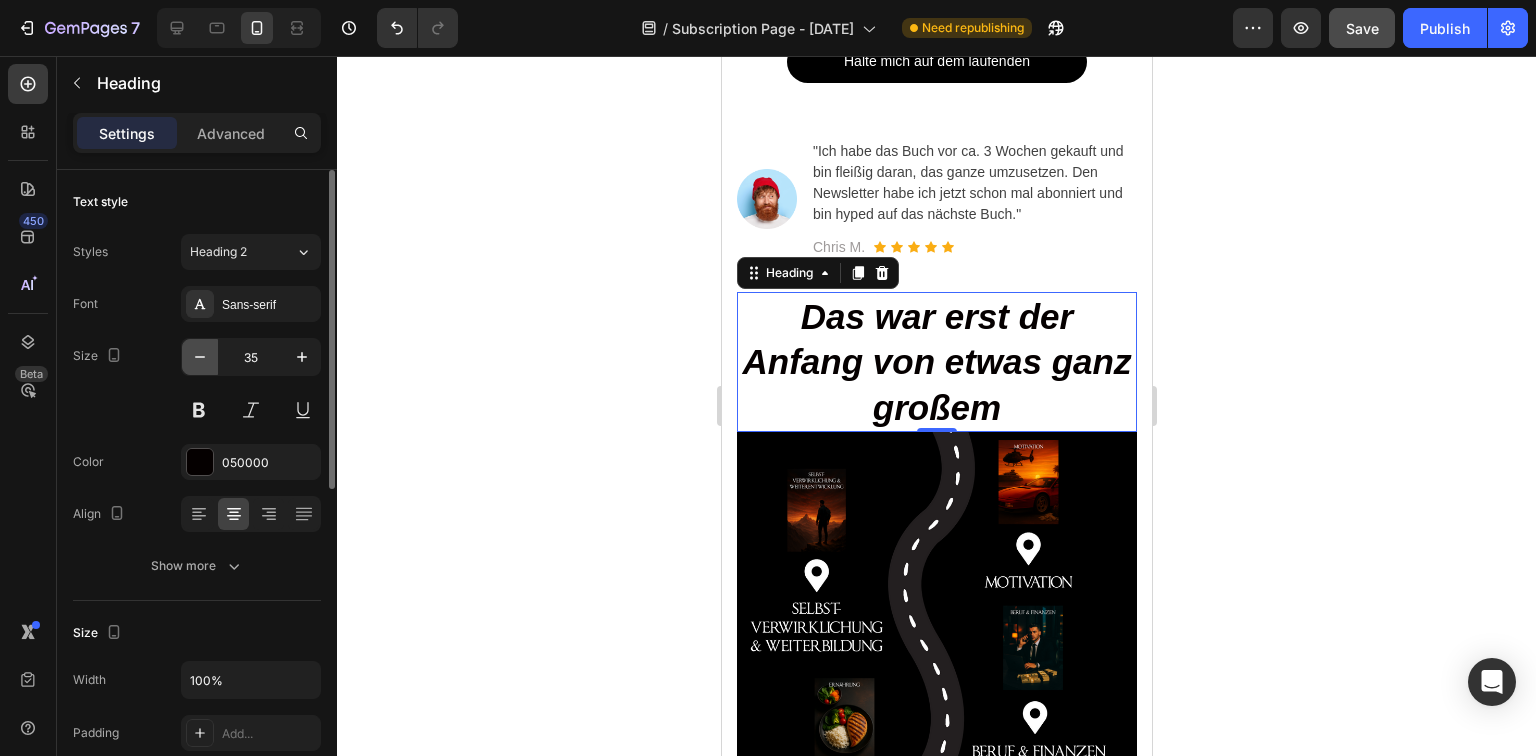 click 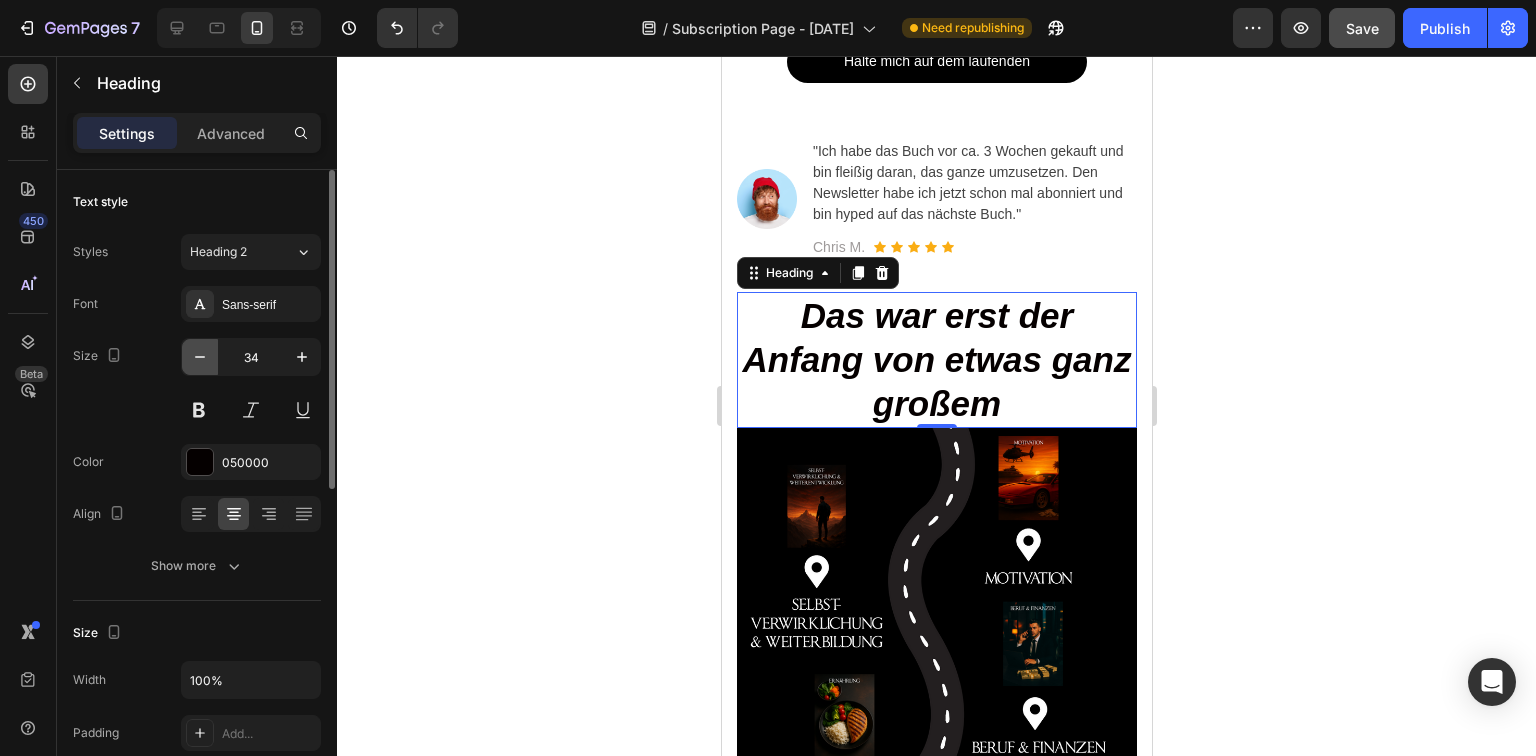 click 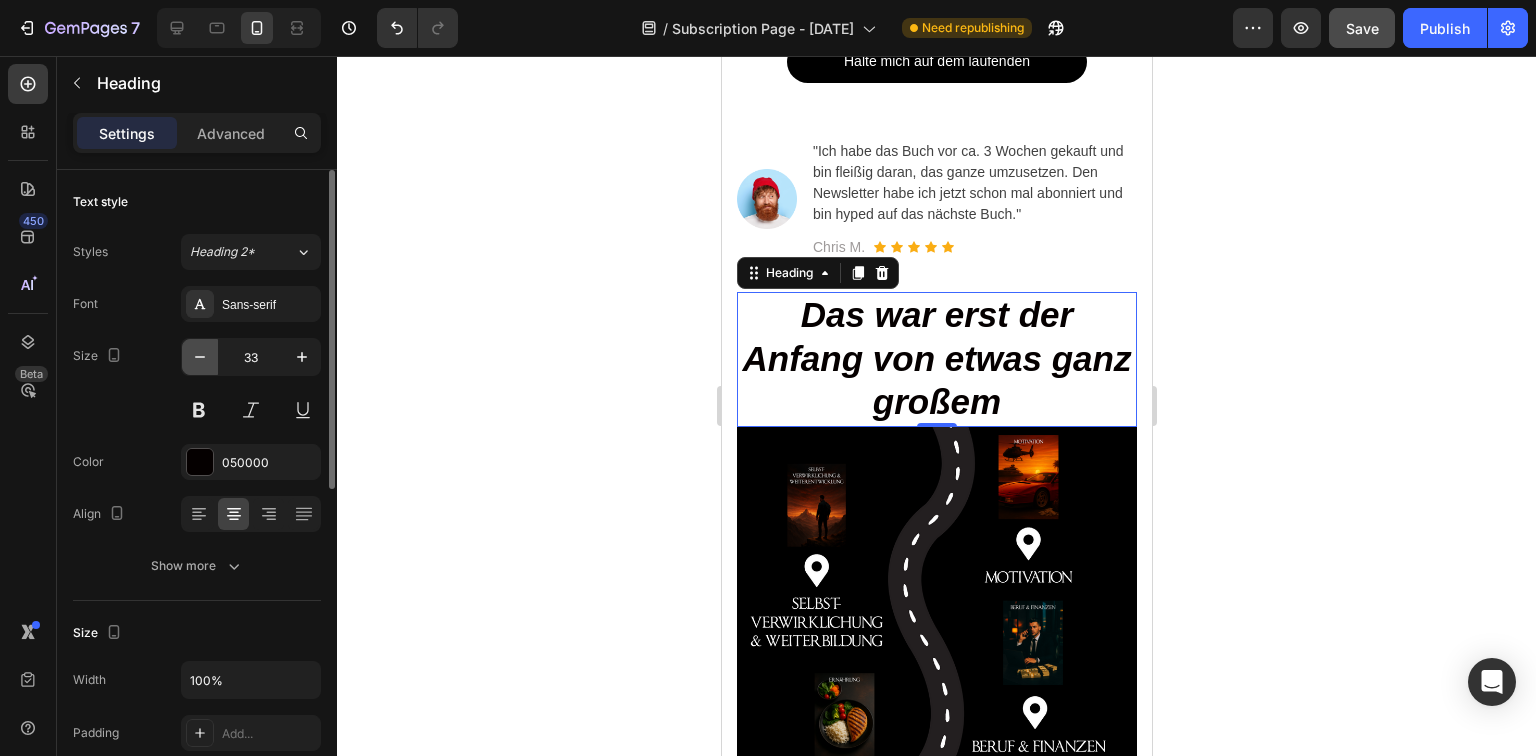 click 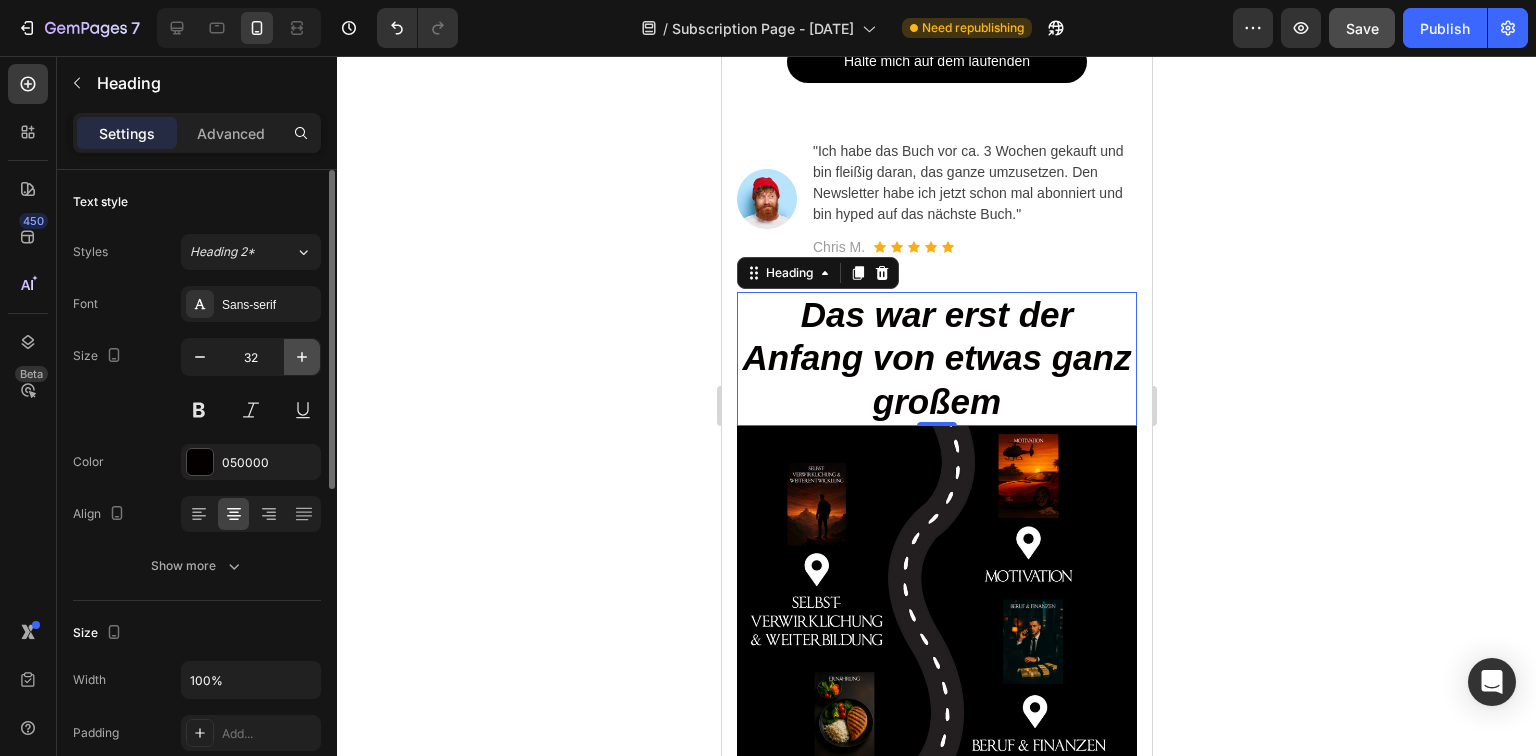 click 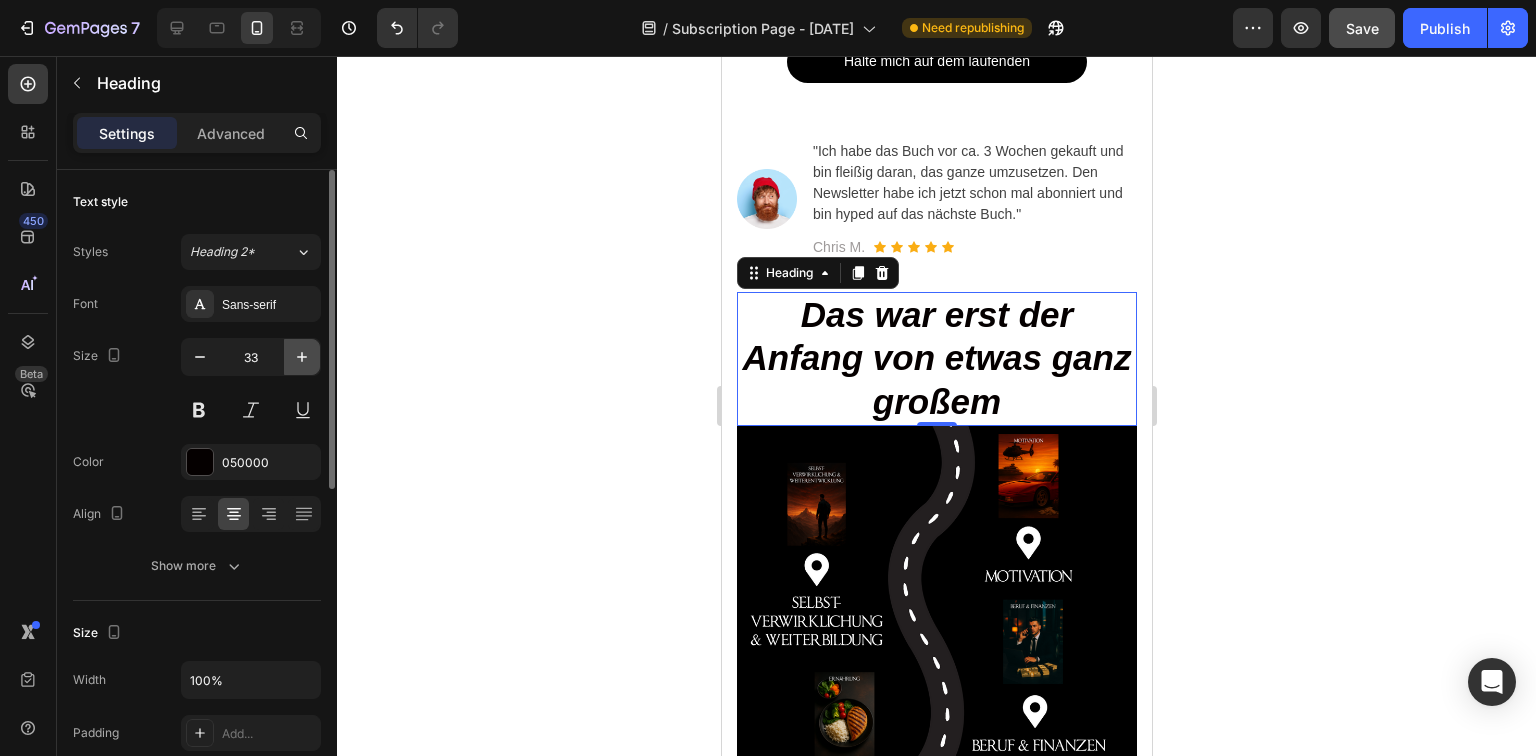 click 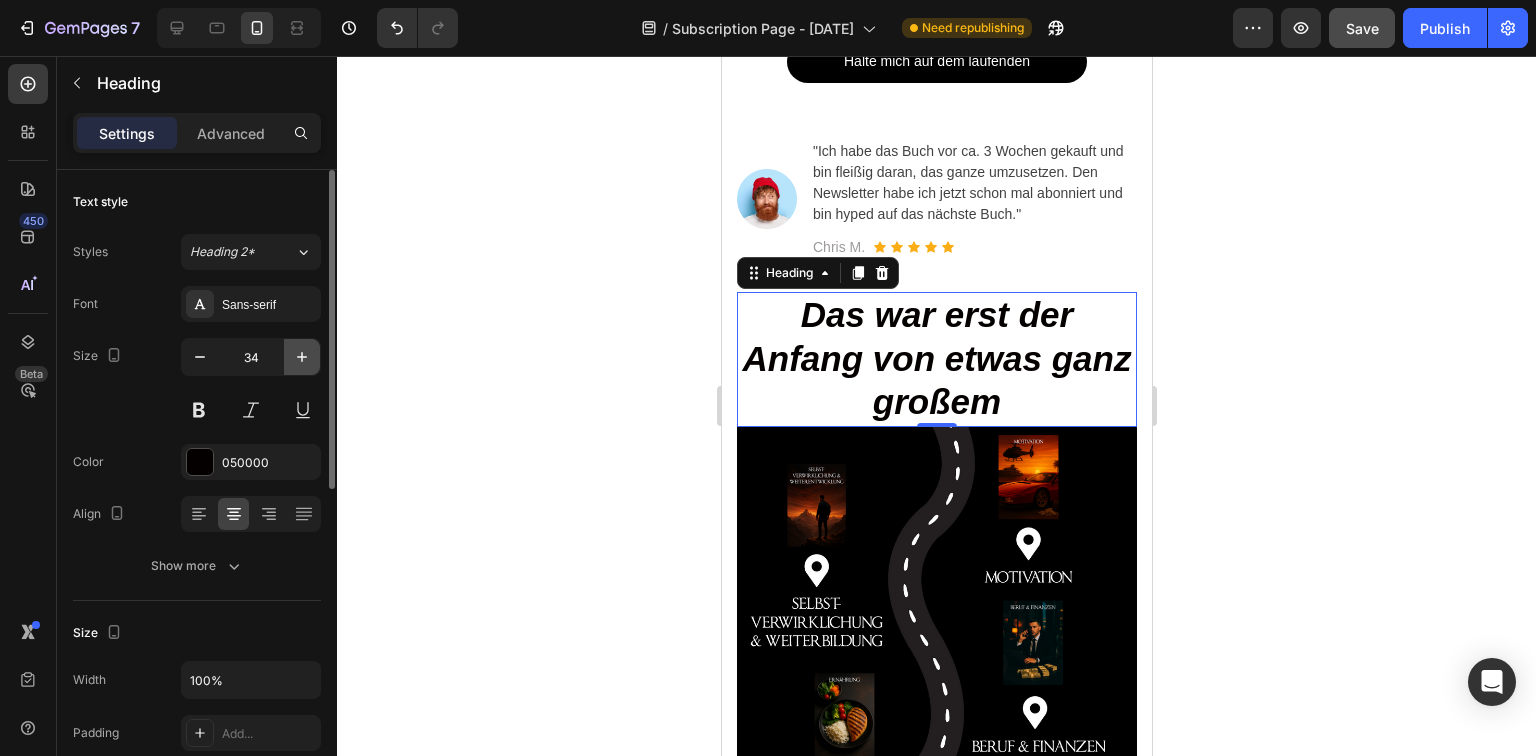 click 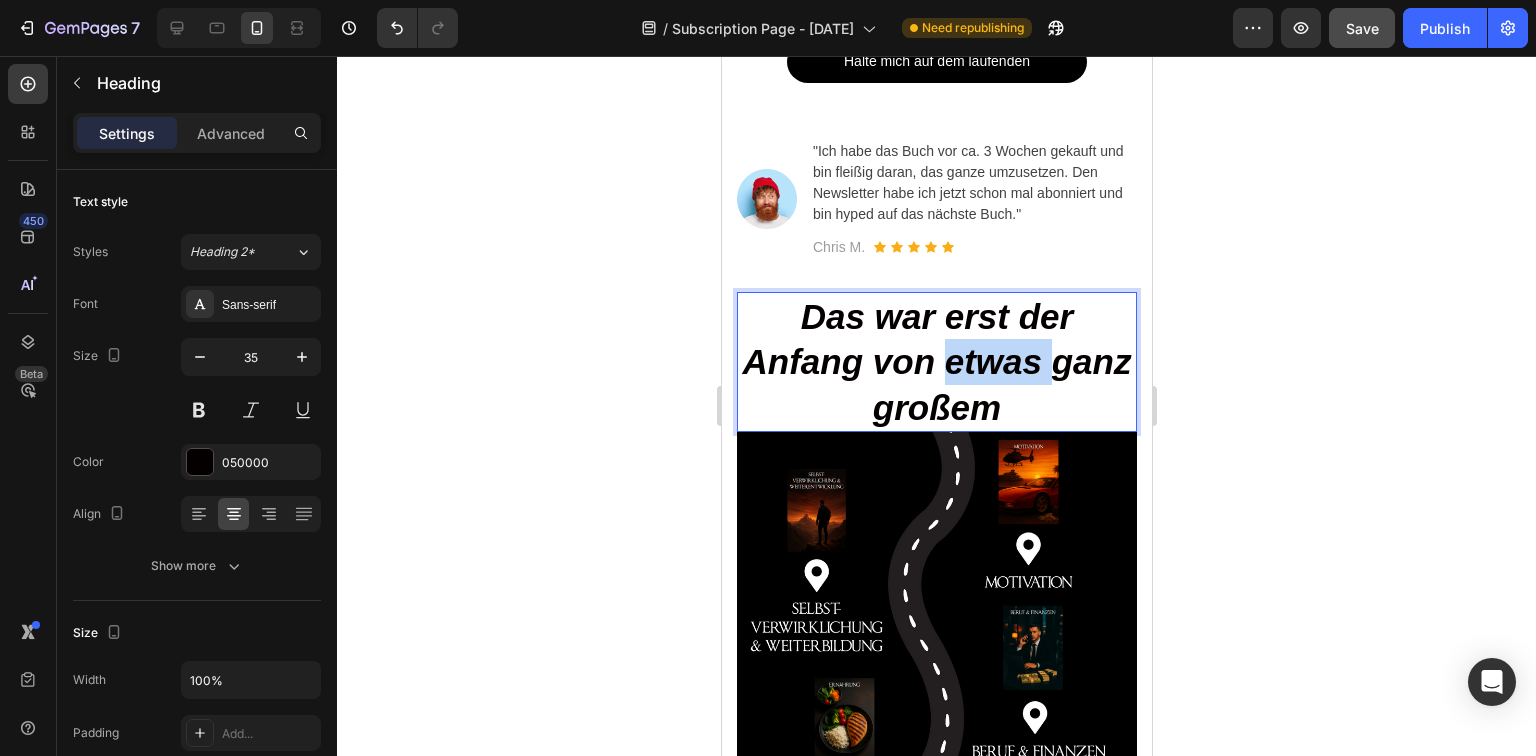 click on "Das war erst der Anfang von etwas ganz großem" at bounding box center [936, 362] 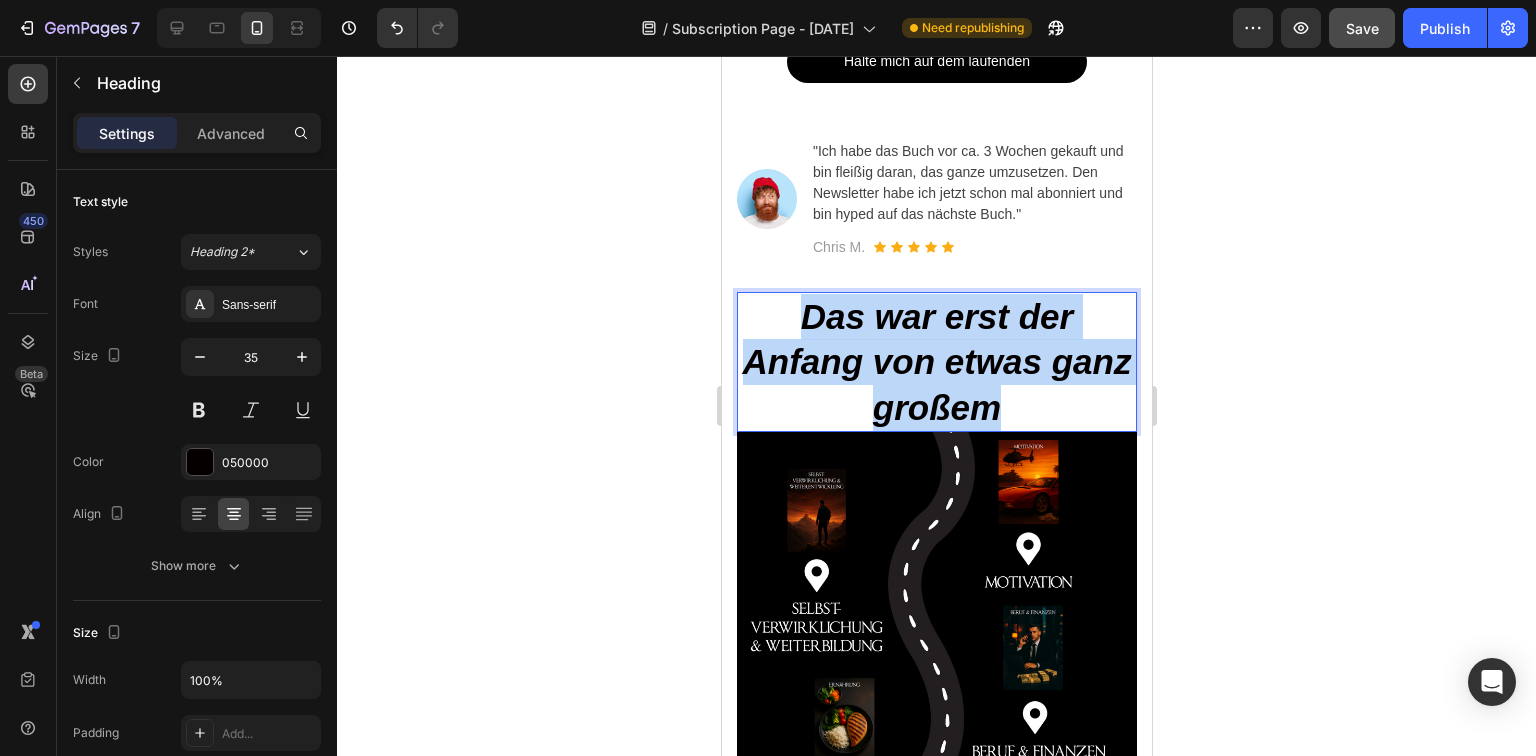 click on "Das war erst der Anfang von etwas ganz großem" at bounding box center (936, 362) 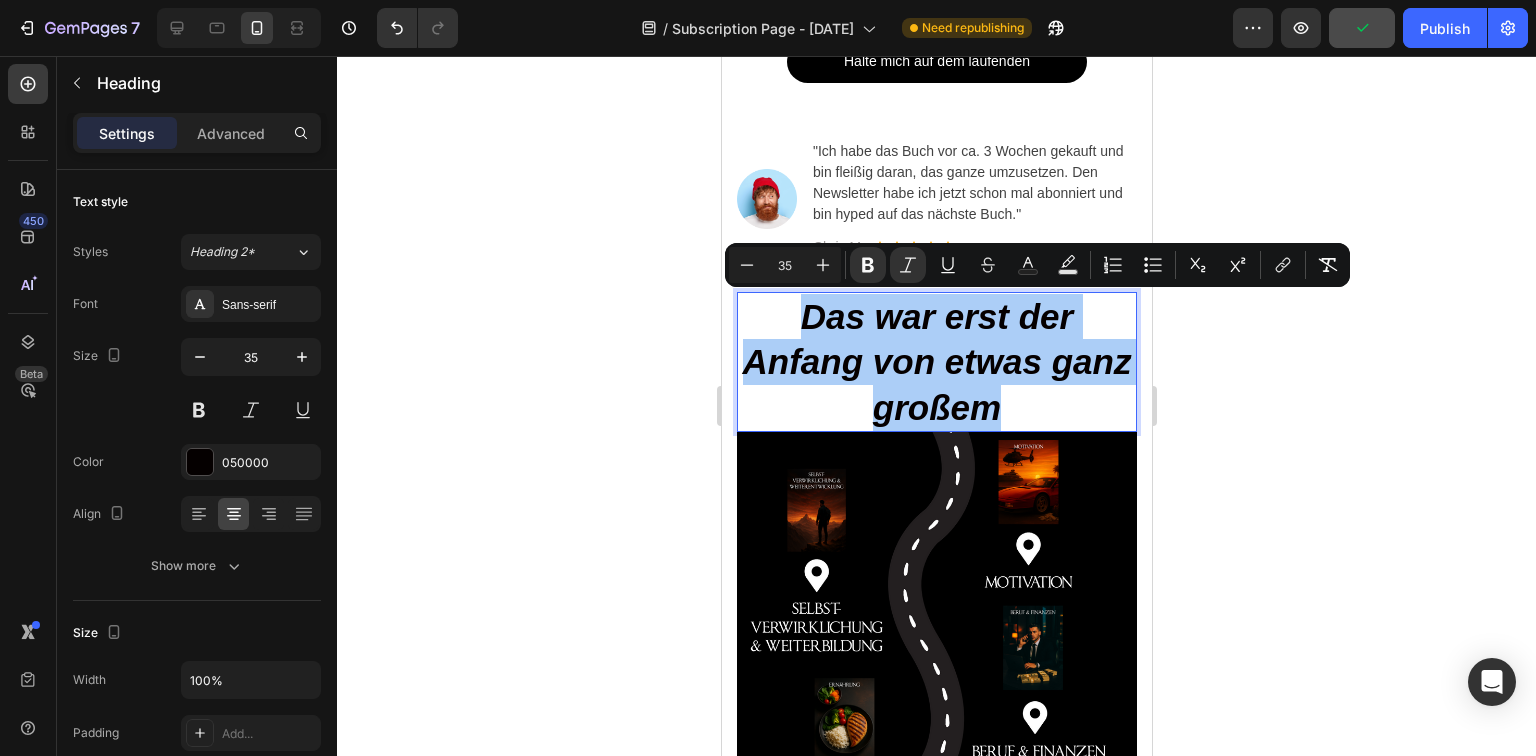 click 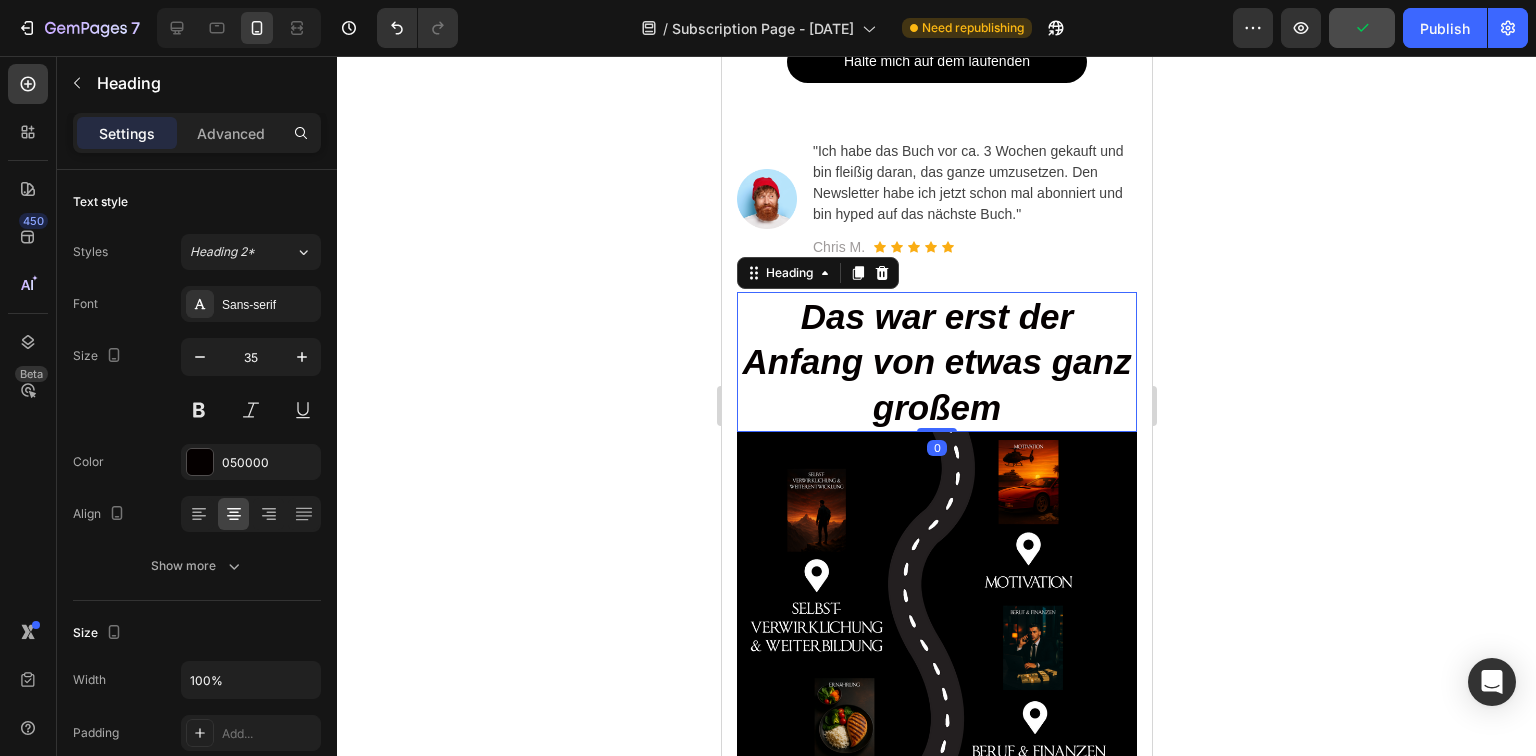 click on "Das war erst der Anfang von etwas ganz großem" at bounding box center [936, 362] 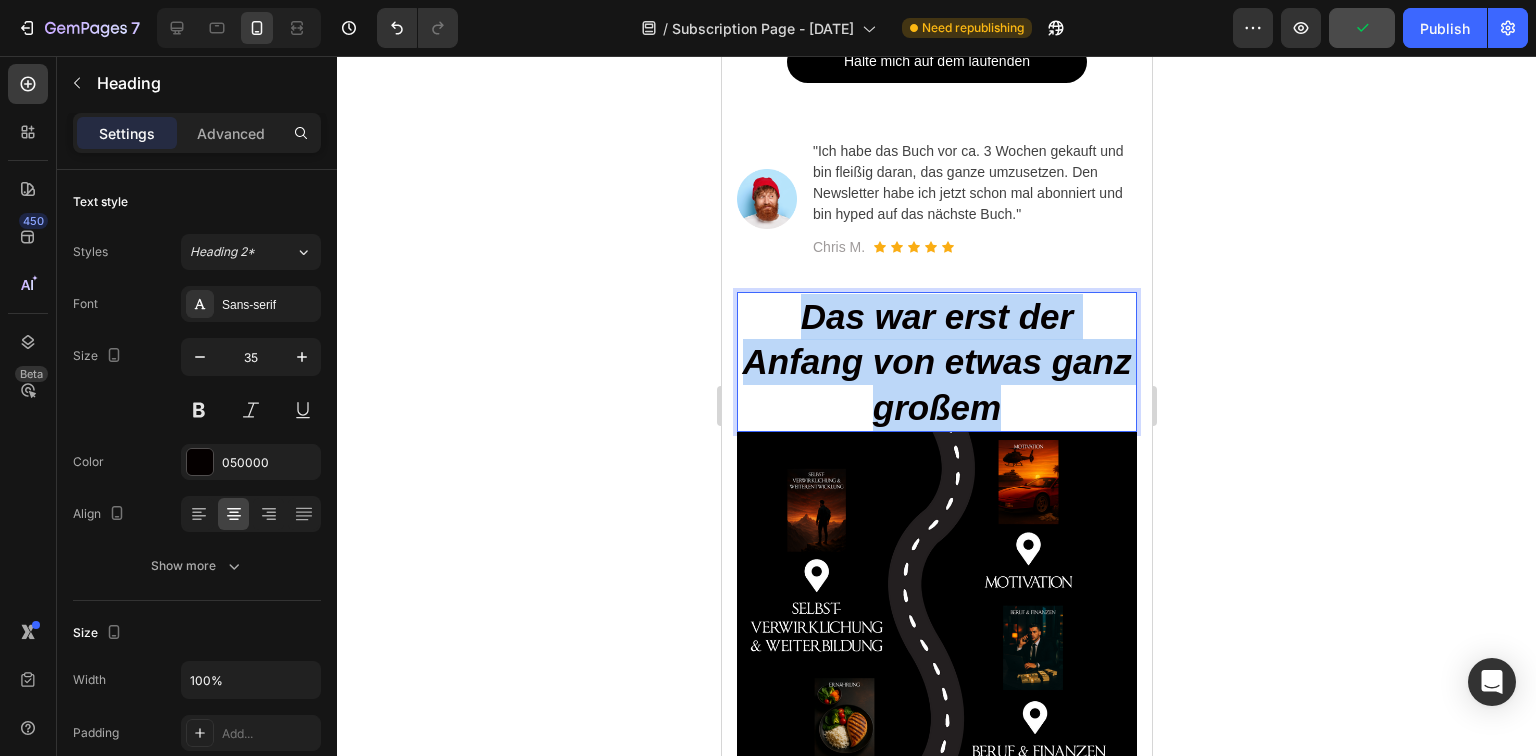 click on "Das war erst der Anfang von etwas ganz großem" at bounding box center [936, 362] 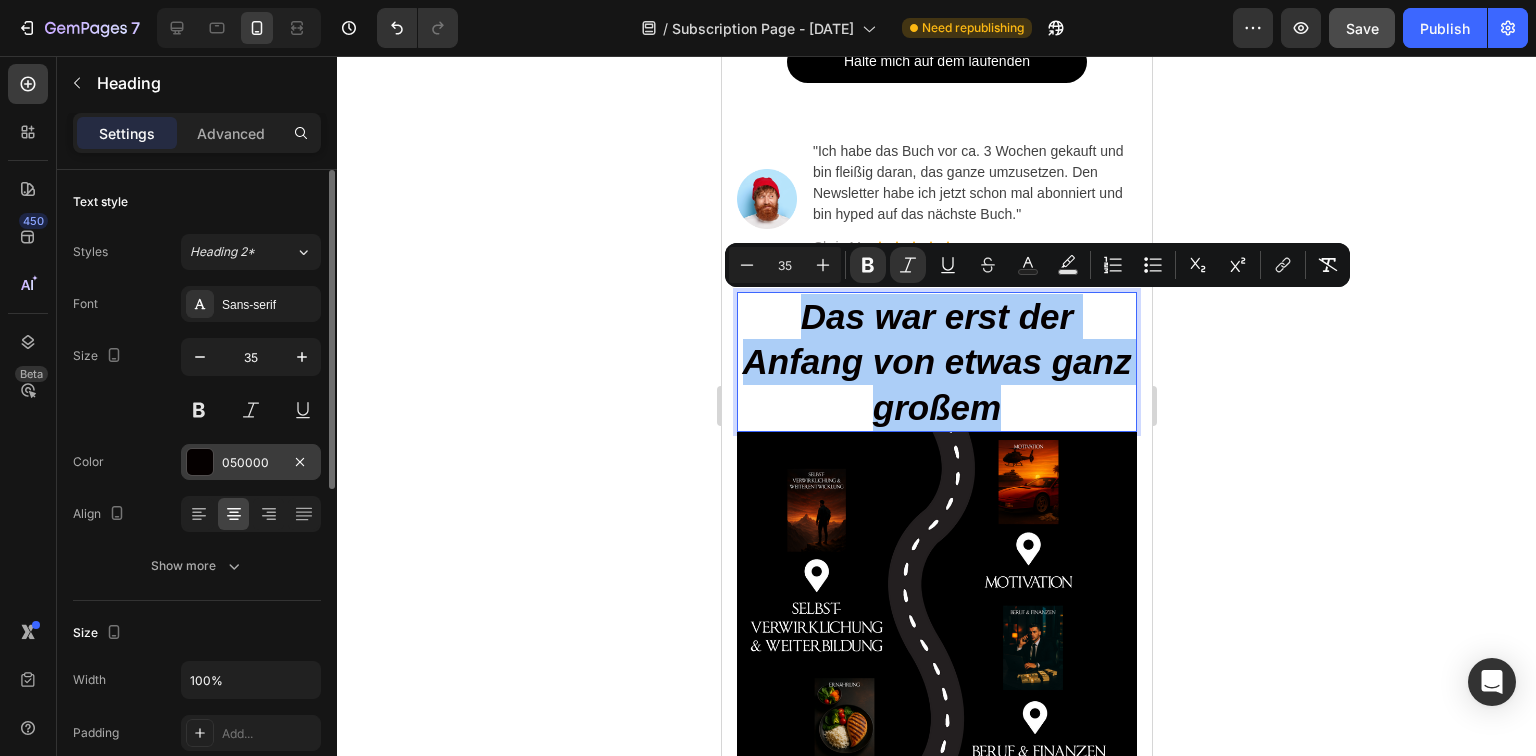 click at bounding box center [200, 462] 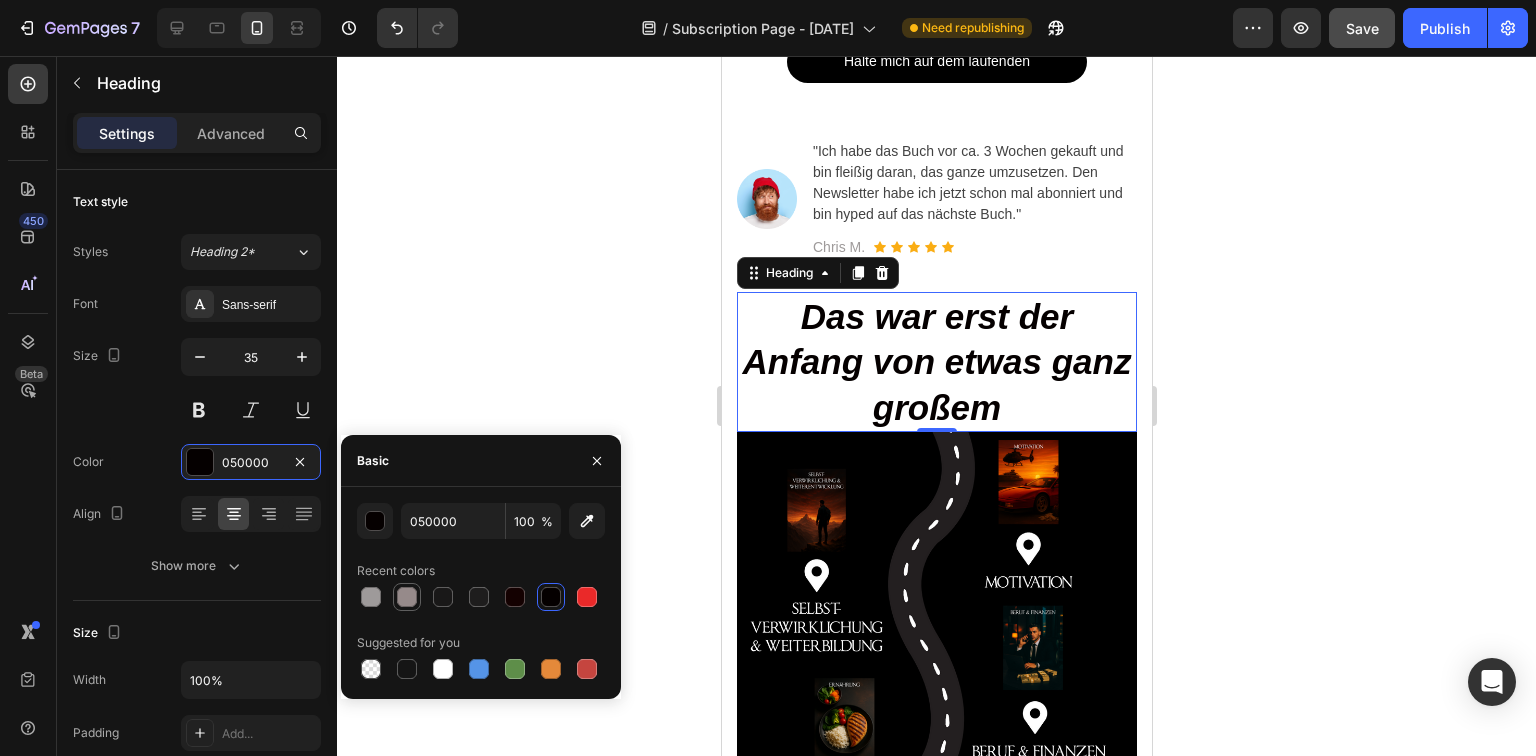 click at bounding box center [407, 597] 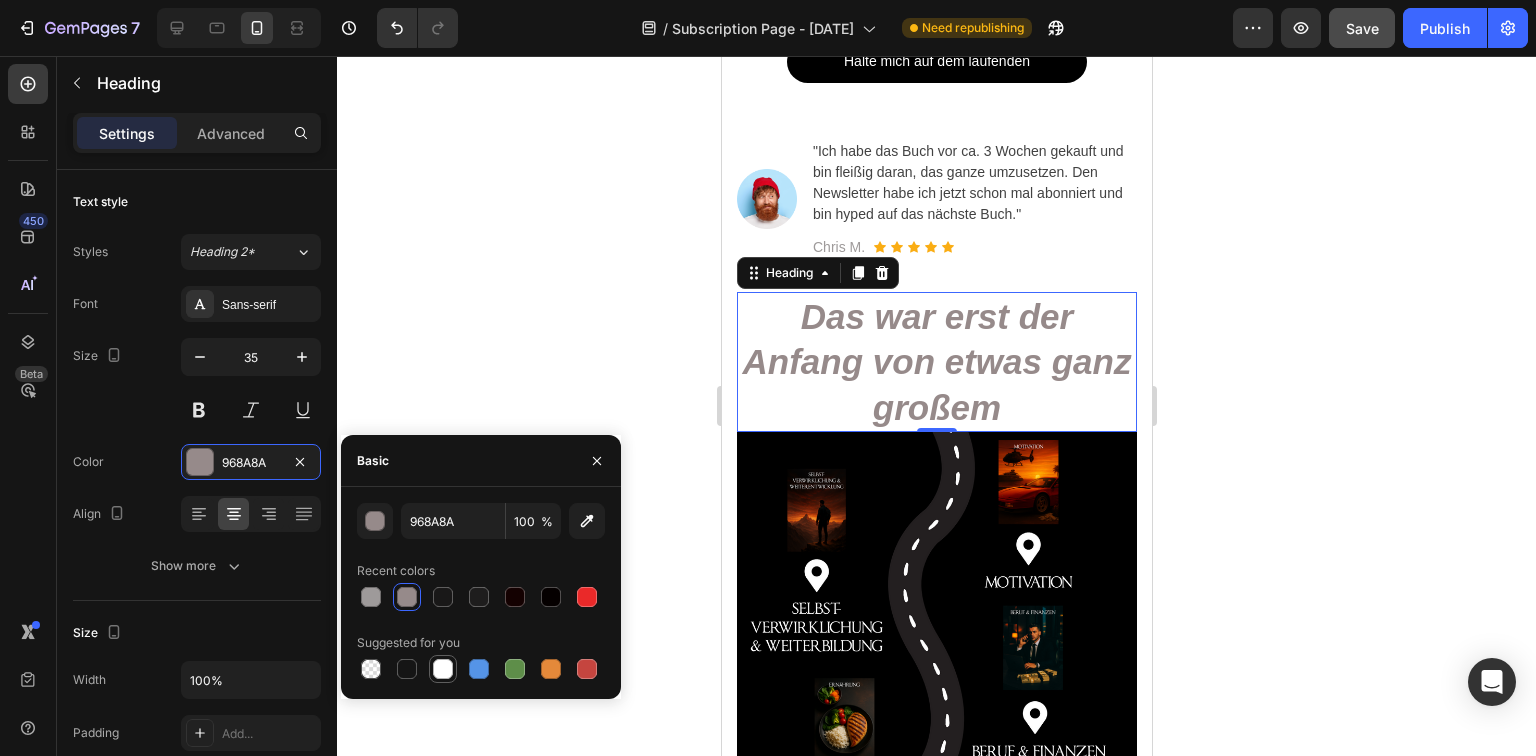 click at bounding box center (443, 669) 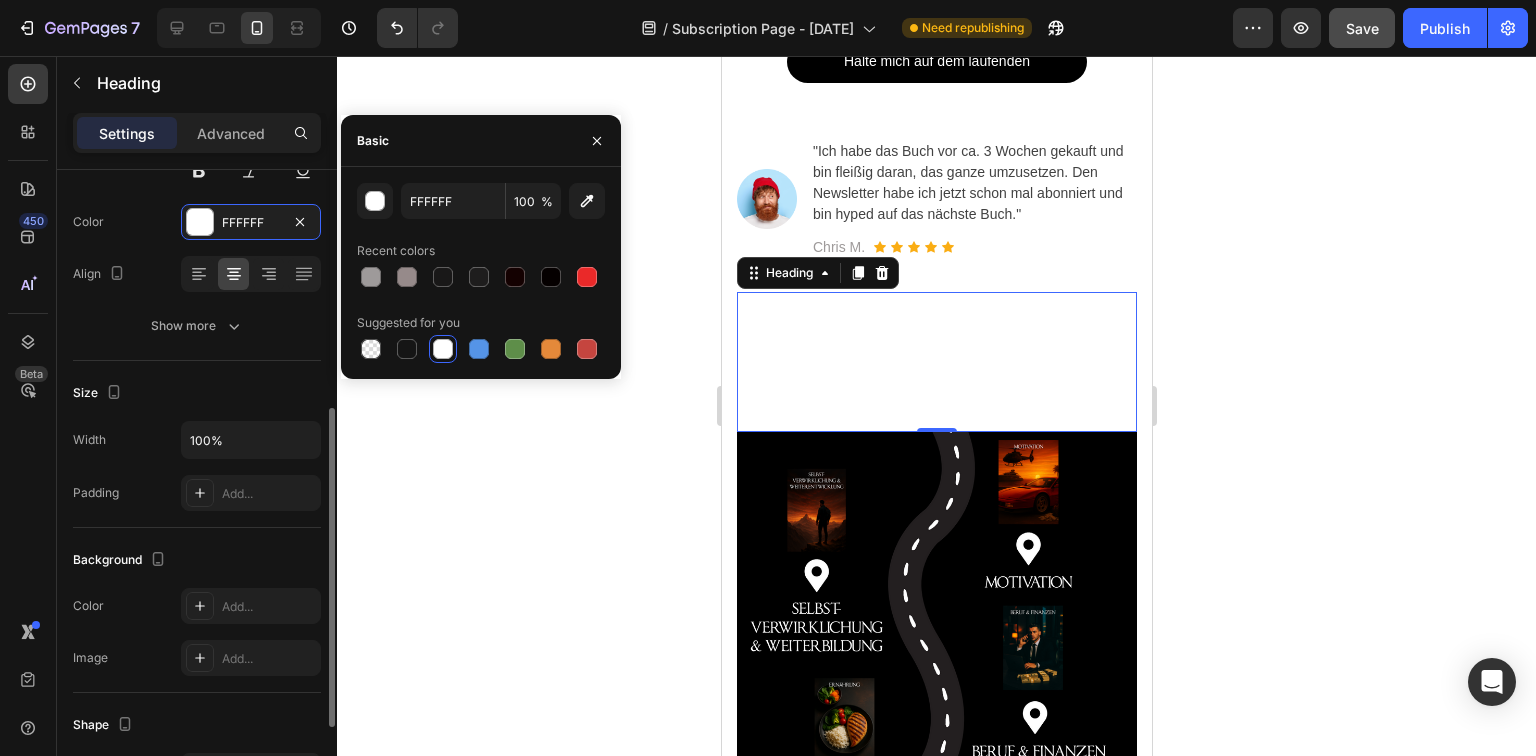 scroll, scrollTop: 400, scrollLeft: 0, axis: vertical 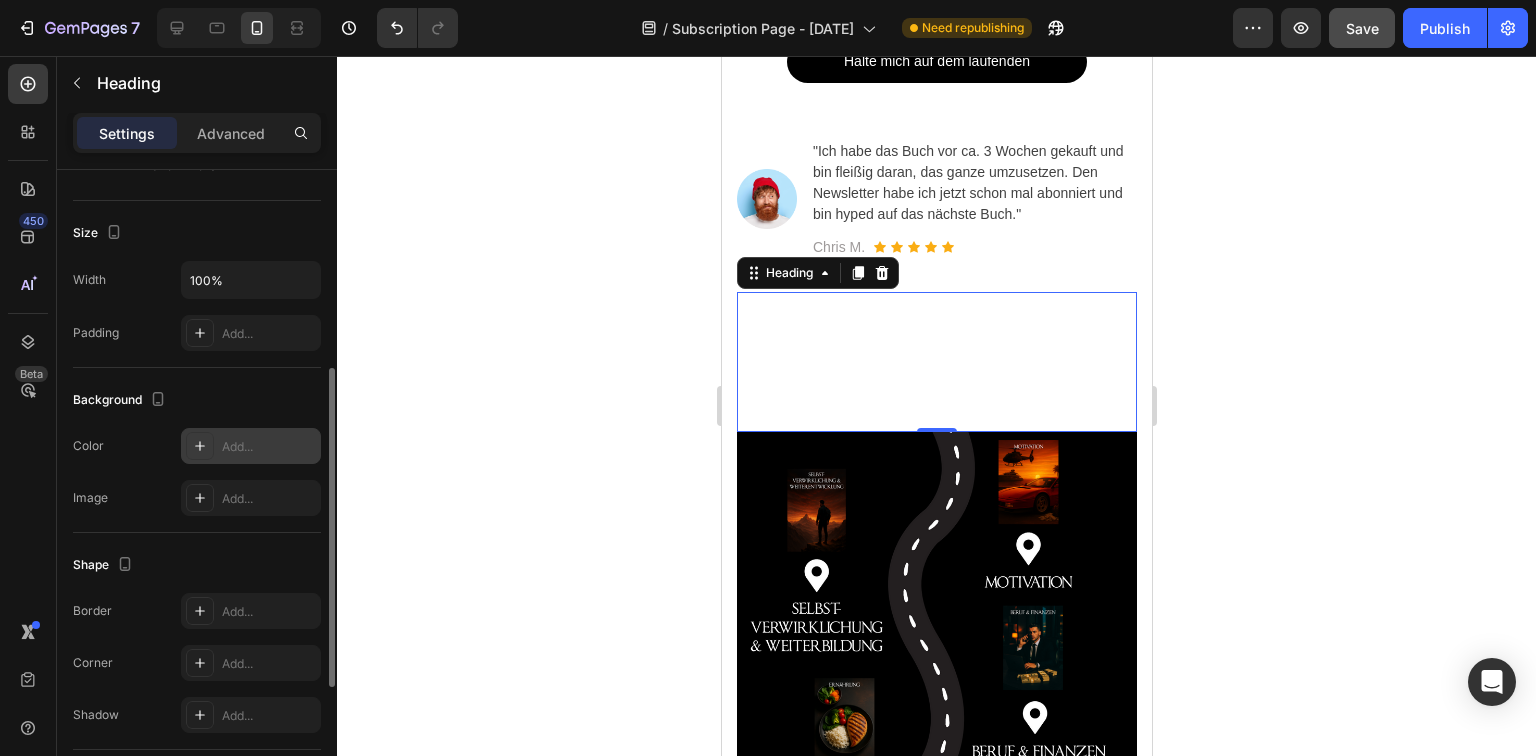 click on "Add..." at bounding box center [251, 446] 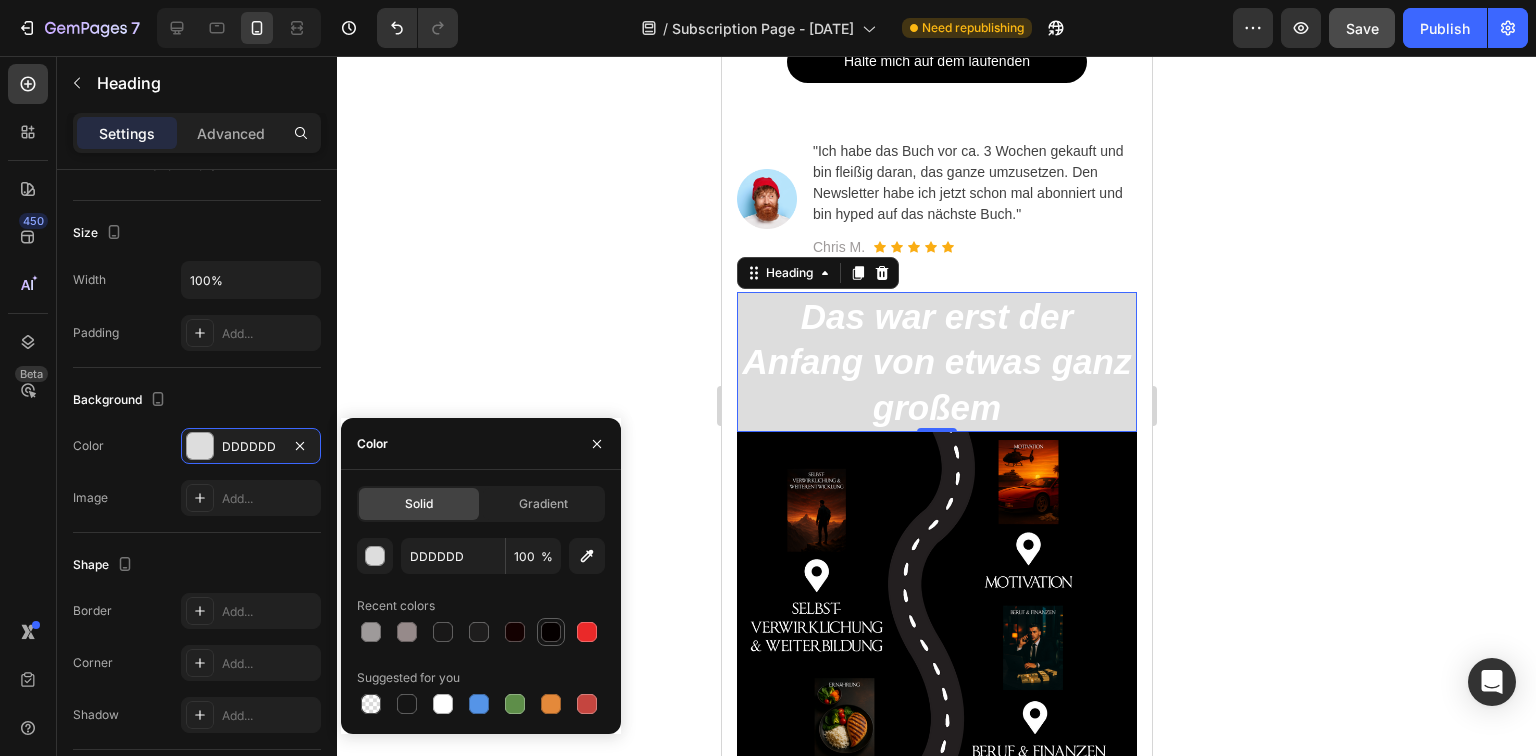 click at bounding box center [551, 632] 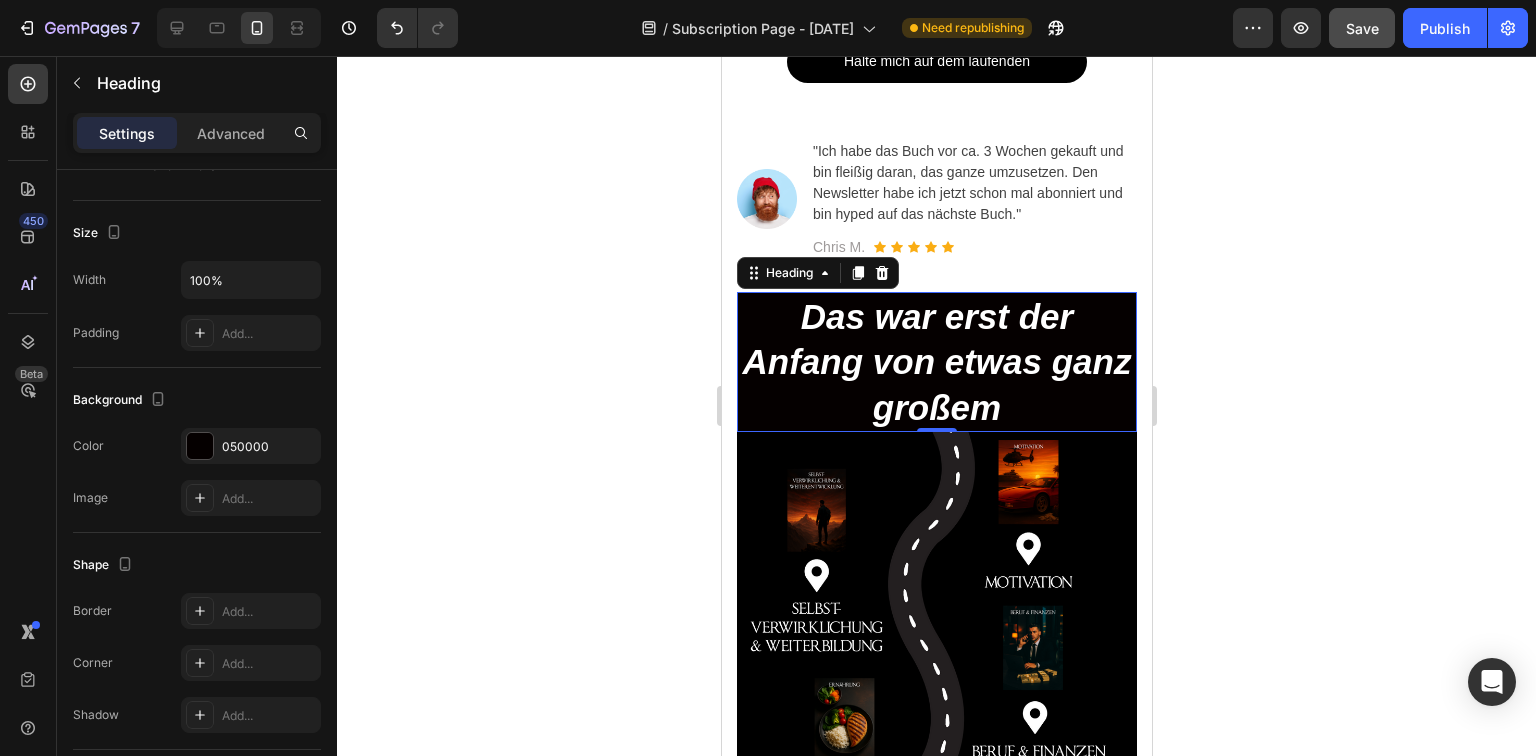 click 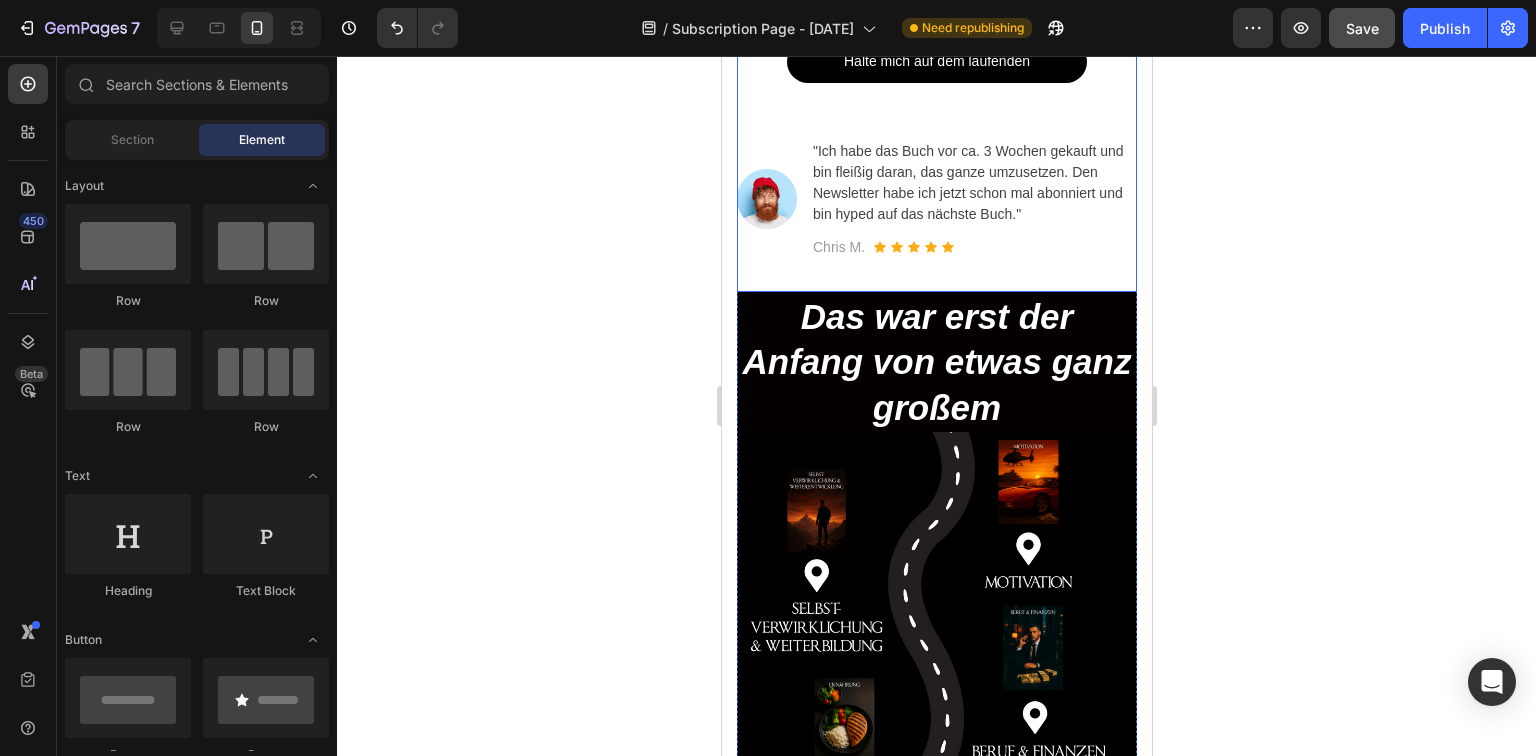 click on "⁠⁠⁠⁠⁠⁠⁠ Zurück zu Dir und das jeden Monat Stück für Stück Heading Keine Investition ist so wichtig, wie die Investition in dich selbst. Jeden Monat erscheint ein neues PDF mit Inhalten die dich im Leben weiterbringen, Tools mit denen du das ganze leichter umsetzt und Pläne die dich an die Hand nehmen. Text block Halte mich auf dem laufenden Button Image "Ich habe das Buch vor ca. [WEEKS] Wochen gekauft und bin fleißig daran, das ganze umzusetzen. Den Newsletter habe ich jetzt schon mal abonniert und bin hyped auf das nächste Buch." Text block [NAME] Text block                Icon                Icon                Icon                Icon                Icon Icon List Hoz Row Row Row" at bounding box center [936, 6] 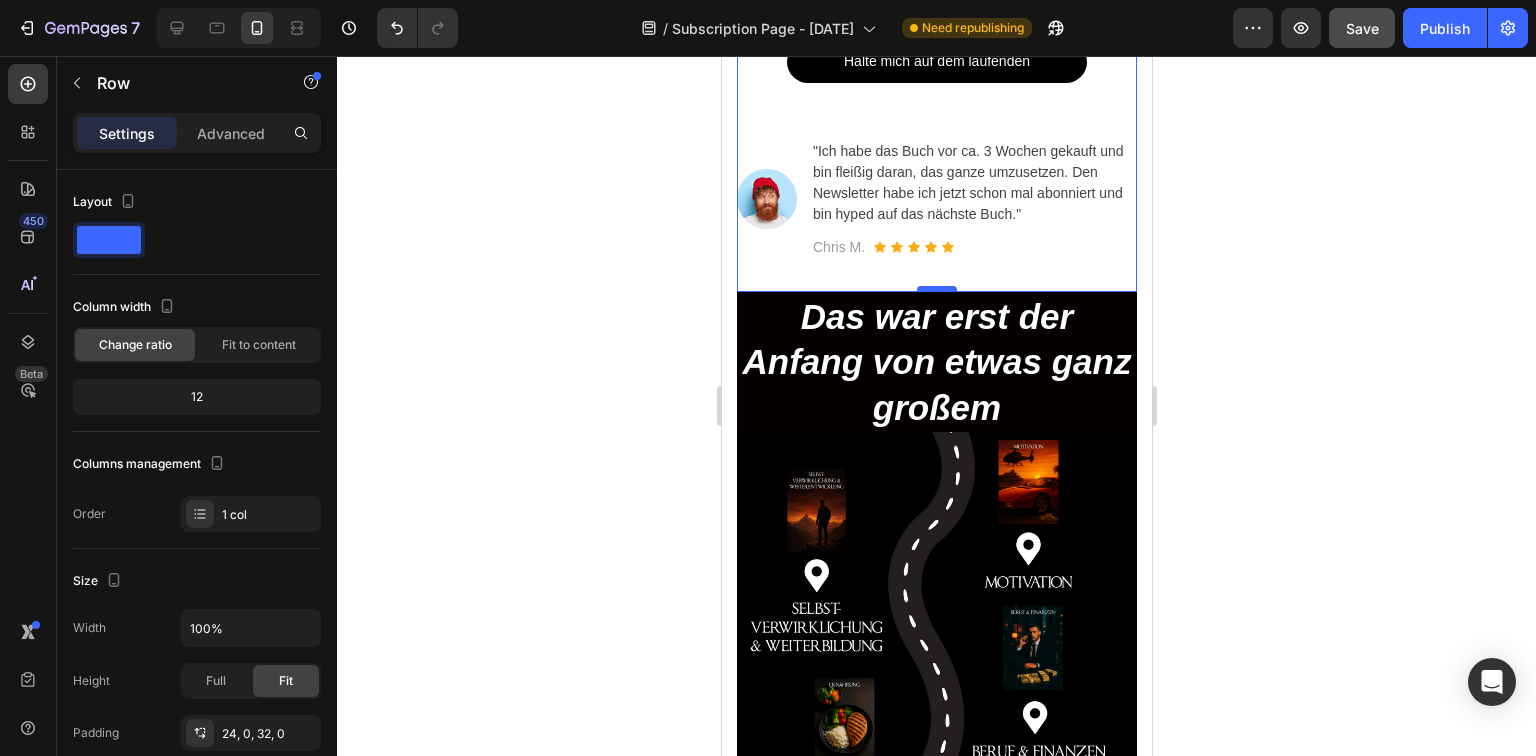 click at bounding box center (936, 289) 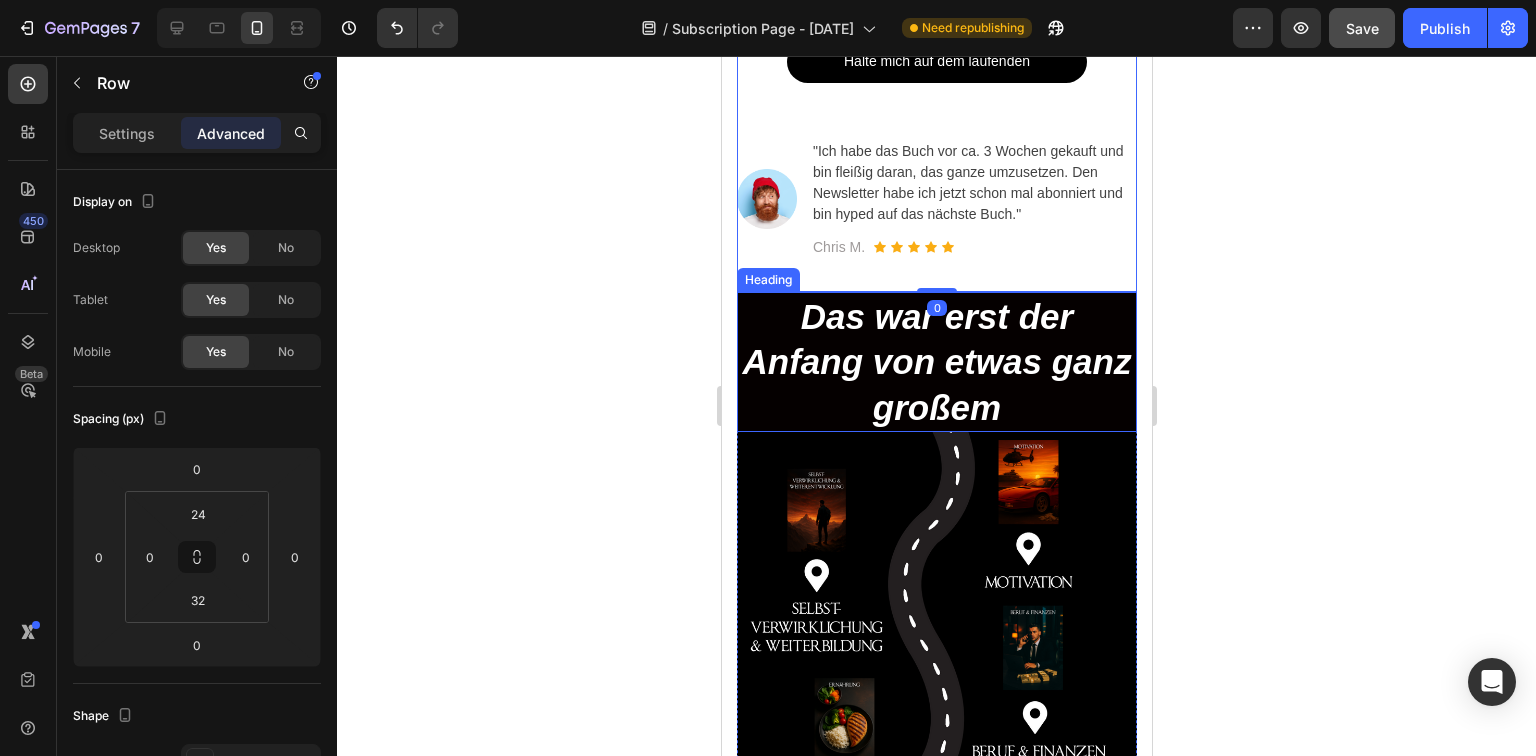 click on "Das war erst der Anfang von etwas ganz großem" at bounding box center [936, 362] 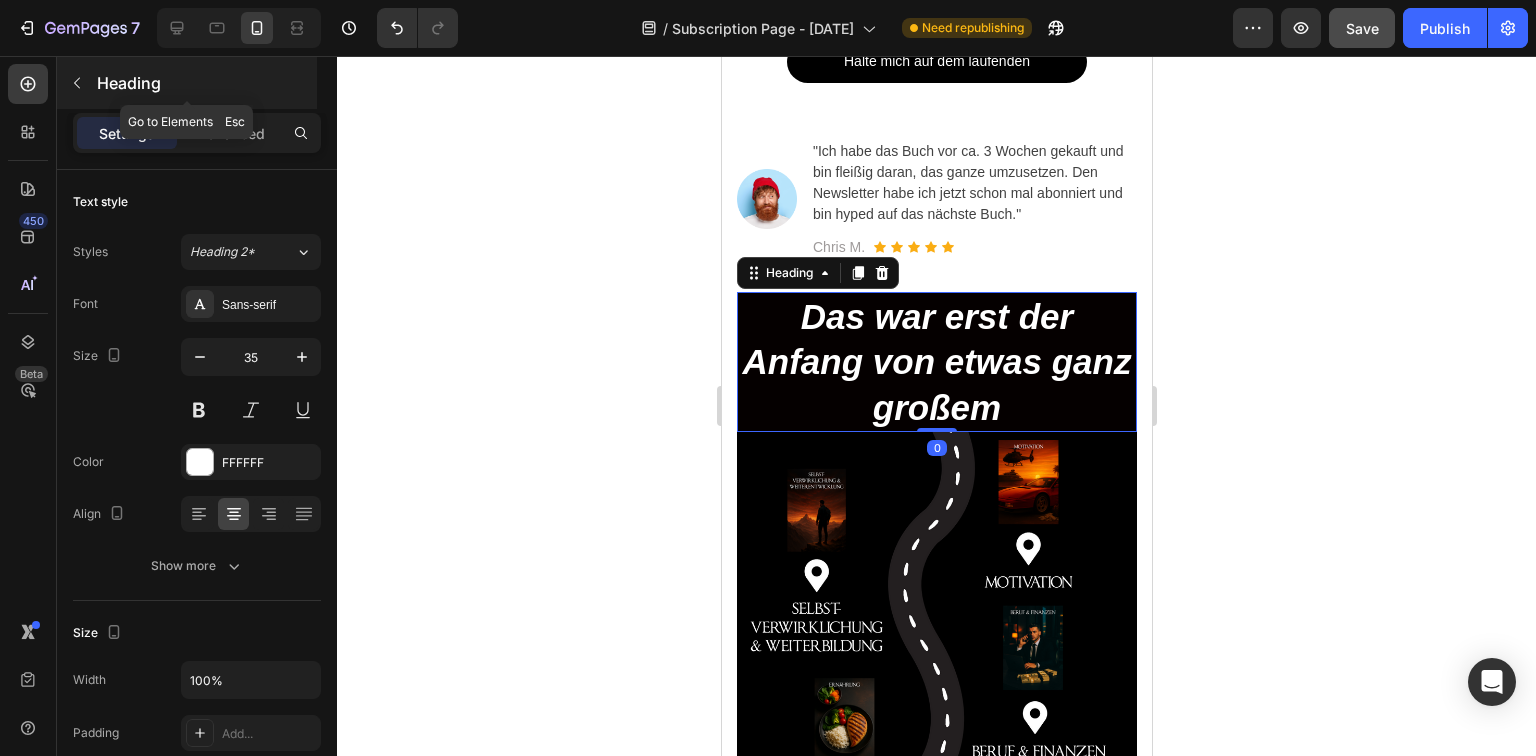click at bounding box center [77, 83] 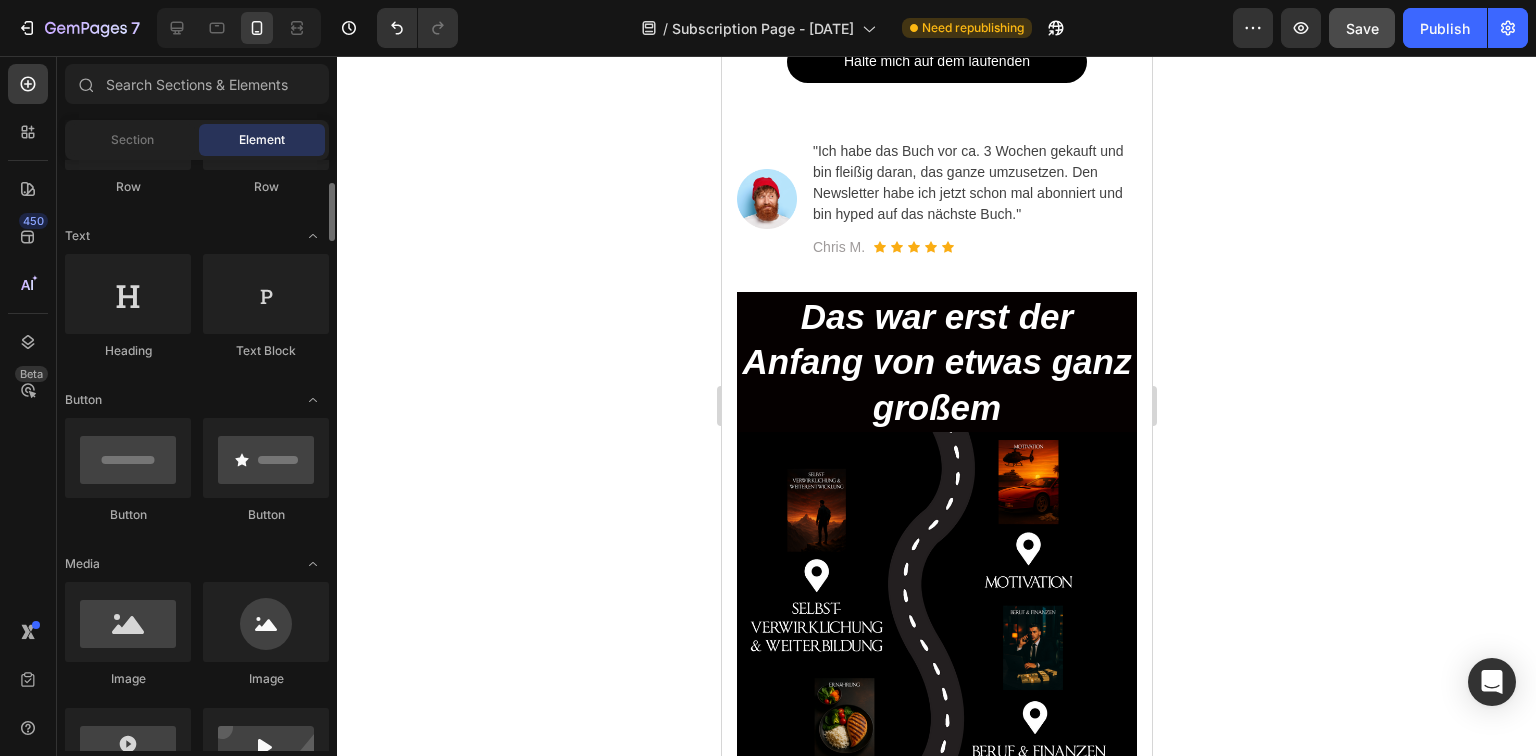 scroll, scrollTop: 400, scrollLeft: 0, axis: vertical 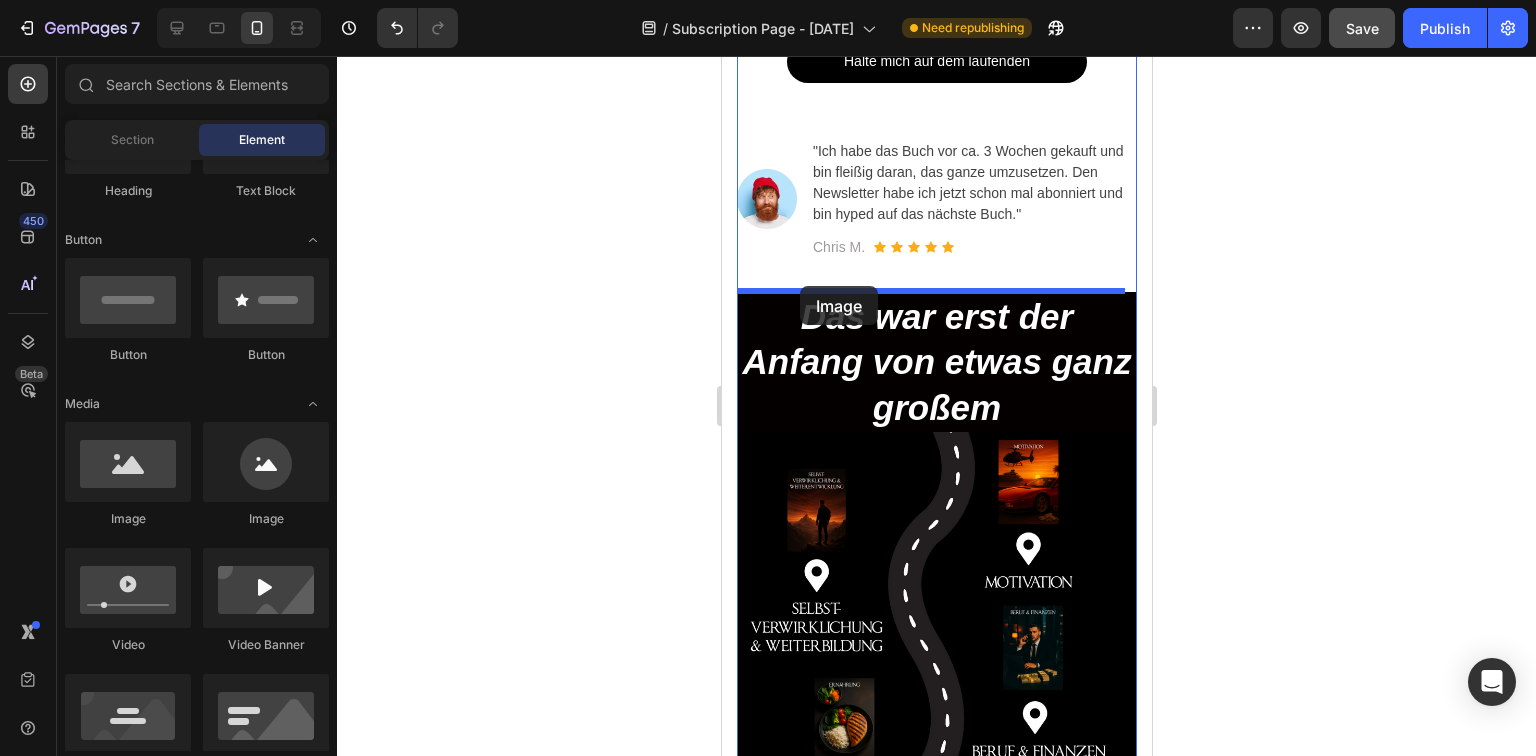 drag, startPoint x: 754, startPoint y: 307, endPoint x: 799, endPoint y: 286, distance: 49.658836 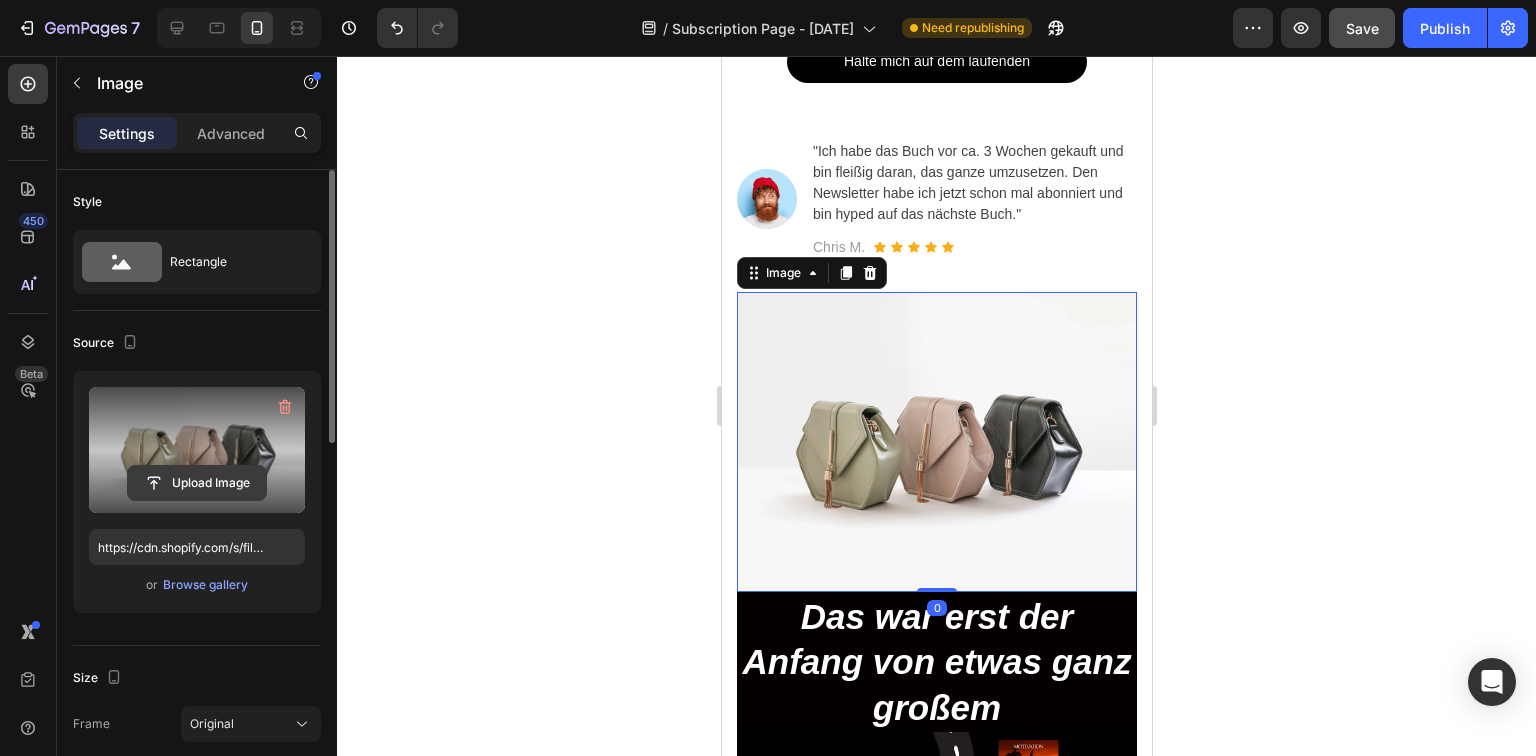 click 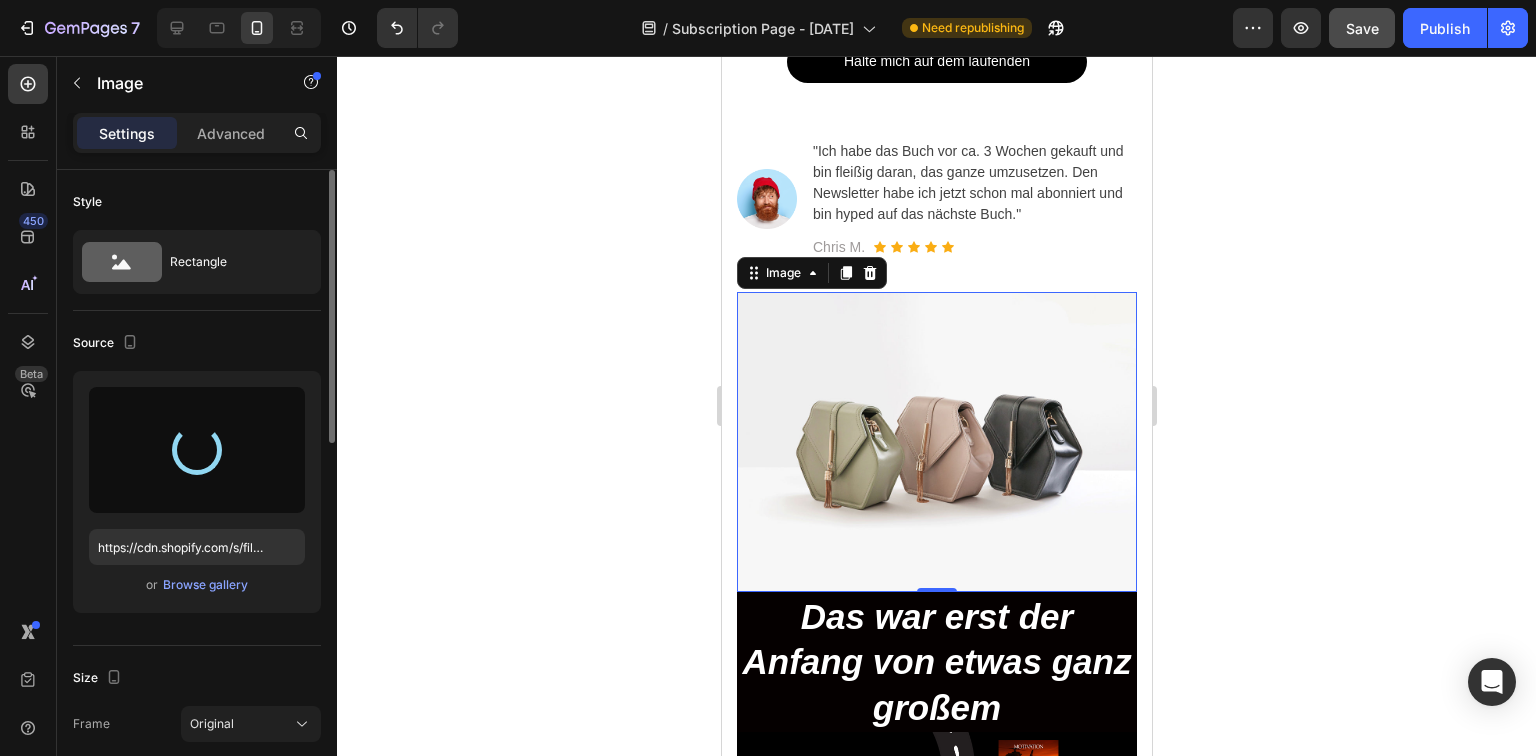 type on "https://cdn.shopify.com/s/files/1/0965/9757/3981/files/gempages_574849592865063711-38498c4d-4e80-4d4d-b0f7-8d0a671bc597.png" 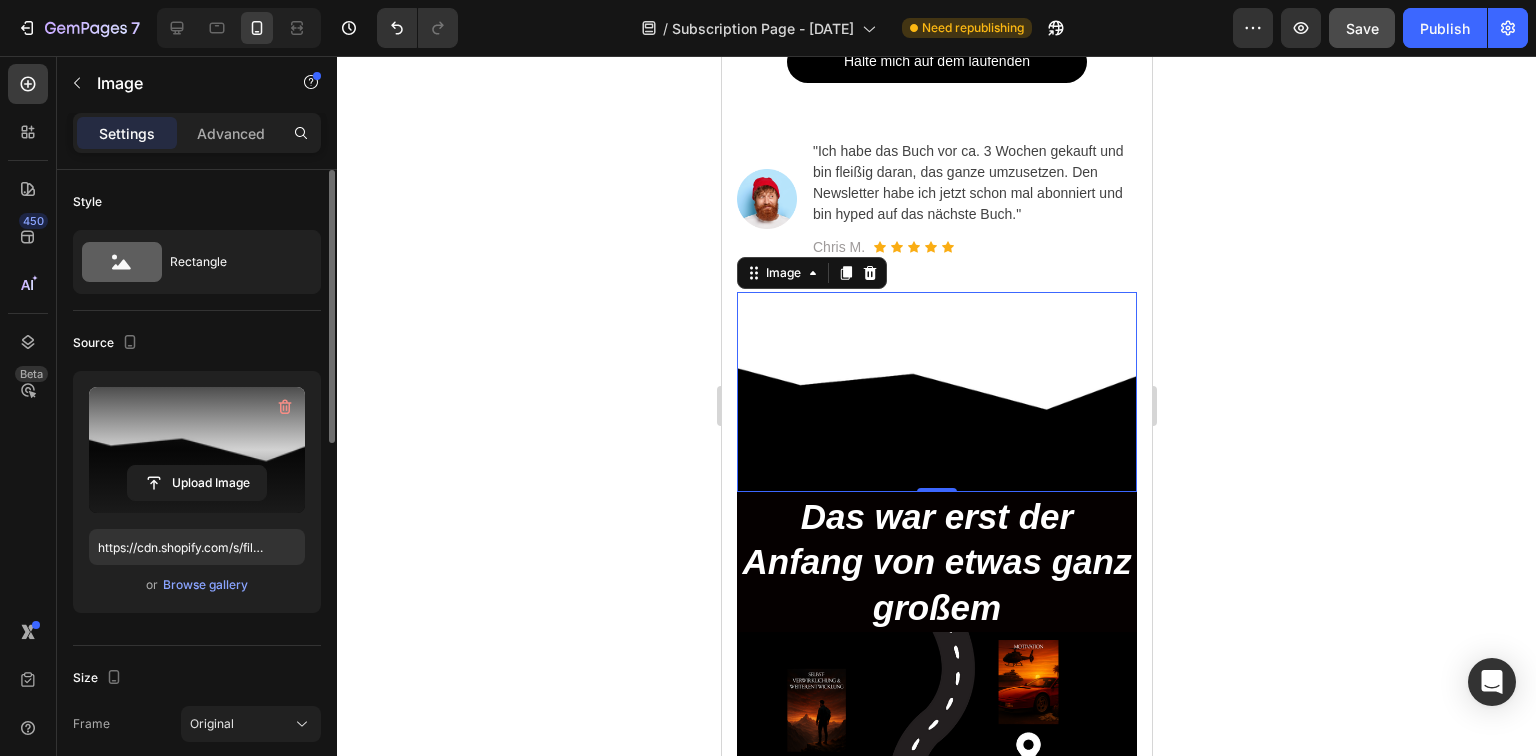 click 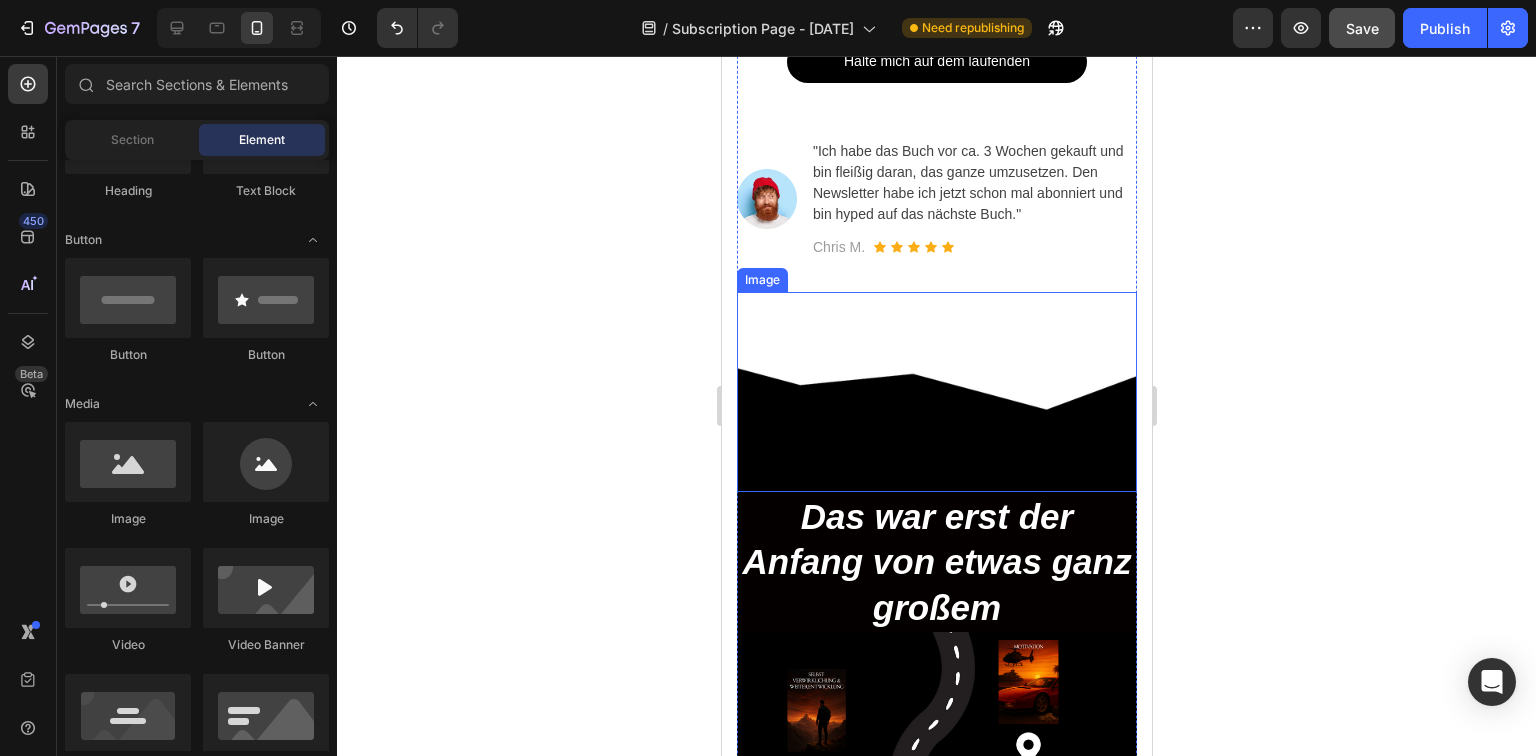 click at bounding box center (936, 392) 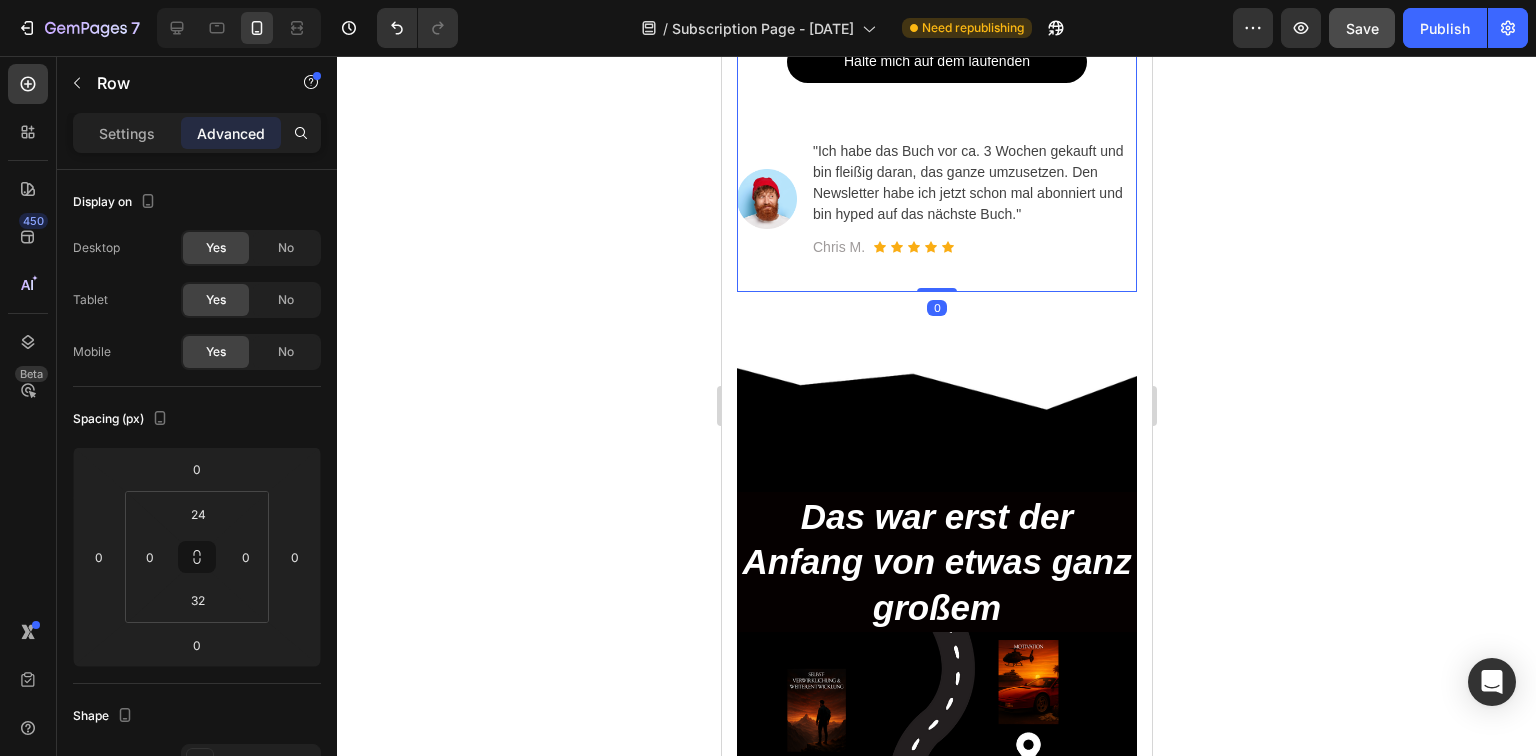 click on "⁠⁠⁠⁠⁠⁠⁠ Zurück zu Dir und das jeden Monat Stück für Stück Heading Keine Investition ist so wichtig, wie die Investition in dich selbst. Jeden Monat erscheint ein neues PDF mit Inhalten die dich im Leben weiterbringen, Tools mit denen du das ganze leichter umsetzt und Pläne die dich an die Hand nehmen. Text block Halte mich auf dem laufenden Button Image "Ich habe das Buch vor ca. [WEEKS] Wochen gekauft und bin fleißig daran, das ganze umzusetzen. Den Newsletter habe ich jetzt schon mal abonniert und bin hyped auf das nächste Buch." Text block [NAME] Text block                Icon                Icon                Icon                Icon                Icon Icon List Hoz Row Row Row   0" at bounding box center (936, 6) 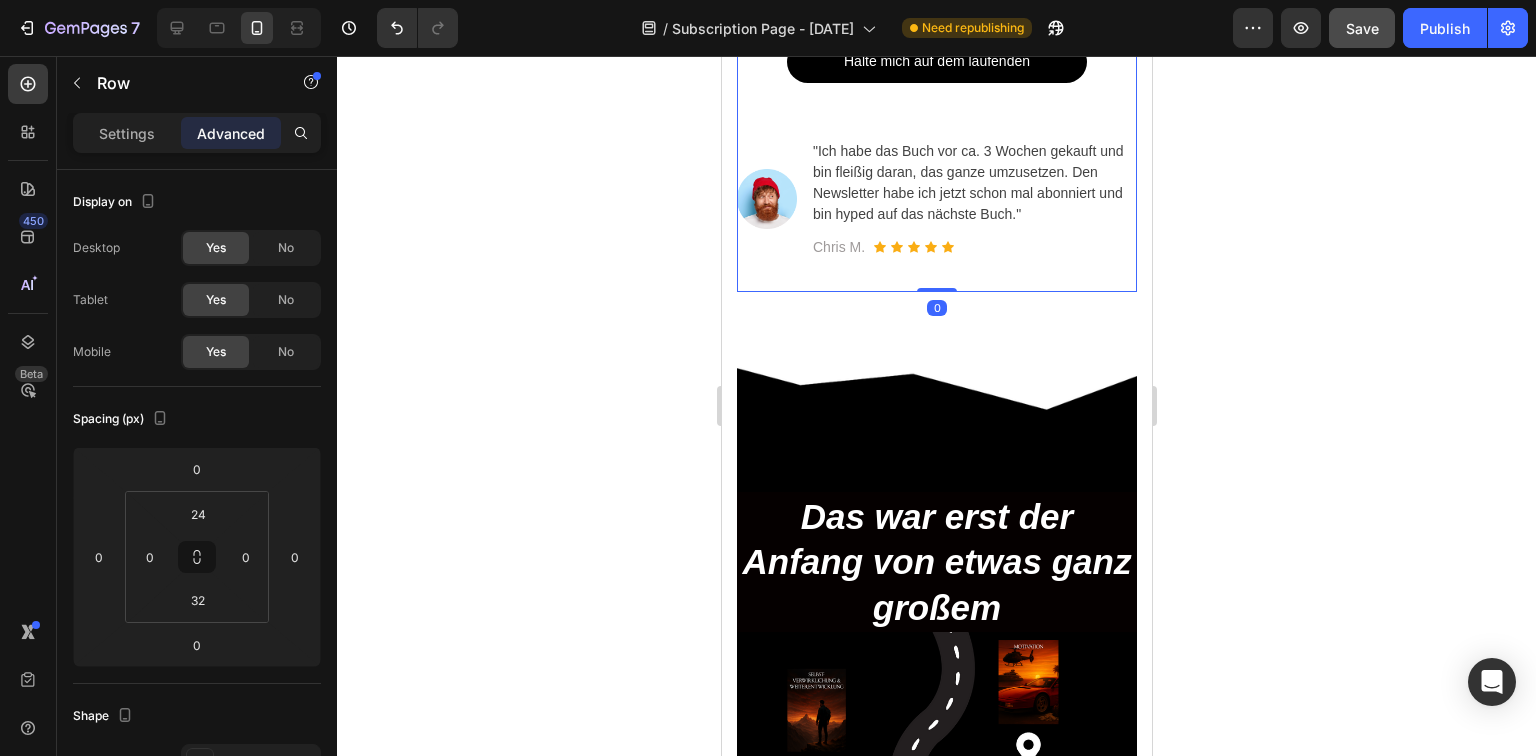 drag, startPoint x: 1338, startPoint y: 350, endPoint x: 1301, endPoint y: 362, distance: 38.8973 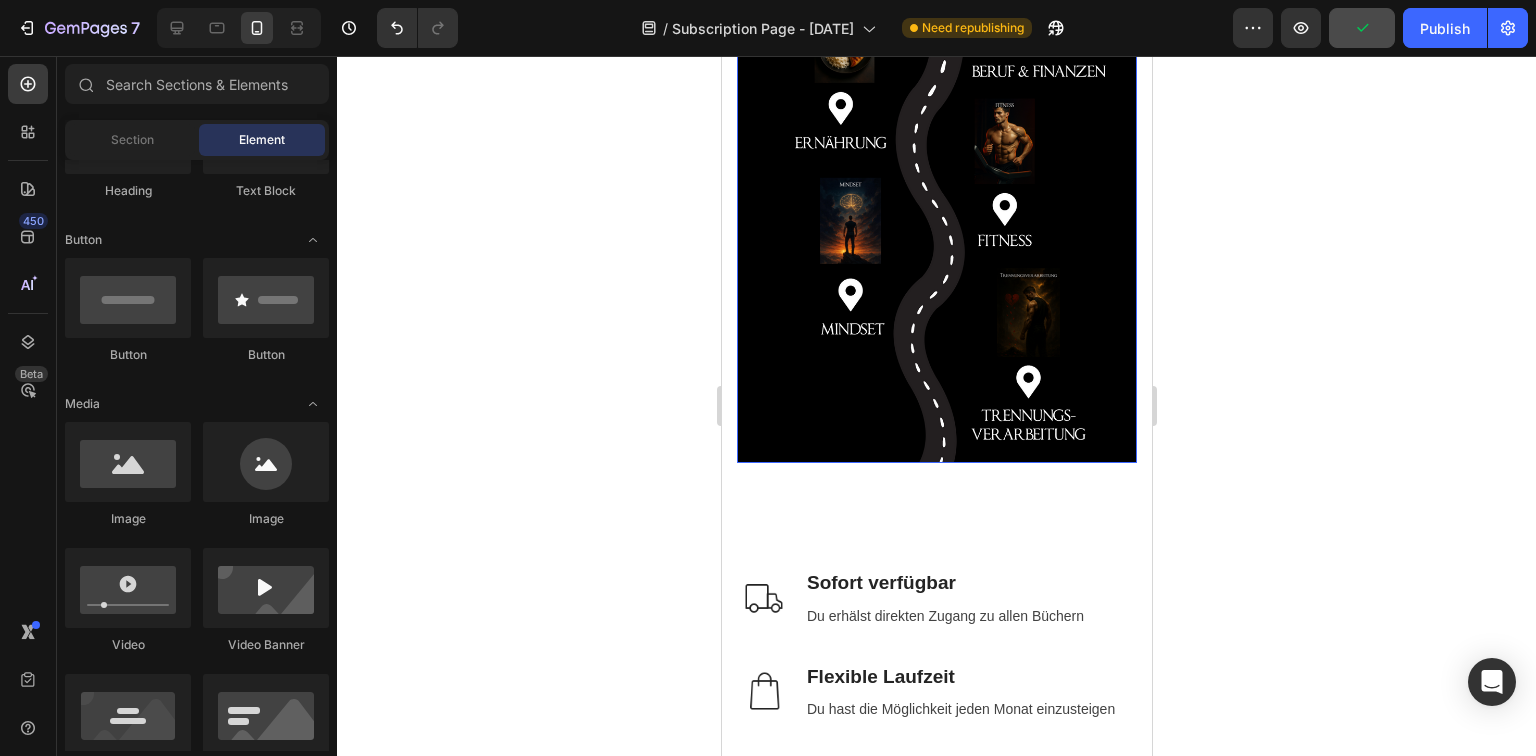 scroll, scrollTop: 1440, scrollLeft: 0, axis: vertical 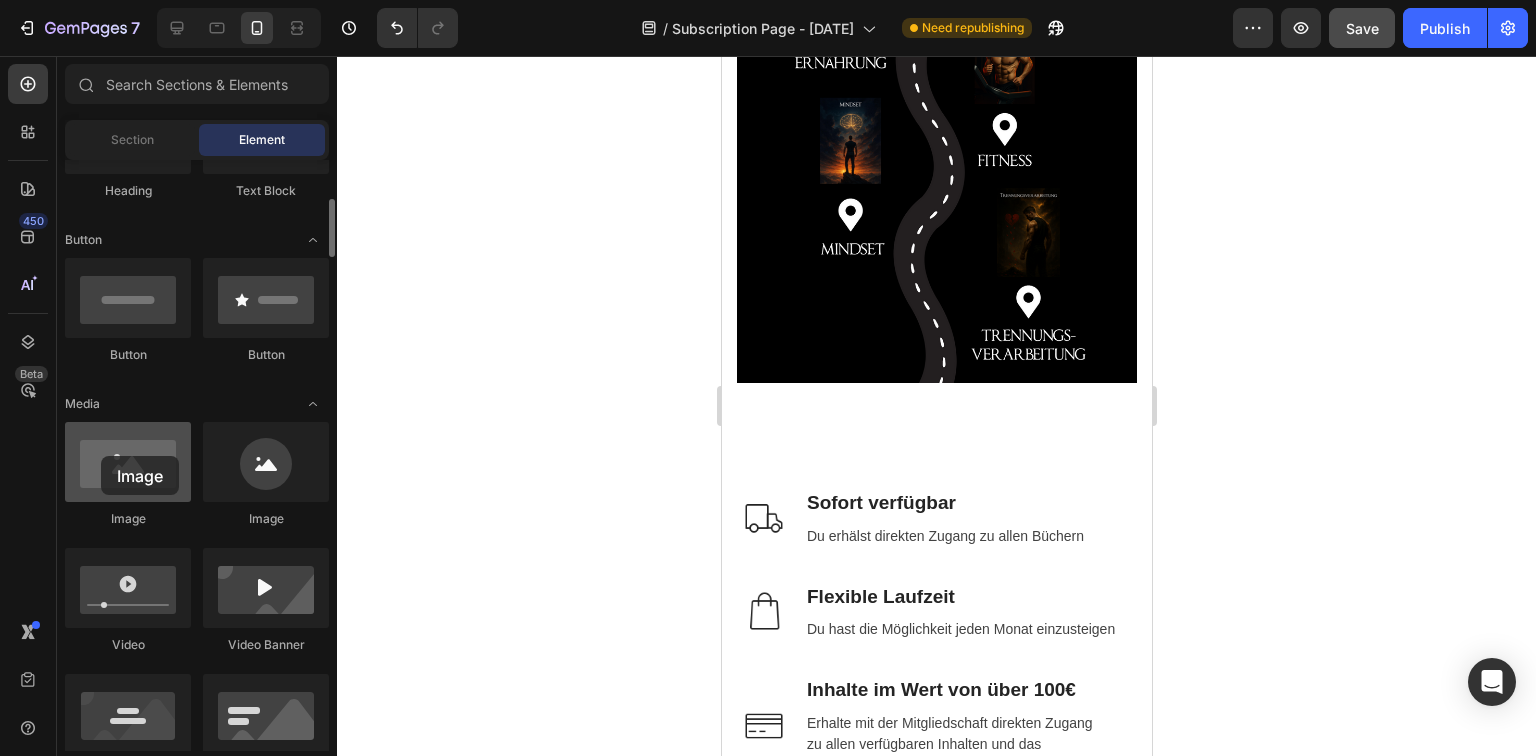 drag, startPoint x: 124, startPoint y: 475, endPoint x: 101, endPoint y: 456, distance: 29.832869 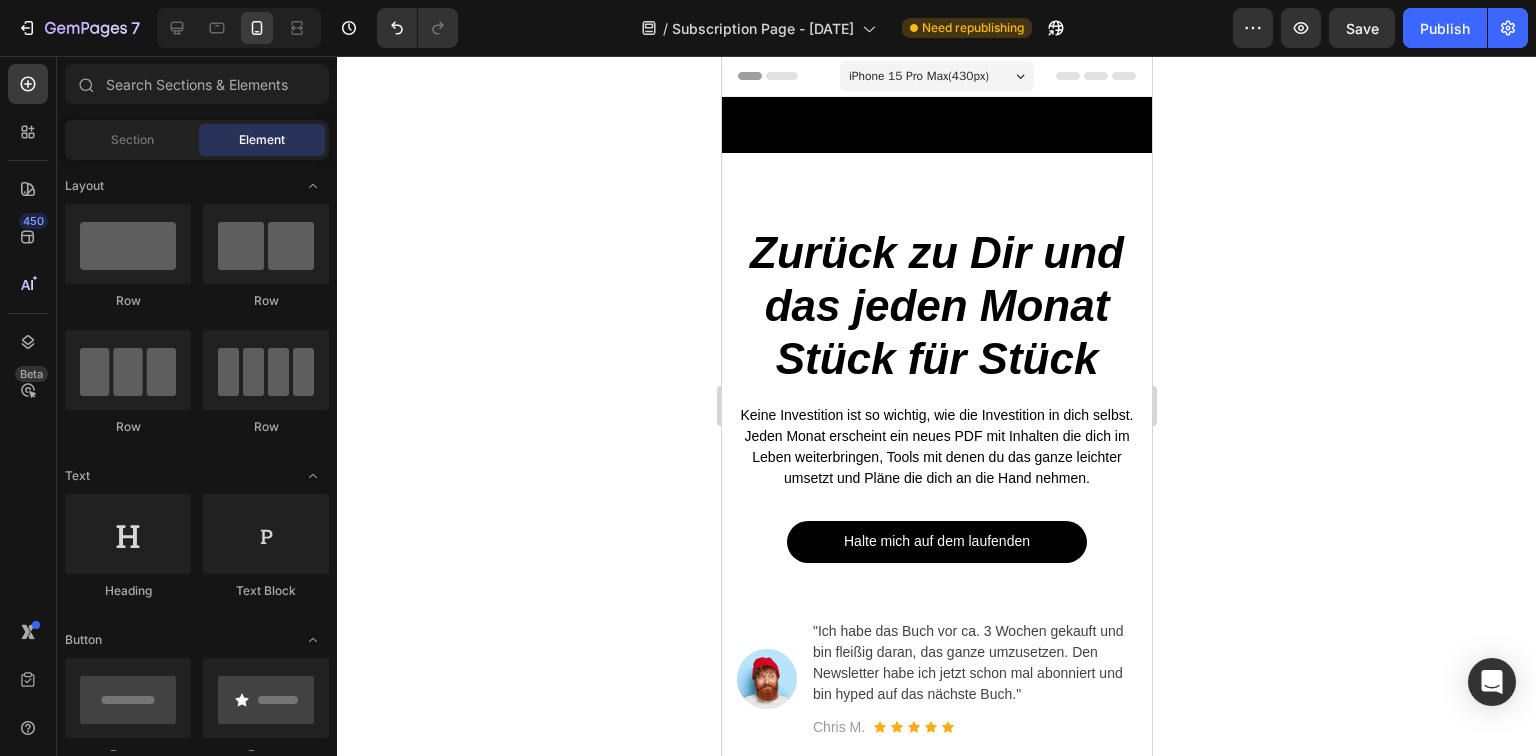 scroll, scrollTop: 0, scrollLeft: 0, axis: both 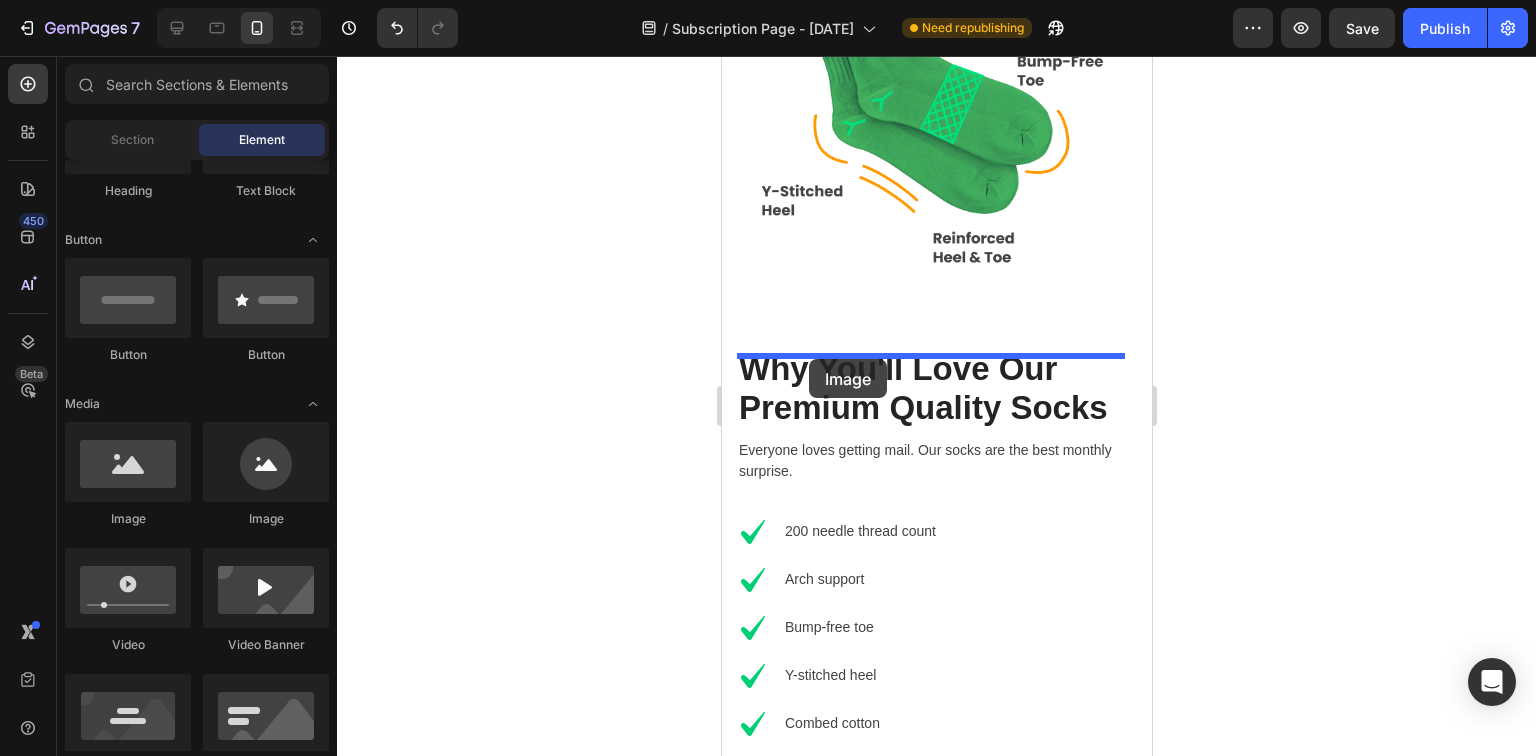 drag, startPoint x: 859, startPoint y: 538, endPoint x: 809, endPoint y: 359, distance: 185.8521 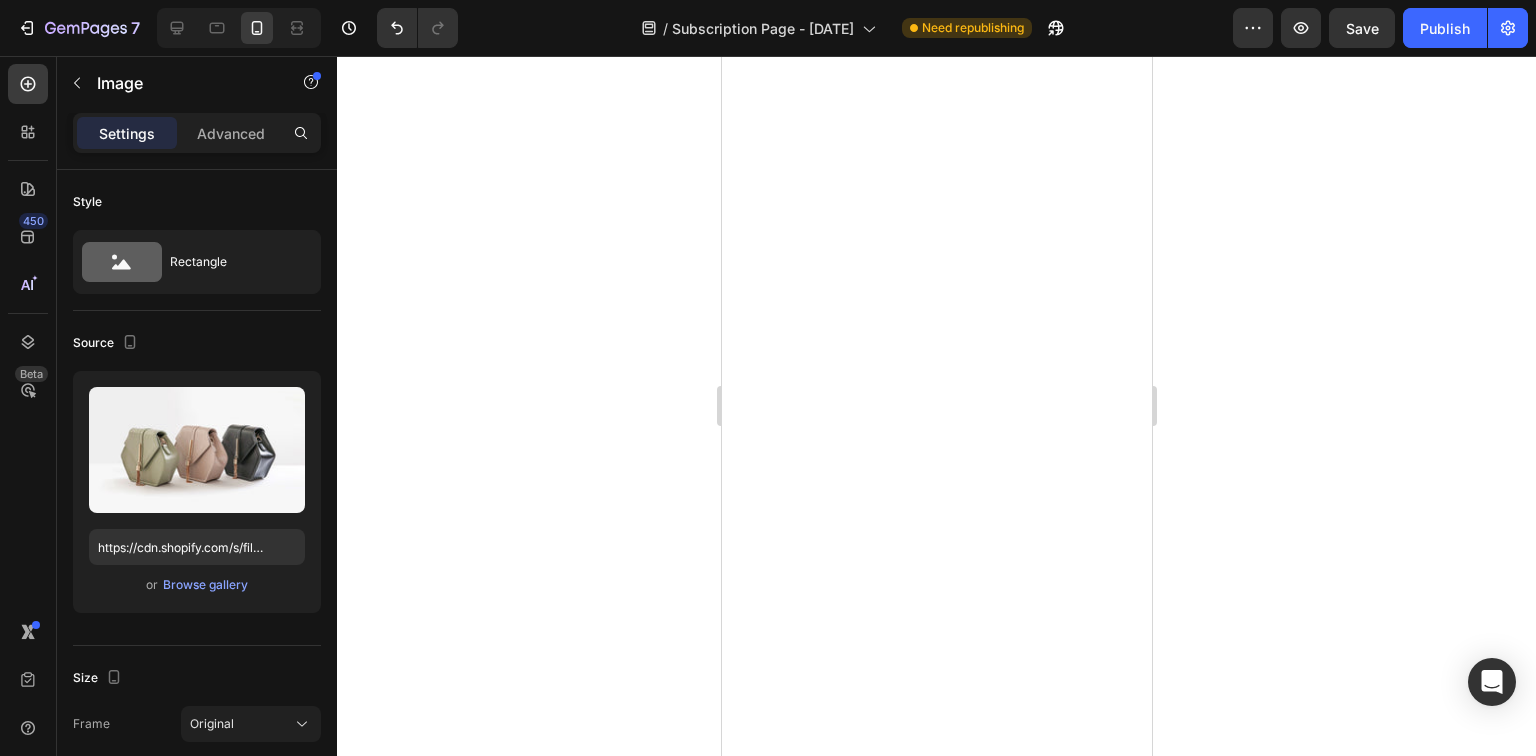 scroll, scrollTop: 1600, scrollLeft: 0, axis: vertical 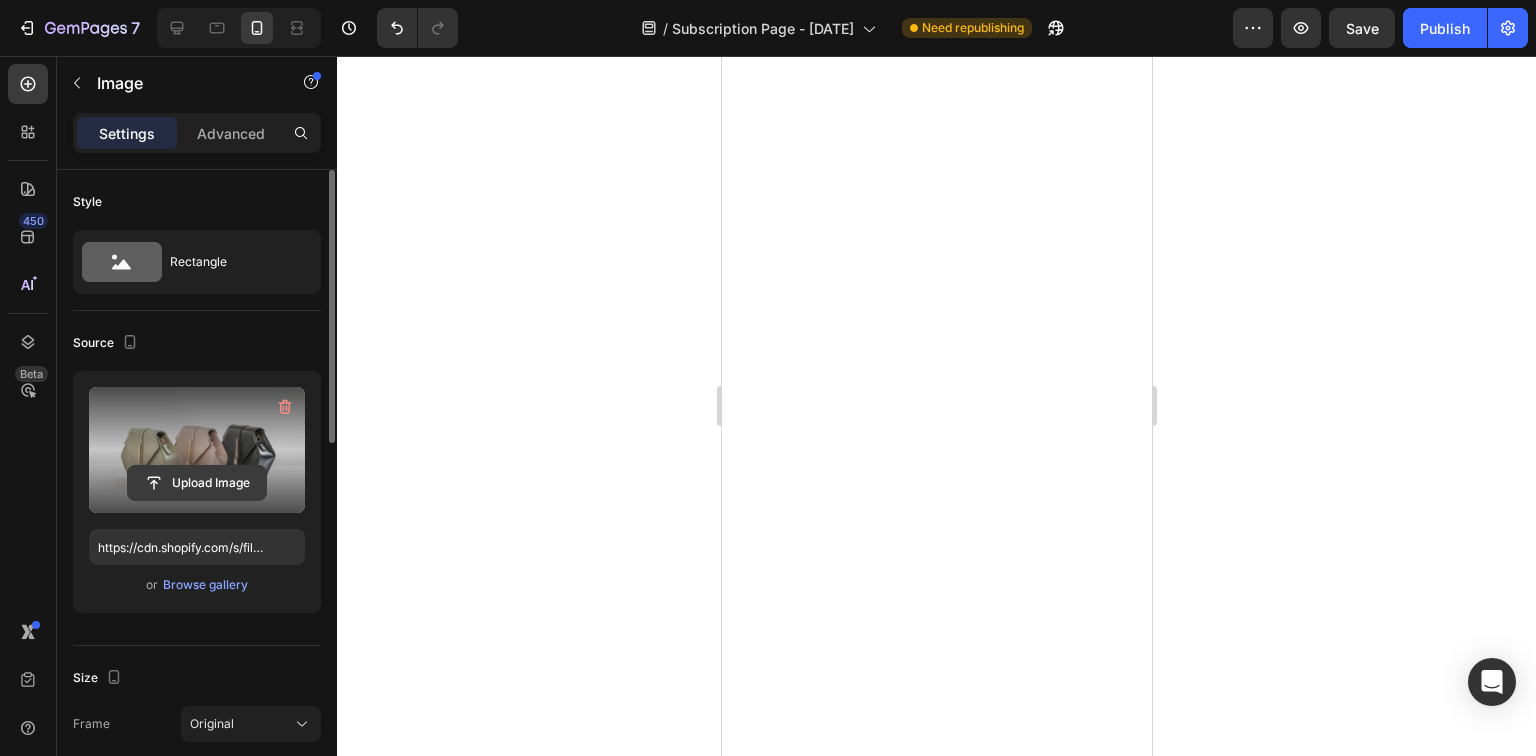 click 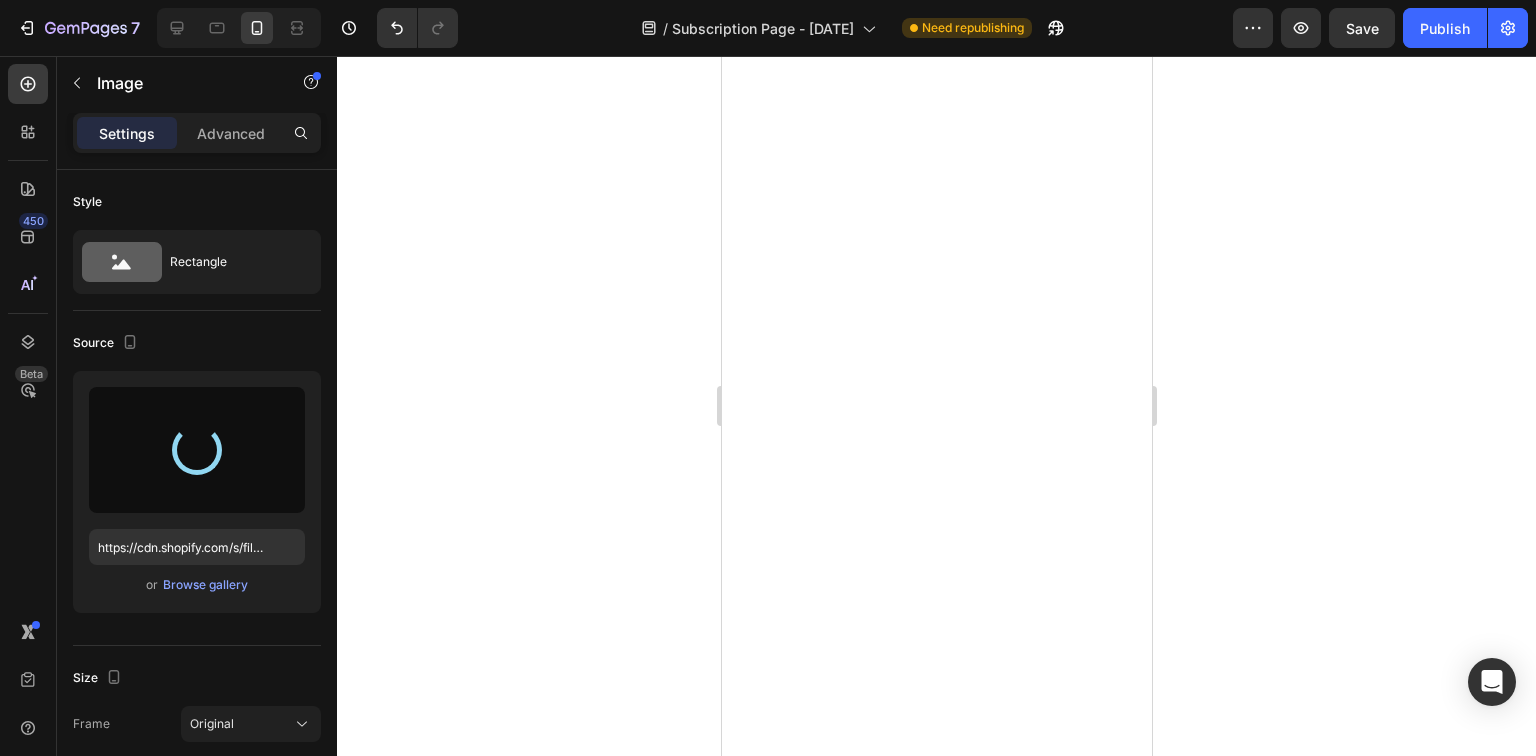 type on "https://cdn.shopify.com/s/files/1/0965/9757/3981/files/gempages_574849592865063711-84fe91fb-30c5-4df0-9bb3-40dab3d0cbc5.png" 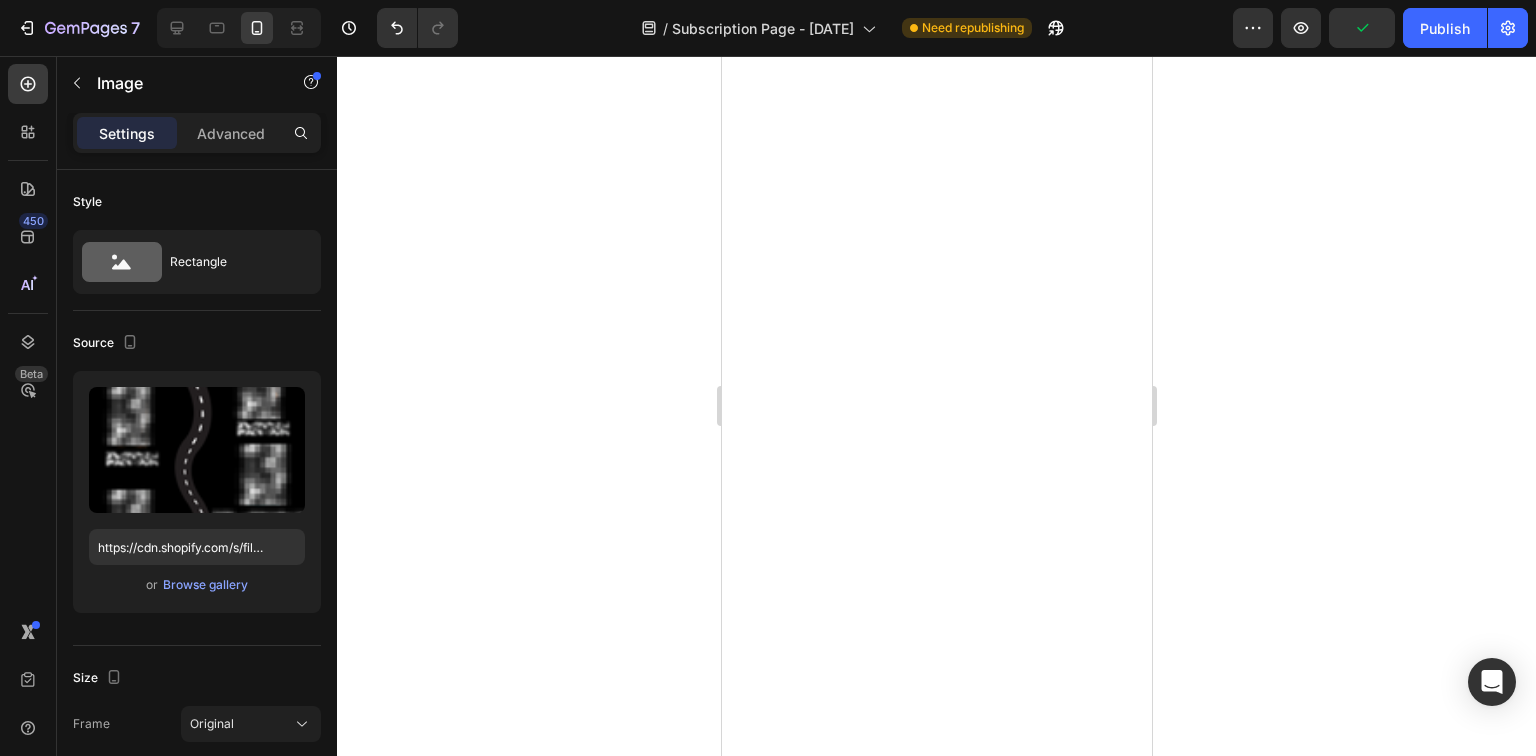 drag, startPoint x: 1318, startPoint y: 392, endPoint x: 1166, endPoint y: 428, distance: 156.20499 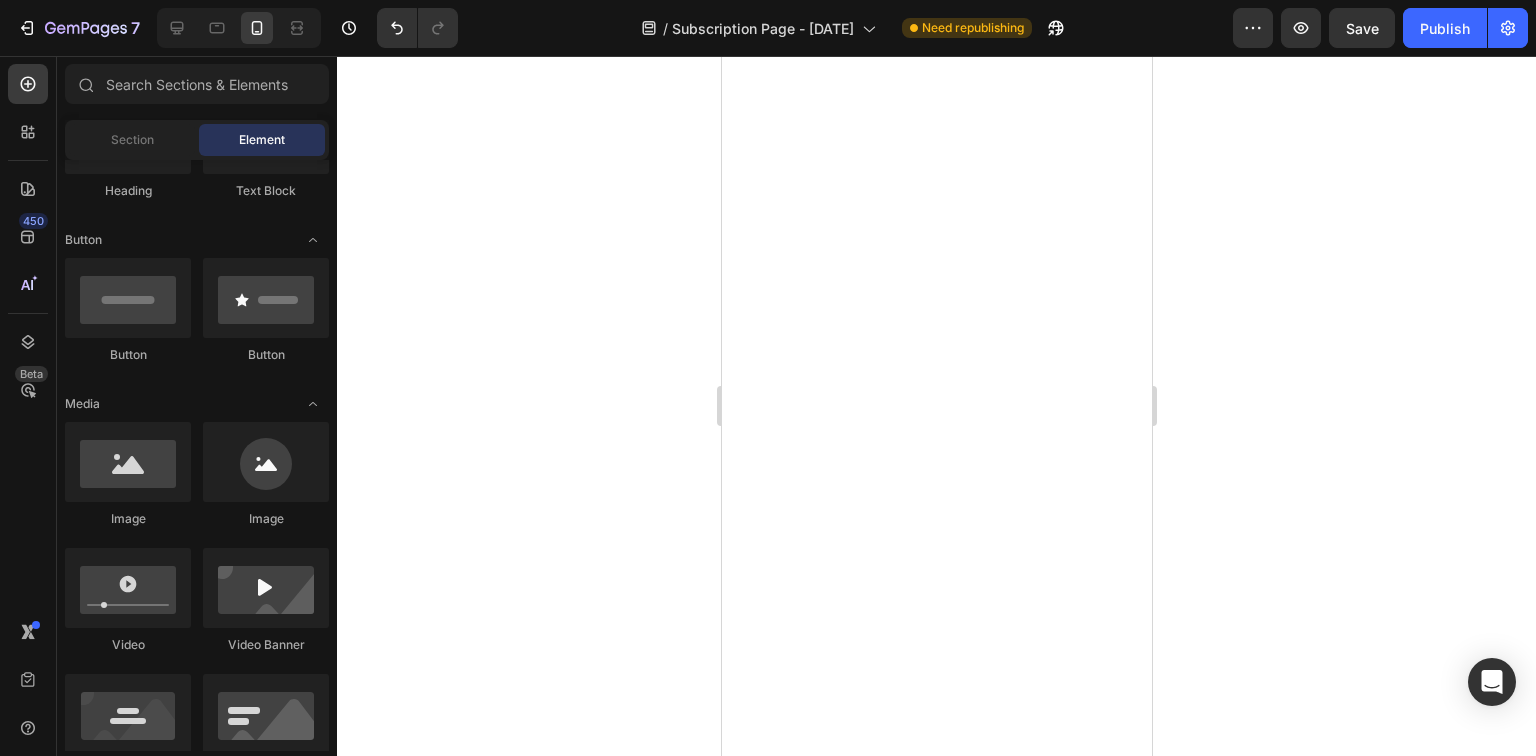 scroll, scrollTop: 1120, scrollLeft: 0, axis: vertical 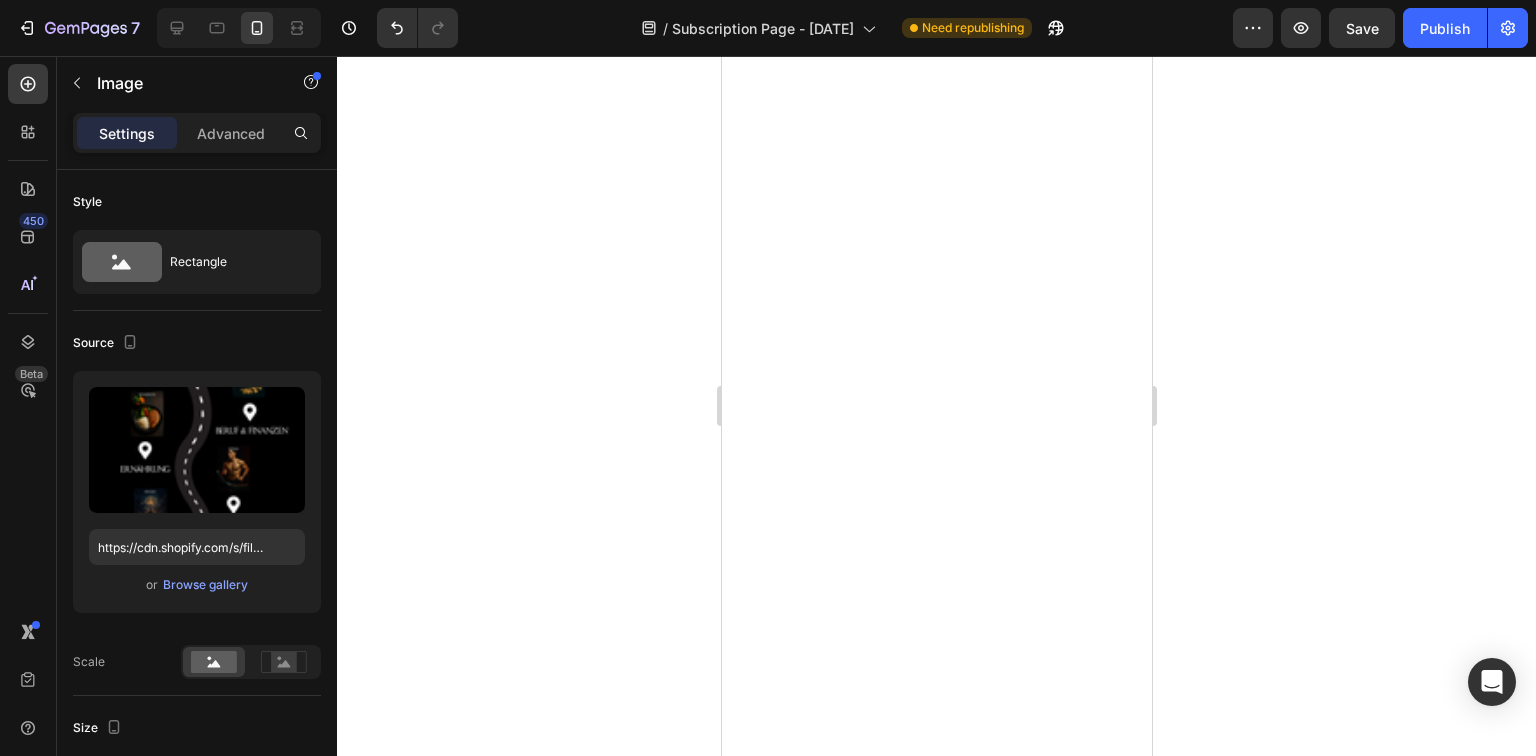 click at bounding box center (936, -208) 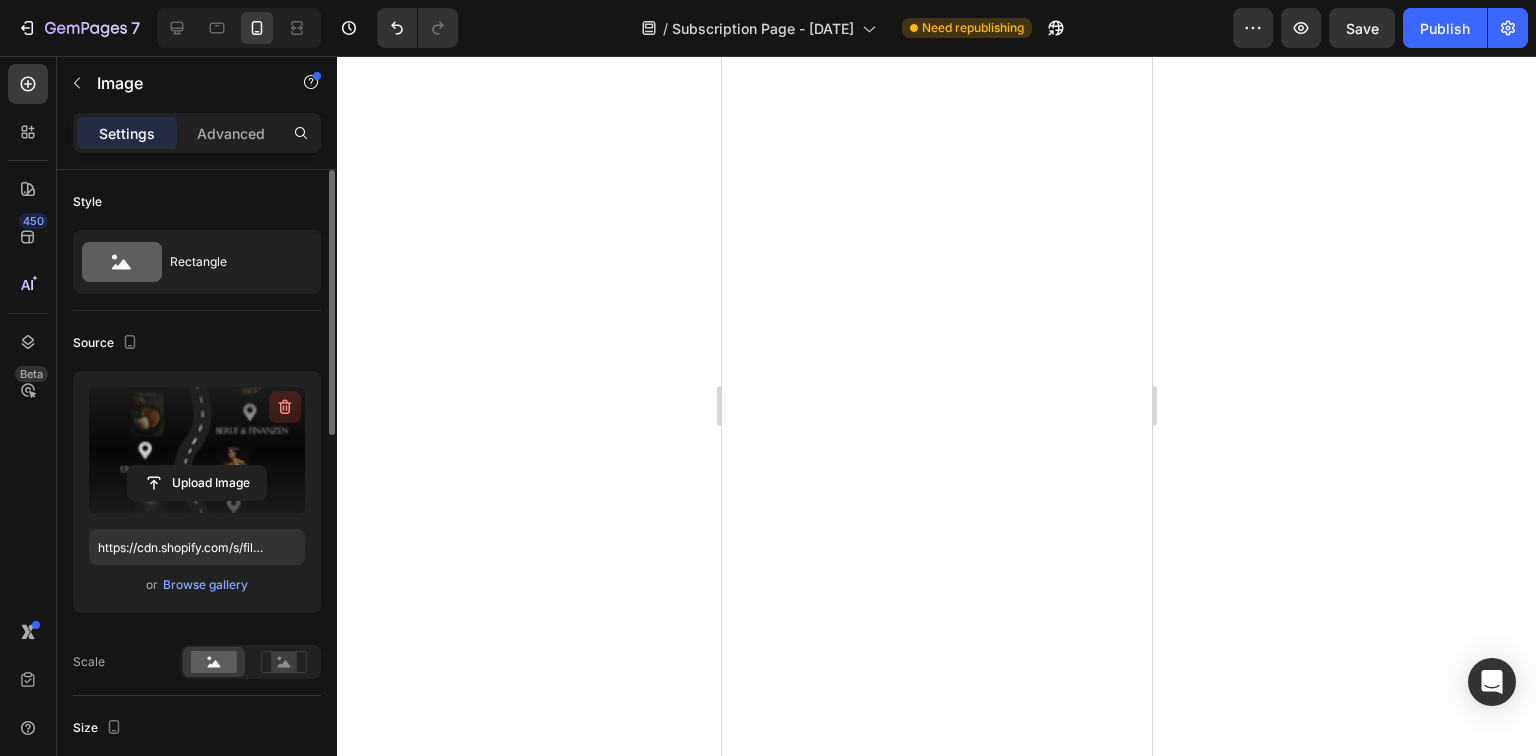 click 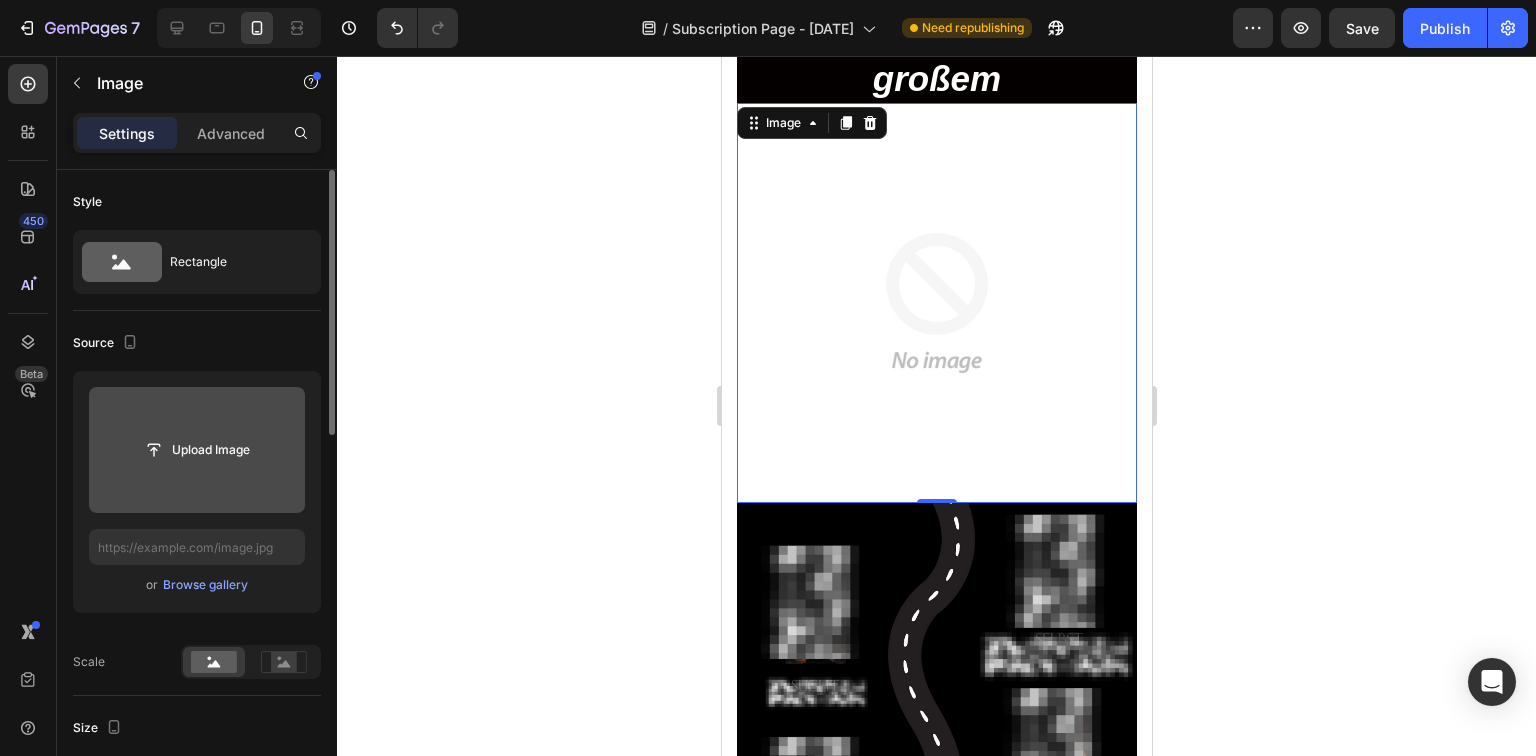 scroll, scrollTop: 800, scrollLeft: 0, axis: vertical 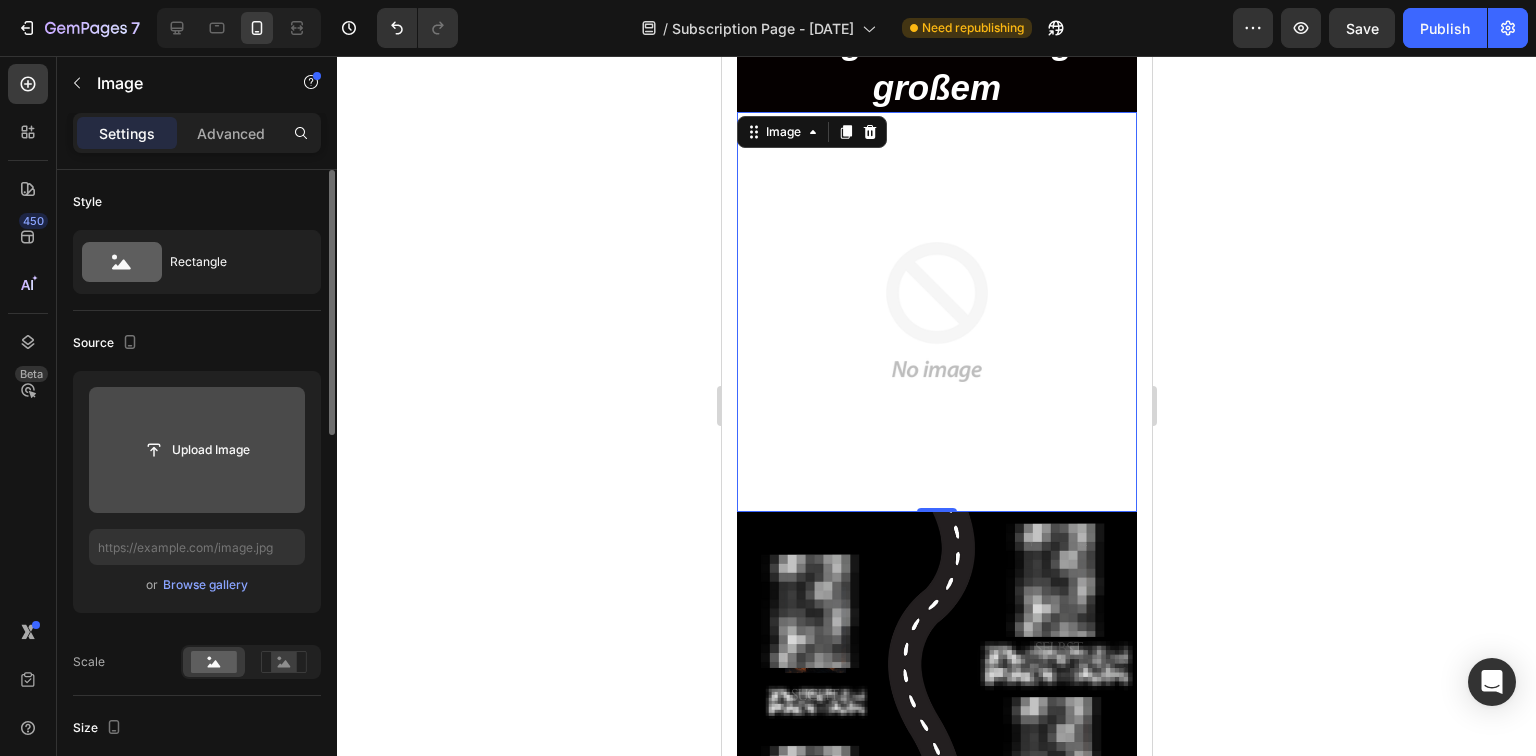 click at bounding box center [936, 312] 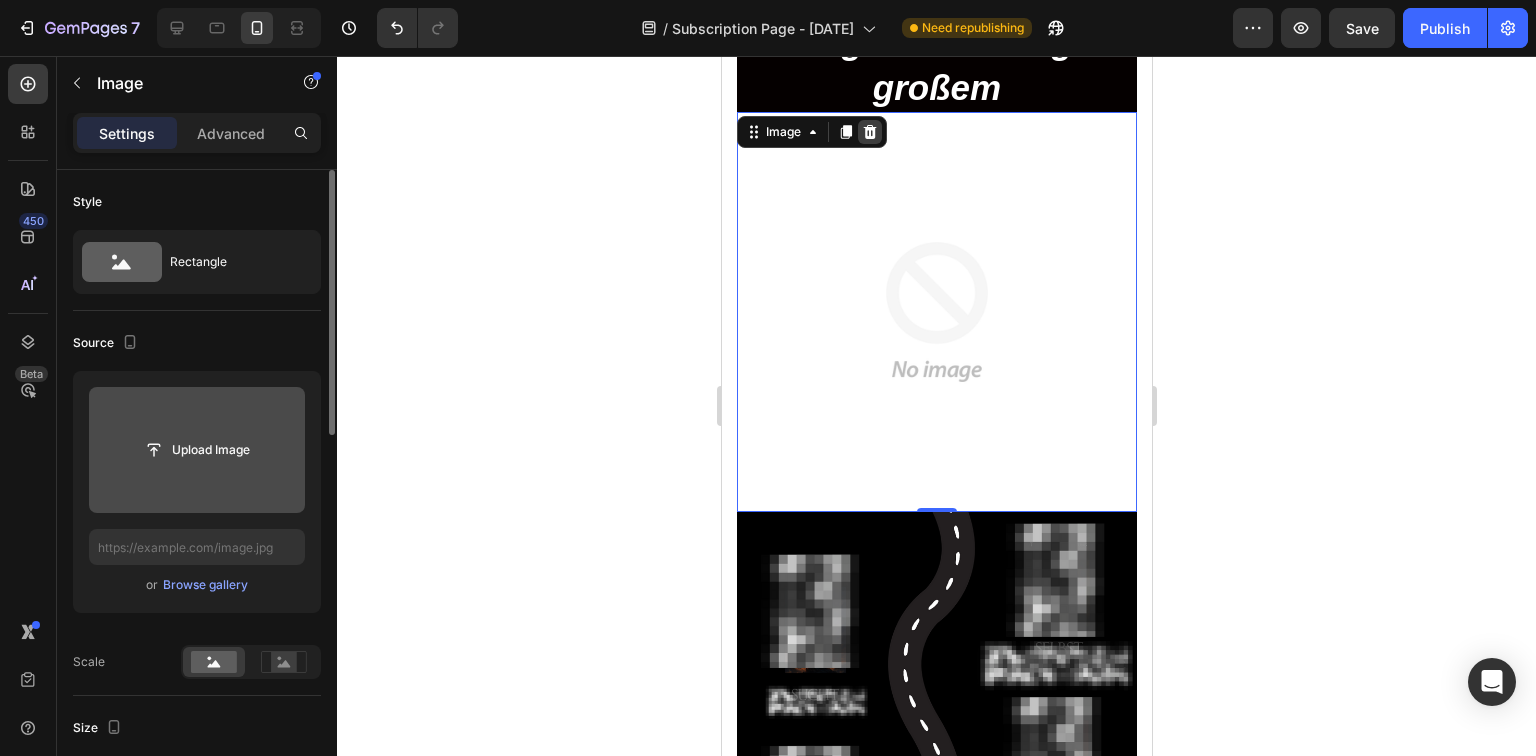 click 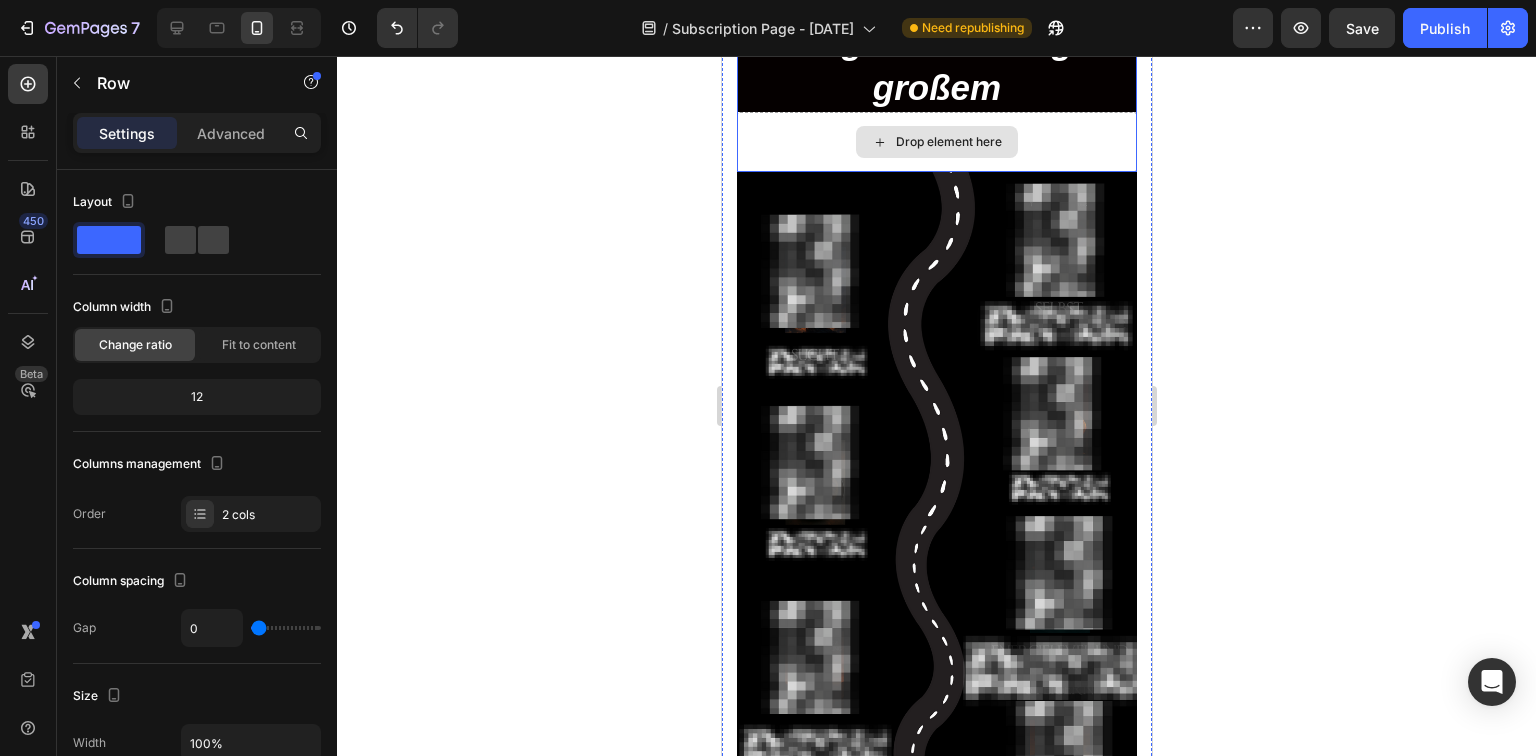 click on "Drop element here" at bounding box center (936, 142) 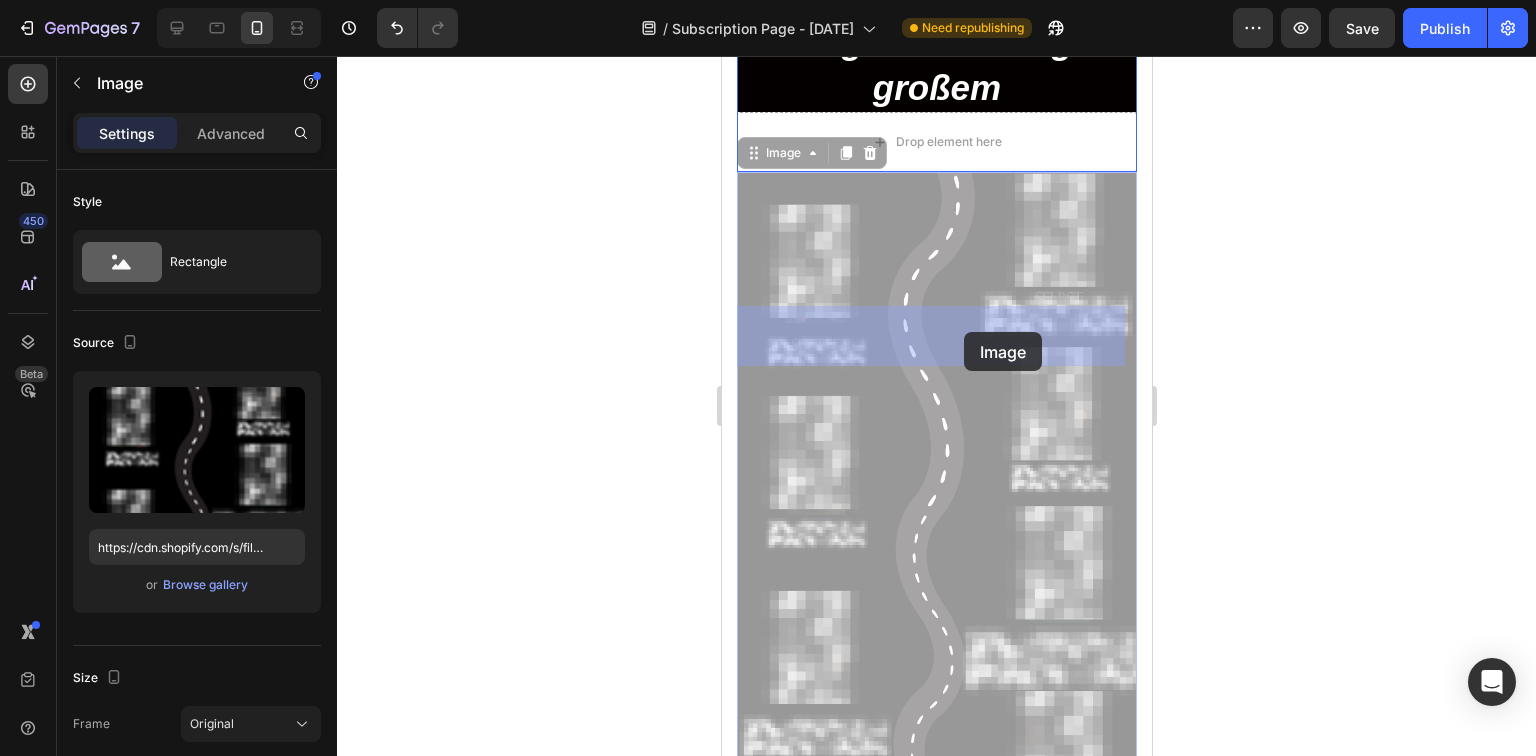 drag, startPoint x: 1017, startPoint y: 487, endPoint x: 963, endPoint y: 332, distance: 164.13713 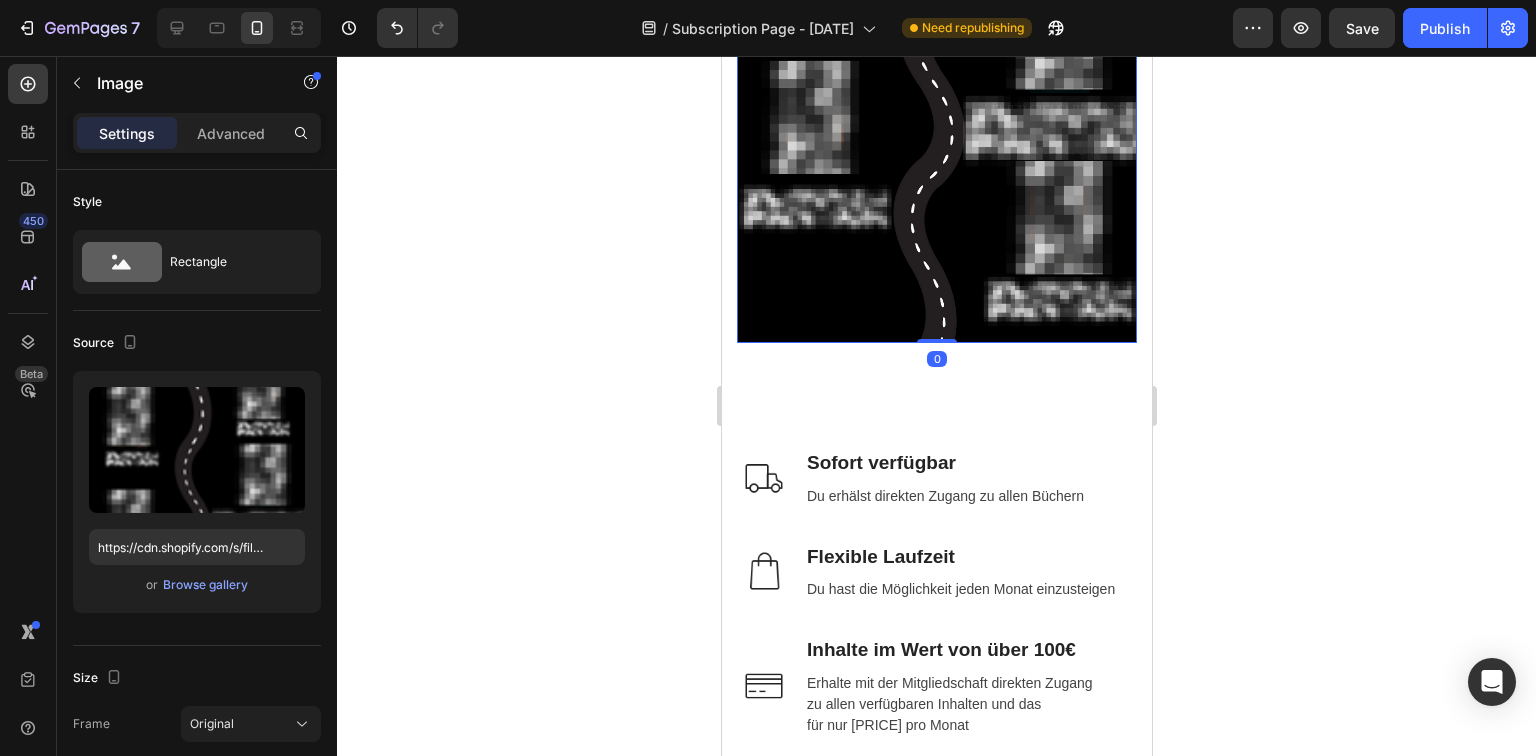 scroll, scrollTop: 1360, scrollLeft: 0, axis: vertical 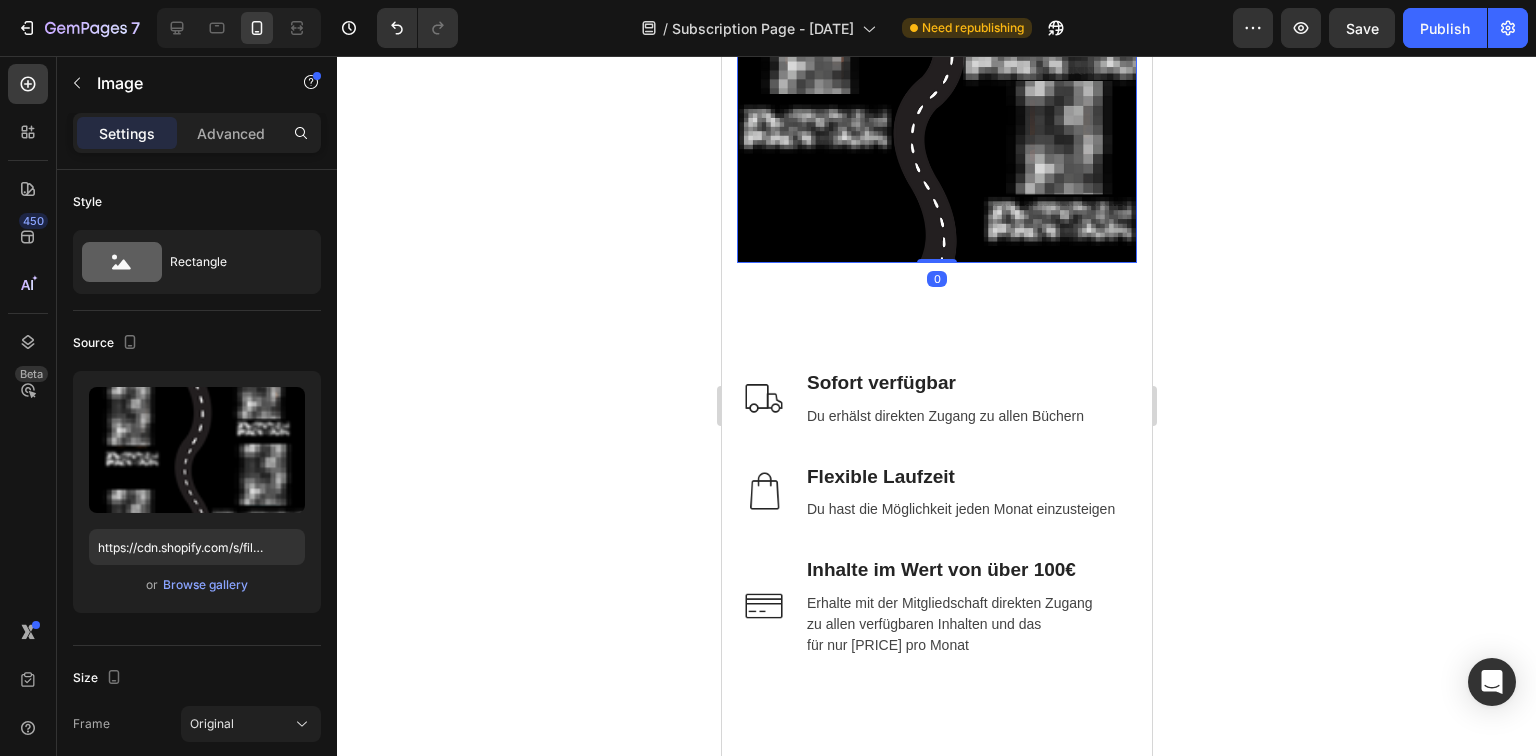 click 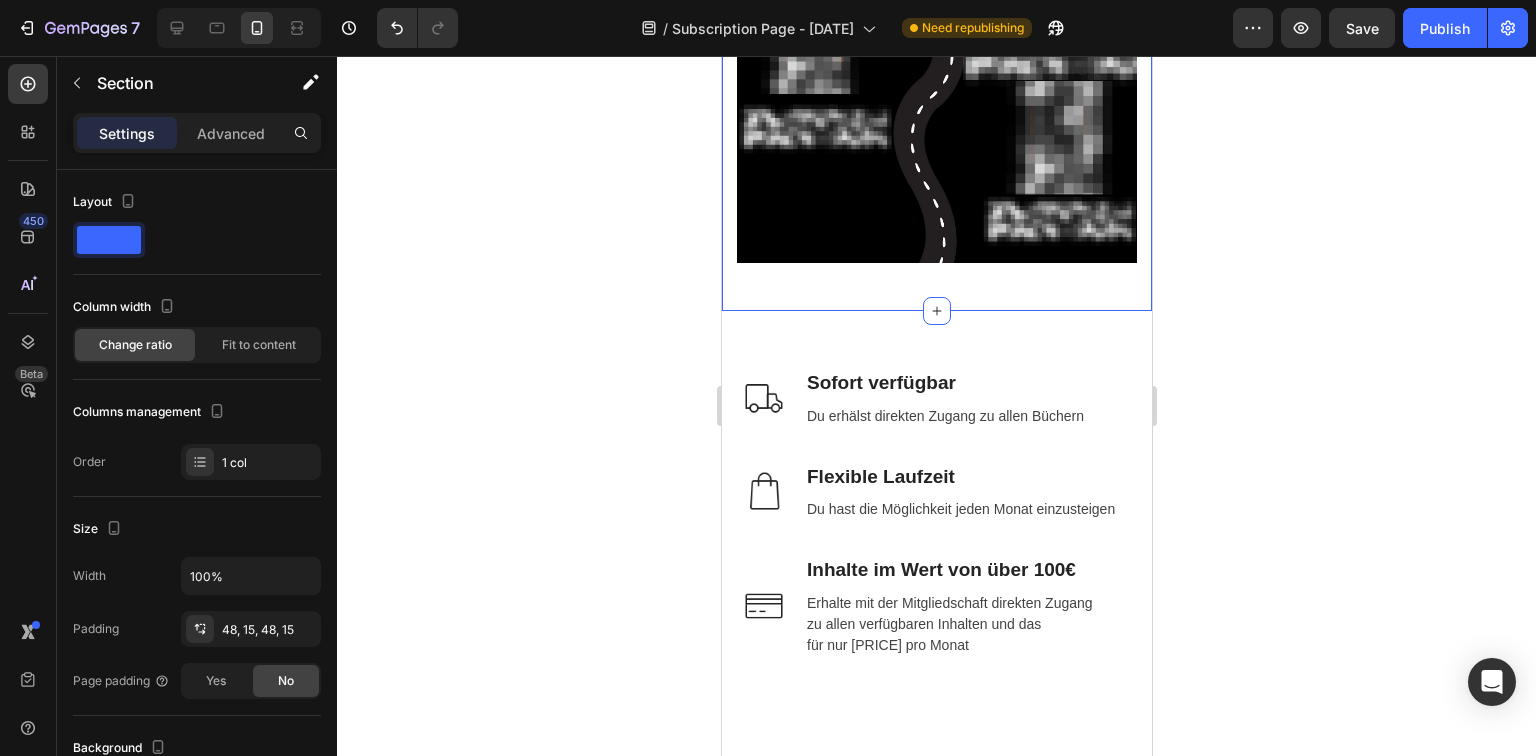 click on "⁠⁠⁠⁠⁠⁠⁠ Zurück zu Dir und das jeden Monat Stück für Stück Heading Keine Investition ist so wichtig, wie die Investition in dich selbst. Jeden Monat erscheint ein neues PDF mit Inhalten die dich im Leben weiterbringen, Tools mit denen du das ganze leichter umsetzt und Pläne die dich an die Hand nehmen. Text block Halte mich auf dem laufenden Button Image "Ich habe das Buch vor ca. 3 Wochen gekauft und bin fleißig daran, das ganze umzusetzen. Den Newsletter habe ich jetzt schon mal abonniert und bin hyped auf das nächste Buch." Text block Chris M. Text block                Icon                Icon                Icon                Icon                Icon Icon List Hoz Row Row Row Image ⁠⁠⁠⁠⁠⁠⁠ Das war erst der Anfang von etwas ganz großem Heading Image Row Section 2" at bounding box center (936, -448) 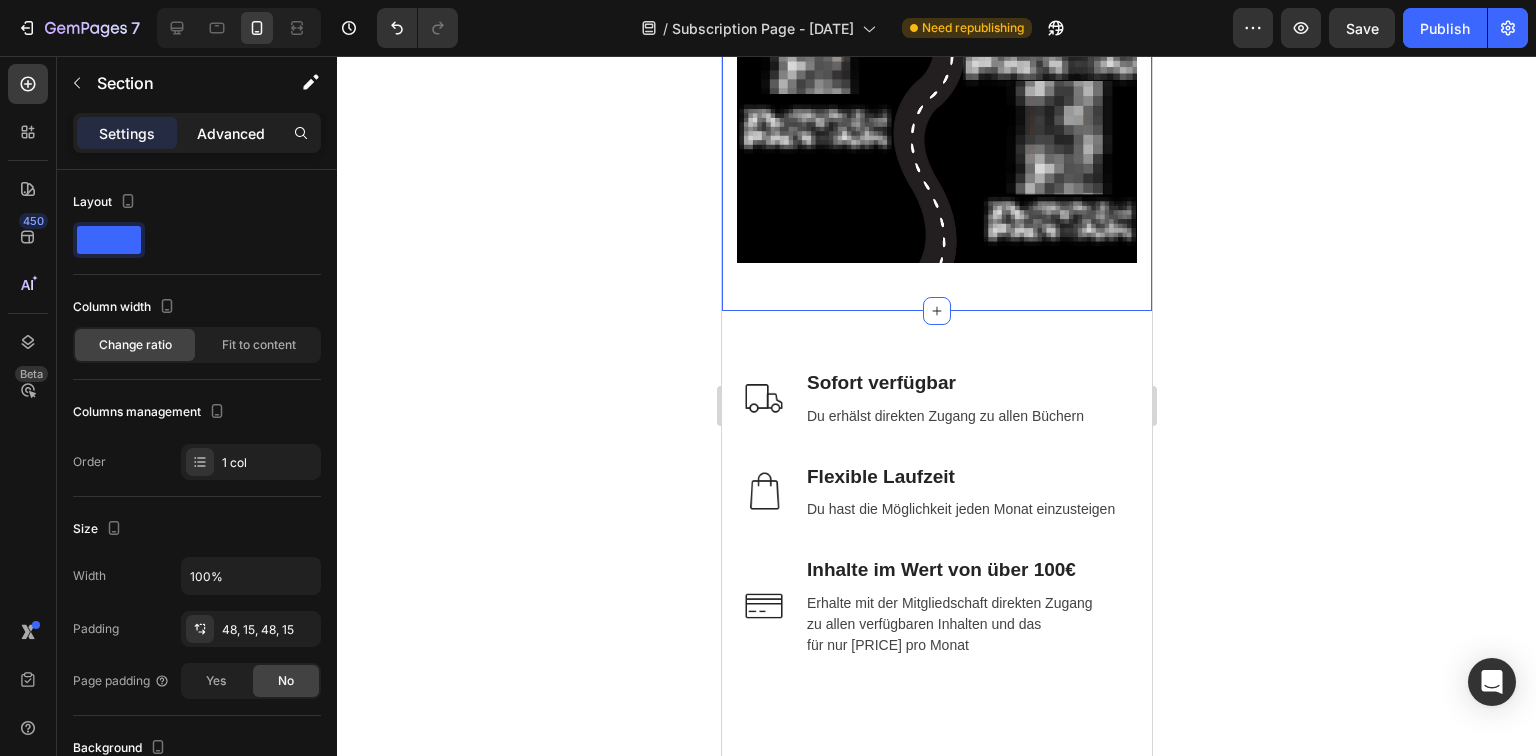 click on "Advanced" at bounding box center (231, 133) 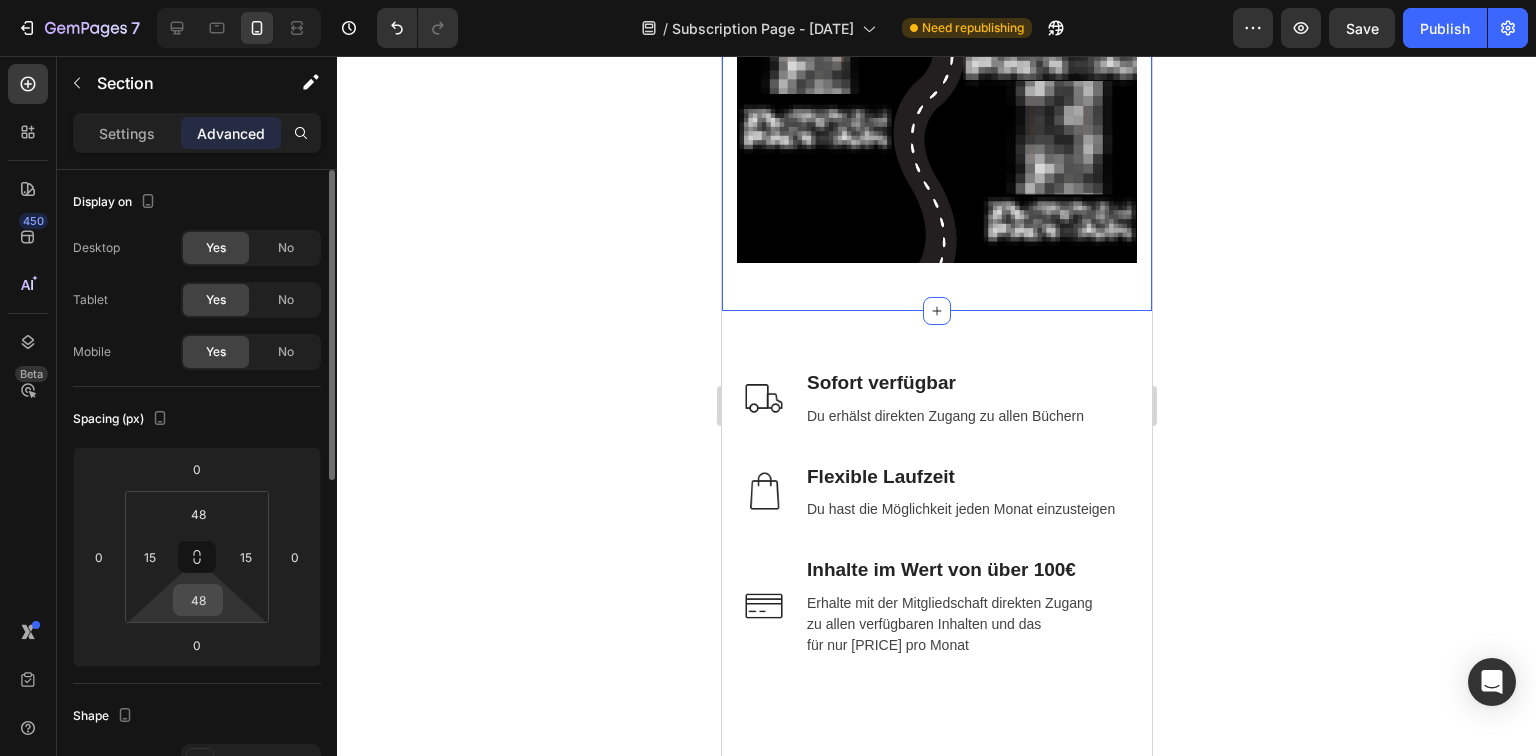 click on "48" at bounding box center [198, 600] 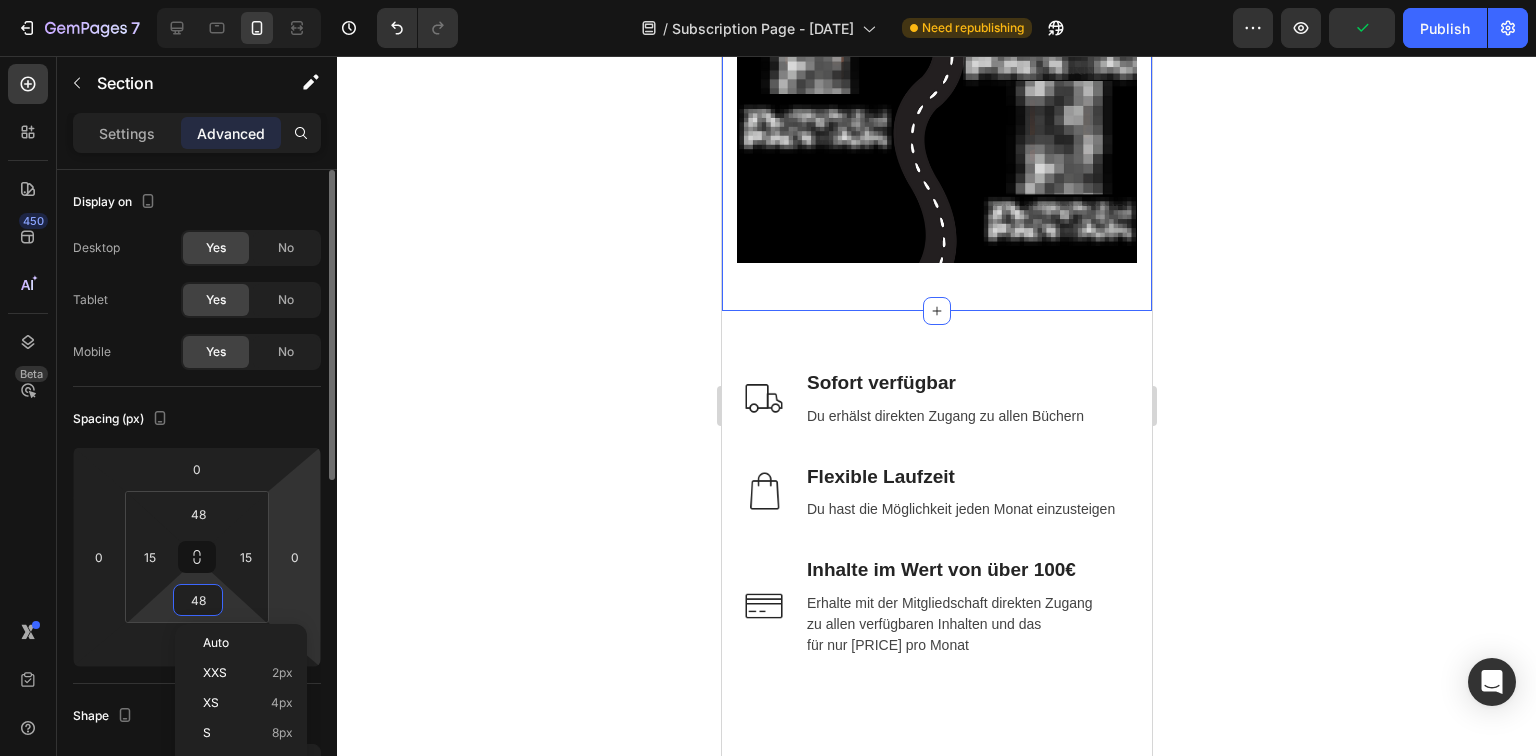 type on "0" 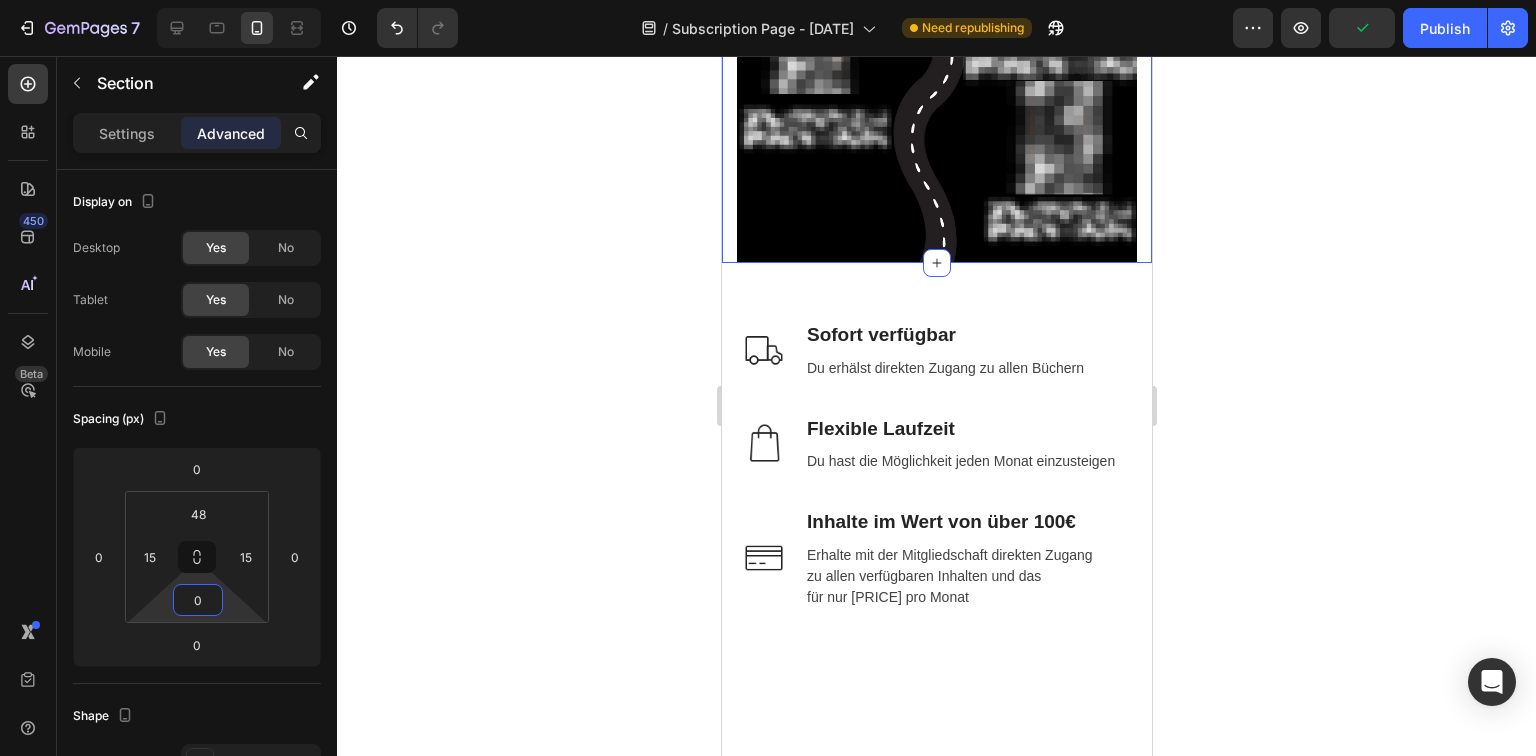 click 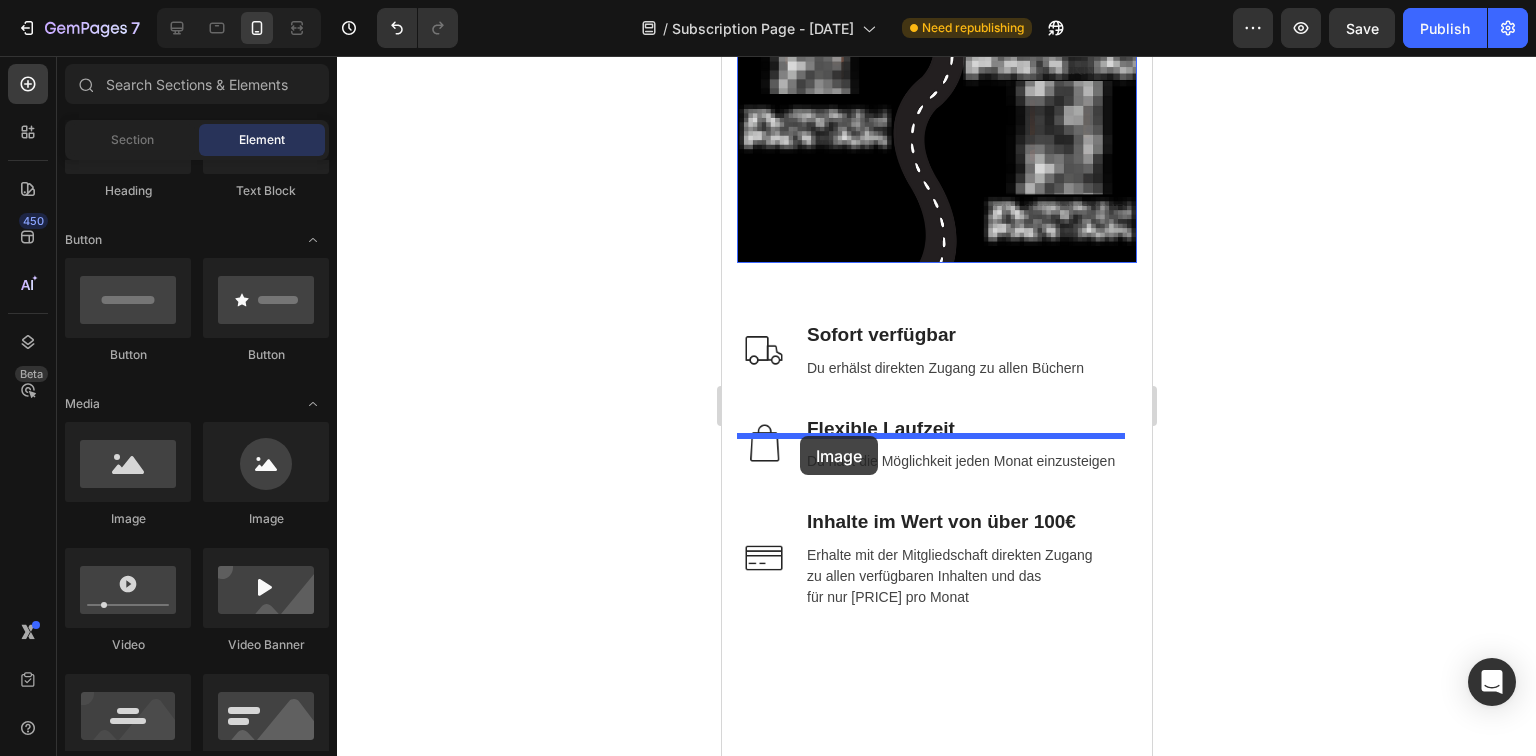 drag, startPoint x: 838, startPoint y: 531, endPoint x: 799, endPoint y: 436, distance: 102.69372 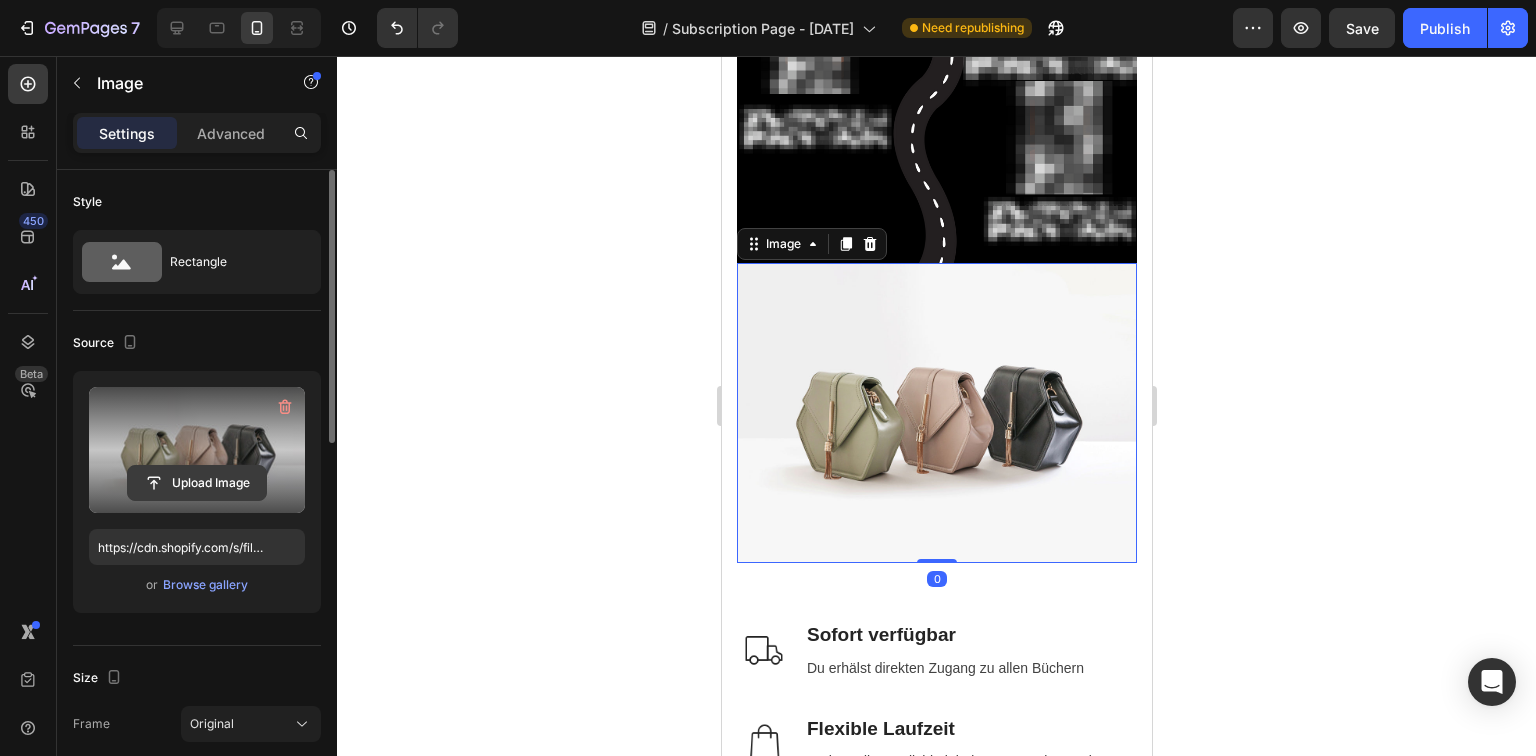 click 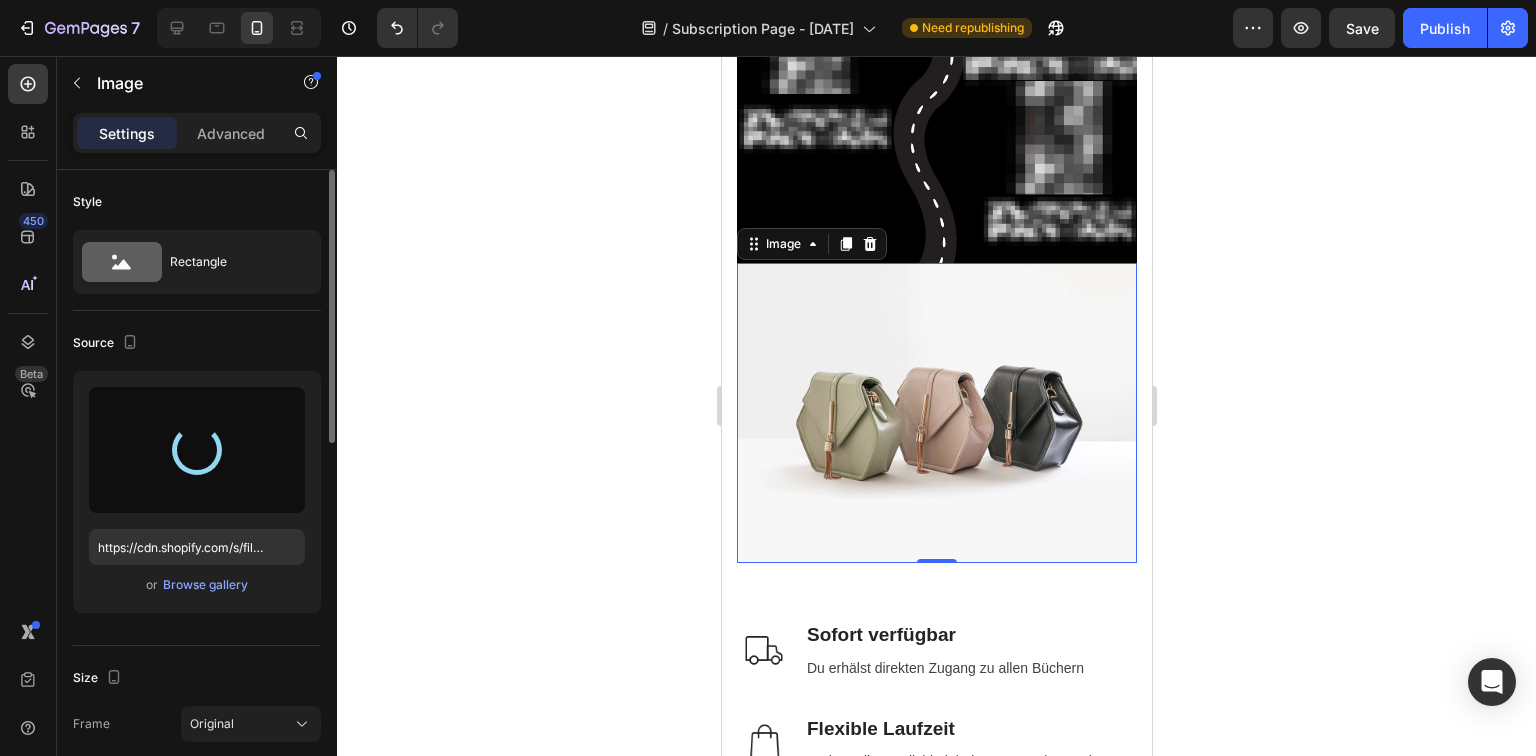 type on "https://cdn.shopify.com/s/files/1/0965/9757/3981/files/gempages_574849592865063711-4e9035f5-344c-48c9-8acf-2e431742a839.png" 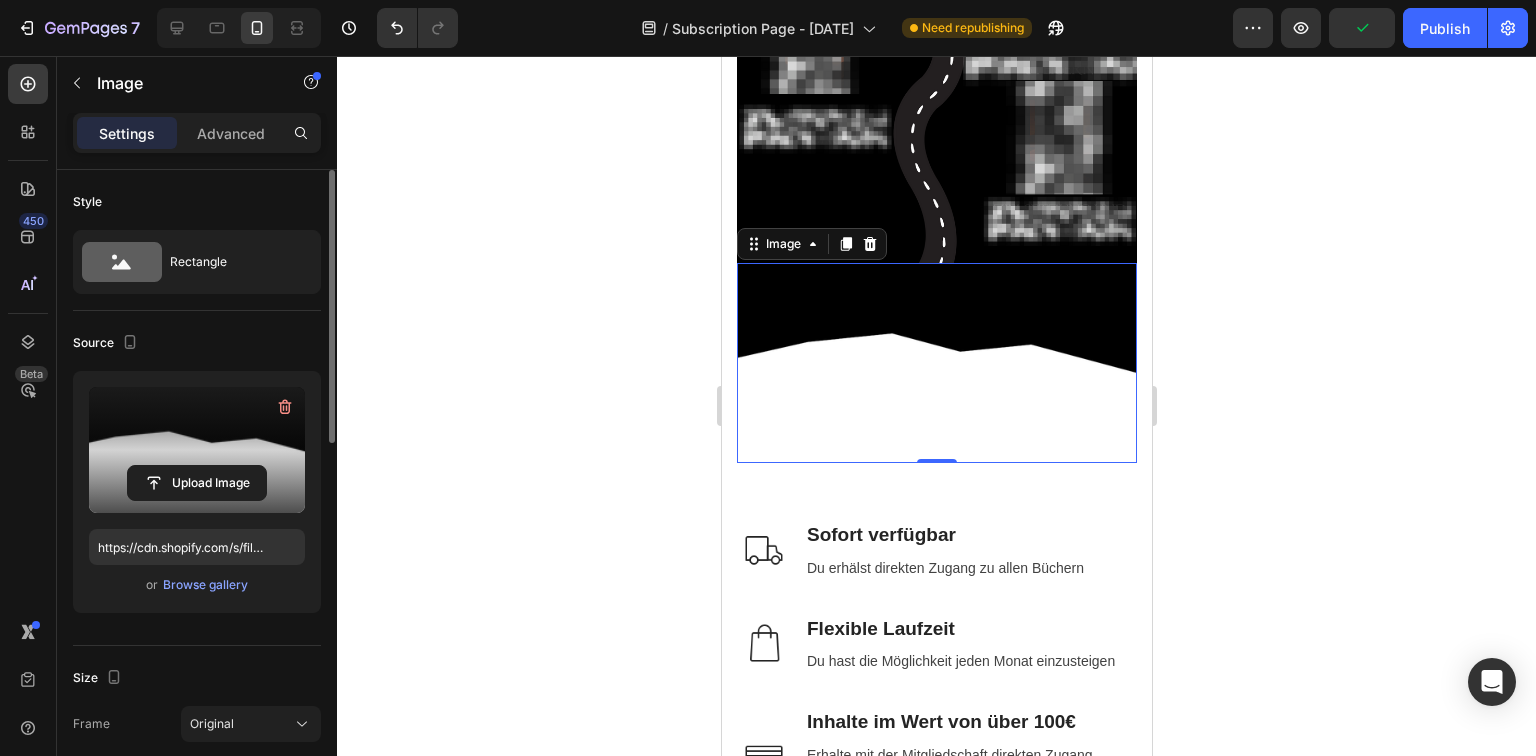 click 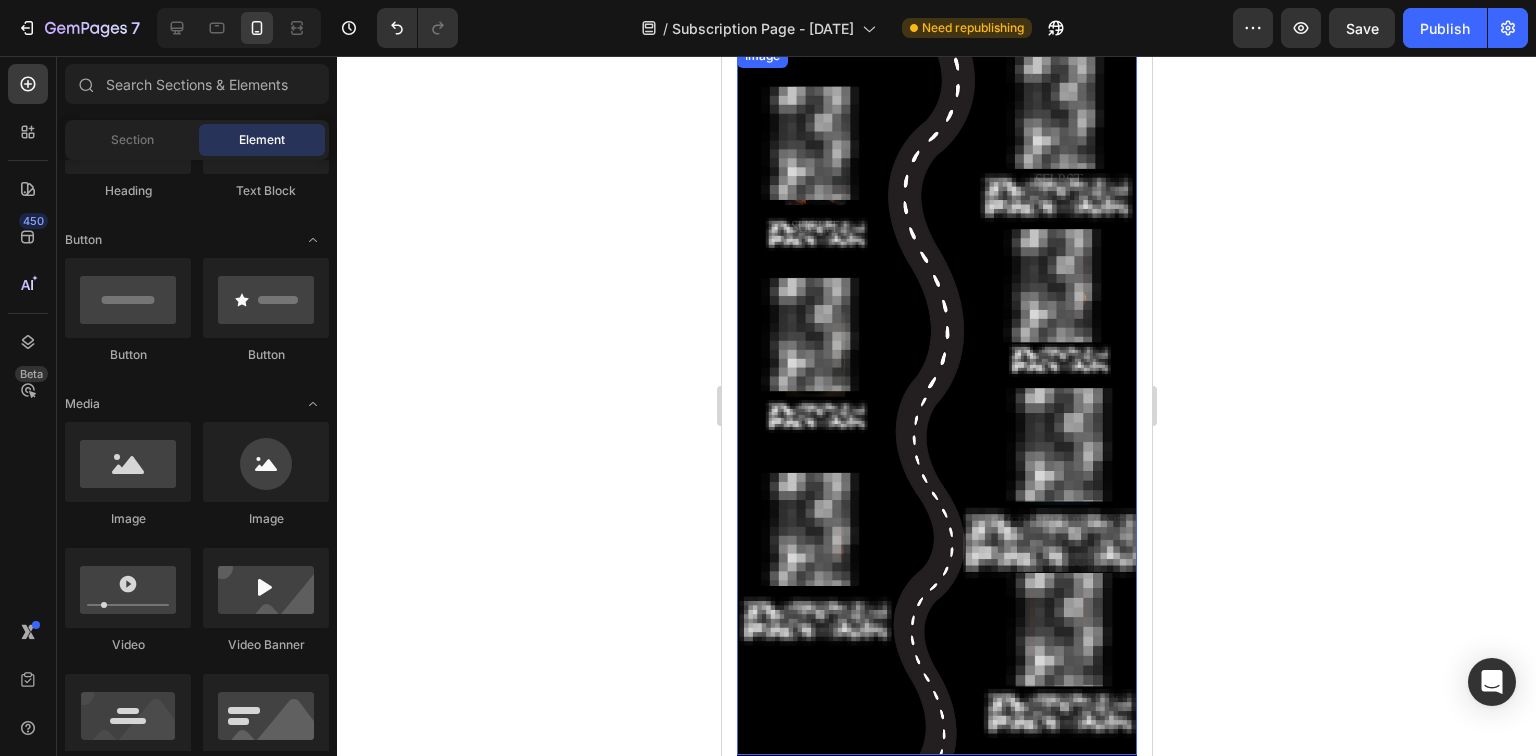 scroll, scrollTop: 800, scrollLeft: 0, axis: vertical 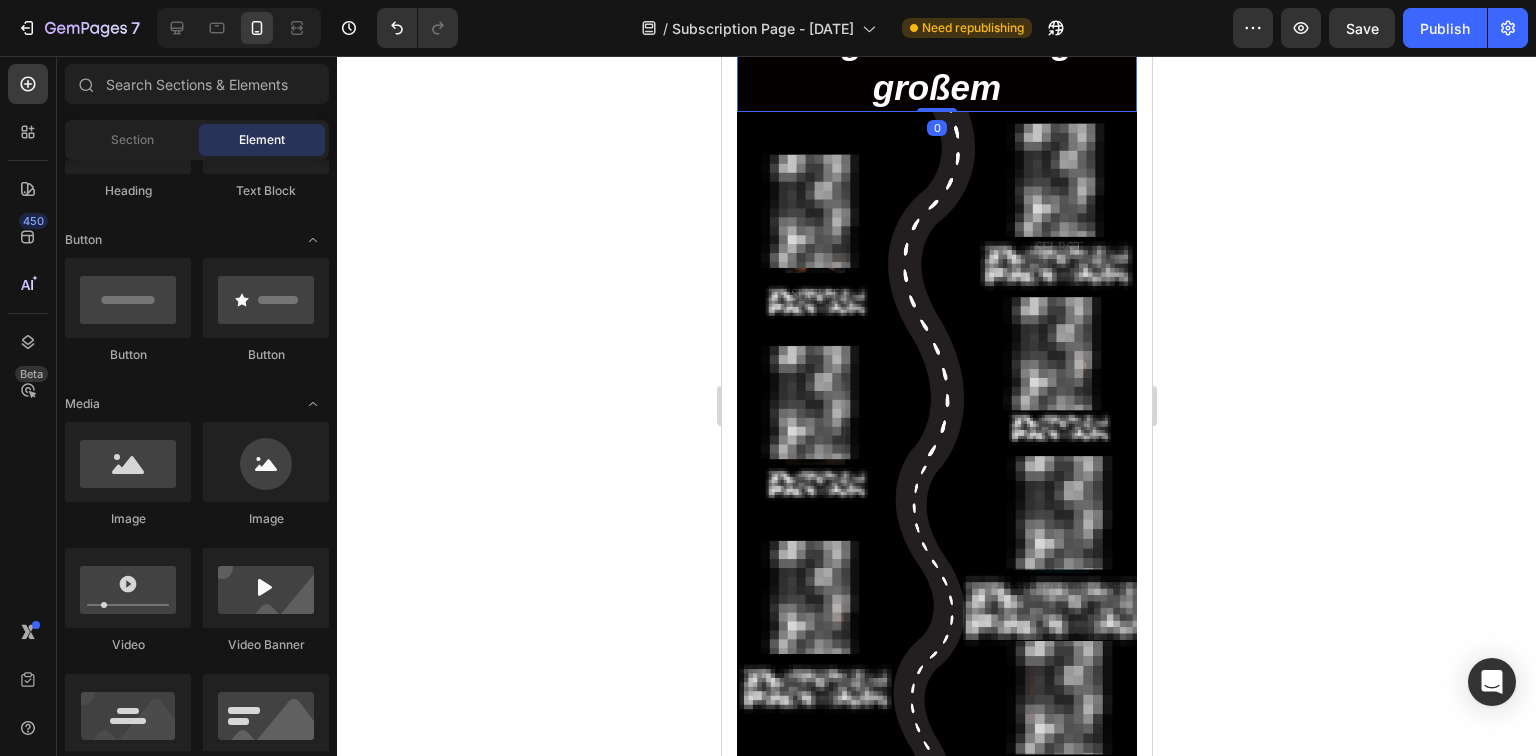 click on "⁠⁠⁠⁠⁠⁠⁠ Das war erst der Anfang von etwas ganz großem" at bounding box center [936, 42] 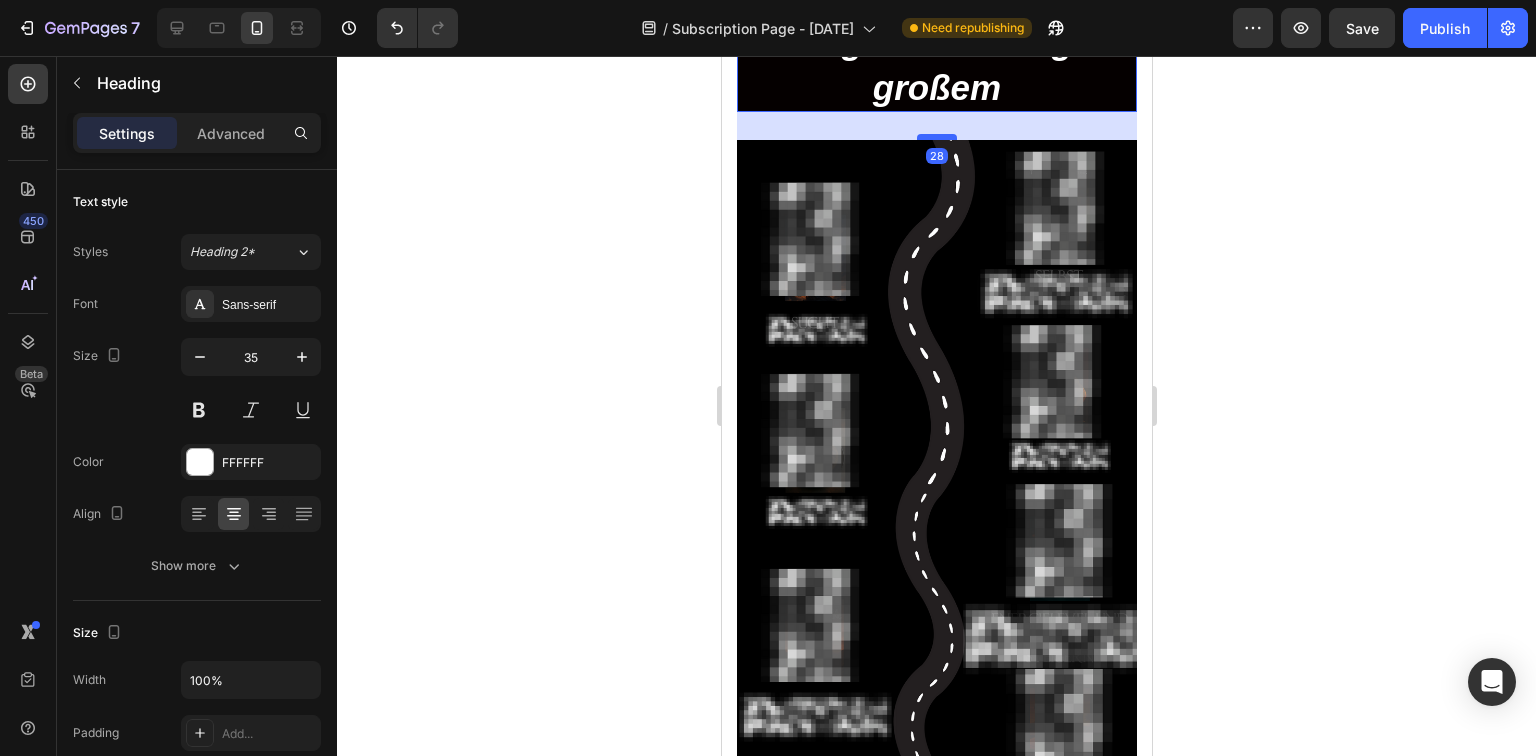 drag, startPoint x: 927, startPoint y: 304, endPoint x: 925, endPoint y: 332, distance: 28.071337 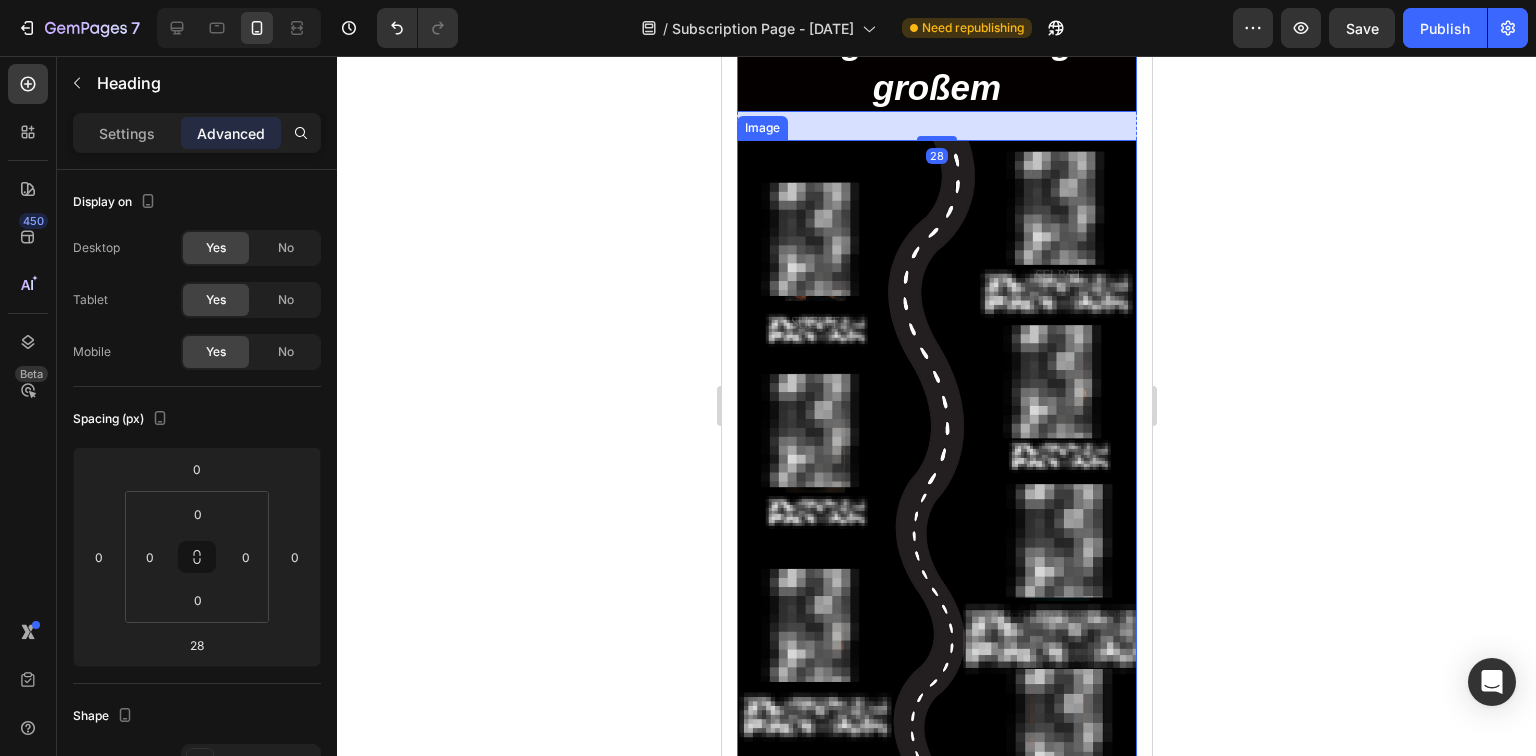 click at bounding box center [936, 495] 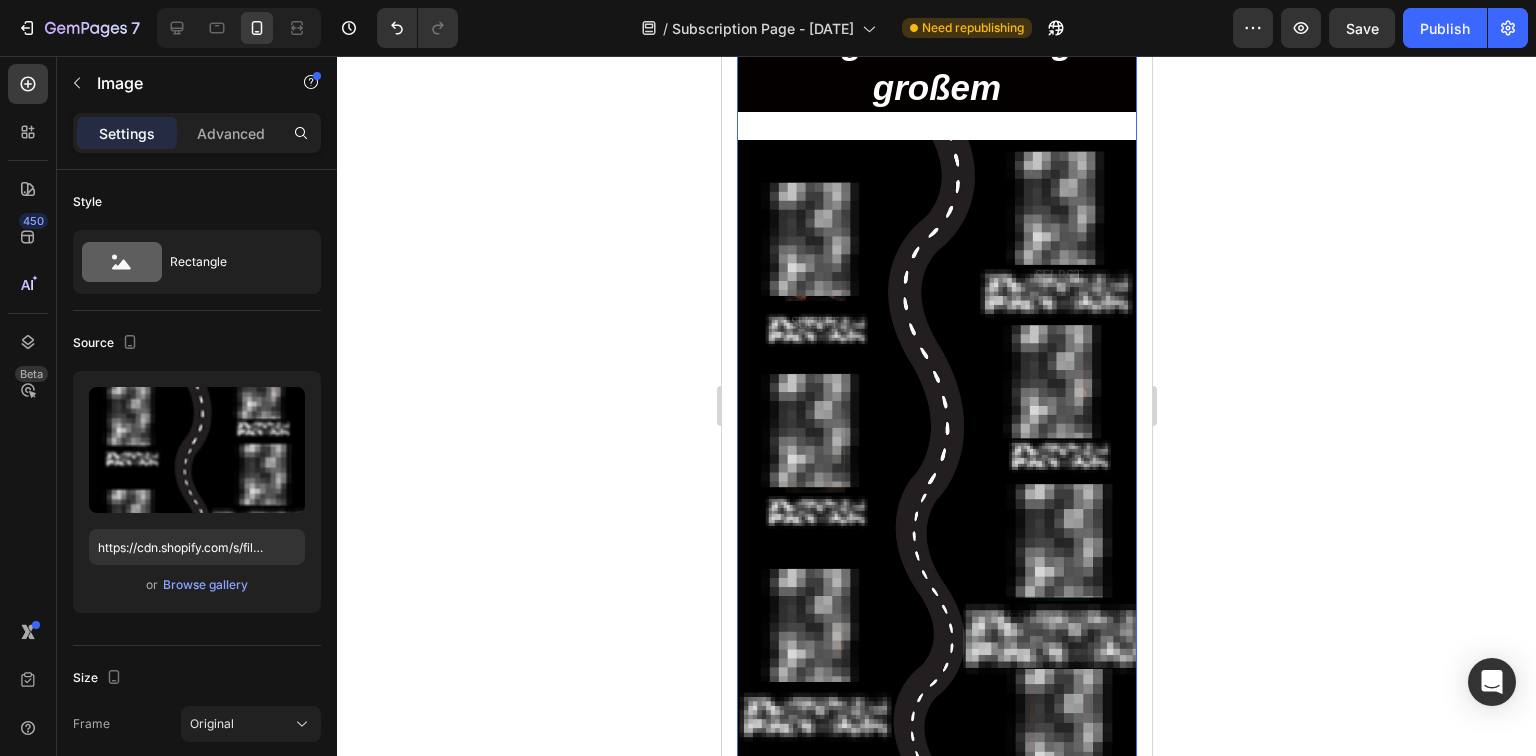 click on "⁠⁠⁠⁠⁠⁠⁠ Zurück zu Dir und das jeden Monat Stück für Stück Heading Keine Investition ist so wichtig, wie die Investition in dich selbst. Jeden Monat erscheint ein neues PDF mit Inhalten die dich im Leben weiterbringen, Tools mit denen du das ganze leichter umsetzt und Pläne die dich an die Hand nehmen. Text block Halte mich auf dem laufenden Button Image "Ich habe das Buch vor ca. 3 Wochen gekauft und bin fleißig daran, das ganze umzusetzen. Den Newsletter habe ich jetzt schon mal abonniert und bin hyped auf das nächste Buch." Text block Chris M. Text block                Icon                Icon                Icon                Icon                Icon Icon List Hoz Row Row Row Image ⁠⁠⁠⁠⁠⁠⁠ Das war erst der Anfang von etwas ganz großem Heading" at bounding box center (936, -230) 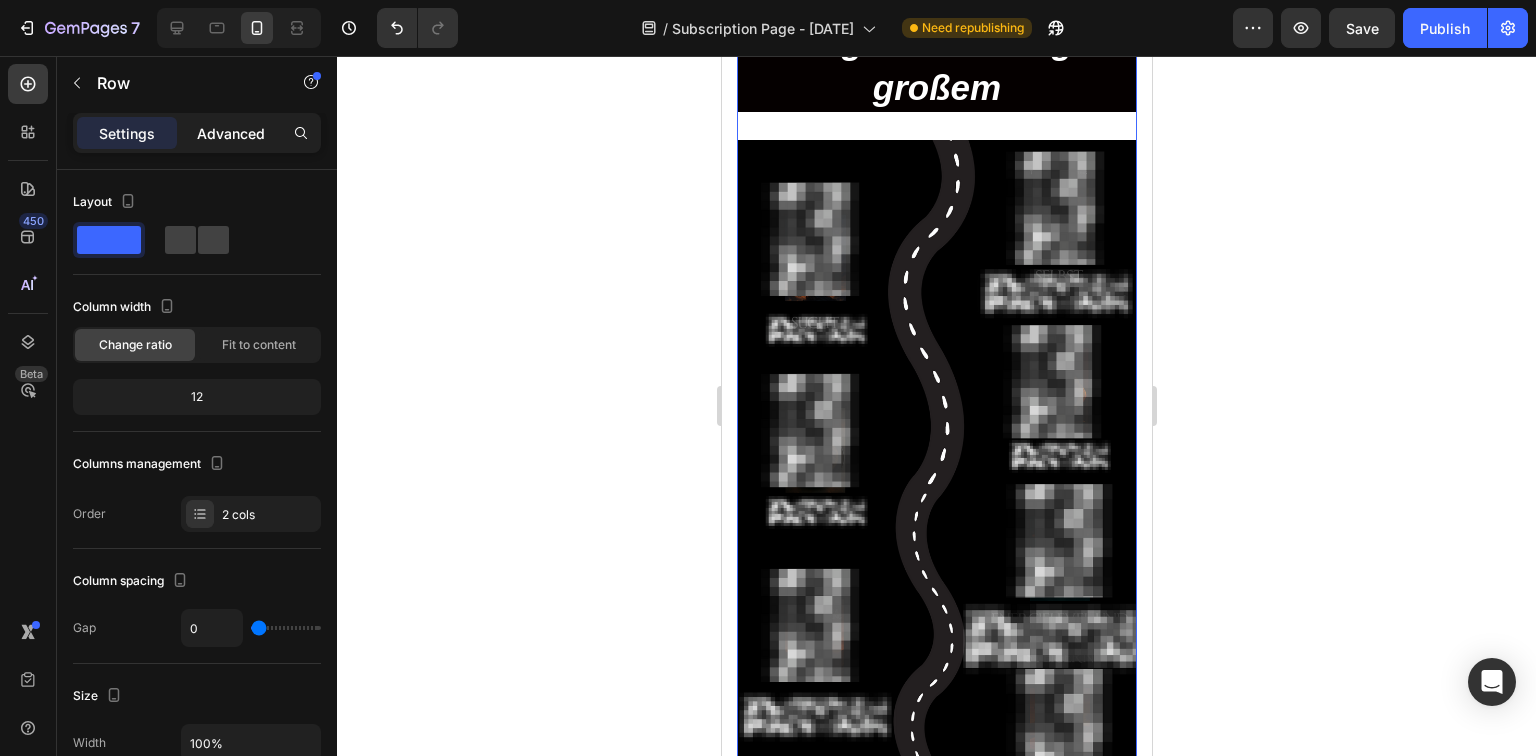 click on "Advanced" at bounding box center (231, 133) 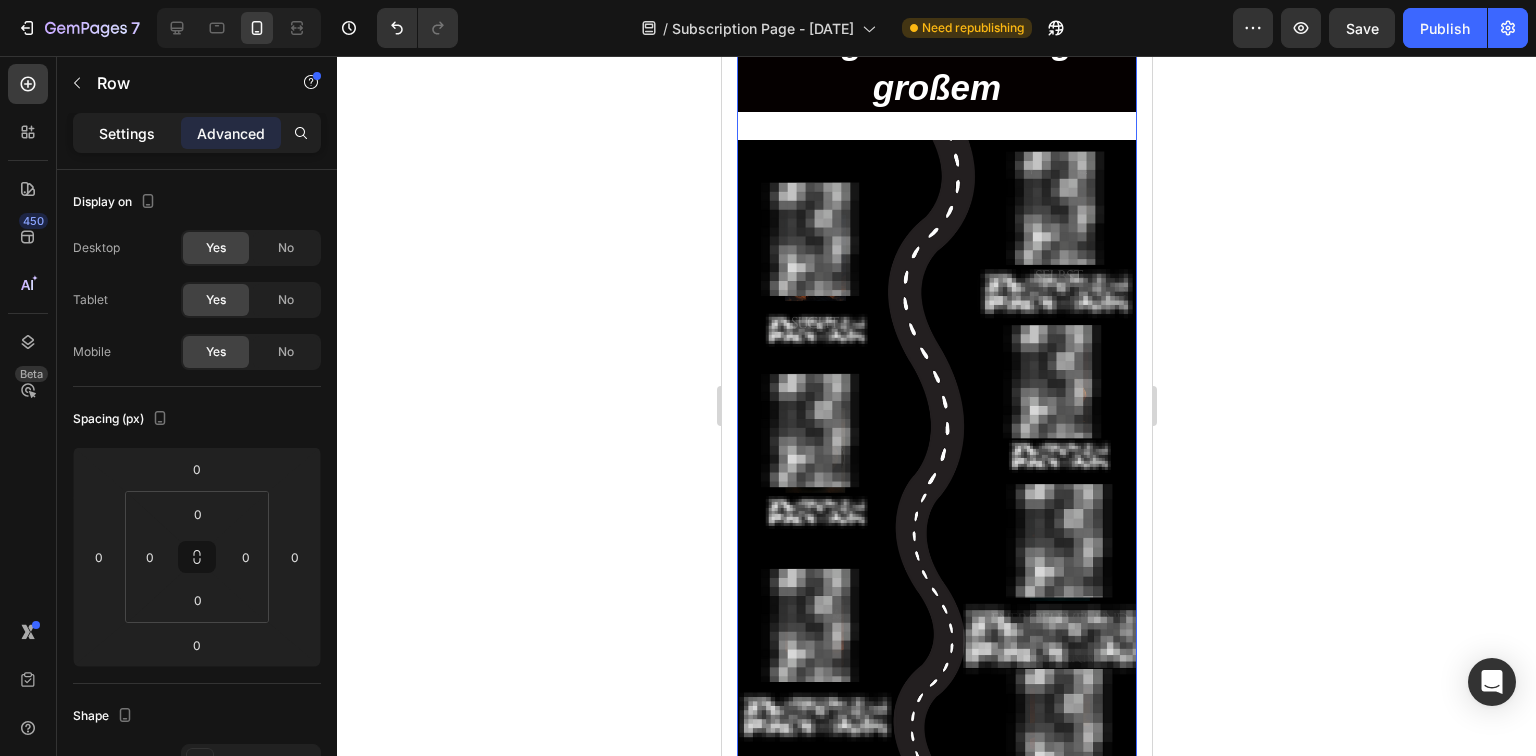 click on "Settings" at bounding box center [127, 133] 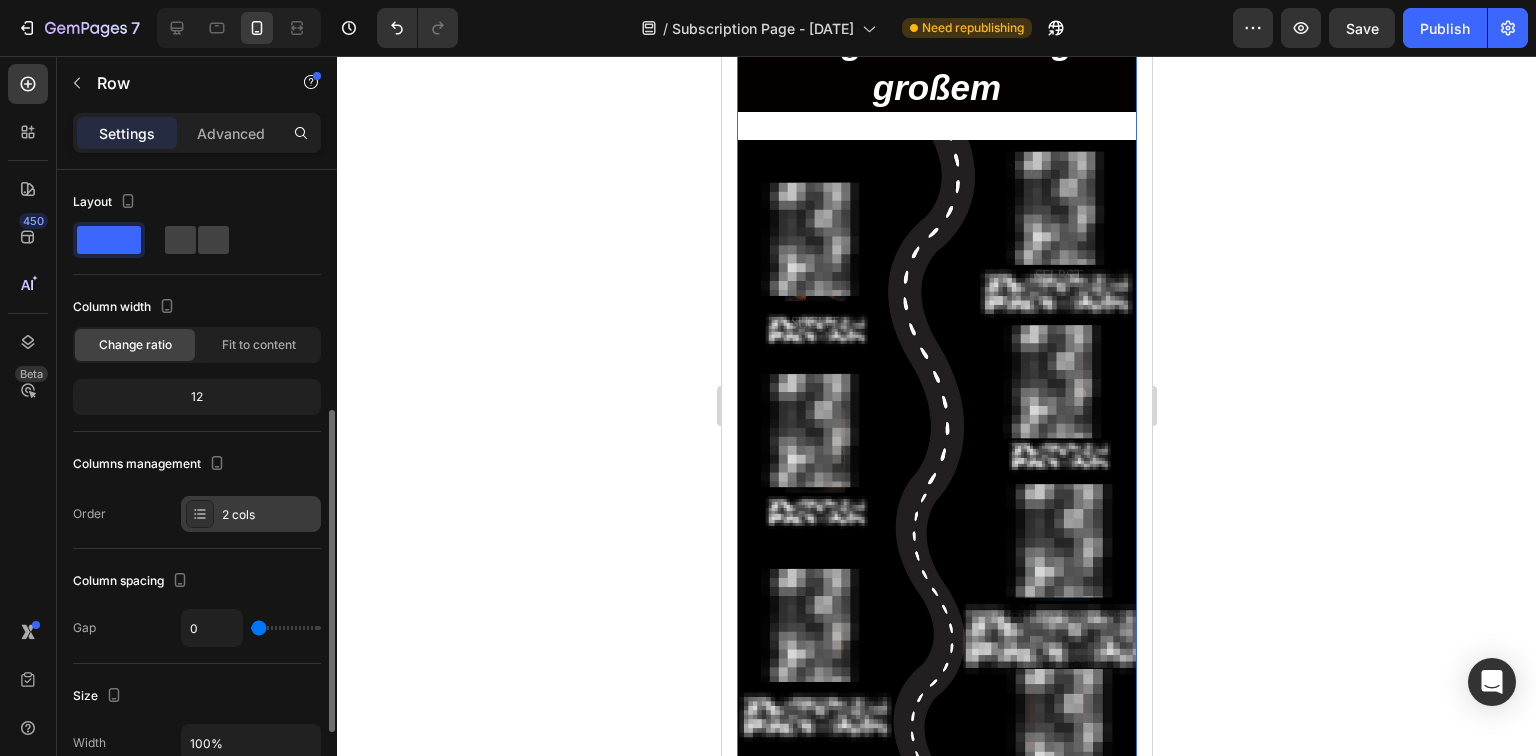 scroll, scrollTop: 320, scrollLeft: 0, axis: vertical 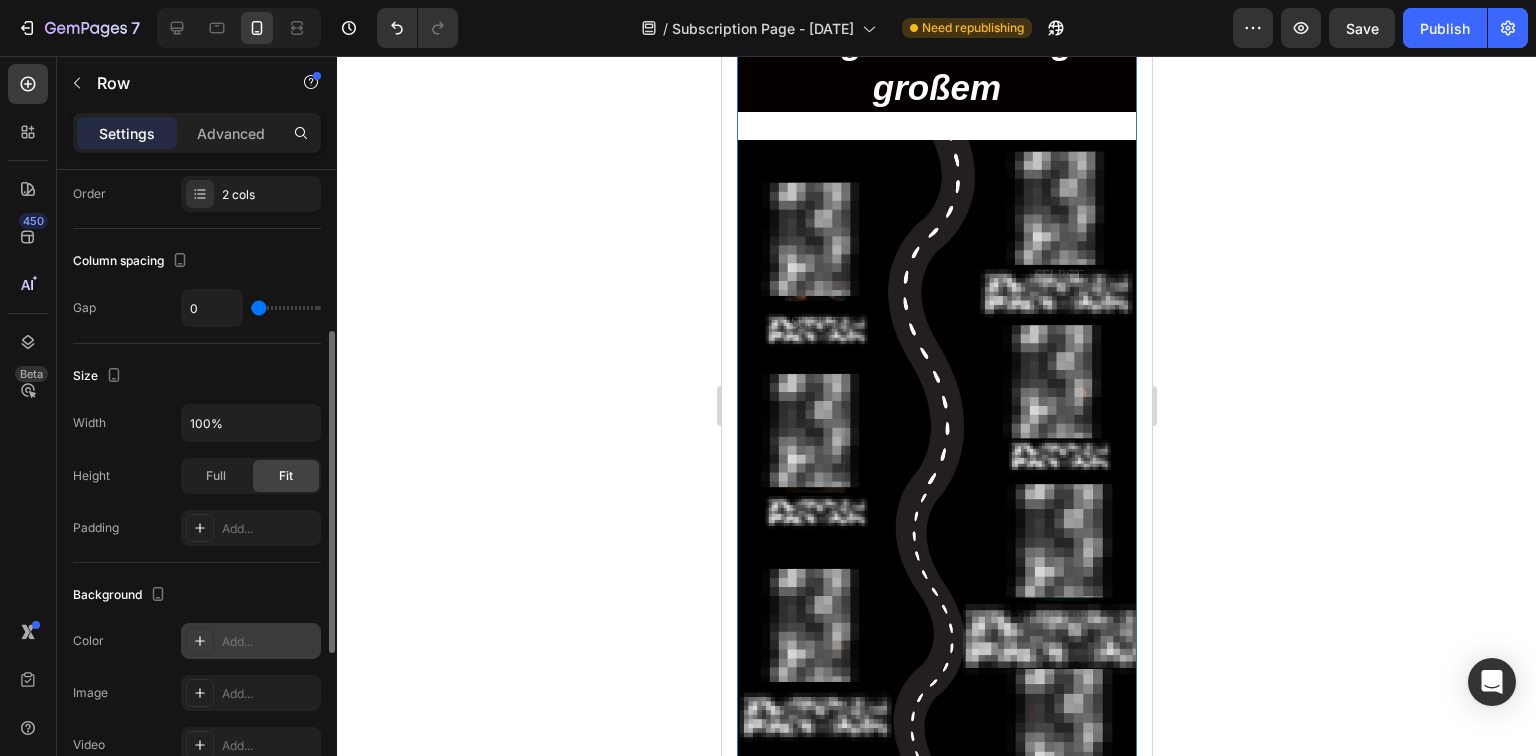 click 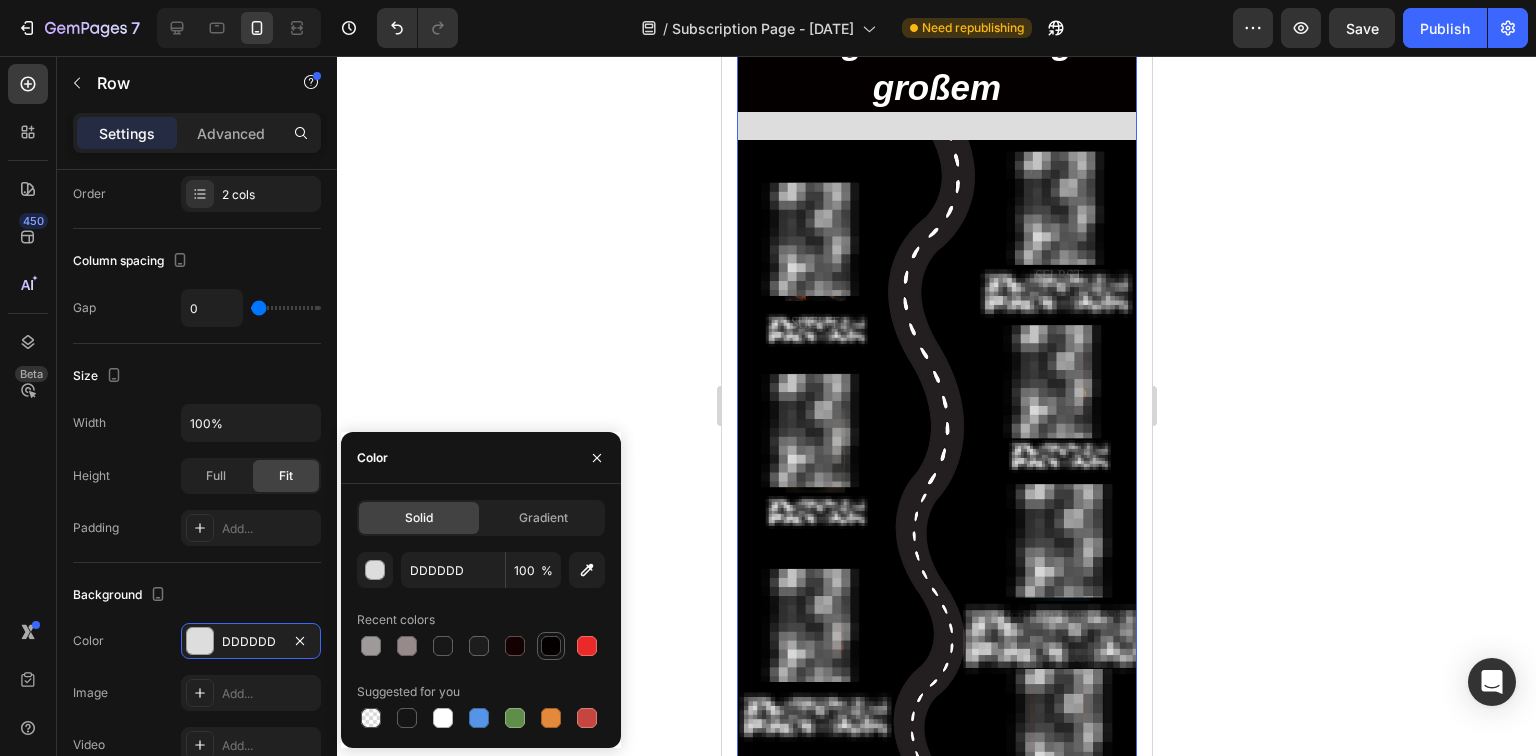 click at bounding box center [551, 646] 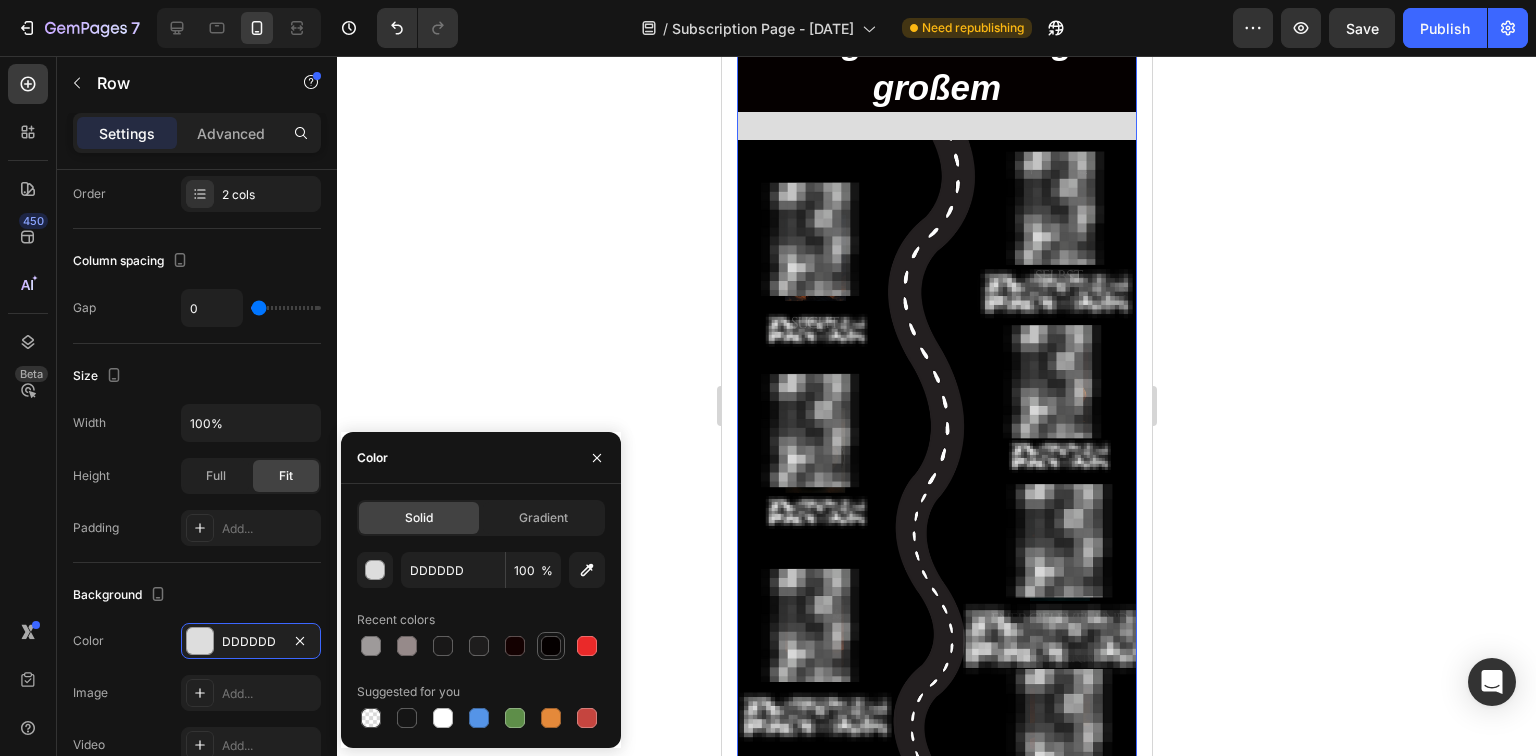 type on "050000" 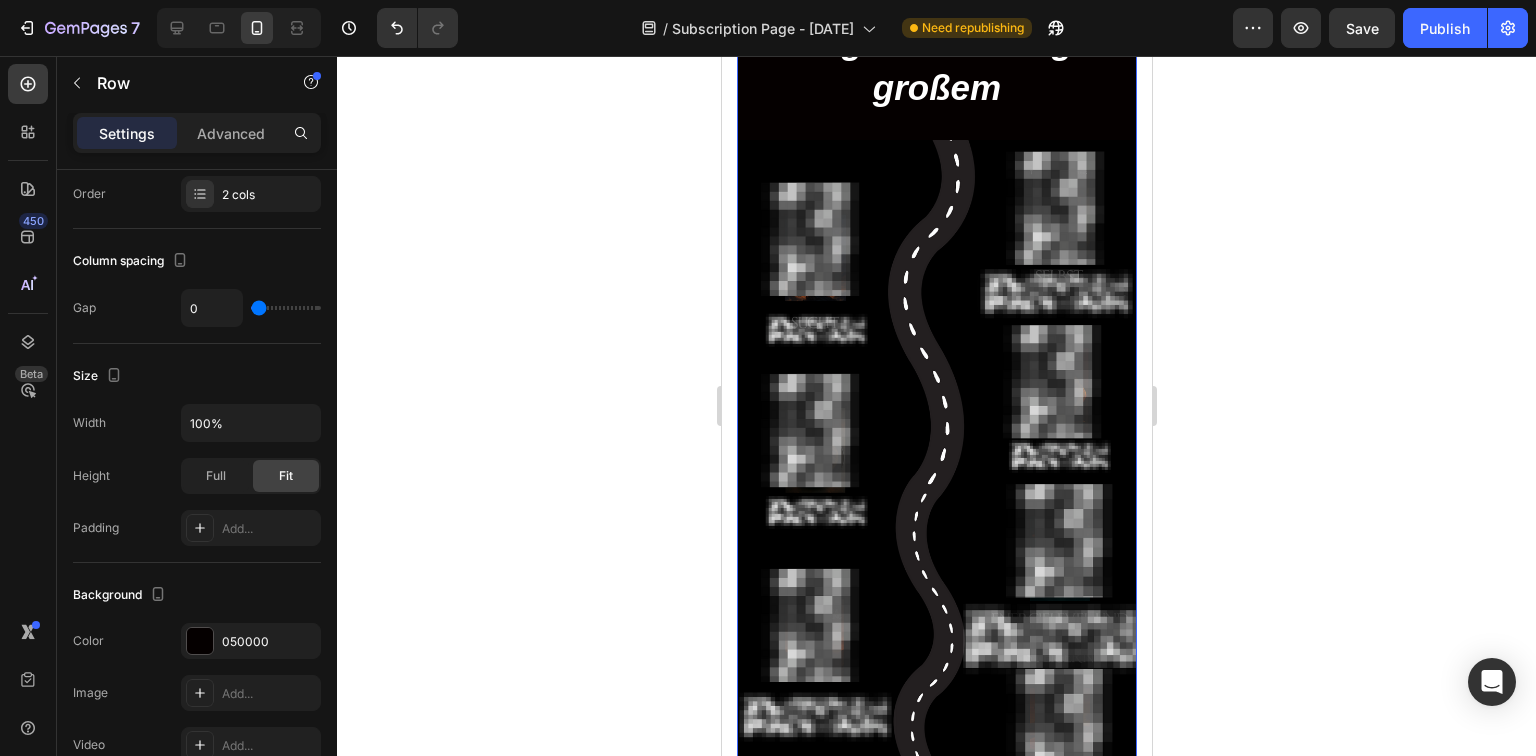 click 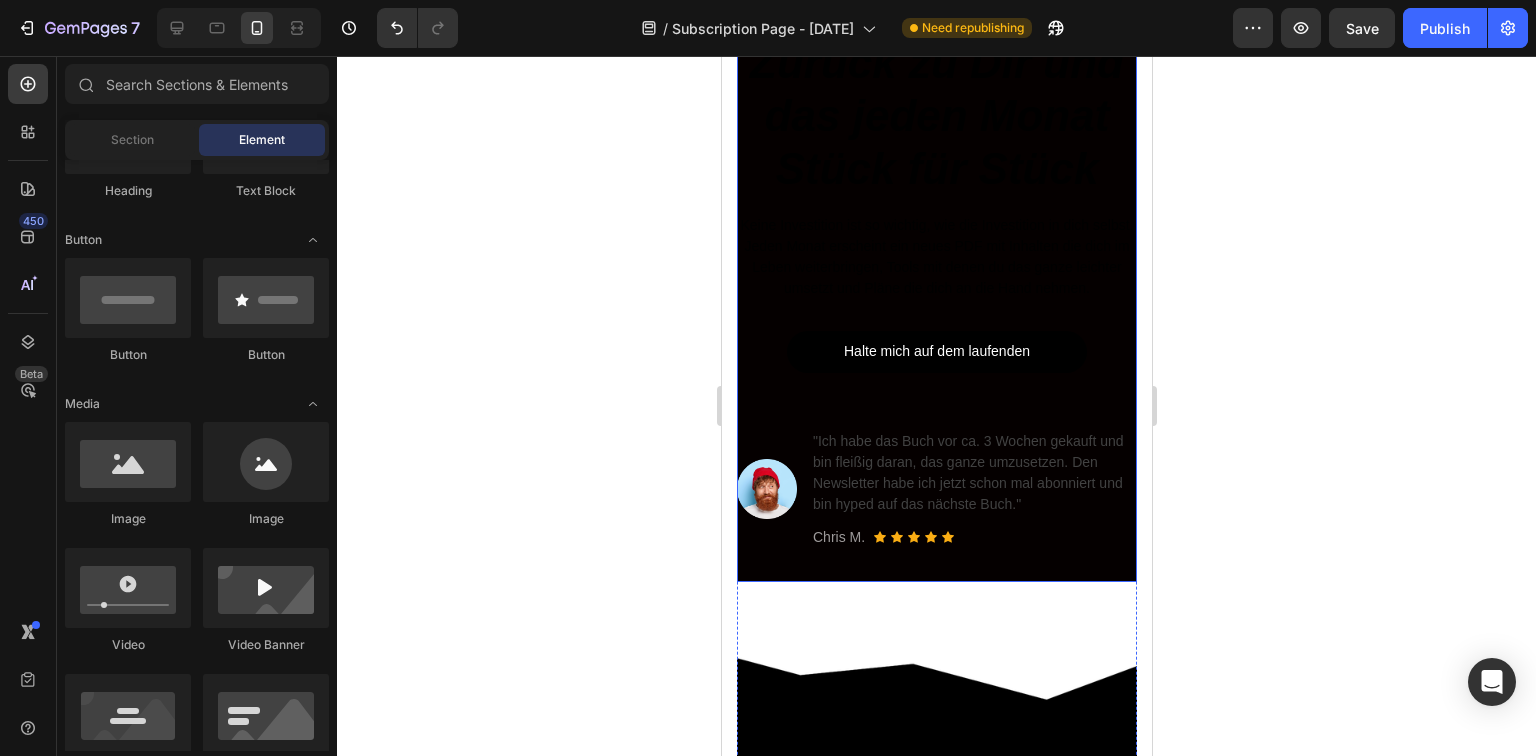 scroll, scrollTop: 0, scrollLeft: 0, axis: both 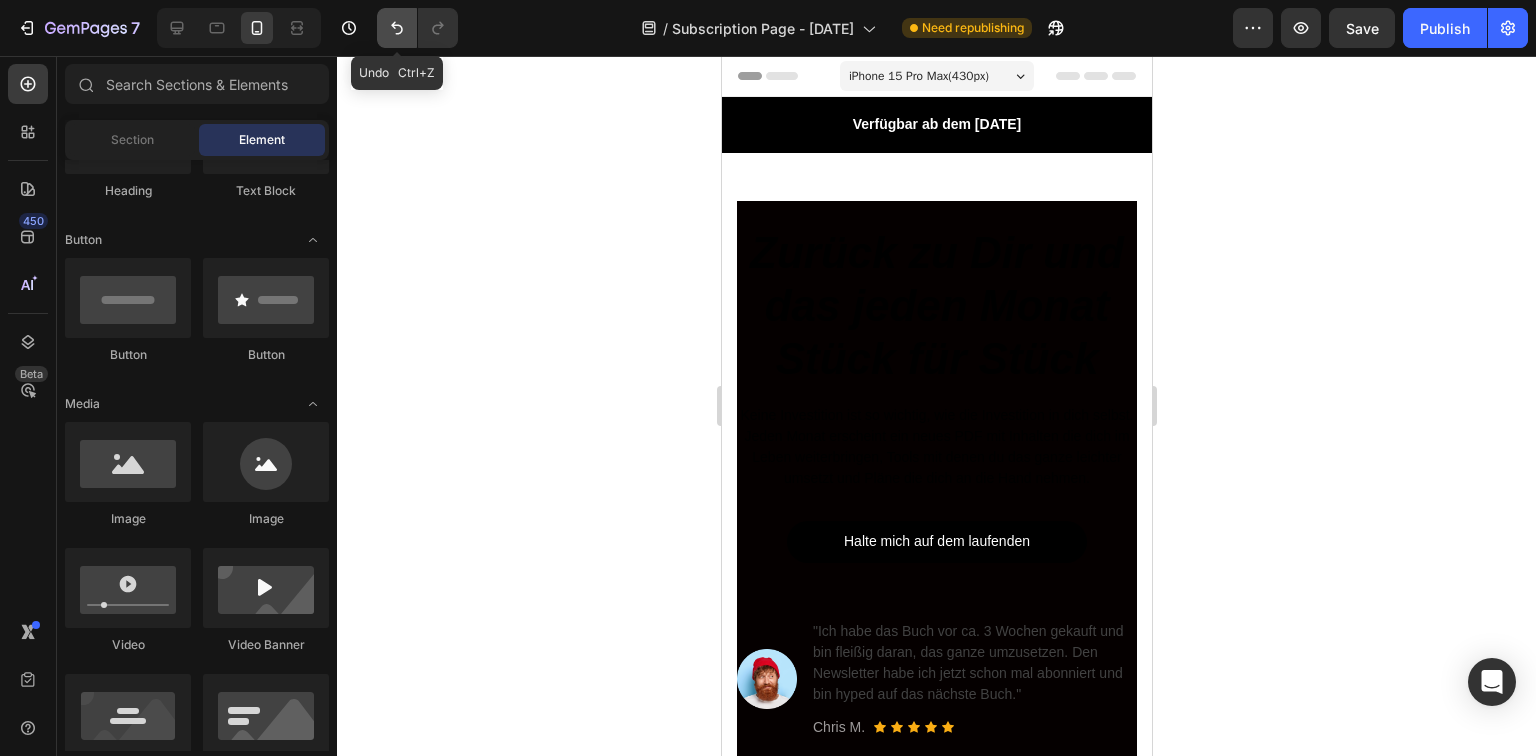click 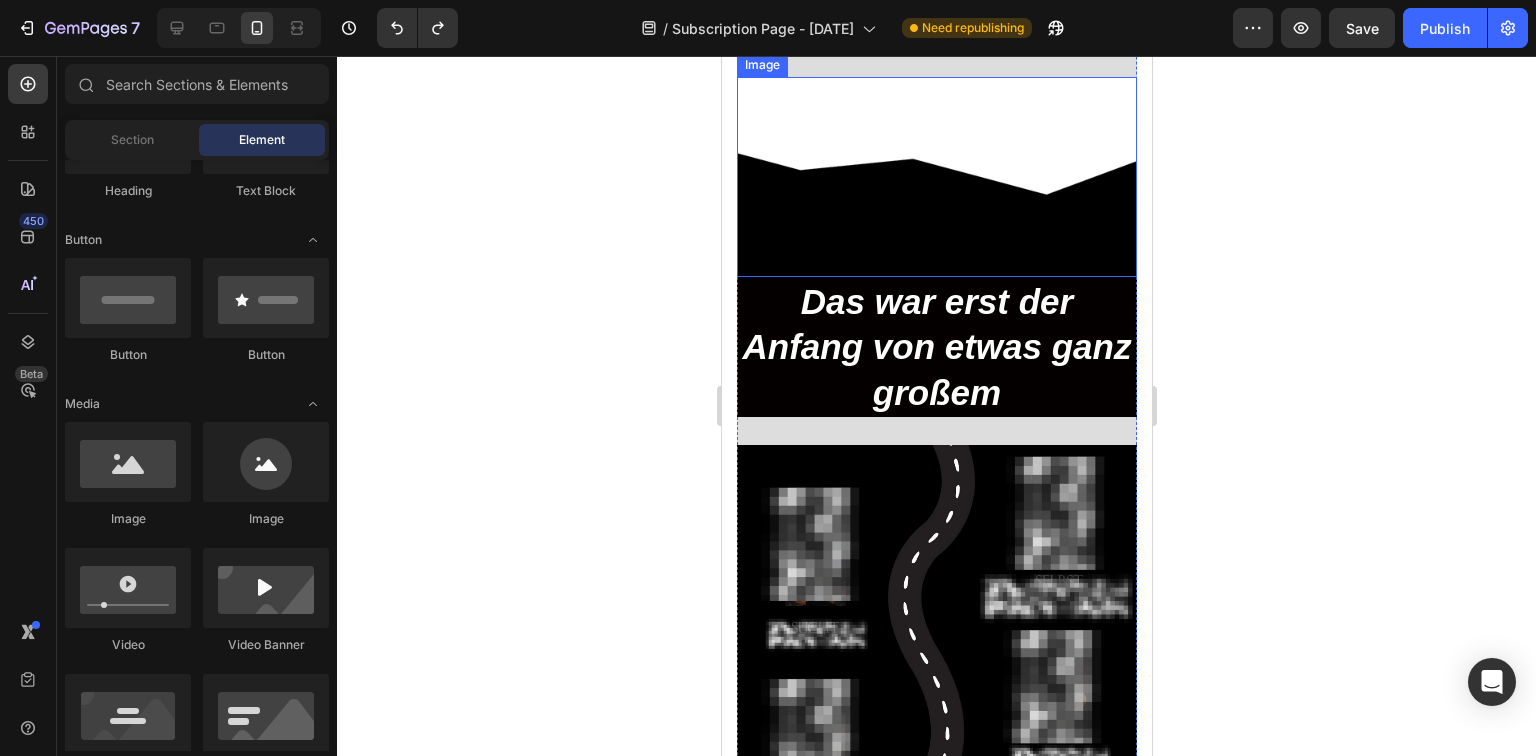 scroll, scrollTop: 720, scrollLeft: 0, axis: vertical 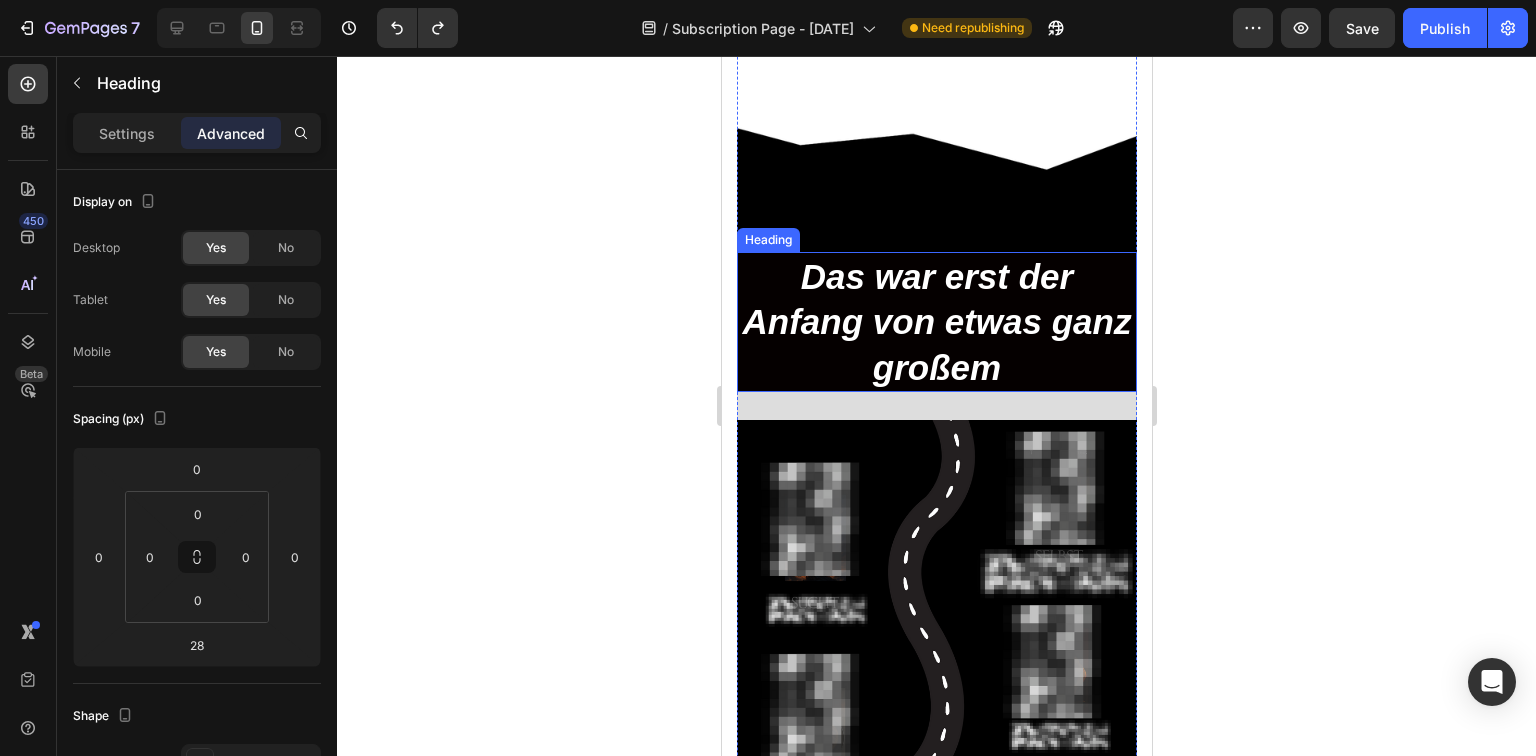 click on "Das war erst der Anfang von etwas ganz großem" at bounding box center (936, 322) 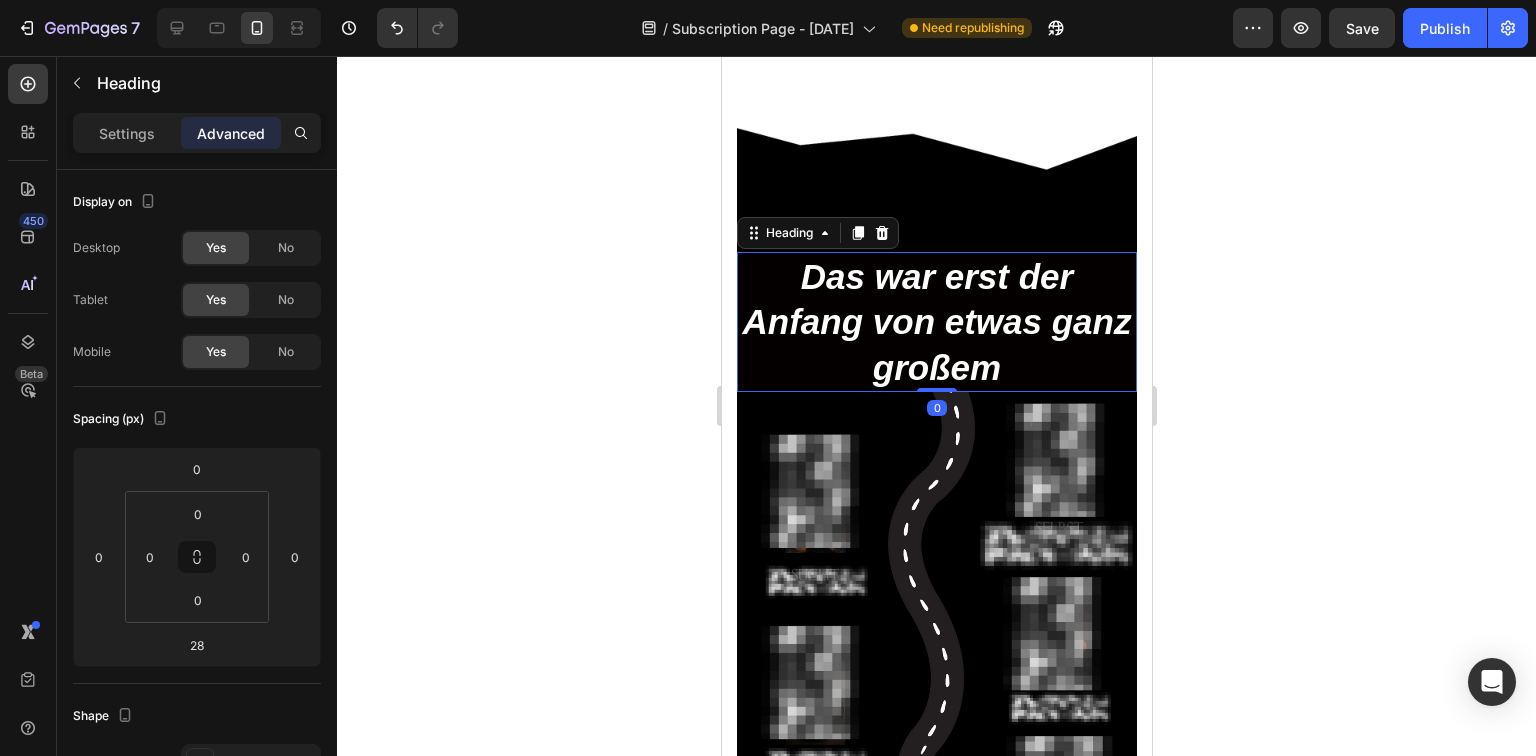 drag, startPoint x: 929, startPoint y: 413, endPoint x: 933, endPoint y: 376, distance: 37.215588 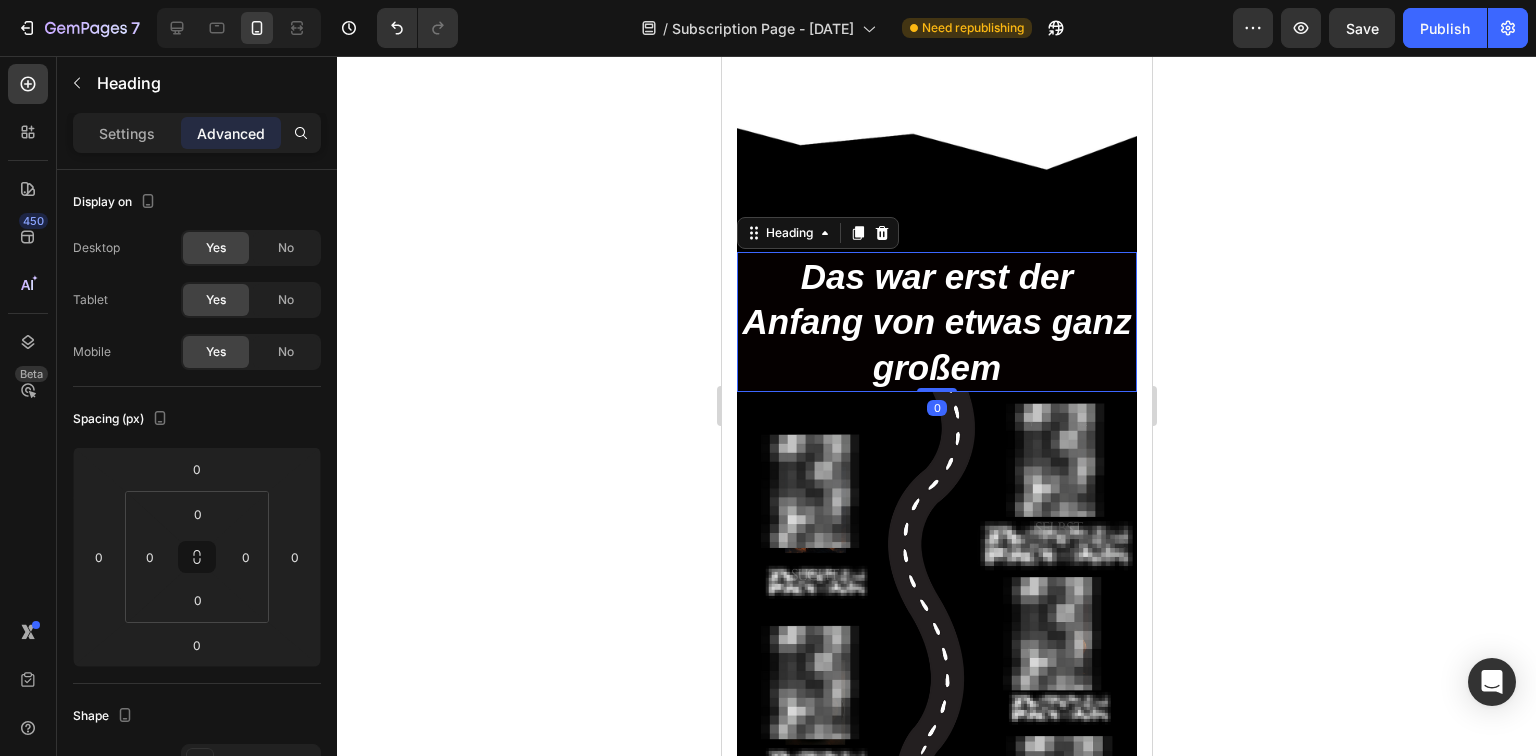click 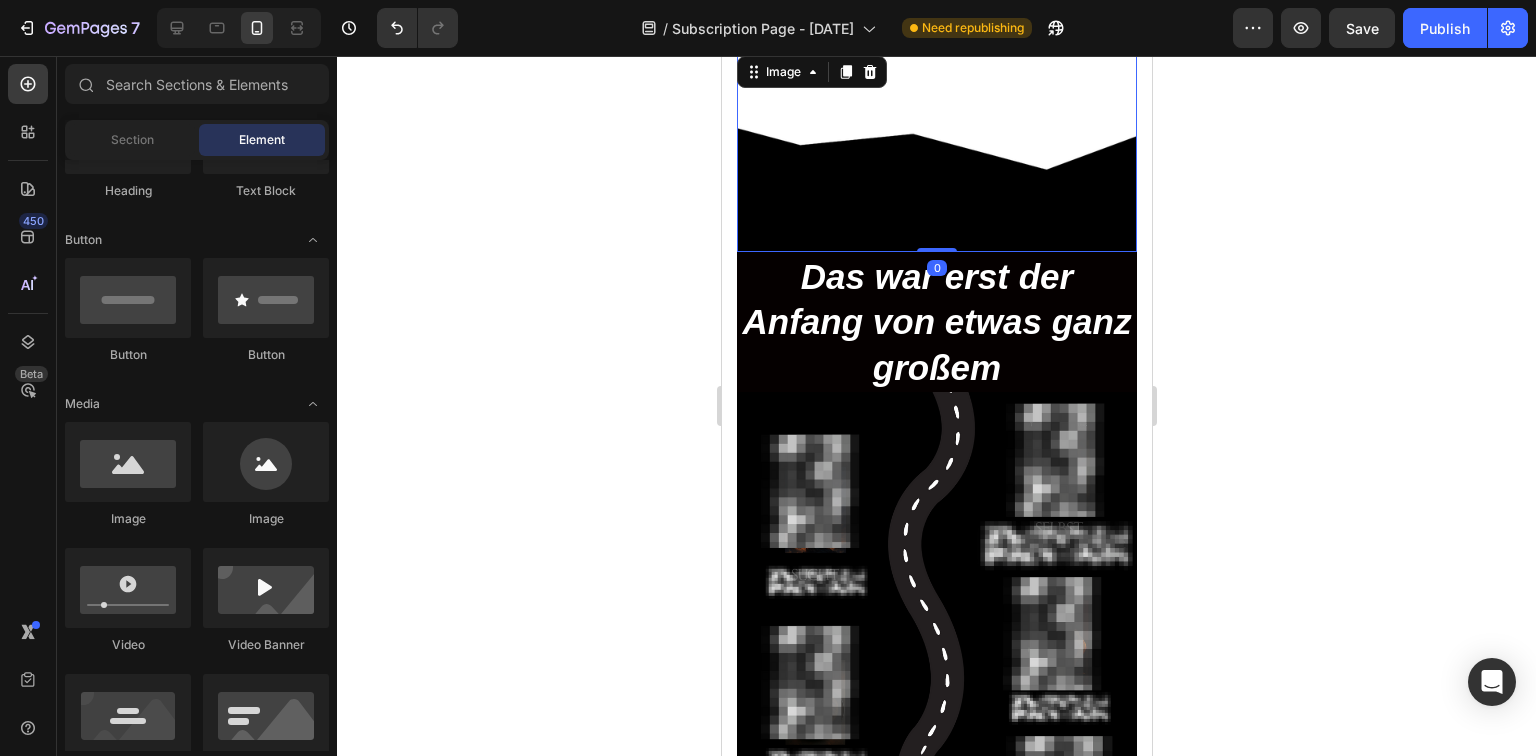 click at bounding box center [936, 152] 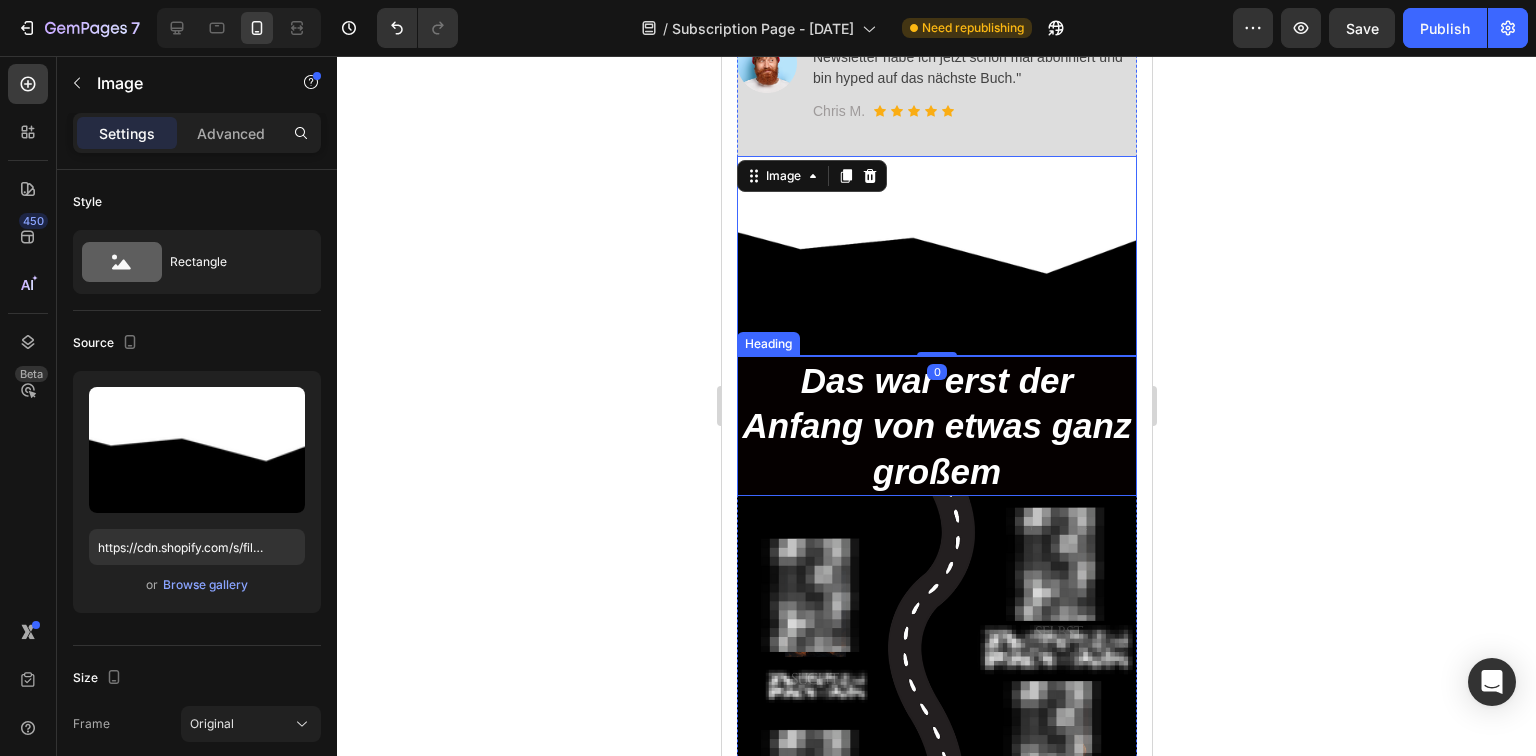 scroll, scrollTop: 480, scrollLeft: 0, axis: vertical 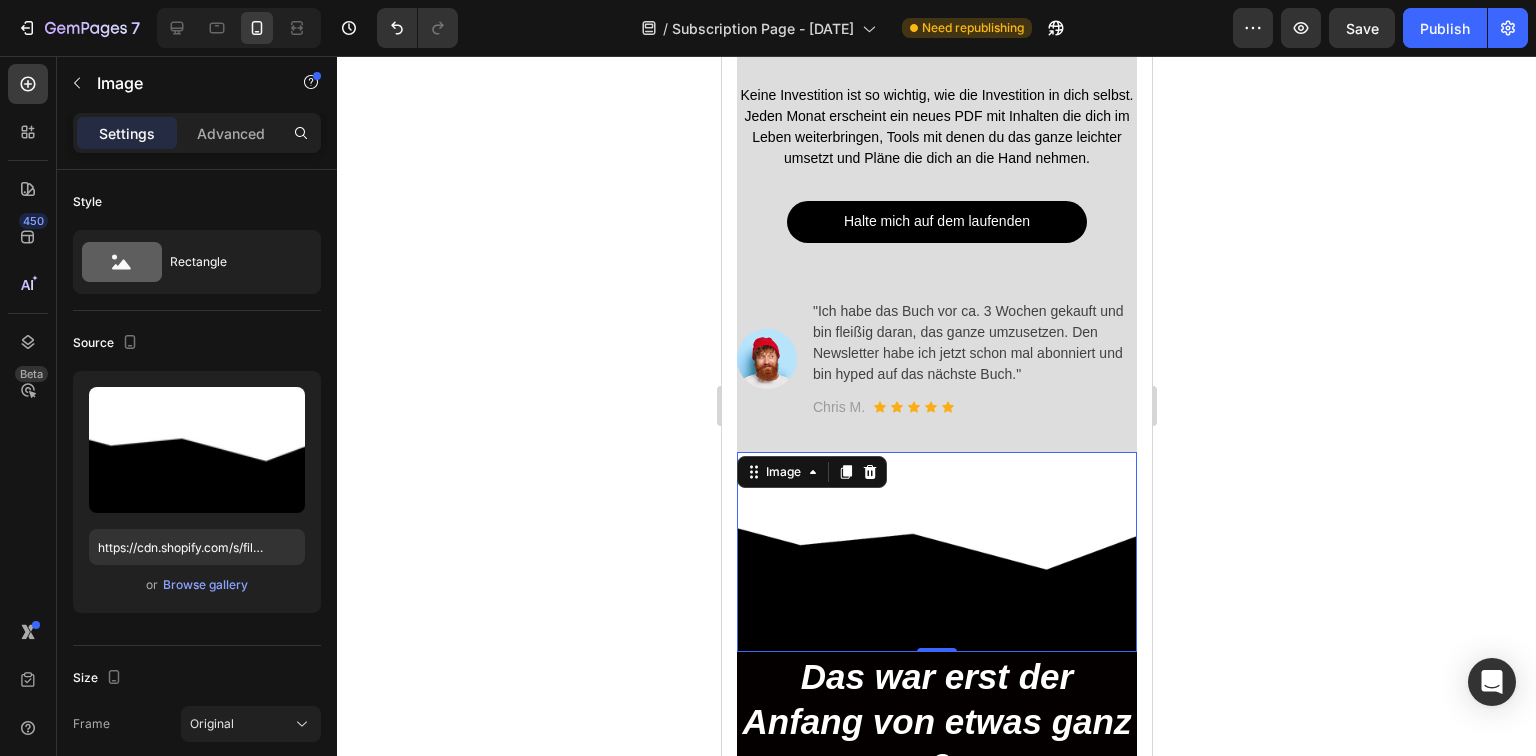 click 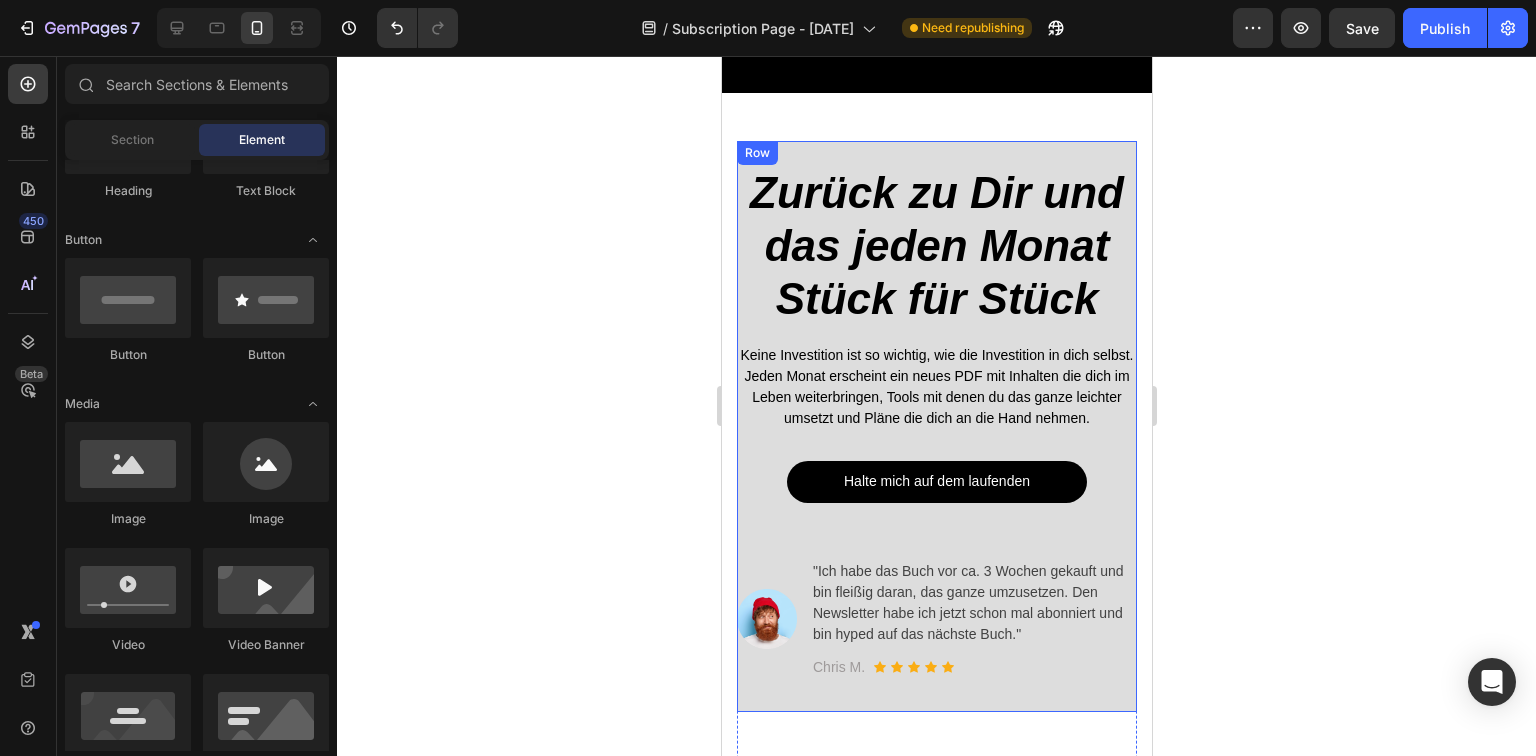 scroll, scrollTop: 0, scrollLeft: 0, axis: both 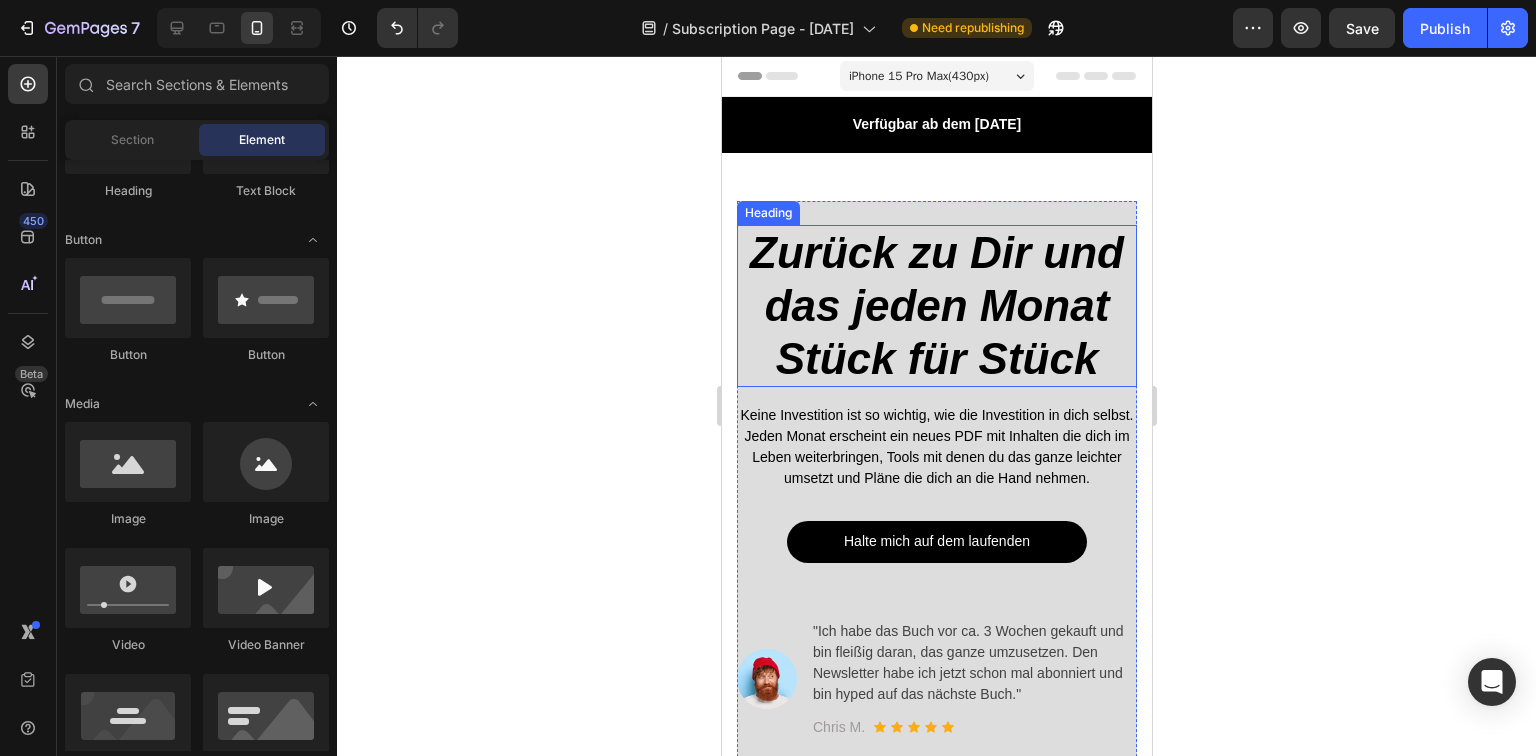 click on "⁠⁠⁠⁠⁠⁠⁠ Zurück zu Dir und das jeden Monat Stück für Stück" at bounding box center [936, 306] 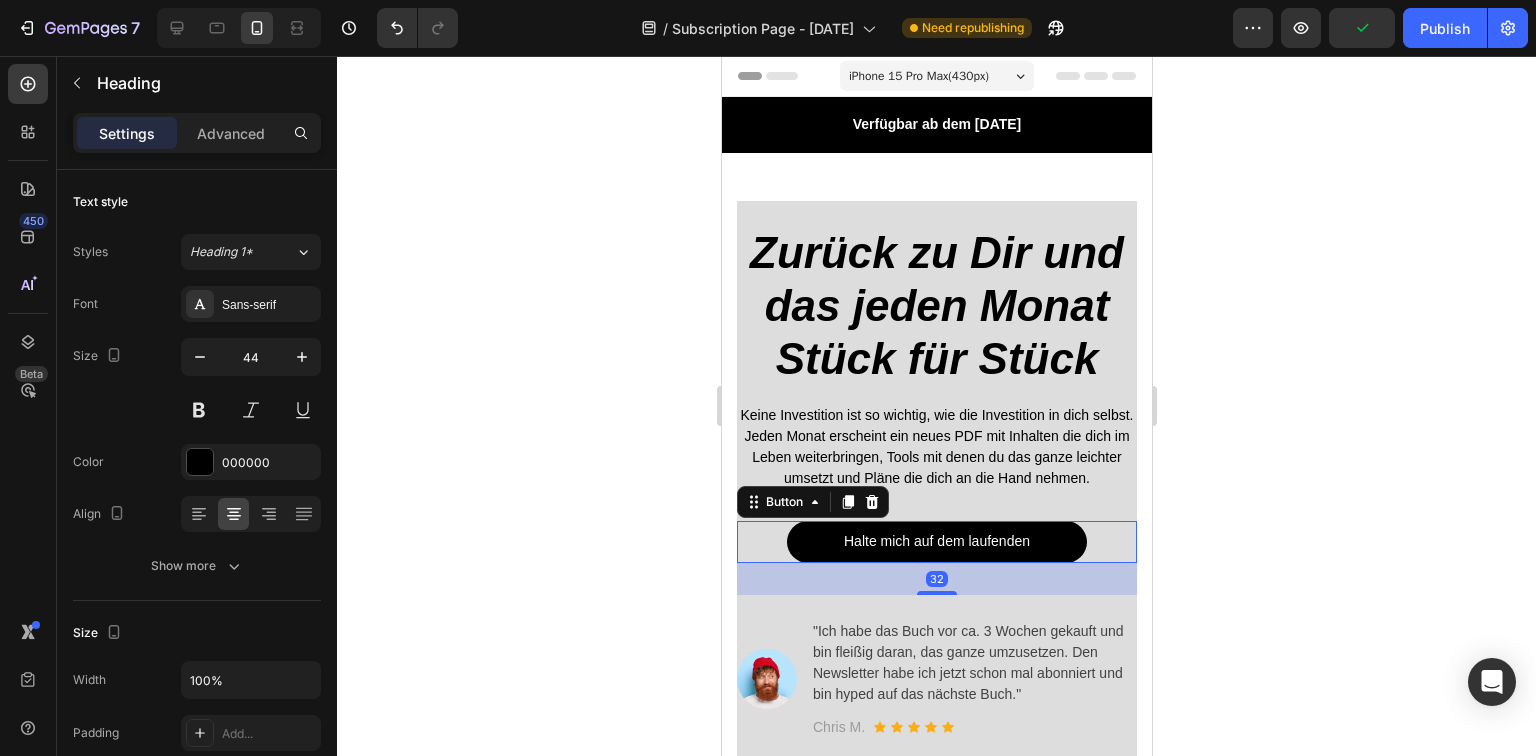 click on "Halte mich auf dem laufenden Button   32" at bounding box center [936, 541] 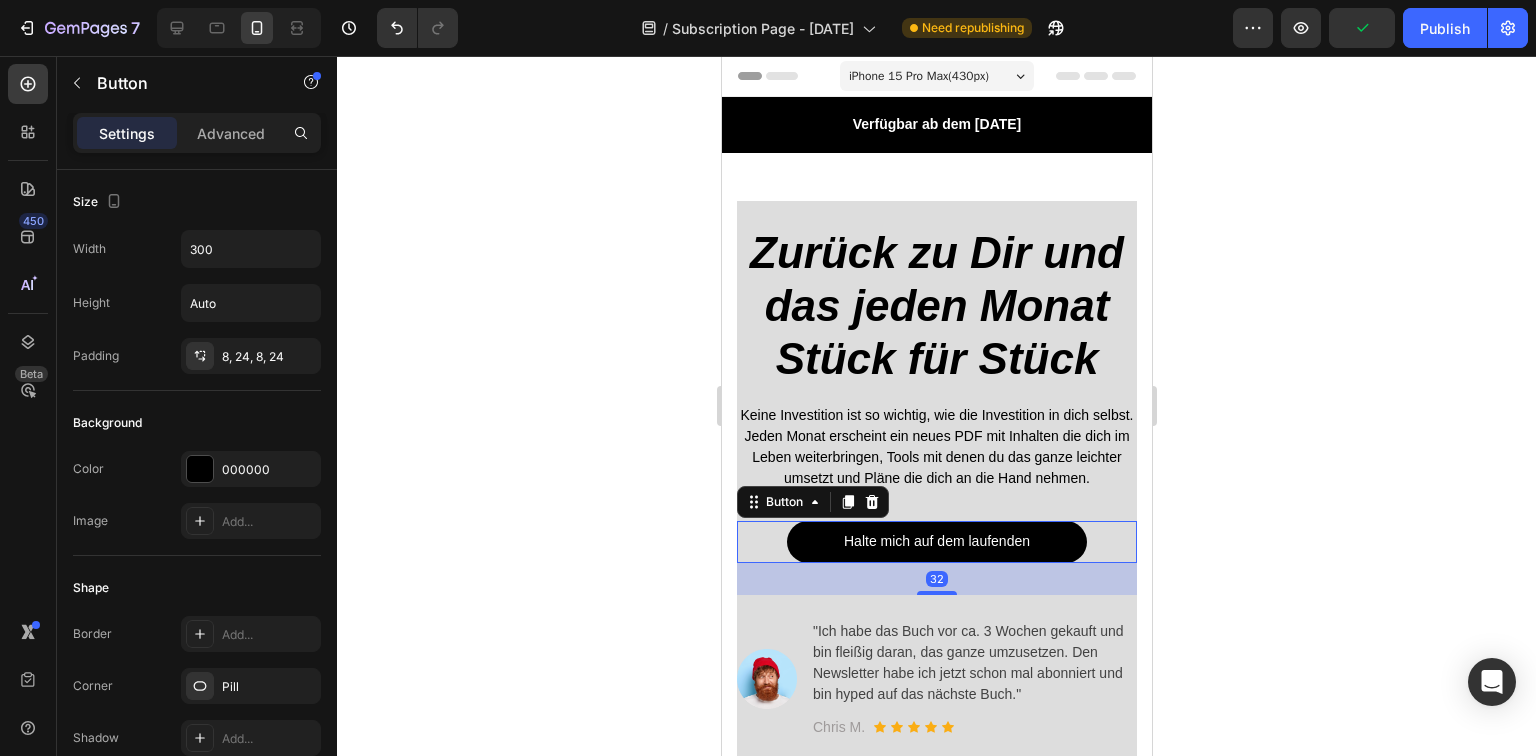 click on "⁠⁠⁠⁠⁠⁠⁠ Zurück zu Dir und das jeden Monat Stück für Stück Heading Keine Investition ist so wichtig, wie die Investition in dich selbst. Jeden Monat erscheint ein neues PDF mit Inhalten die dich im Leben weiterbringen, Tools mit denen du das ganze leichter umsetzt und Pläne die dich an die Hand nehmen. Text block Halte mich auf dem laufenden Button   32 Image "Ich habe das Buch vor ca. 3 Wochen gekauft und bin fleißig daran, das ganze umzusetzen. Den Newsletter habe ich jetzt schon mal abonniert und bin hyped auf das nächste Buch." Text block Chris M. Text block                Icon                Icon                Icon                Icon                Icon Icon List Hoz Row Row" at bounding box center (936, 482) 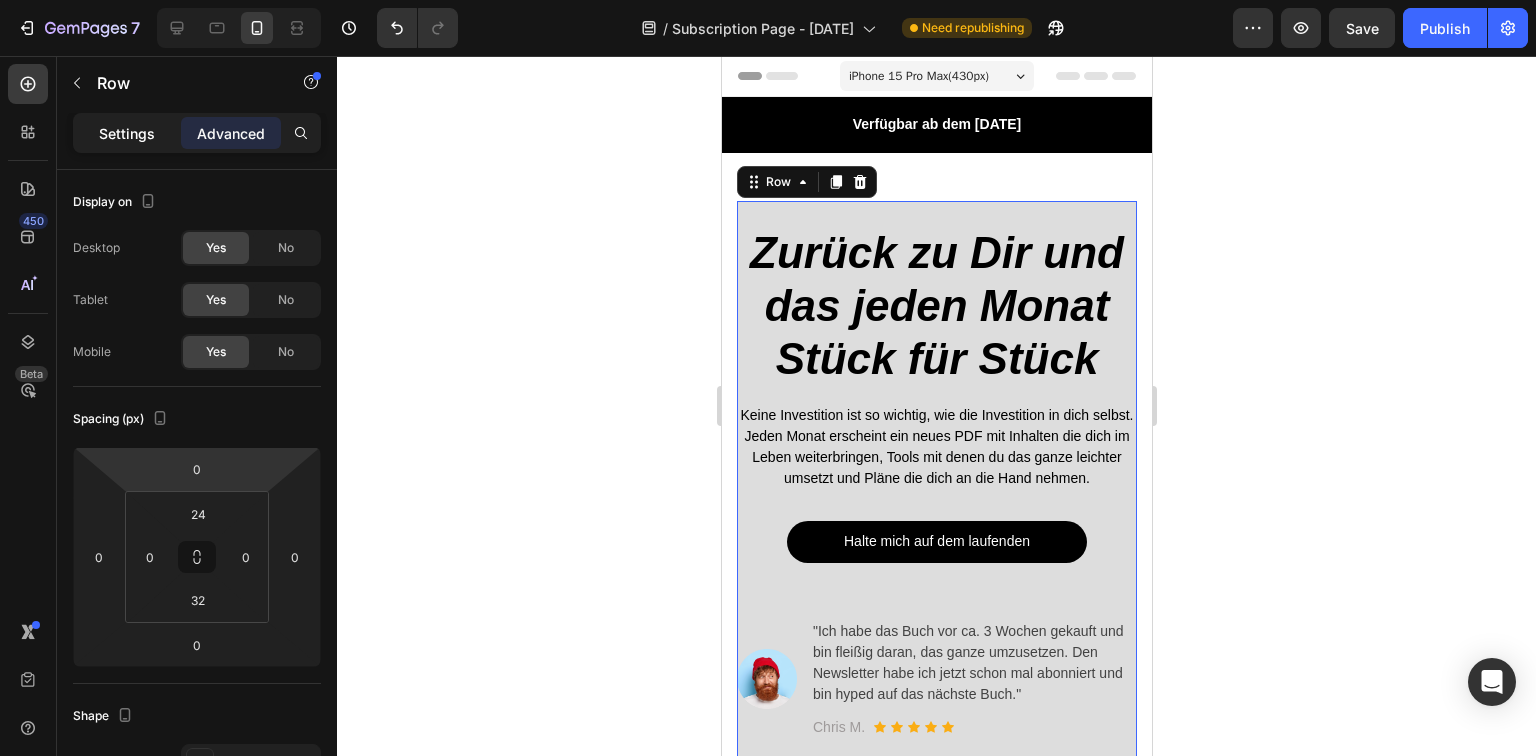 click on "Settings" at bounding box center [127, 133] 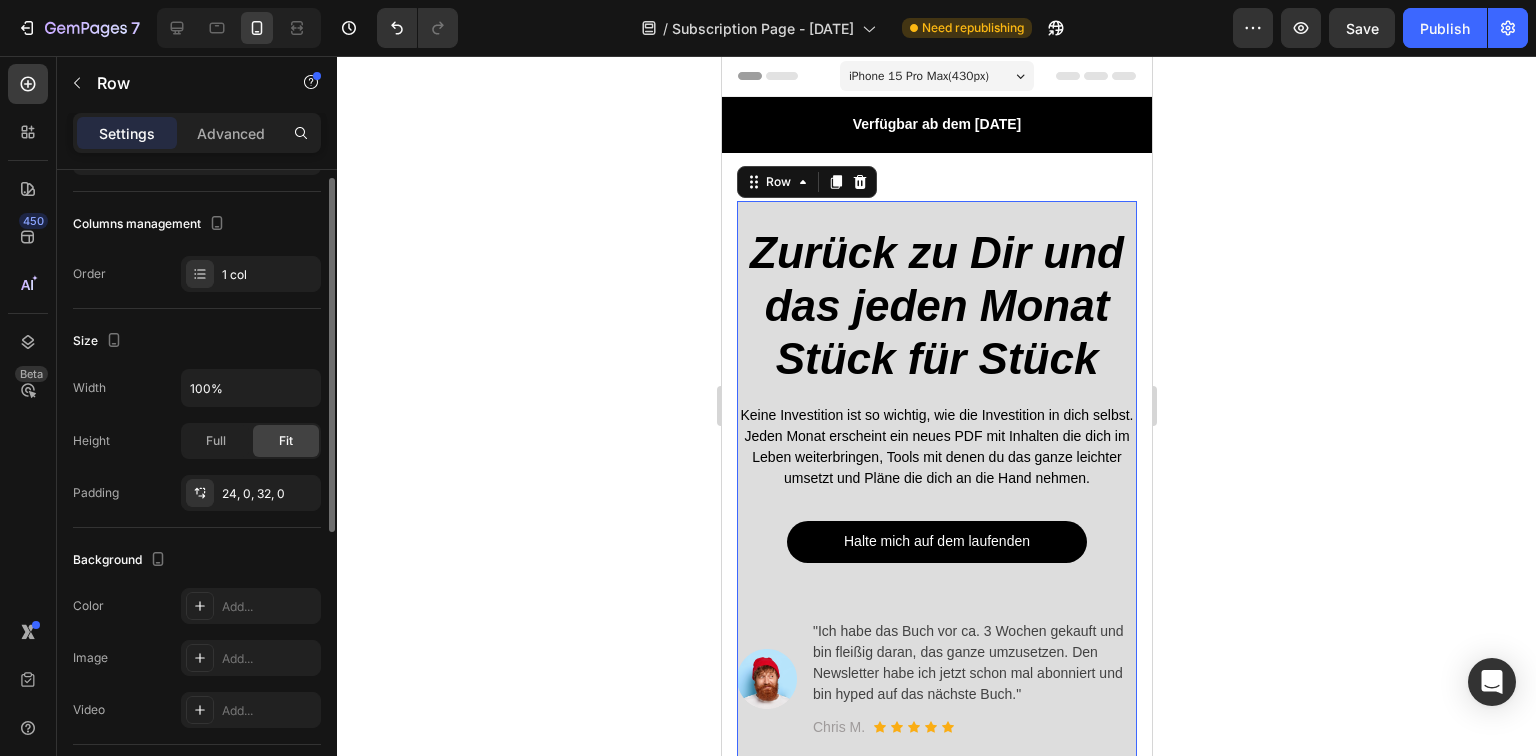 scroll, scrollTop: 400, scrollLeft: 0, axis: vertical 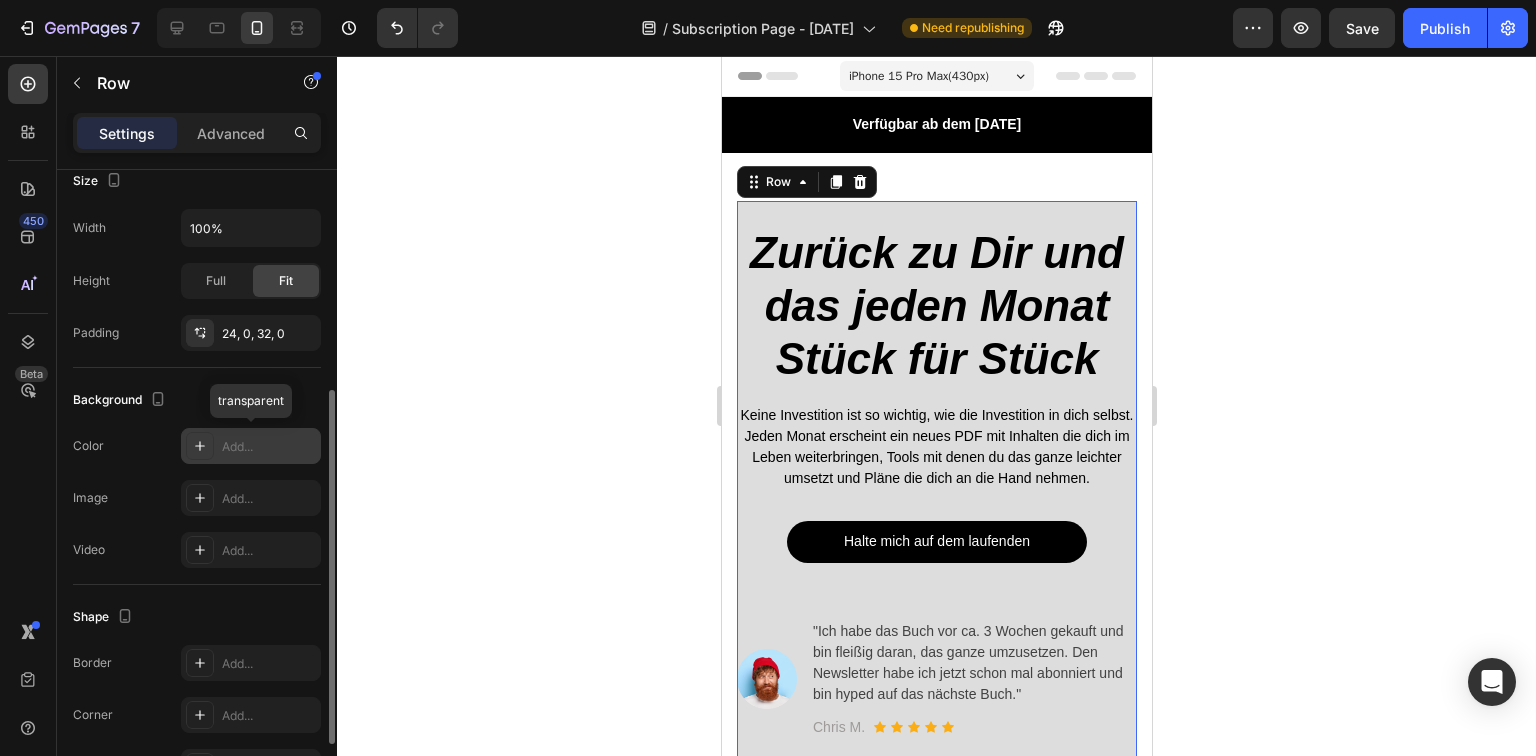 click 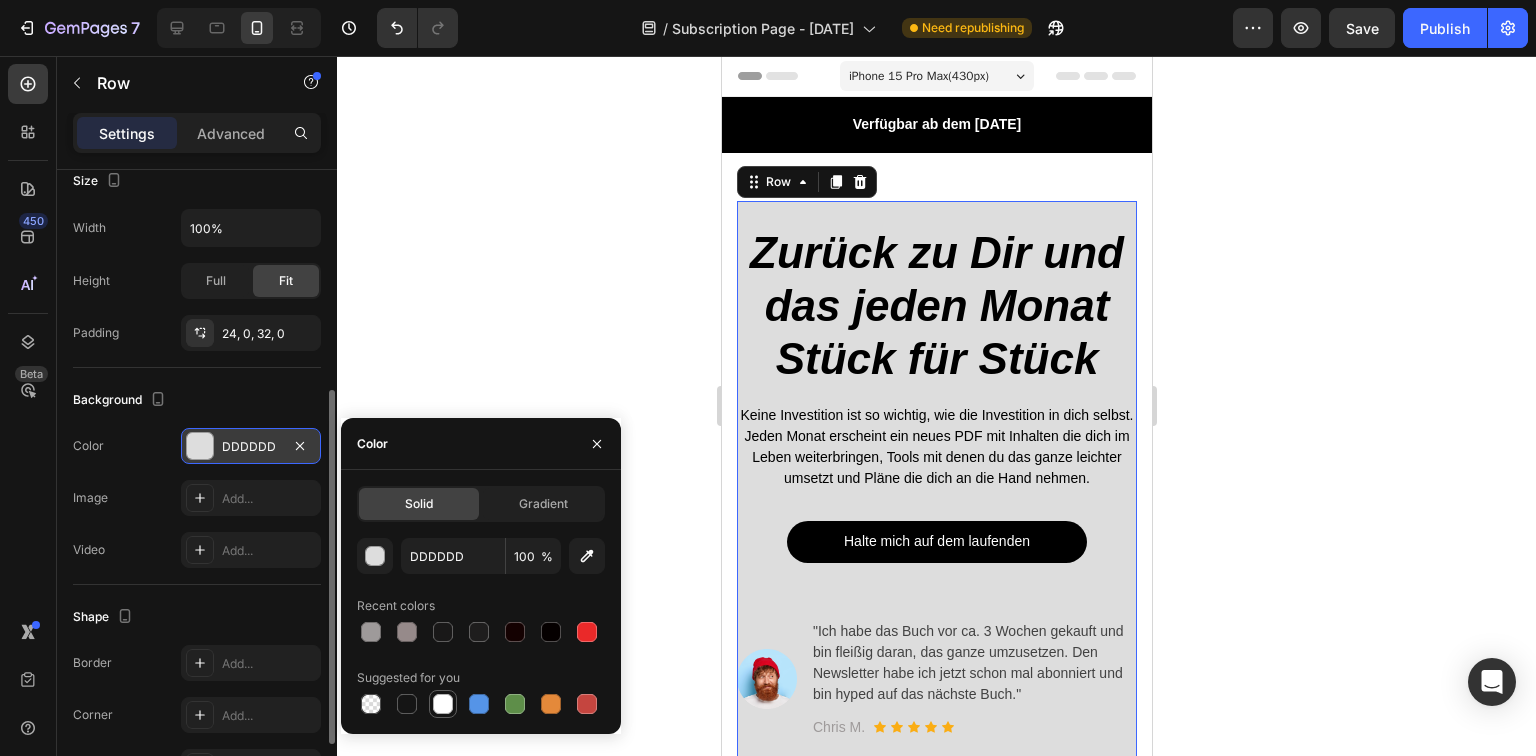click at bounding box center [443, 704] 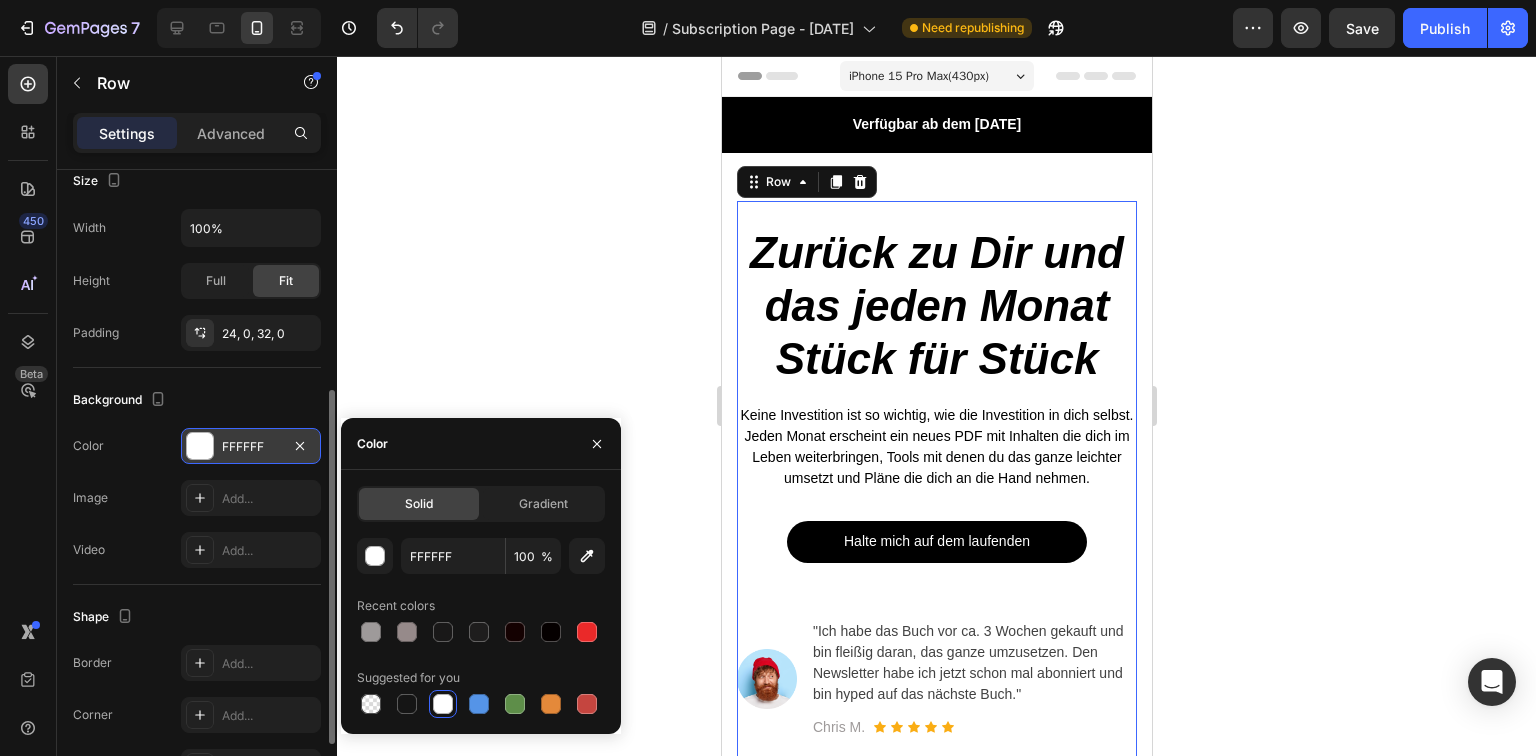 click 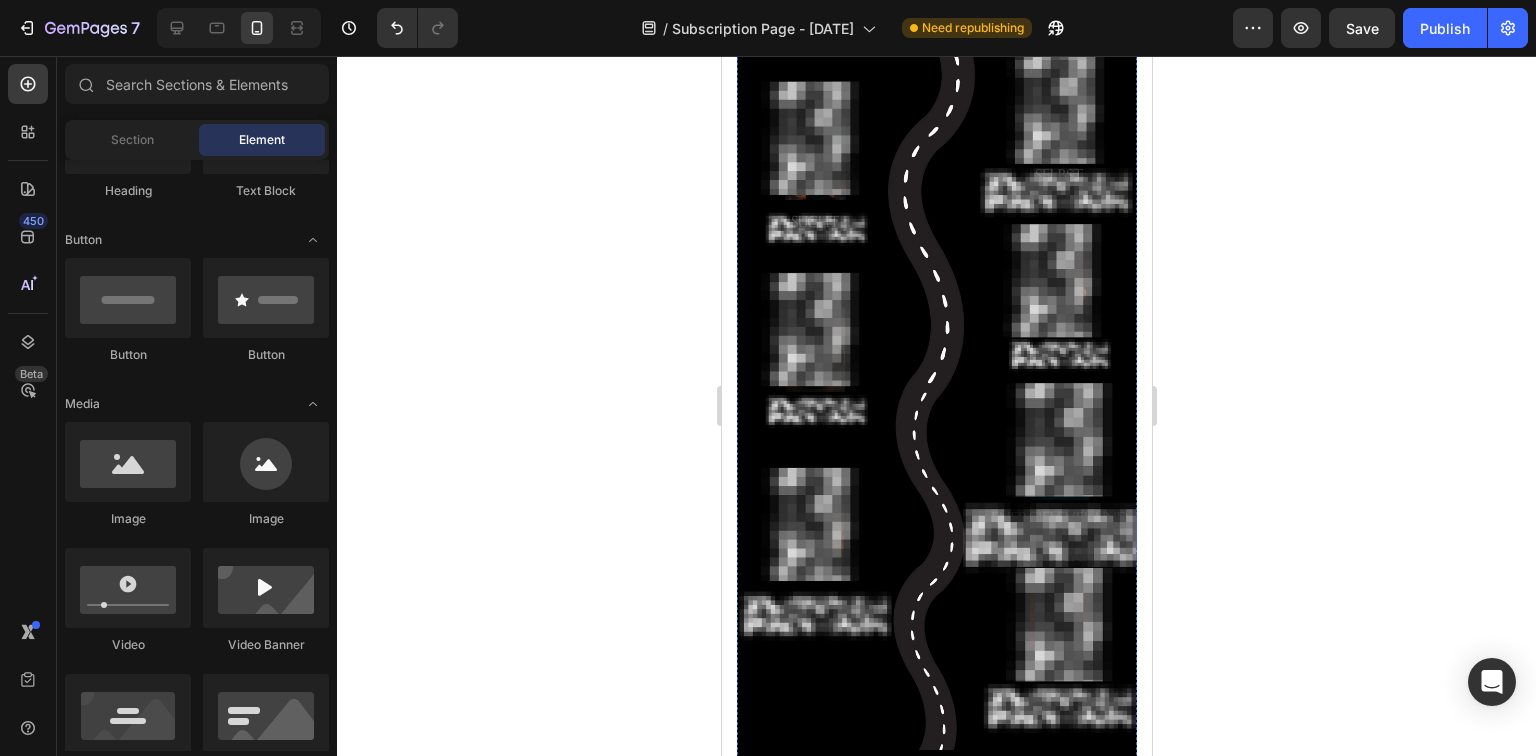 scroll, scrollTop: 880, scrollLeft: 0, axis: vertical 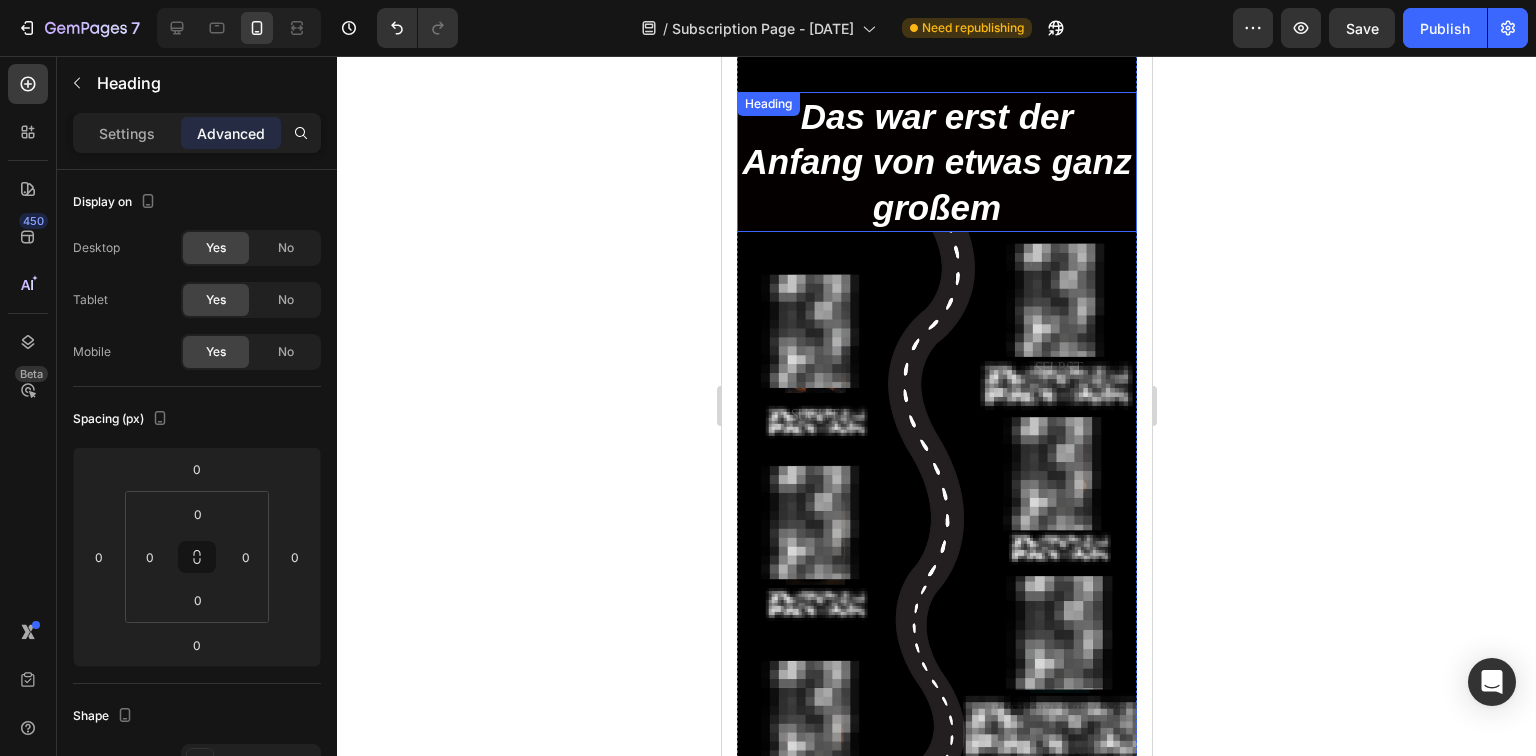 click on "Das war erst der Anfang von etwas ganz großem" at bounding box center (936, 162) 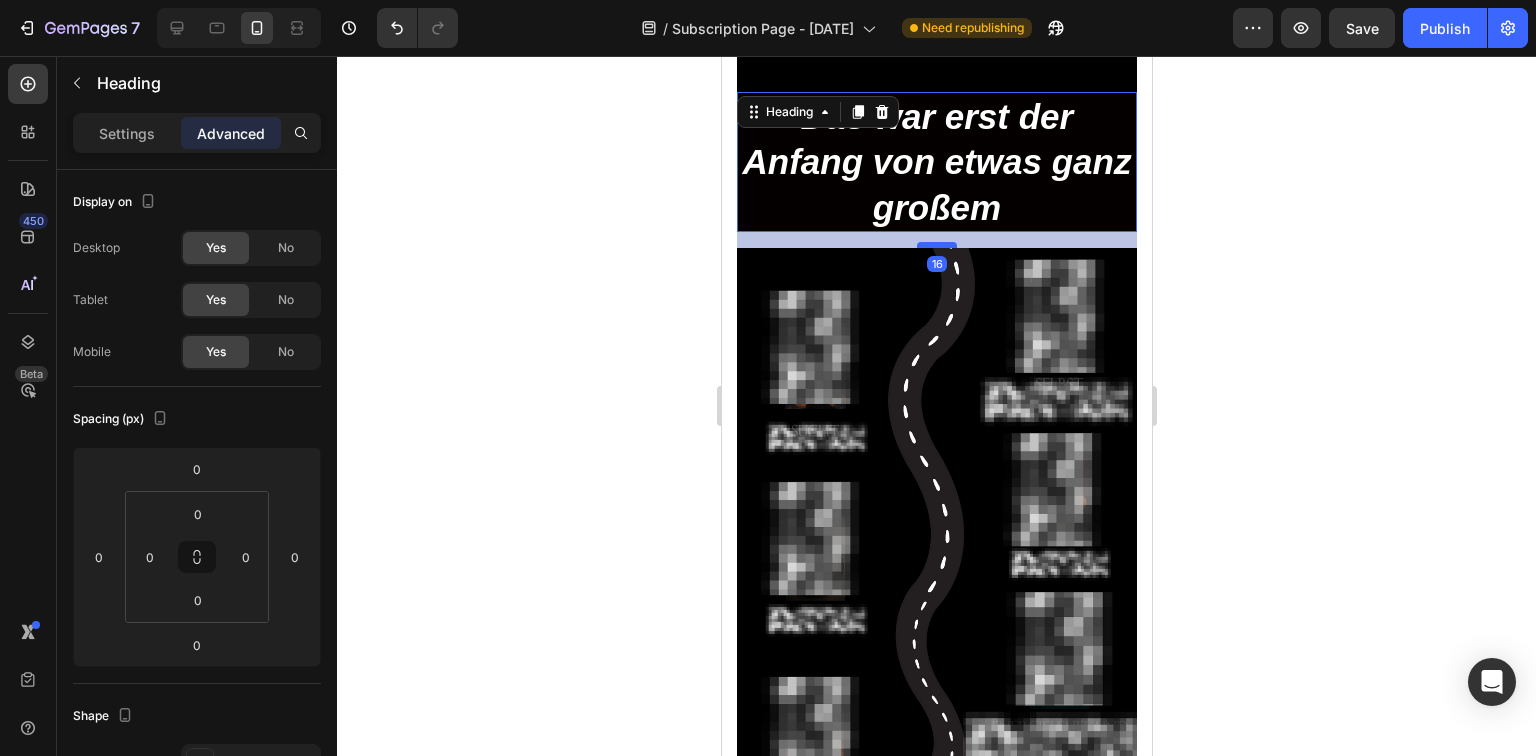 drag, startPoint x: 926, startPoint y: 224, endPoint x: 925, endPoint y: 245, distance: 21.023796 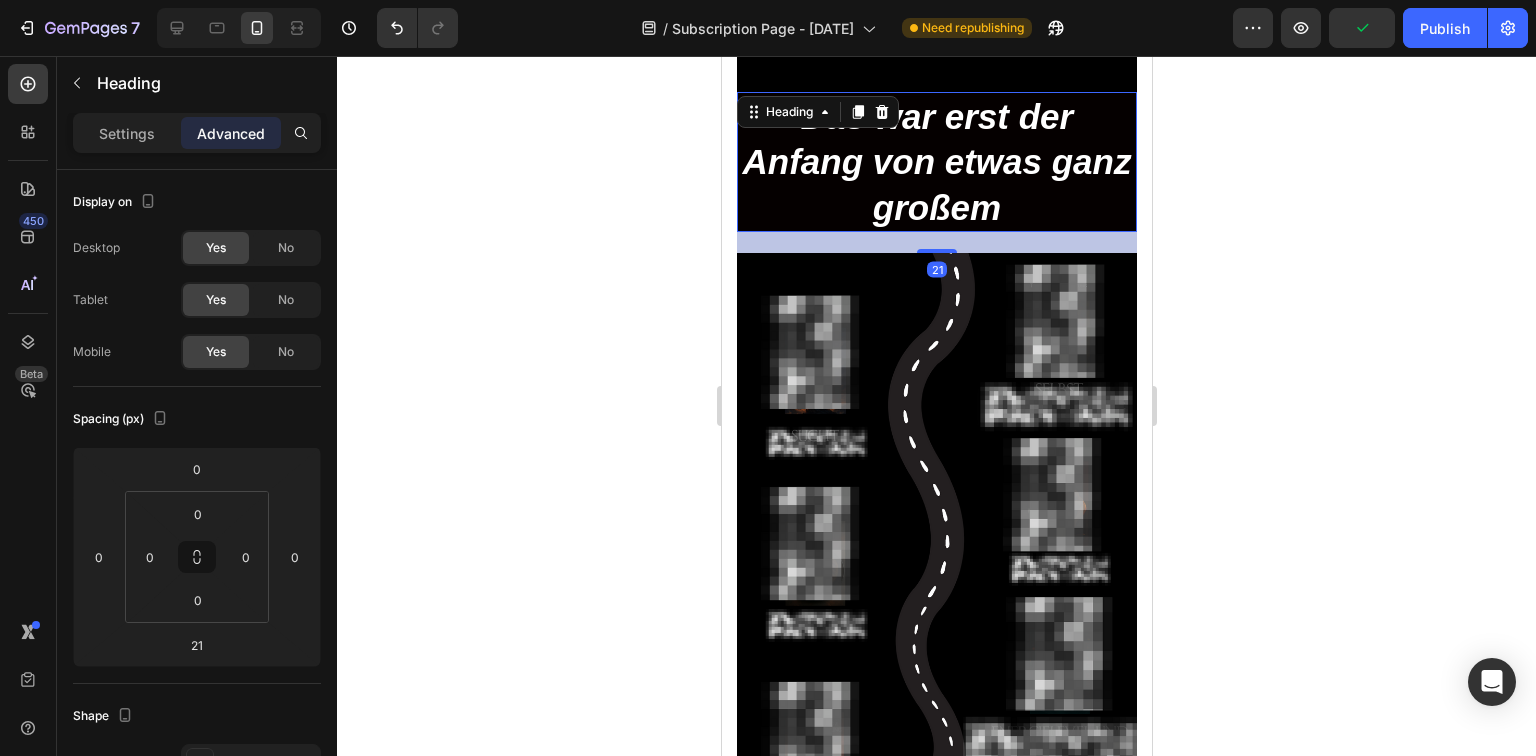 click on "Settings Advanced" at bounding box center [197, 133] 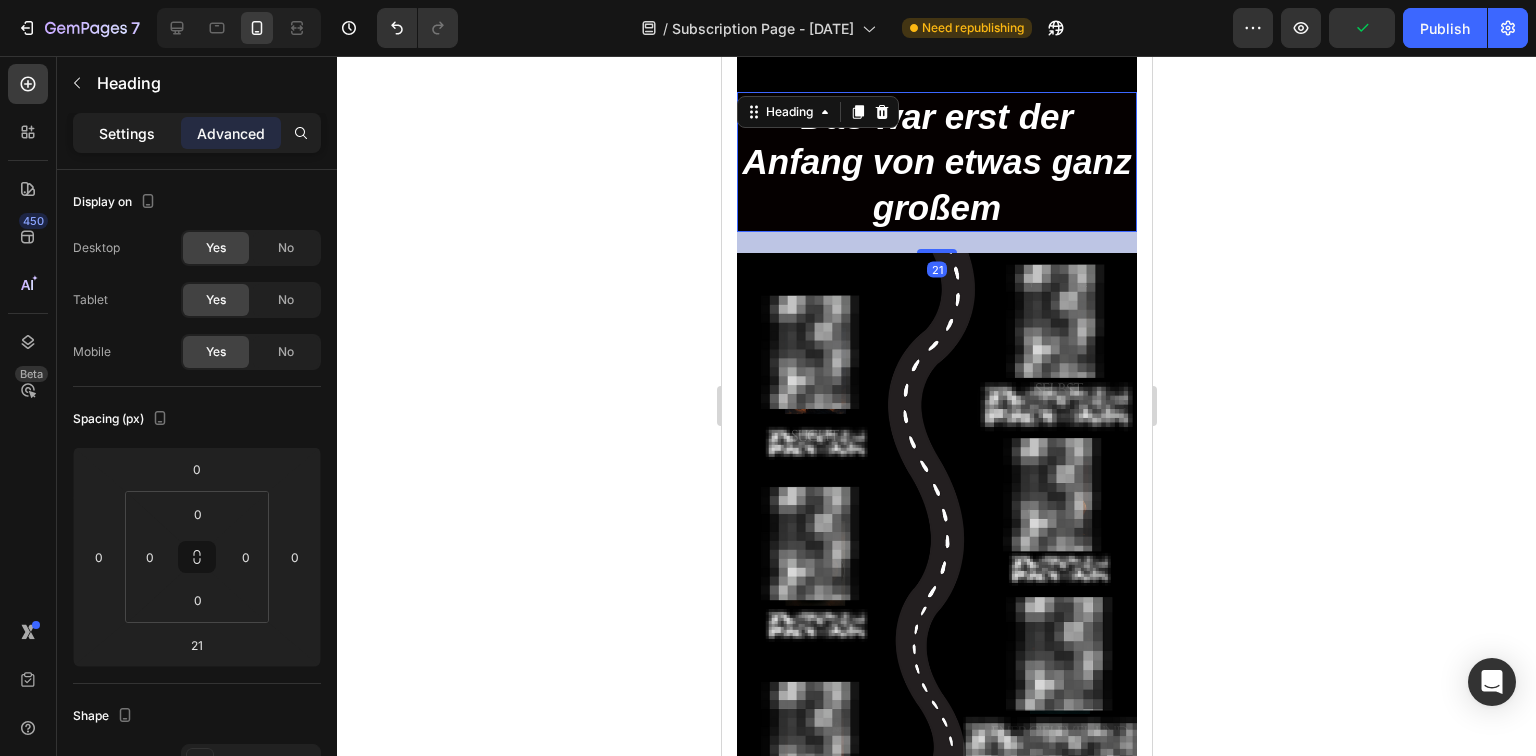 click on "Settings" at bounding box center (127, 133) 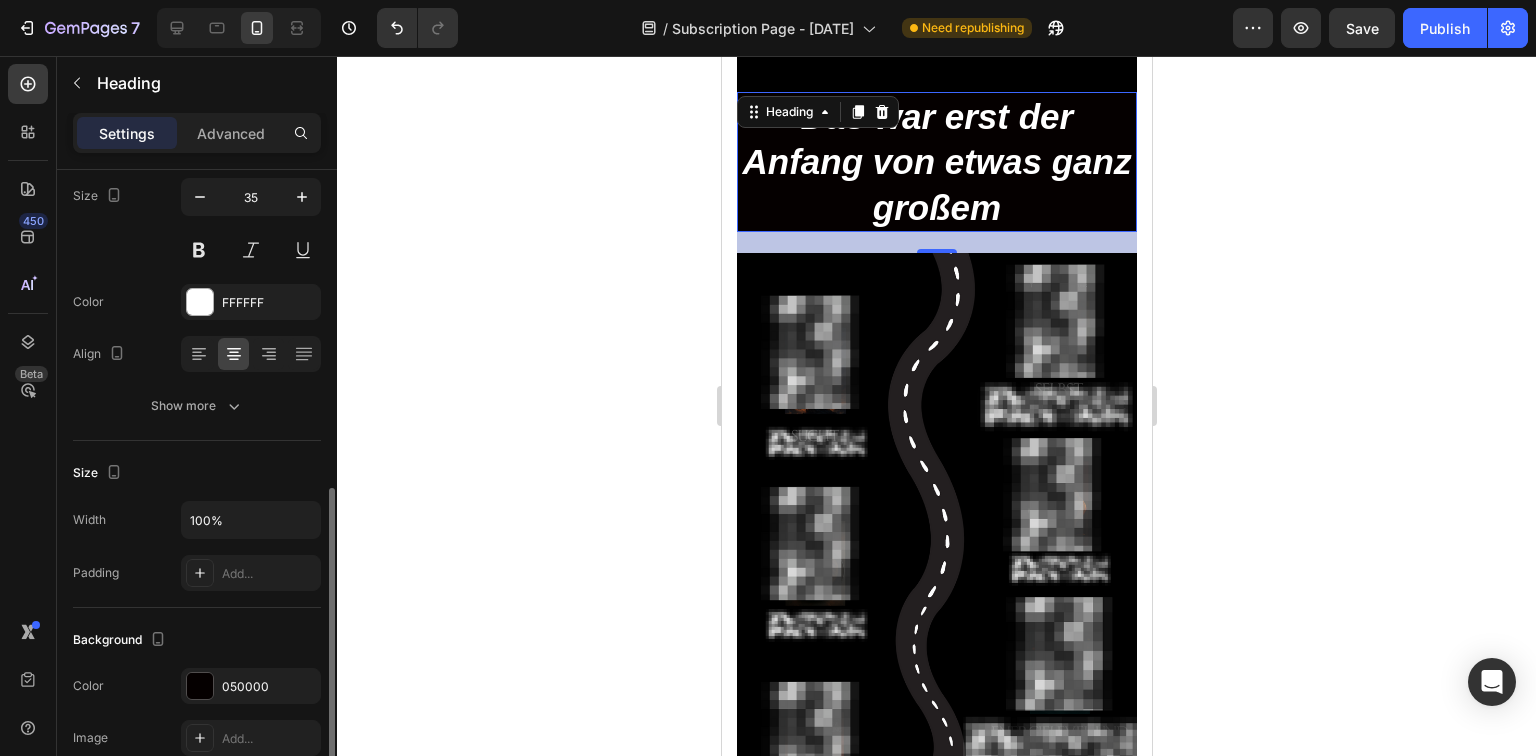 scroll, scrollTop: 400, scrollLeft: 0, axis: vertical 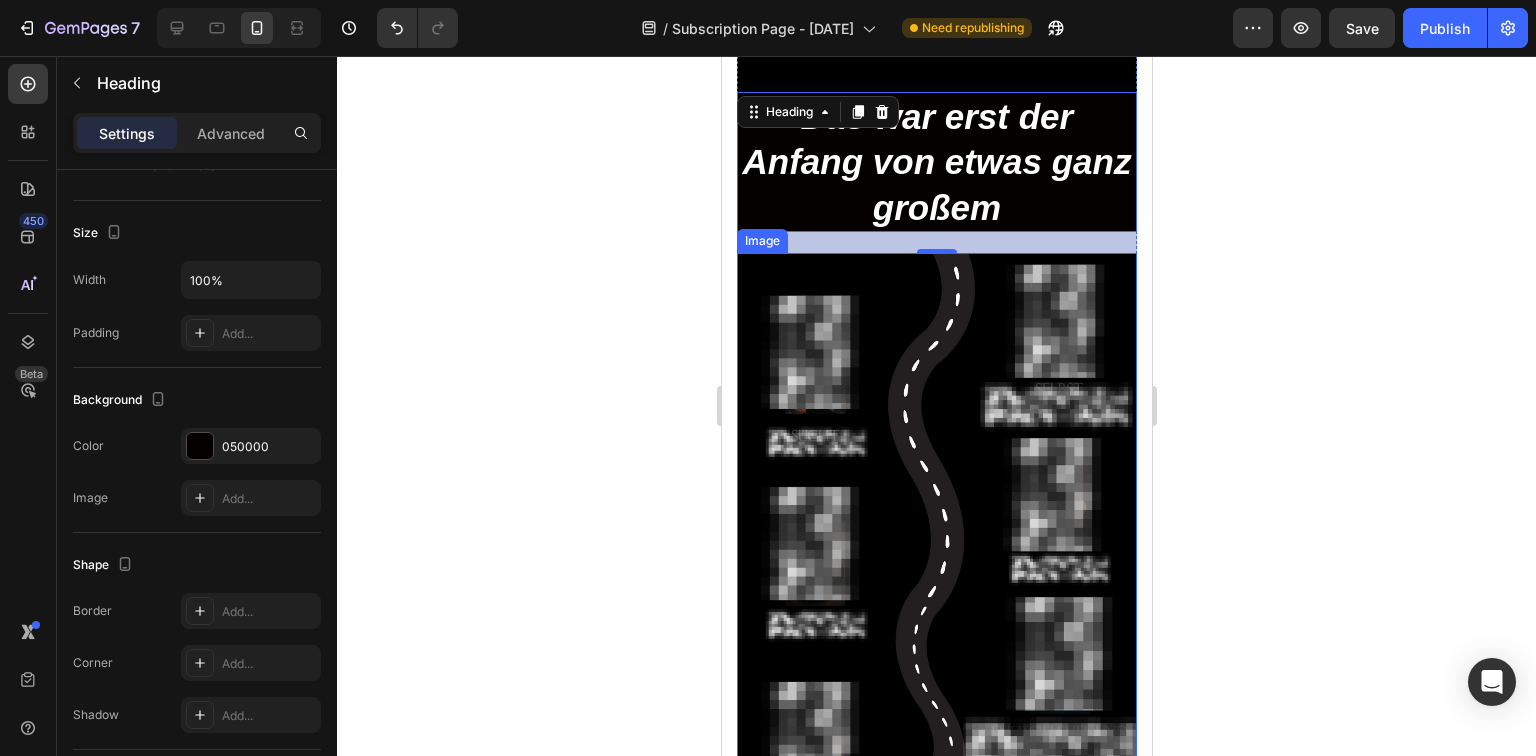 click at bounding box center [936, 608] 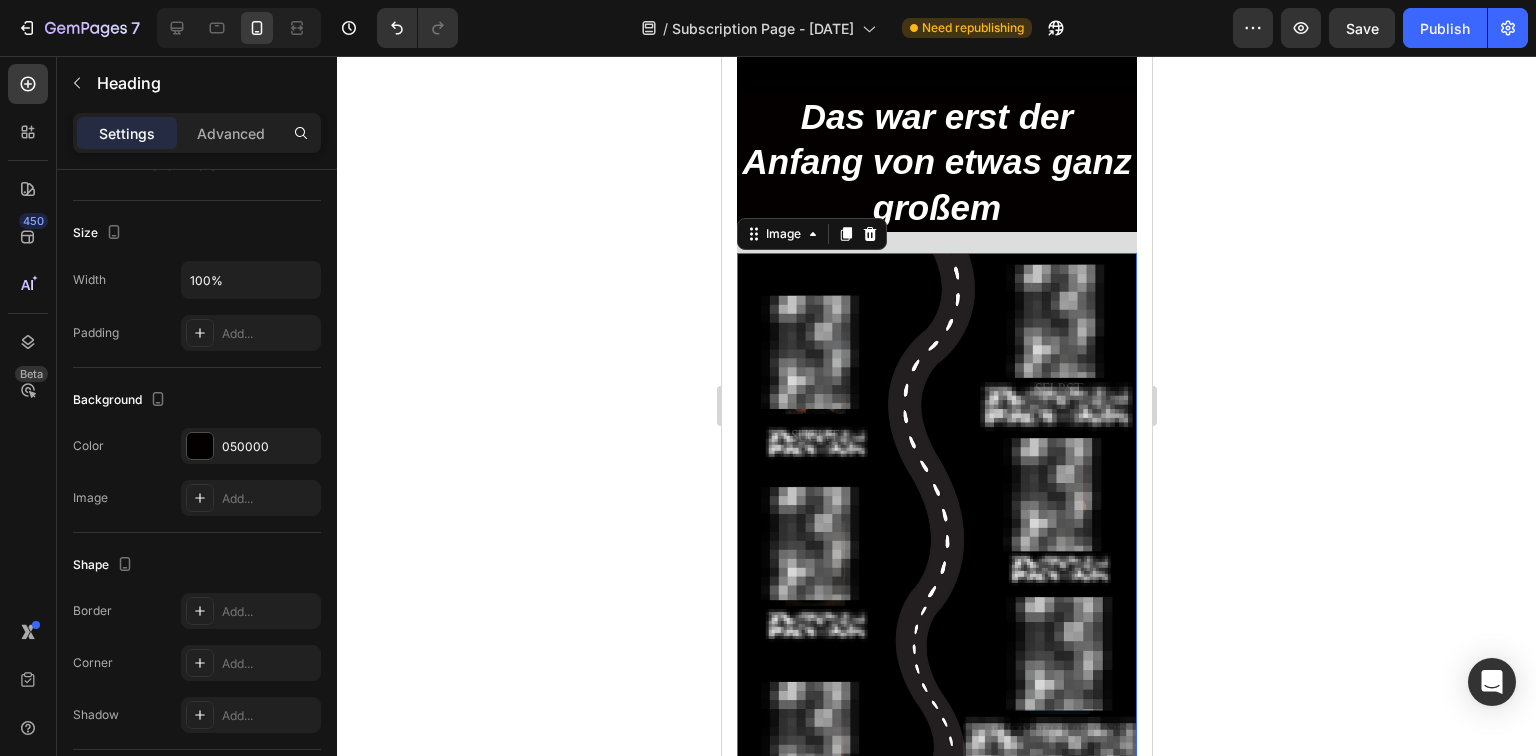 scroll, scrollTop: 0, scrollLeft: 0, axis: both 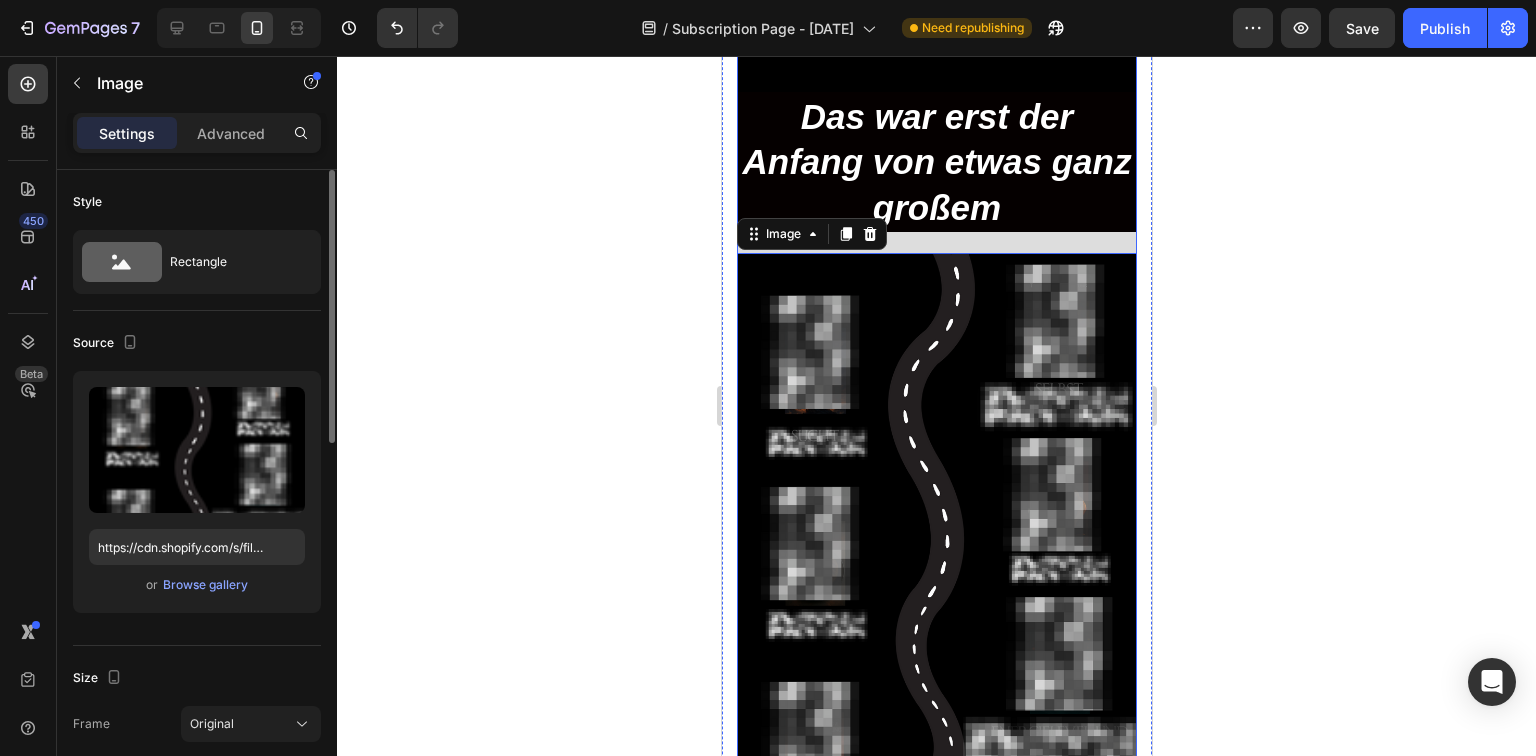 click on "⁠⁠⁠⁠⁠⁠⁠ Zurück zu Dir und das jeden Monat Stück für Stück Heading Keine Investition ist so wichtig, wie die Investition in dich selbst. Jeden Monat erscheint ein neues PDF mit Inhalten die dich im Leben weiterbringen, Tools mit denen du das ganze leichter umsetzt und Pläne die dich an die Hand nehmen. Text block Halte mich auf dem laufenden Button Image "Ich habe das Buch vor ca. 3 Wochen gekauft und bin fleißig daran, das ganze umzusetzen. Den Newsletter habe ich jetzt schon mal abonniert und bin hyped auf das nächste Buch." Text block Chris M. Text block                Icon                Icon                Icon                Icon                Icon Icon List Hoz Row Row Row Image ⁠⁠⁠⁠⁠⁠⁠ Das war erst der Anfang von etwas ganz großem Heading" at bounding box center [936, -213] 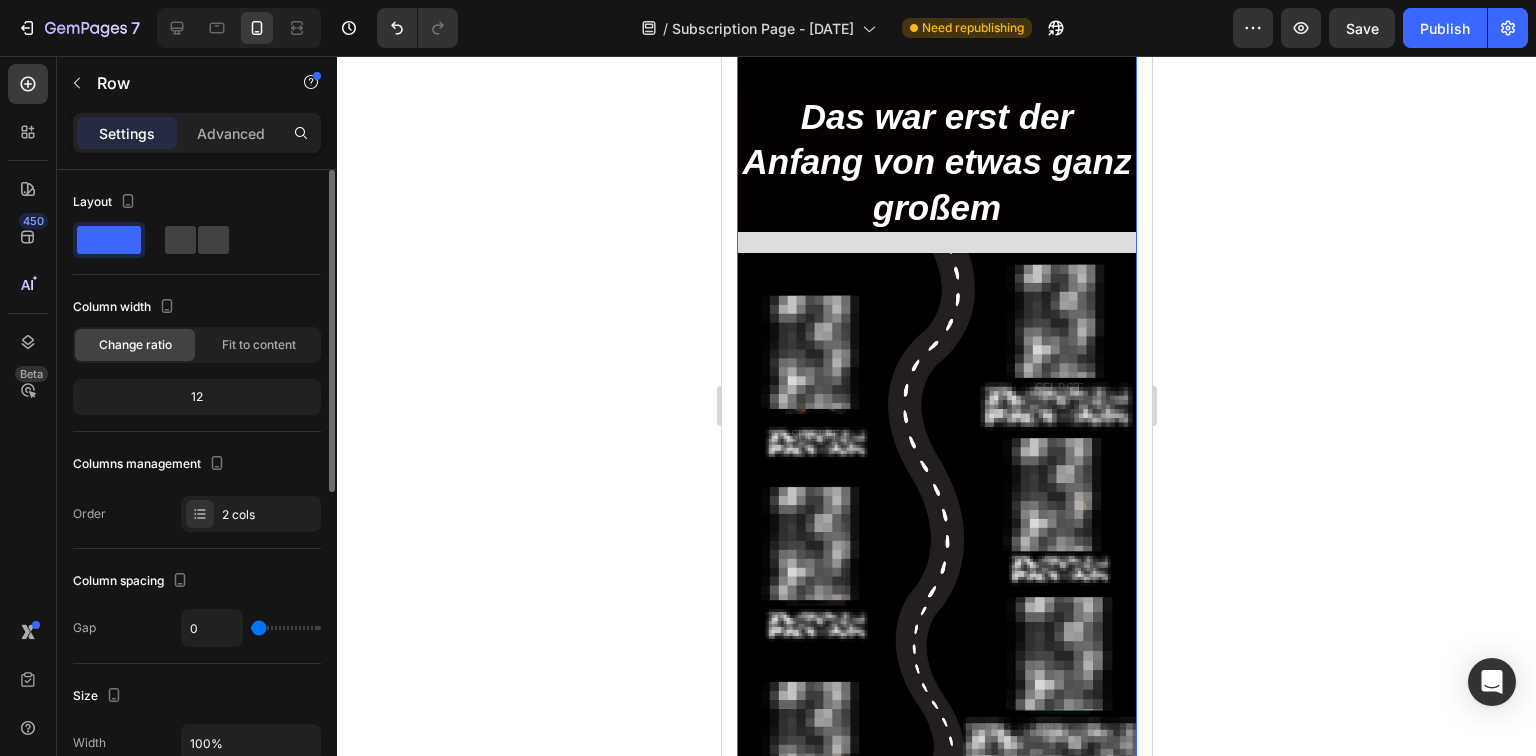 scroll, scrollTop: 400, scrollLeft: 0, axis: vertical 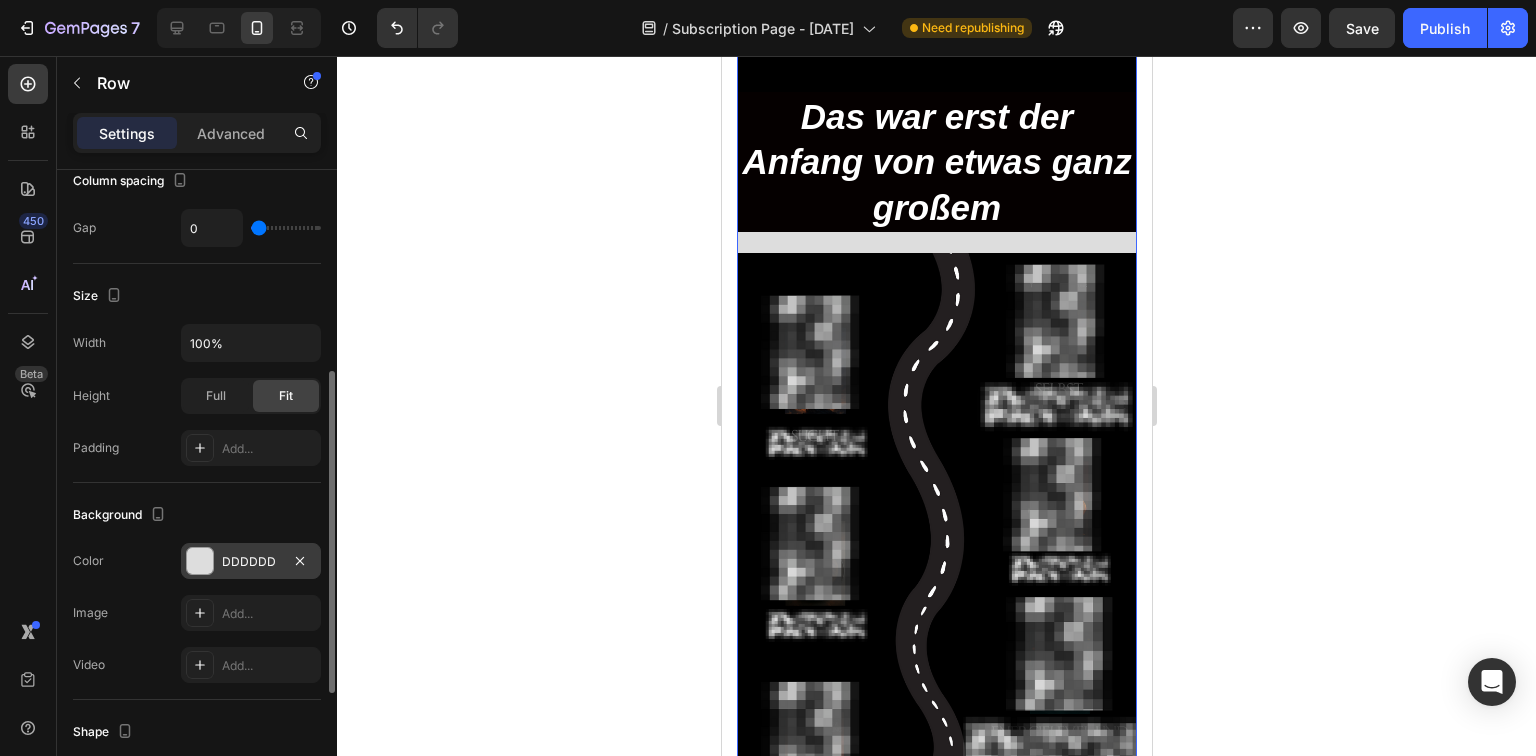 click at bounding box center (200, 561) 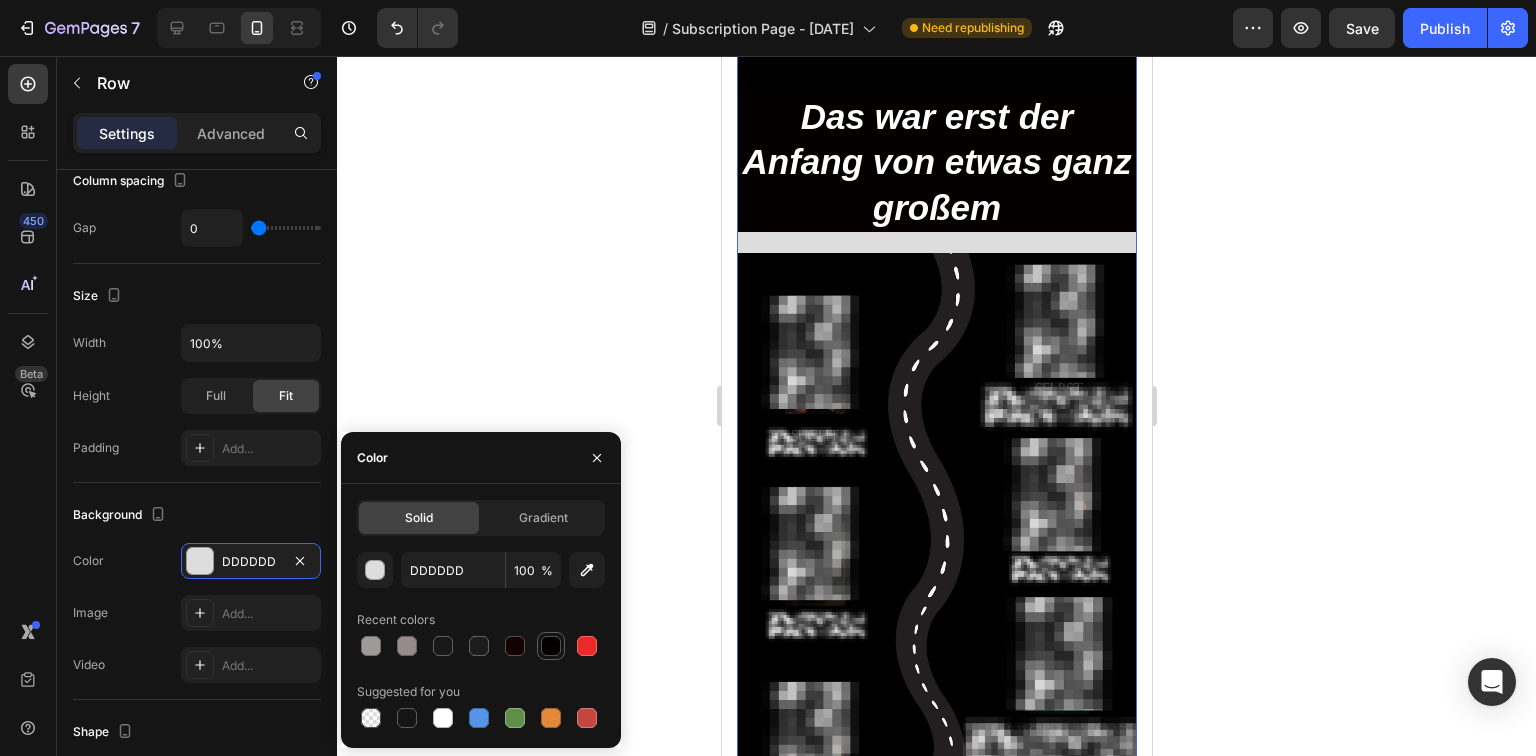 click at bounding box center [551, 646] 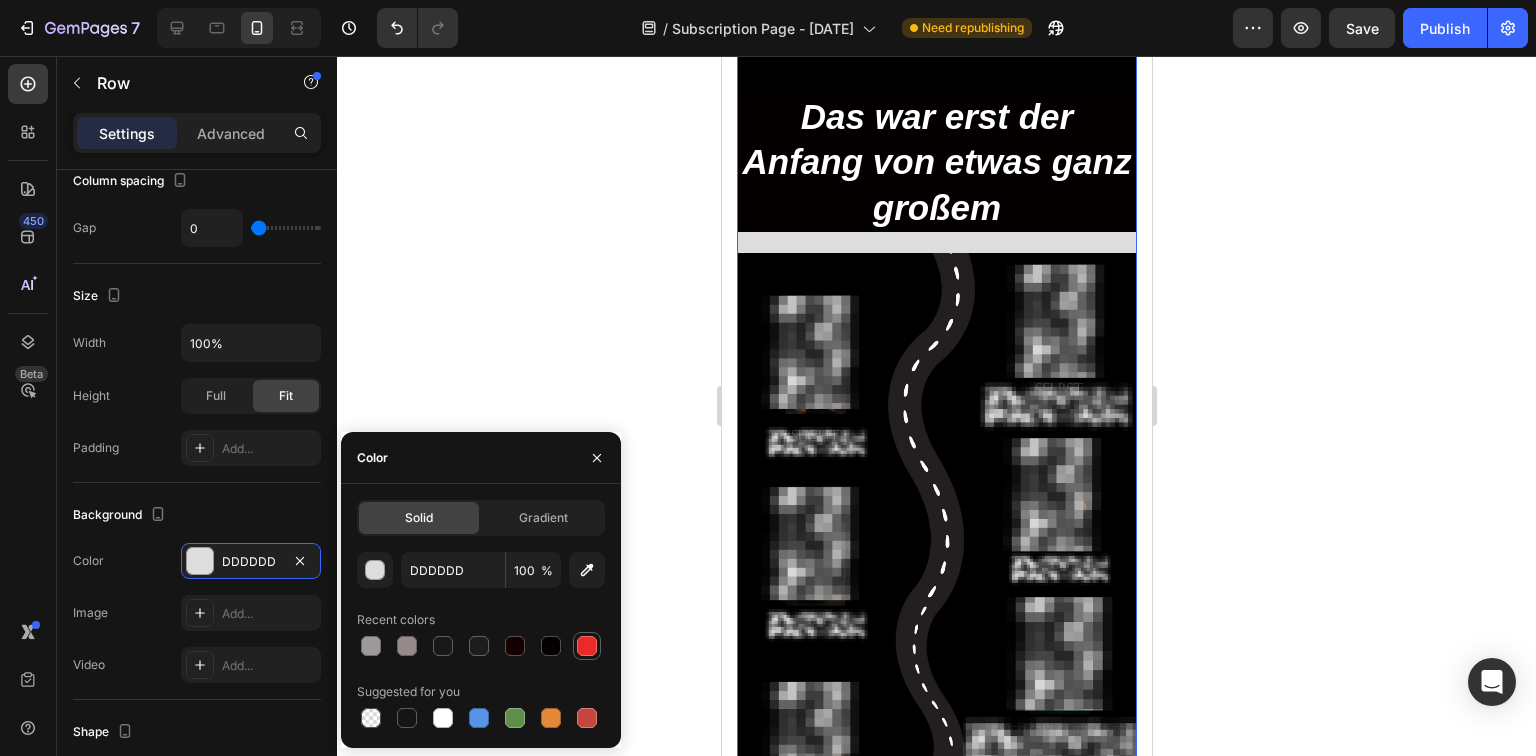 type on "050000" 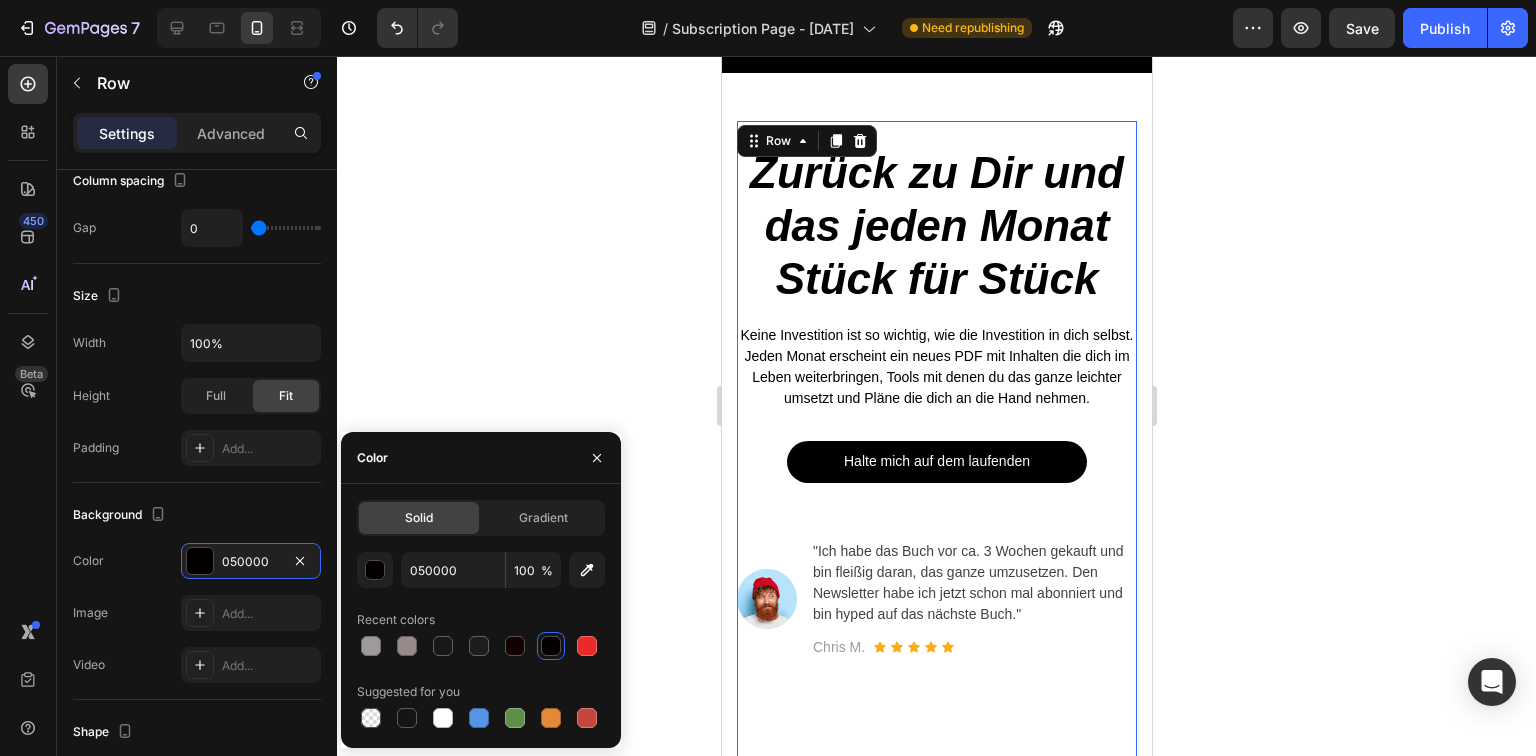 click 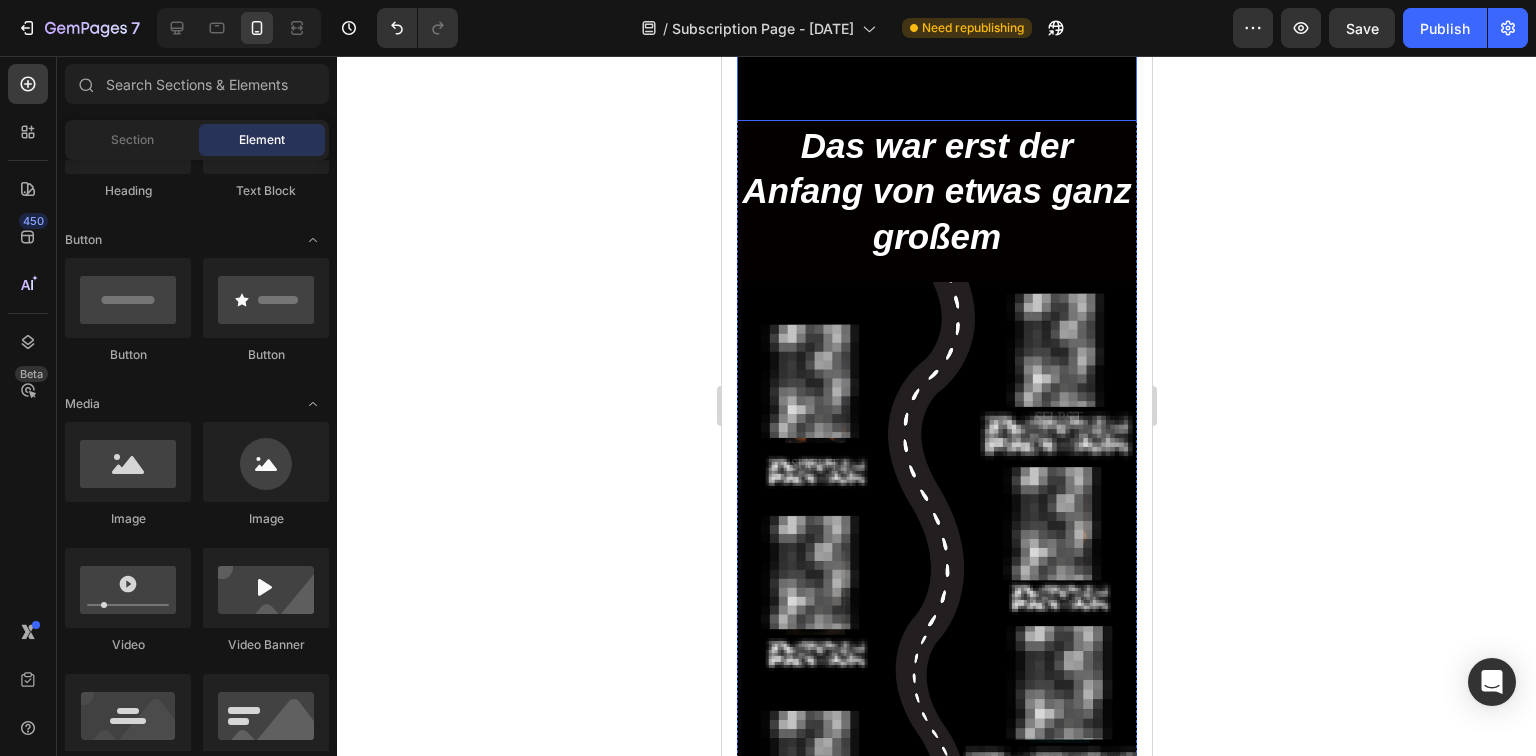 scroll, scrollTop: 880, scrollLeft: 0, axis: vertical 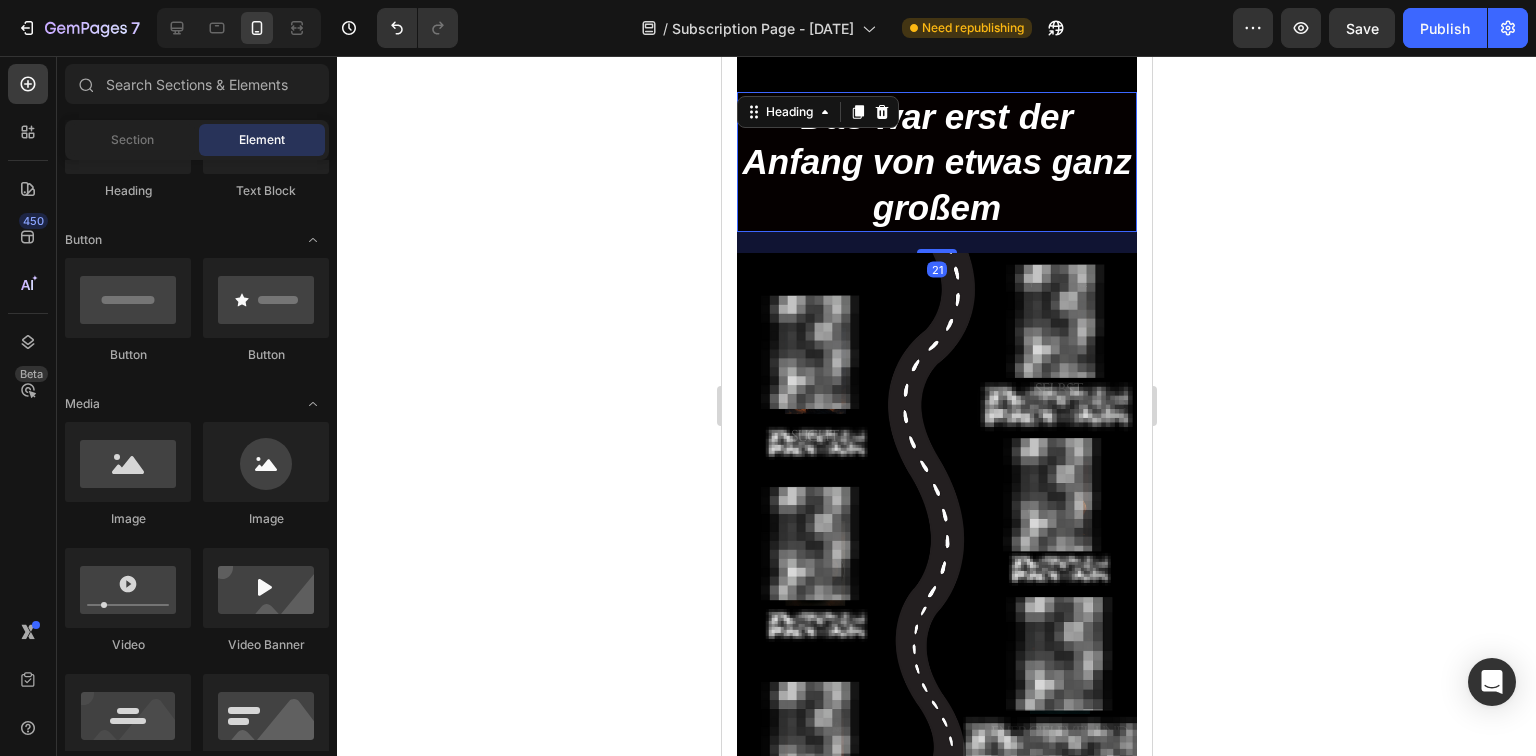 click on "Das war erst der Anfang von etwas ganz großem" at bounding box center (936, 162) 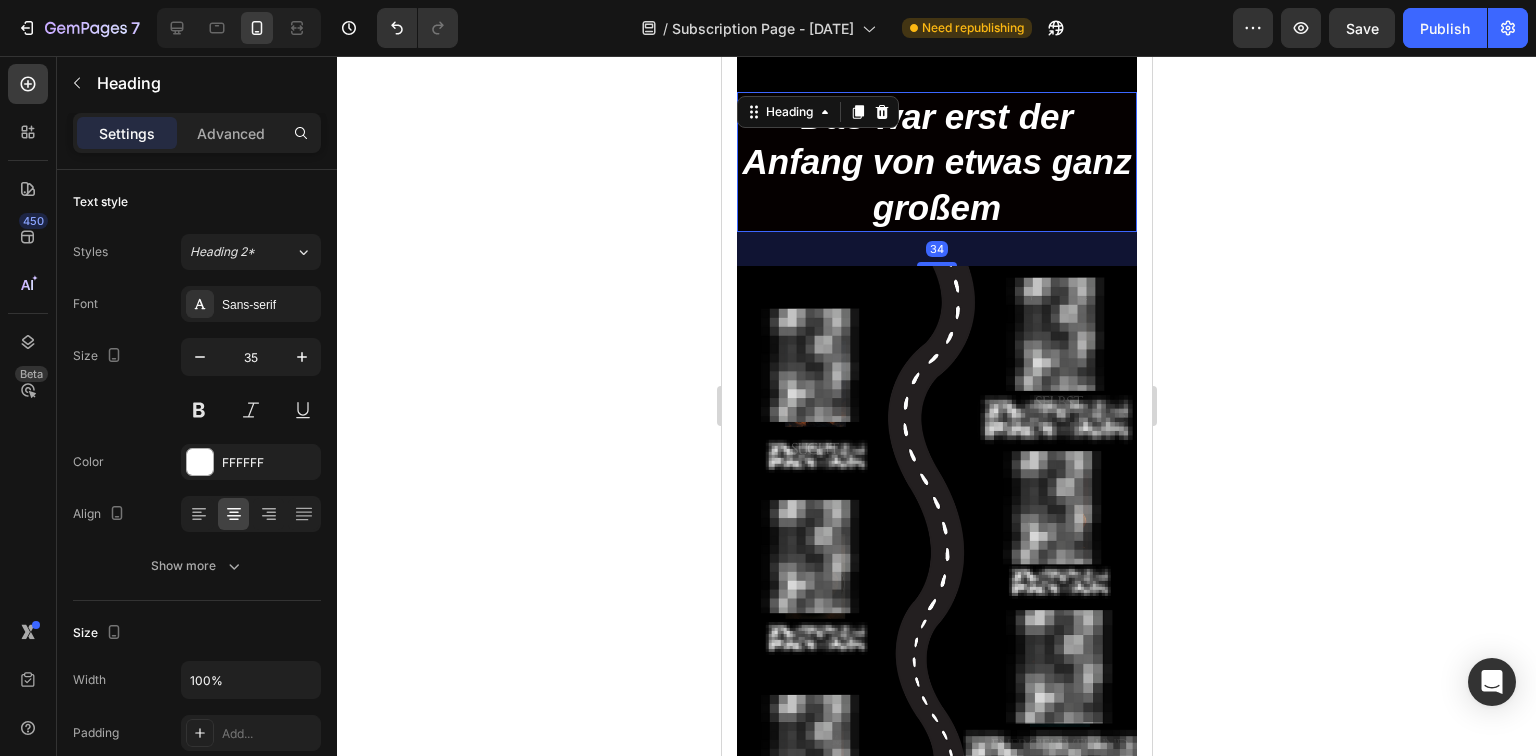 drag, startPoint x: 934, startPoint y: 243, endPoint x: 989, endPoint y: 262, distance: 58.189346 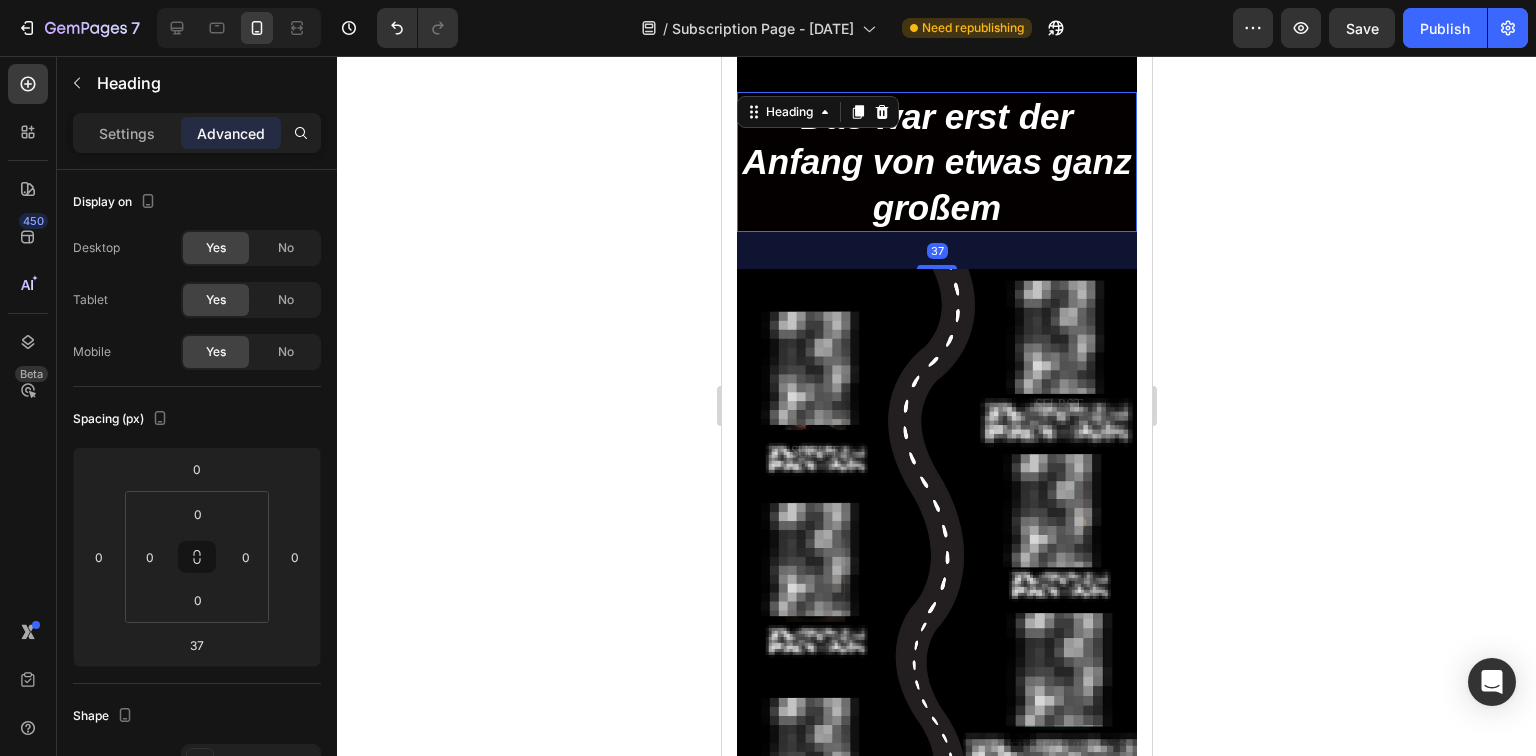 click 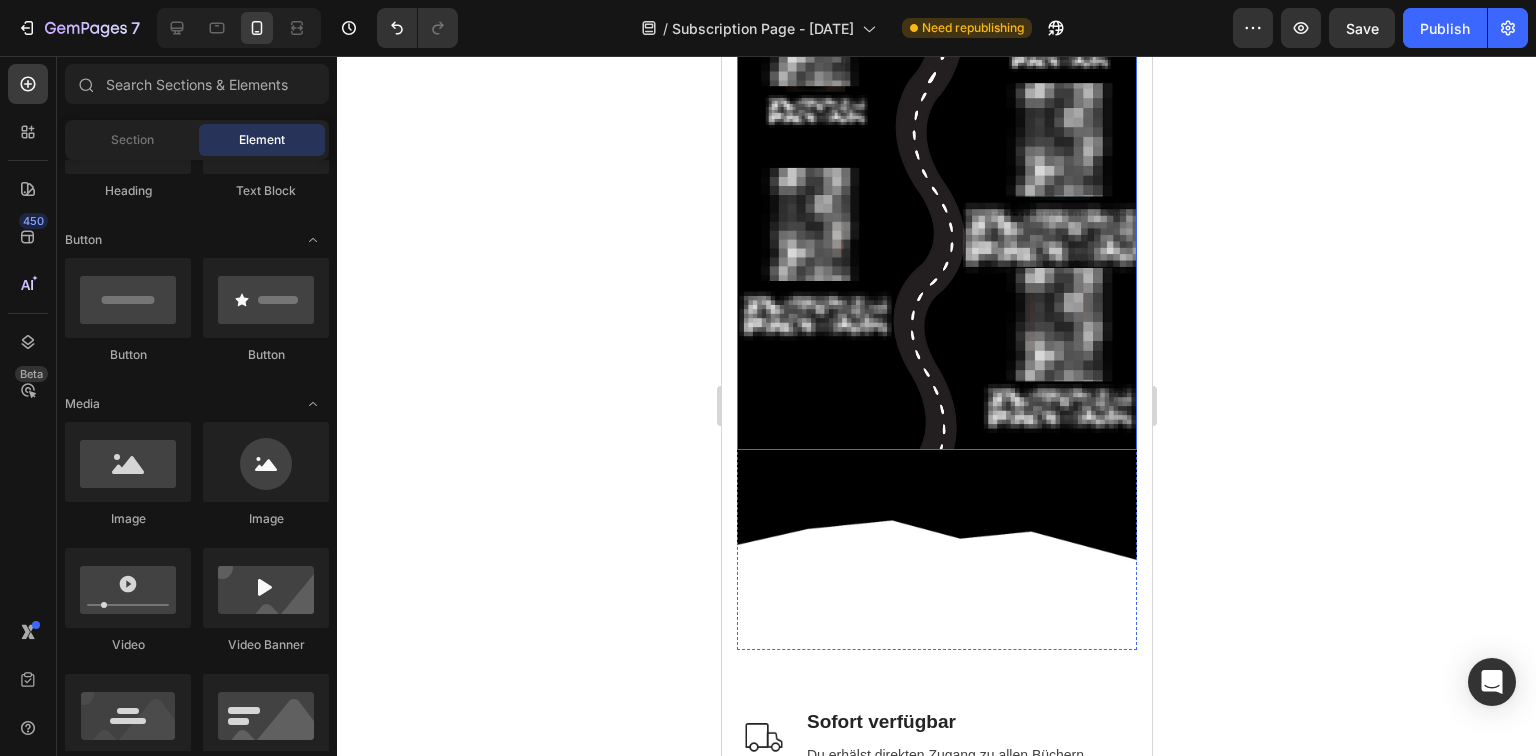 scroll, scrollTop: 1440, scrollLeft: 0, axis: vertical 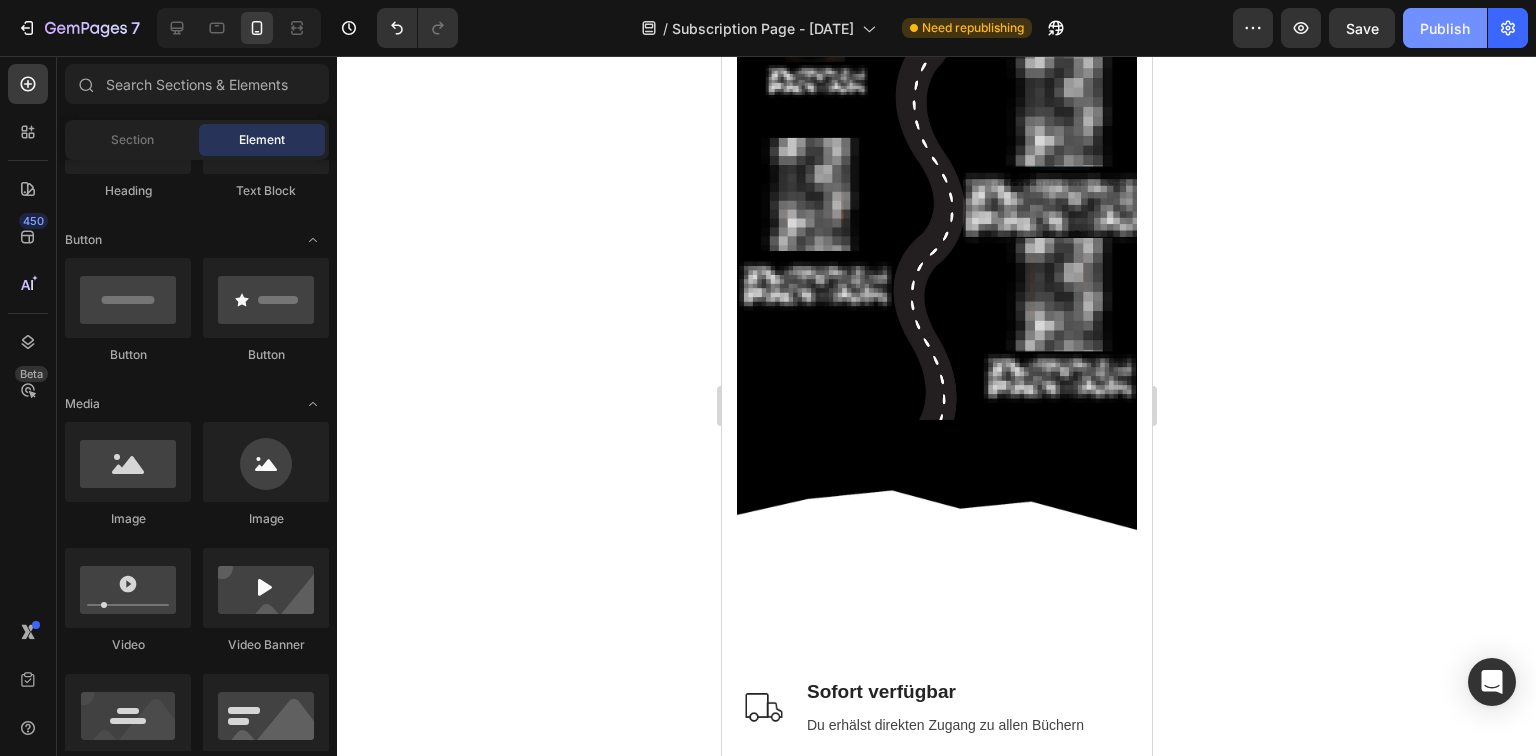click on "Publish" at bounding box center (1445, 28) 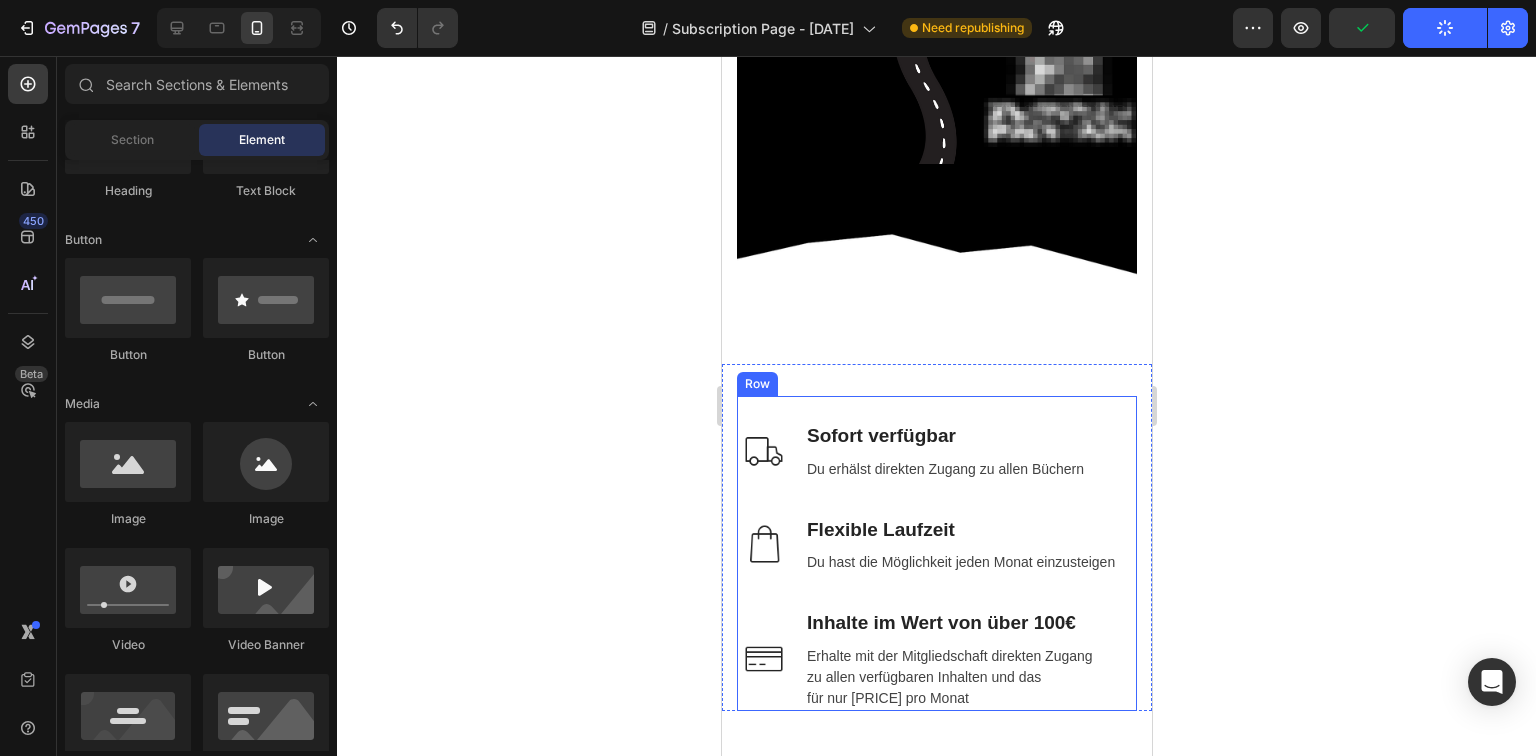 scroll, scrollTop: 1760, scrollLeft: 0, axis: vertical 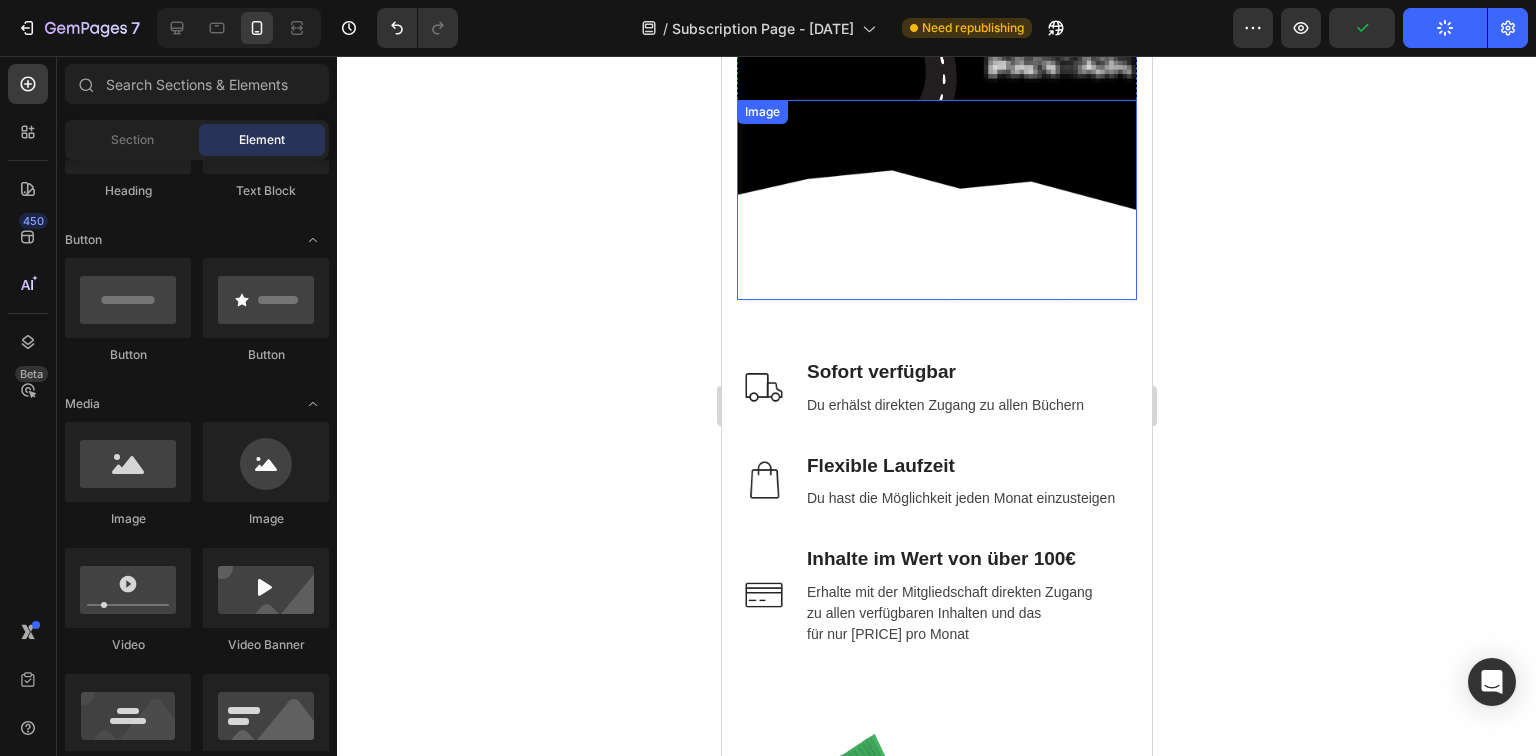 click at bounding box center [936, 200] 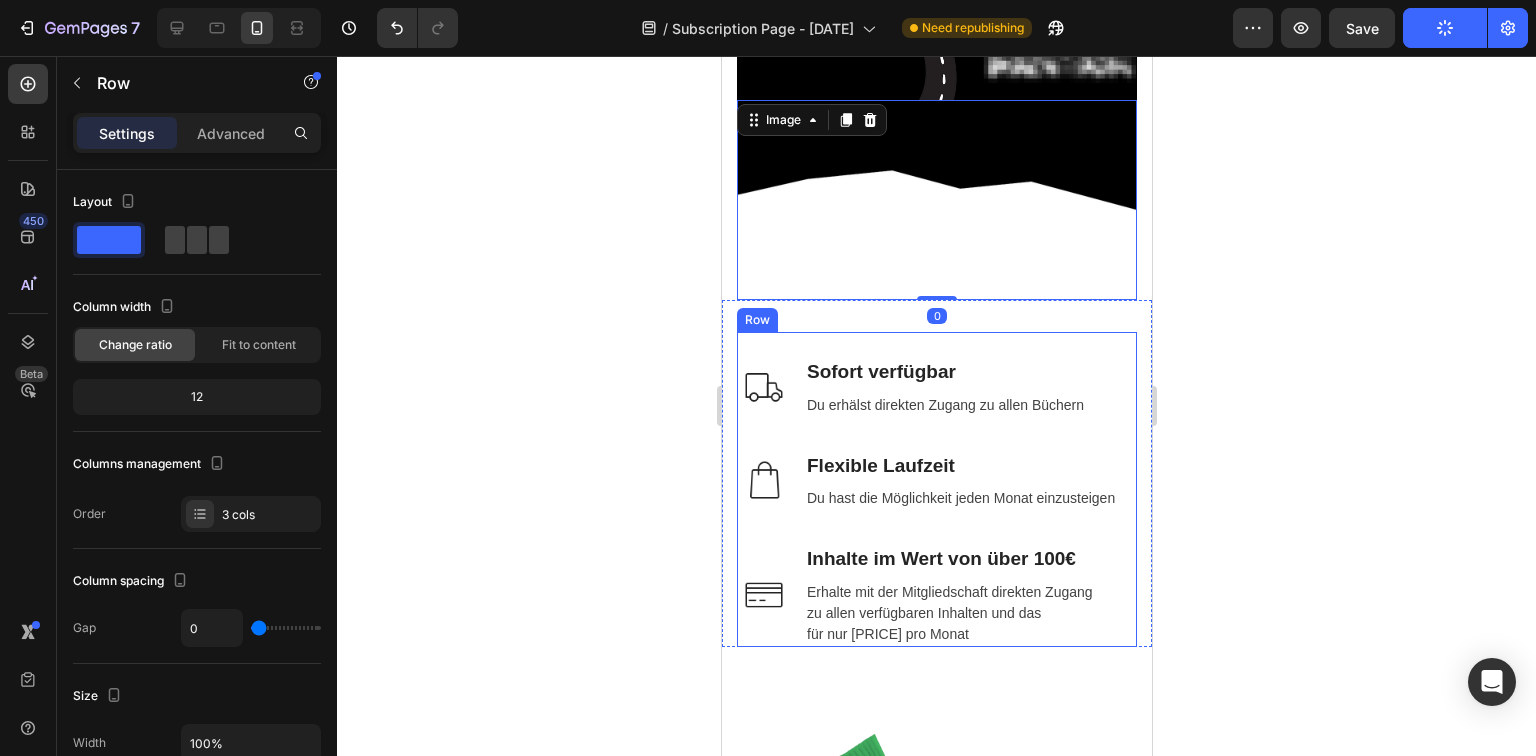 click on "Image Sofort verfügbar Text block Du erhälst direkten Zugang zu allen Büchern Text block Row Image Flexible Laufzeit Text block Du hast die Möglichkeit jeden Monat einzusteigen Text block Row Image Inhalte im Wert von über 100€ Text block Erhalte mit der Mitgliedschaft direkten Zugang zu allen verfügbaren Inhalten und das  für nur 19,99€ pro Monat Text block Row Row" at bounding box center (936, 489) 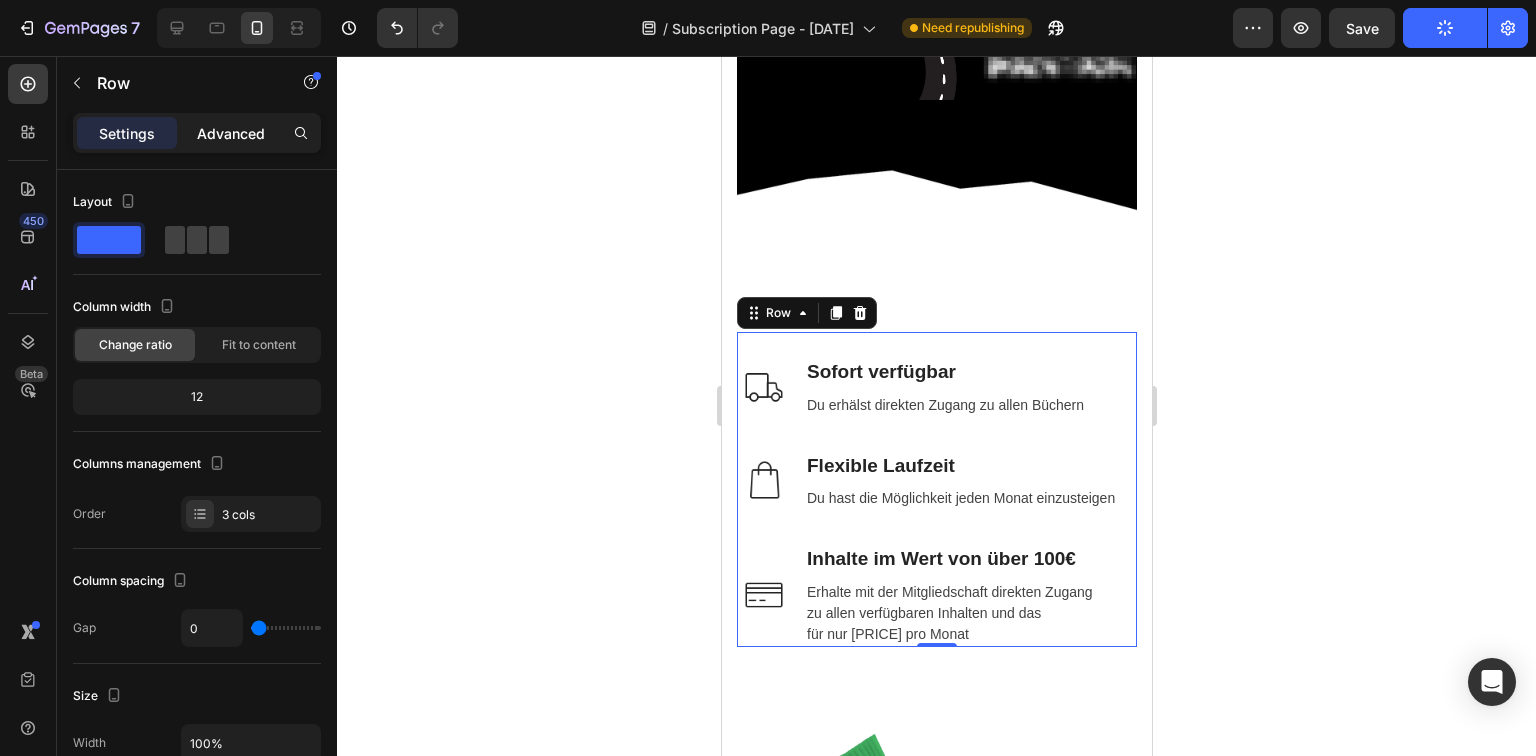 click on "Advanced" at bounding box center (231, 133) 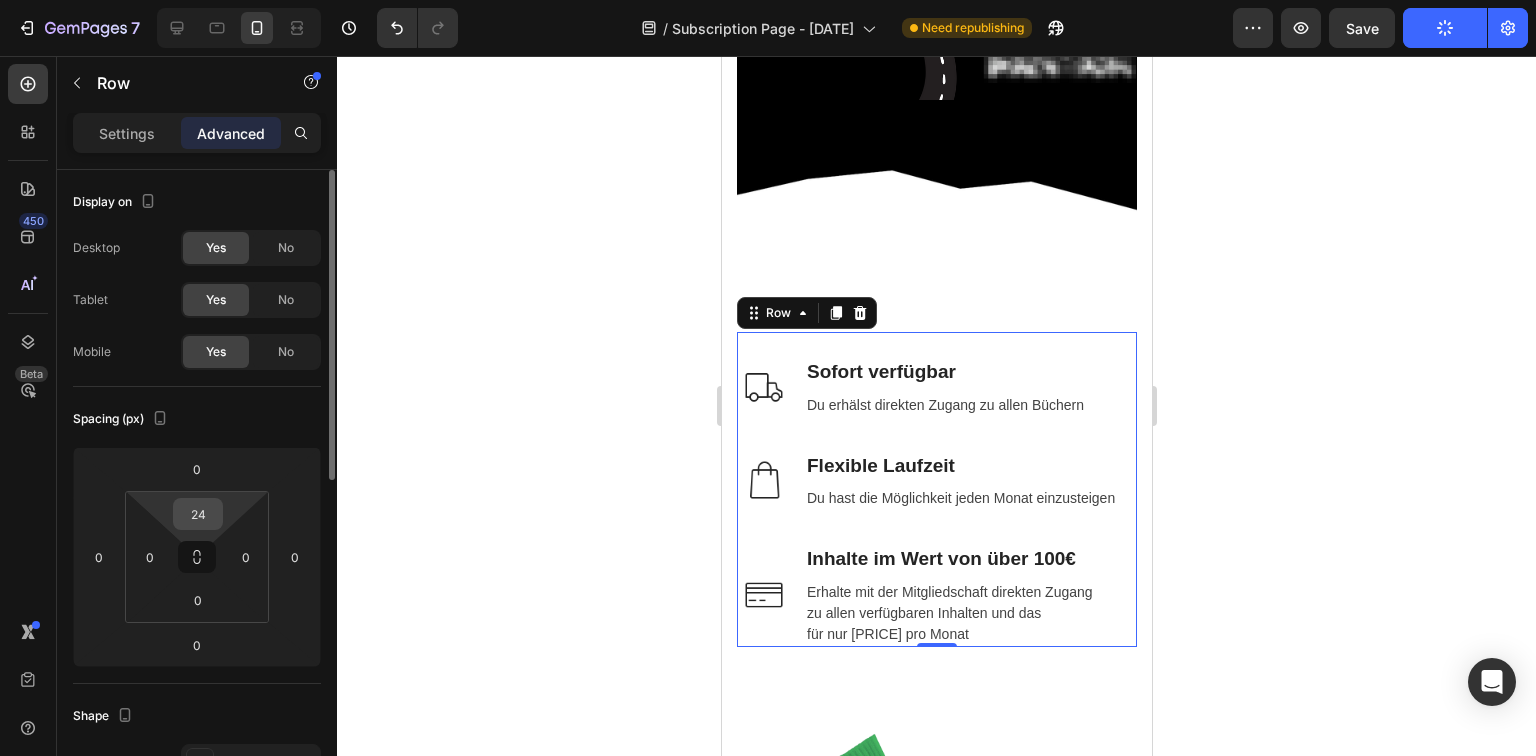 click on "24" at bounding box center [198, 514] 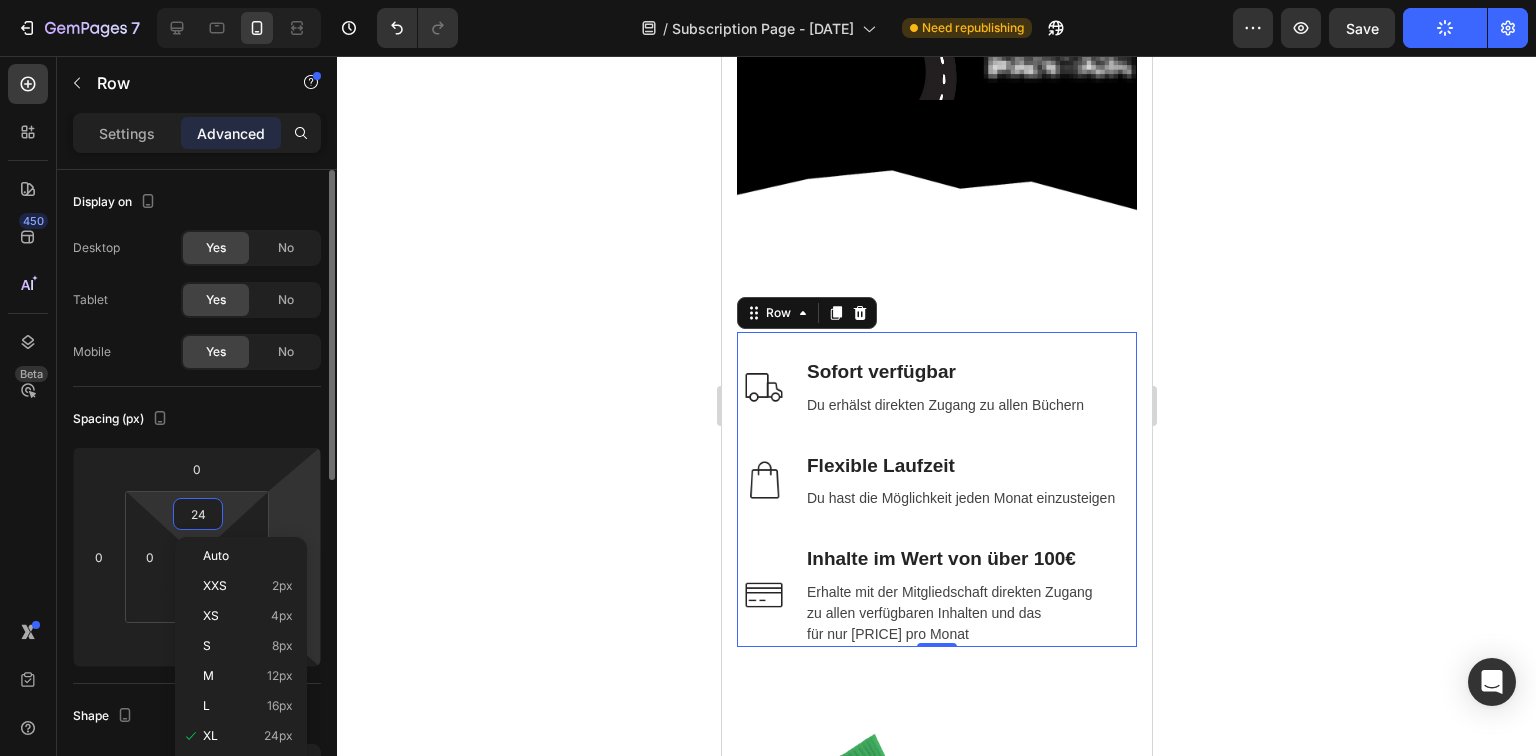 type on "0" 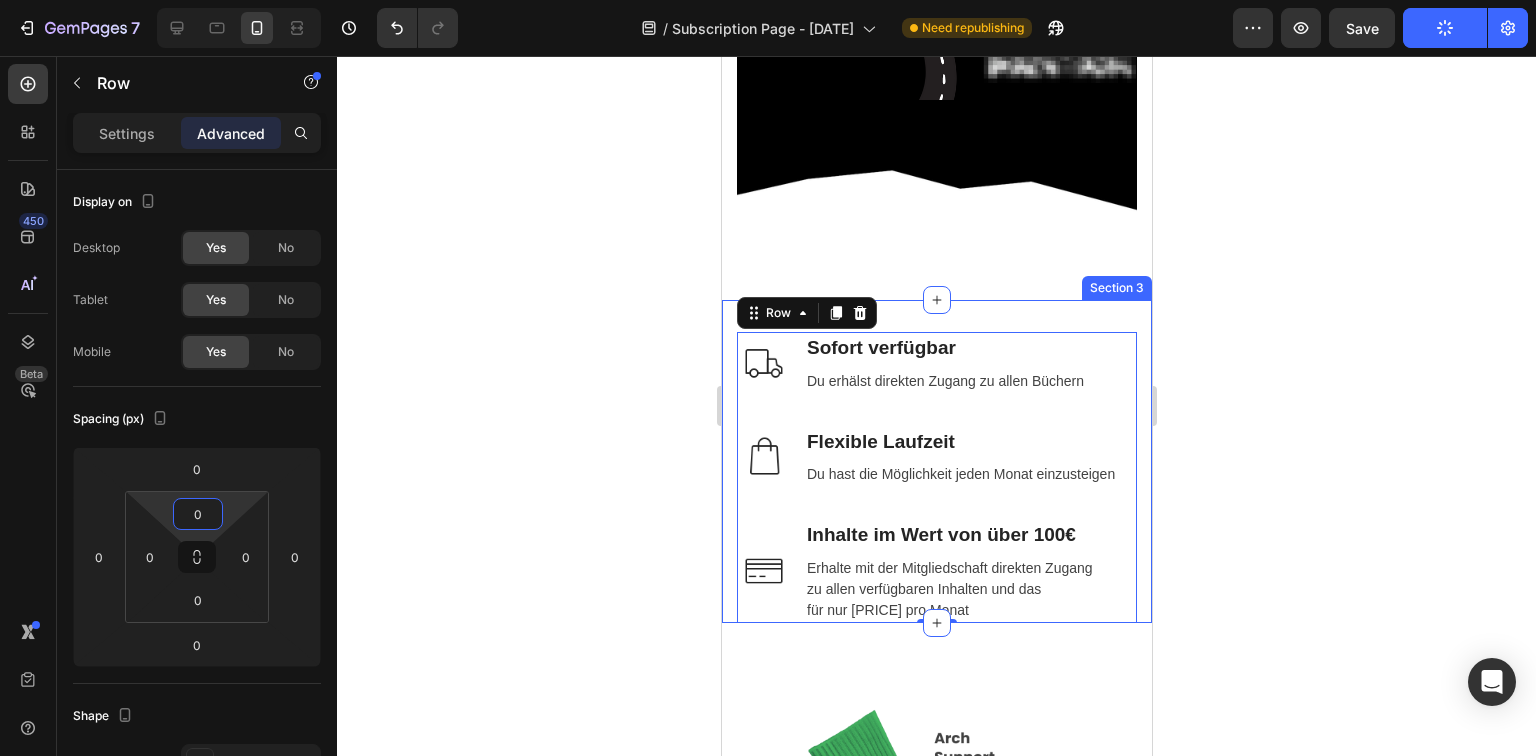 click 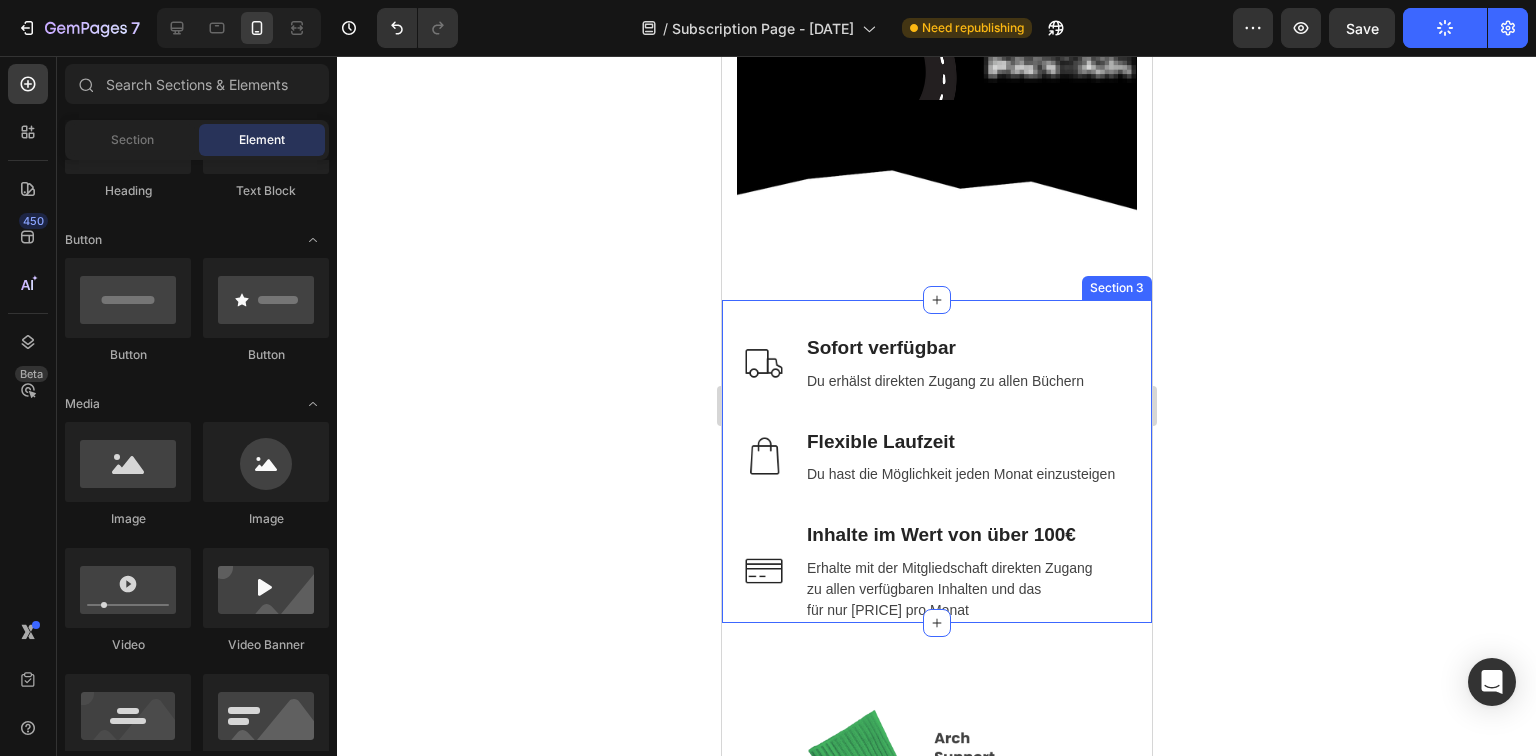 click on "Image Sofort verfügbar Text block Du erhälst direkten Zugang zu allen Büchern Text block Row Image Flexible Laufzeit Text block Du hast die Möglichkeit jeden Monat einzusteigen Text block Row Image Inhalte im Wert von über 100€ Text block Erhalte mit der Mitgliedschaft direkten Zugang zu allen verfügbaren Inhalten und das  für nur 19,99€ pro Monat Text block Row Row Section 3" at bounding box center (936, 461) 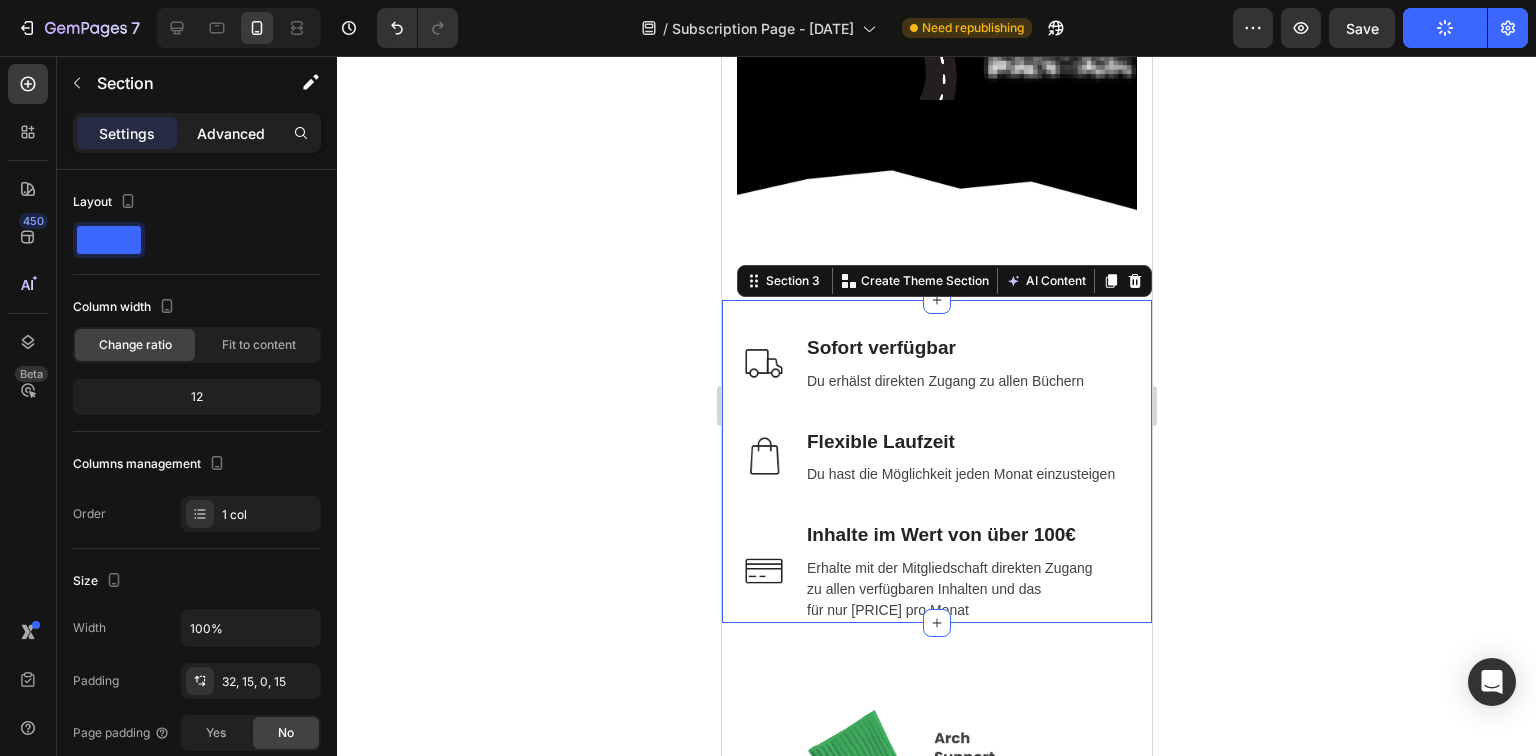click on "Advanced" at bounding box center [231, 133] 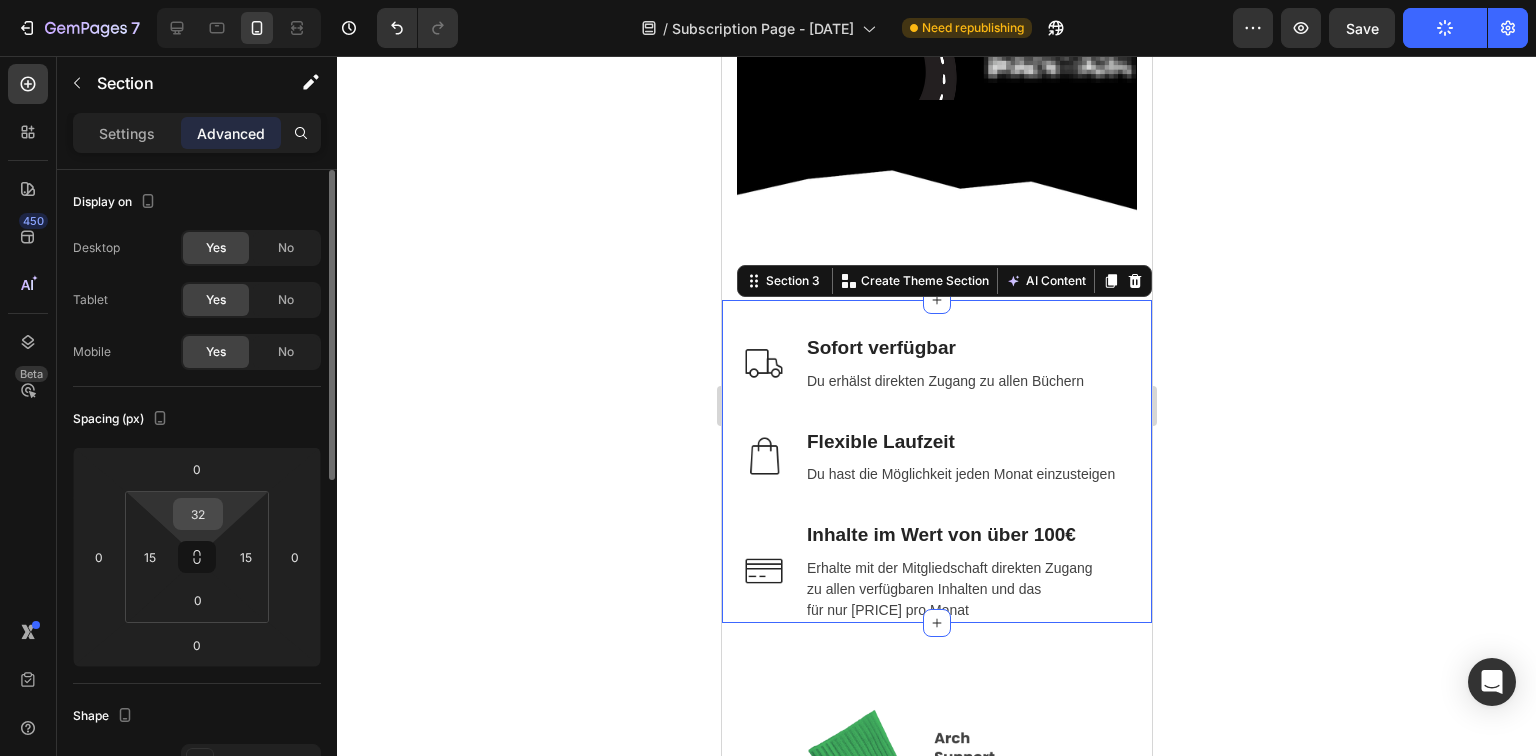 click on "32" at bounding box center [198, 514] 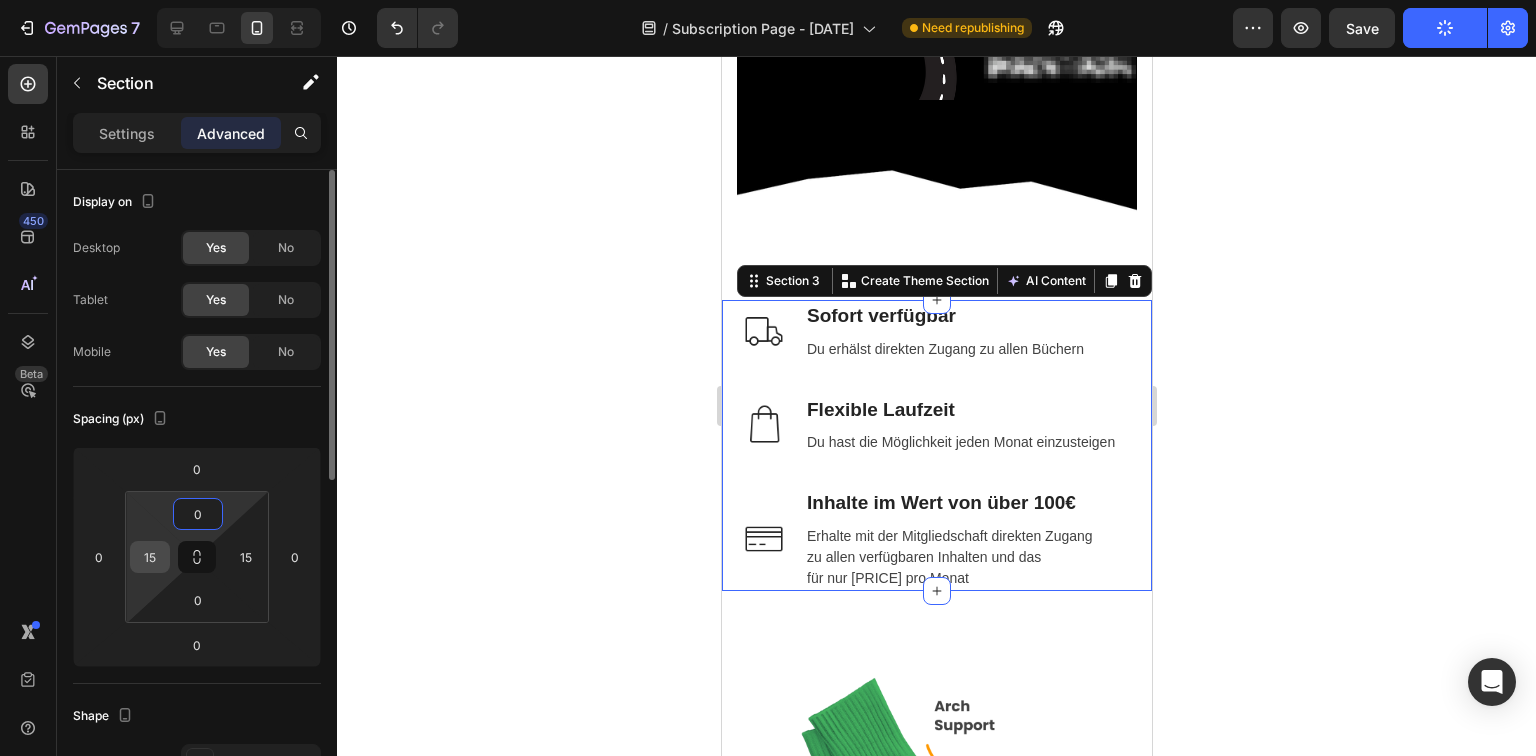 type on "0" 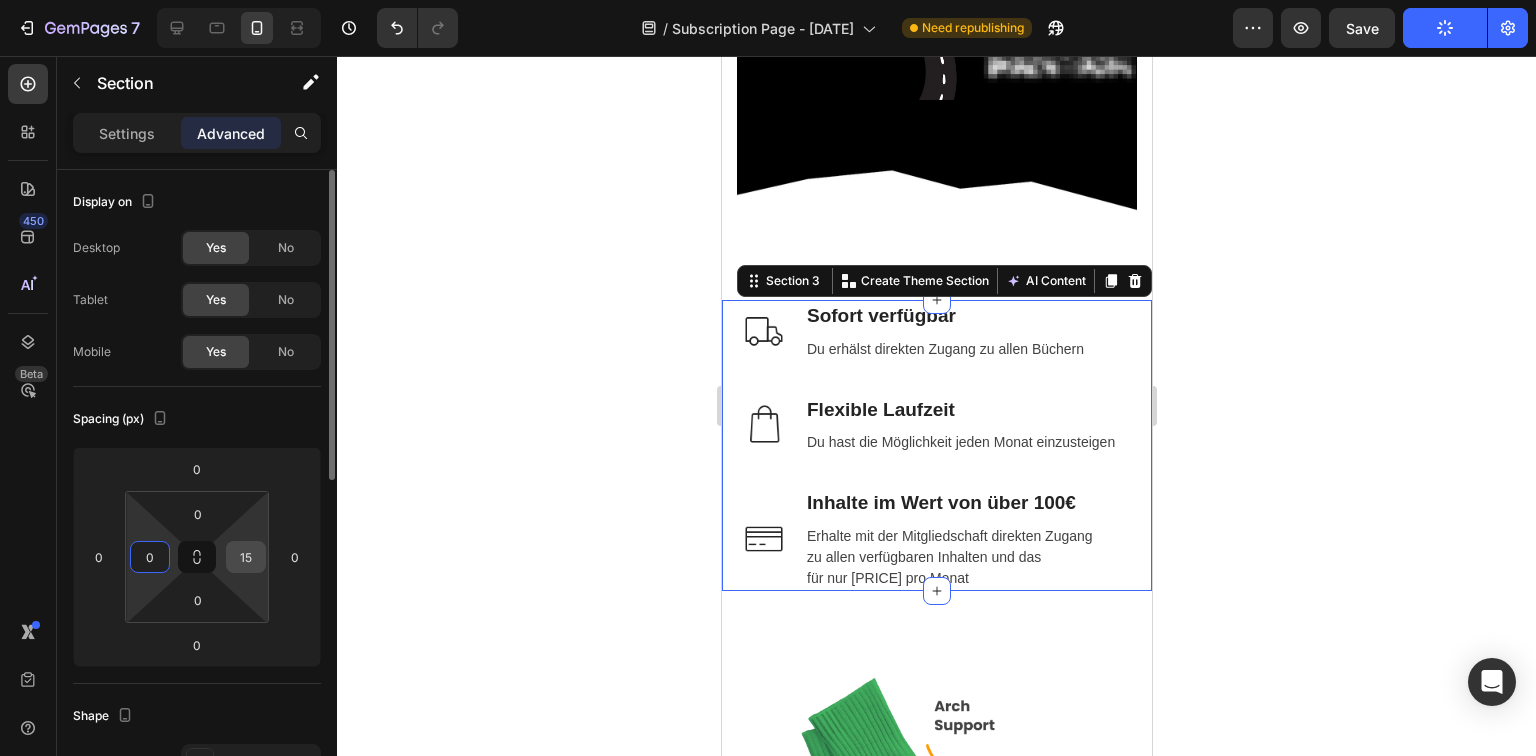type on "0" 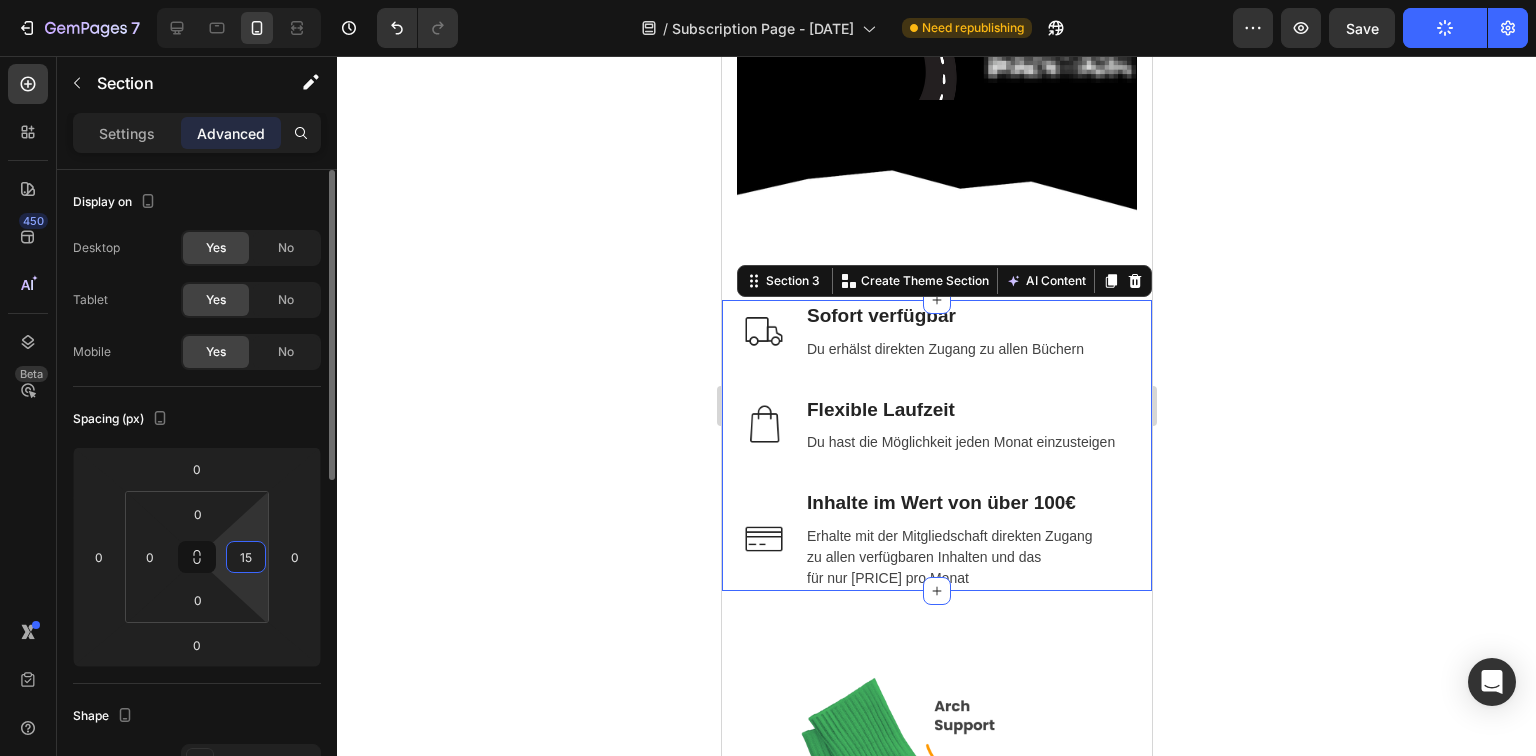 click on "15" at bounding box center [246, 557] 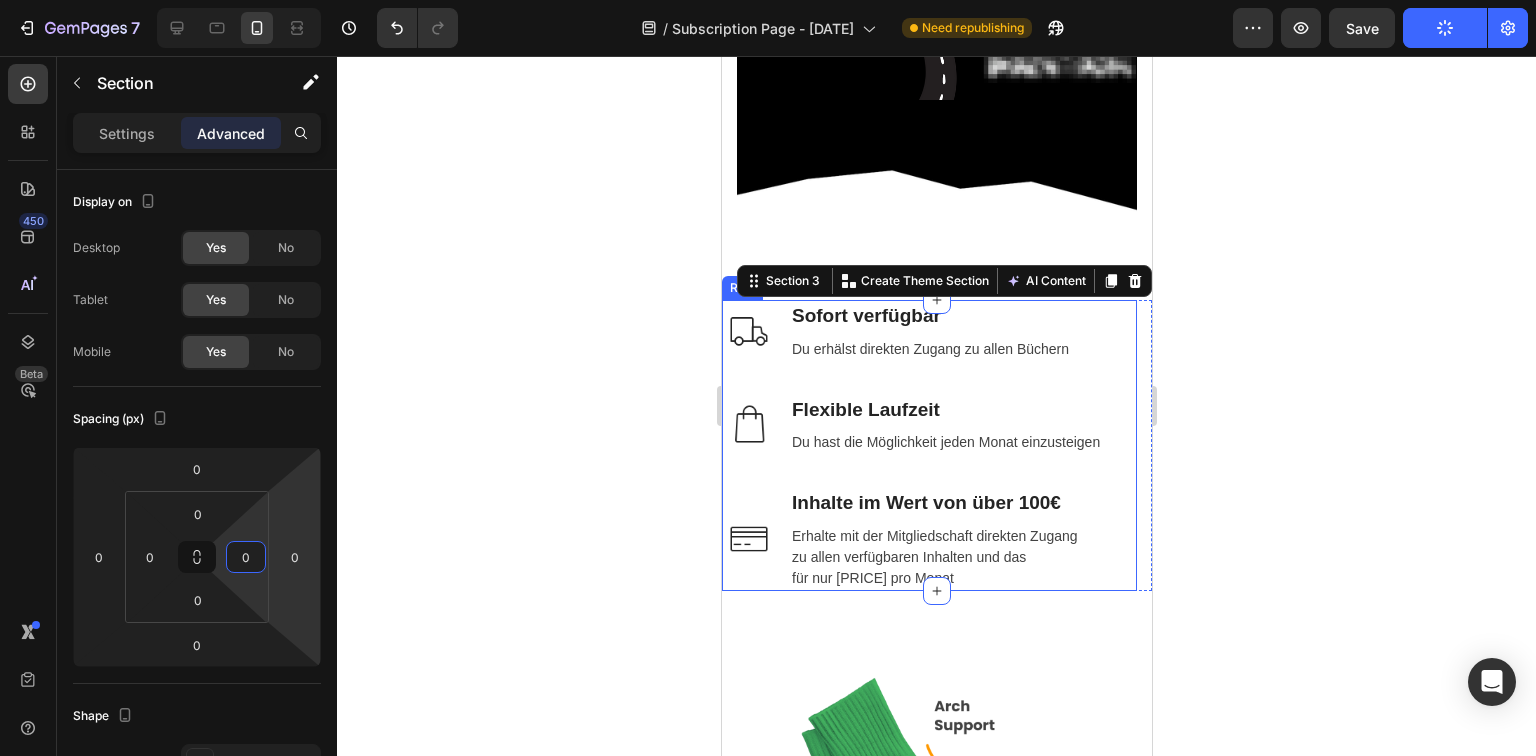 type on "0" 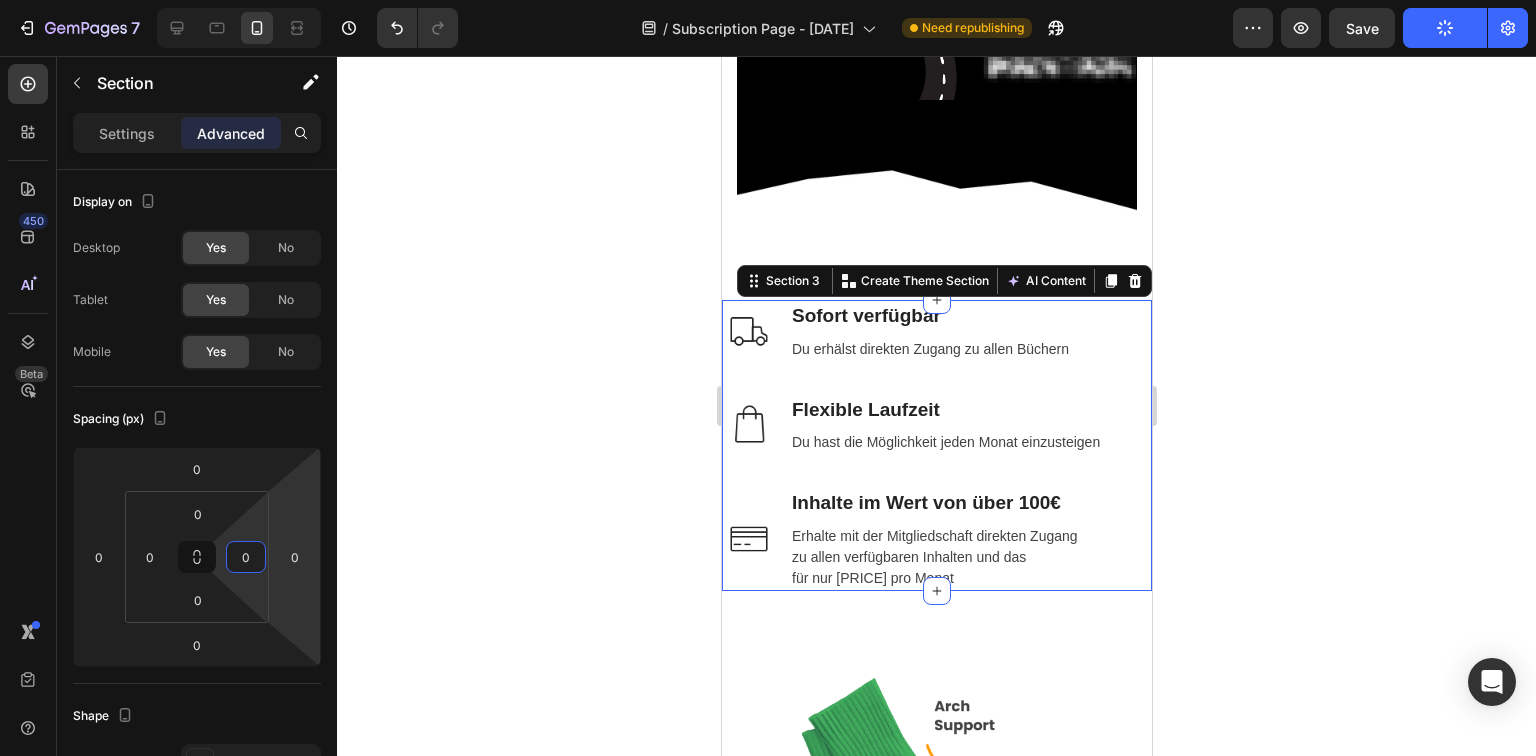 click 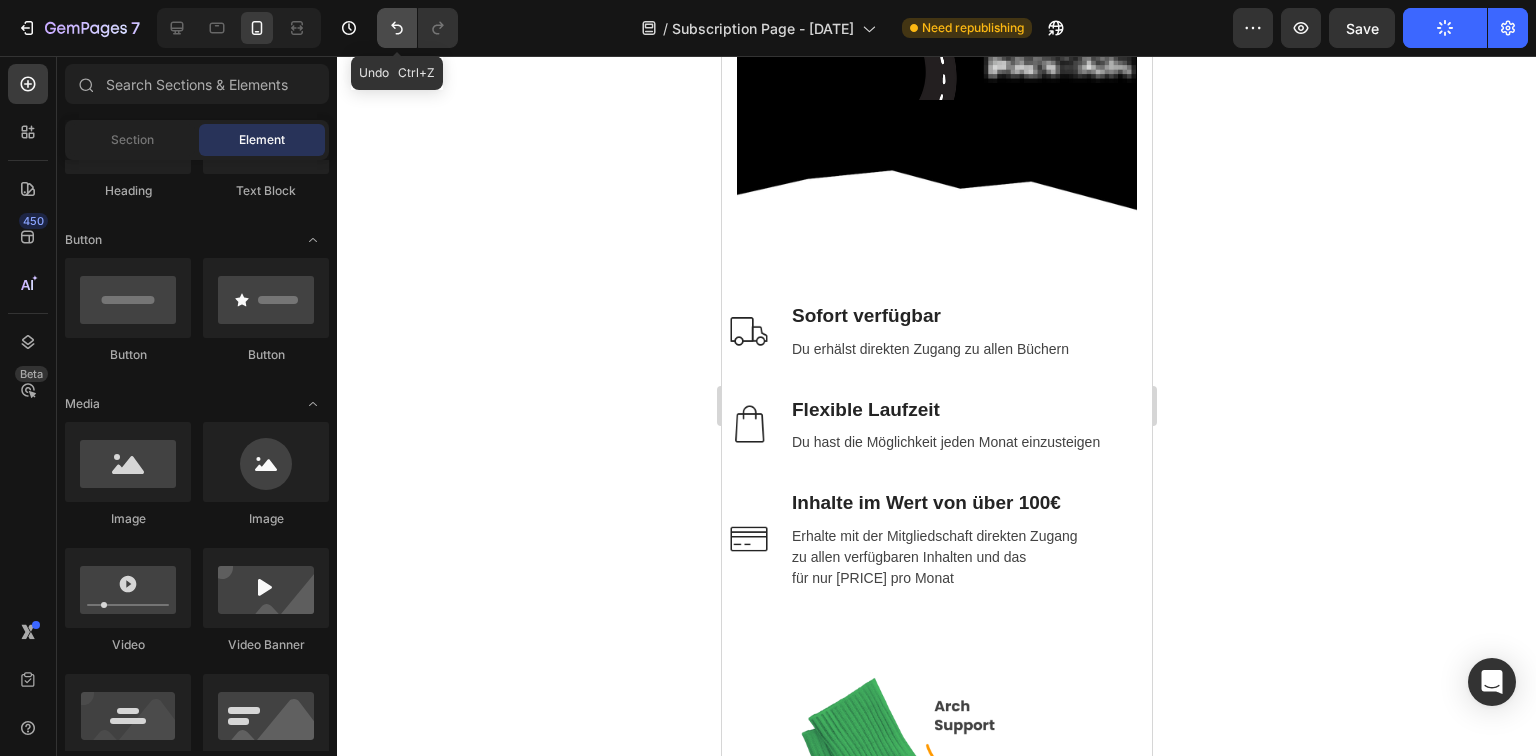 click 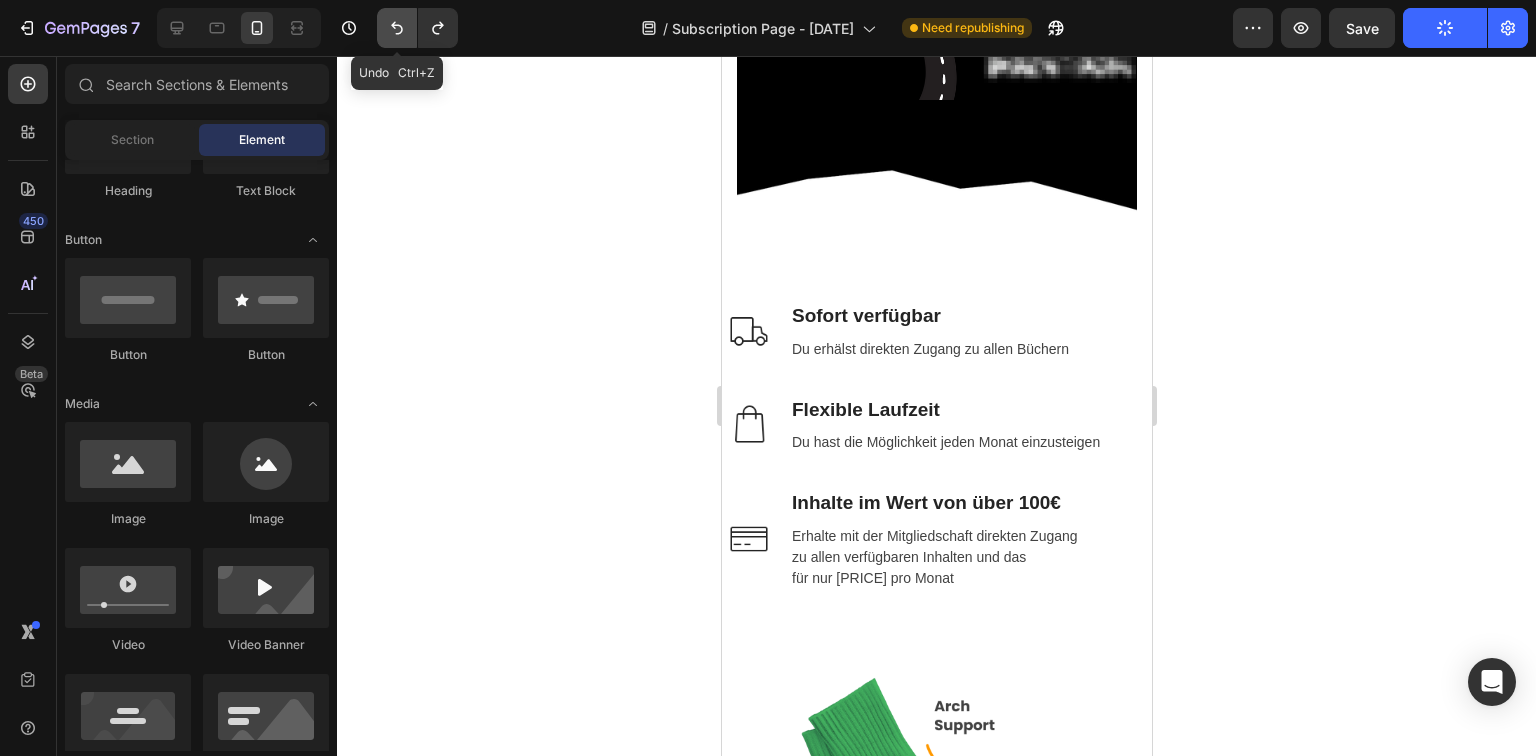 click 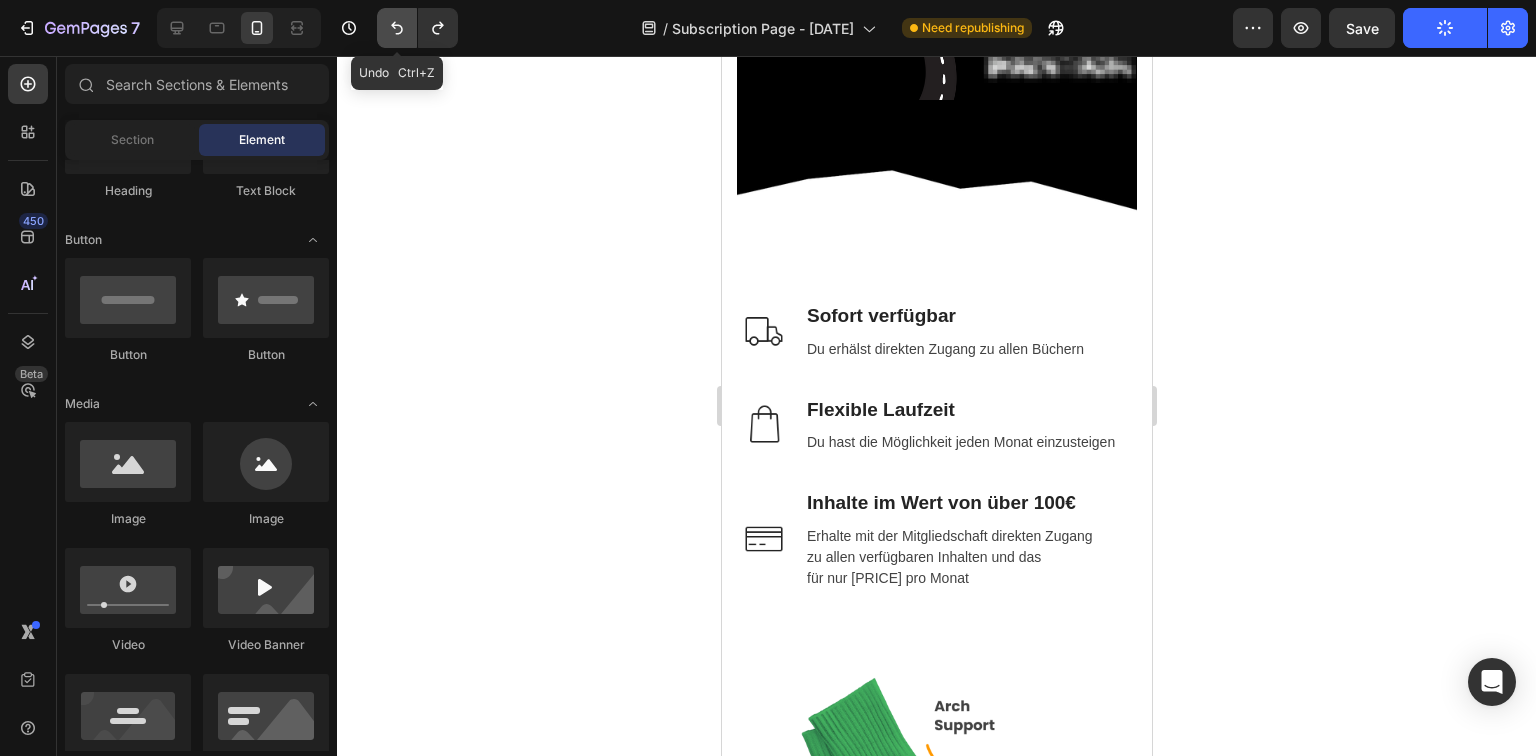 click 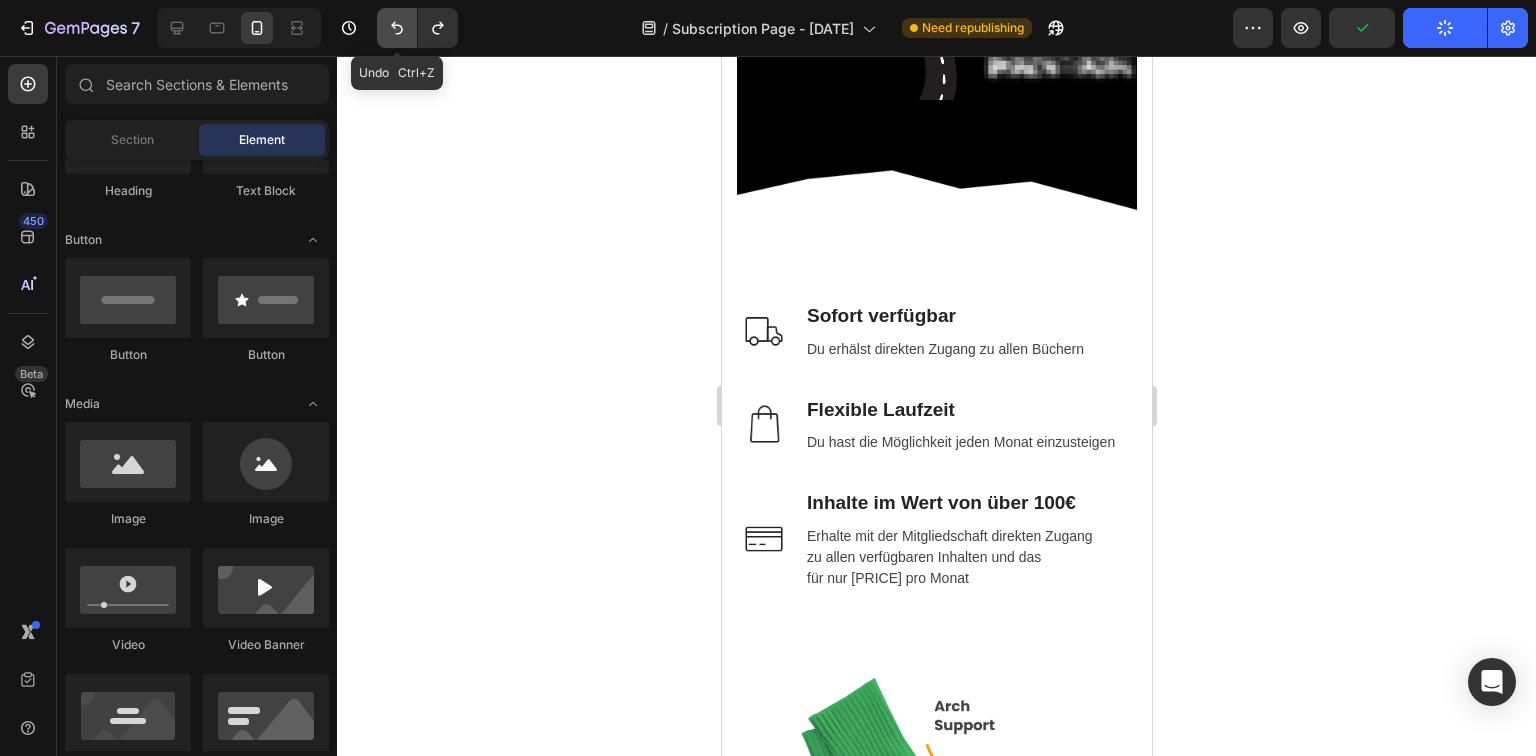 click 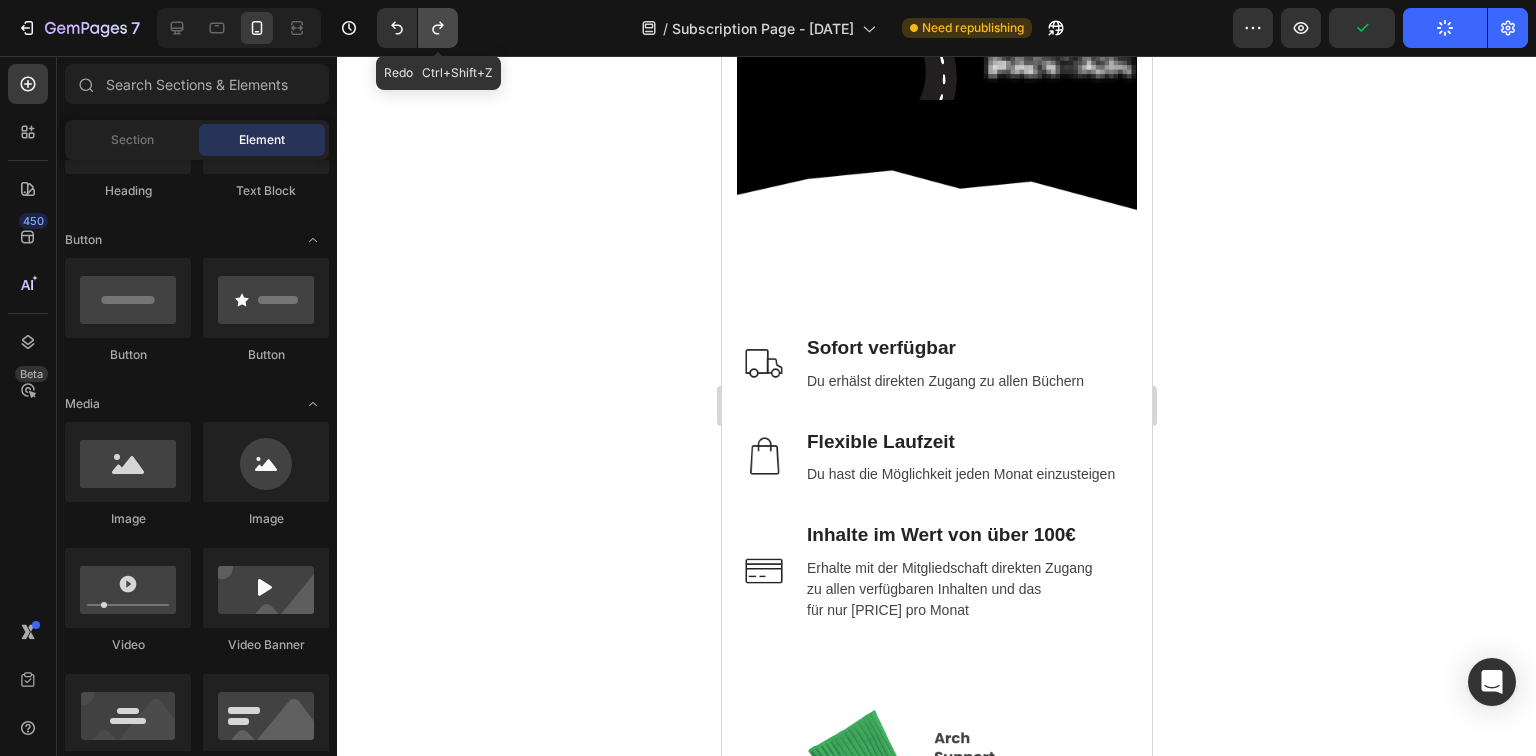 click 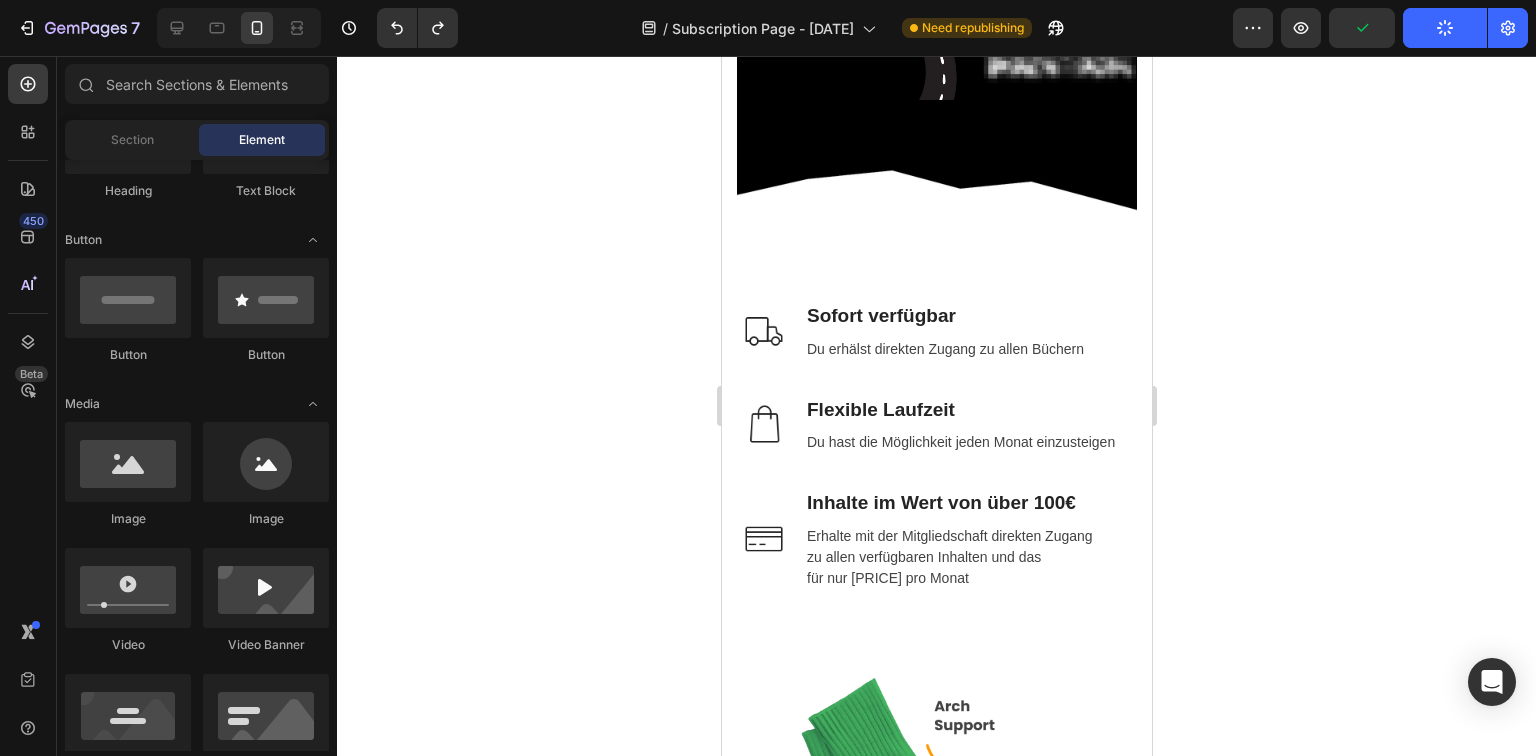 click 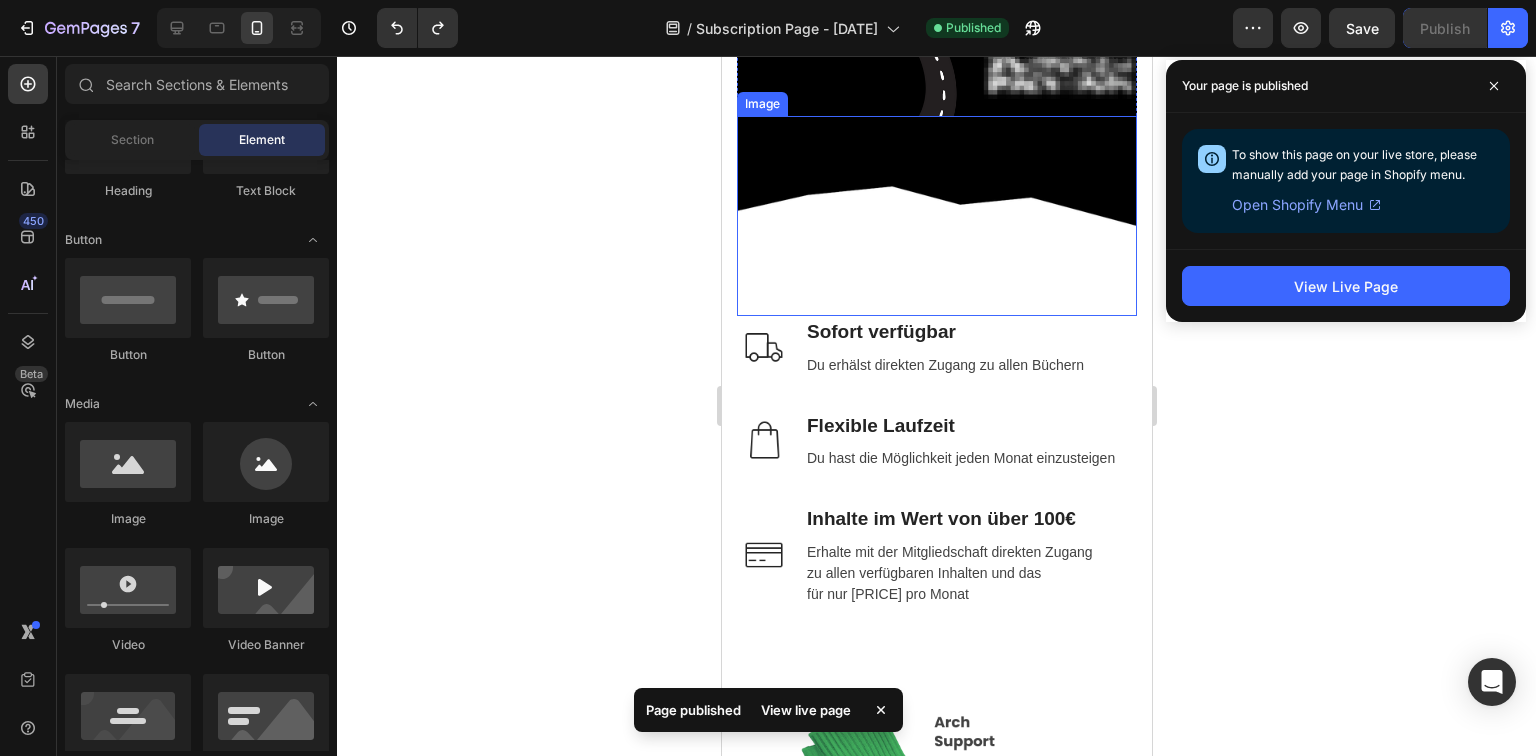 scroll, scrollTop: 1760, scrollLeft: 0, axis: vertical 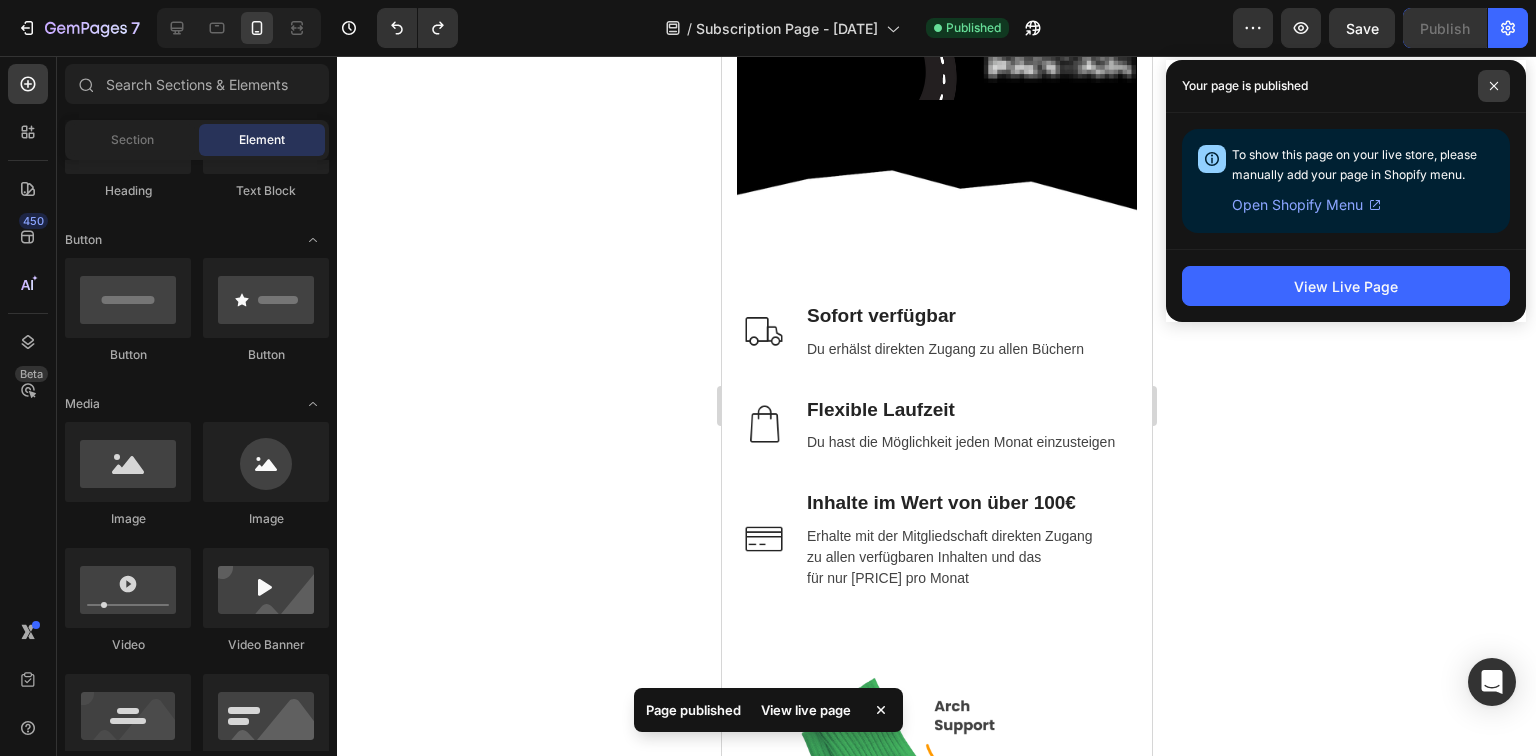 click at bounding box center (1494, 86) 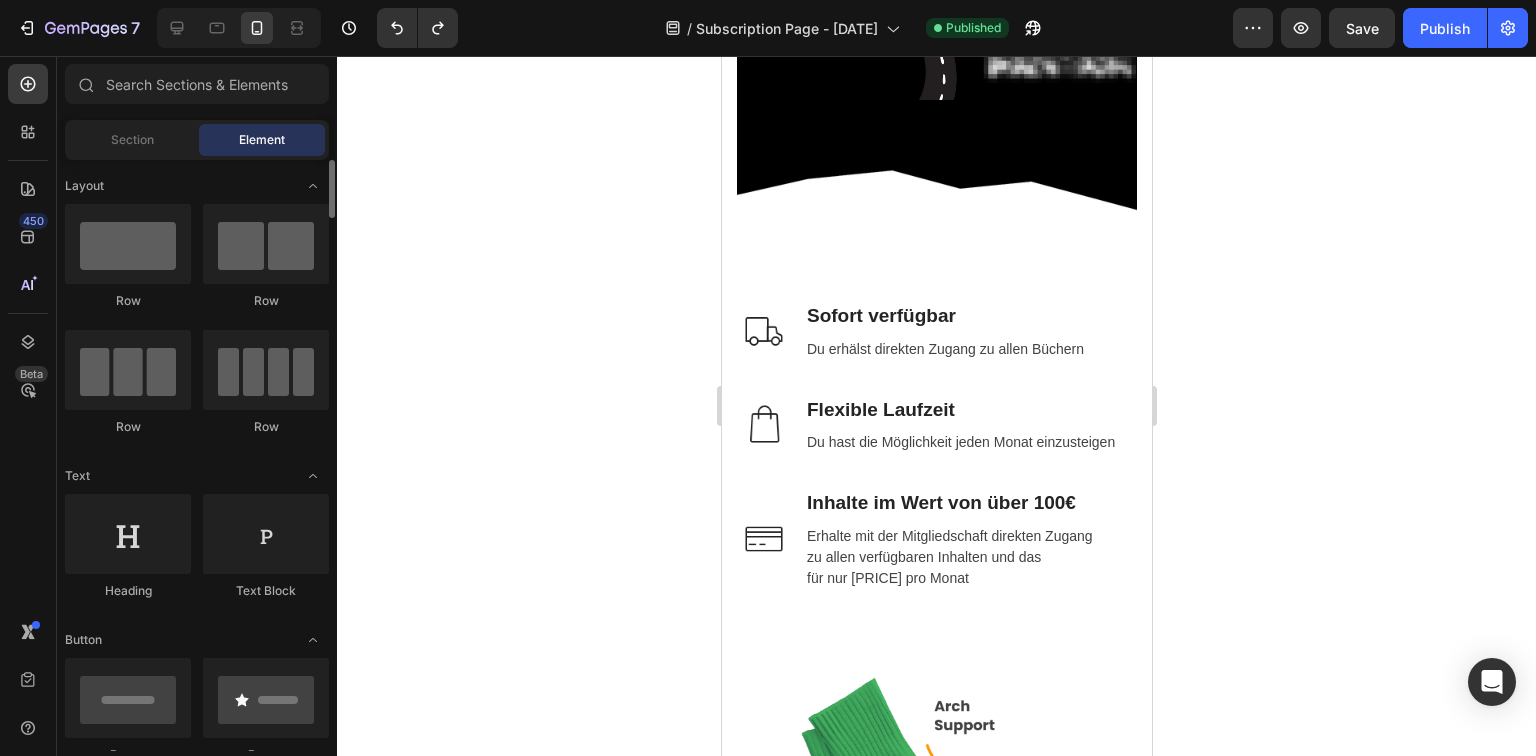 scroll, scrollTop: 80, scrollLeft: 0, axis: vertical 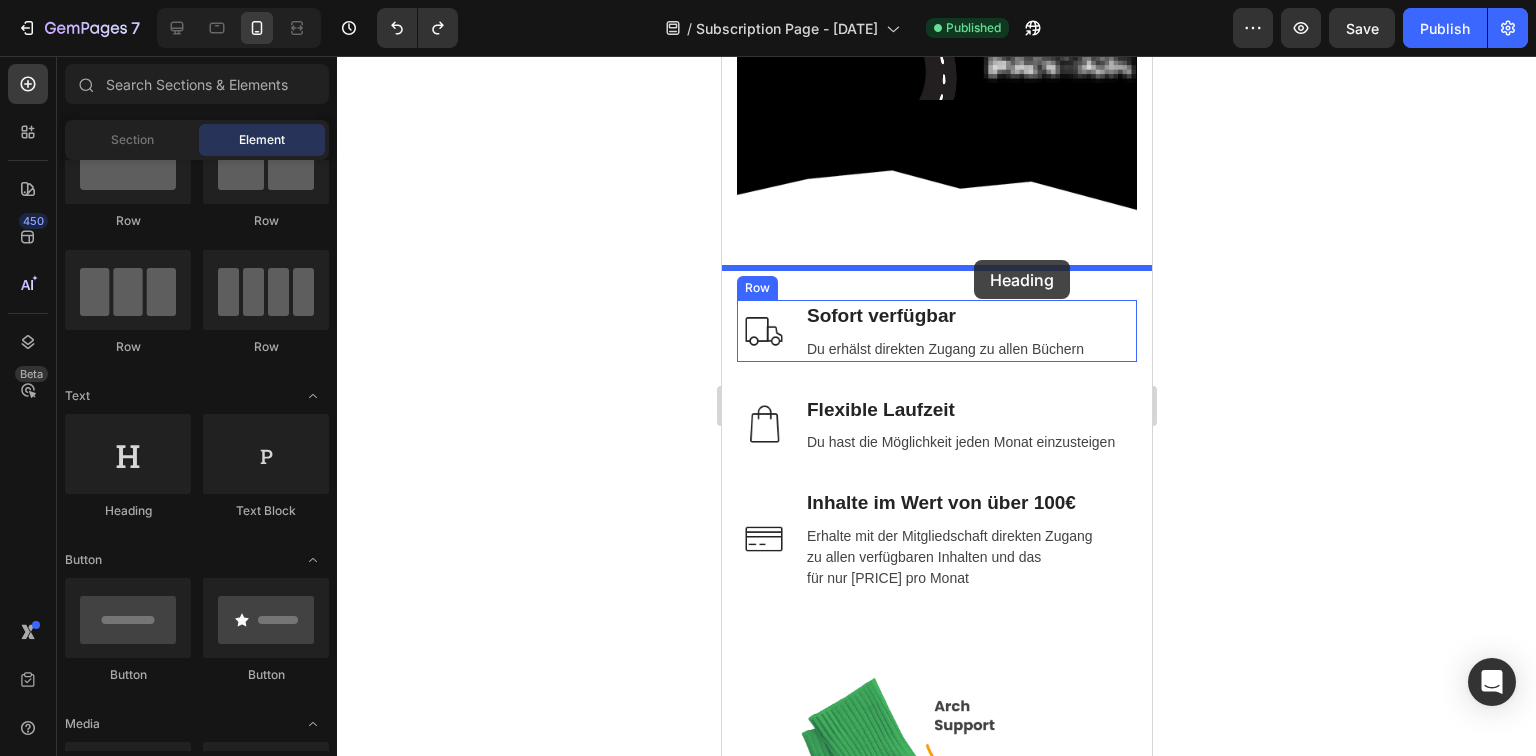 drag, startPoint x: 858, startPoint y: 518, endPoint x: 973, endPoint y: 260, distance: 282.46948 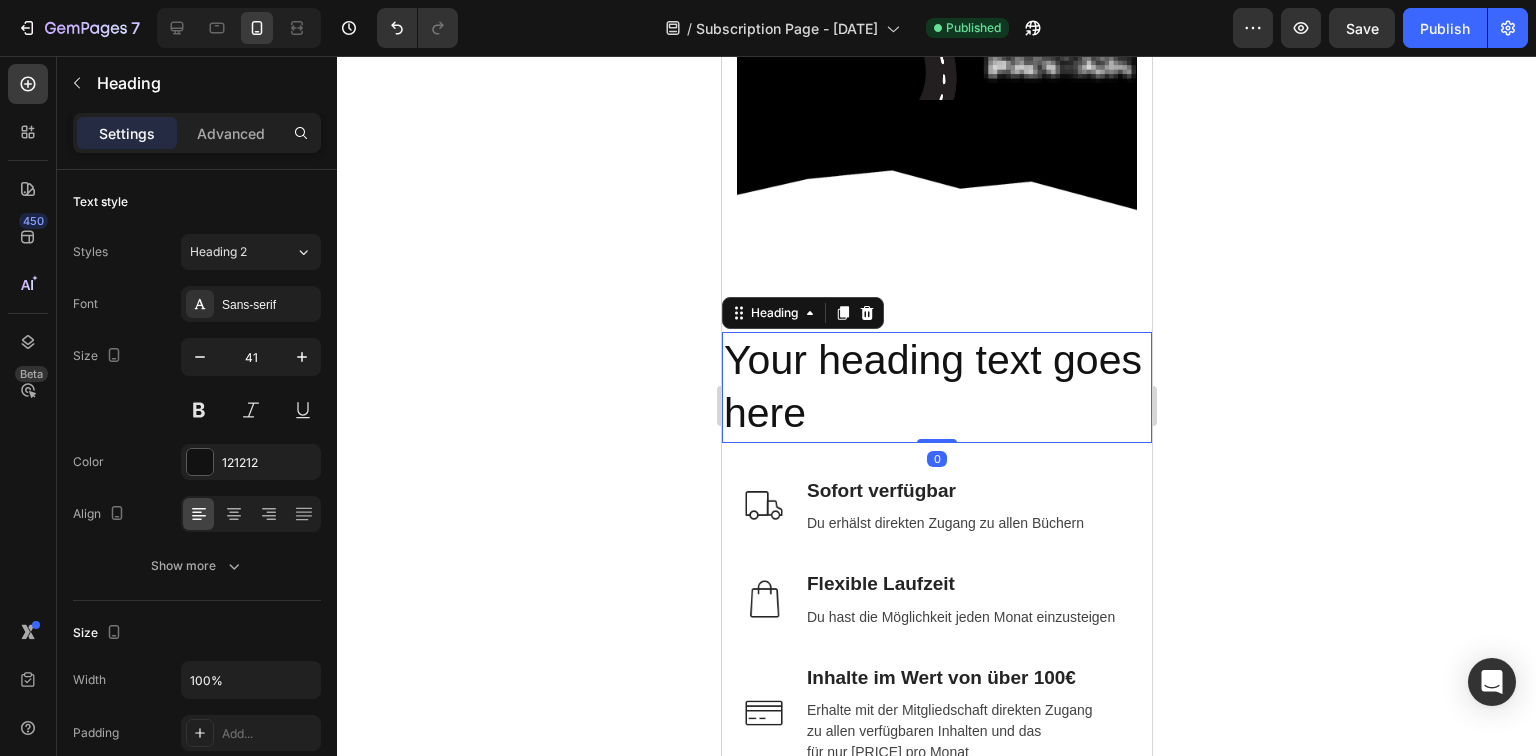click on "Your heading text goes here" at bounding box center [936, 387] 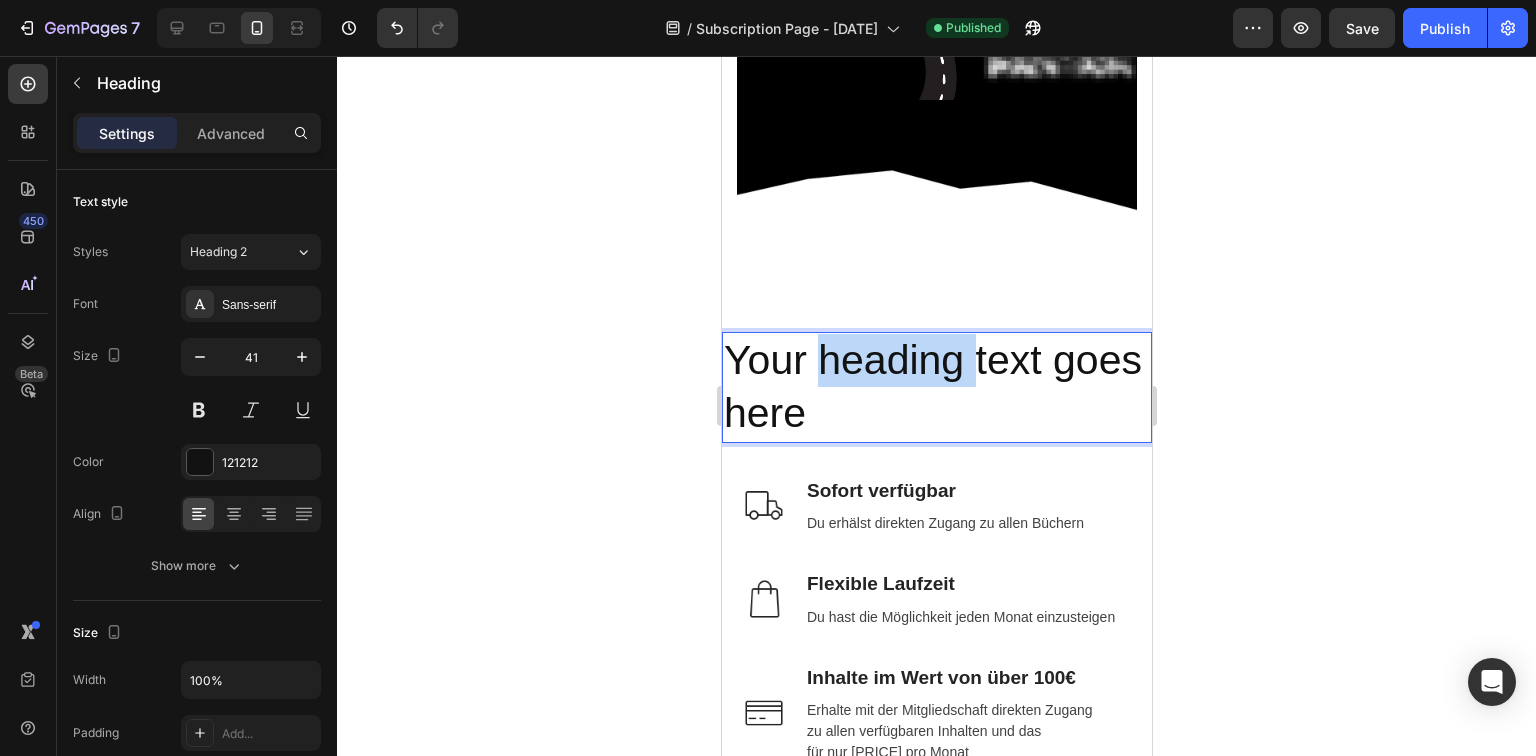 click on "Your heading text goes here" at bounding box center (936, 387) 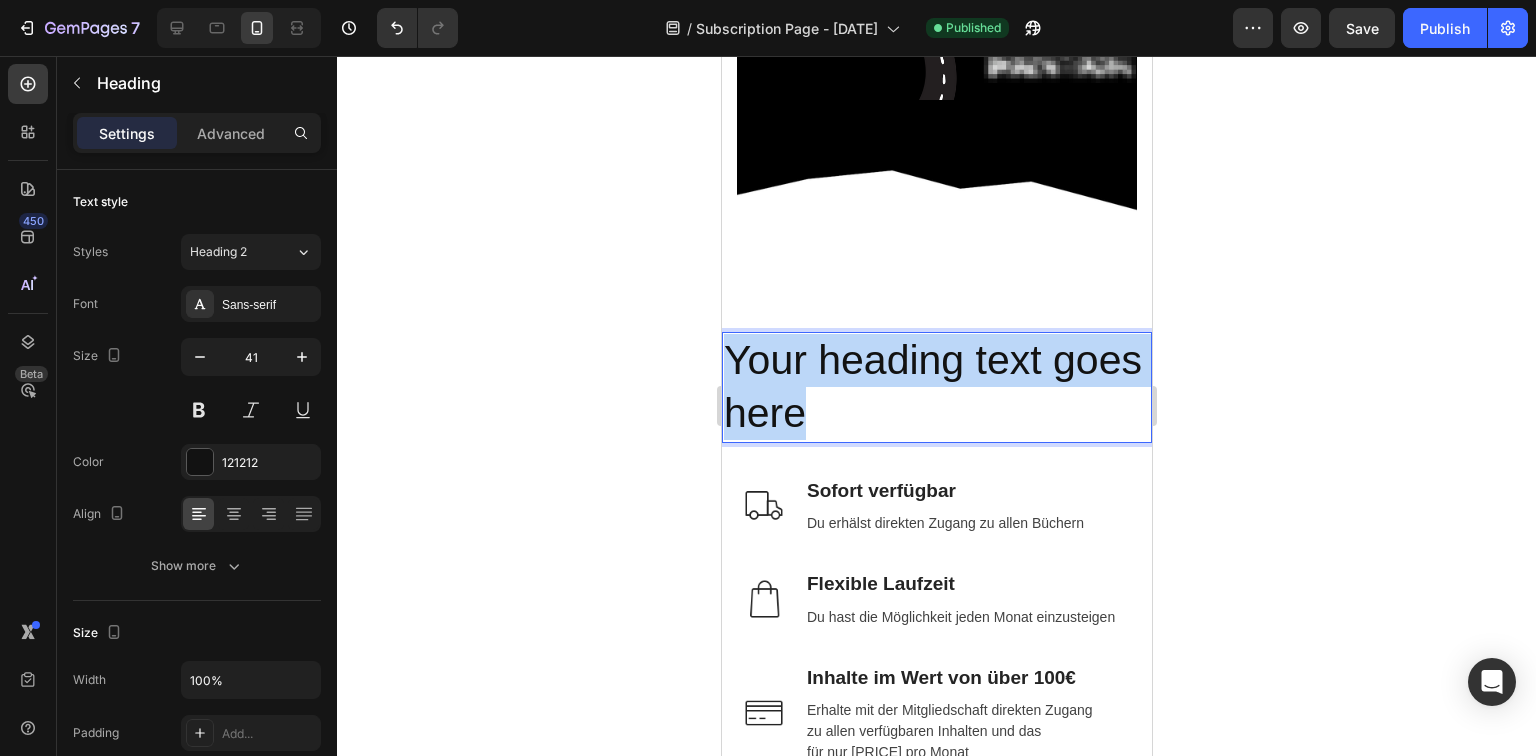 click on "Your heading text goes here" at bounding box center (936, 387) 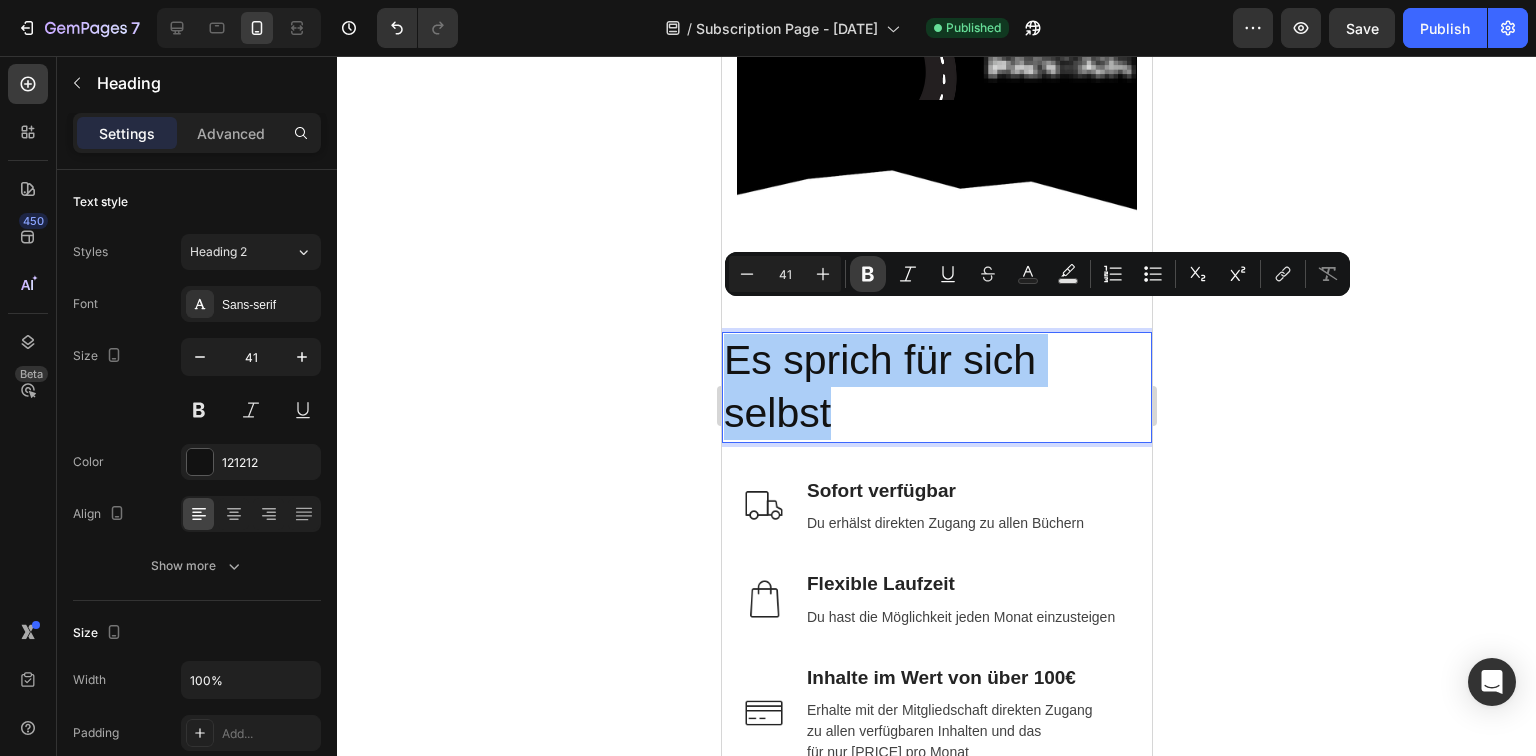 click 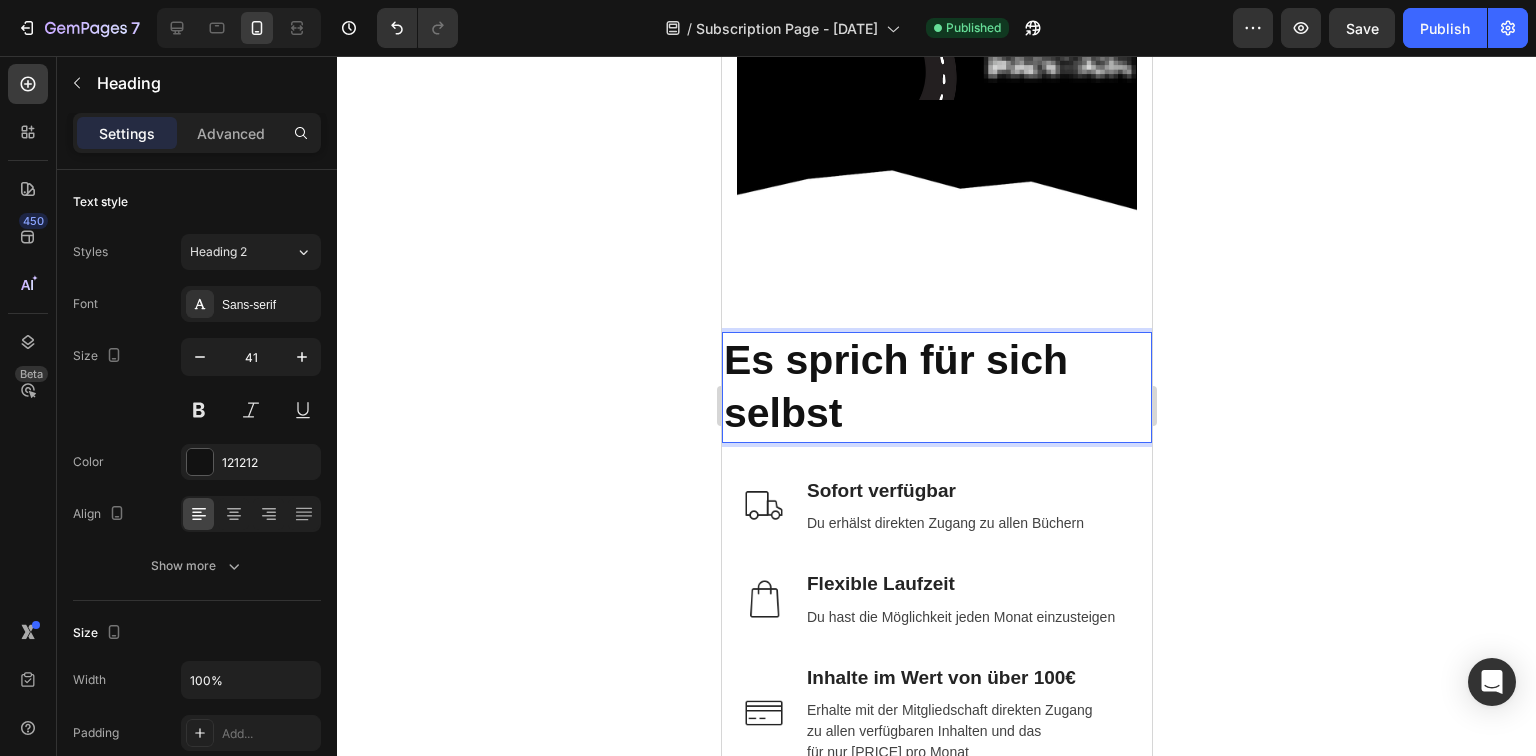 click on "Es sprich für sich selbst Heading   0 Section 3" at bounding box center (936, 387) 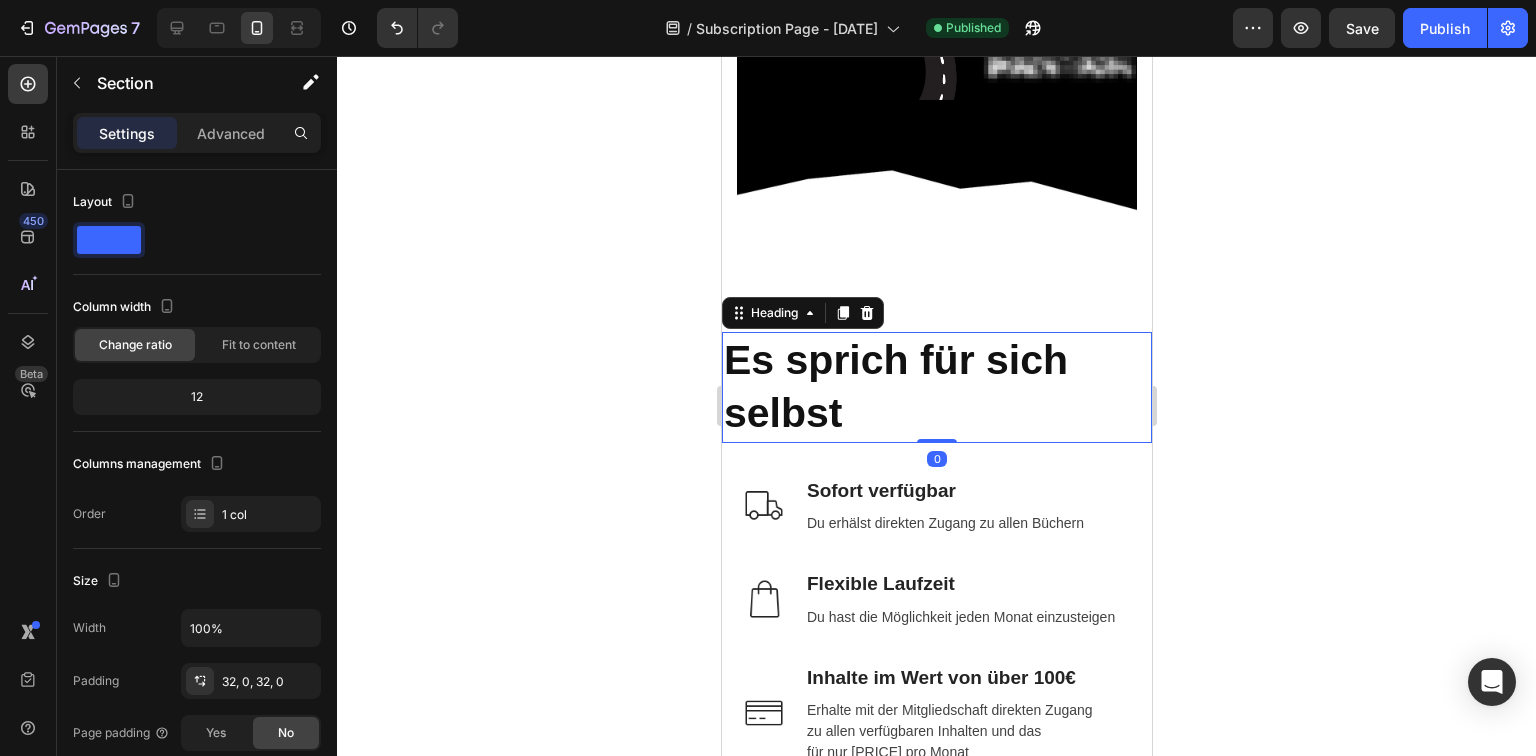 click on "⁠⁠⁠⁠⁠⁠⁠ Es sprich für sich selbst" at bounding box center (936, 387) 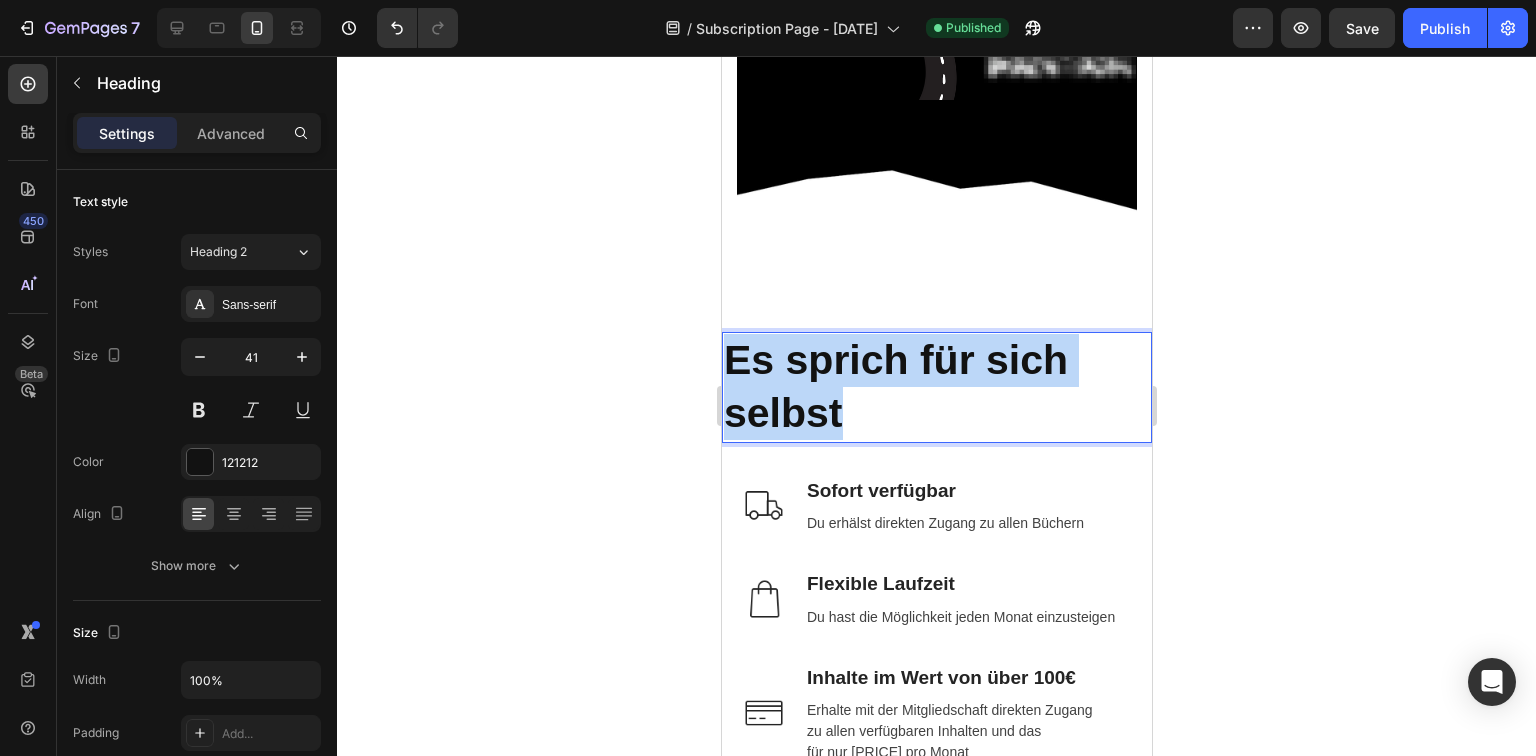 click on "Es sprich für sich selbst" at bounding box center [936, 387] 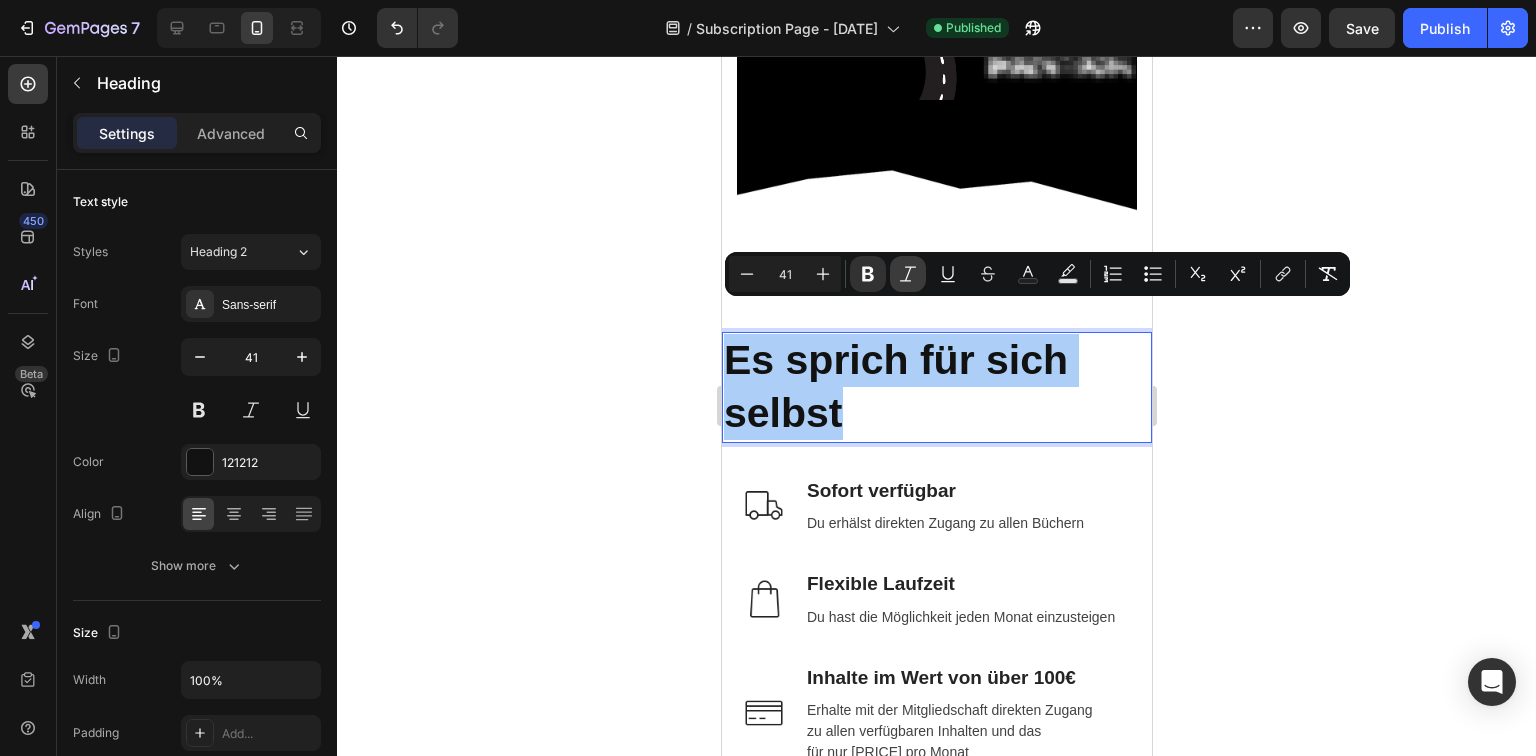 click 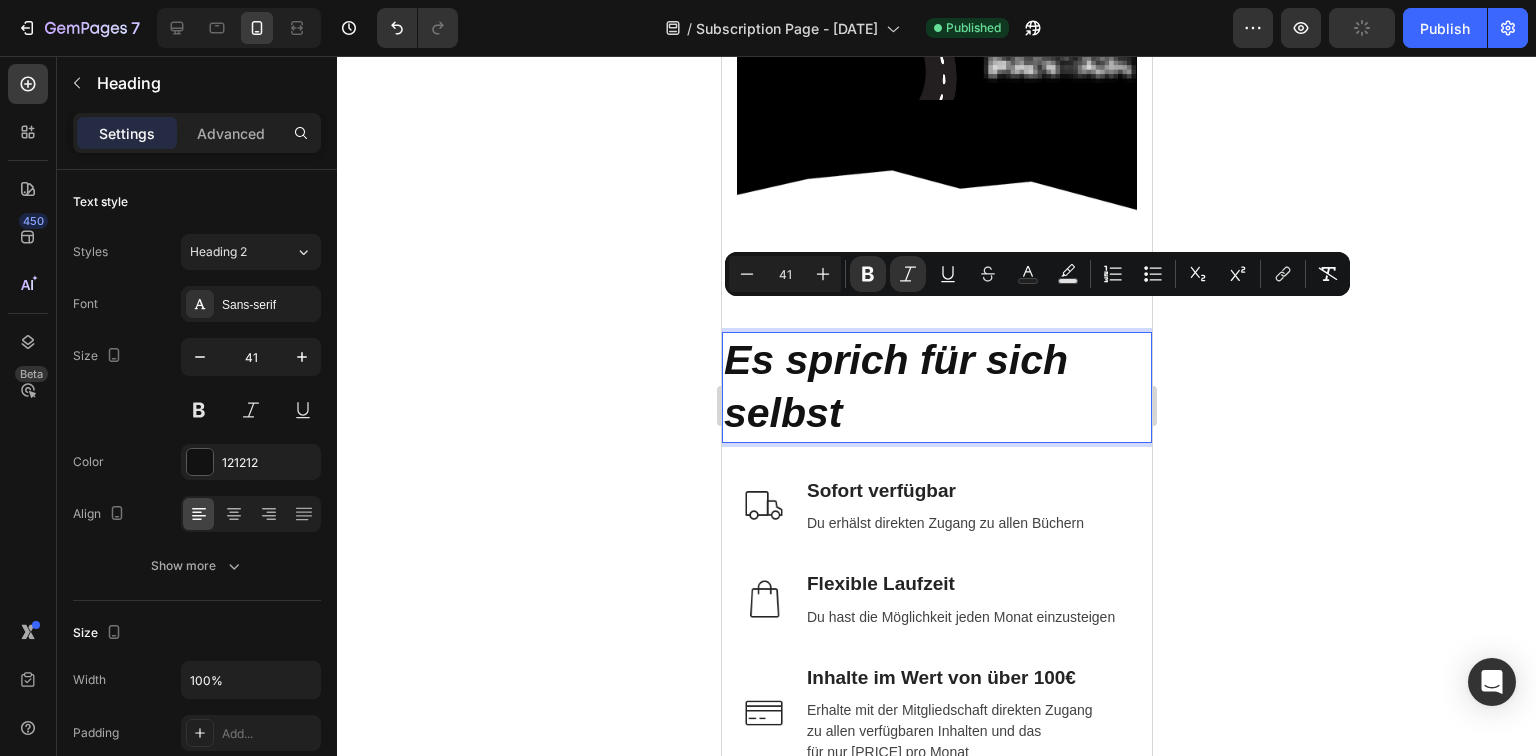 click on "41" at bounding box center [785, 274] 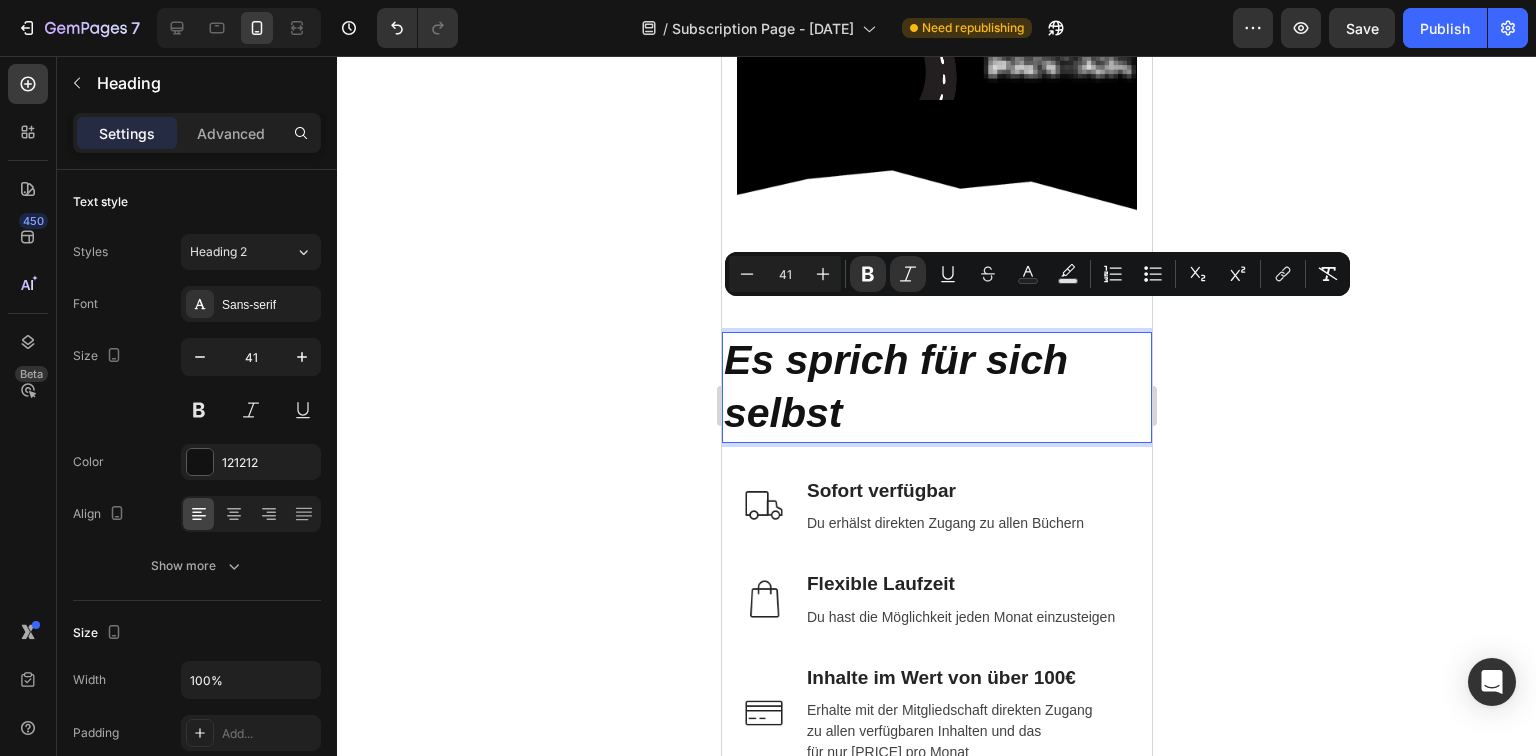 click on "41" at bounding box center (785, 274) 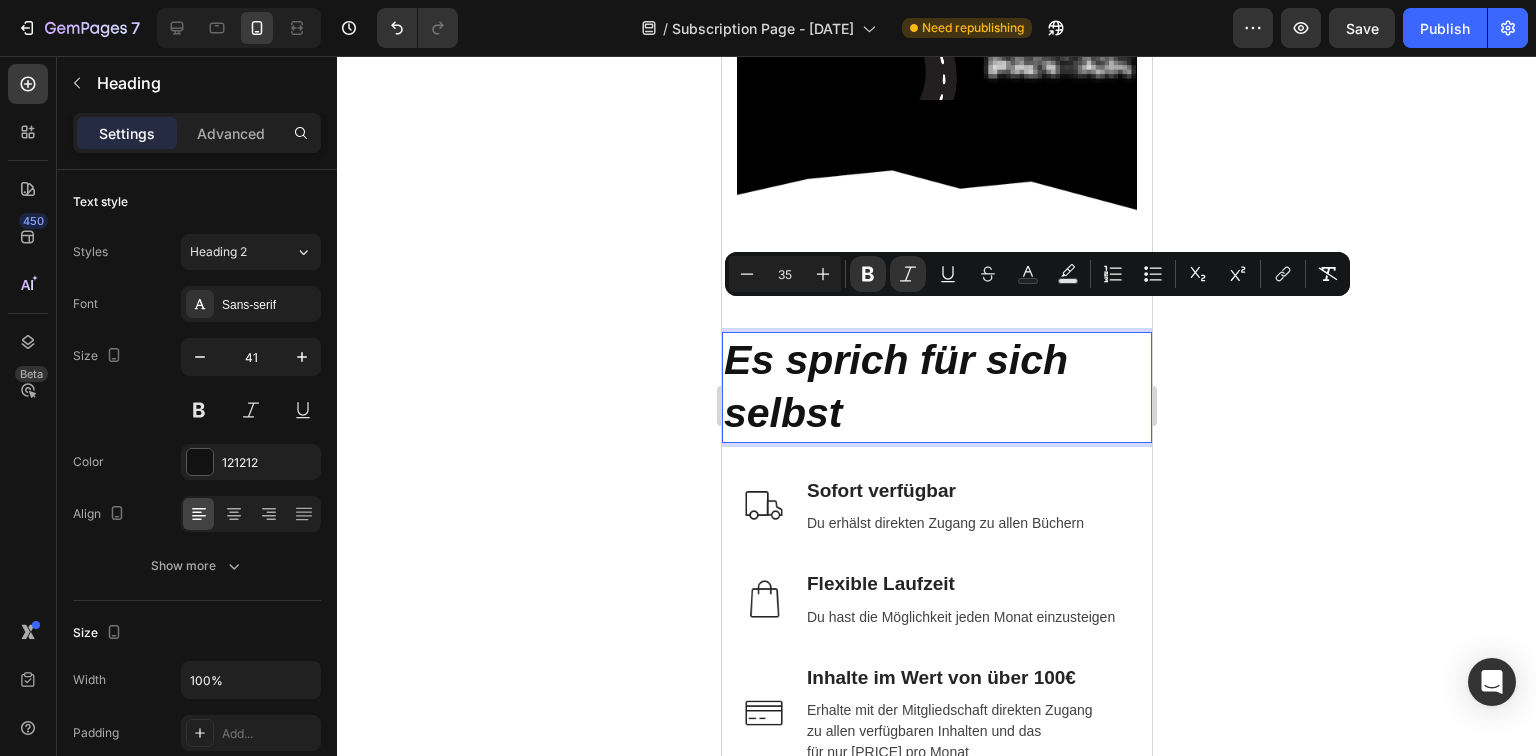 type on "35" 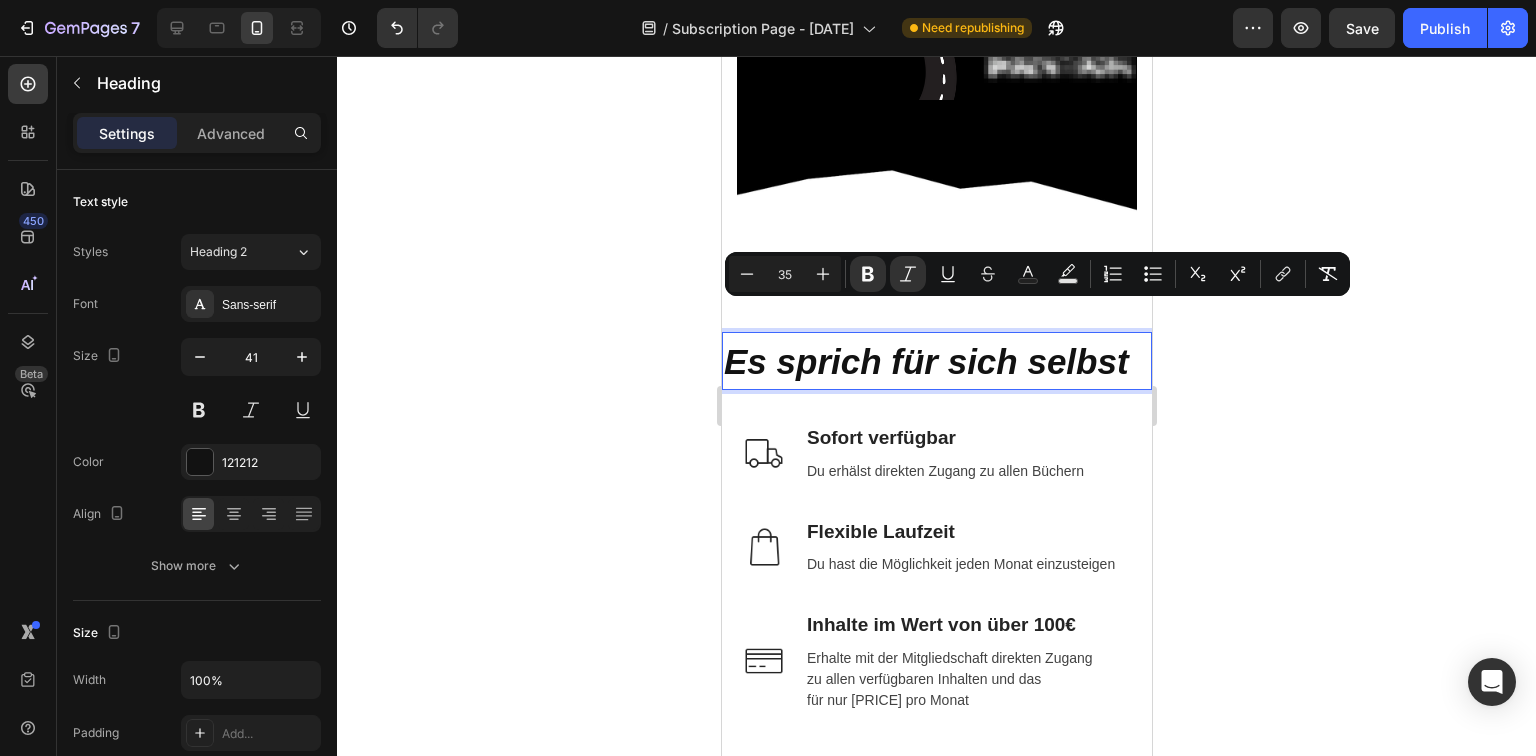 click on "Es sprich für sich selbst" at bounding box center (925, 361) 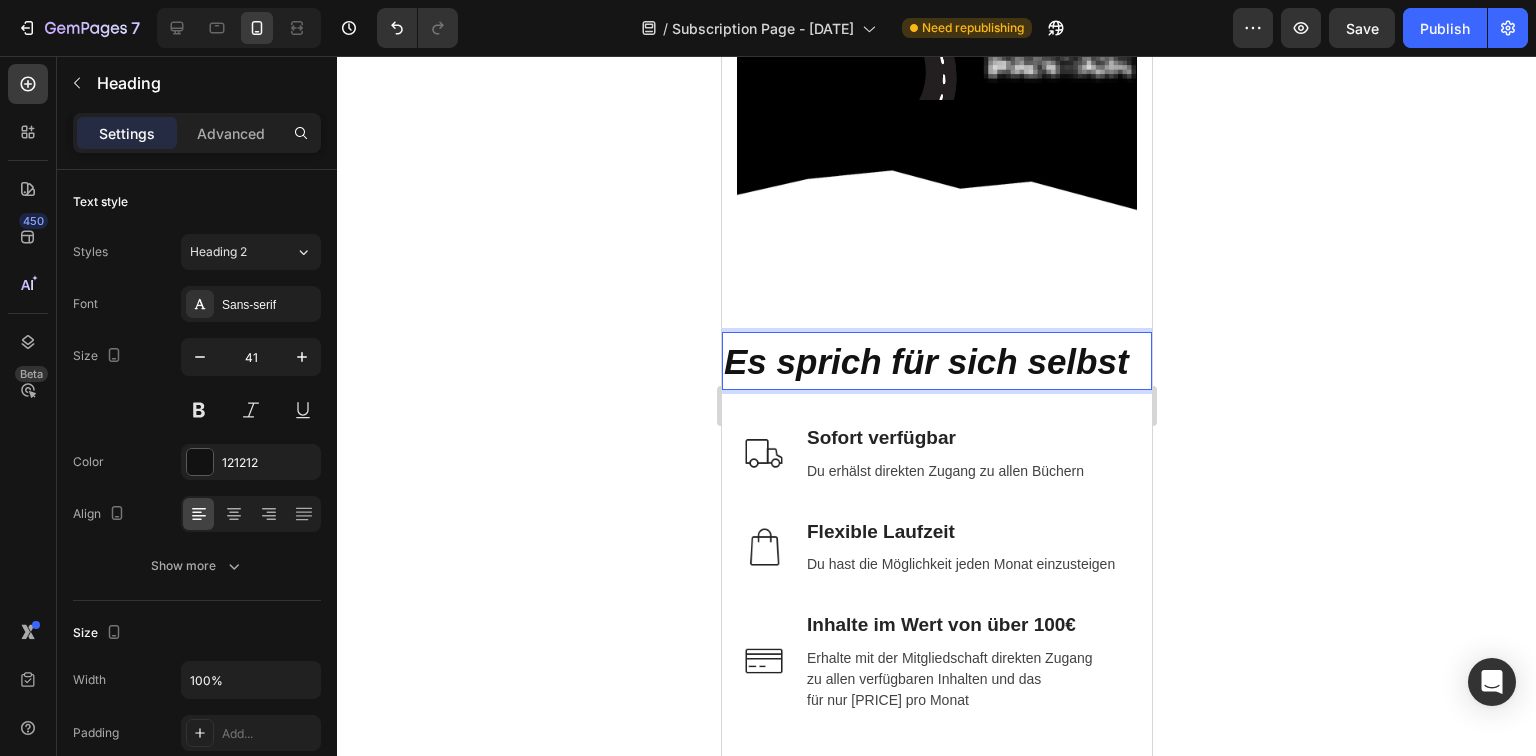 click 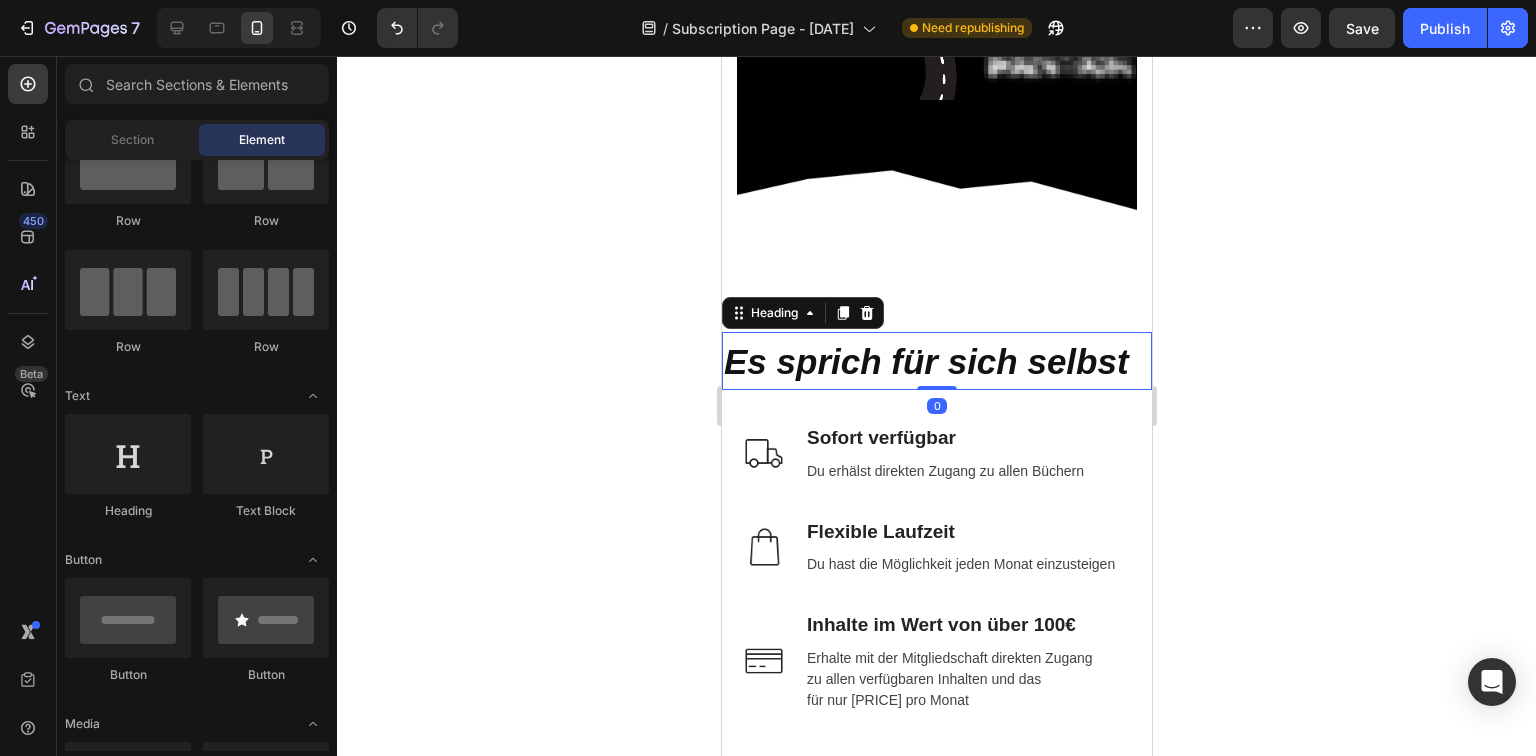 click on "Es sprich für sich selbst" at bounding box center [925, 361] 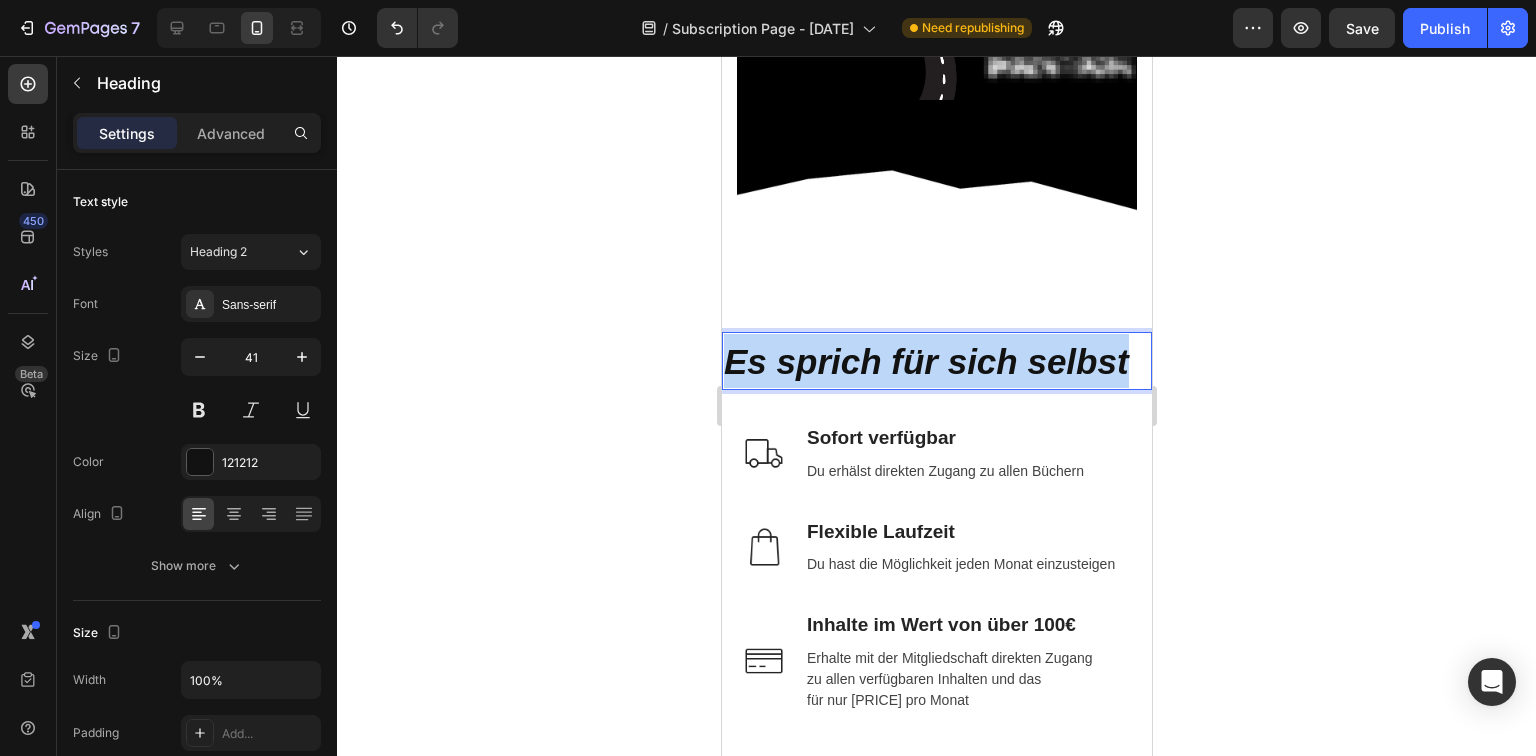 click on "Es sprich für sich selbst" at bounding box center [925, 361] 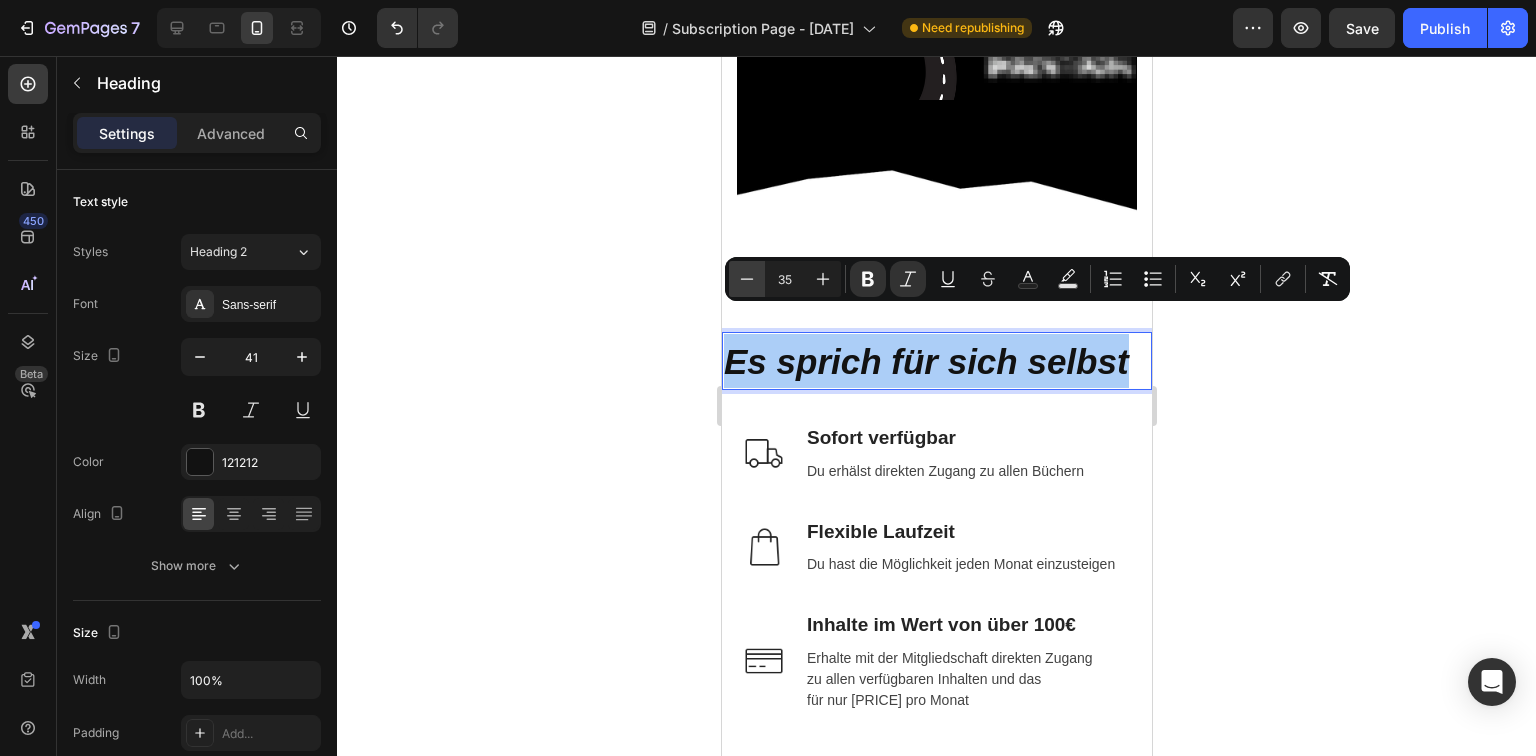click 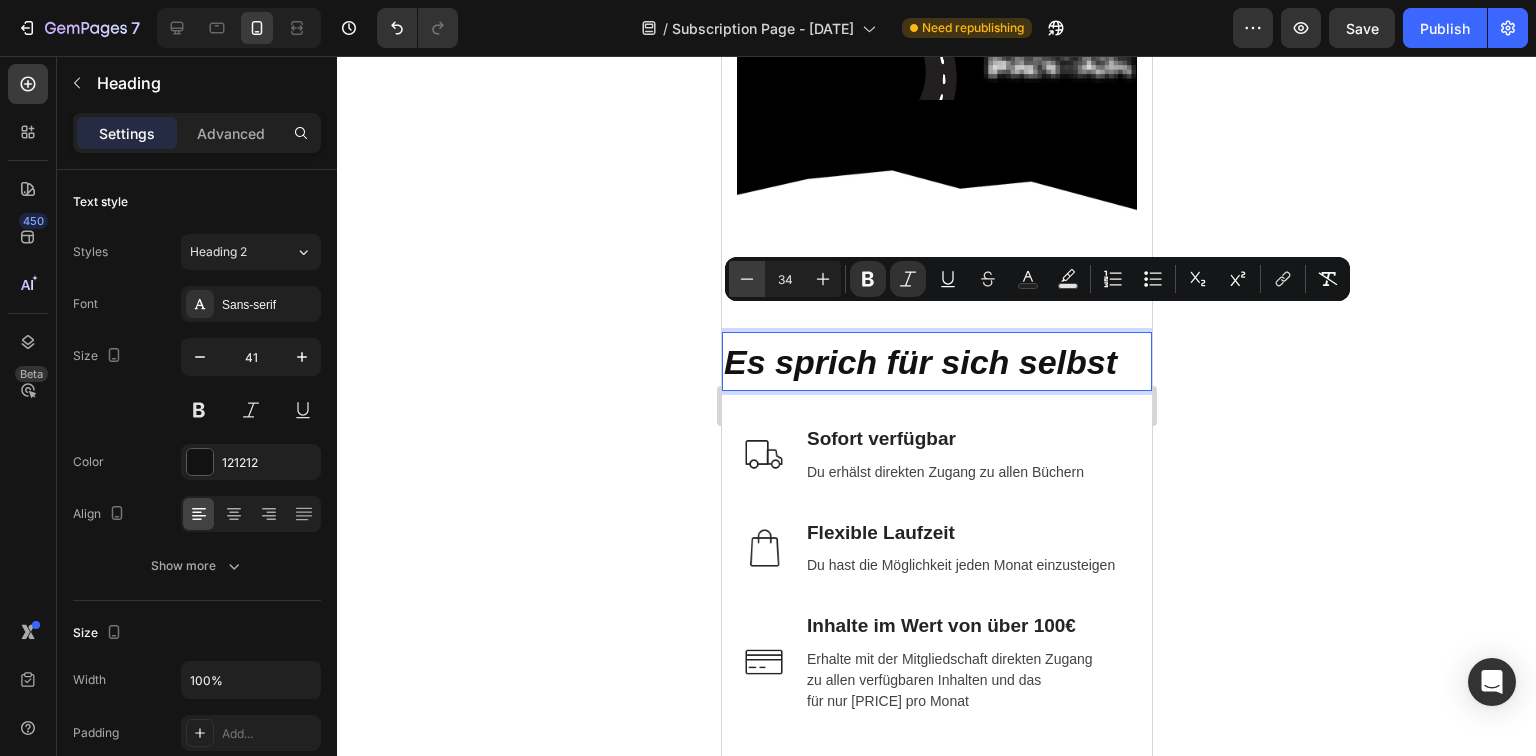 click 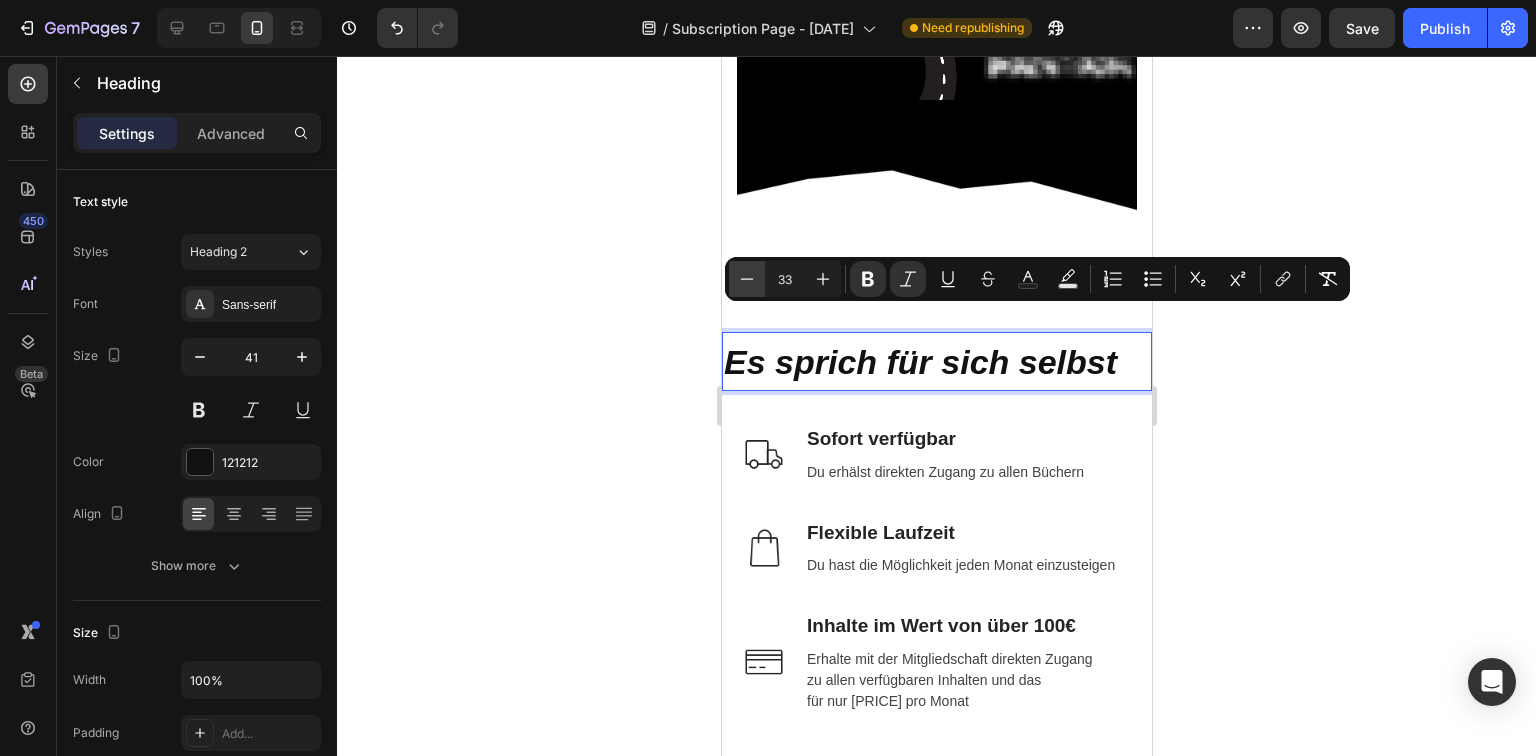 click 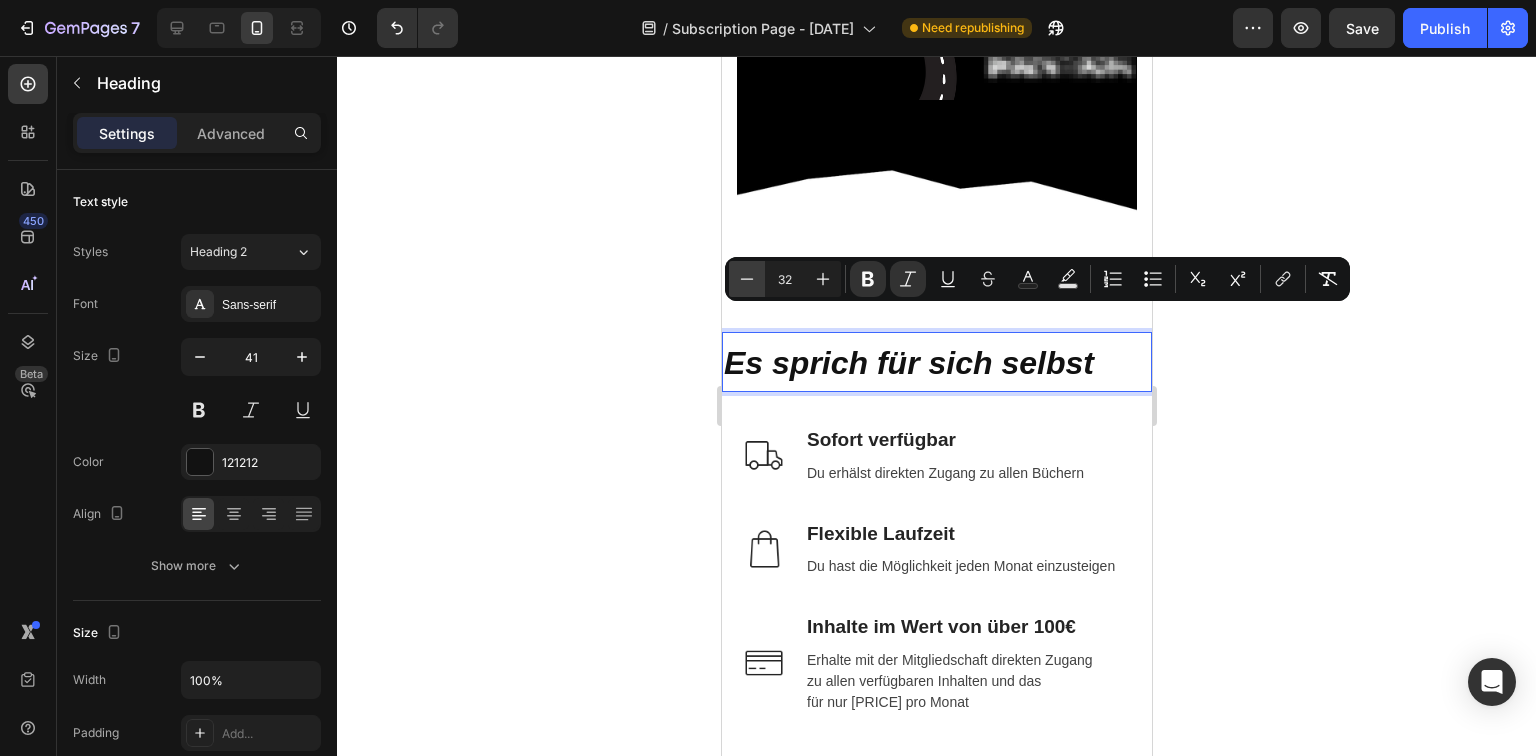 click 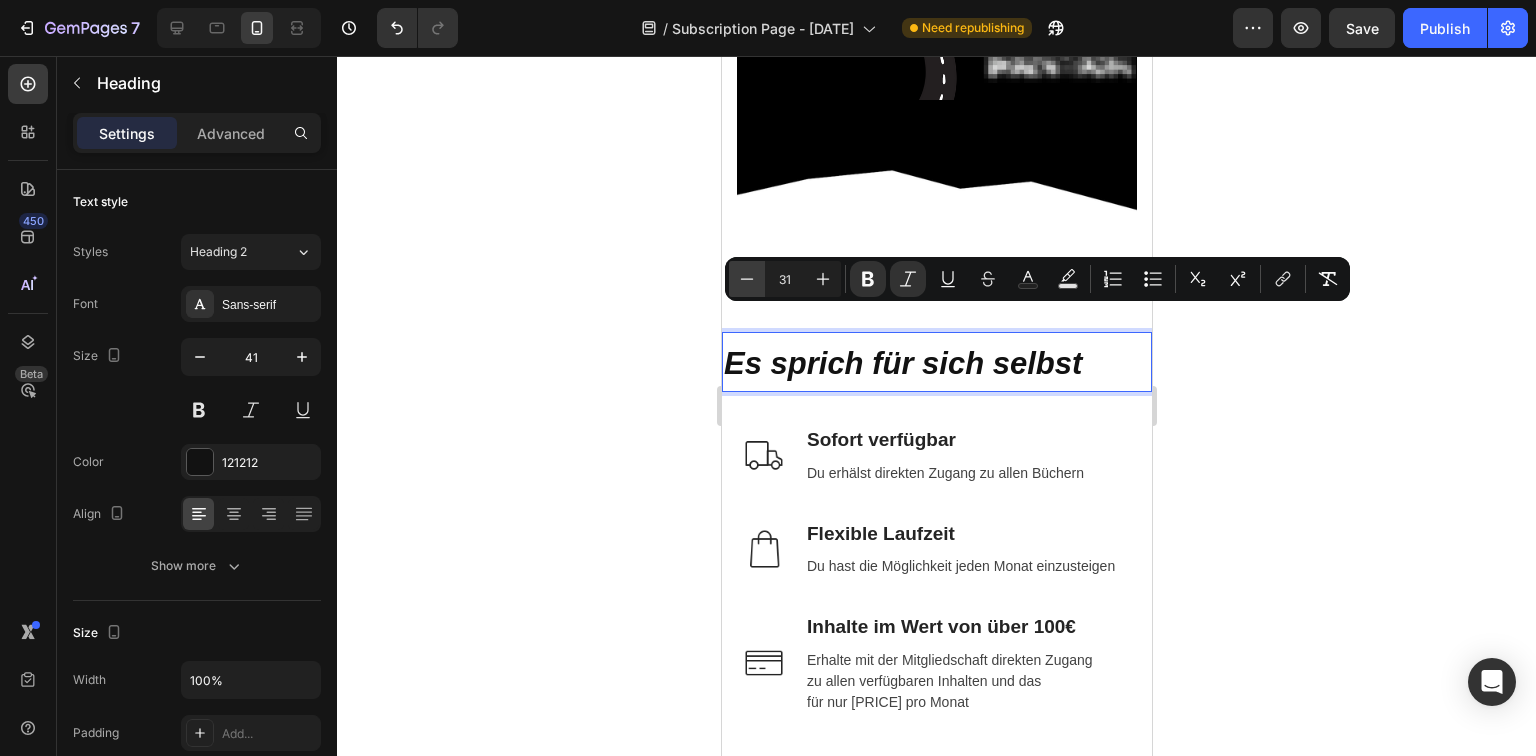 click 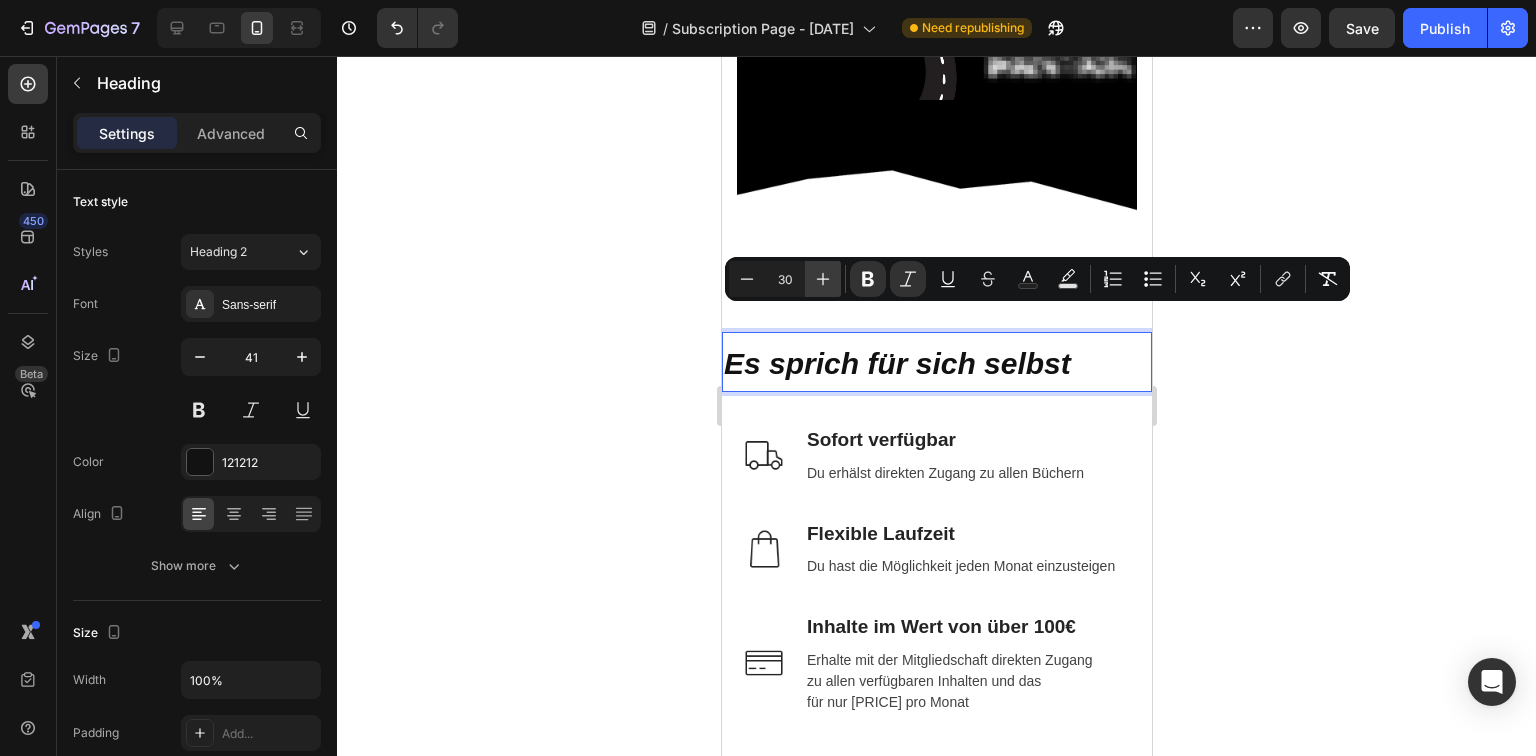 click 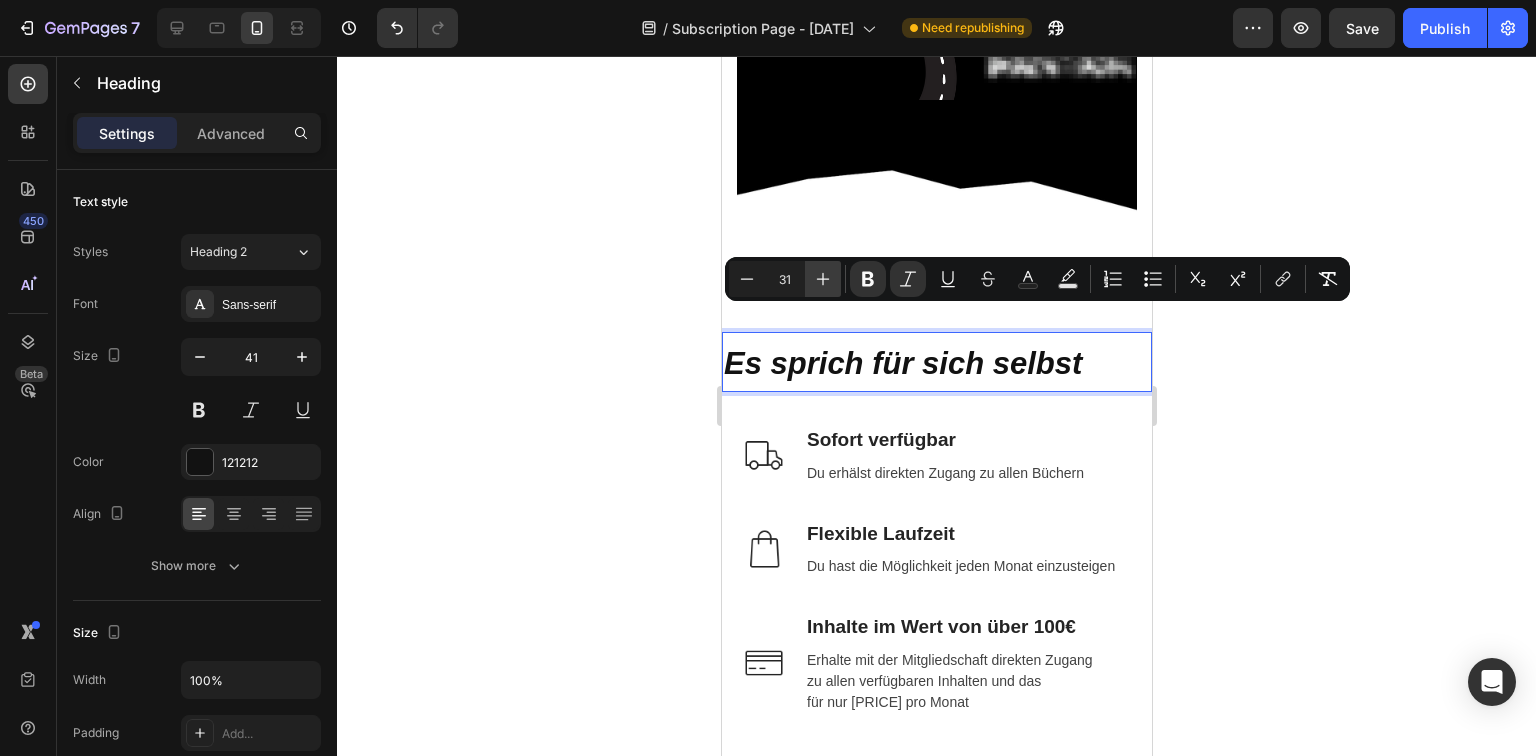 click 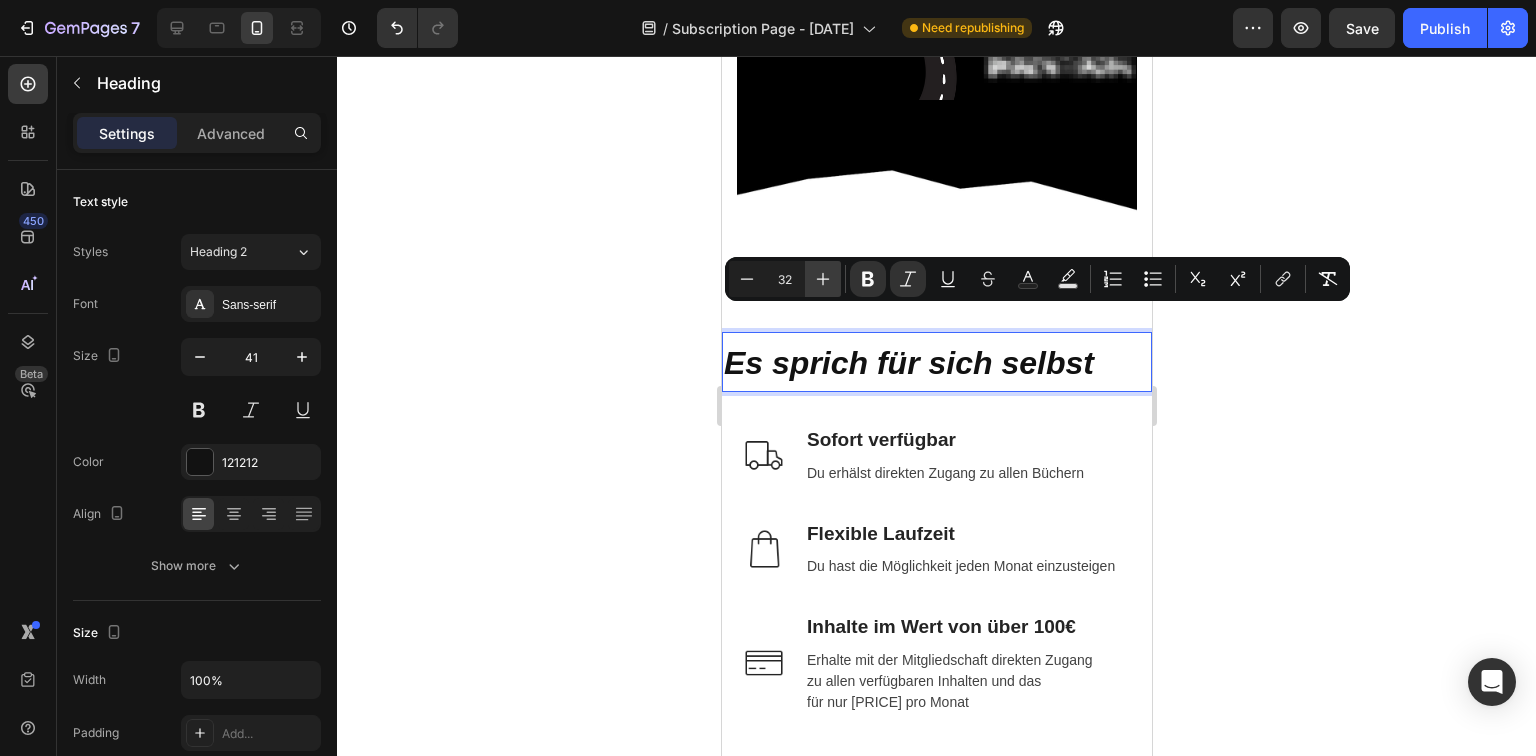 click 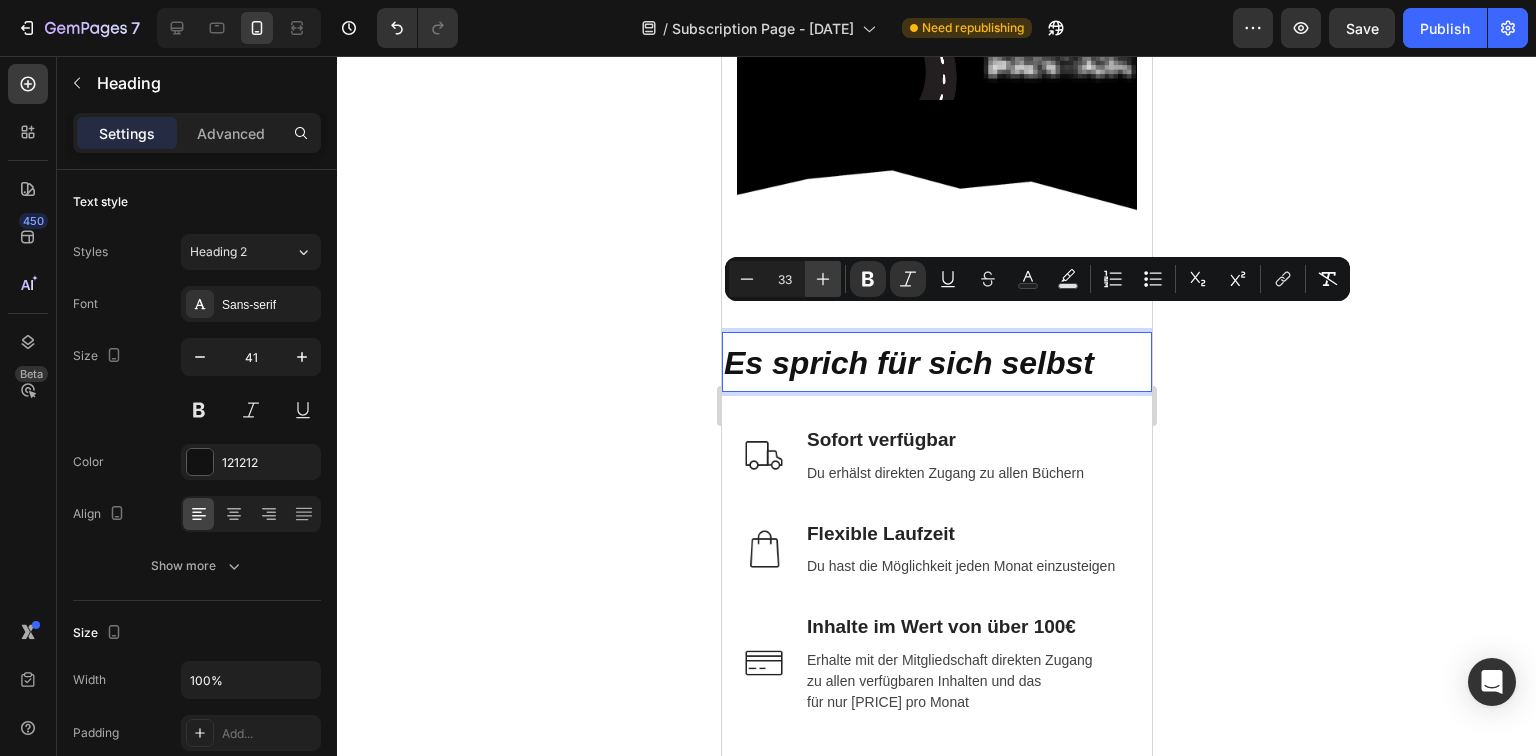 click 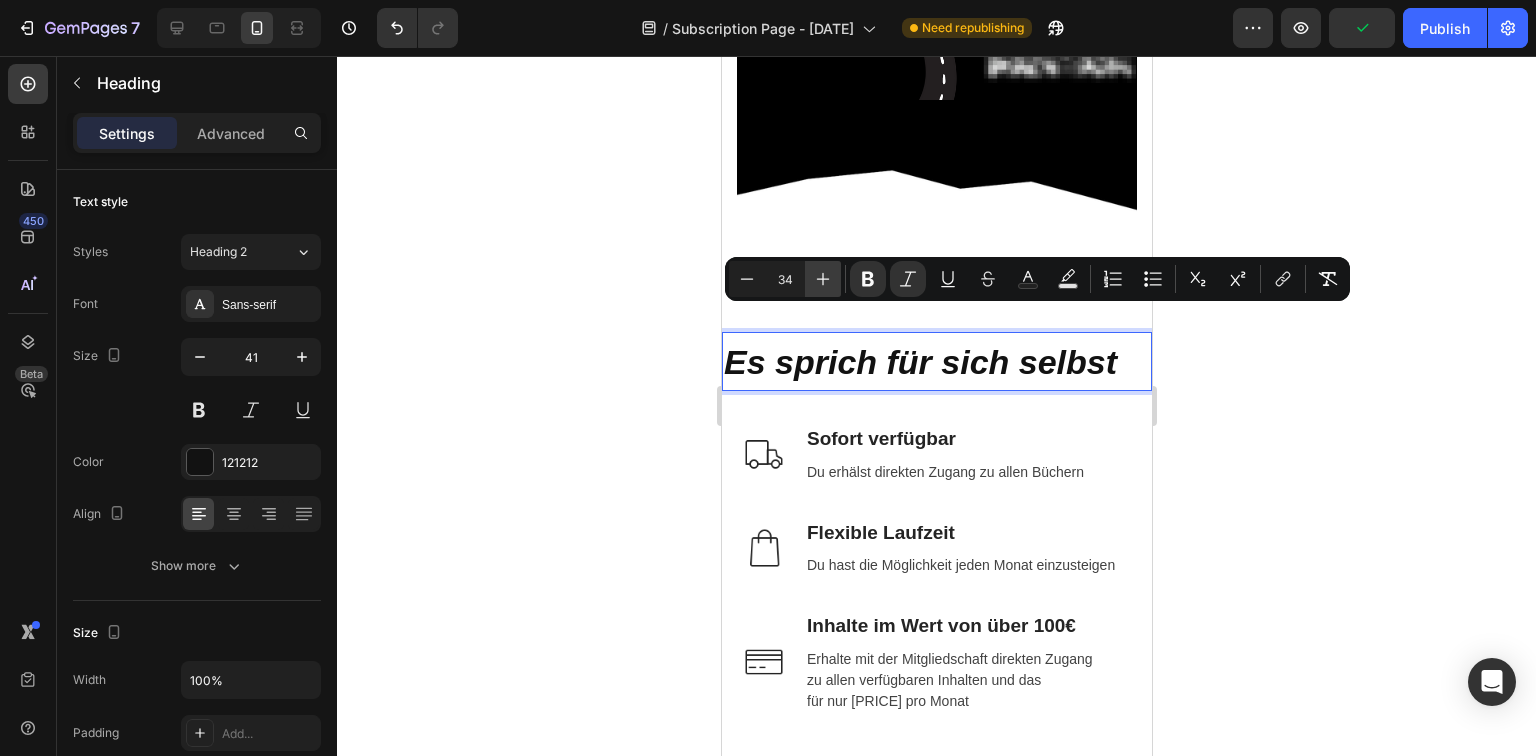 click 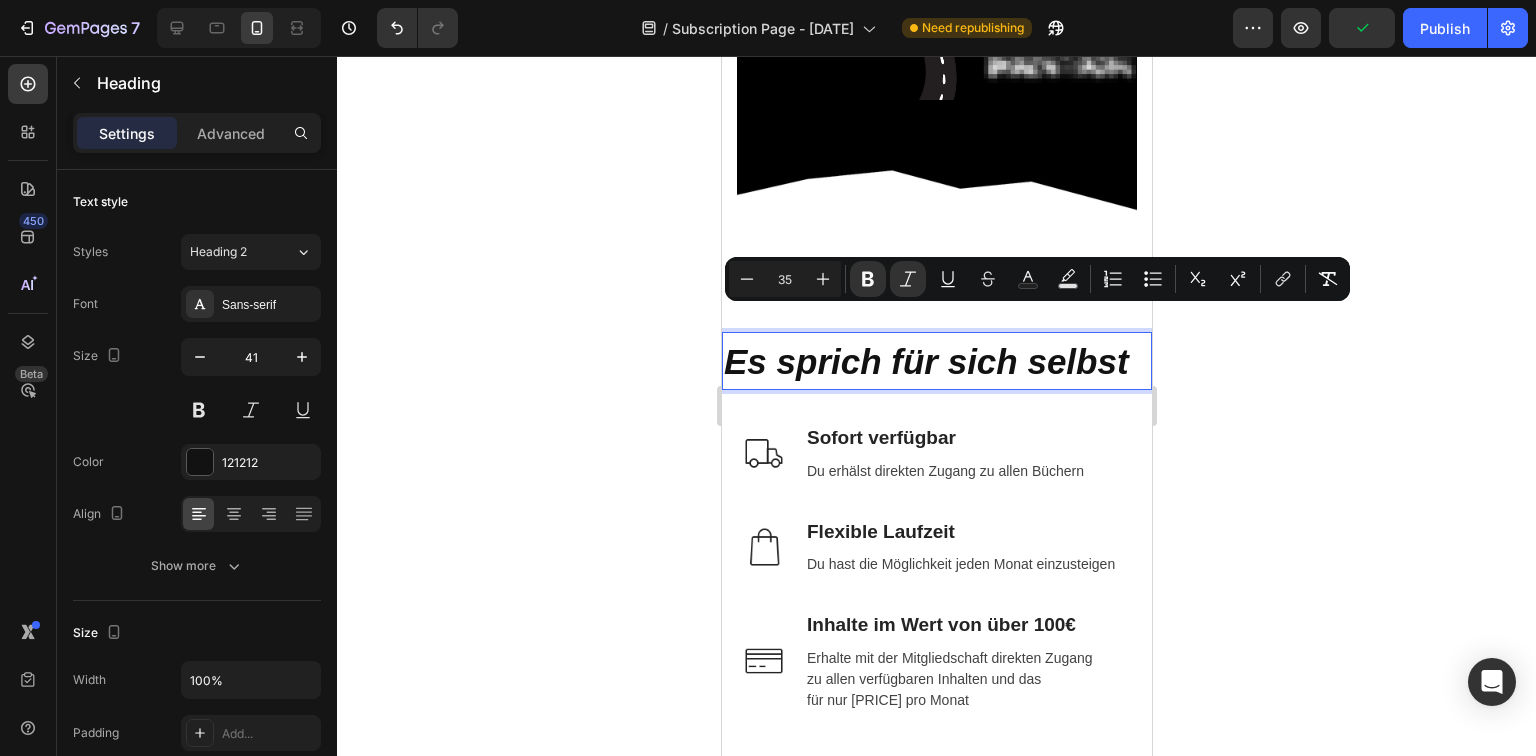 click on "Es sprich für sich selbst" at bounding box center (925, 361) 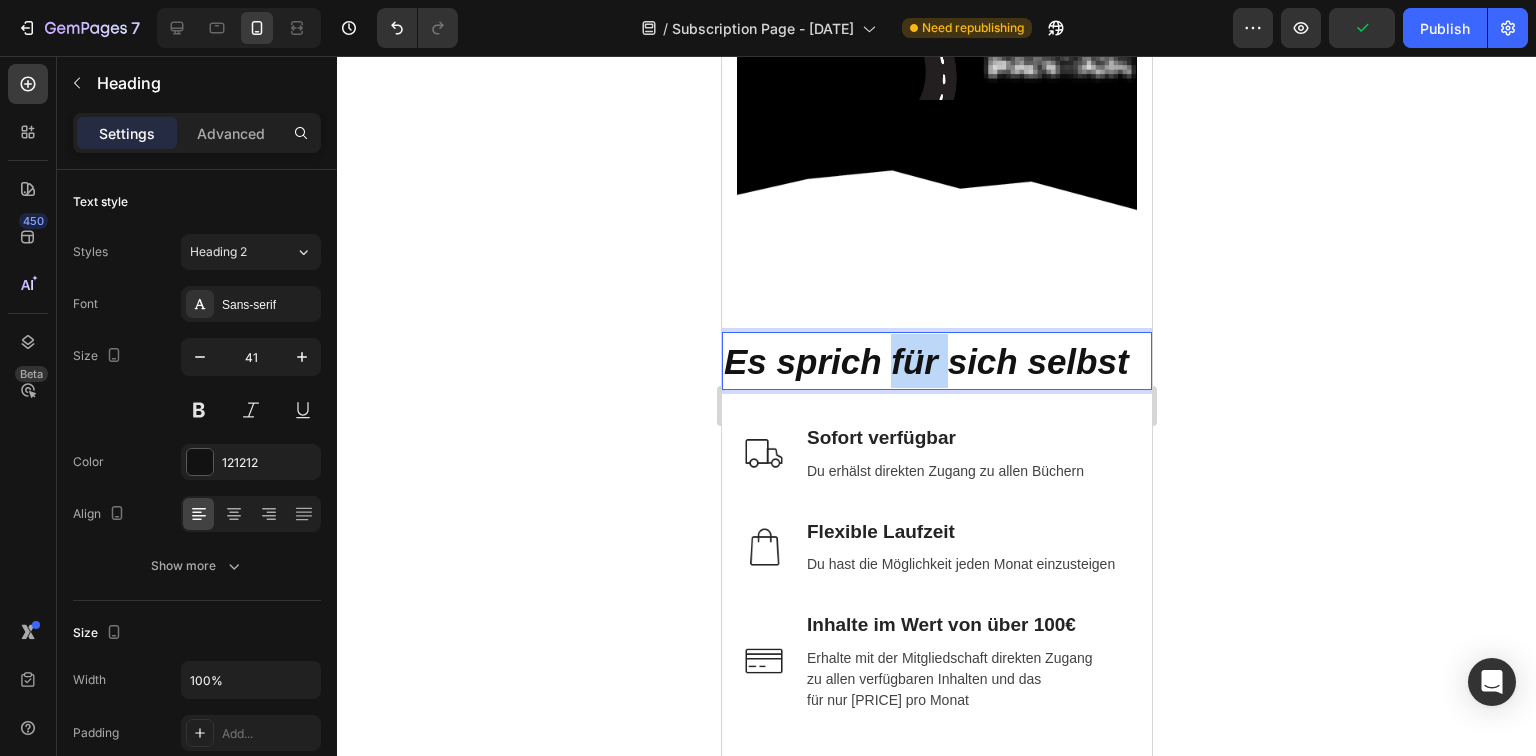 click on "Es sprich für sich selbst" at bounding box center (925, 361) 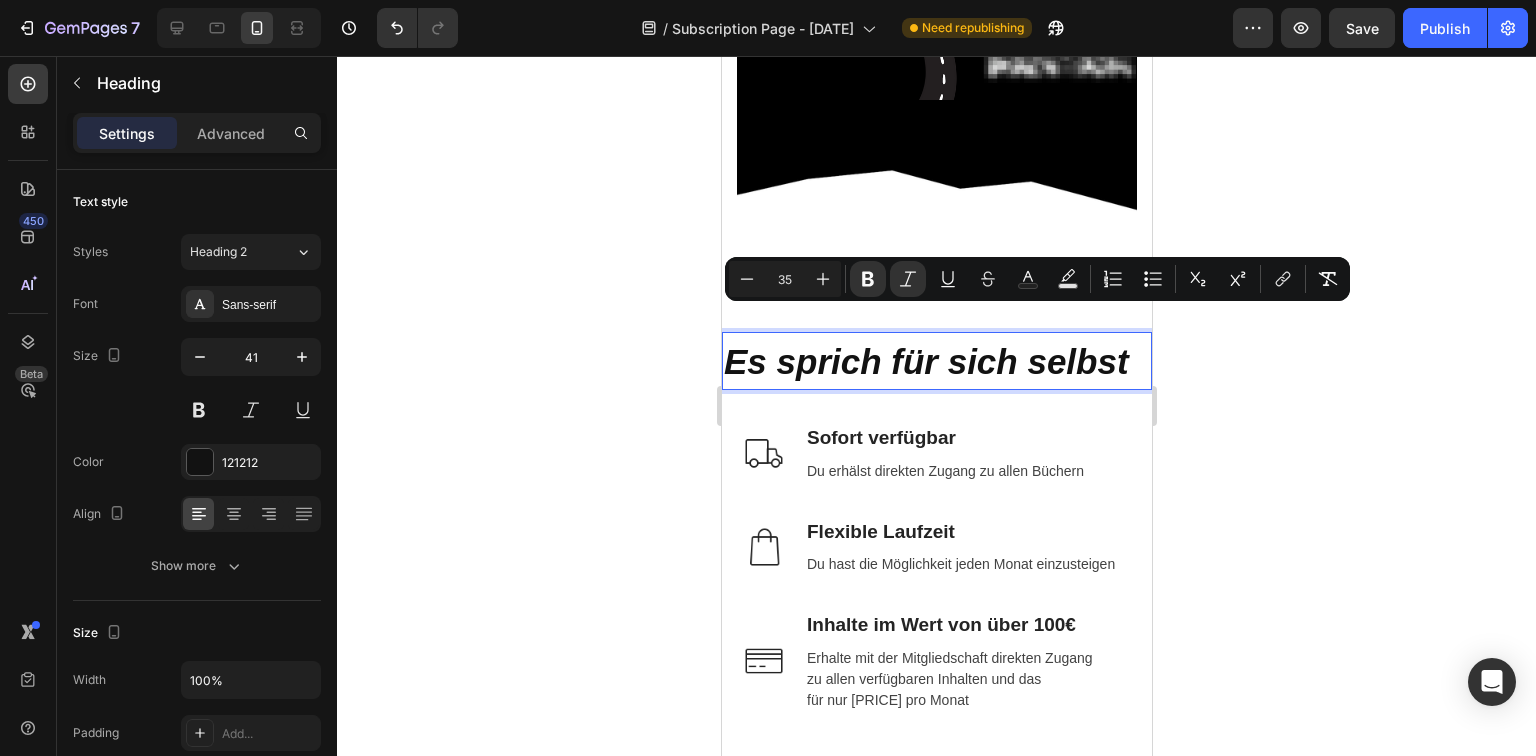 click on "Es sprich für sich selbst" at bounding box center [925, 361] 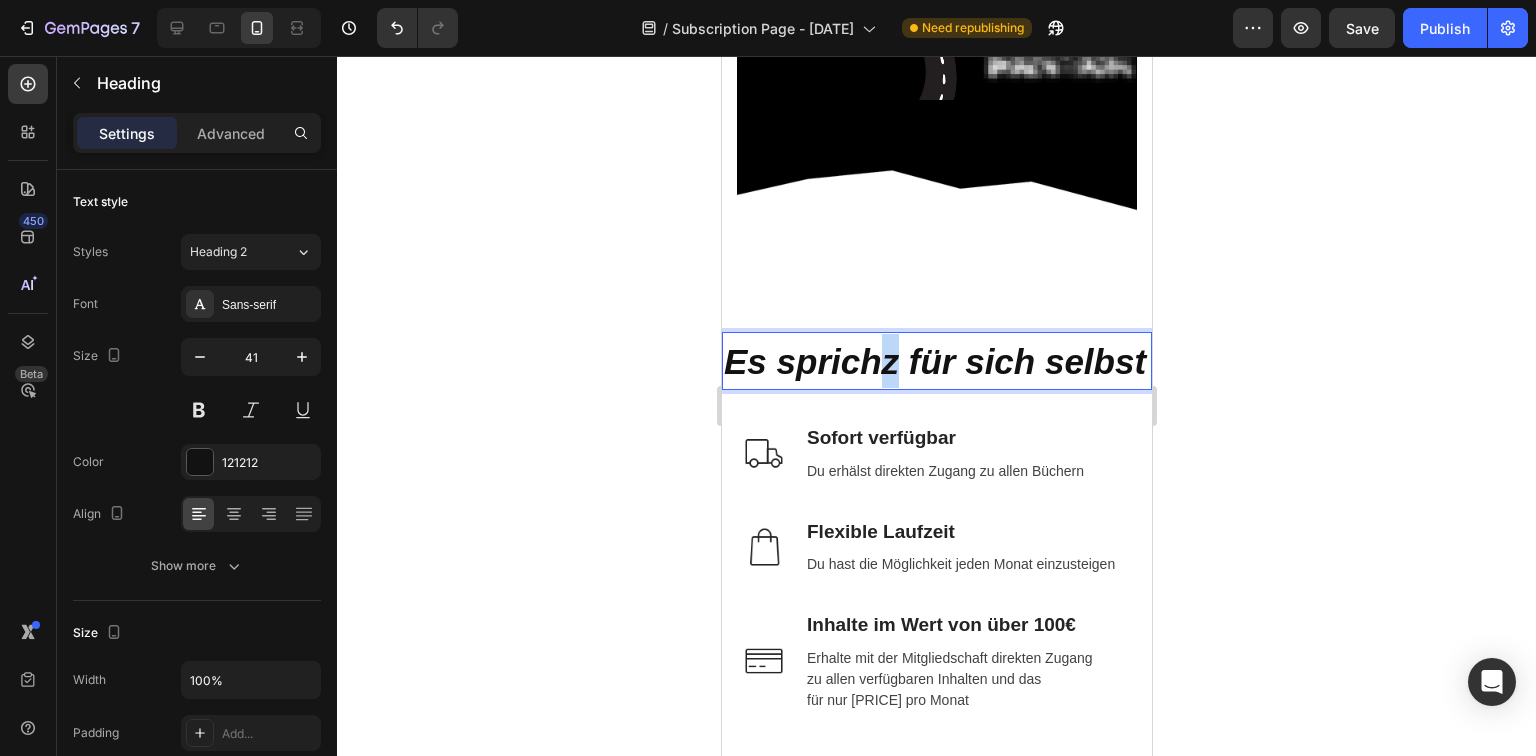 drag, startPoint x: 879, startPoint y: 328, endPoint x: 893, endPoint y: 332, distance: 14.56022 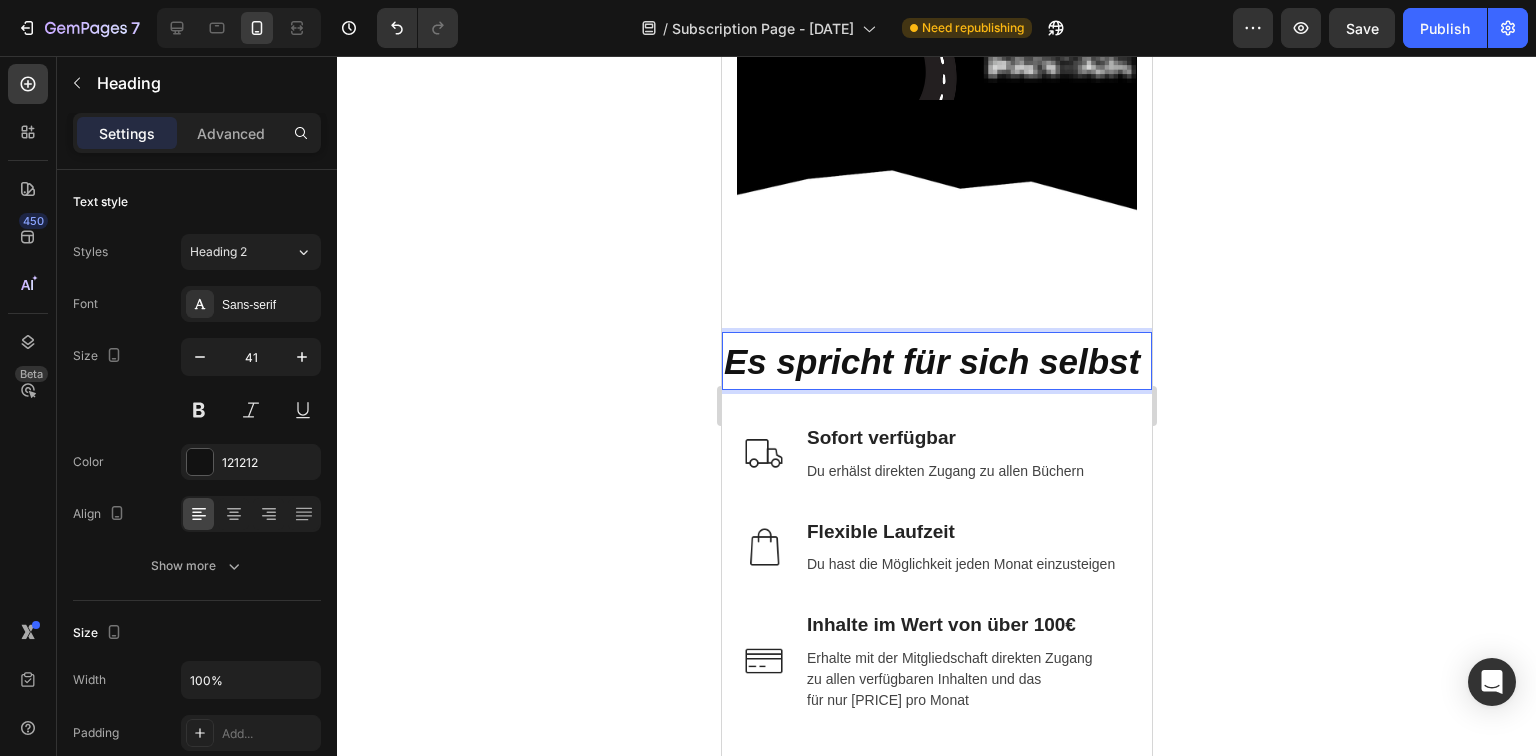 click on "Es spricht für sich selbst" at bounding box center [931, 361] 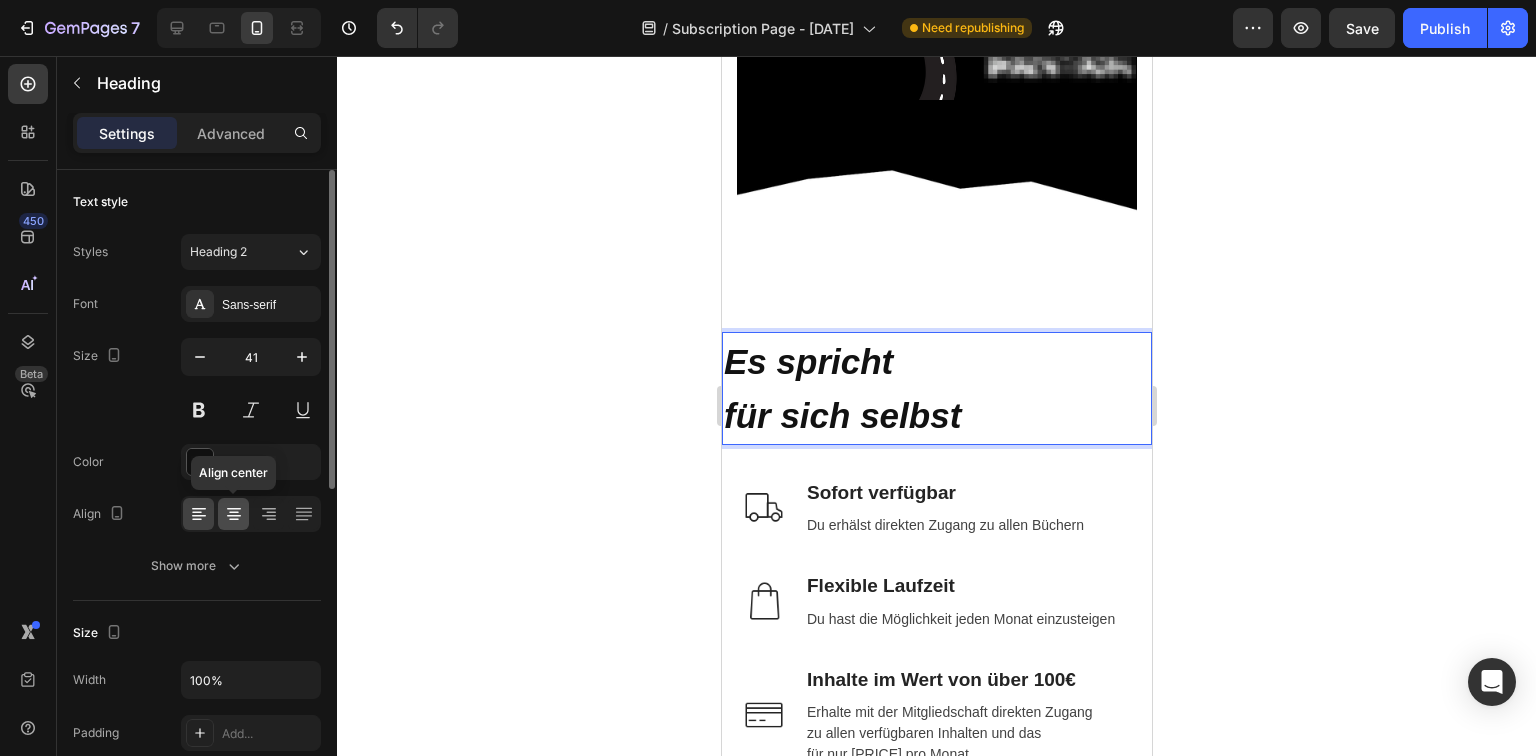 click 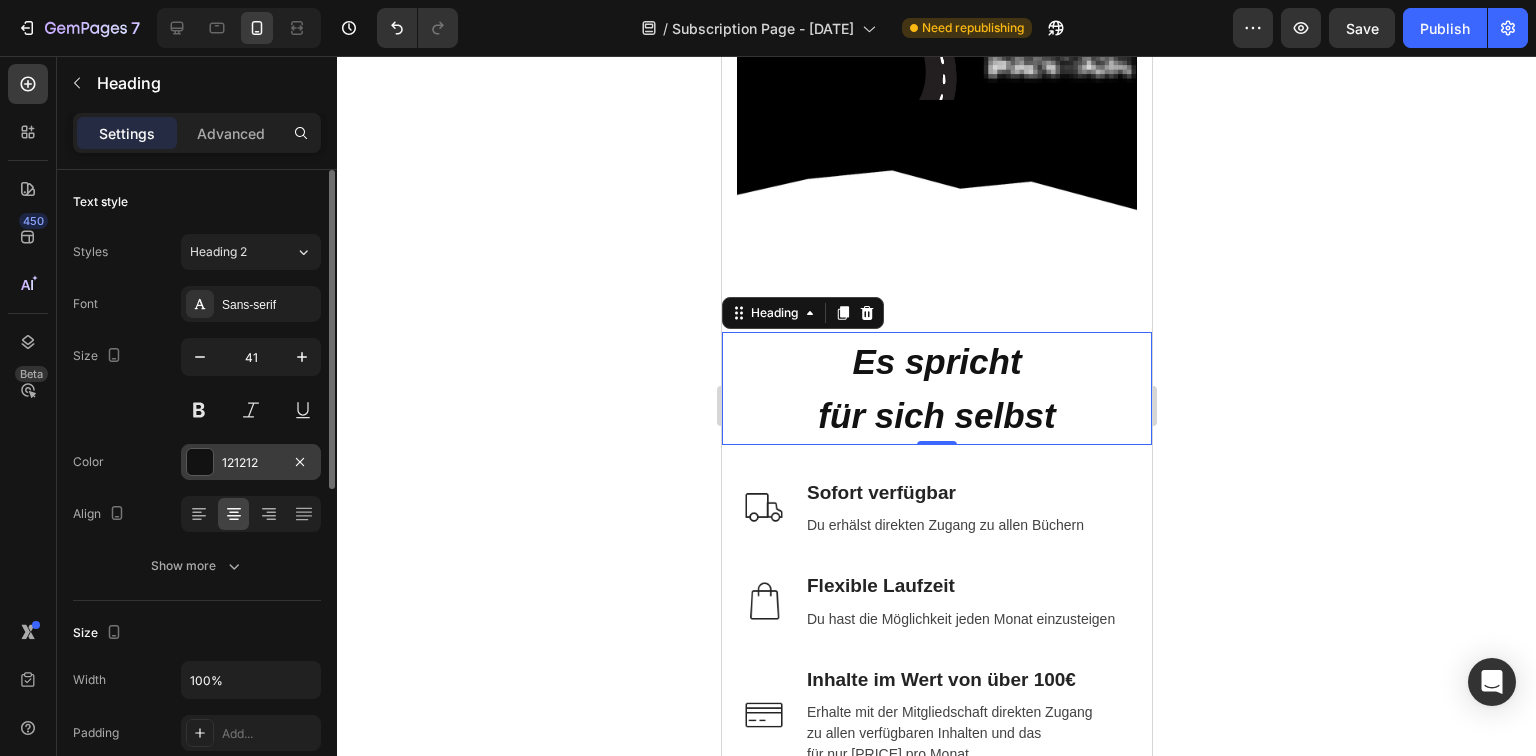 click at bounding box center [200, 462] 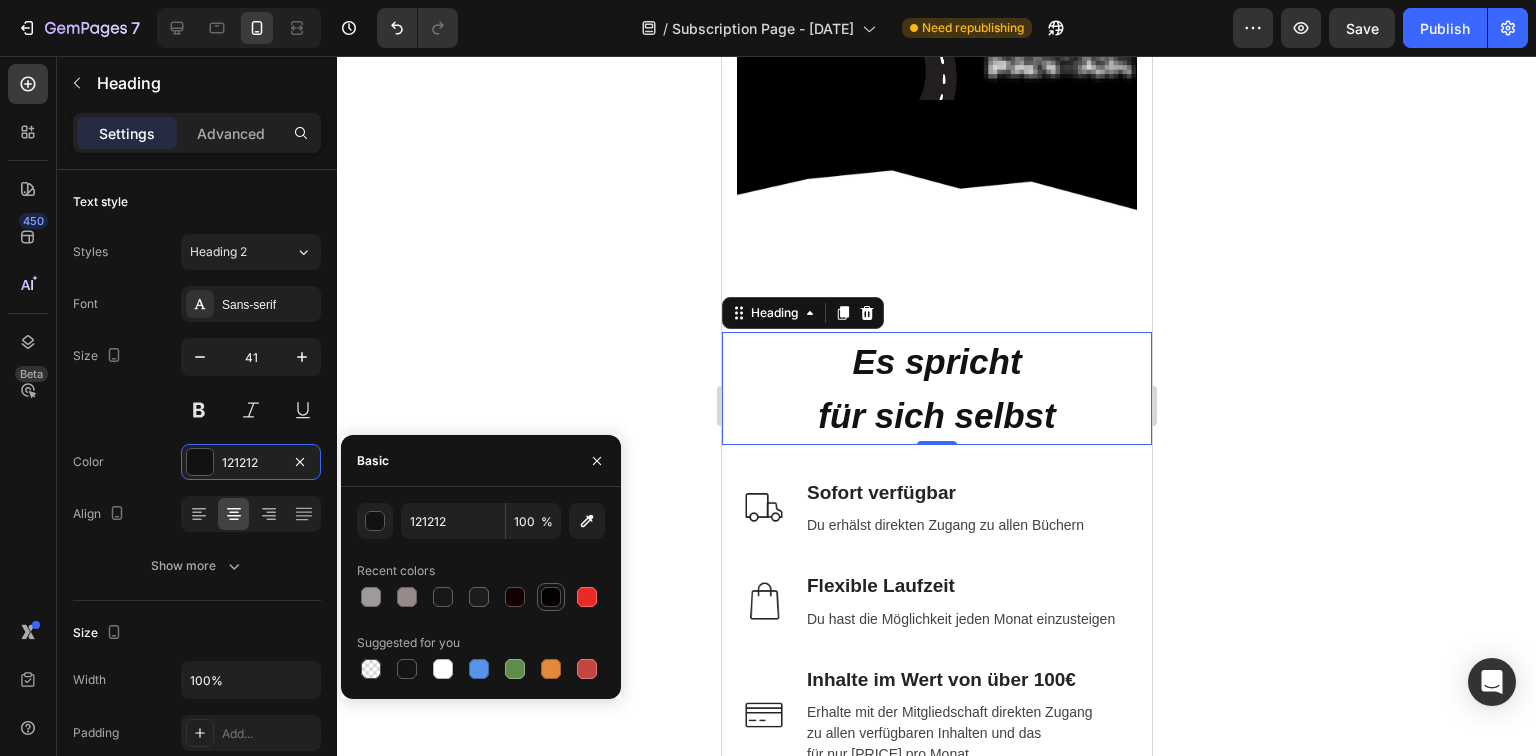 click at bounding box center (551, 597) 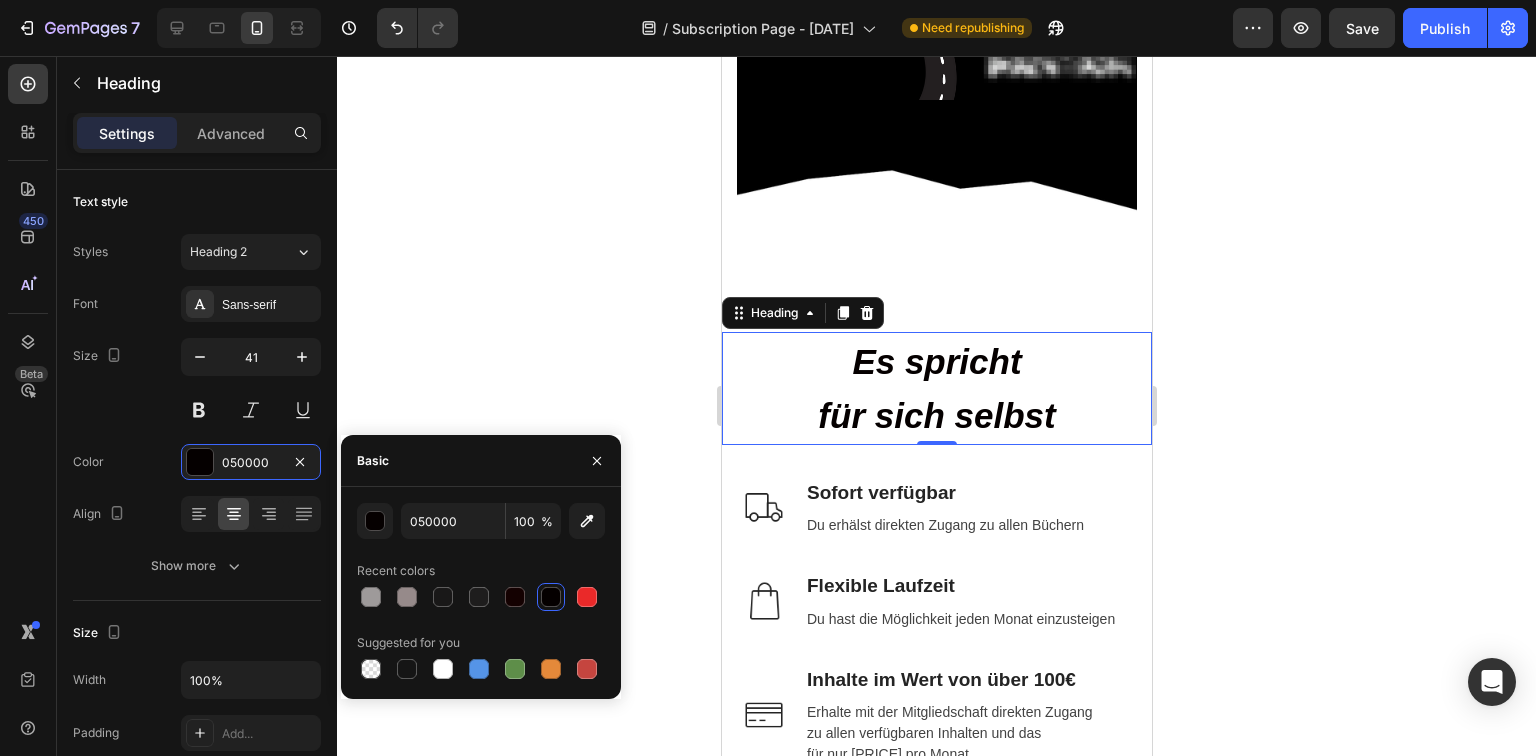 click 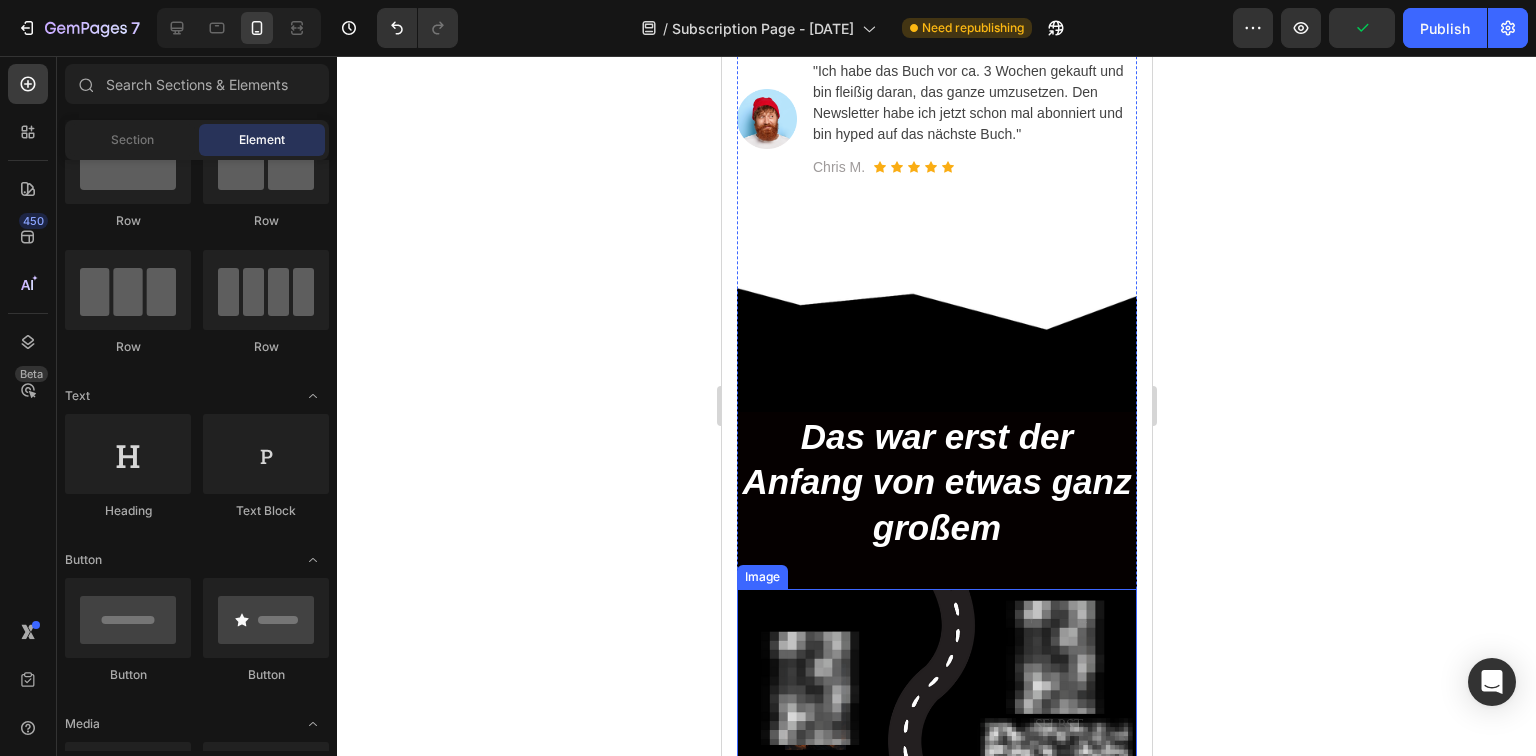 scroll, scrollTop: 720, scrollLeft: 0, axis: vertical 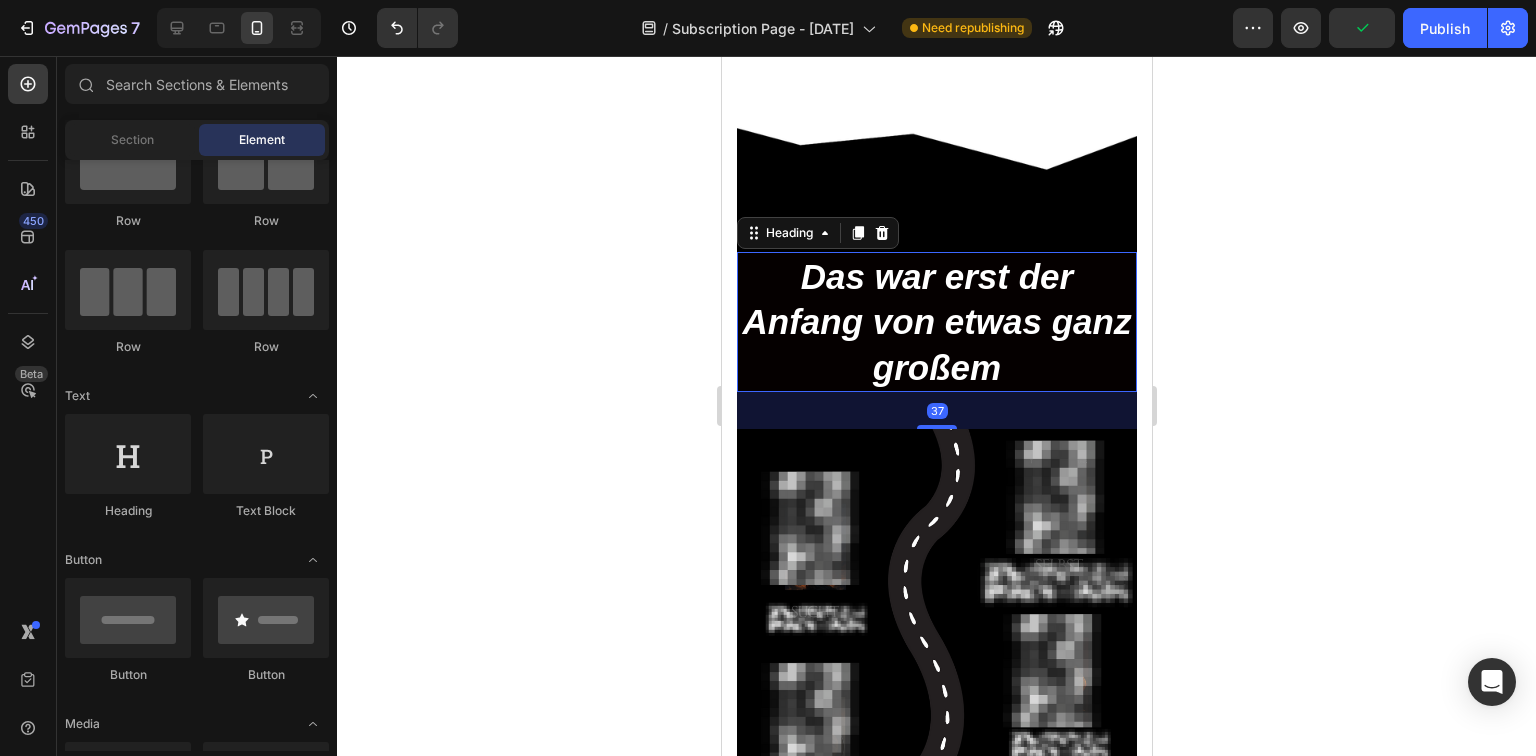 click on "Das war erst der Anfang von etwas ganz großem" at bounding box center (936, 322) 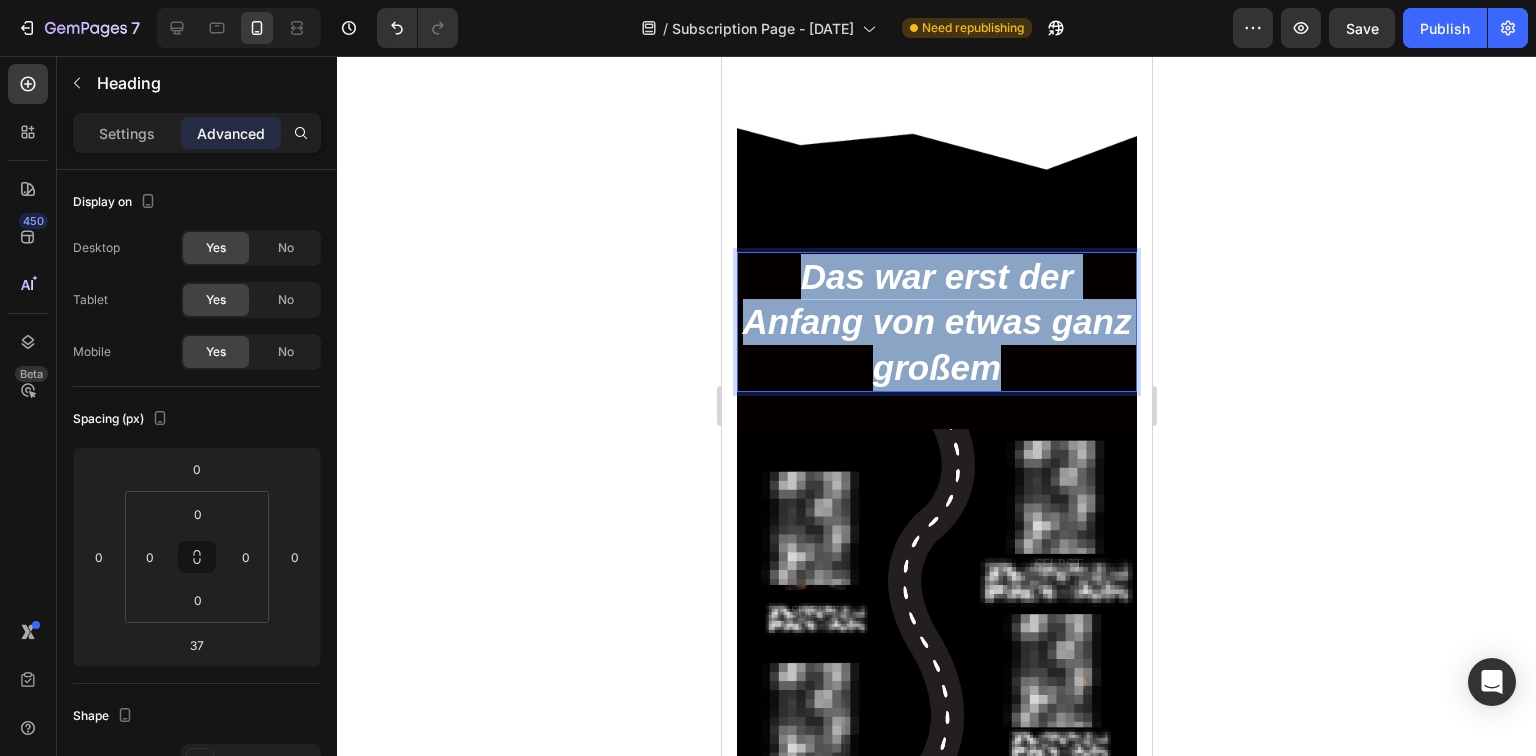 click on "Das war erst der Anfang von etwas ganz großem" at bounding box center [936, 322] 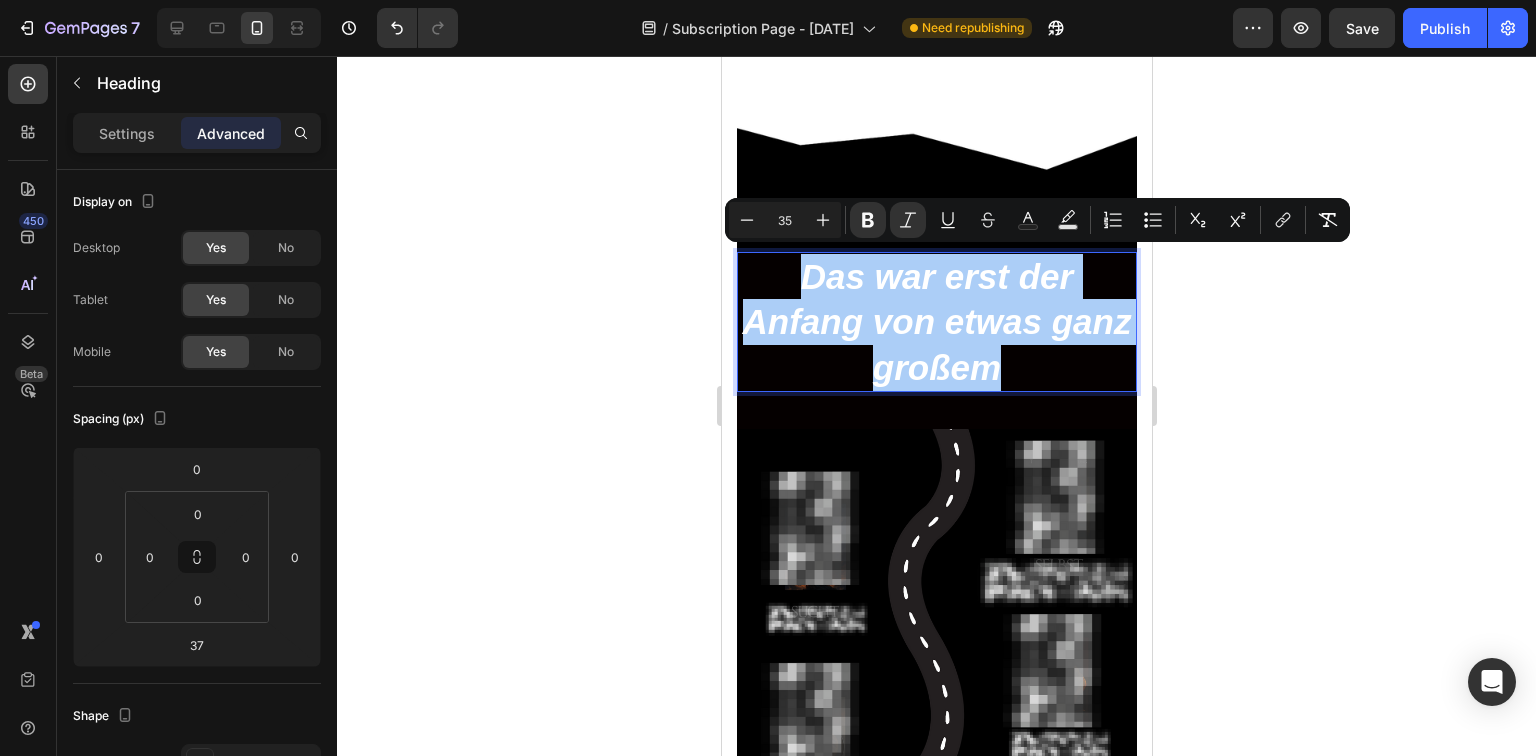 click 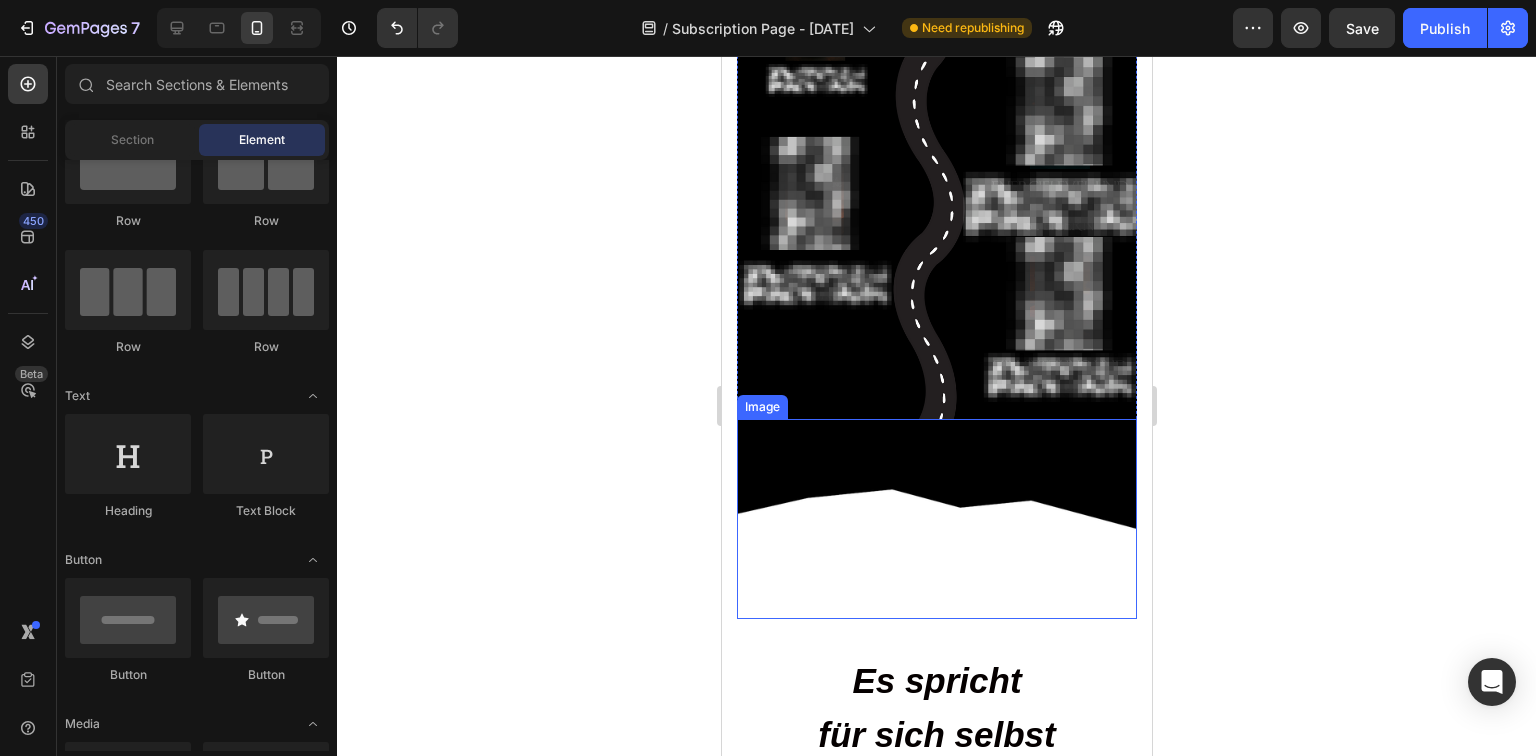 scroll, scrollTop: 1680, scrollLeft: 0, axis: vertical 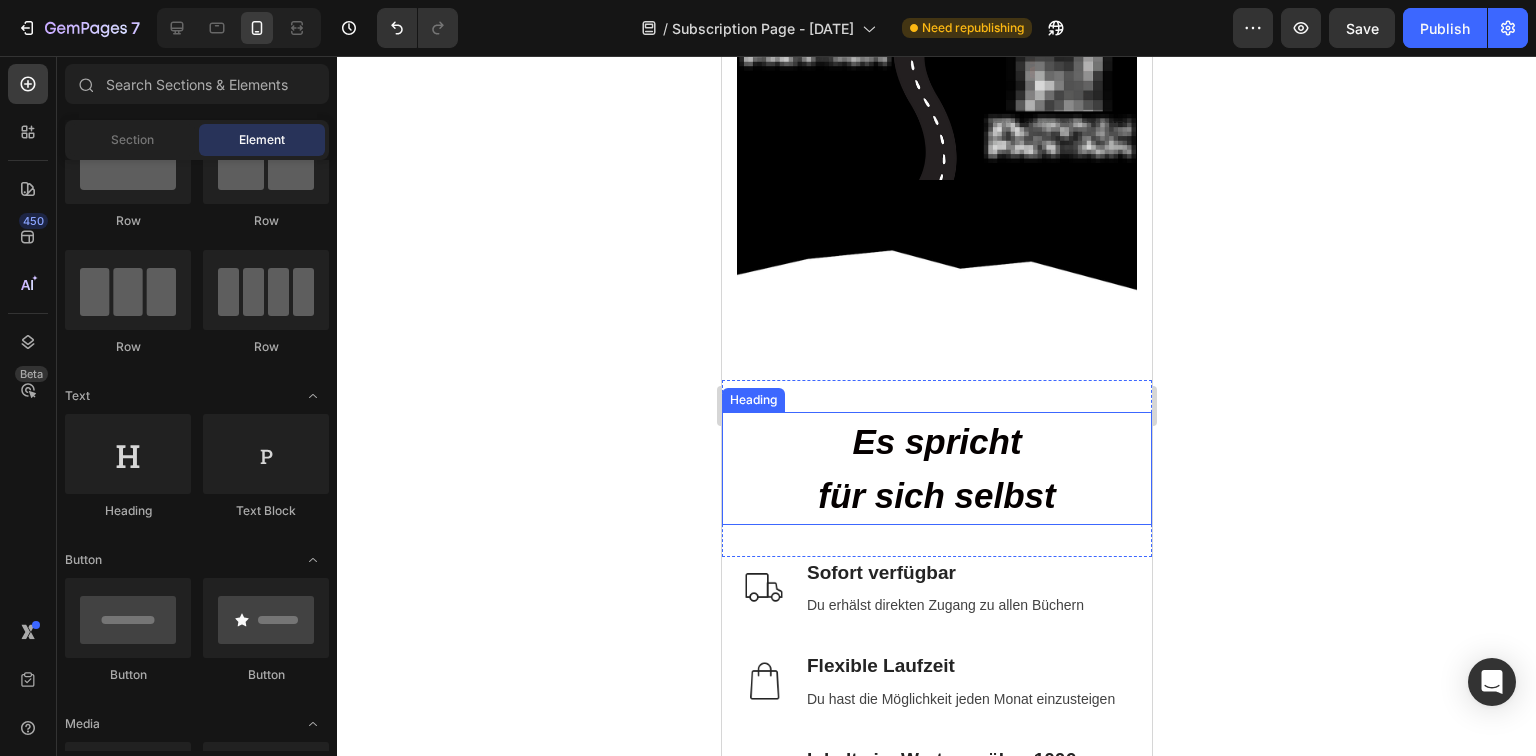 click on "für sich selbst" at bounding box center [935, 495] 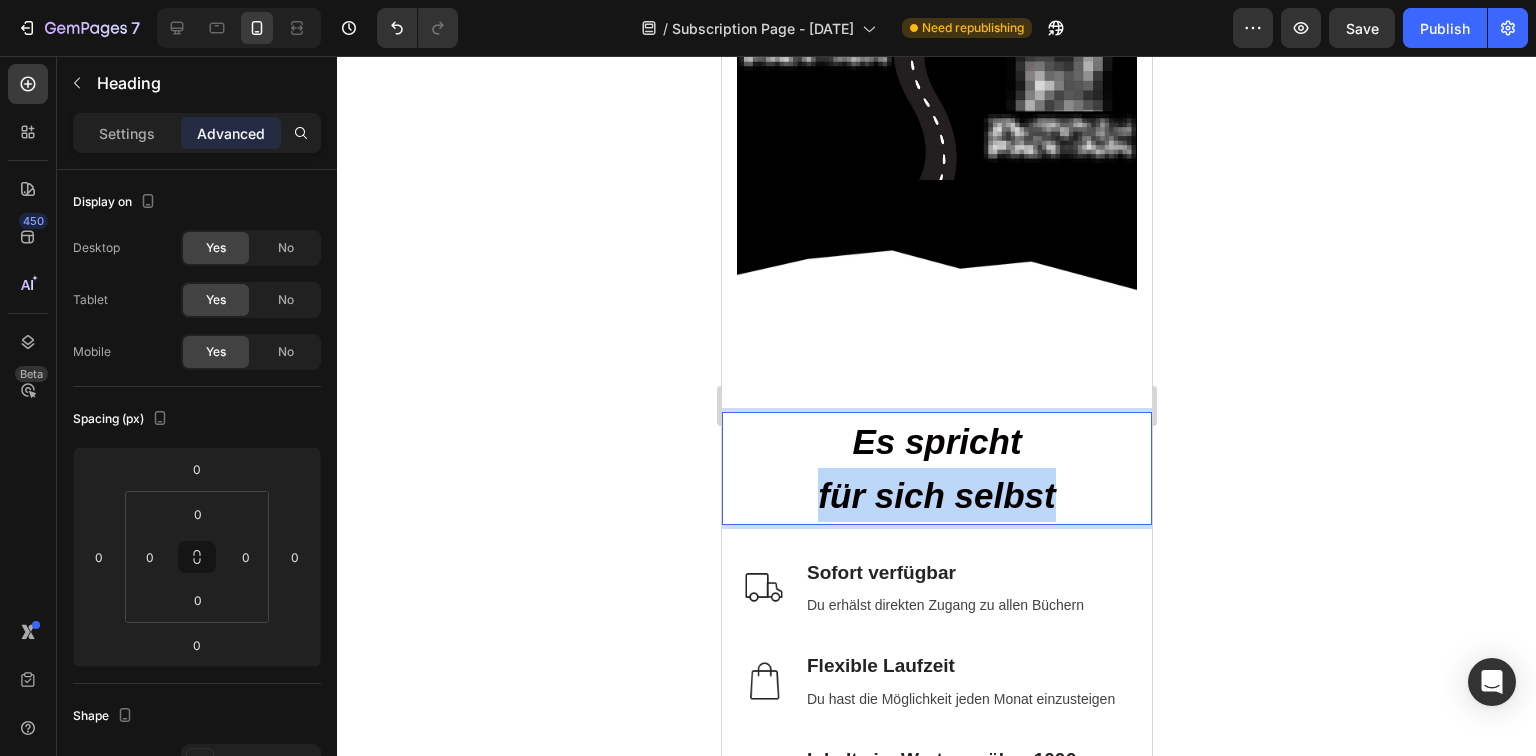 click on "für sich selbst" at bounding box center [935, 495] 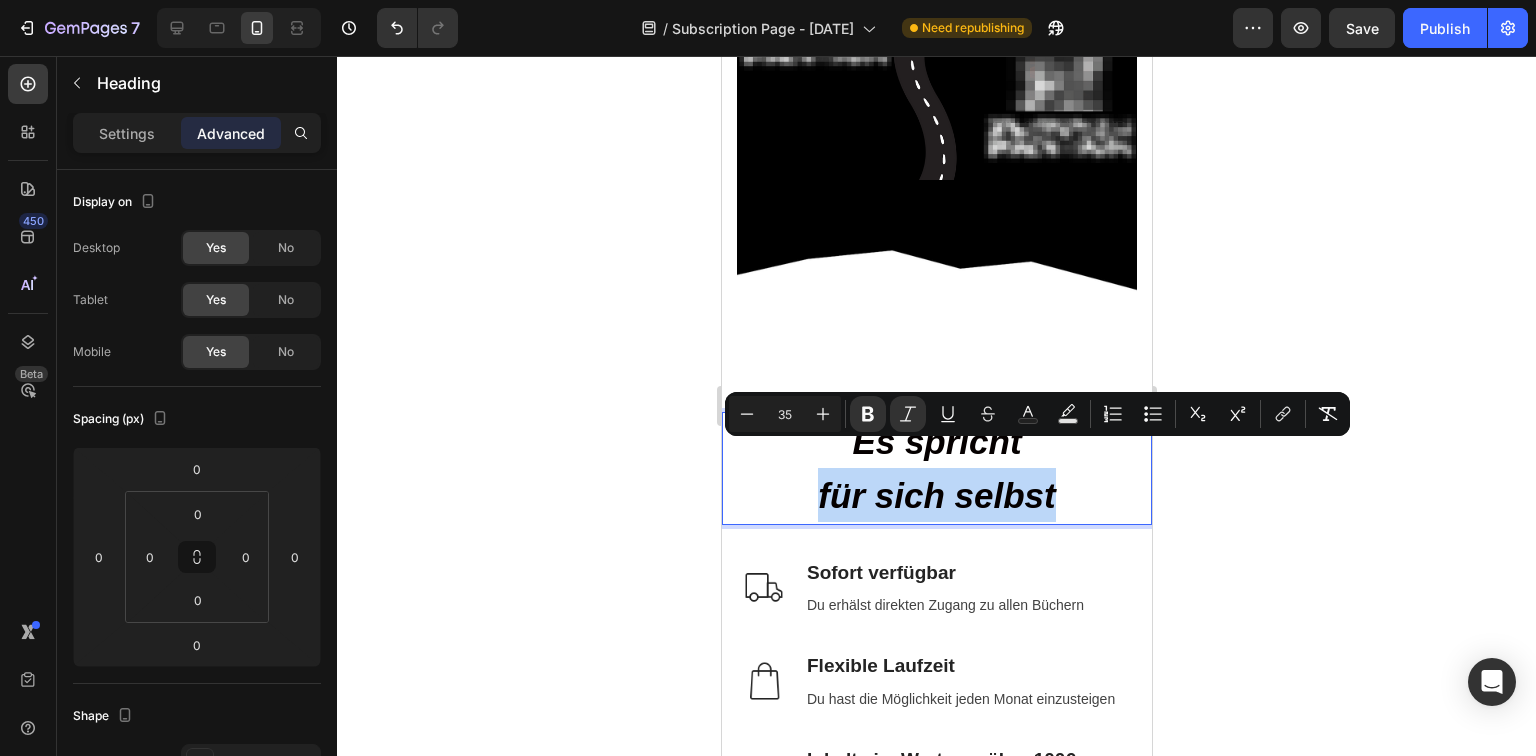 click on "für sich selbst" at bounding box center [935, 495] 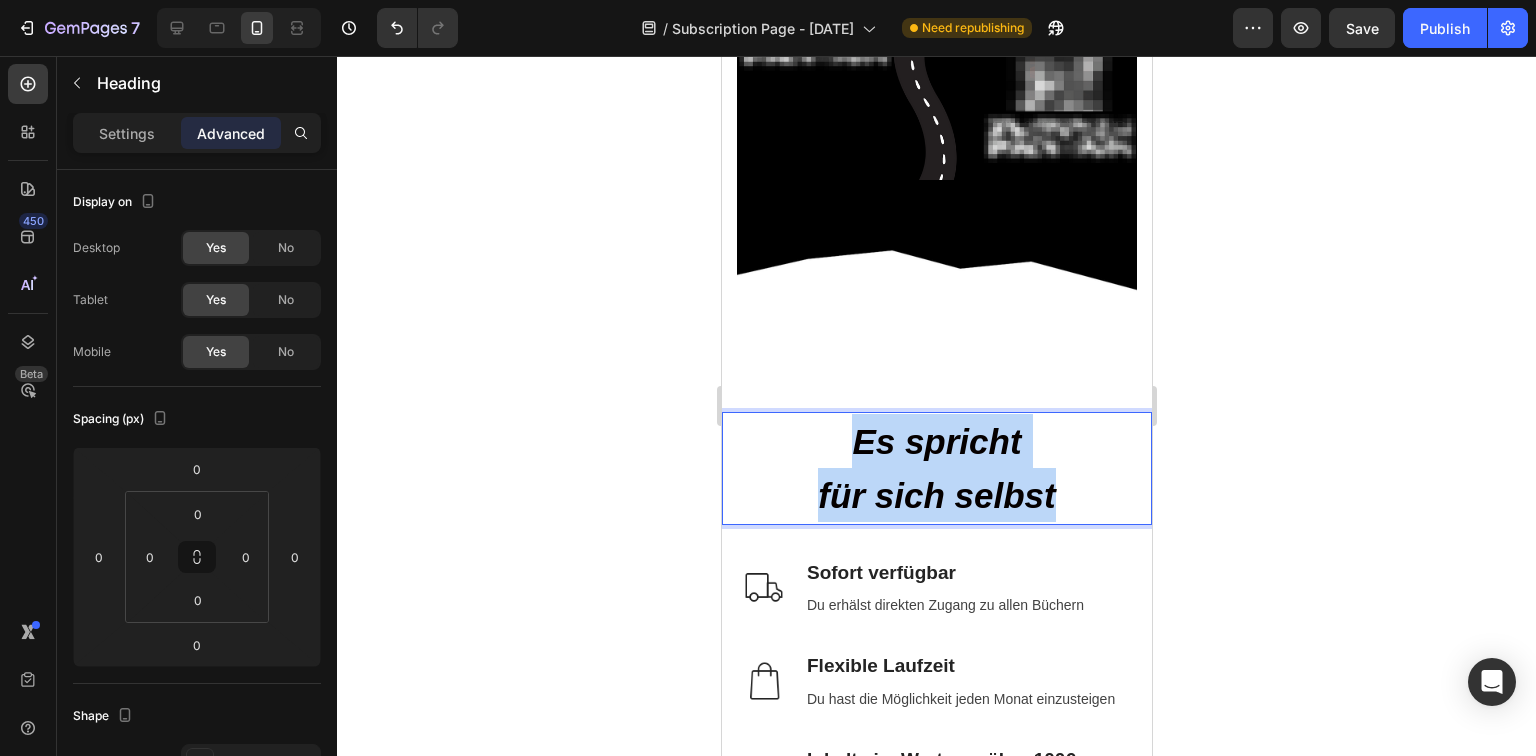 drag, startPoint x: 1086, startPoint y: 468, endPoint x: 700, endPoint y: 389, distance: 394.00128 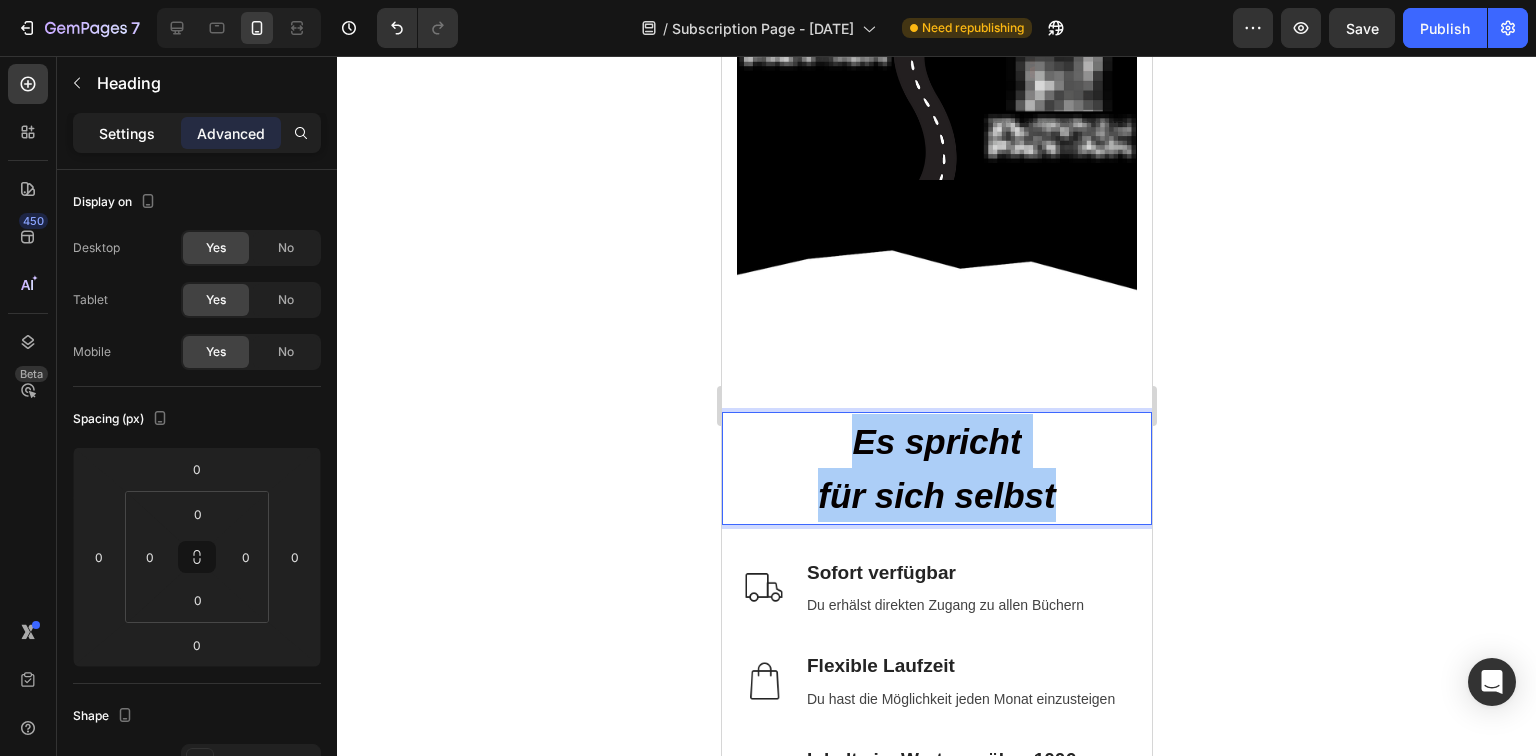 click on "Settings" at bounding box center (127, 133) 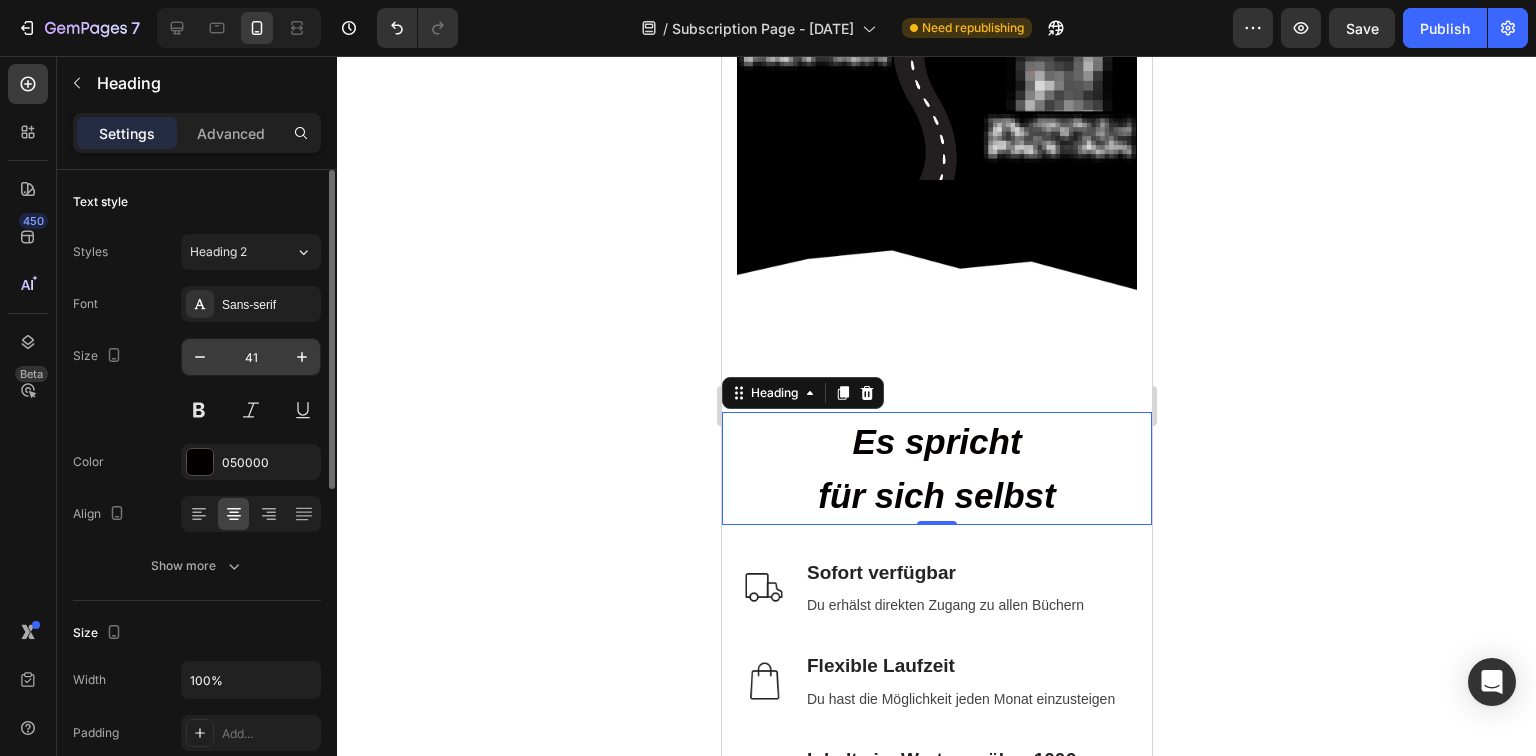 click on "41" at bounding box center (251, 357) 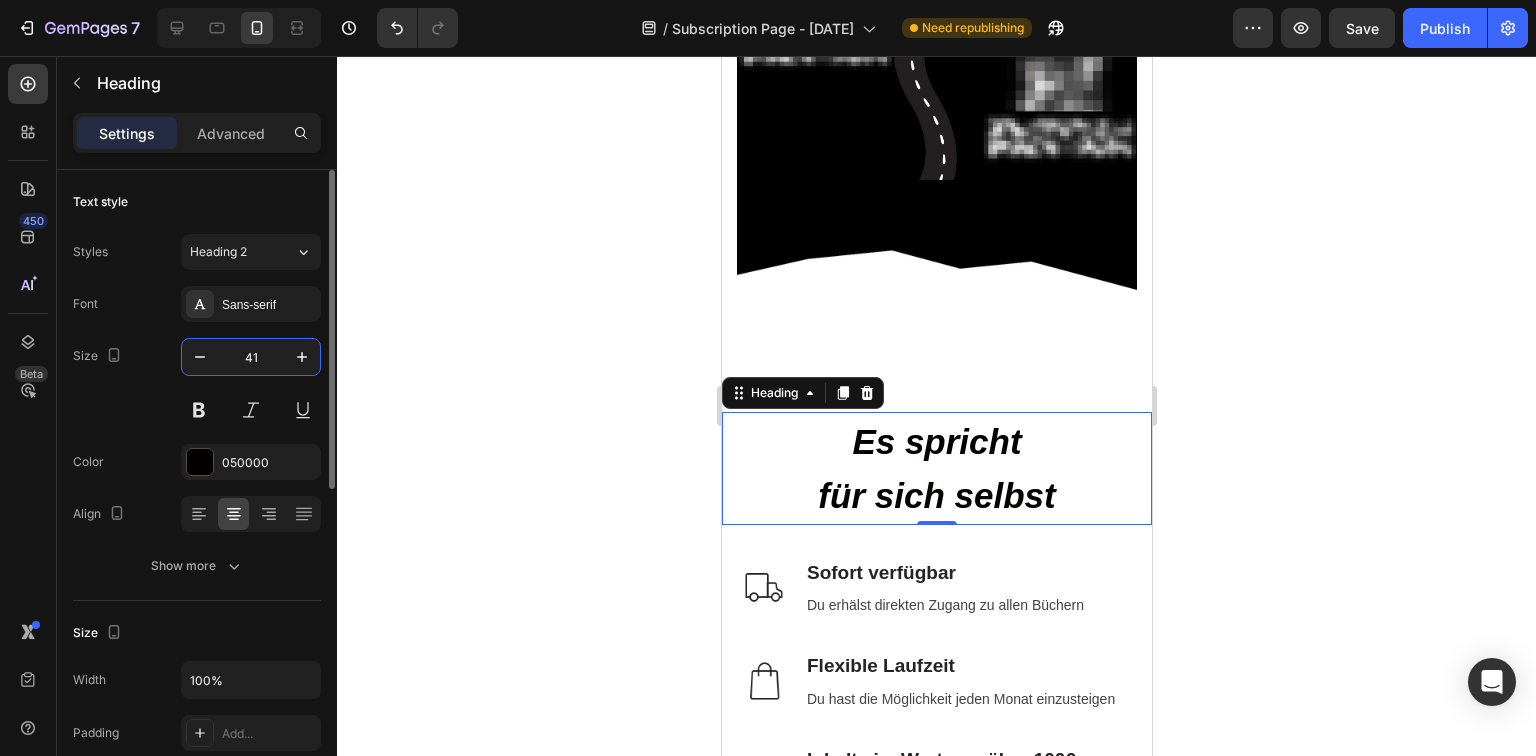 click on "41" at bounding box center (251, 357) 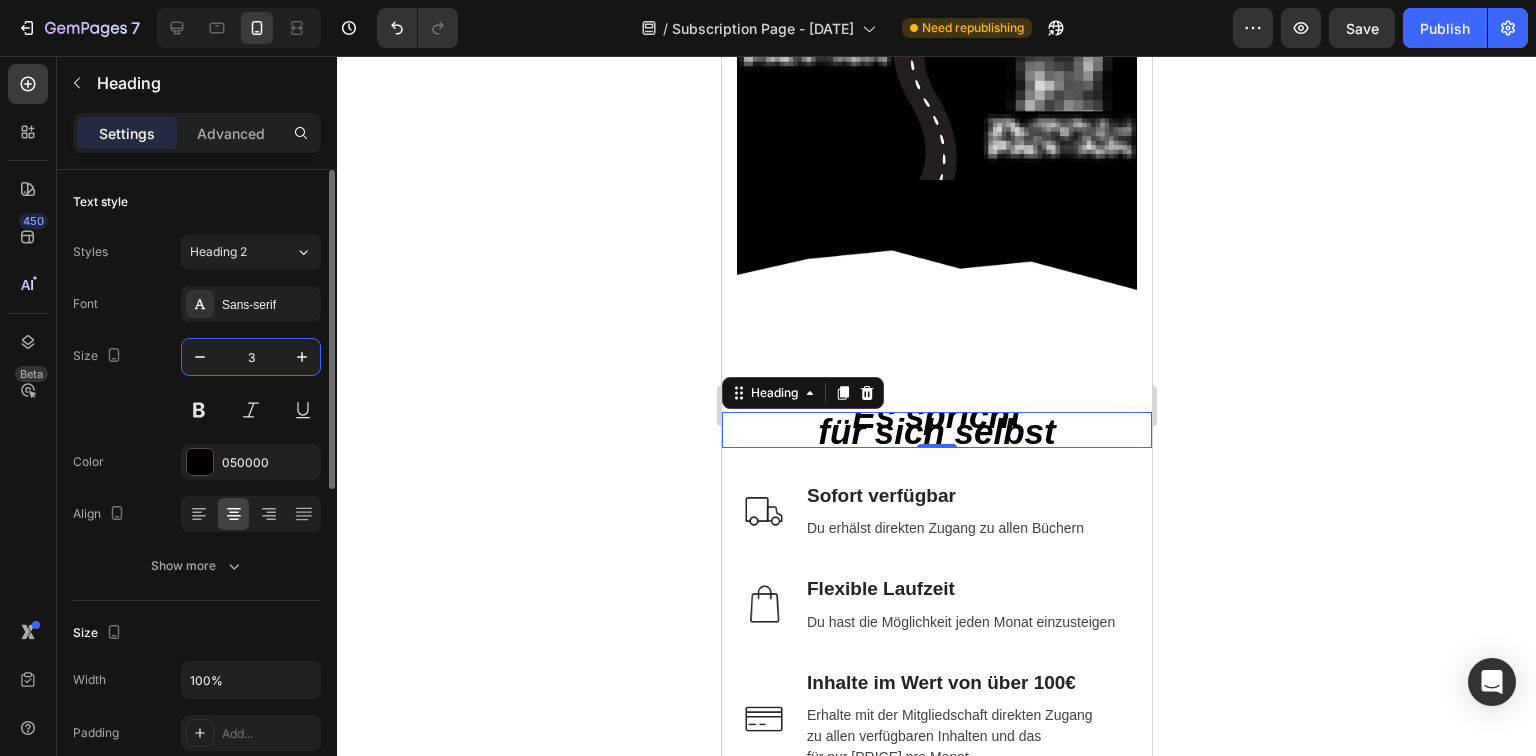 type on "35" 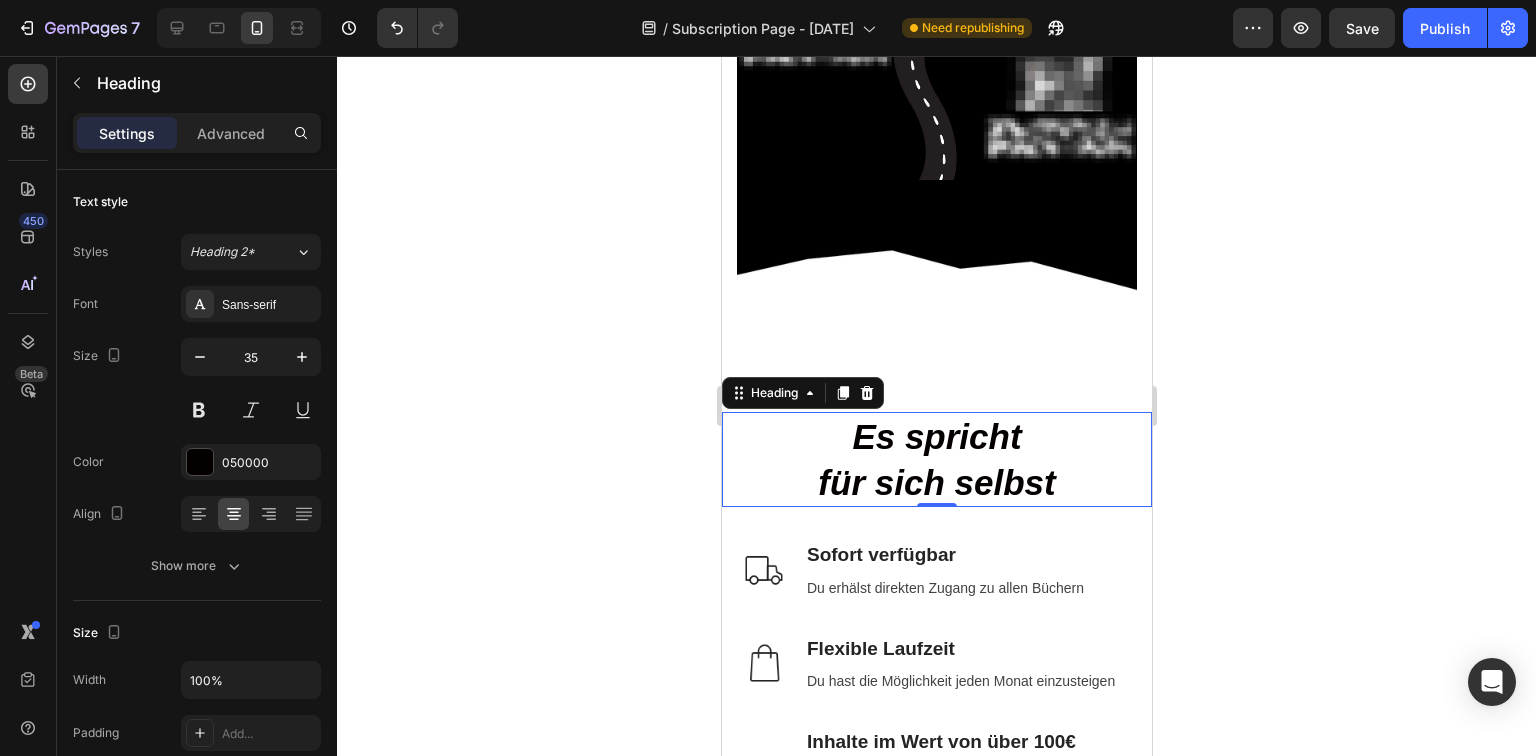 click 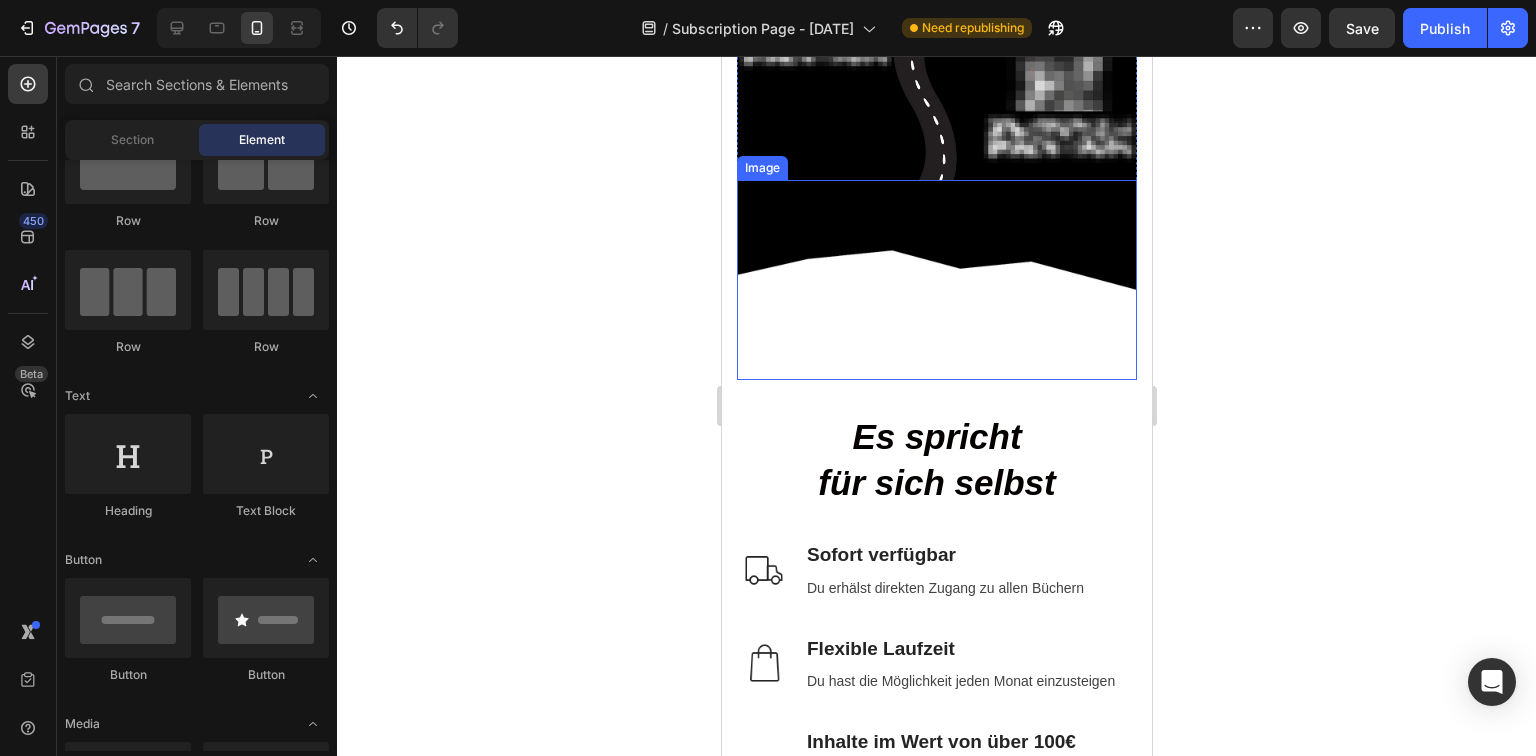 click at bounding box center [936, 280] 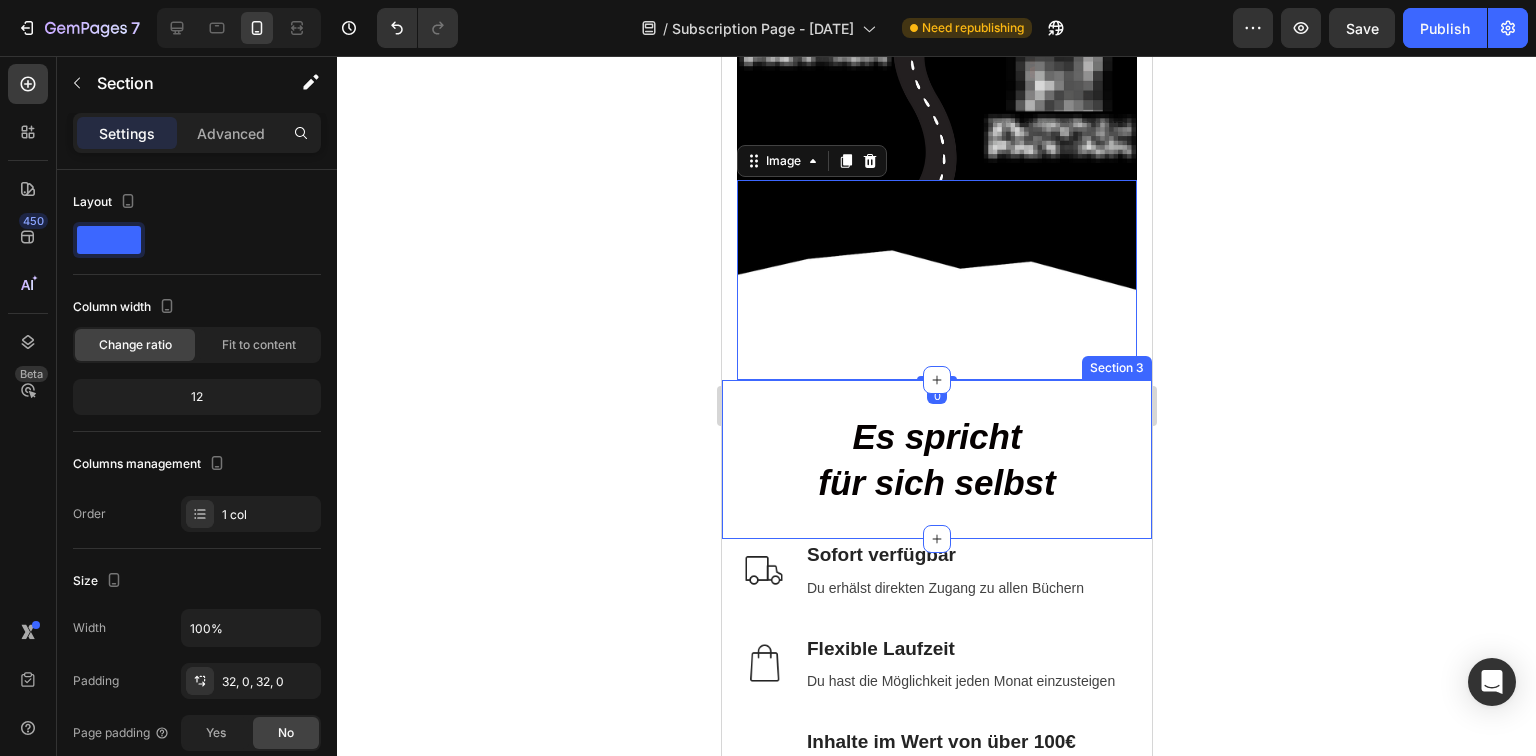 click on "⁠⁠⁠⁠⁠⁠⁠ Es spricht  für sich selbst Heading Section 3" at bounding box center [936, 459] 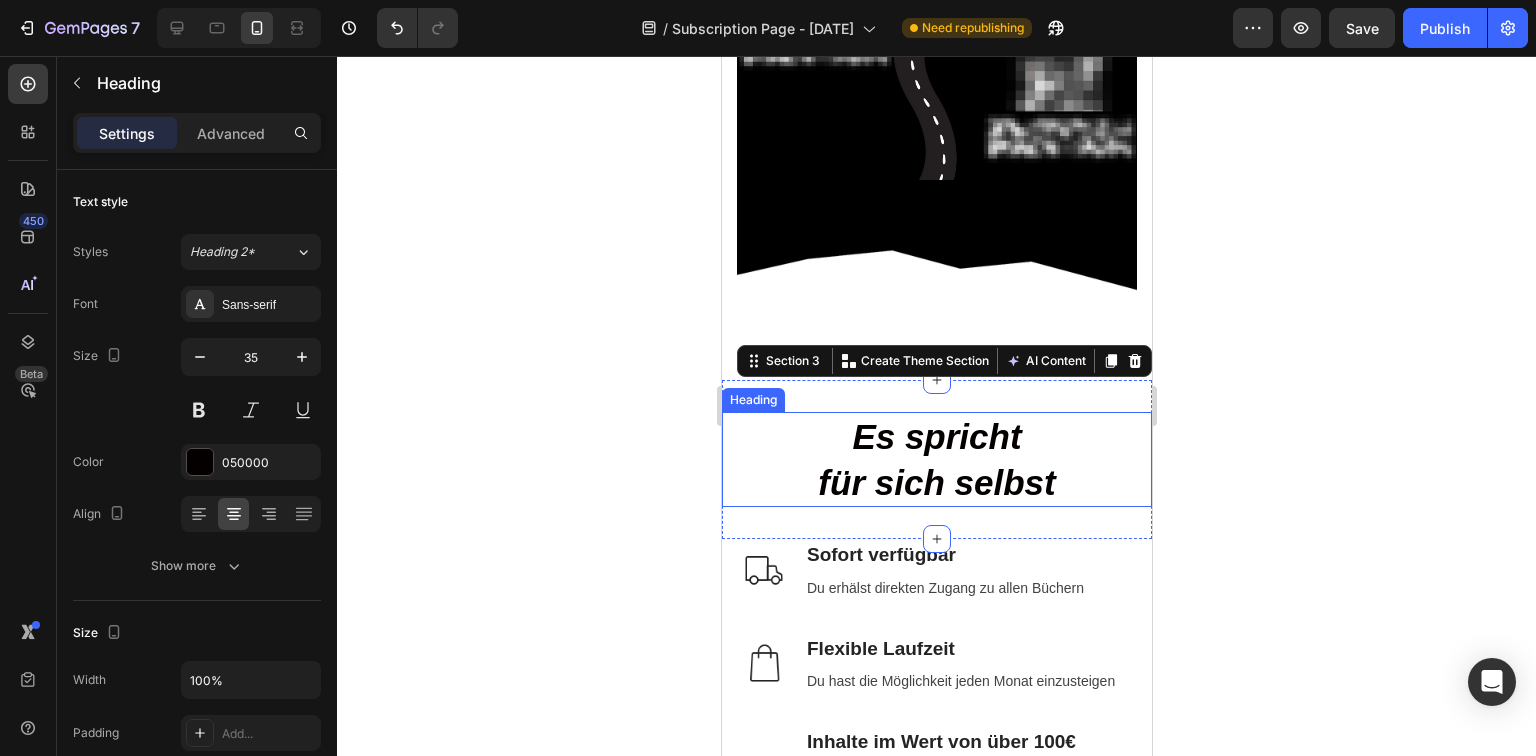 click on "Es spricht" at bounding box center (935, 436) 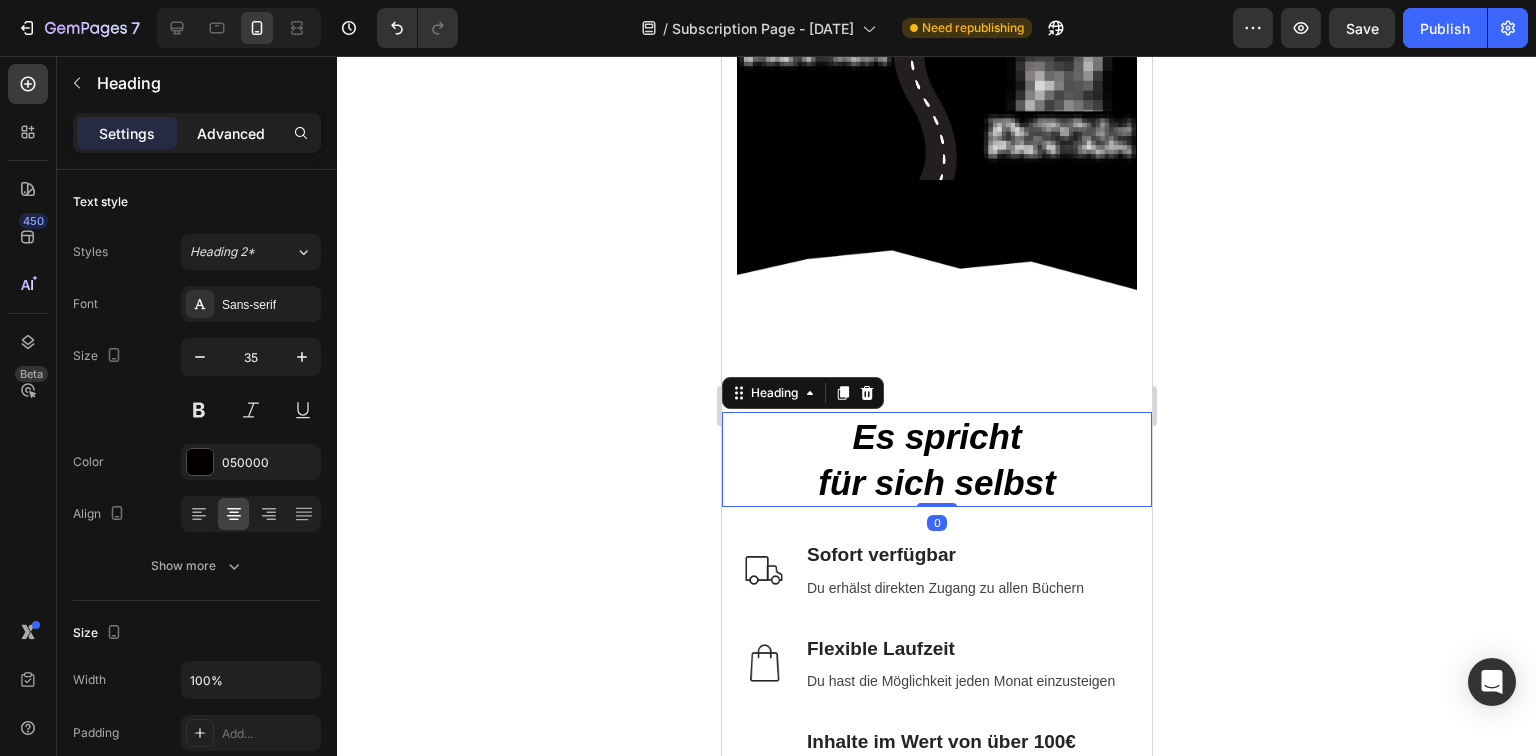 click on "Advanced" at bounding box center (231, 133) 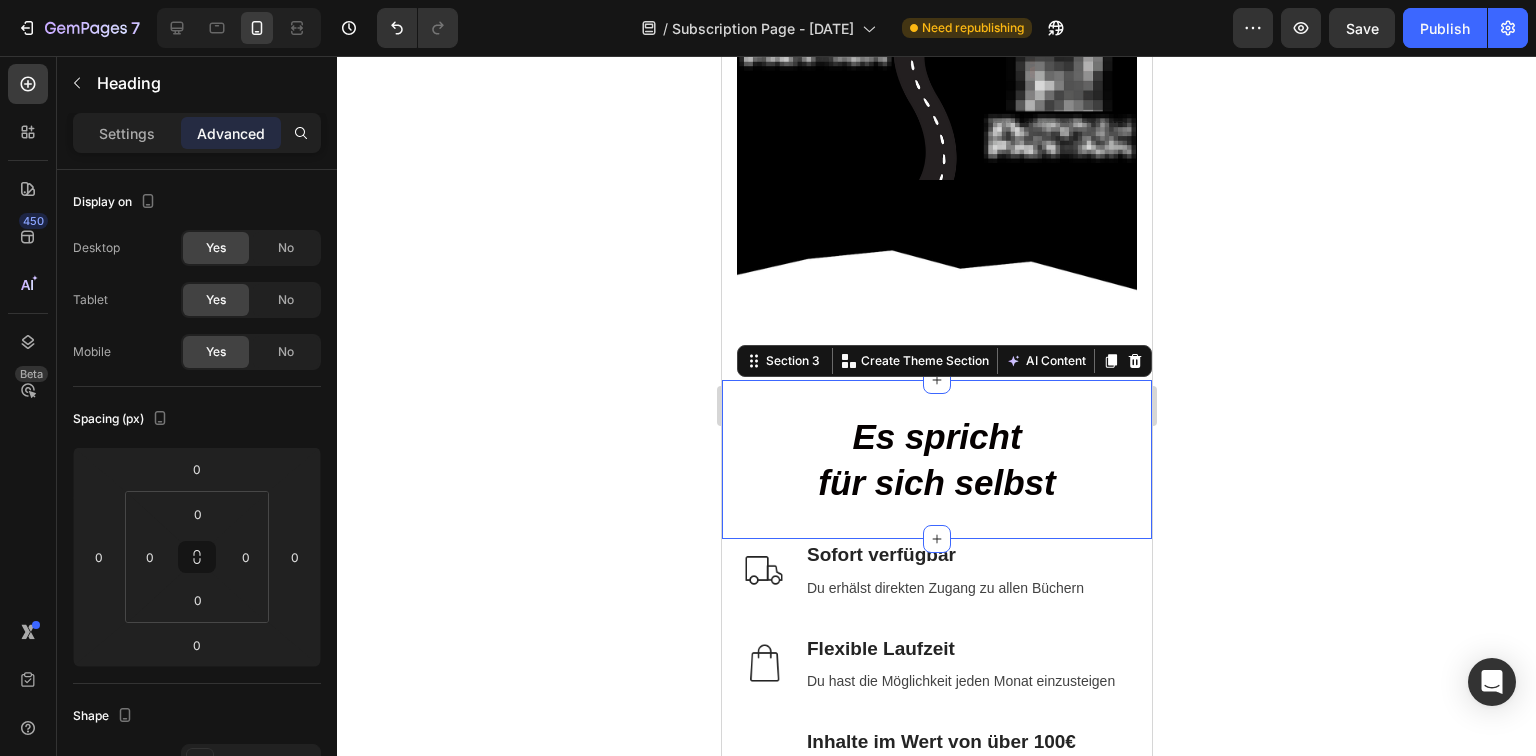 click on "⁠⁠⁠⁠⁠⁠⁠ Es spricht  für sich selbst Heading Section 3   You can create reusable sections Create Theme Section AI Content Write with GemAI What would you like to describe here? Tone and Voice Persuasive Product Zurück zu Dir - Nicht zu Ihr Show more Generate" at bounding box center (936, 459) 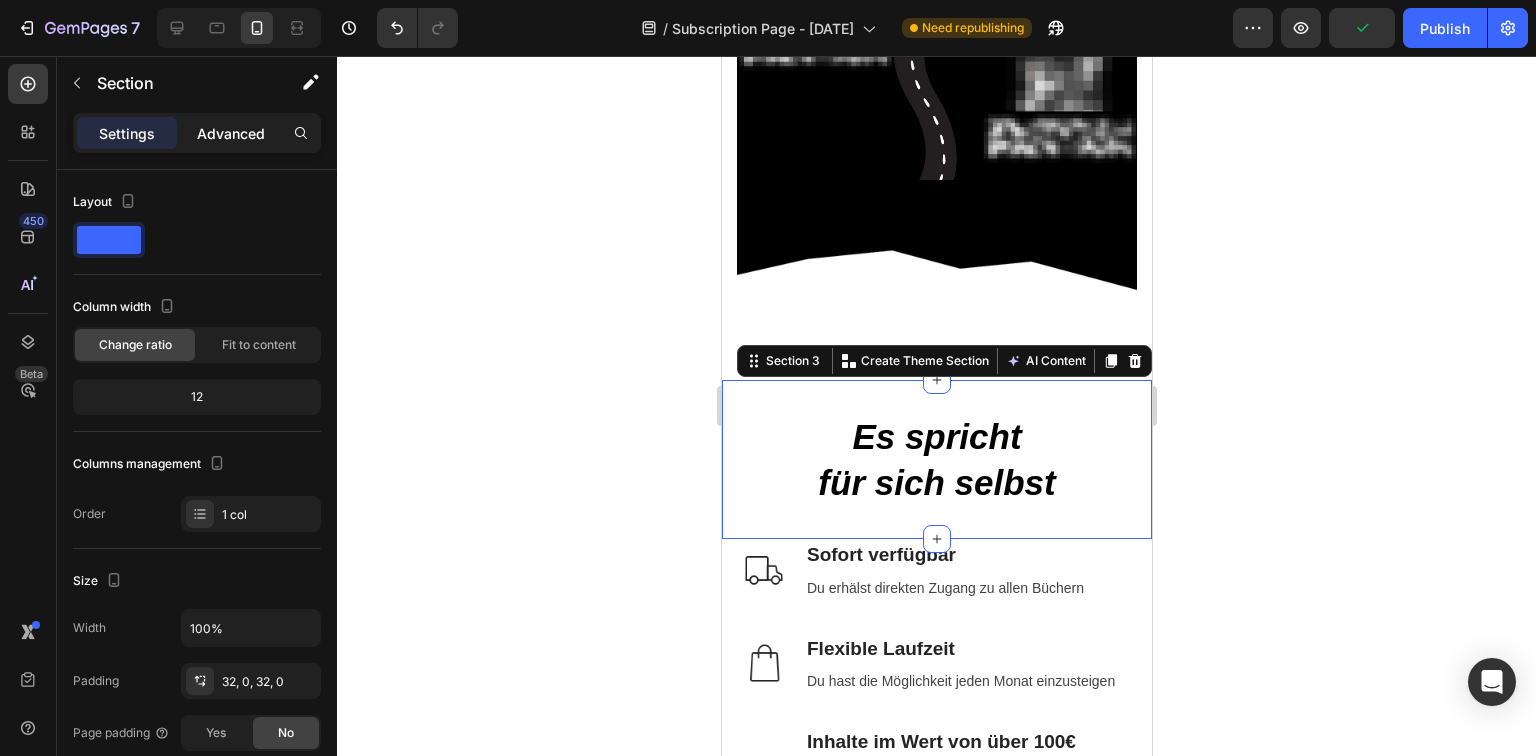 click on "Advanced" at bounding box center (231, 133) 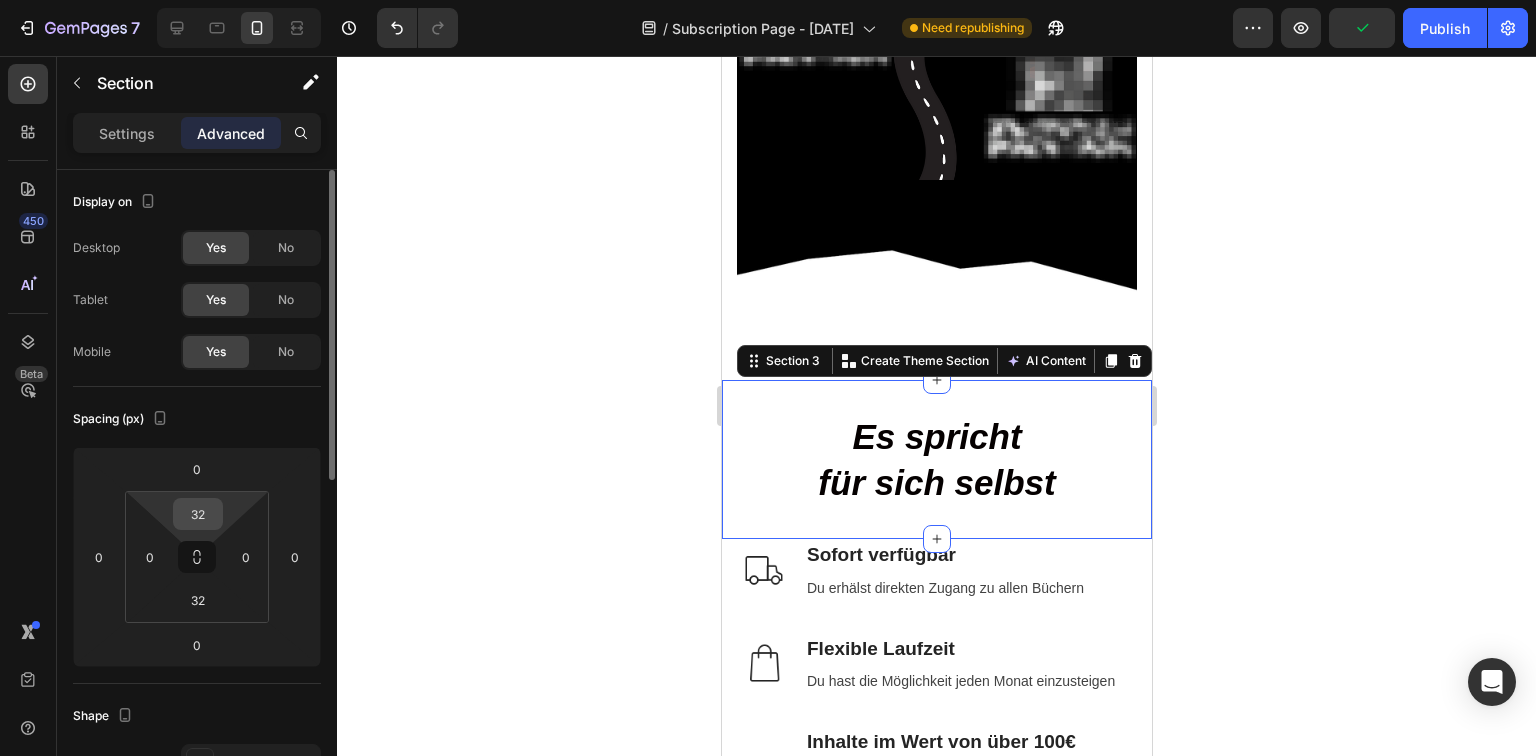 click on "32" at bounding box center [198, 514] 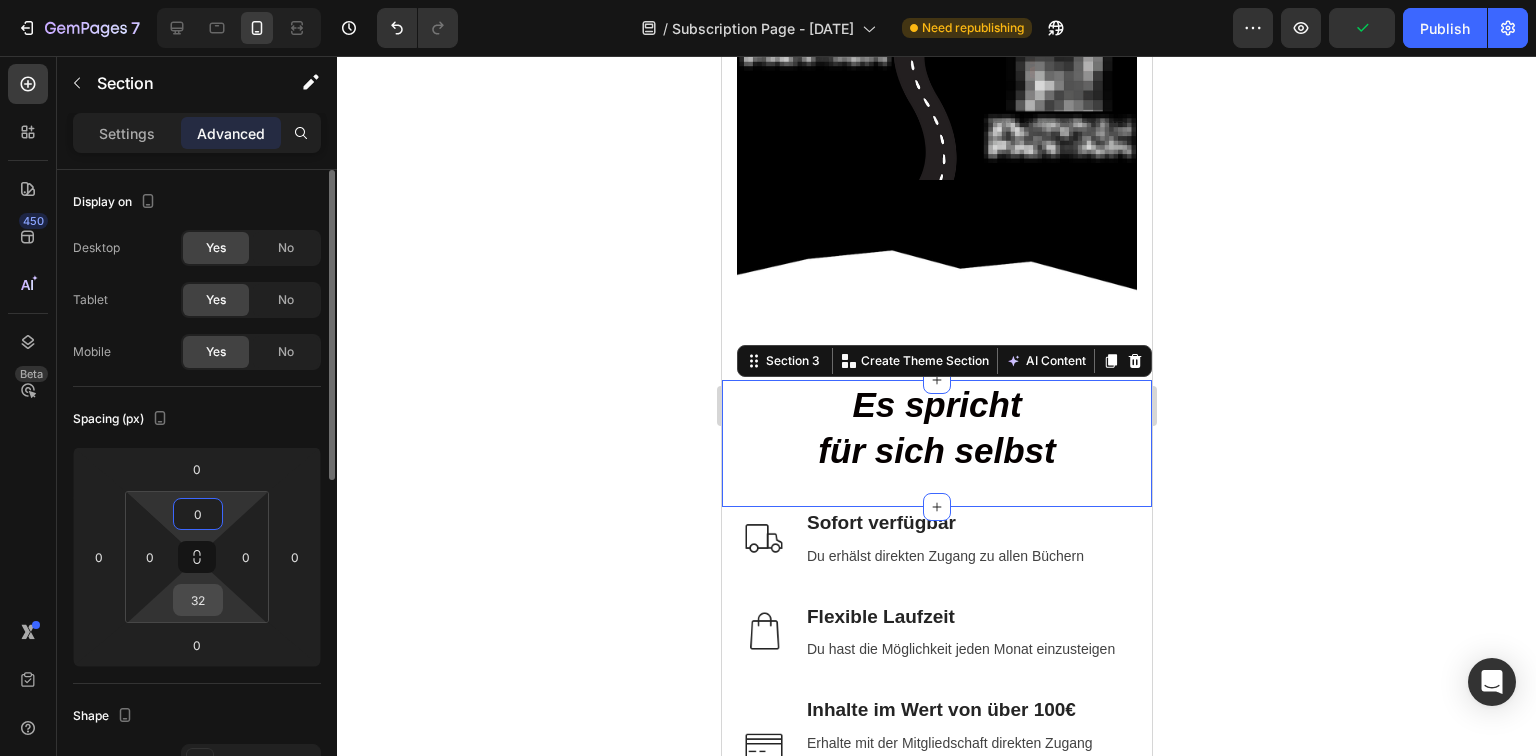 type on "0" 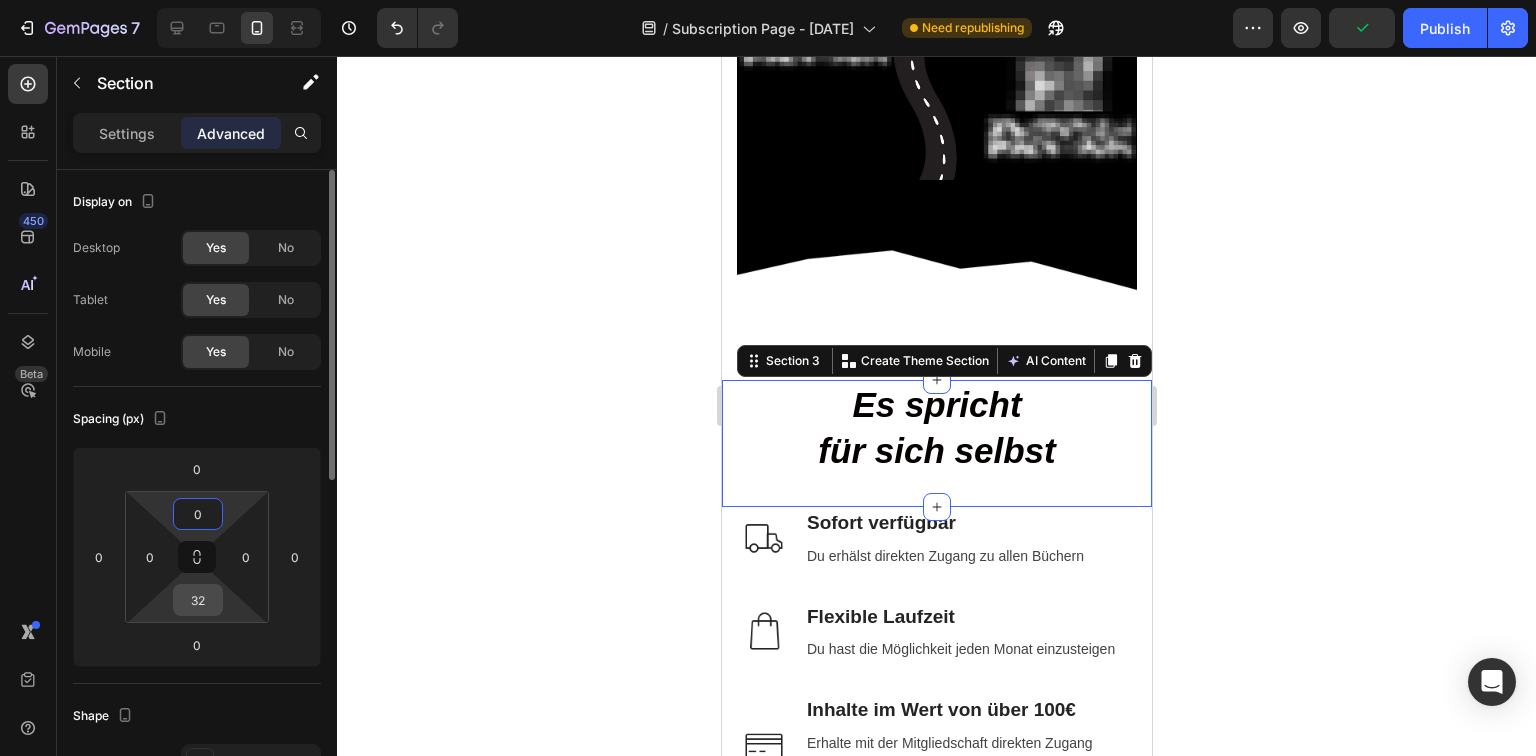 click on "32" at bounding box center (198, 600) 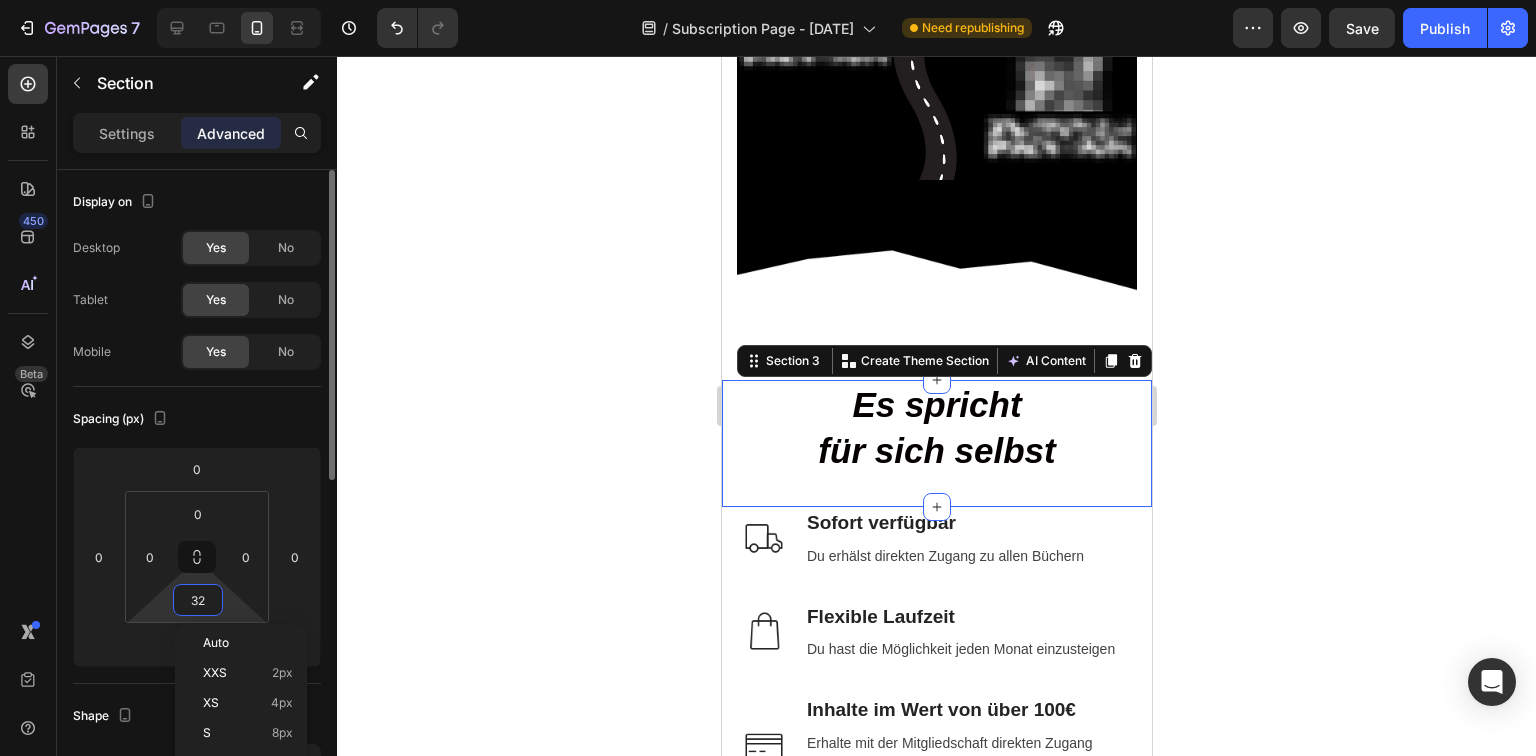 type on "0" 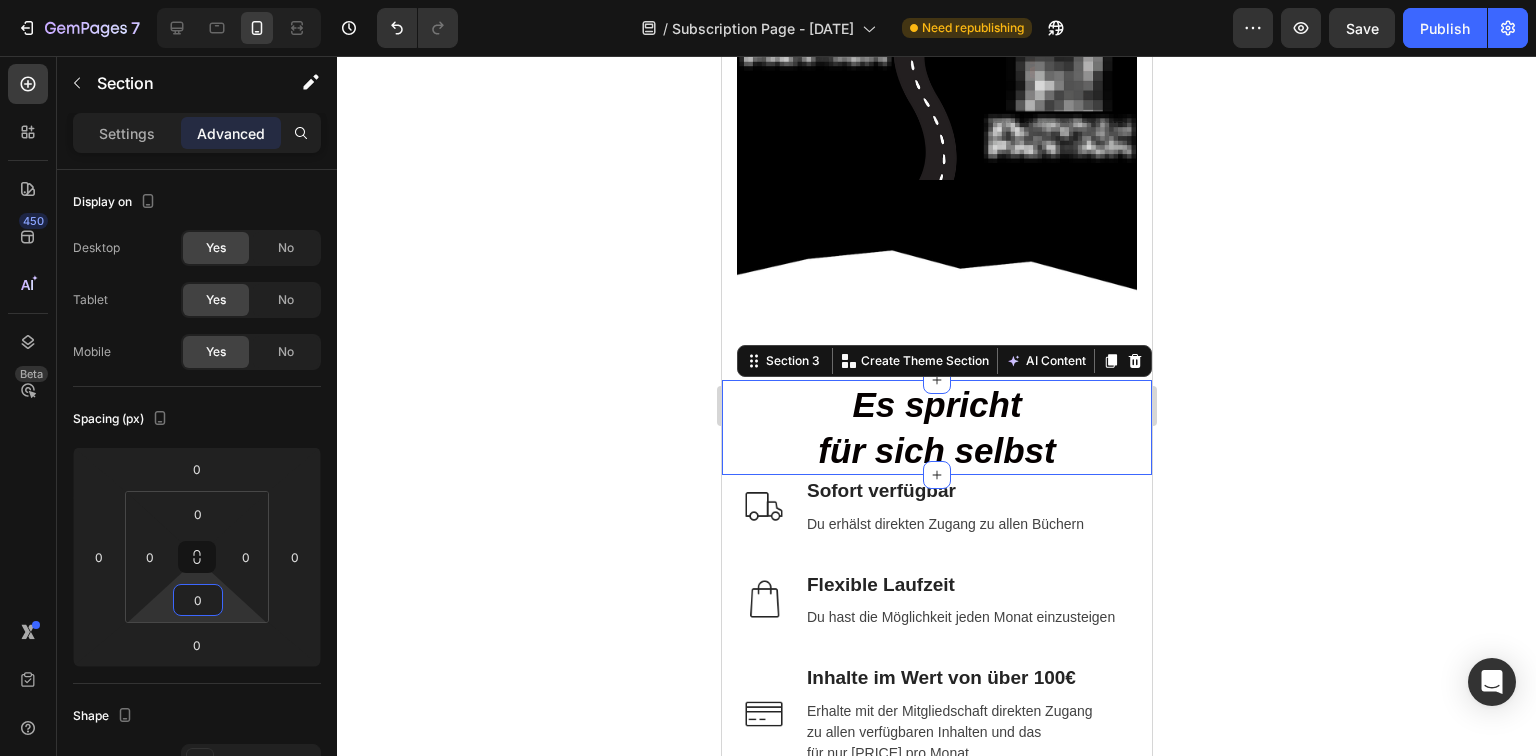 click 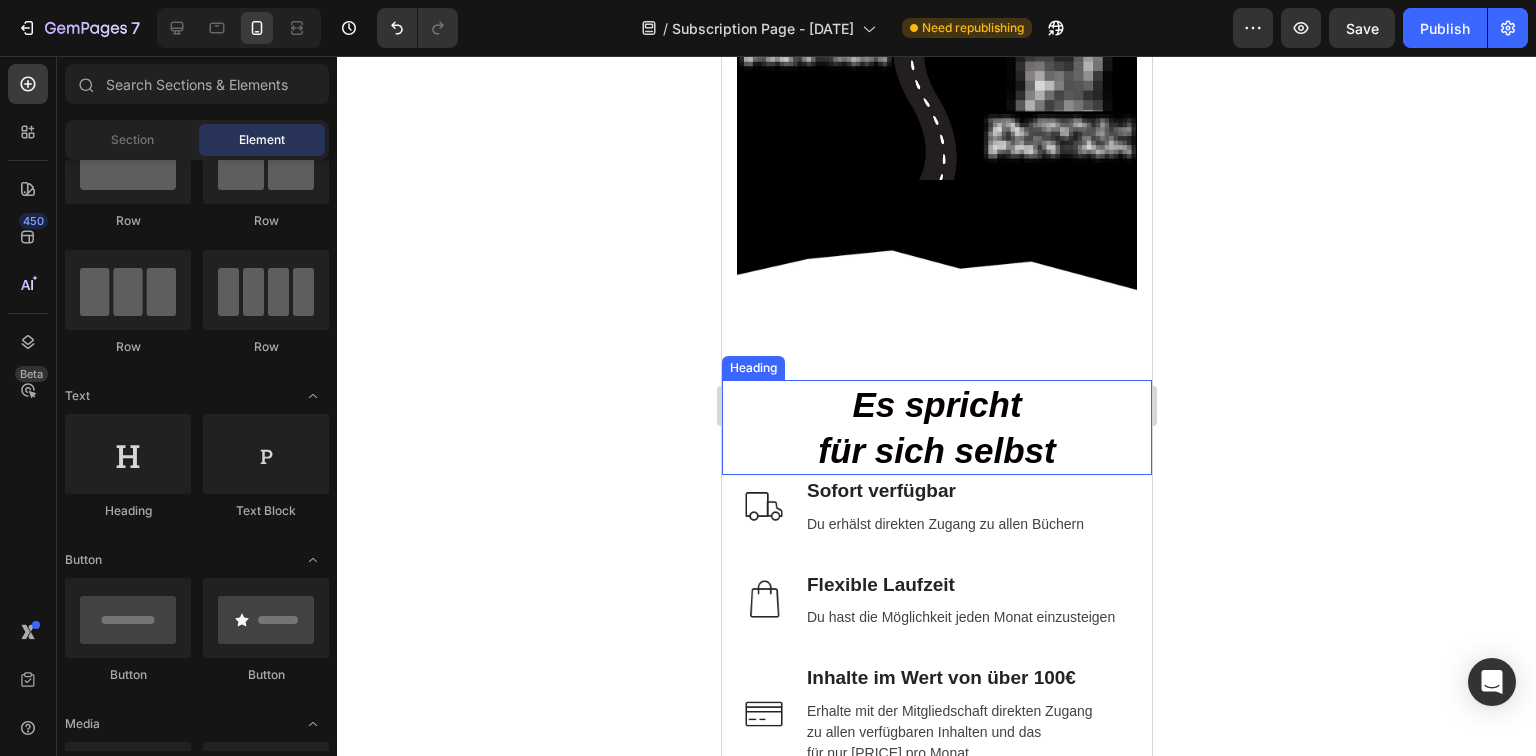 click on "⁠⁠⁠⁠⁠⁠⁠ Es spricht  für sich selbst" at bounding box center (936, 427) 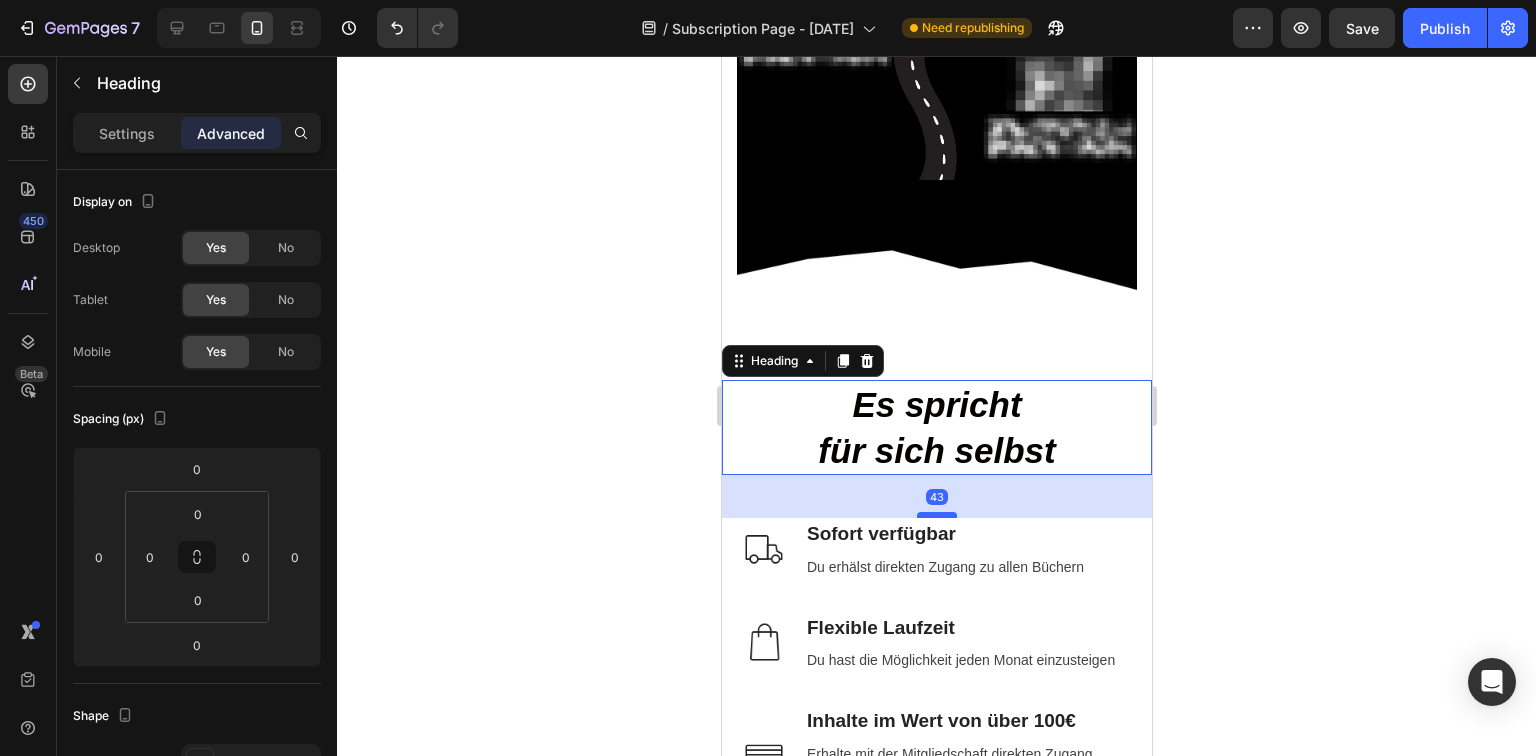 drag, startPoint x: 933, startPoint y: 441, endPoint x: 933, endPoint y: 486, distance: 45 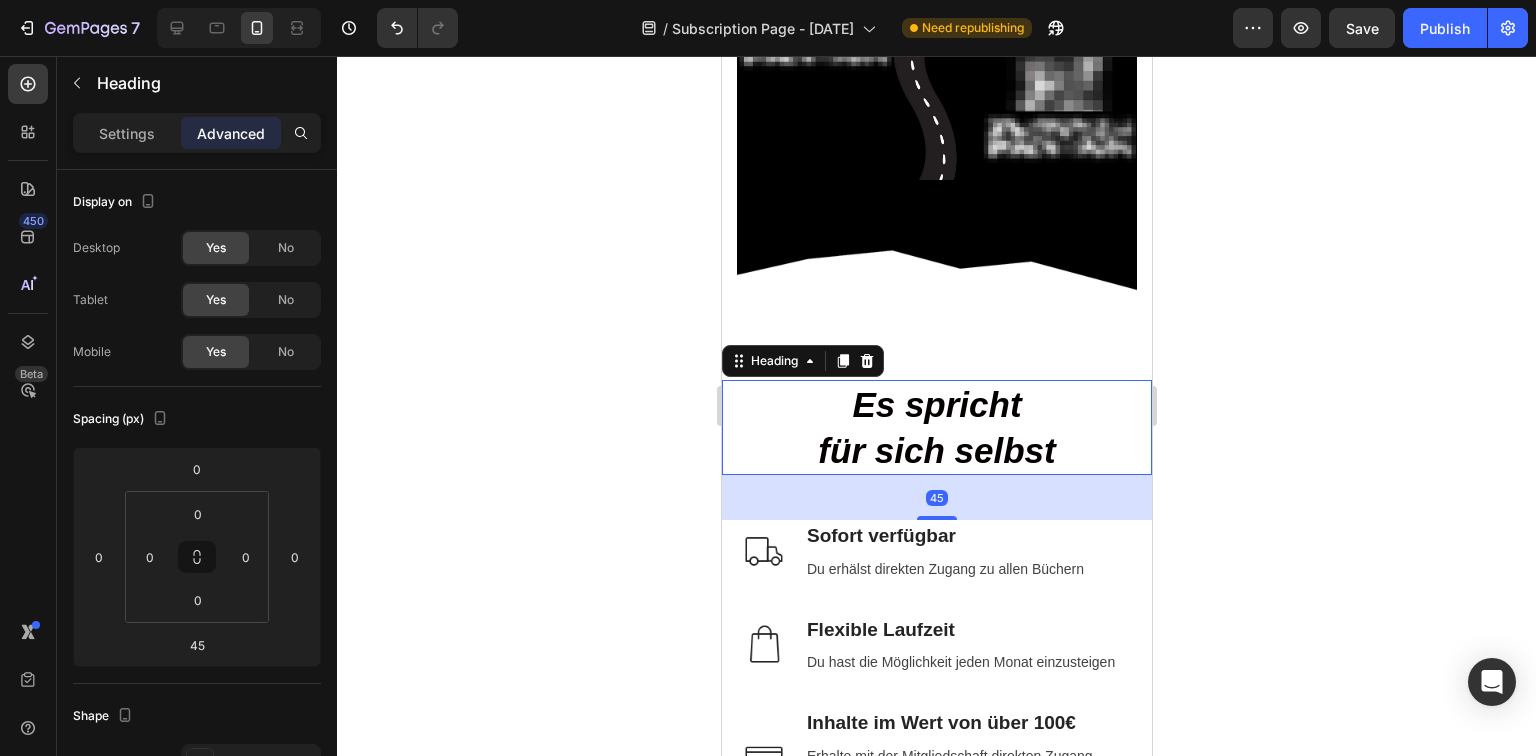click 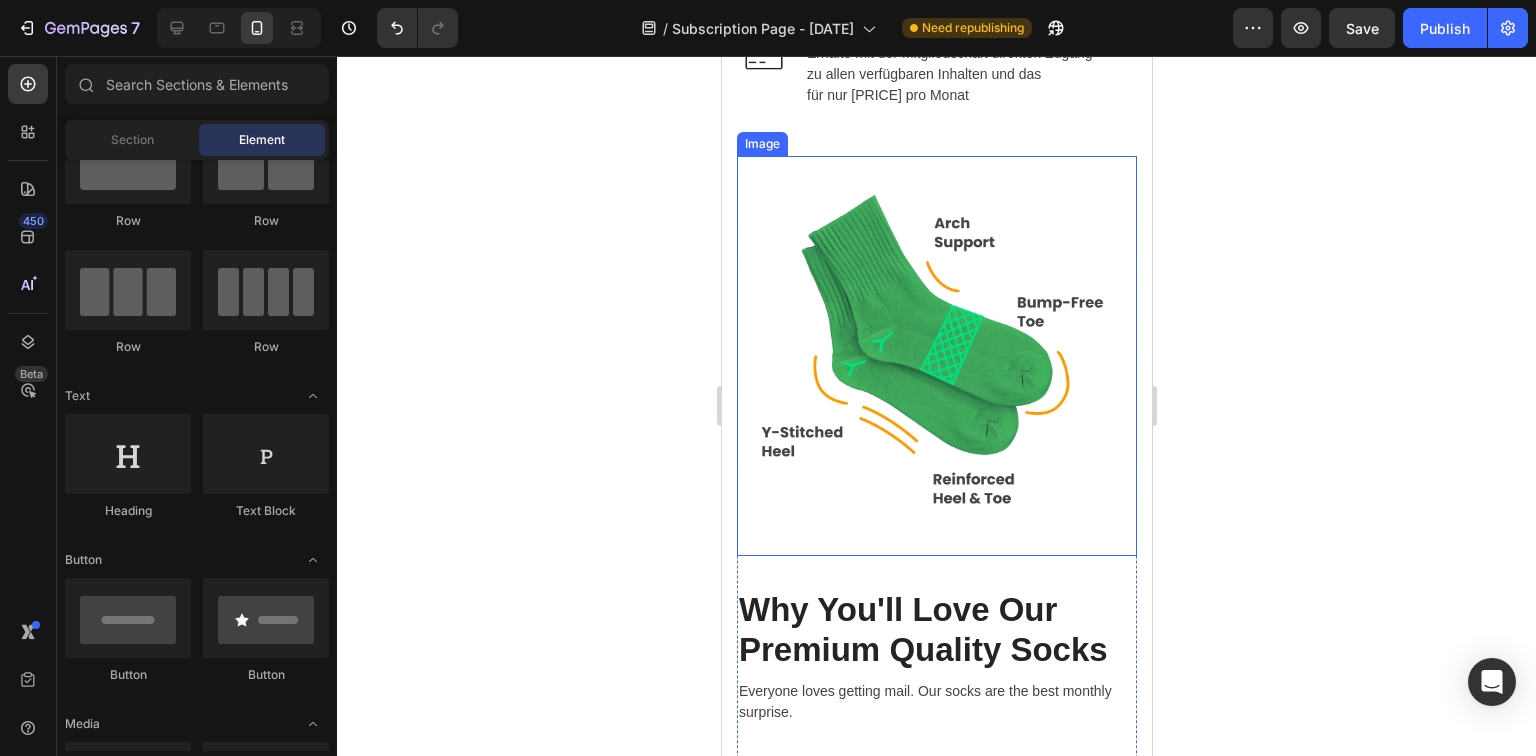 scroll, scrollTop: 2400, scrollLeft: 0, axis: vertical 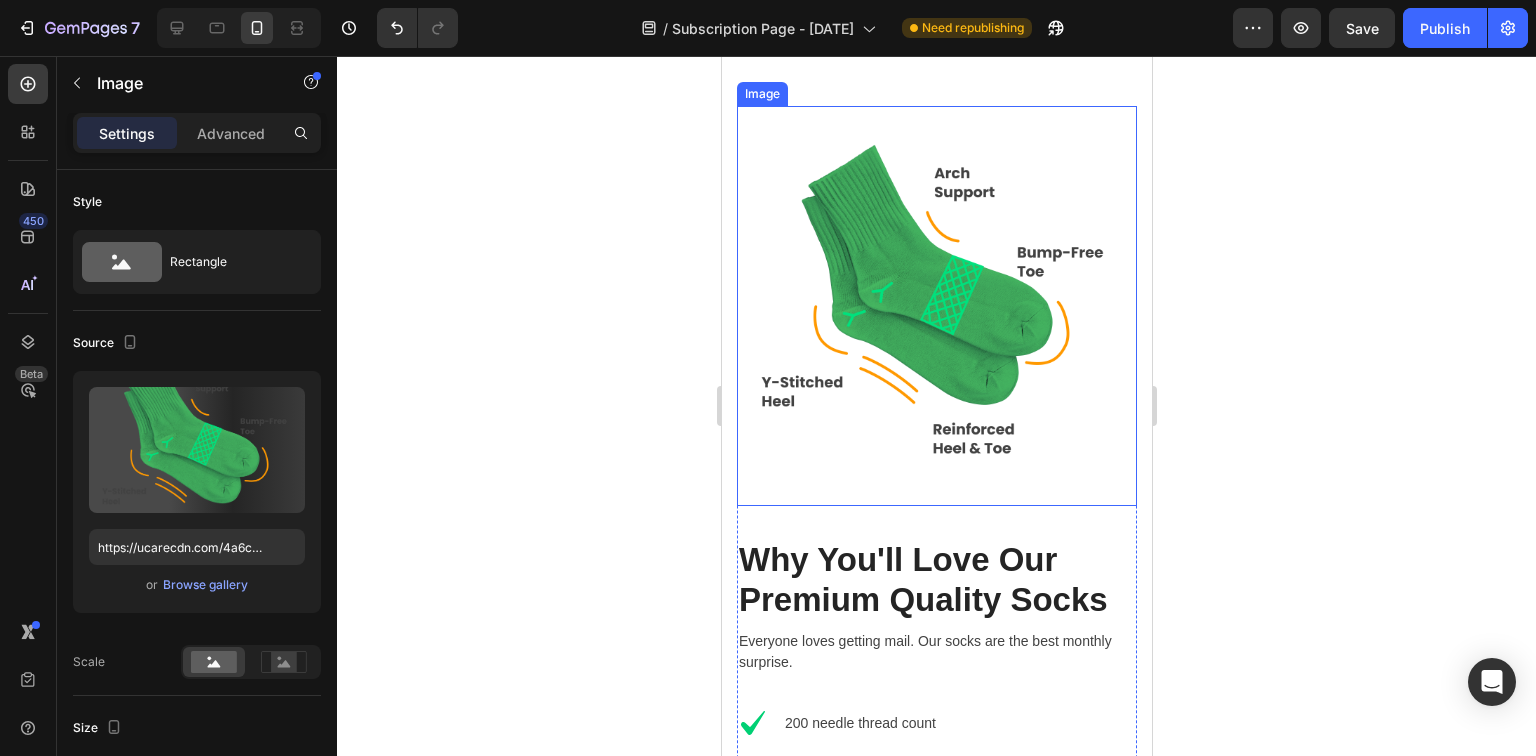 click at bounding box center [936, 306] 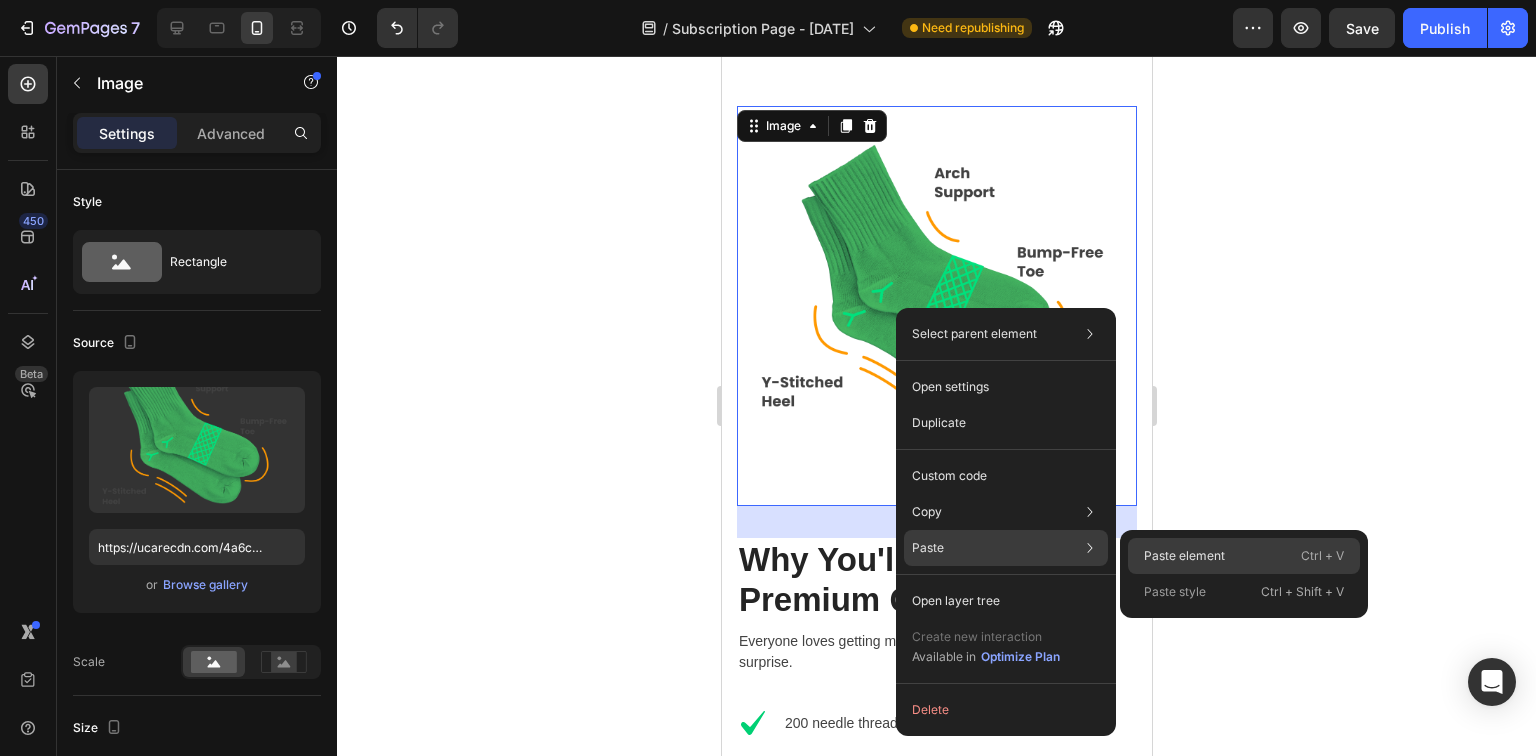 click on "Paste element" at bounding box center [1184, 556] 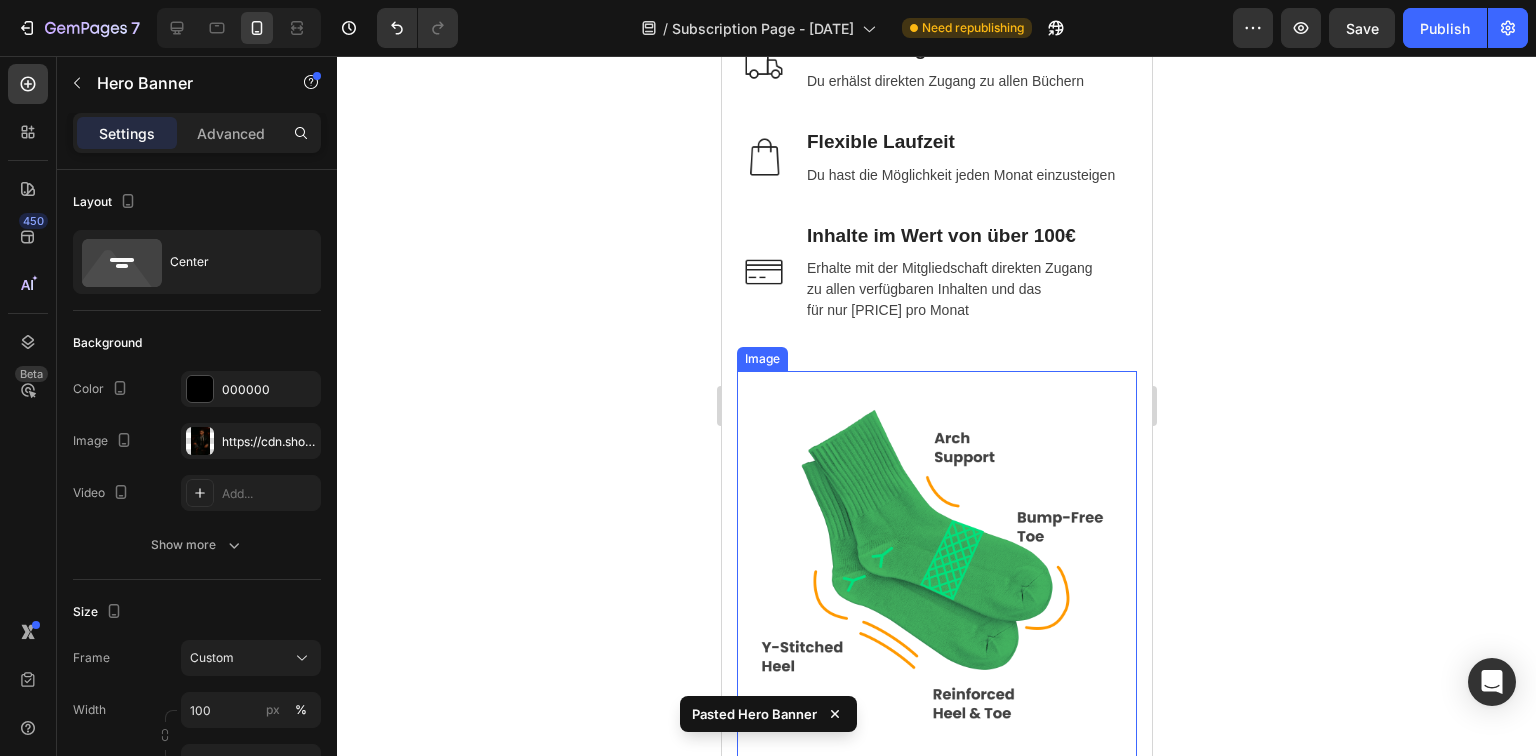 scroll, scrollTop: 2133, scrollLeft: 0, axis: vertical 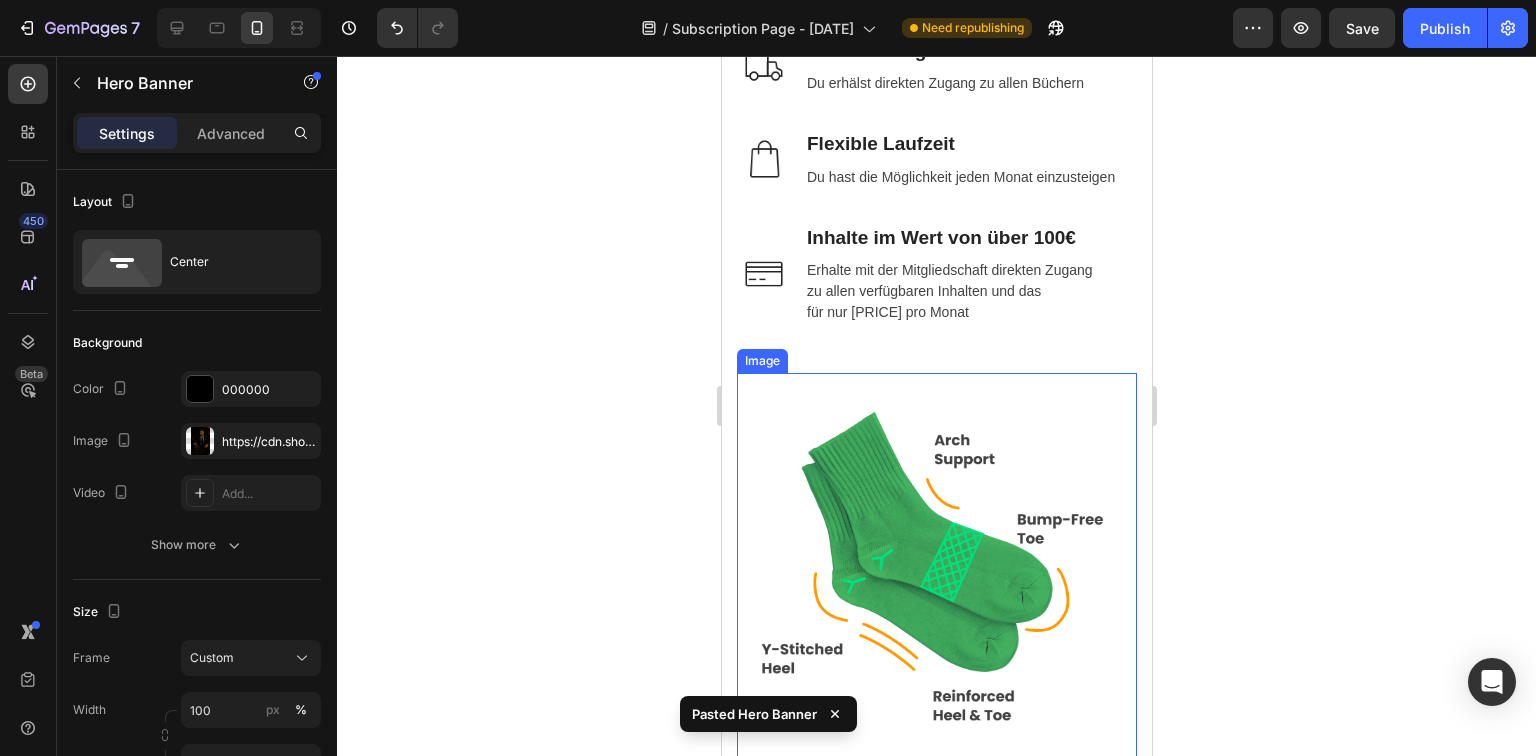 click at bounding box center (936, 573) 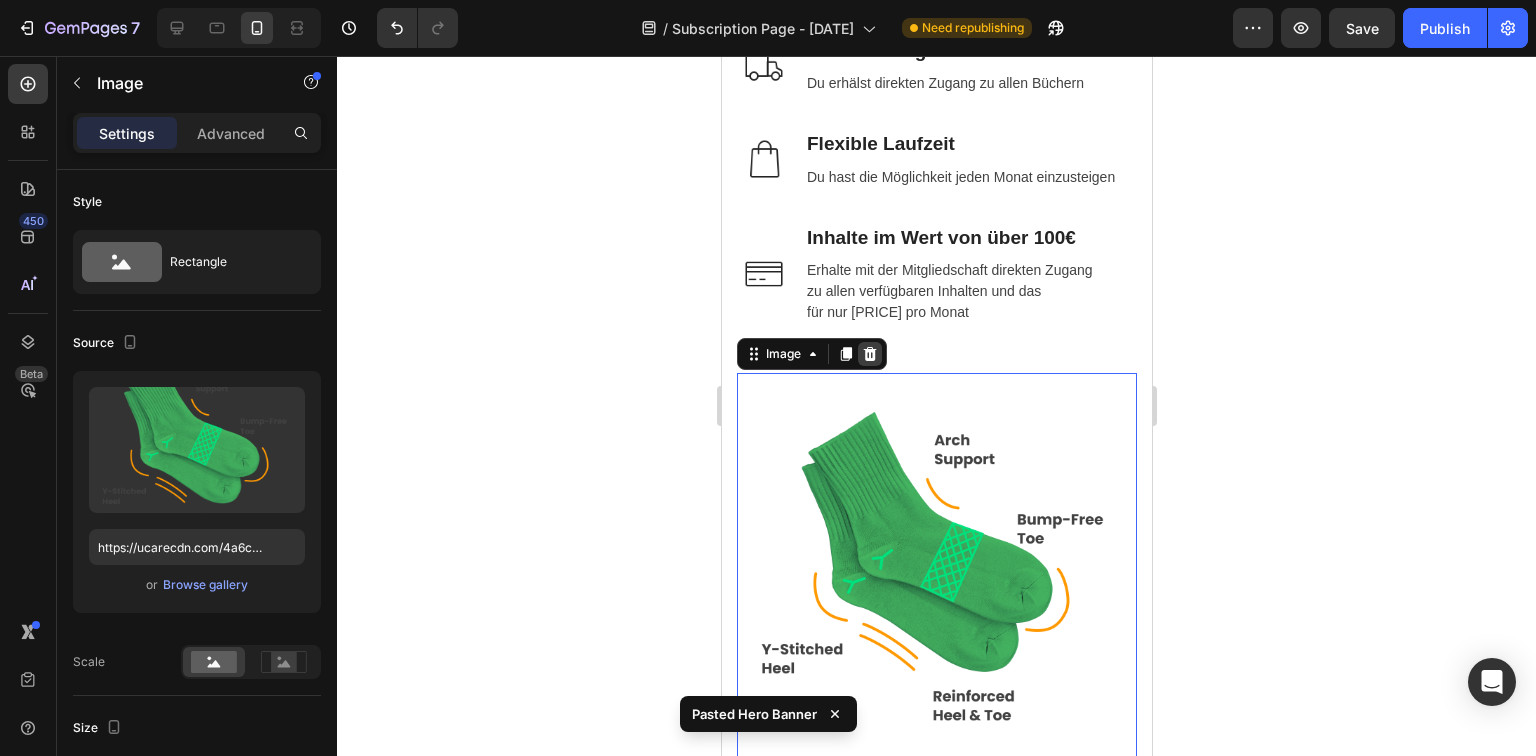 click 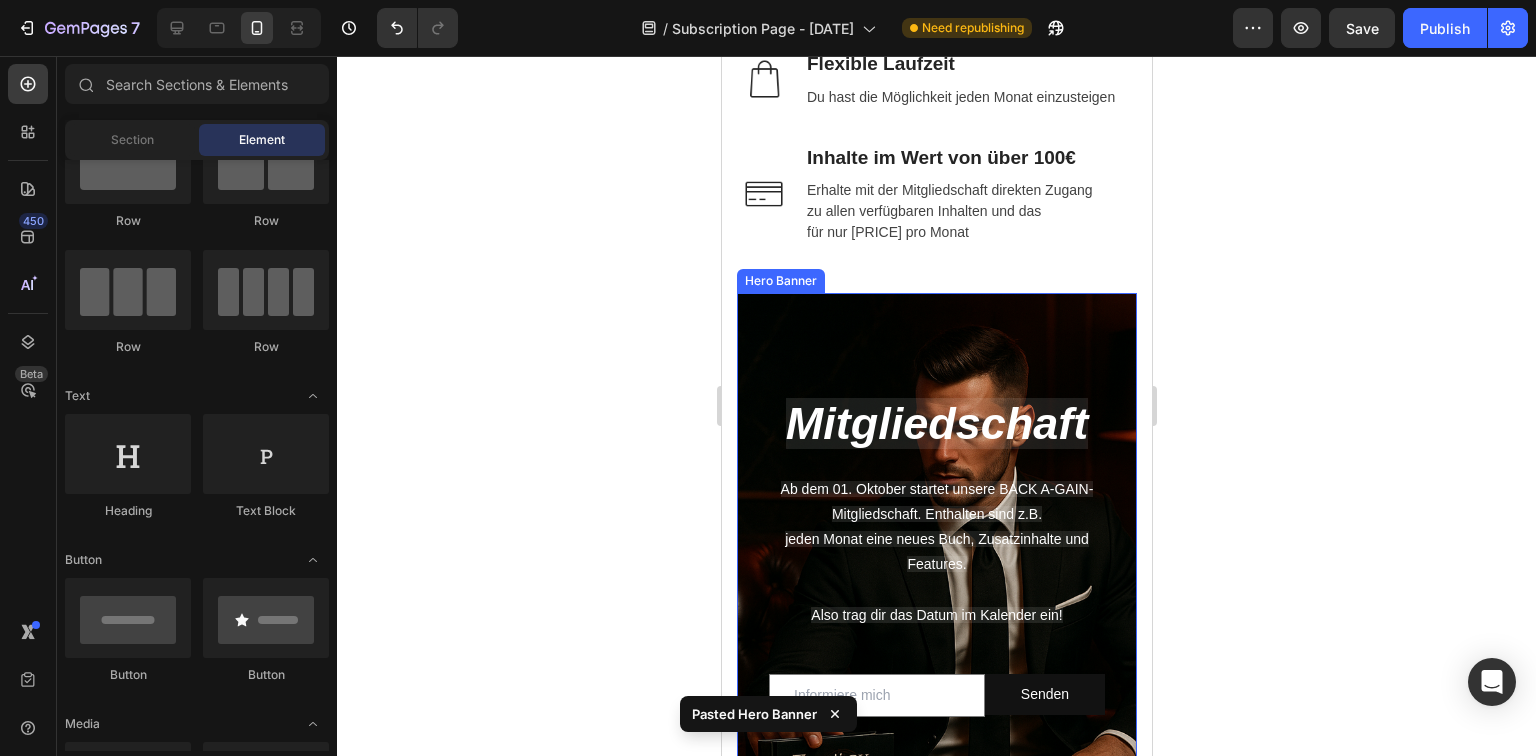 scroll, scrollTop: 2293, scrollLeft: 0, axis: vertical 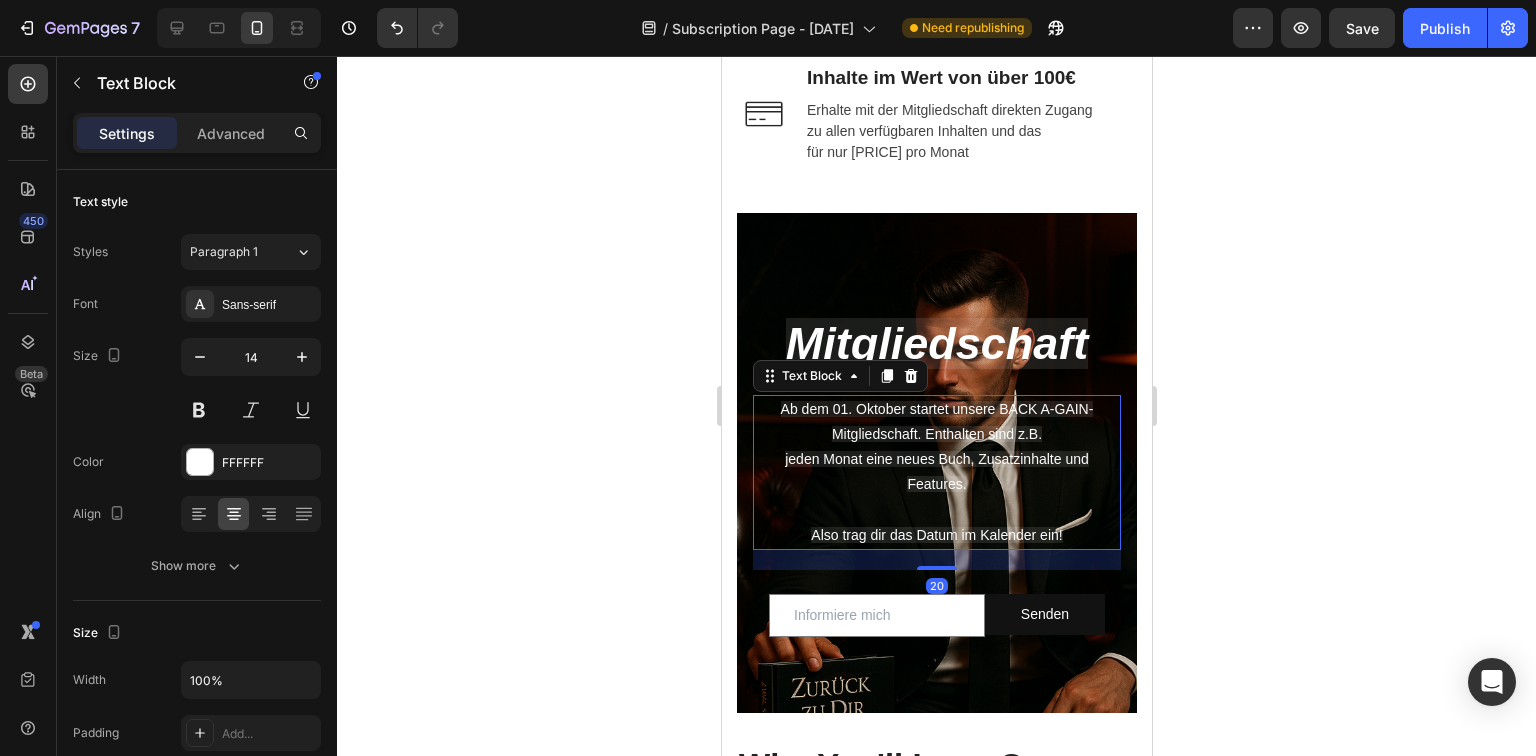 click on "Ab dem 01. Oktober startet unsere BACK A-GAIN-Mitgliedschaft. Enthalten sind z.B." at bounding box center (936, 422) 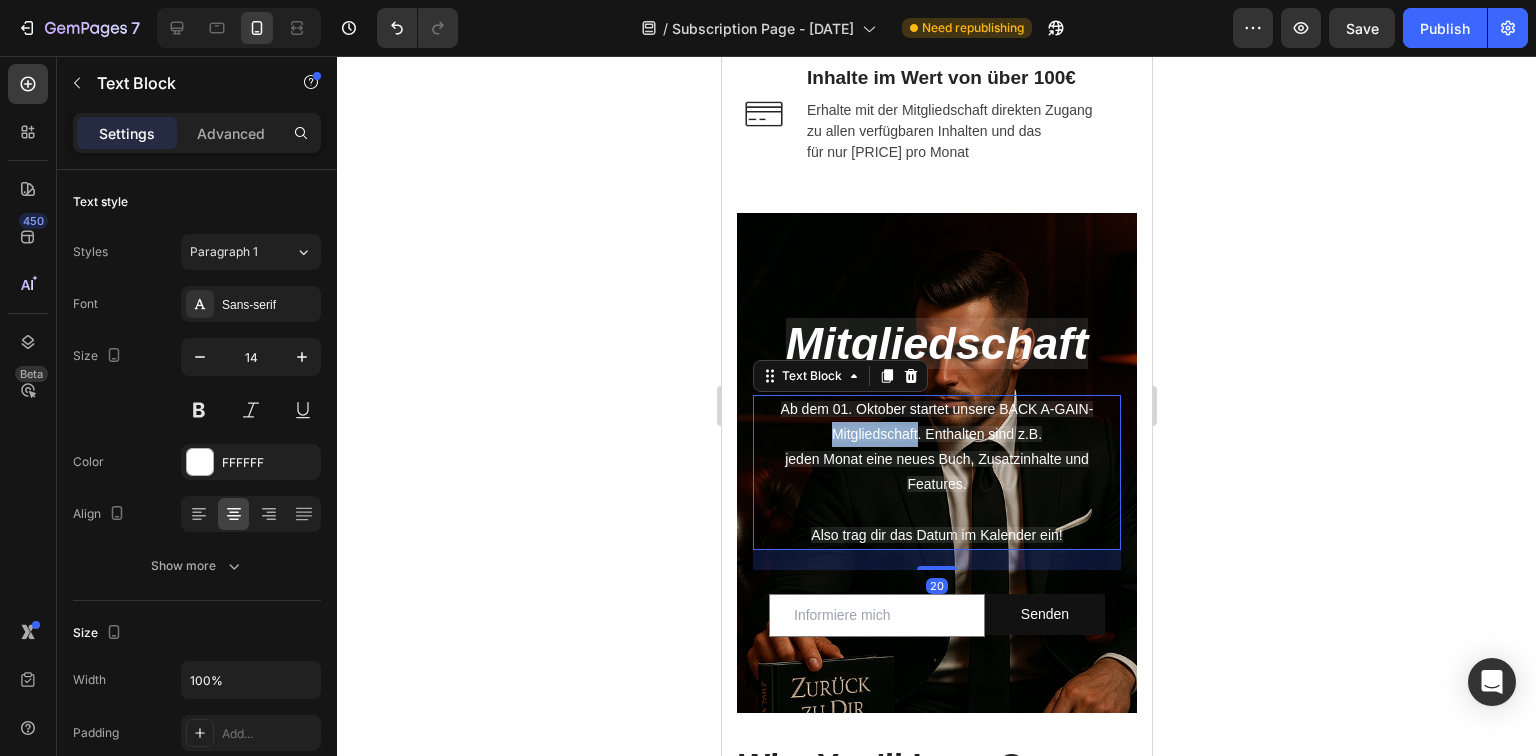 click on "Ab dem 01. Oktober startet unsere BACK A-GAIN-Mitgliedschaft. Enthalten sind z.B." at bounding box center [936, 422] 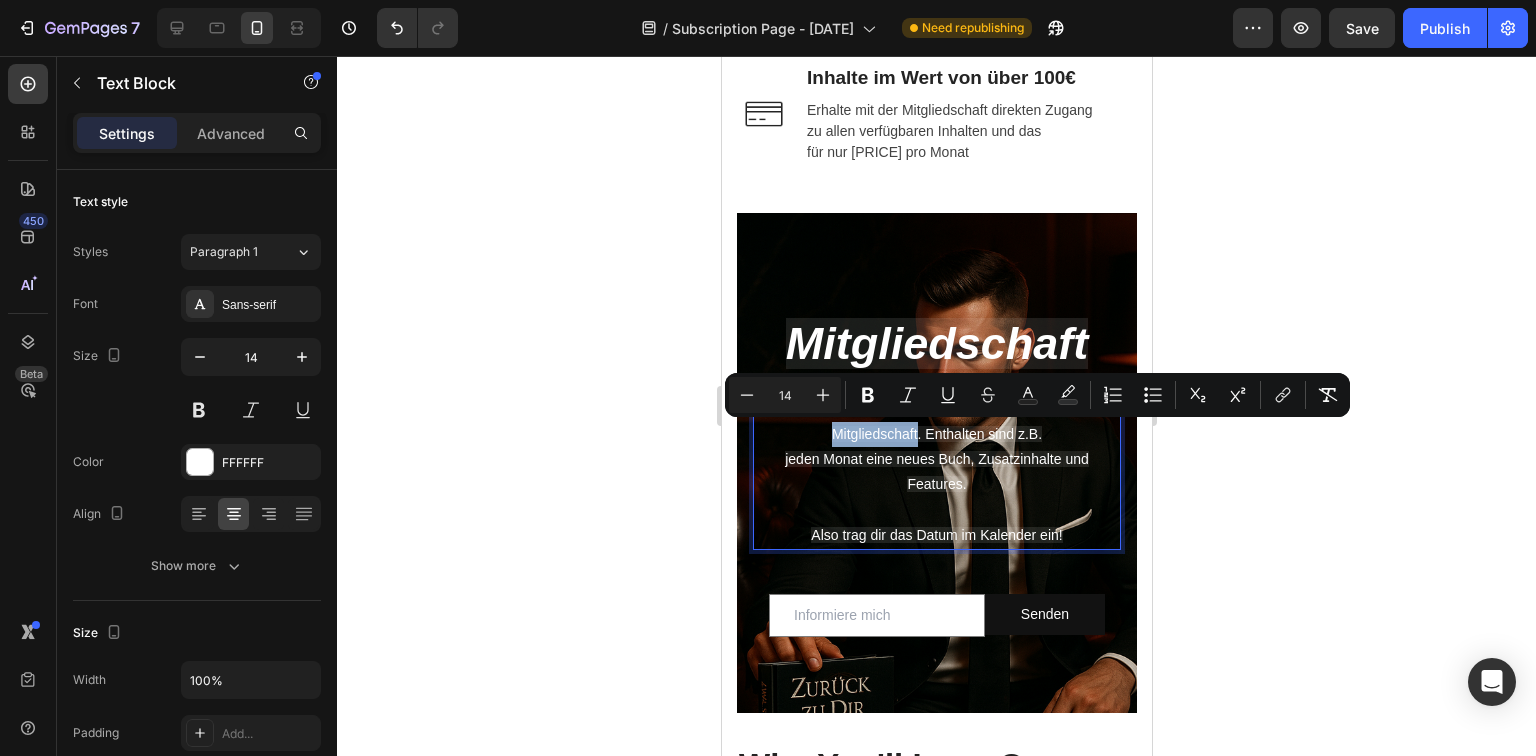 click on "Ab dem 01. Oktober startet unsere BACK A-GAIN-Mitgliedschaft. Enthalten sind z.B." at bounding box center [936, 422] 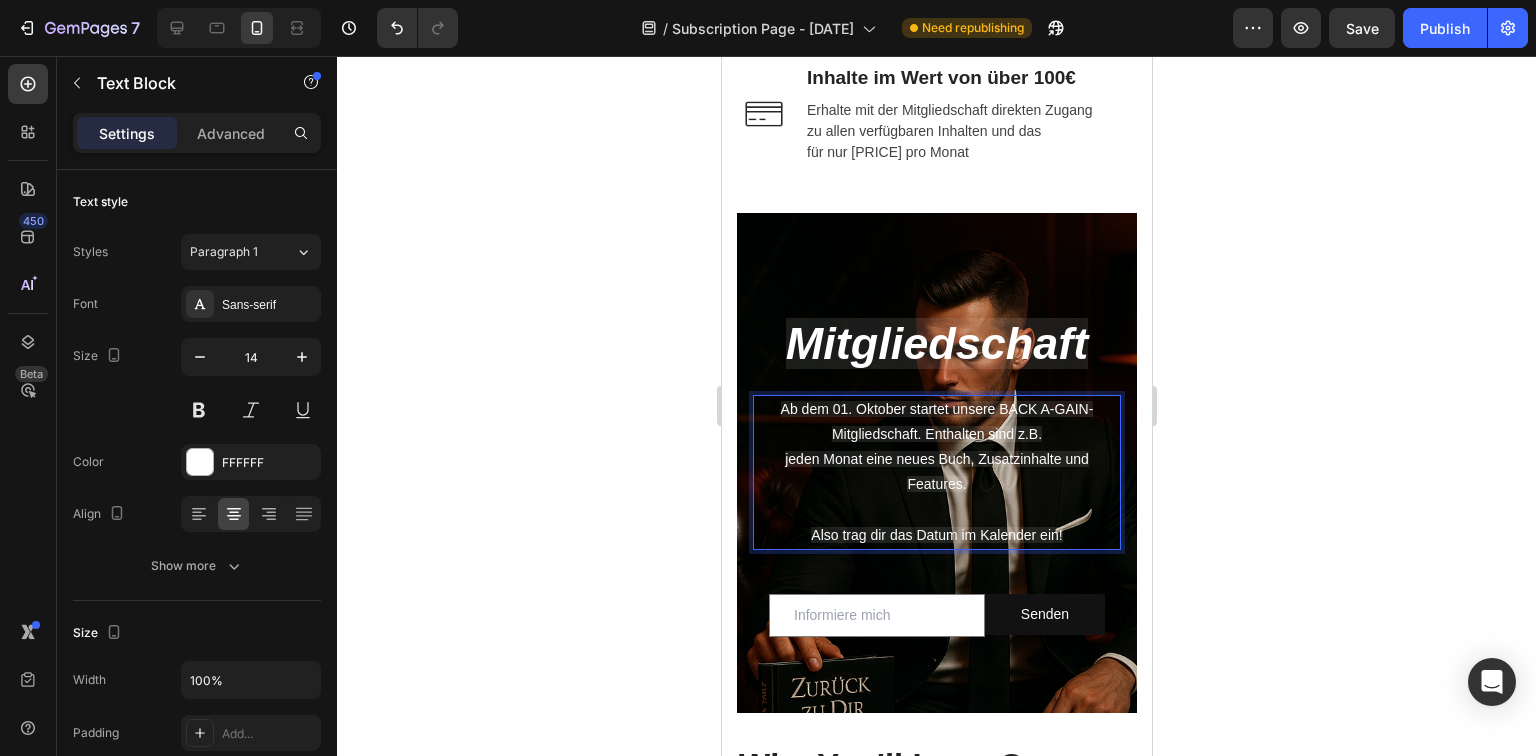 click on "Ab dem 01. Oktober startet unsere BACK A-GAIN-Mitgliedschaft. Enthalten sind z.B." at bounding box center (936, 421) 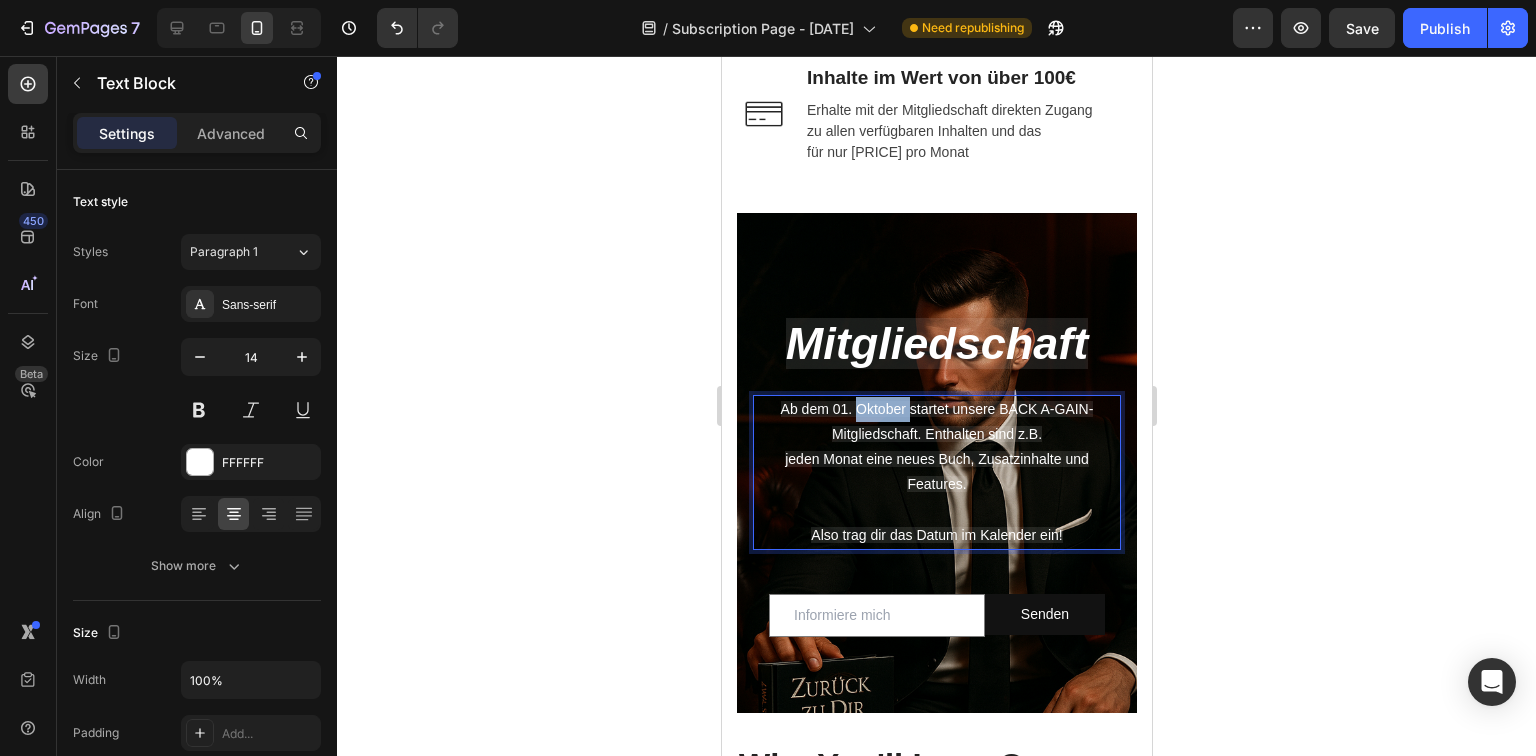 click on "Ab dem 01. Oktober startet unsere BACK A-GAIN-Mitgliedschaft. Enthalten sind z.B." at bounding box center (936, 421) 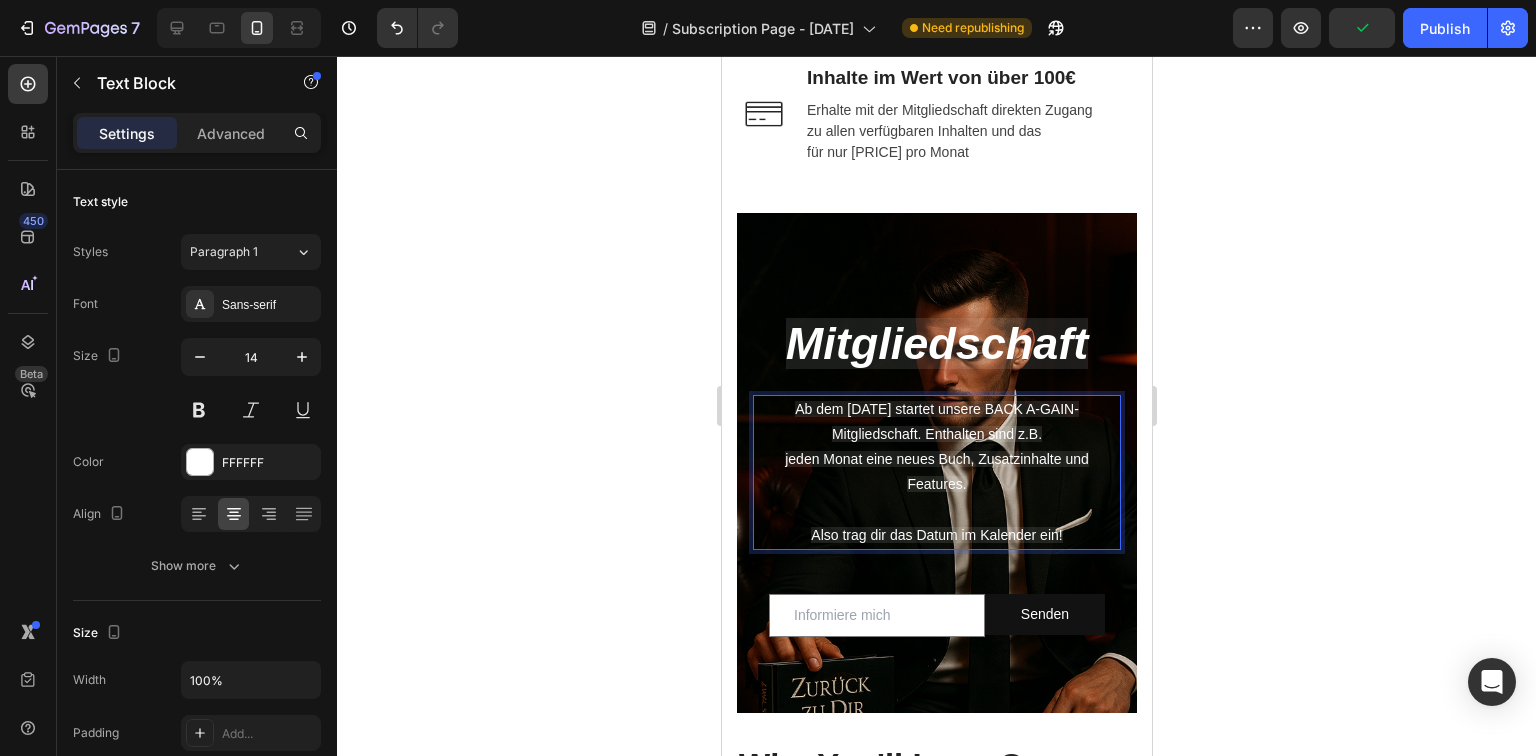 click 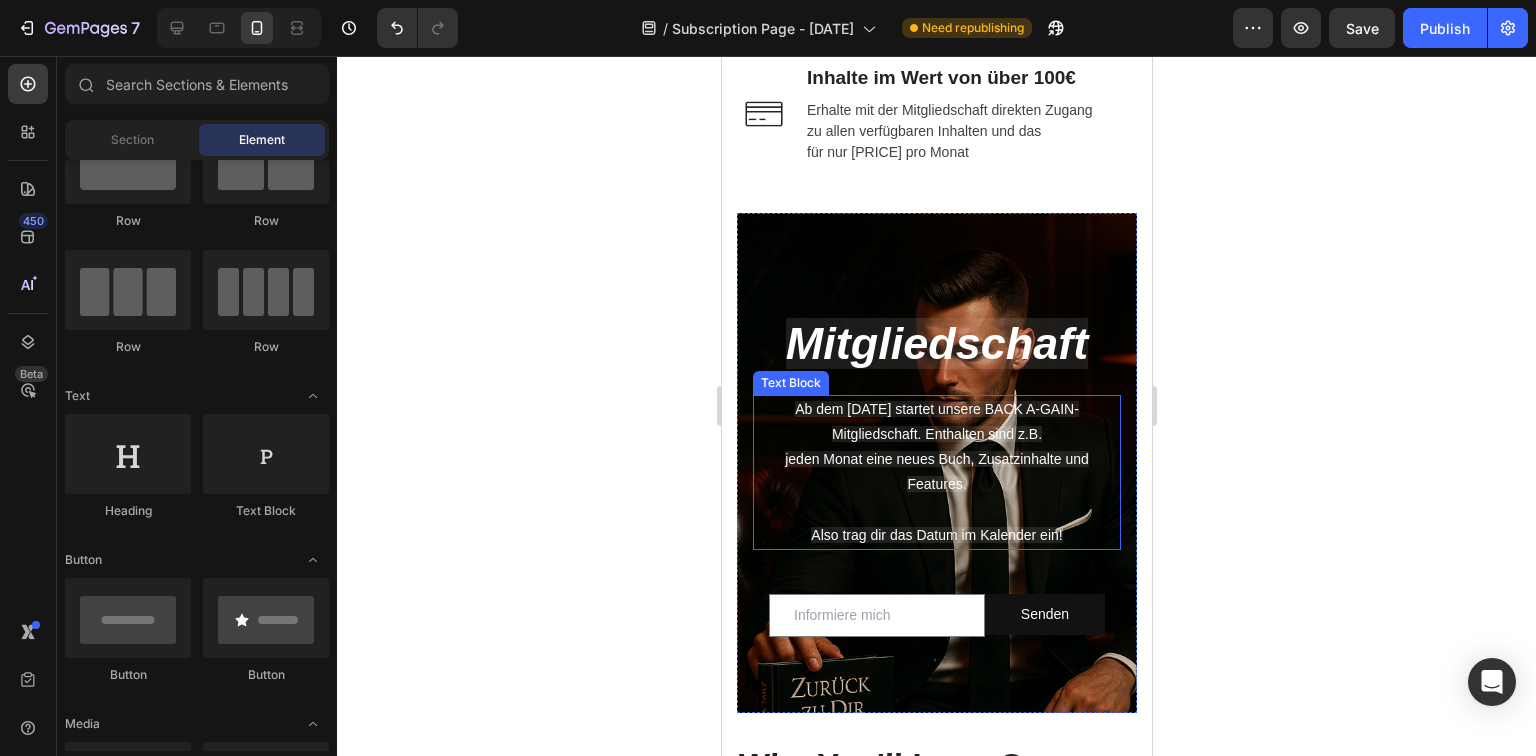 click on "Ab dem 01. Dezember startet unsere BACK A-GAIN-Mitgliedschaft. Enthalten sind z.B." at bounding box center [936, 422] 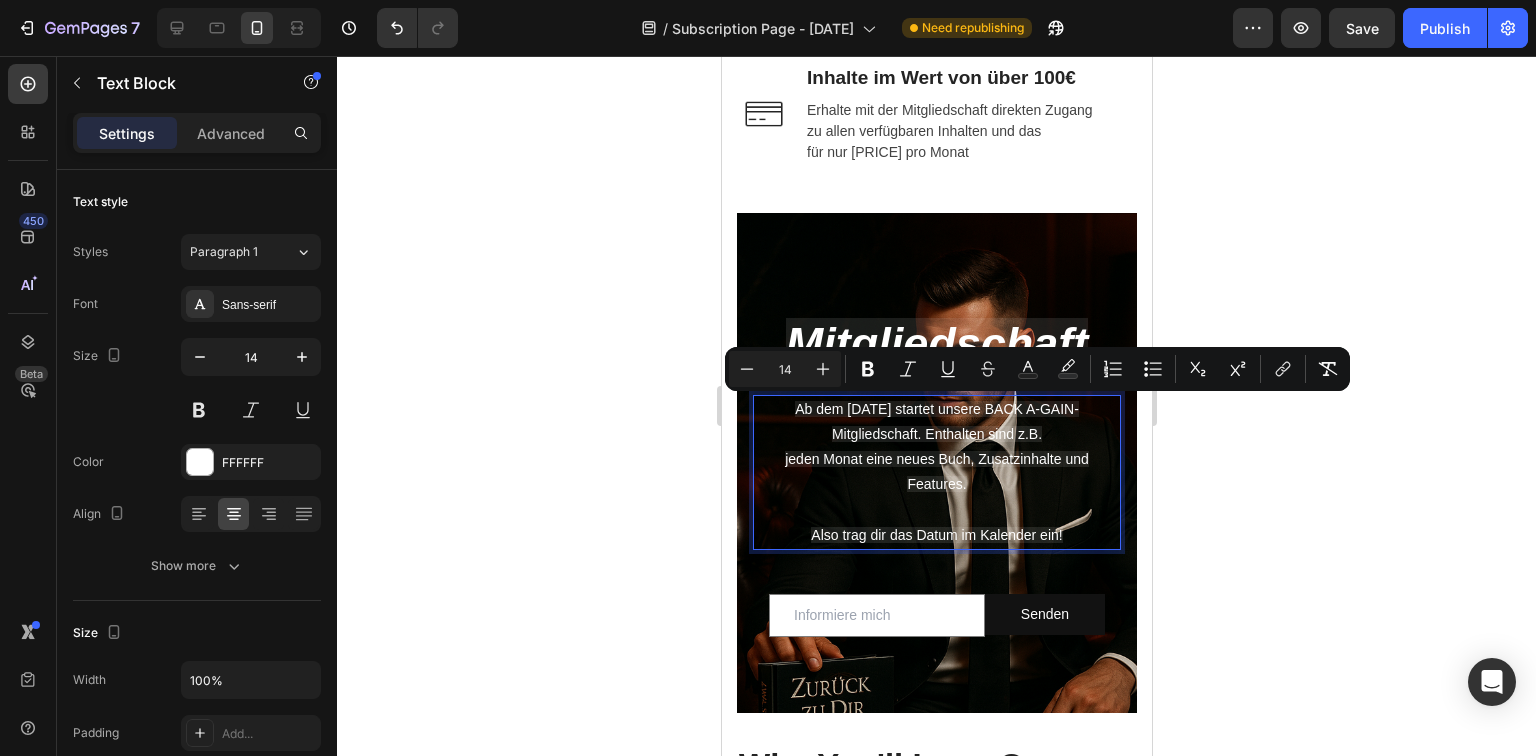 click on "Ab dem 01. Dezember startet unsere BACK A-GAIN-Mitgliedschaft. Enthalten sind z.B." at bounding box center [936, 421] 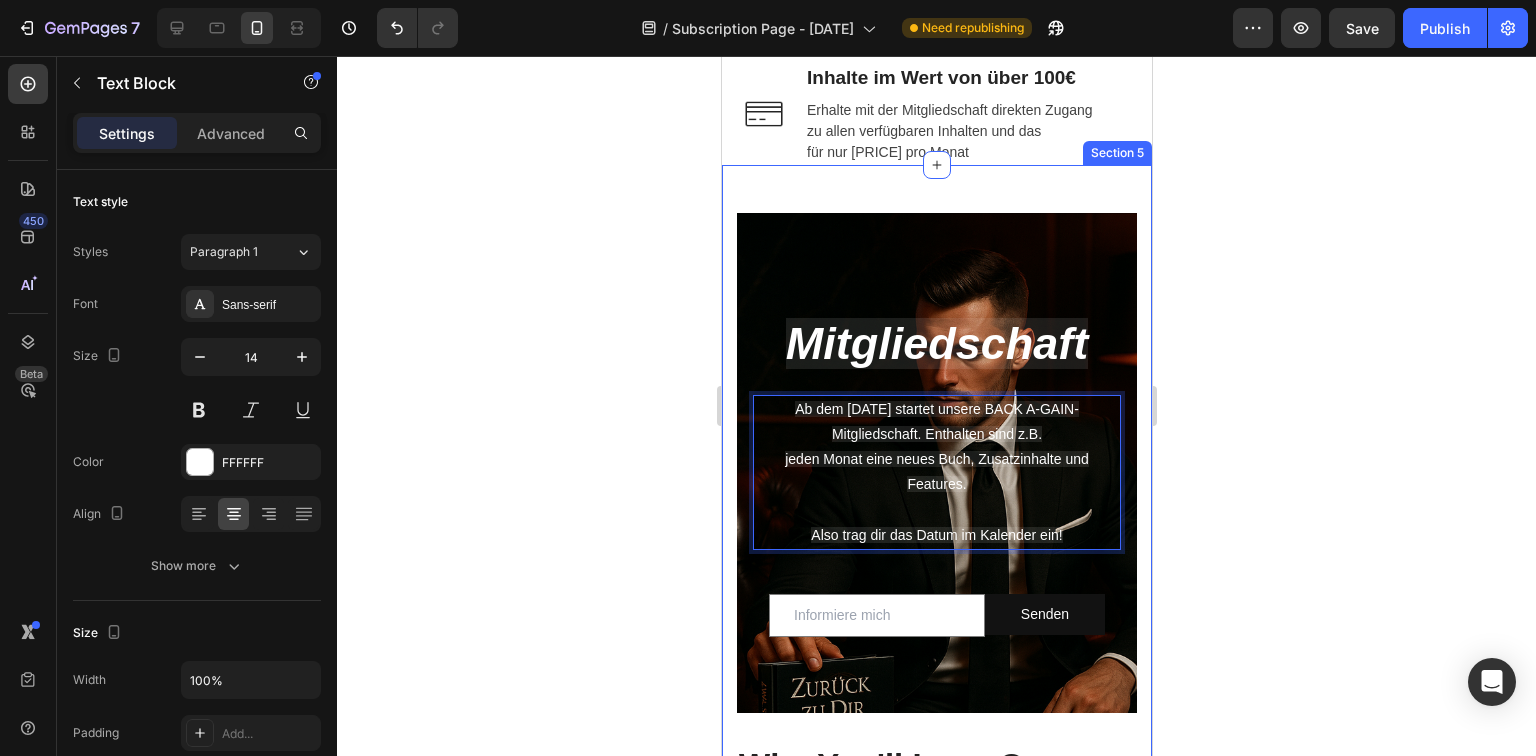 click 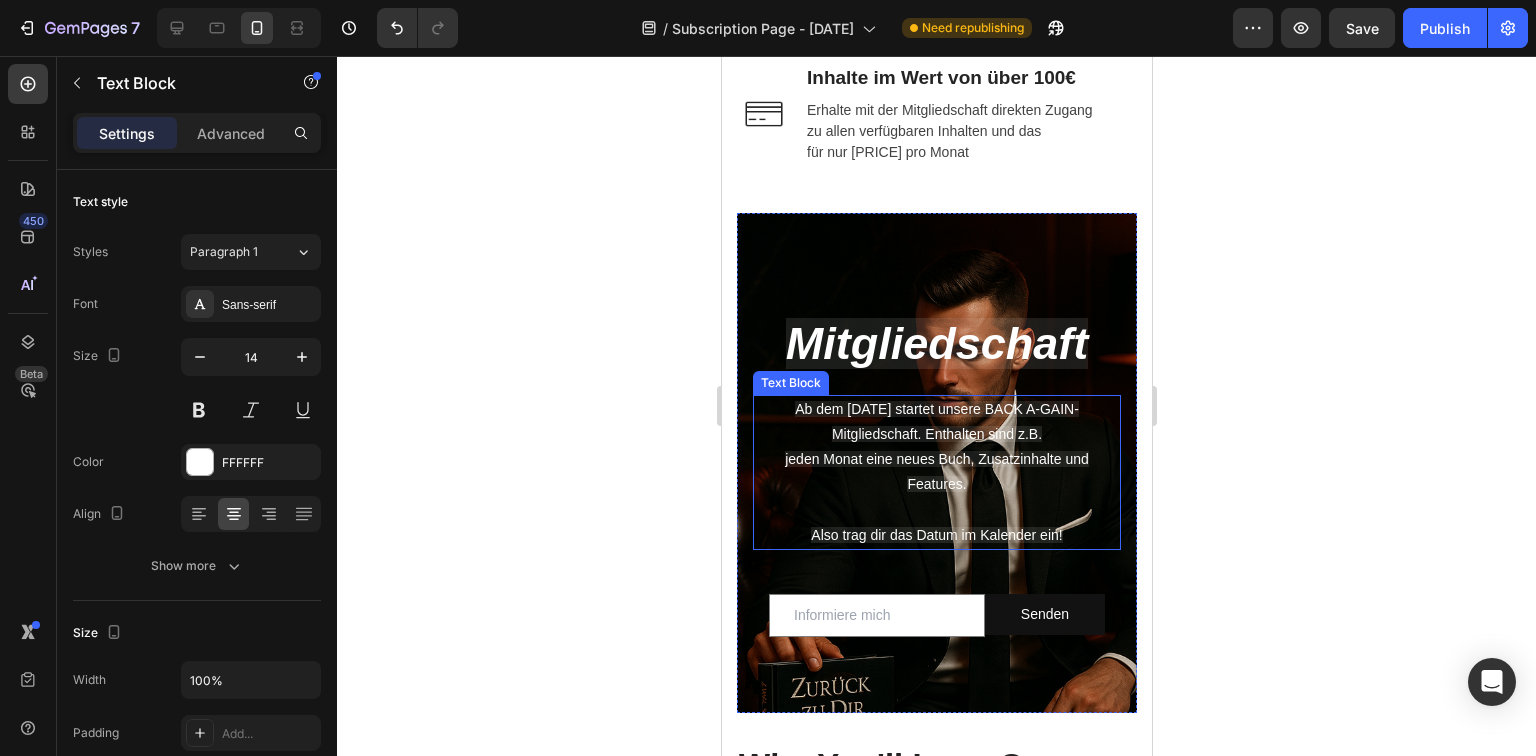 click on "Ab dem 01. Dezember startet unsere BACK A-GAIN-Mitgliedschaft. Enthalten sind z.B." at bounding box center (936, 421) 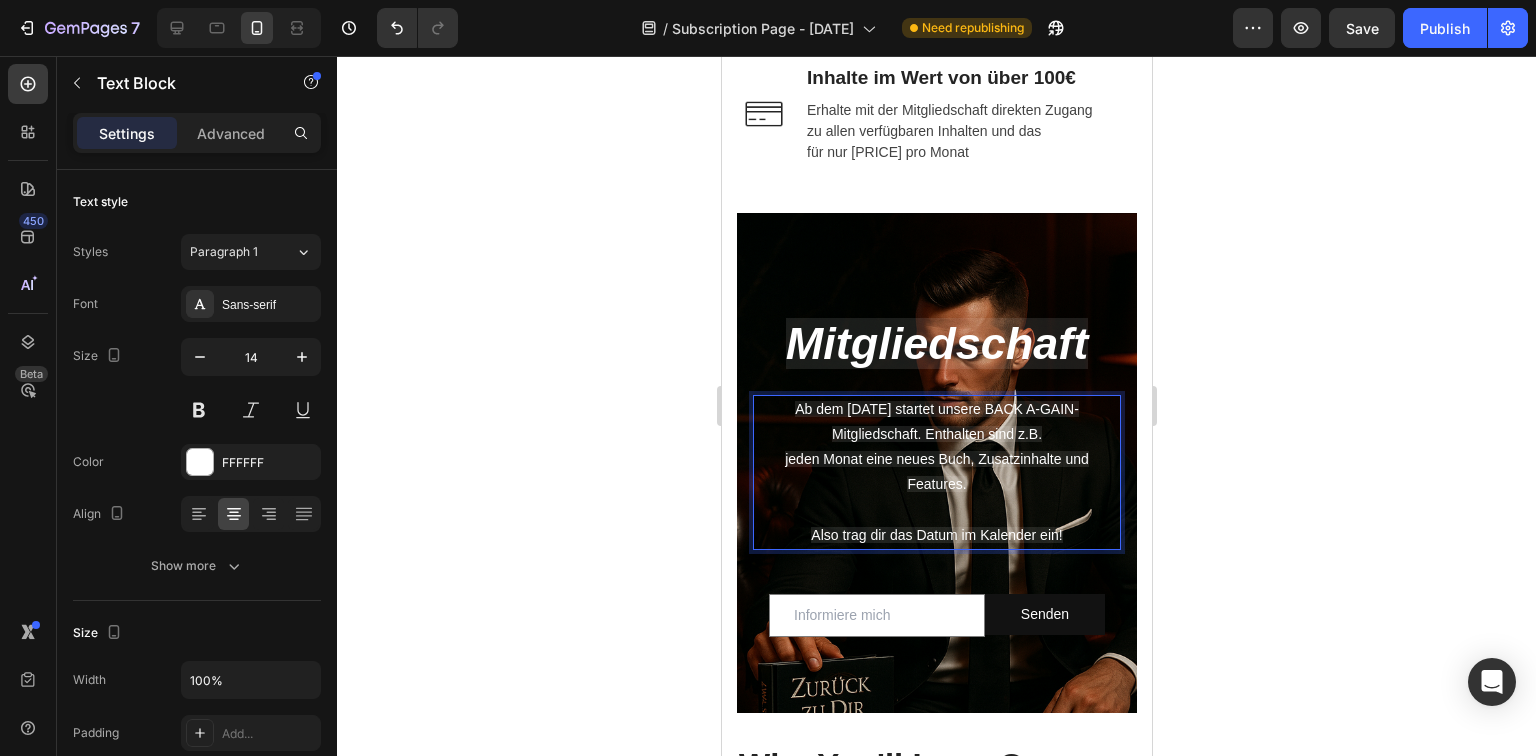 click on "Ab dem 01. Dezember startet unsere BACK A-GAIN-Mitgliedschaft. Enthalten sind z.B." at bounding box center (936, 421) 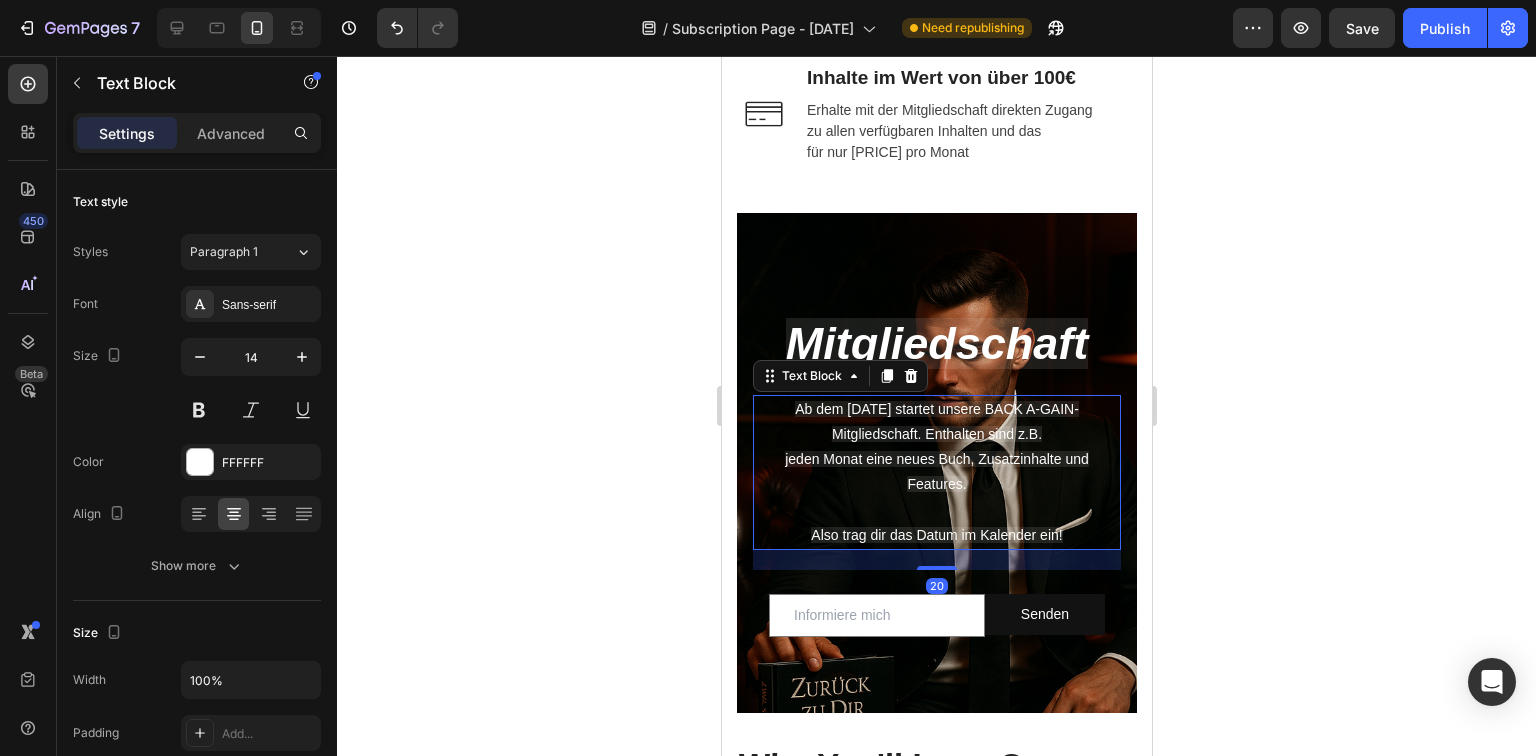 click 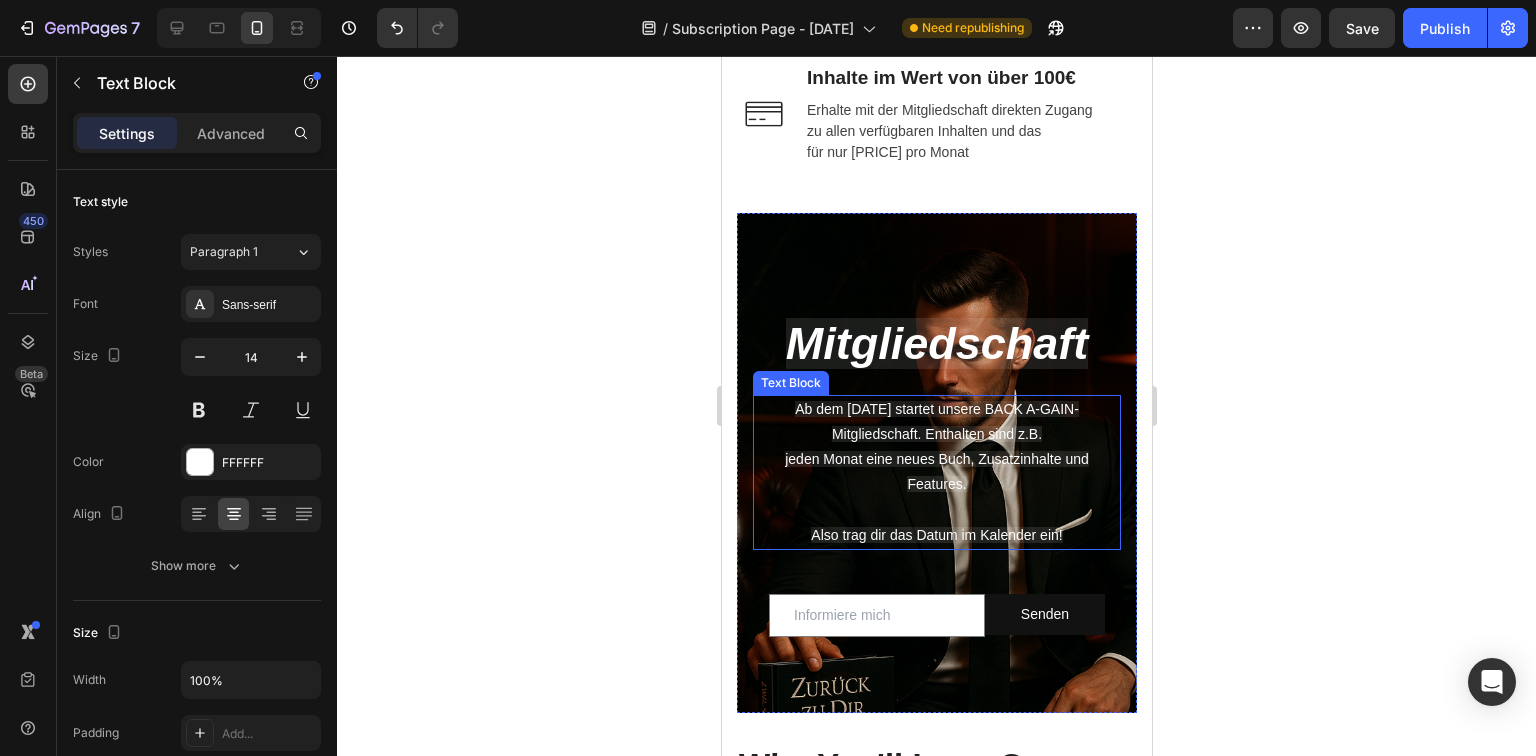 click on "jeden Monat eine neues Buch, Zusatzinhalte und Features." at bounding box center (936, 471) 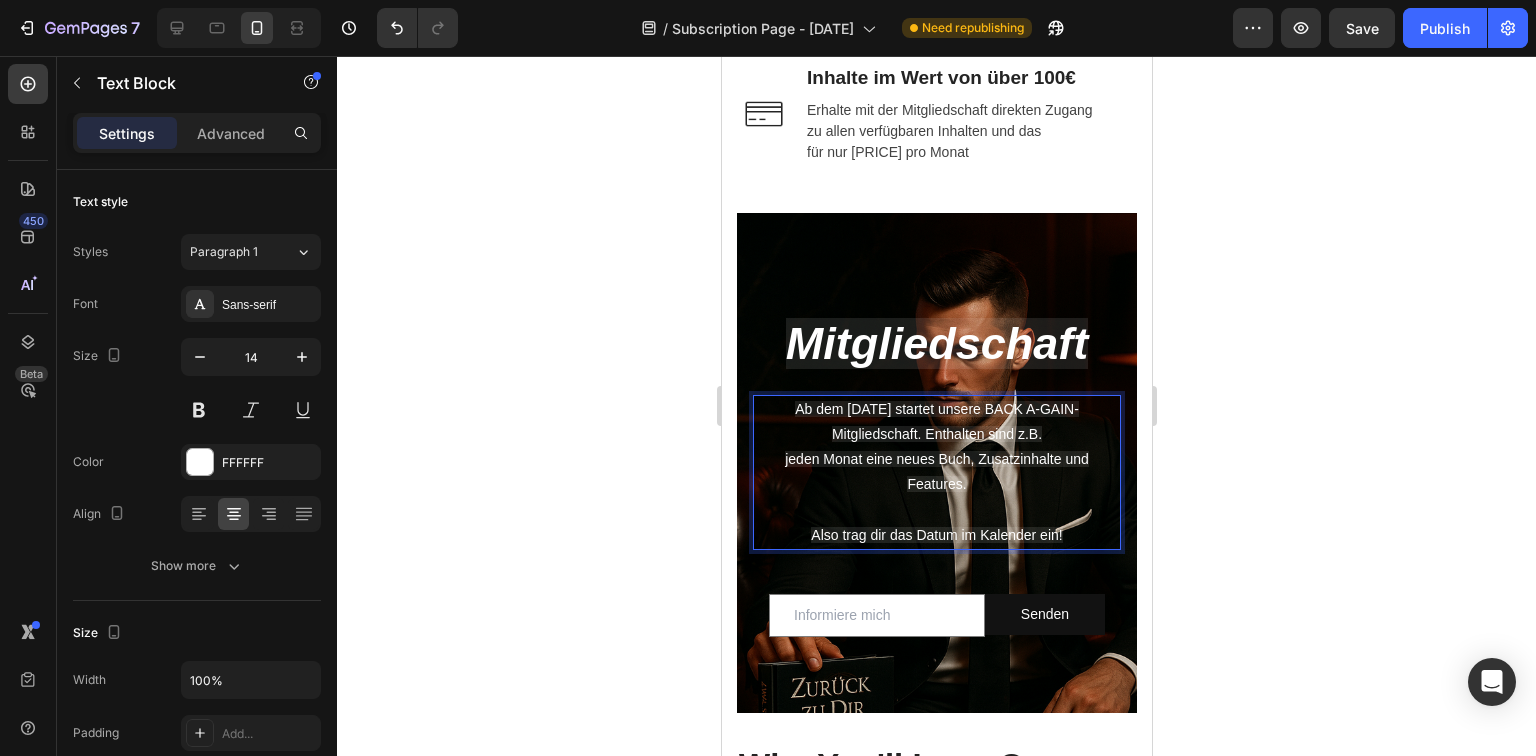 click on "Ab dem 1. Dezember startet unsere BACK A-GAIN-Mitgliedschaft. Enthalten sind z.B." at bounding box center [936, 421] 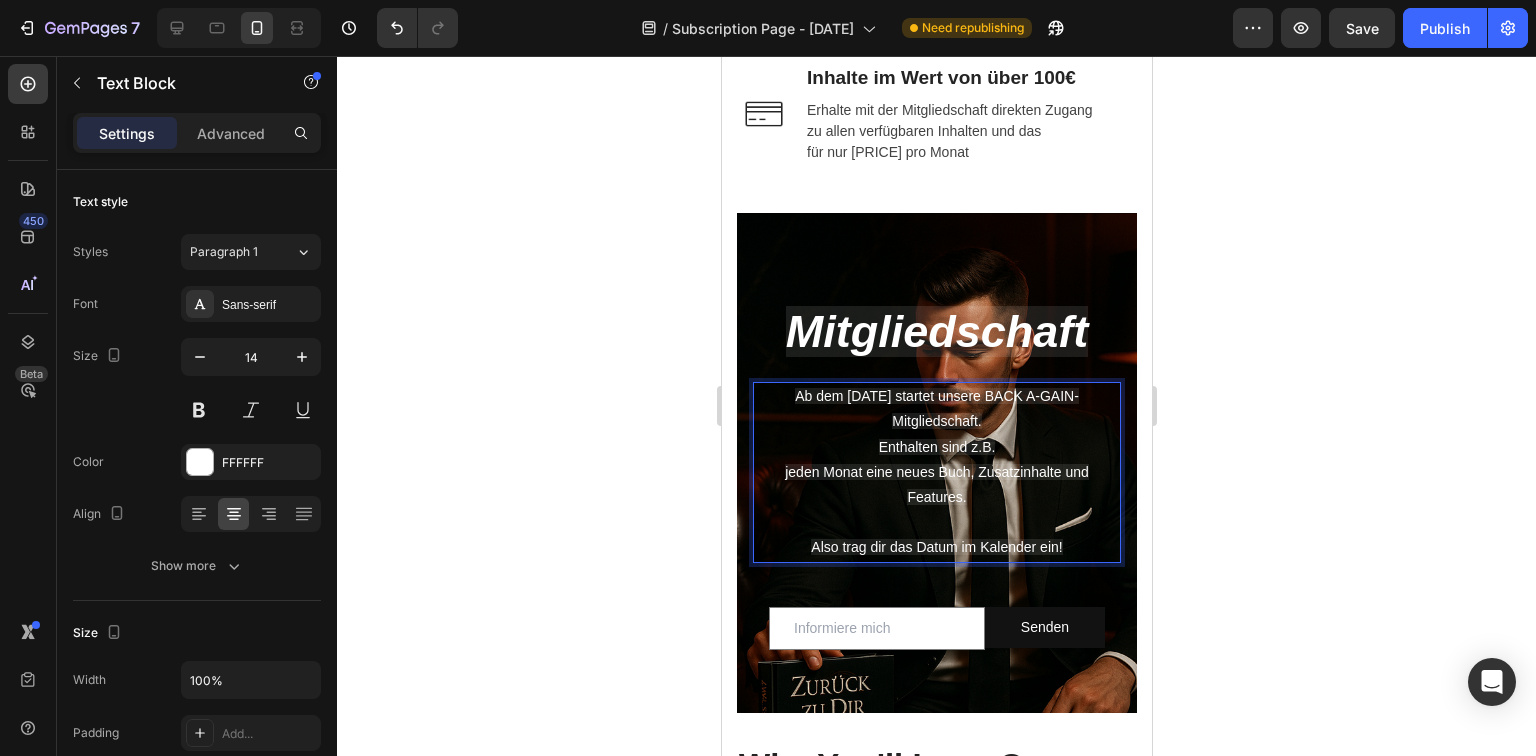 scroll, scrollTop: 2281, scrollLeft: 0, axis: vertical 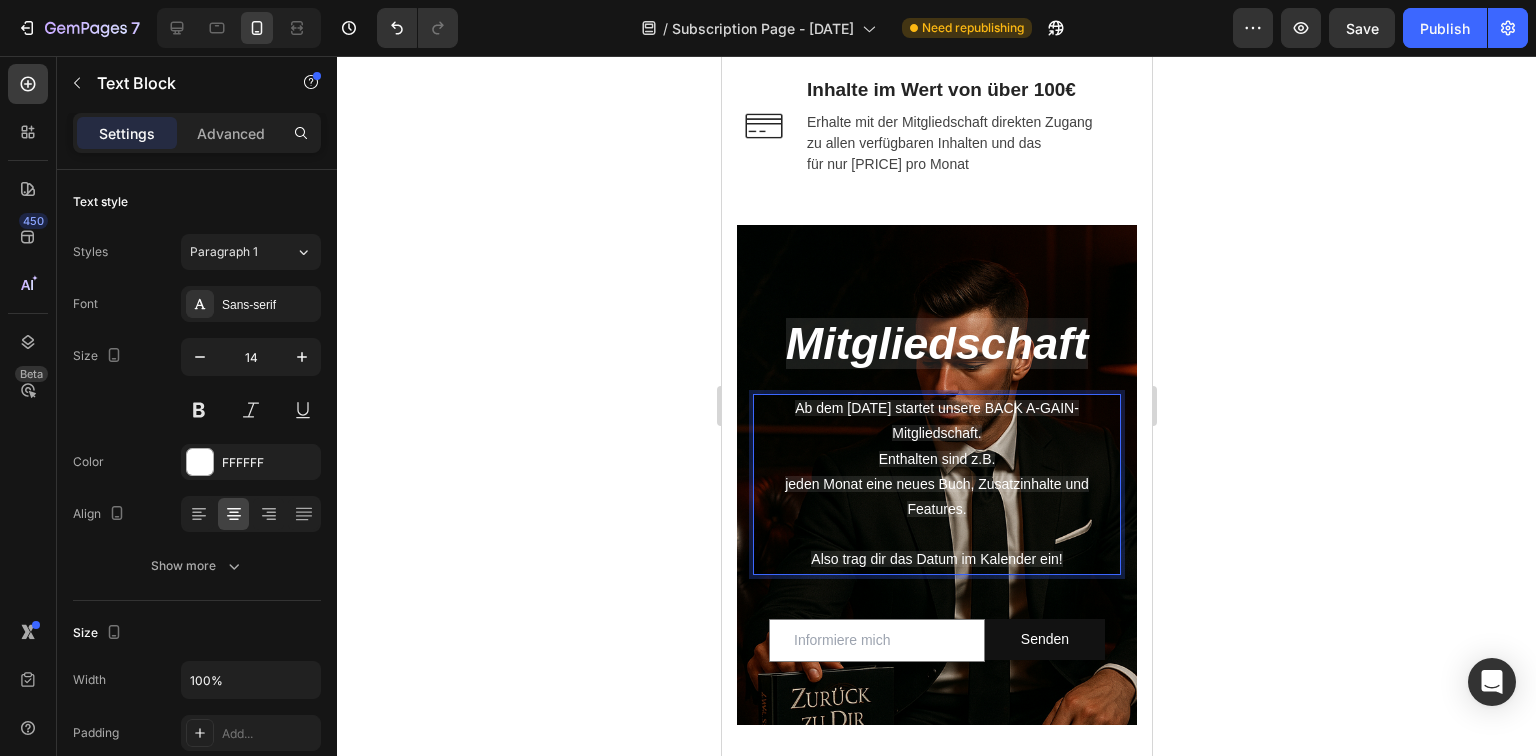 click on "jeden Monat eine neues Buch, Zusatzinhalte und Features." at bounding box center (936, 497) 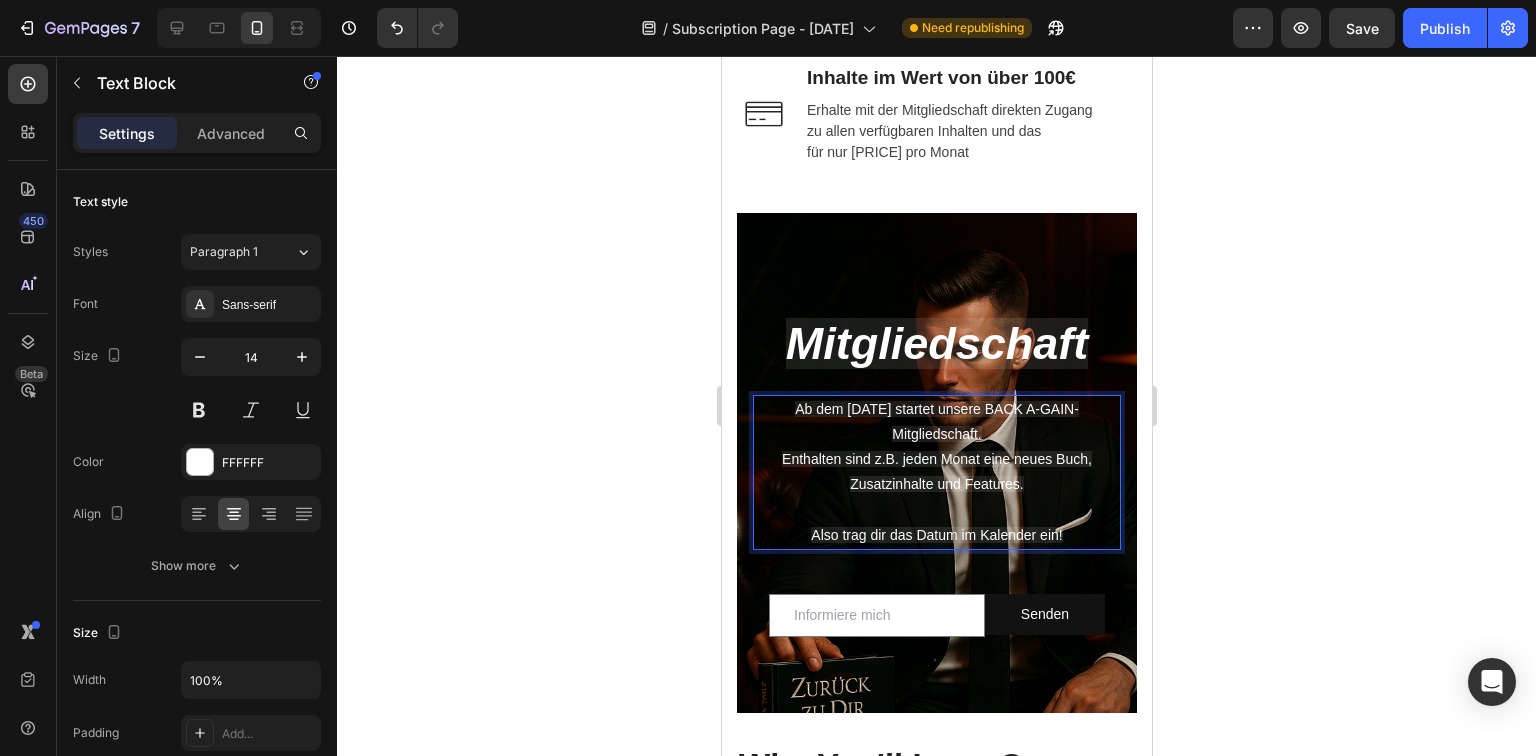 click on "Enthalten sind z.B.  jeden Monat eine neues Buch, Zusatzinhalte und Features." at bounding box center [936, 472] 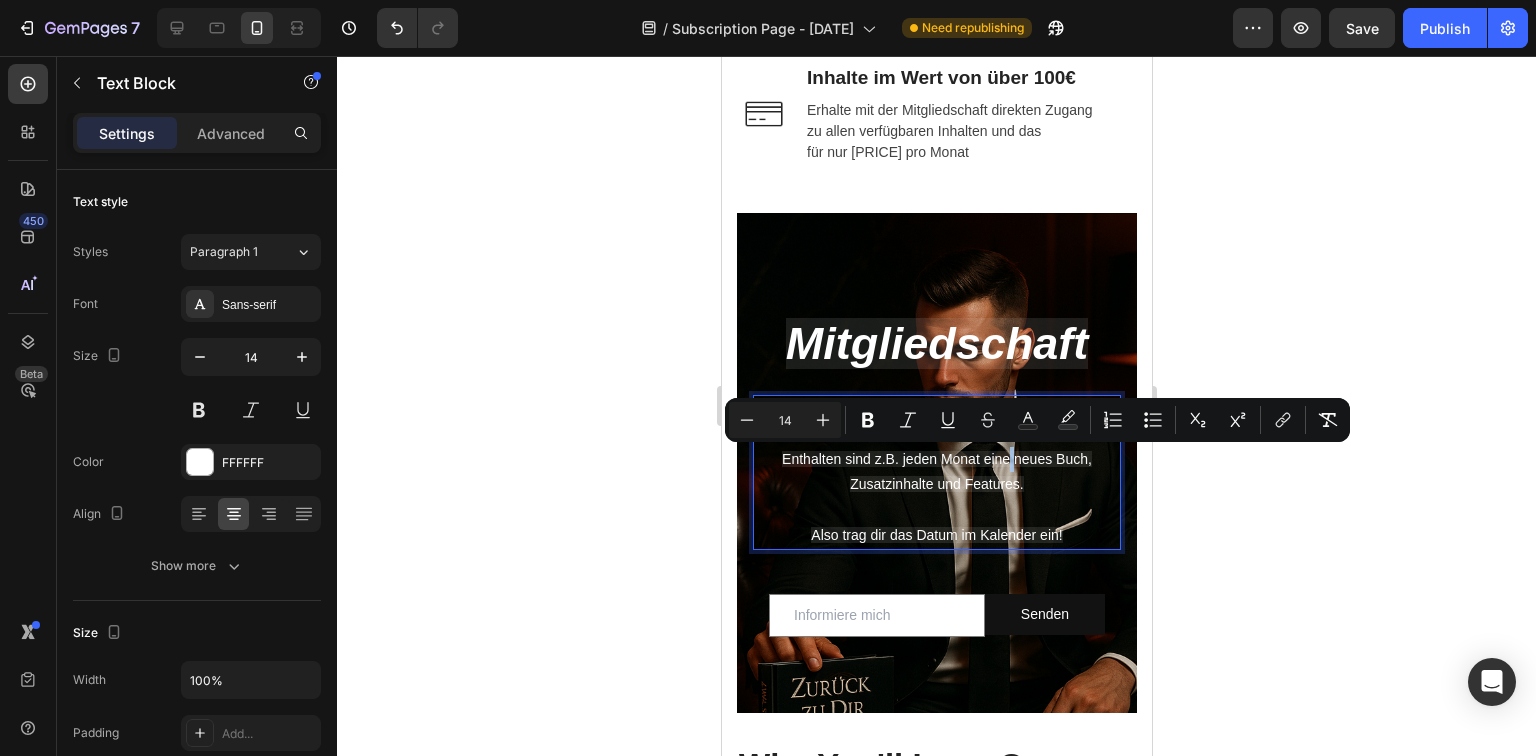 click on "Enthalten sind z.B.  jeden Monat eine neues Buch, Zusatzinhalte und Features." at bounding box center (936, 471) 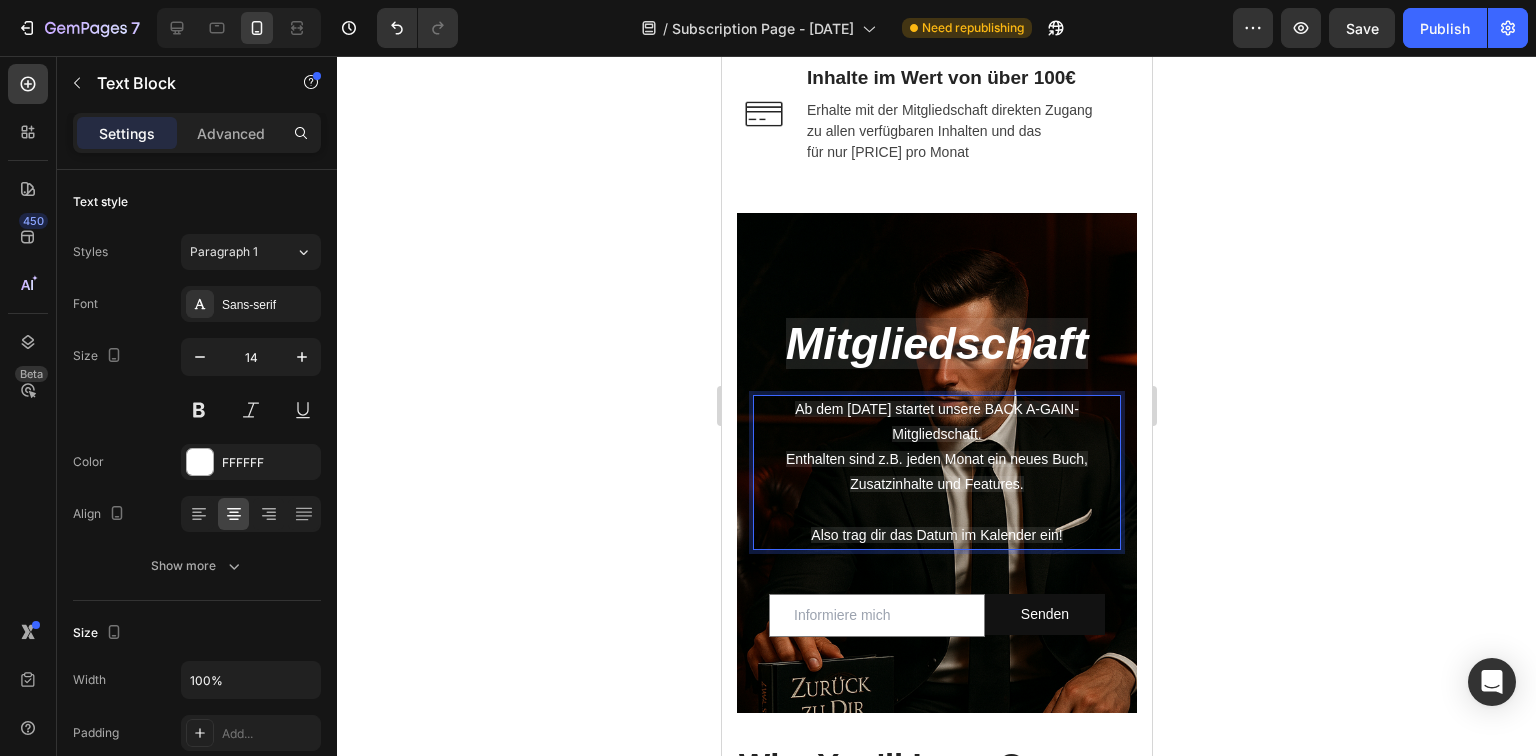click on "Enthalten sind z.B.  jeden Monat ein neues Buch, Zusatzinhalte und Features." at bounding box center (936, 472) 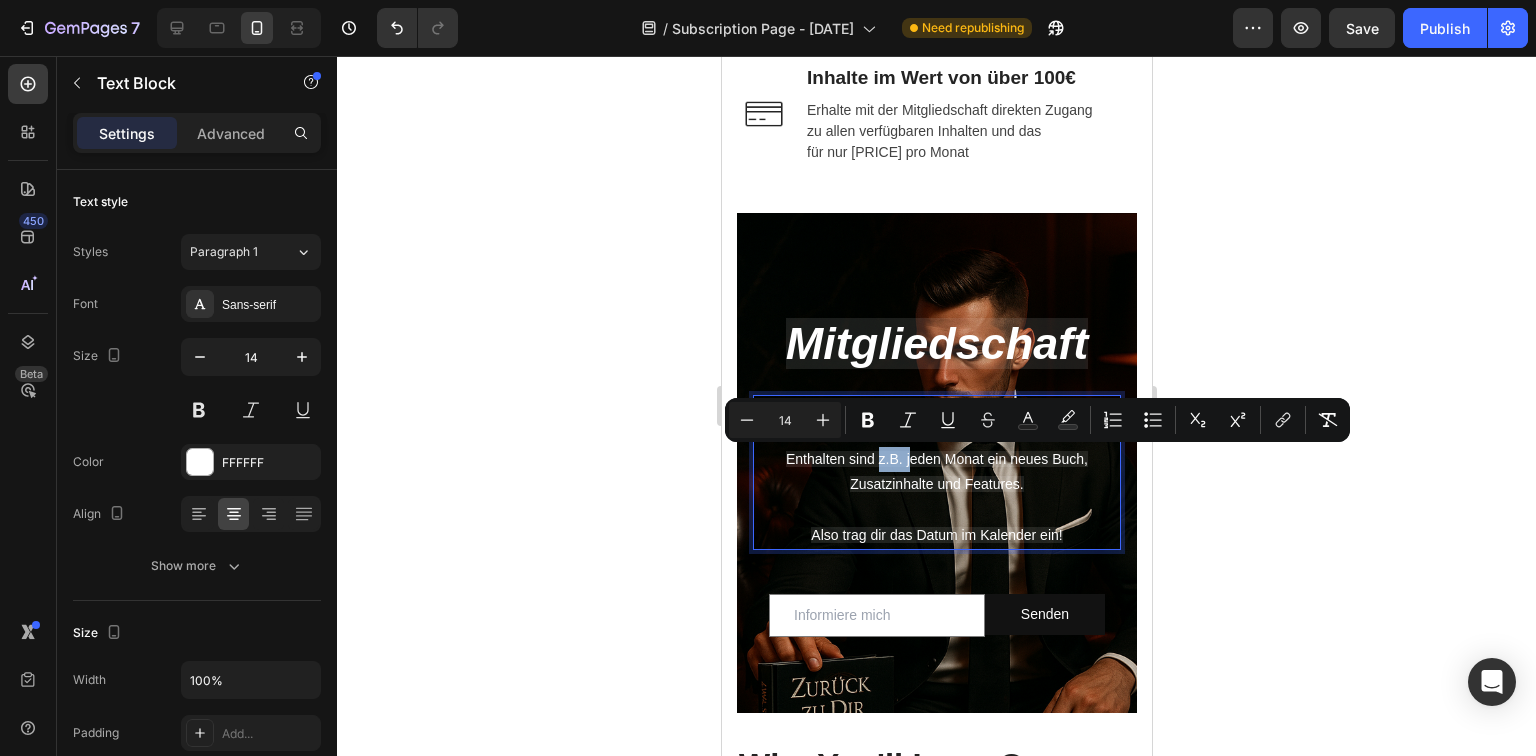 drag, startPoint x: 869, startPoint y: 458, endPoint x: 901, endPoint y: 456, distance: 32.06244 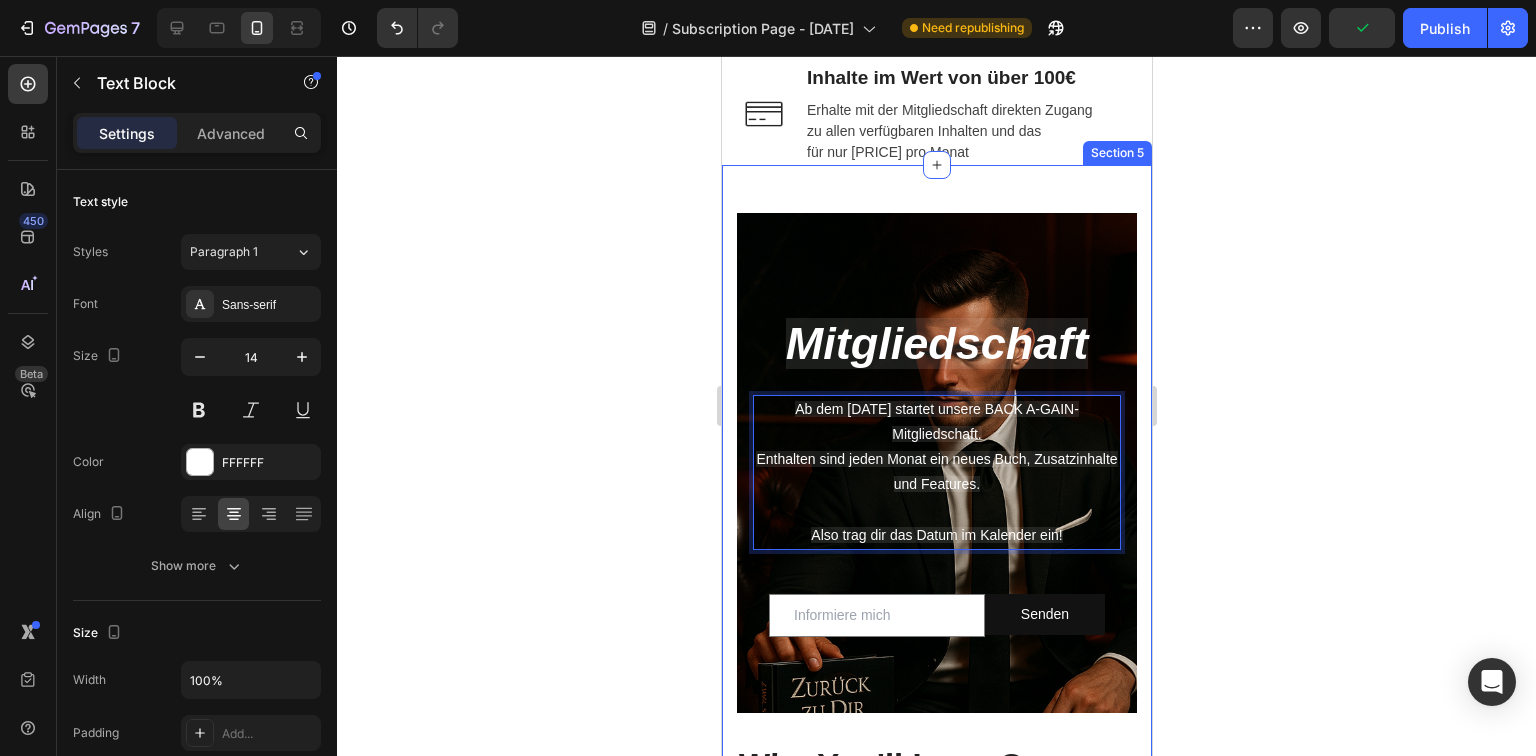 click 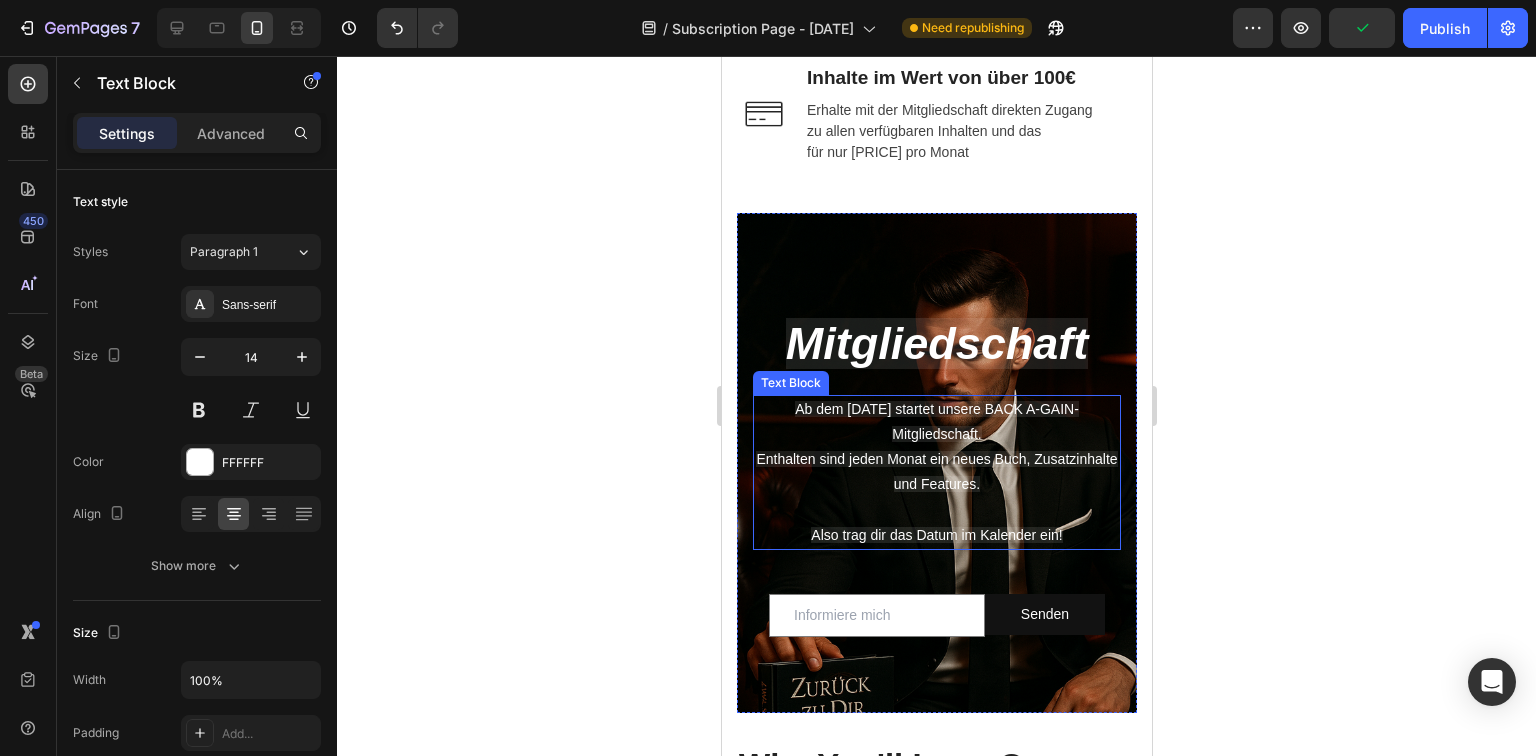 click on "Enthalten sind jeden Monat ein neues Buch, Zusatzinhalte und Features." at bounding box center (935, 471) 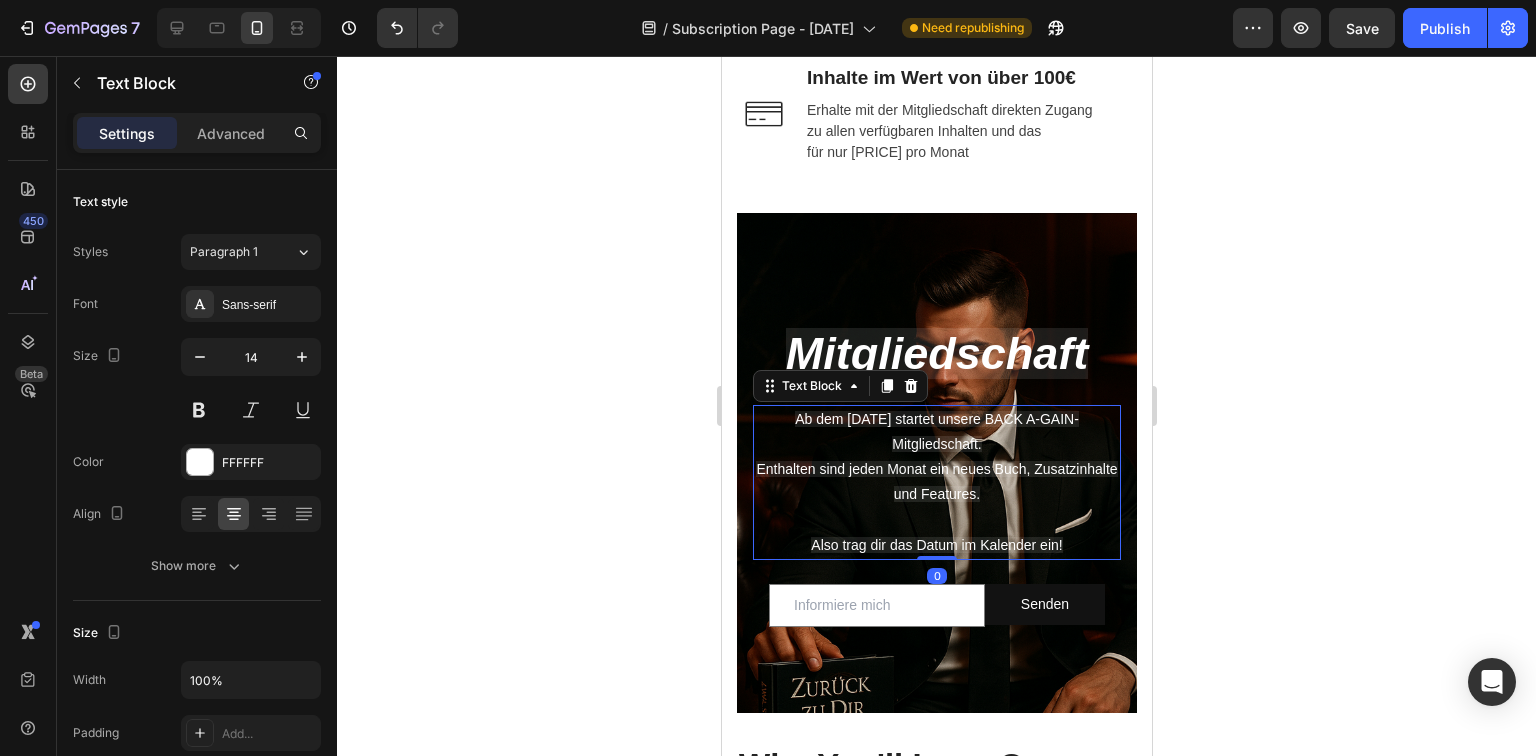 drag, startPoint x: 922, startPoint y: 566, endPoint x: 979, endPoint y: 520, distance: 73.24616 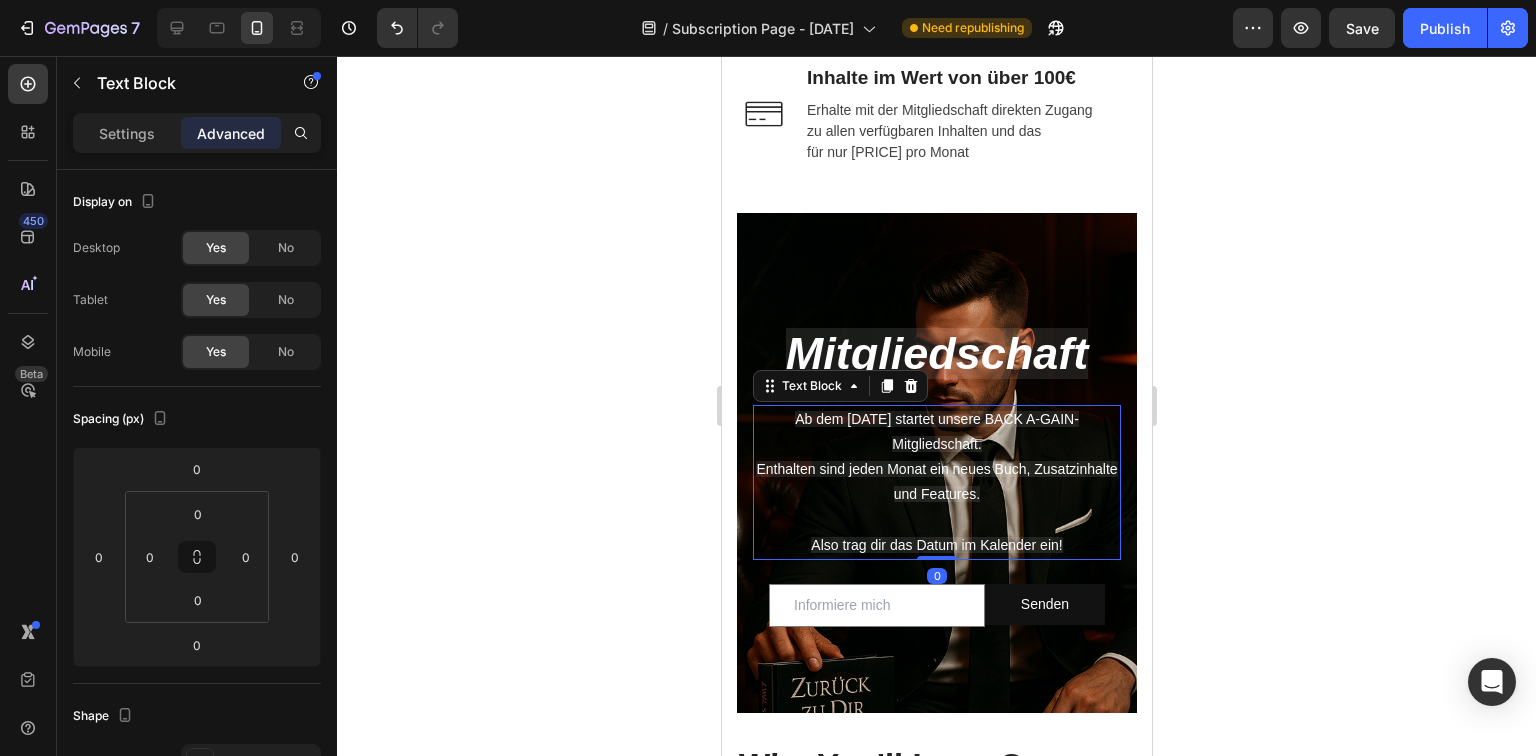 click 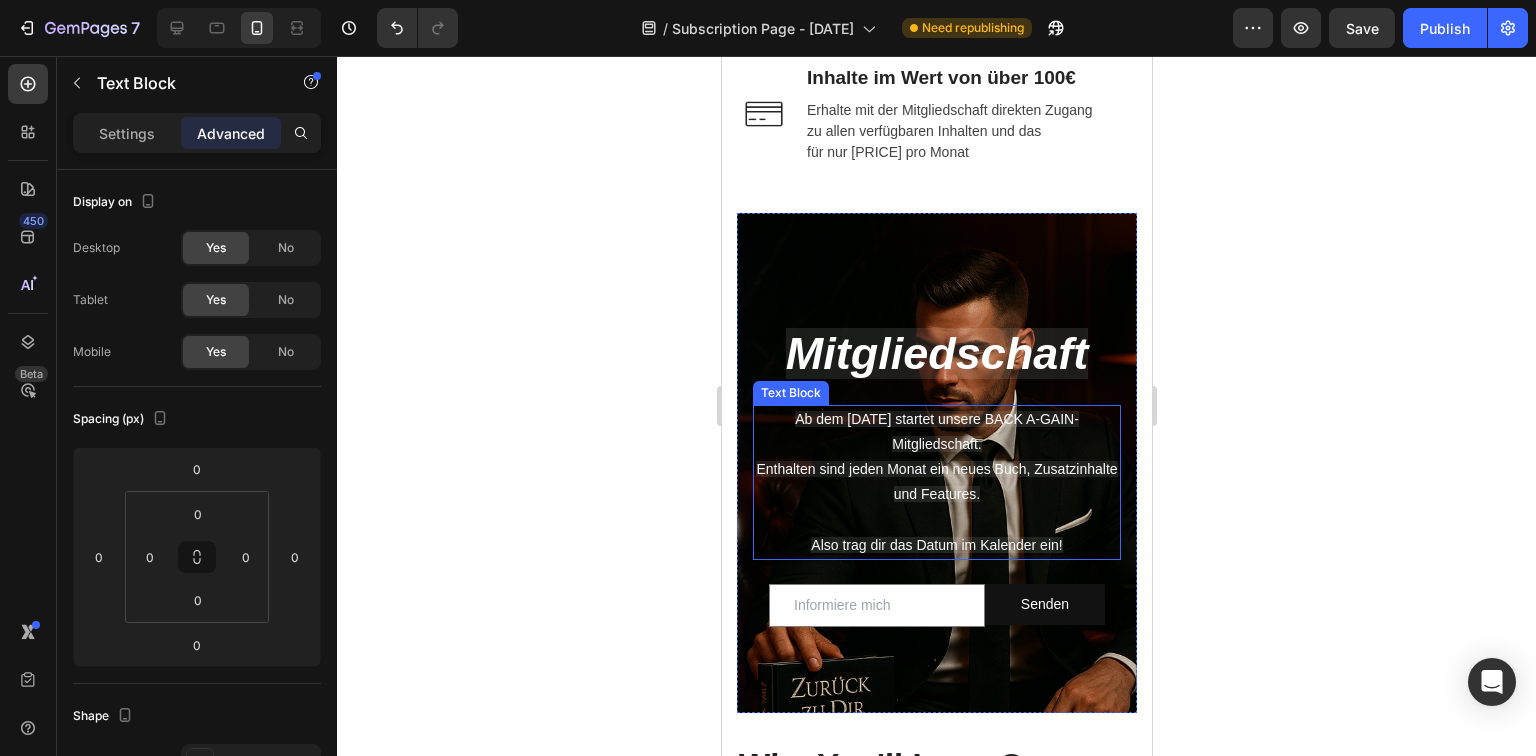 click on "Ab dem 1. Dezember startet unsere BACK A-GAIN-Mitgliedschaft." at bounding box center [936, 432] 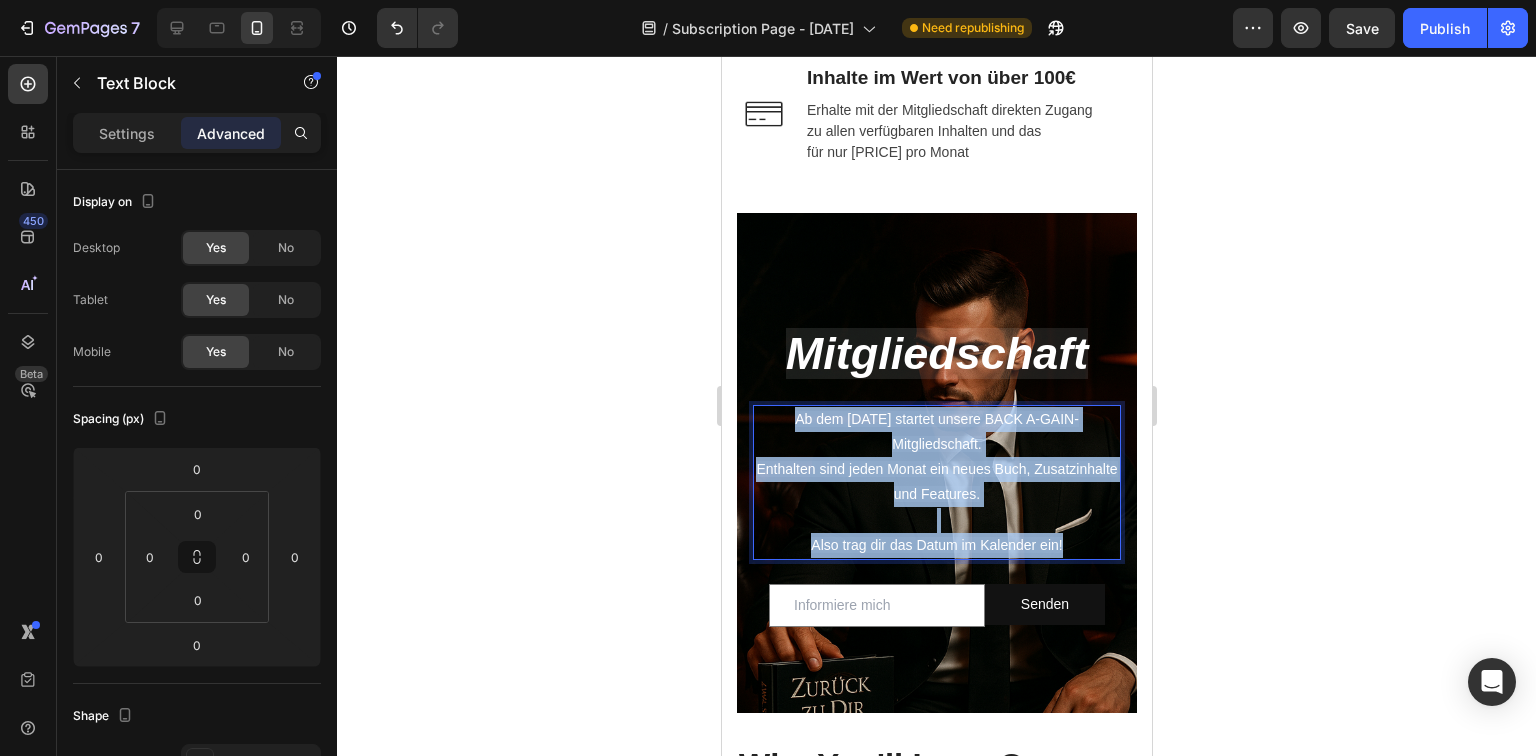 drag, startPoint x: 771, startPoint y: 414, endPoint x: 1078, endPoint y: 545, distance: 333.78137 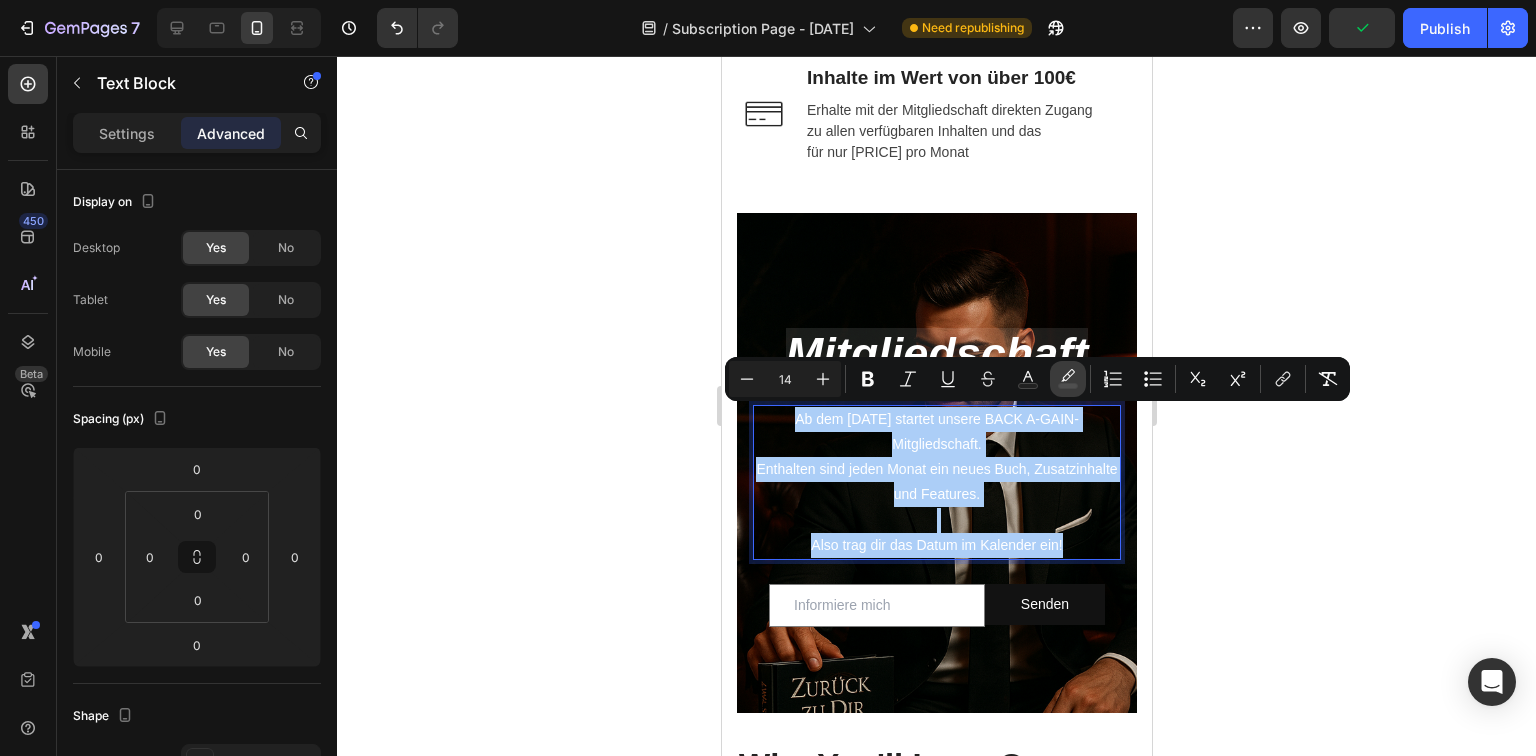 click 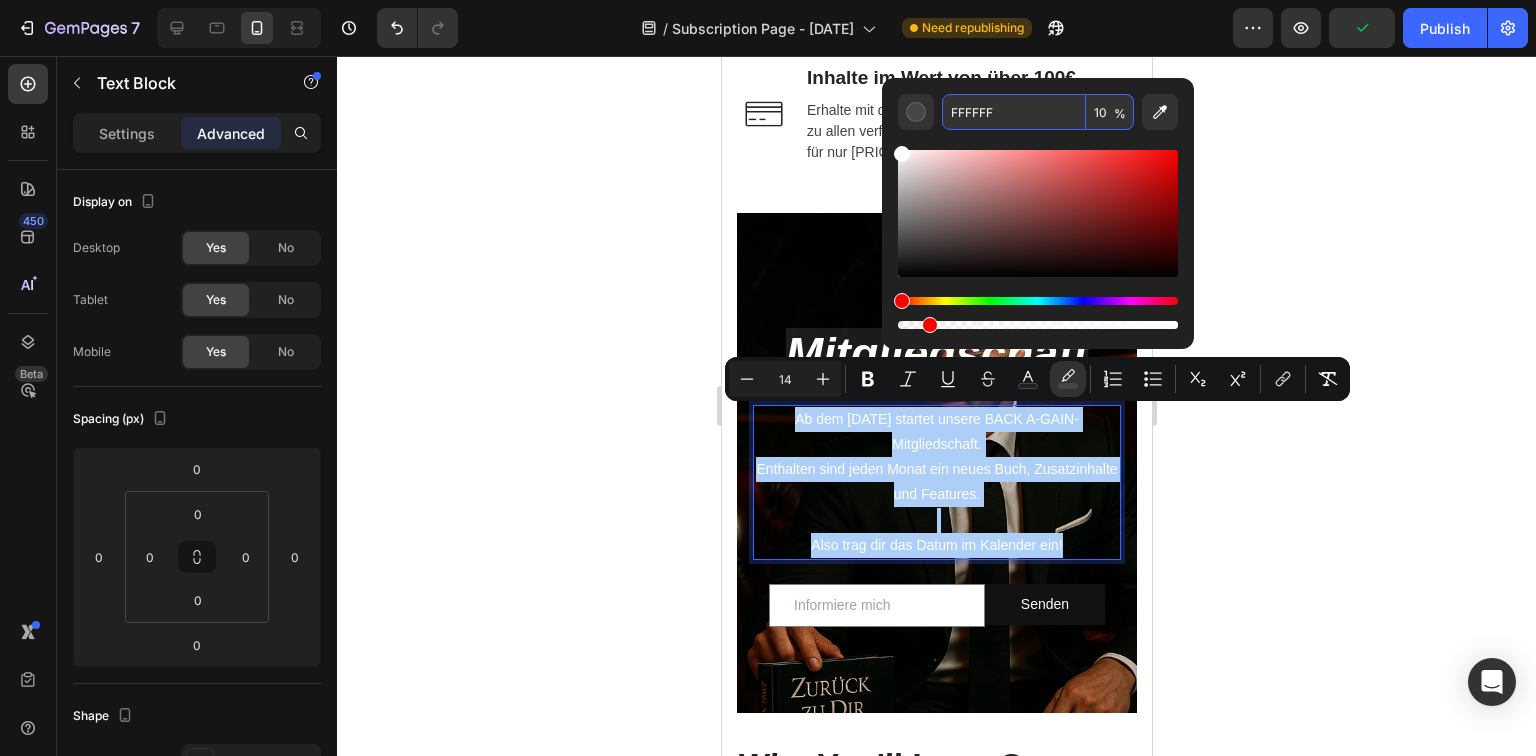 click on "10" at bounding box center [1110, 112] 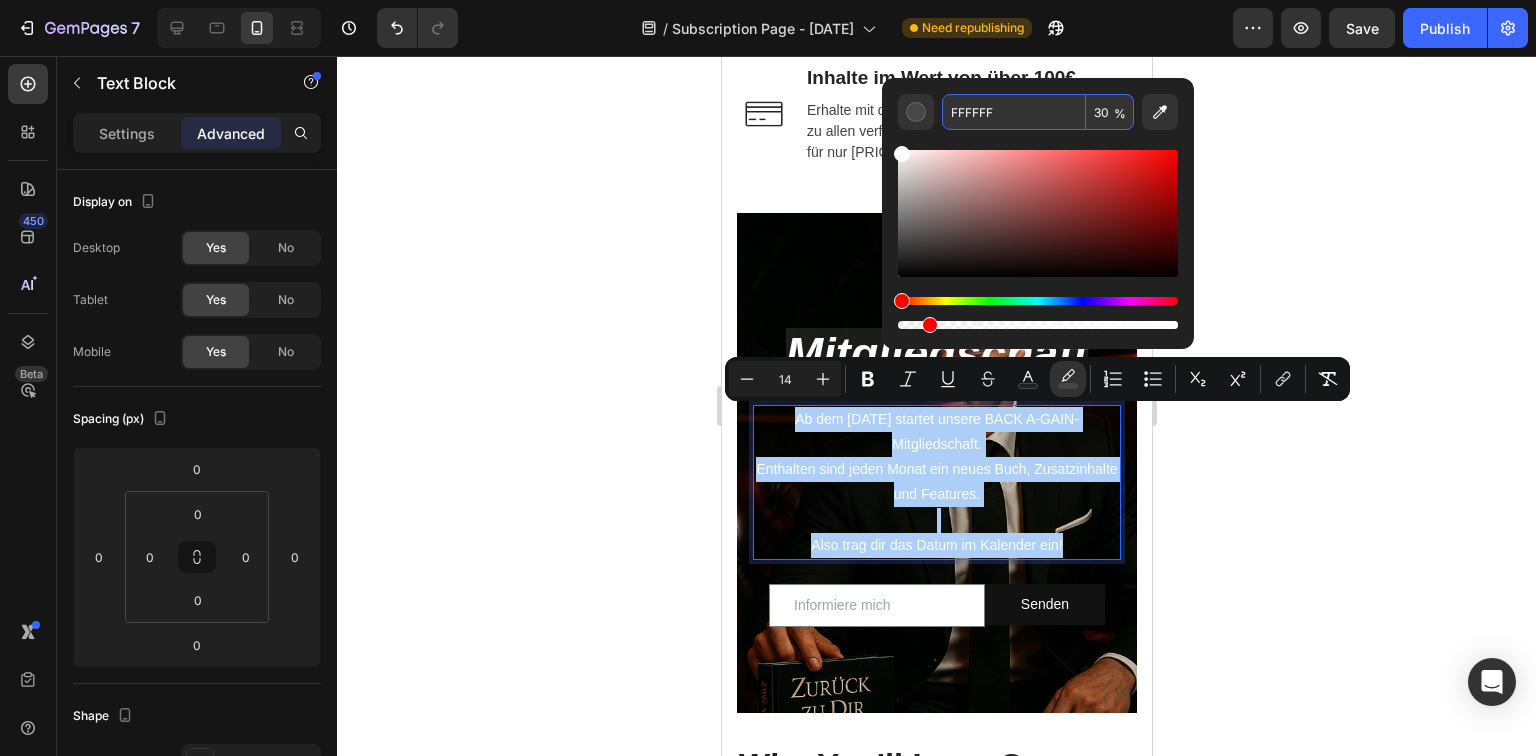 type on "30" 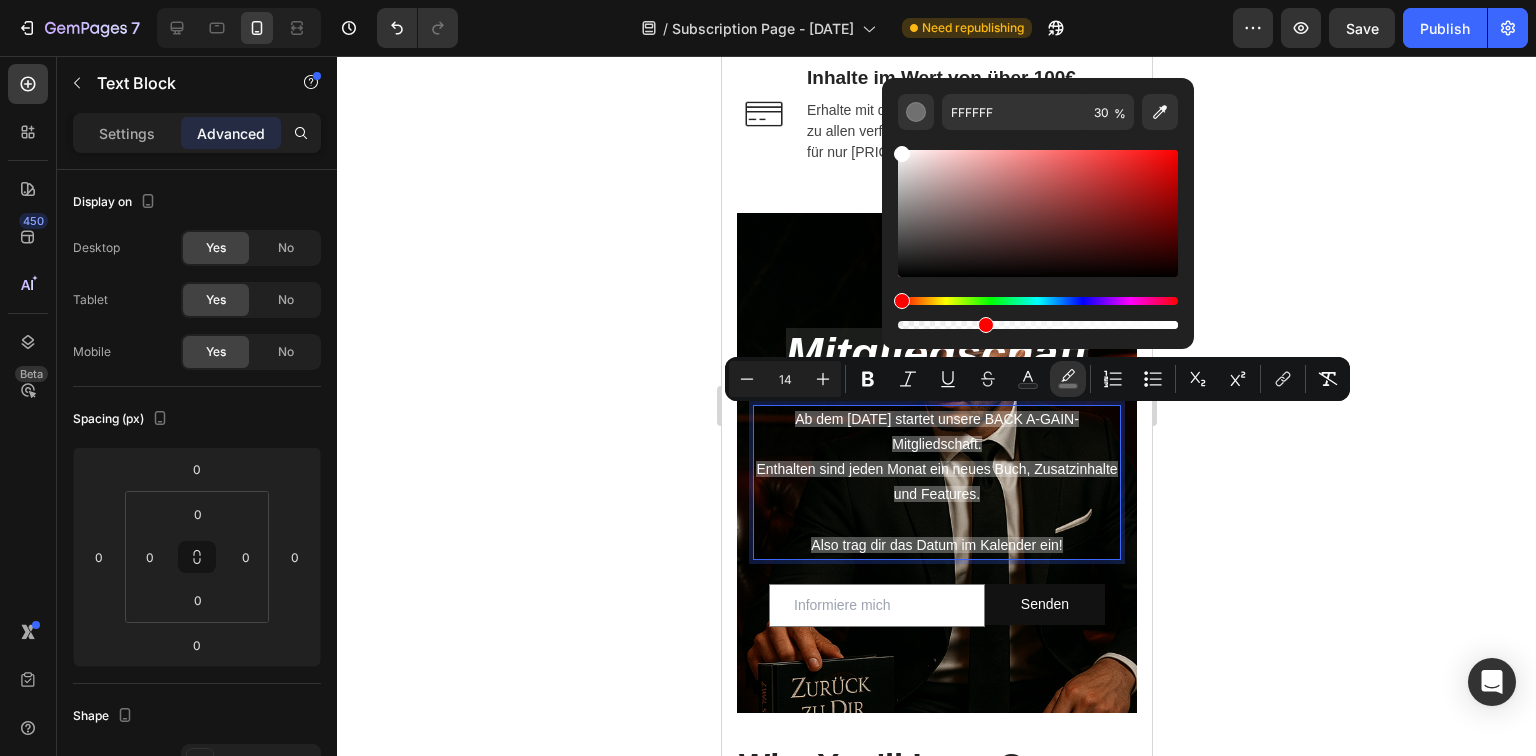 click at bounding box center [1038, 231] 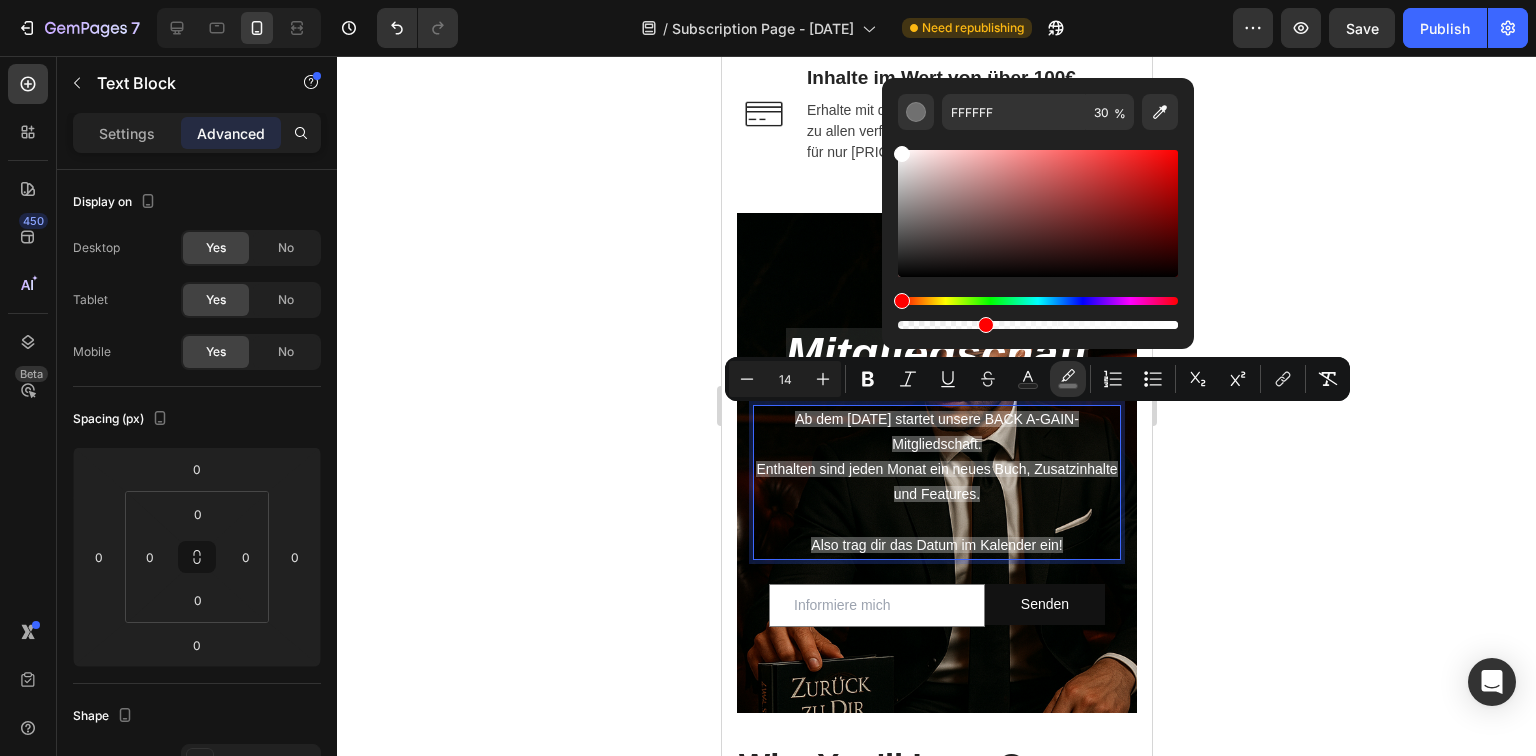 type on "16" 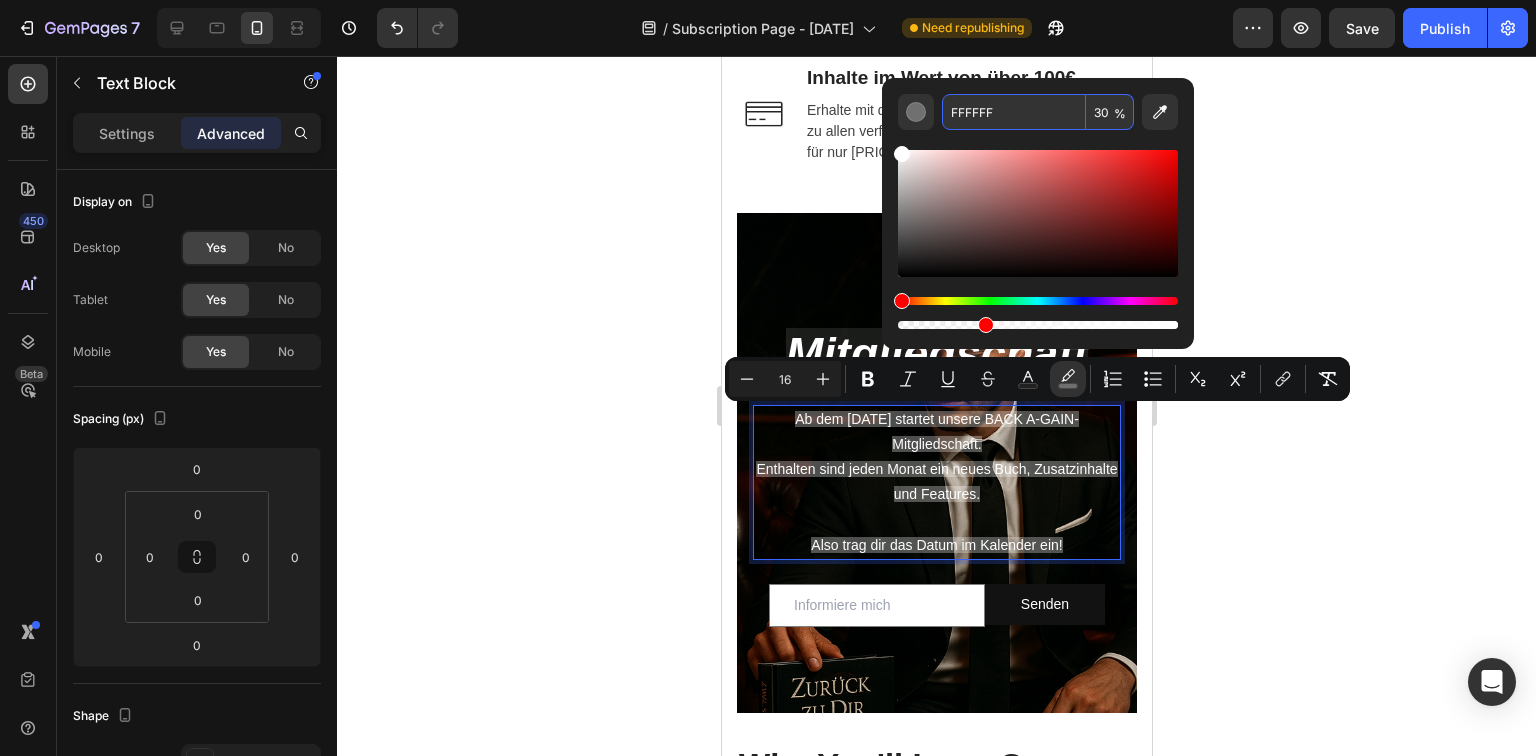 click on "FFFFFF" at bounding box center [1014, 112] 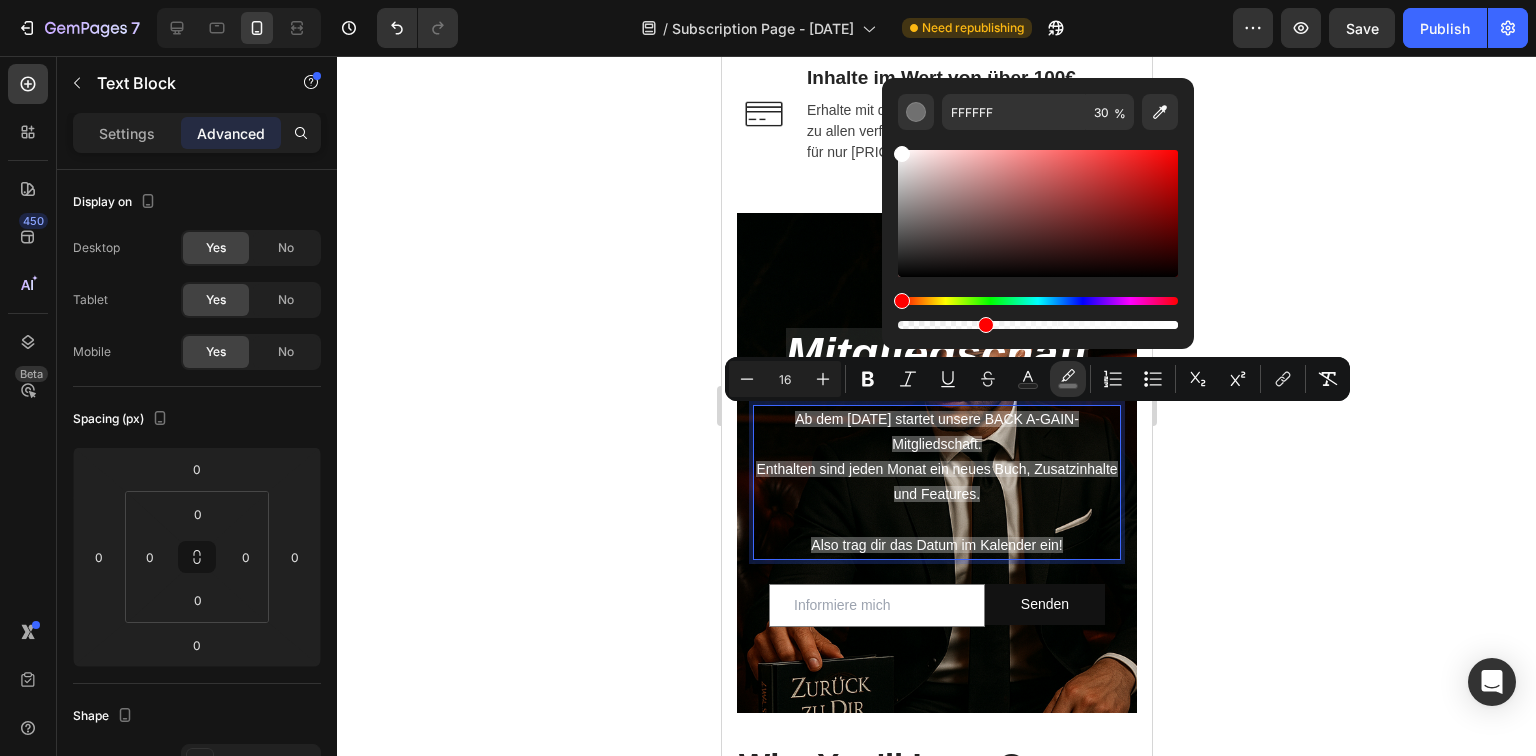 click at bounding box center (1038, 231) 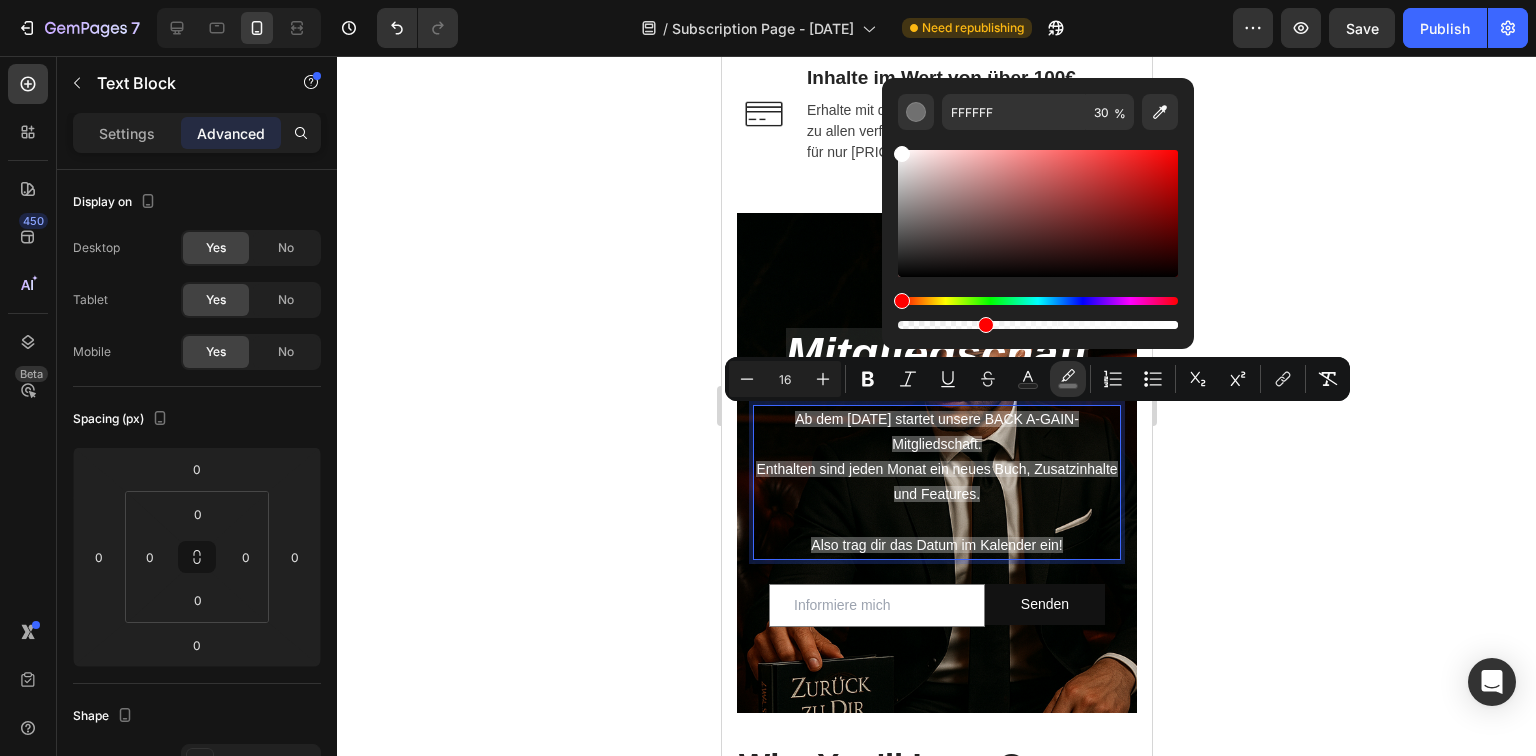 click 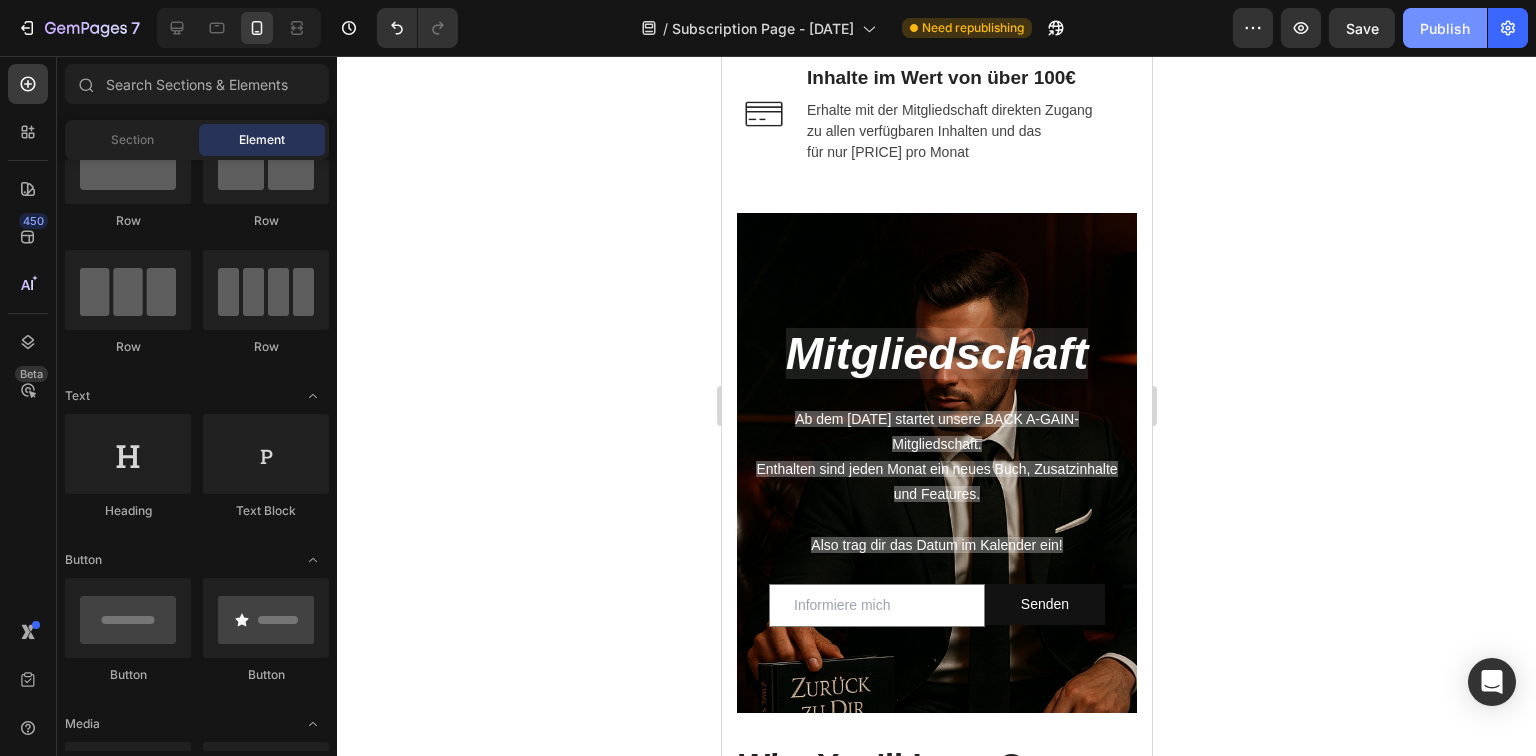 click on "Publish" at bounding box center (1445, 28) 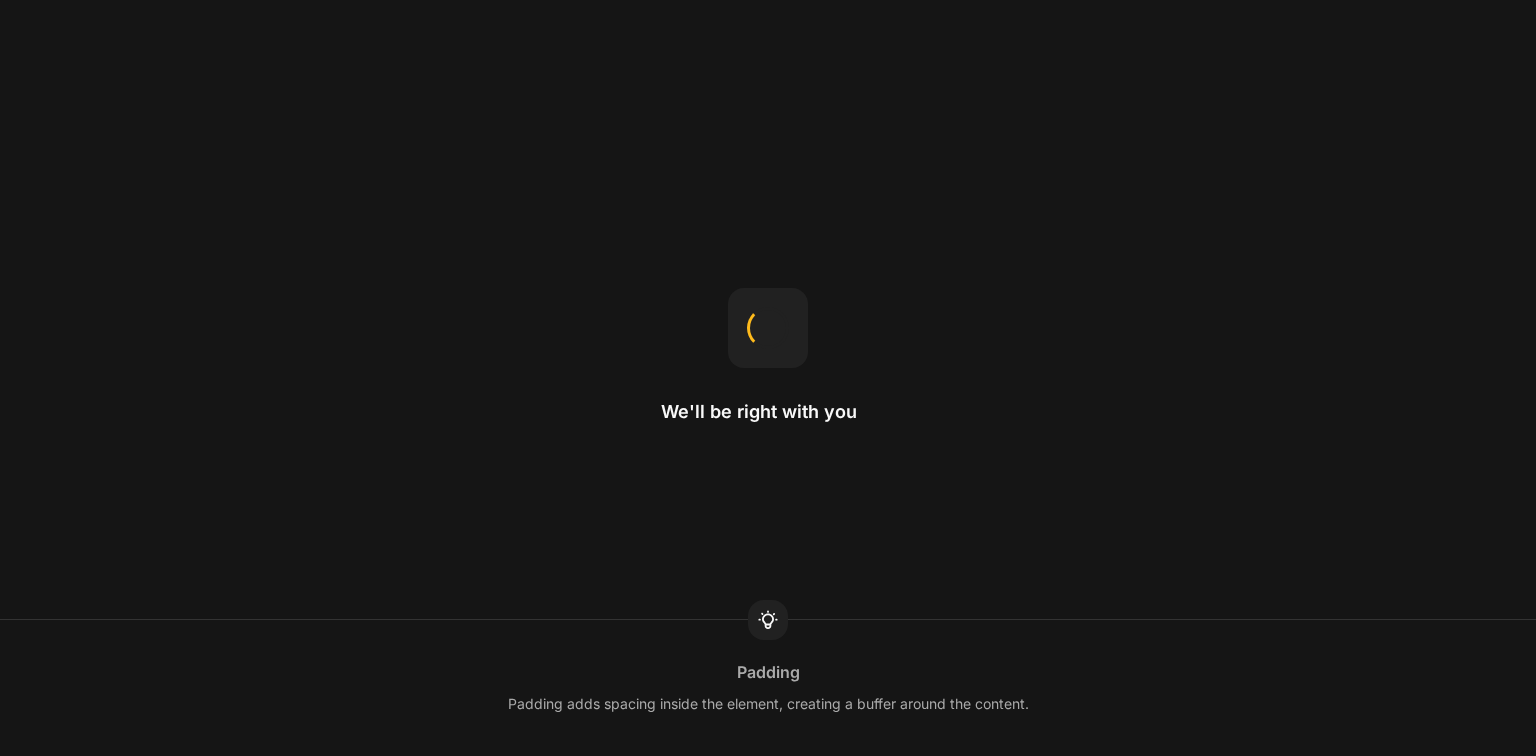 scroll, scrollTop: 0, scrollLeft: 0, axis: both 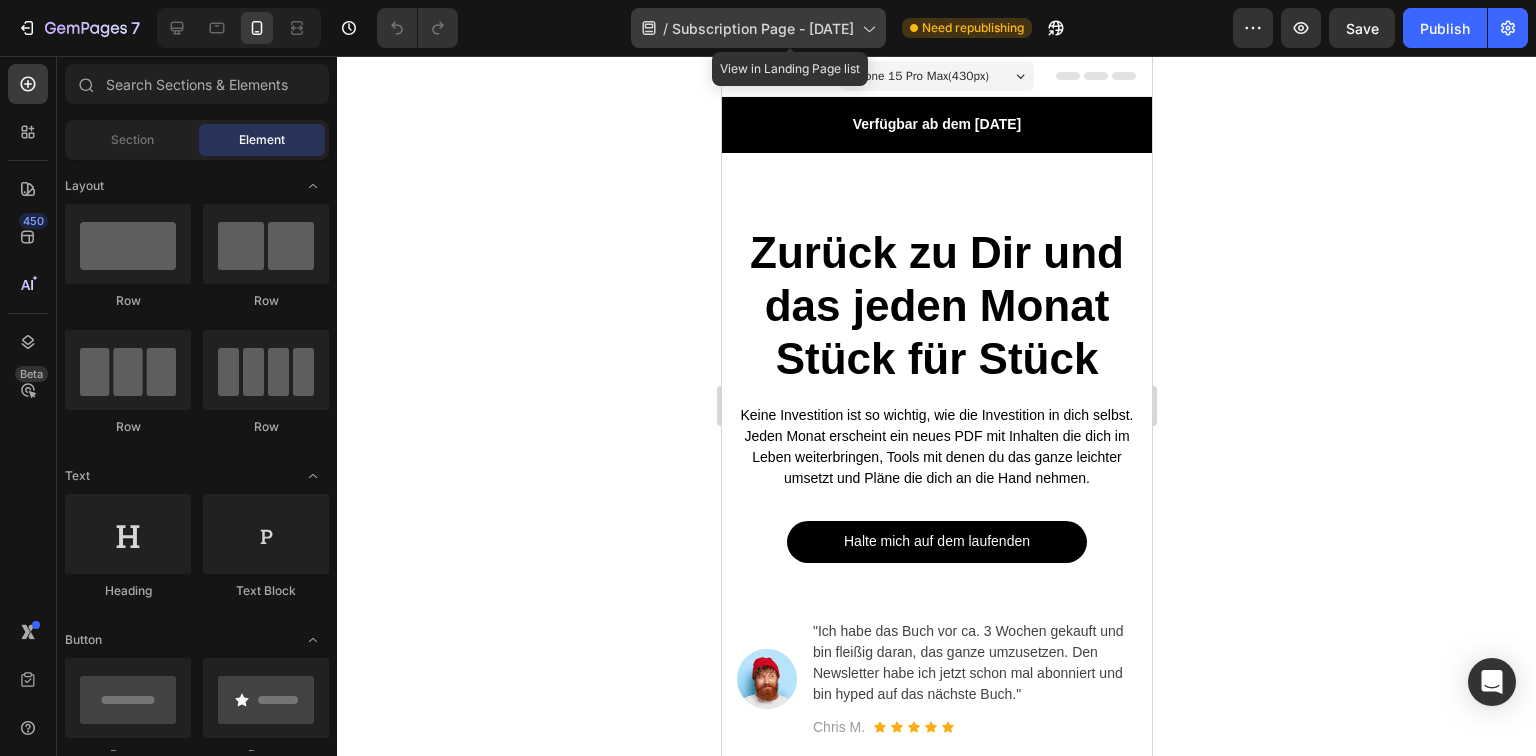 click on "/  Subscription Page - [DATE]" 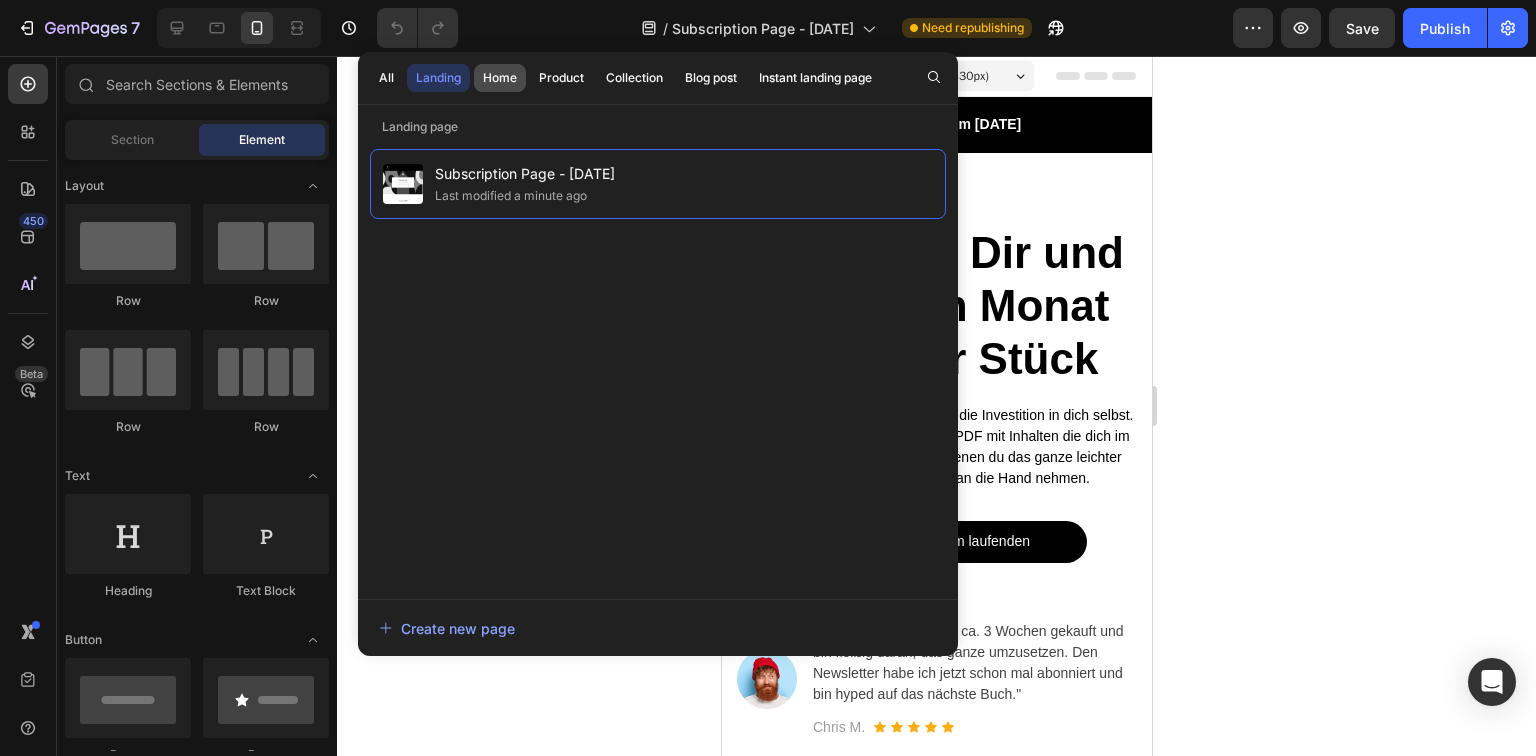 click on "Home" at bounding box center (500, 78) 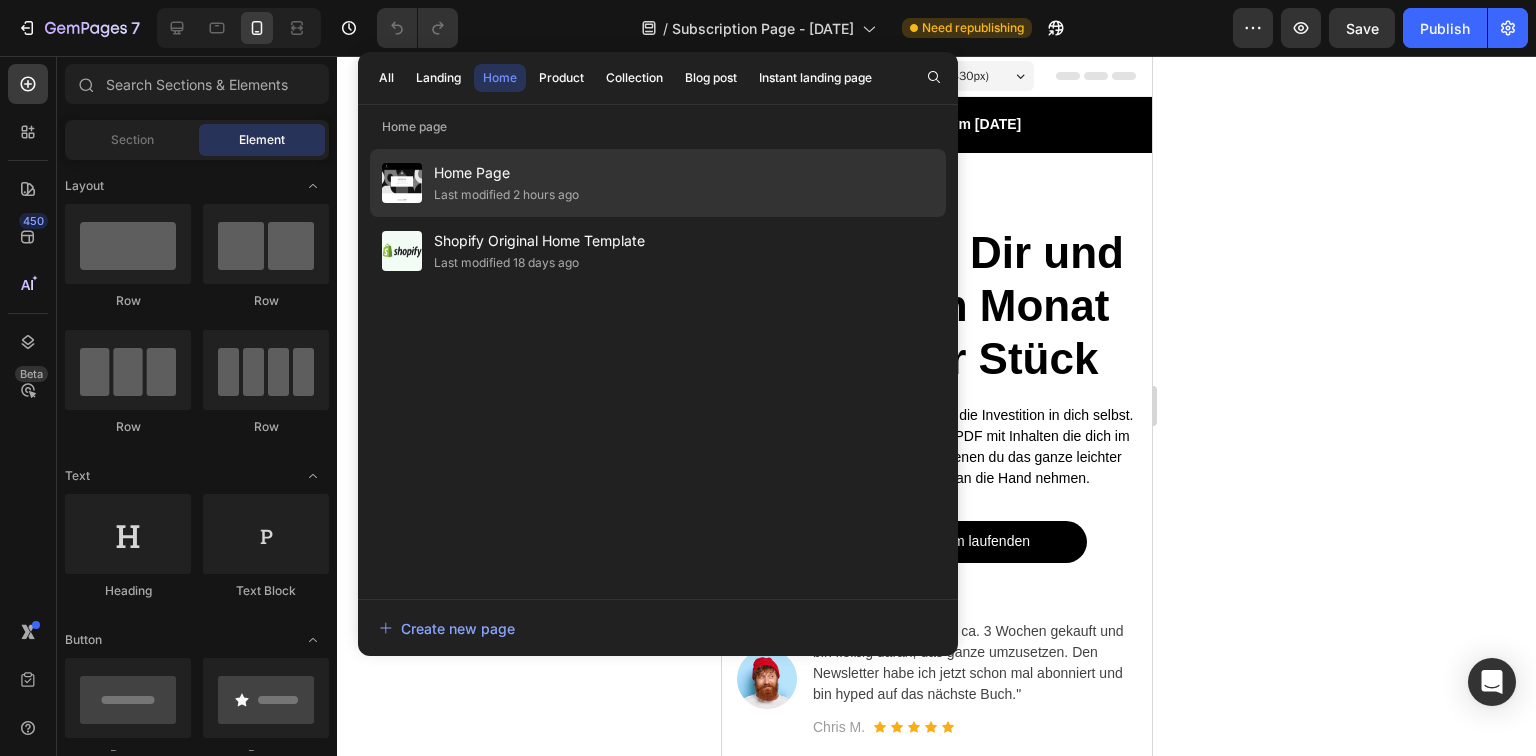 click on "Home Page" at bounding box center [506, 173] 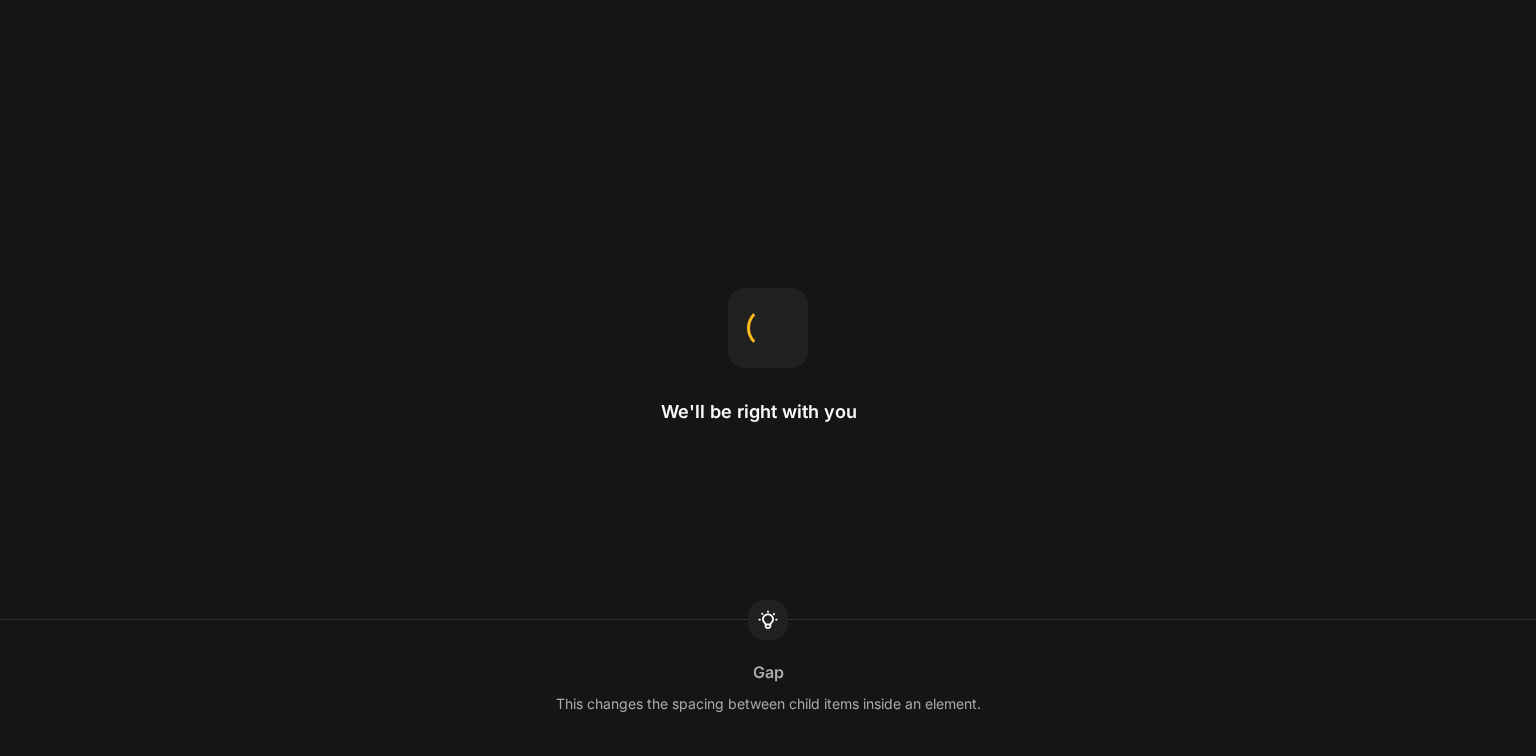 scroll, scrollTop: 0, scrollLeft: 0, axis: both 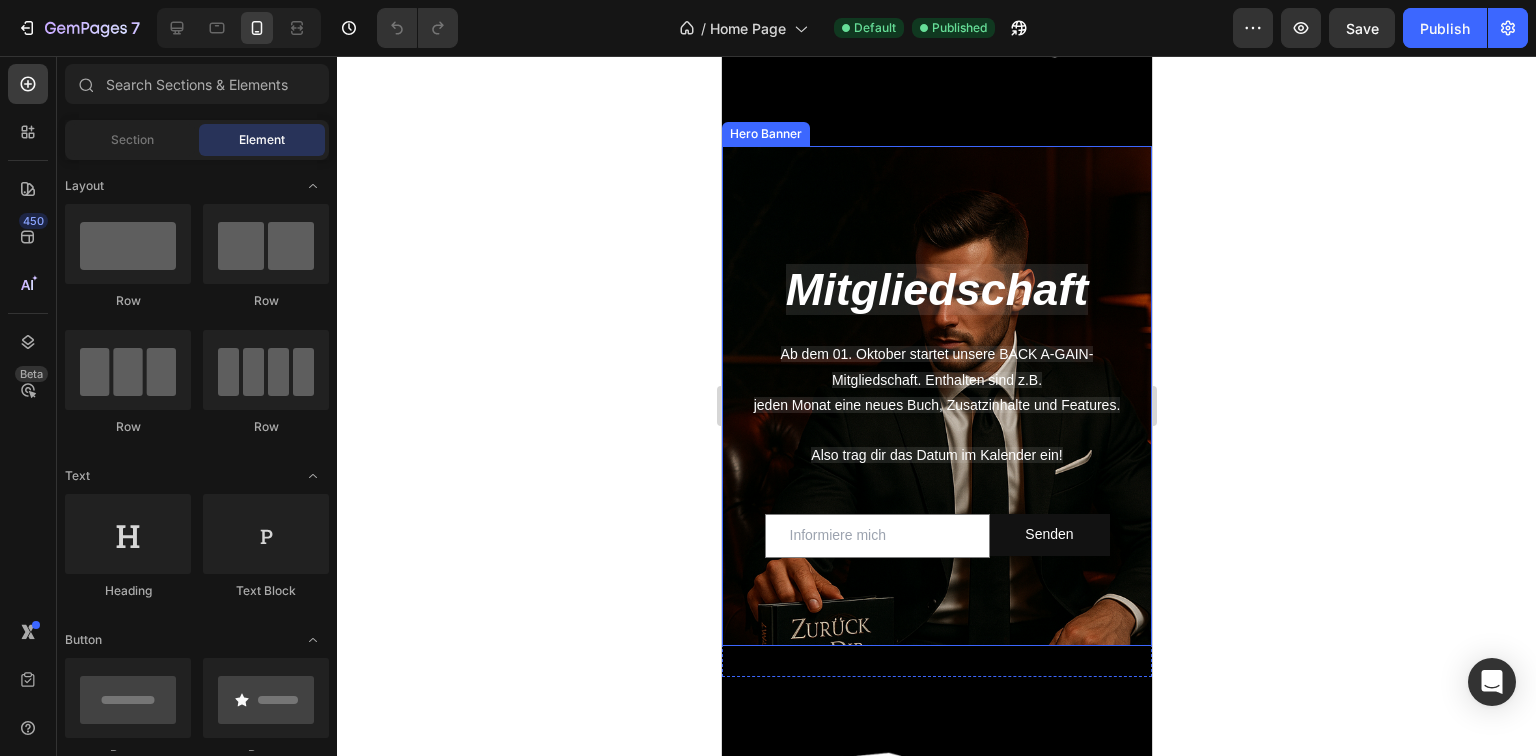 click at bounding box center [936, 512] 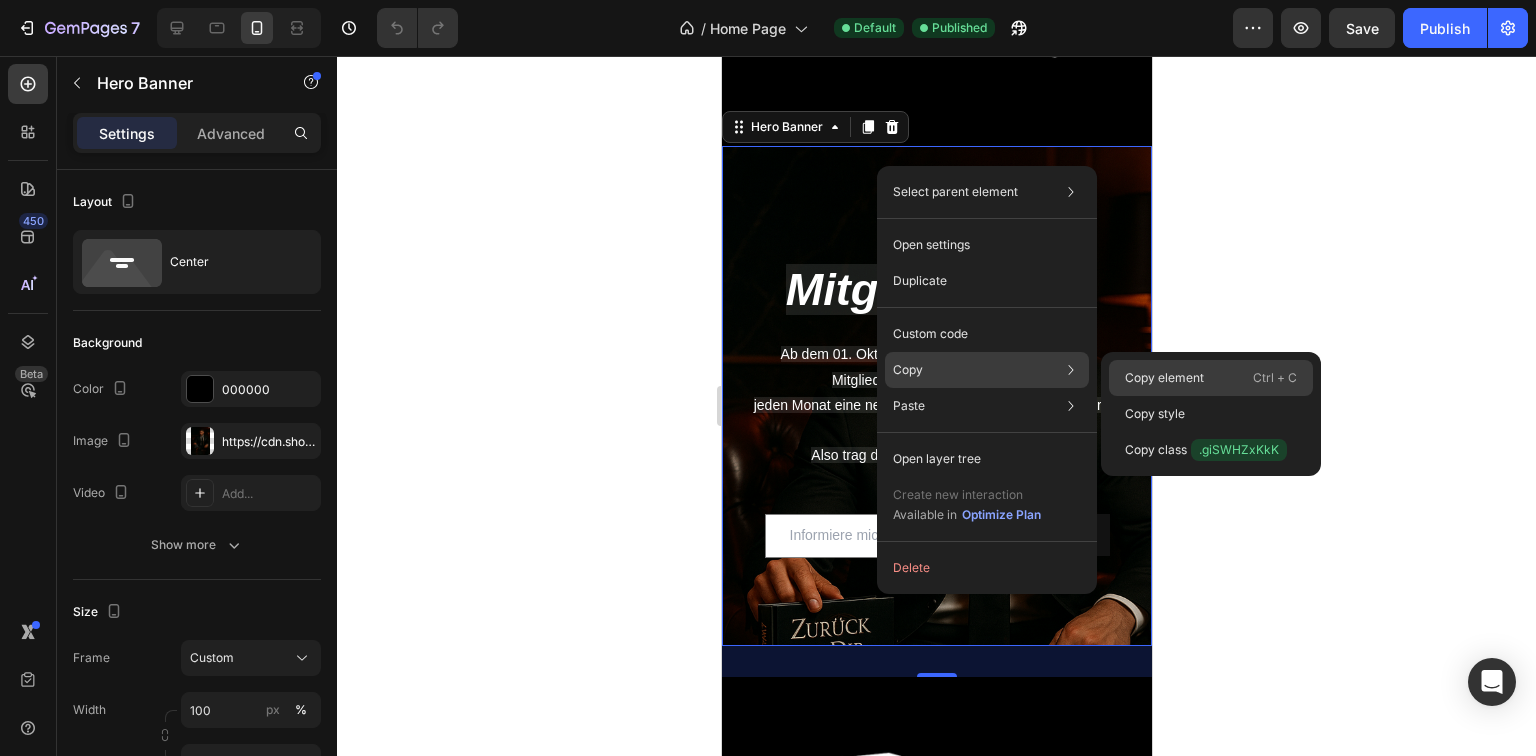 click on "Copy element" at bounding box center [1164, 378] 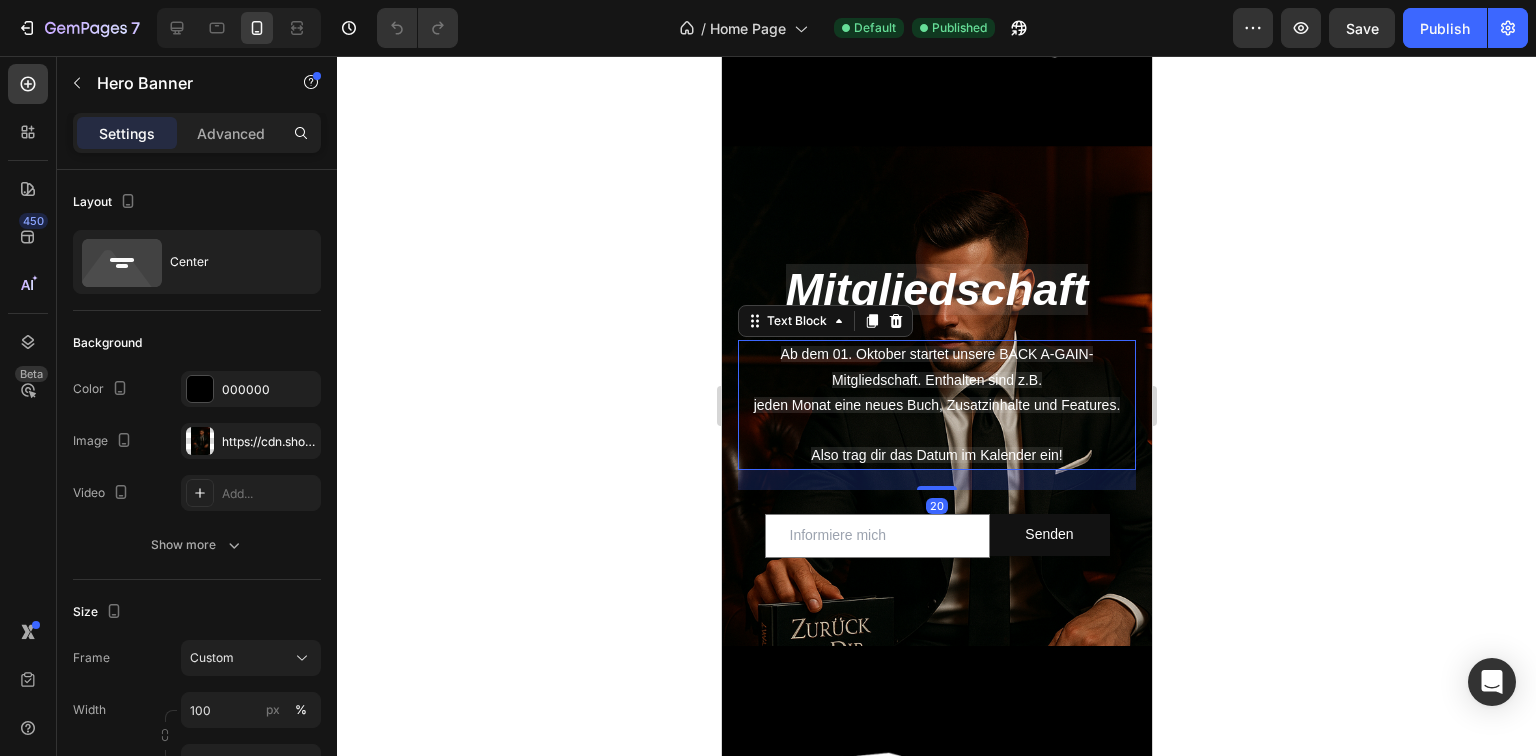 click on "Ab dem 01. Oktober startet unsere BACK A-GAIN-Mitgliedschaft. Enthalten sind z.B." at bounding box center (936, 366) 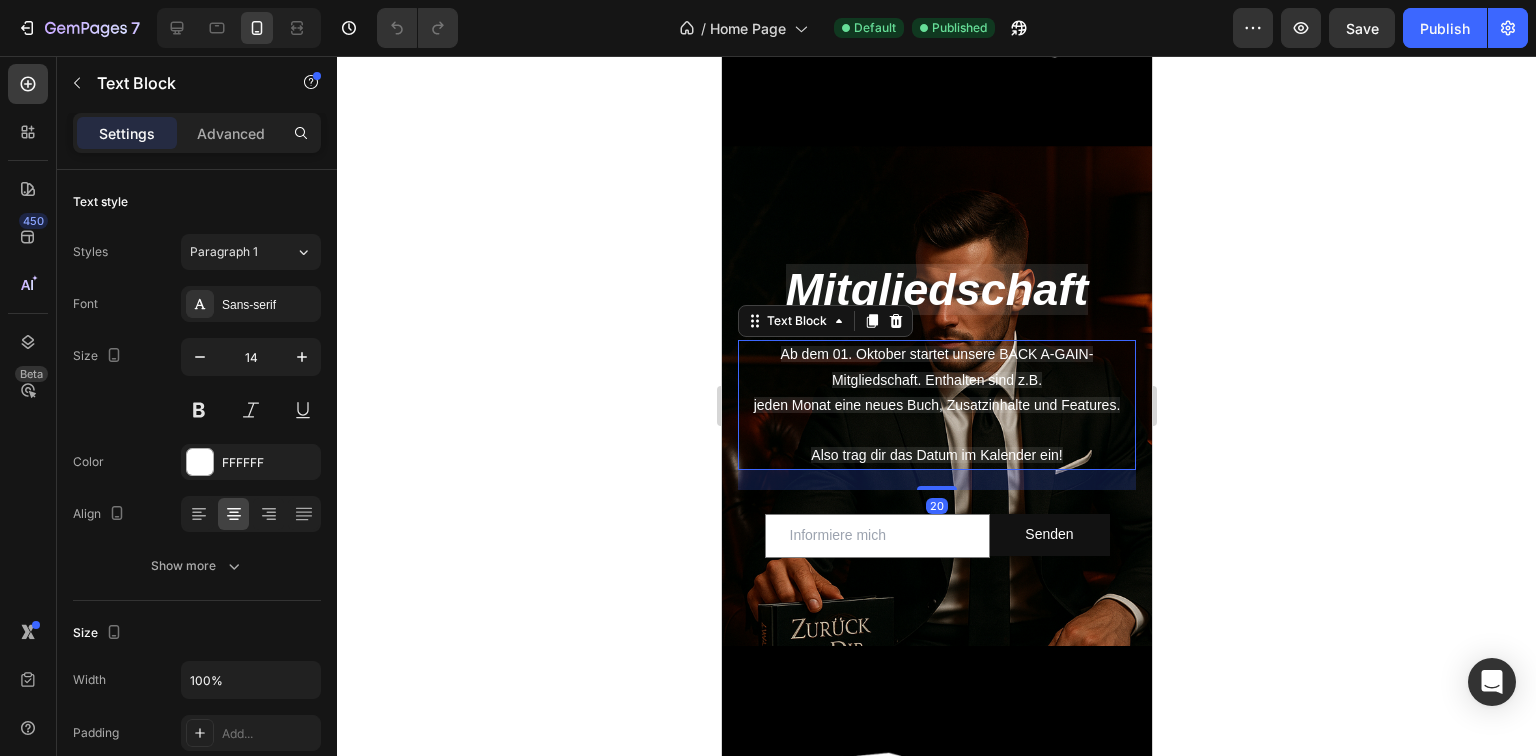 click on "Ab dem 01. Oktober startet unsere BACK A-GAIN-Mitgliedschaft. Enthalten sind z.B." at bounding box center [936, 366] 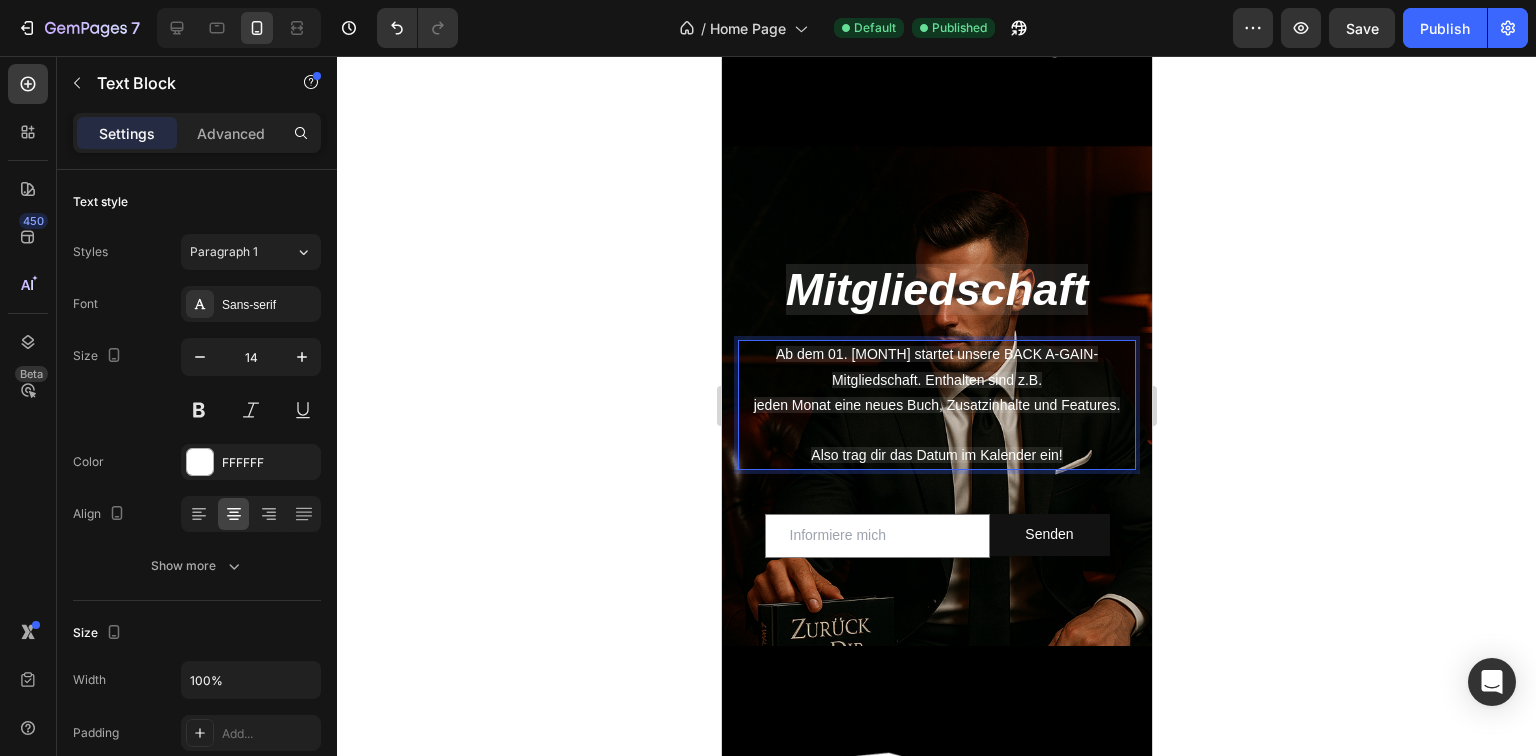 click 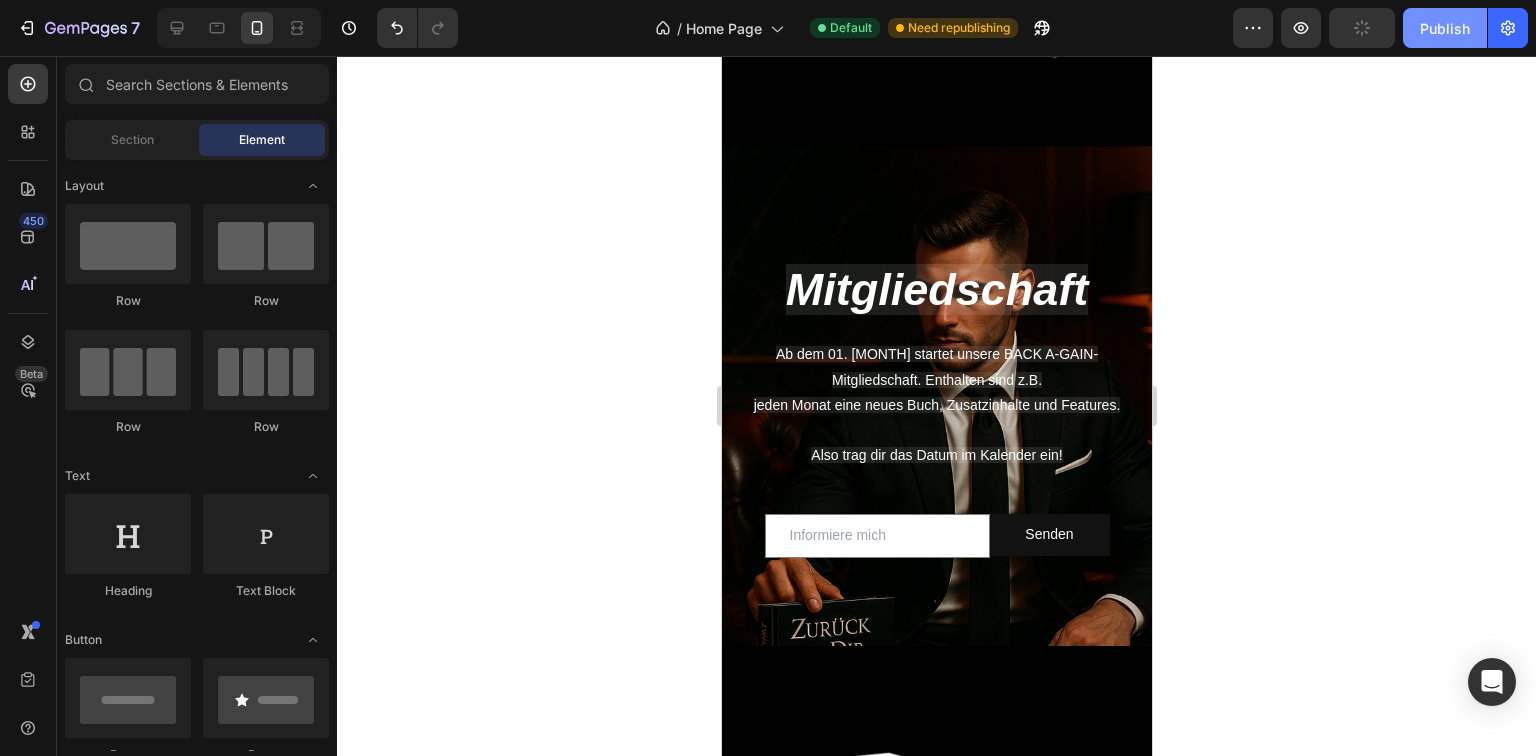 click on "Publish" at bounding box center (1445, 28) 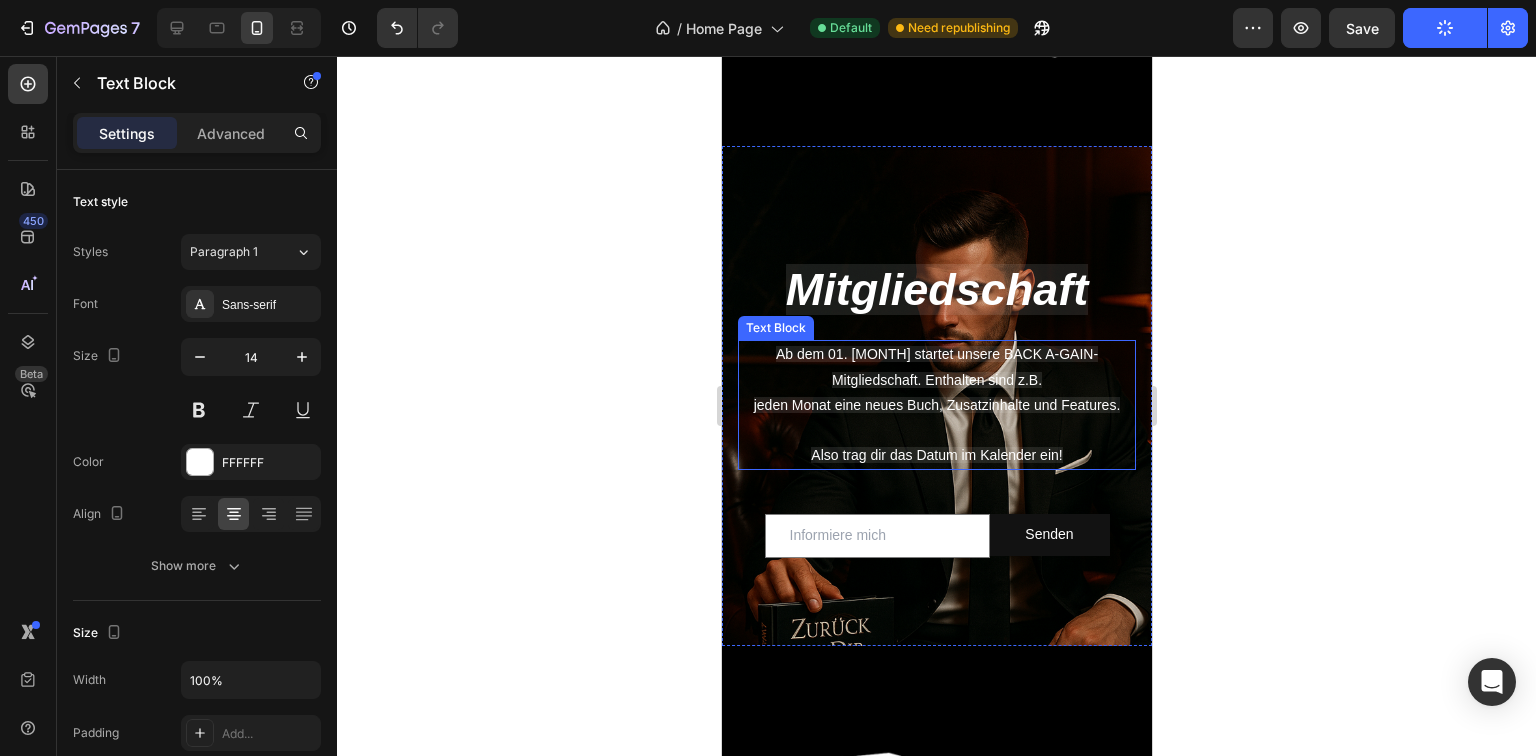 click on "Ab dem 01. Dezember startet unsere BACK A-GAIN-Mitgliedschaft. Enthalten sind z.B." at bounding box center (936, 366) 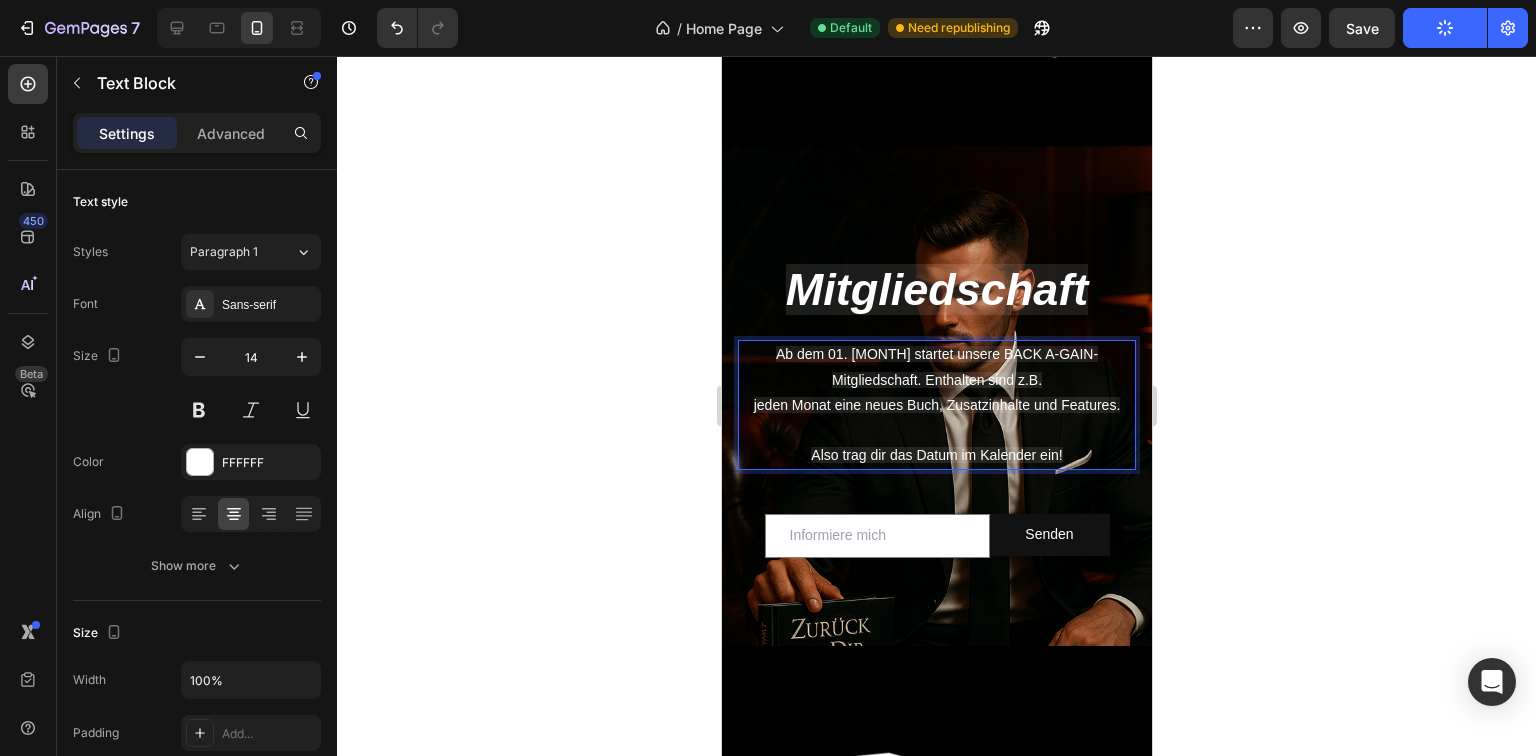 click on "Ab dem 01. Dezember startet unsere BACK A-GAIN-Mitgliedschaft. Enthalten sind z.B." at bounding box center (936, 366) 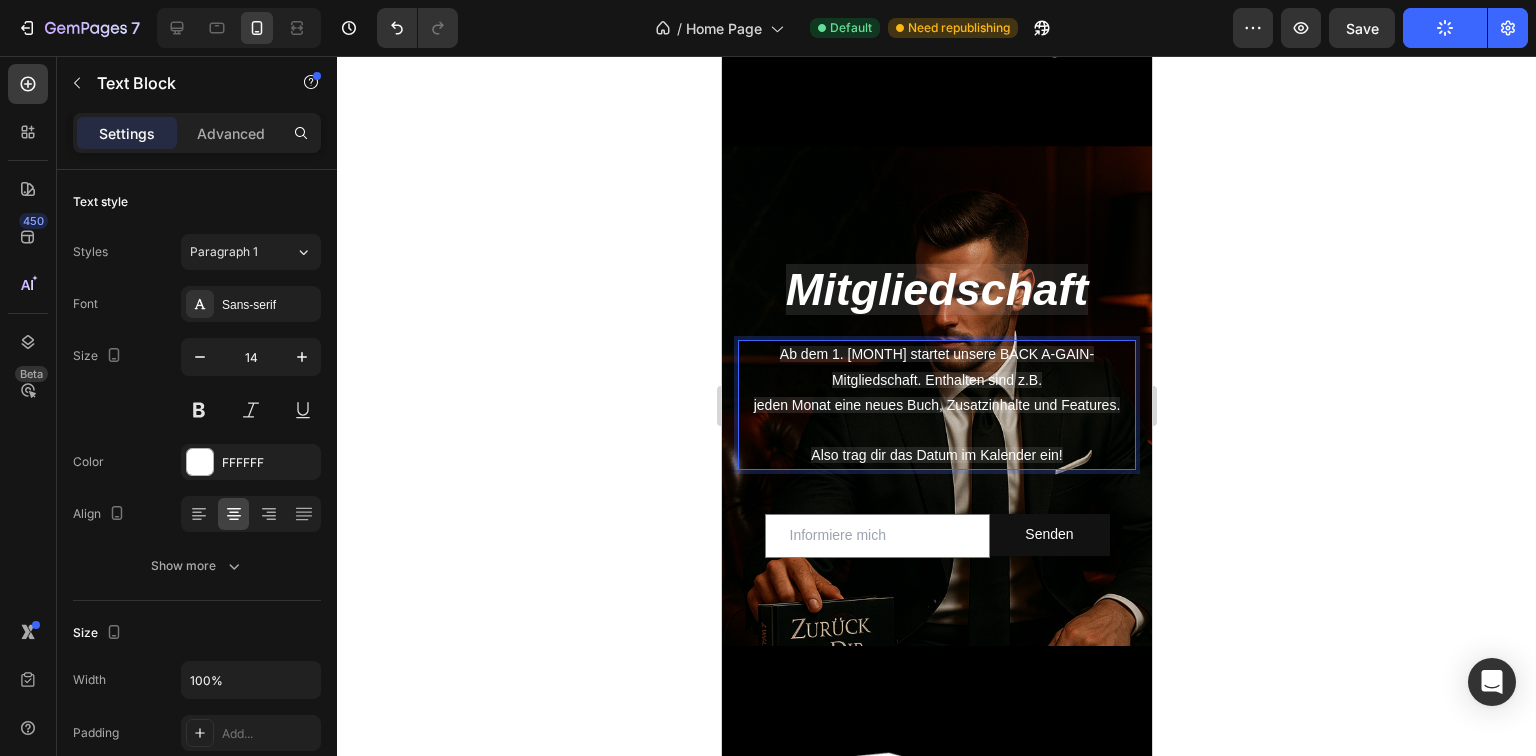 click 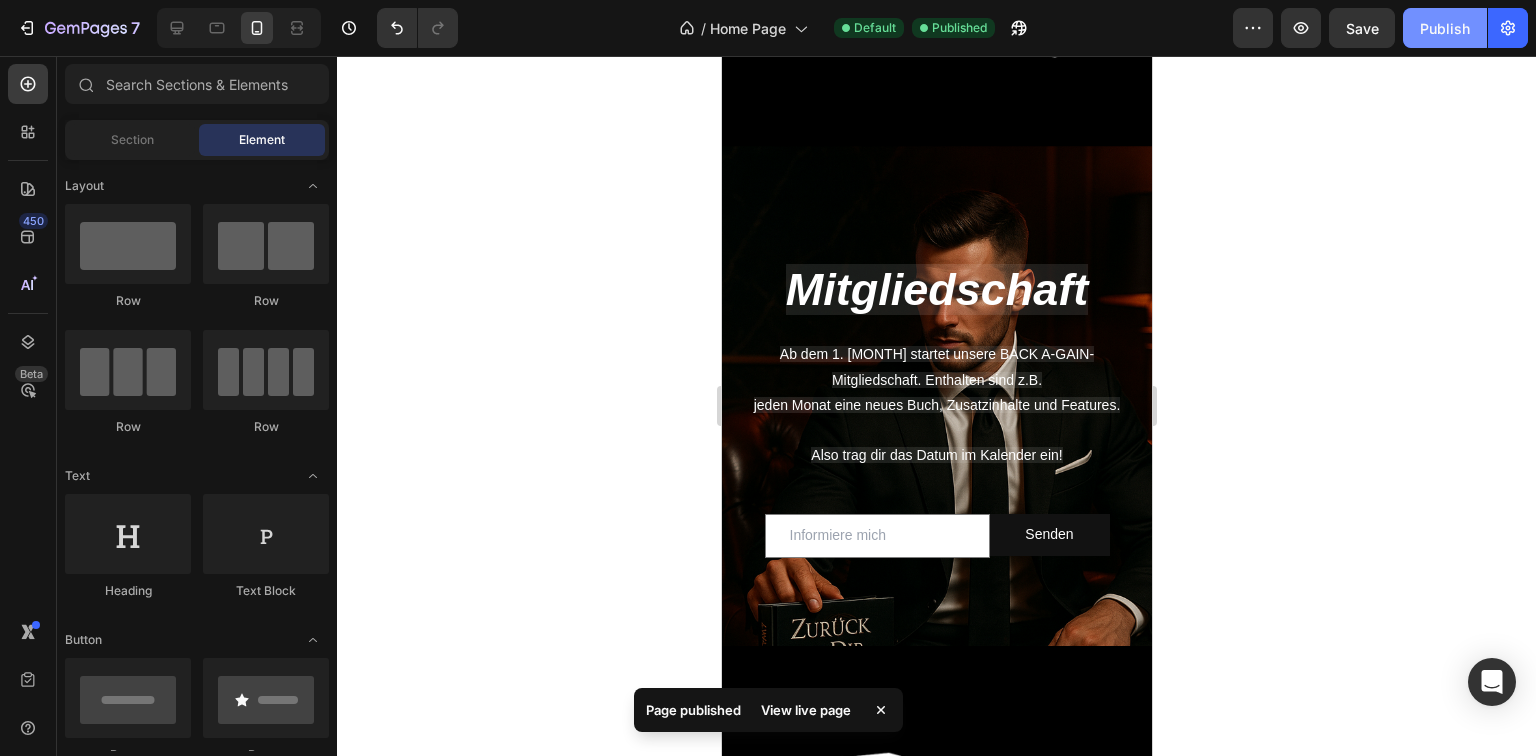 click on "Publish" 